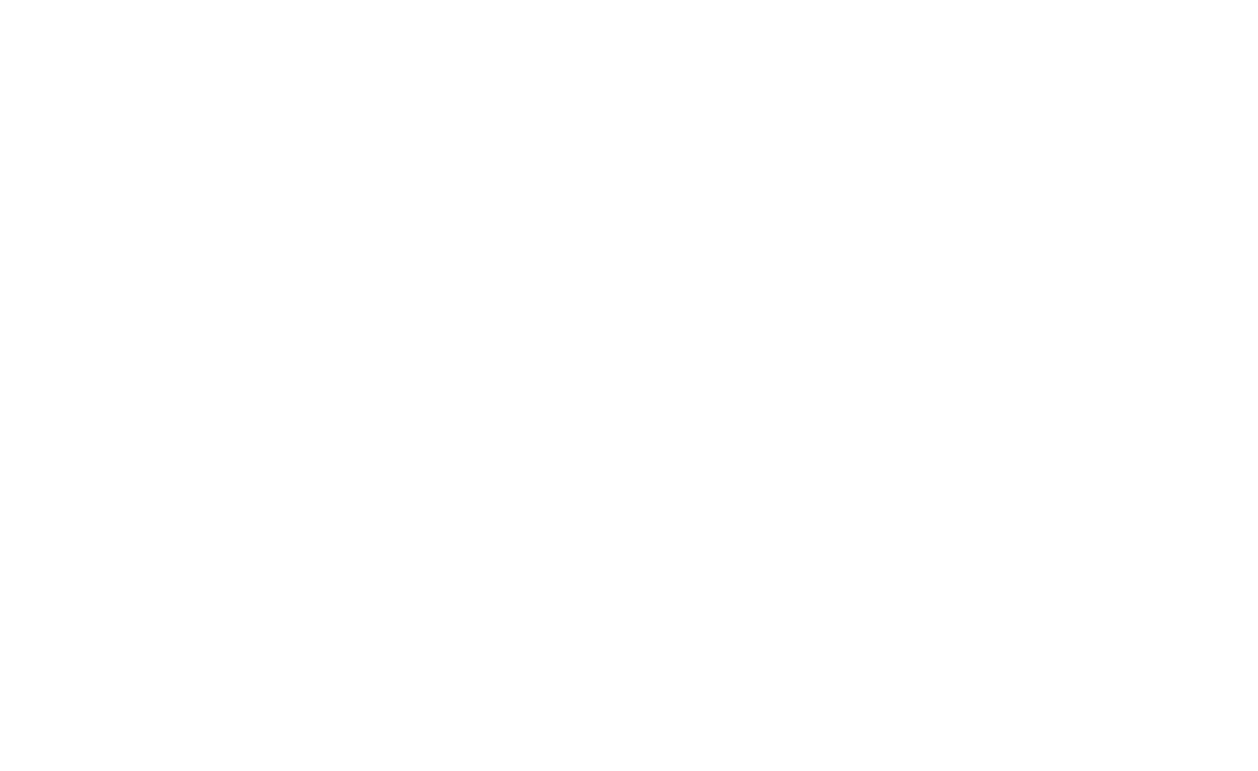 scroll, scrollTop: 0, scrollLeft: 0, axis: both 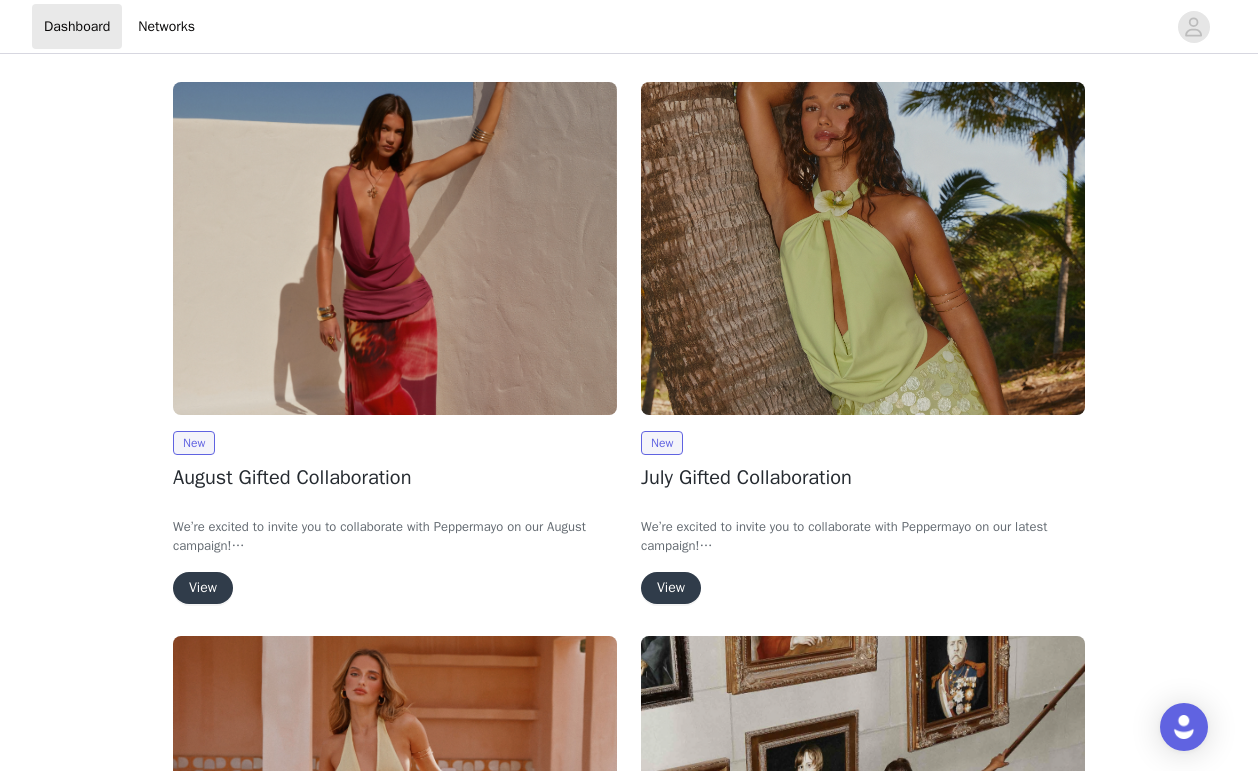 click on "View" at bounding box center (203, 588) 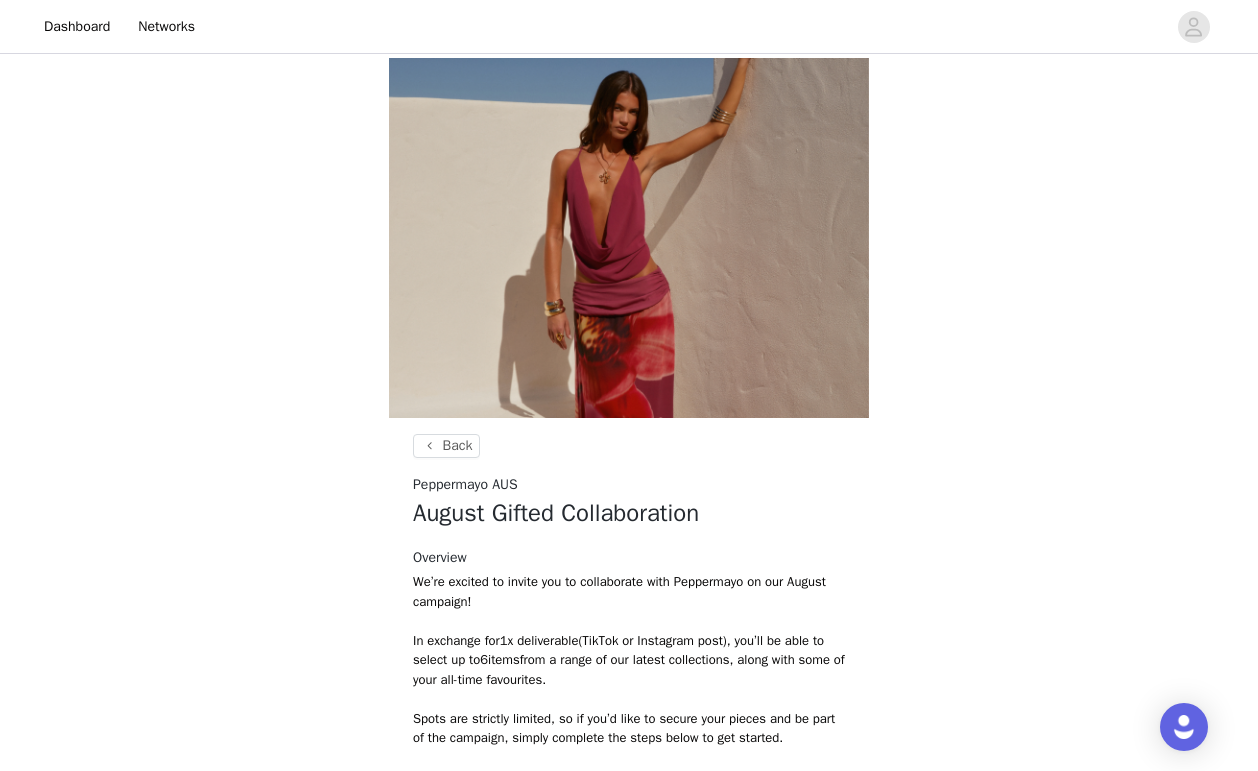 scroll, scrollTop: 385, scrollLeft: 0, axis: vertical 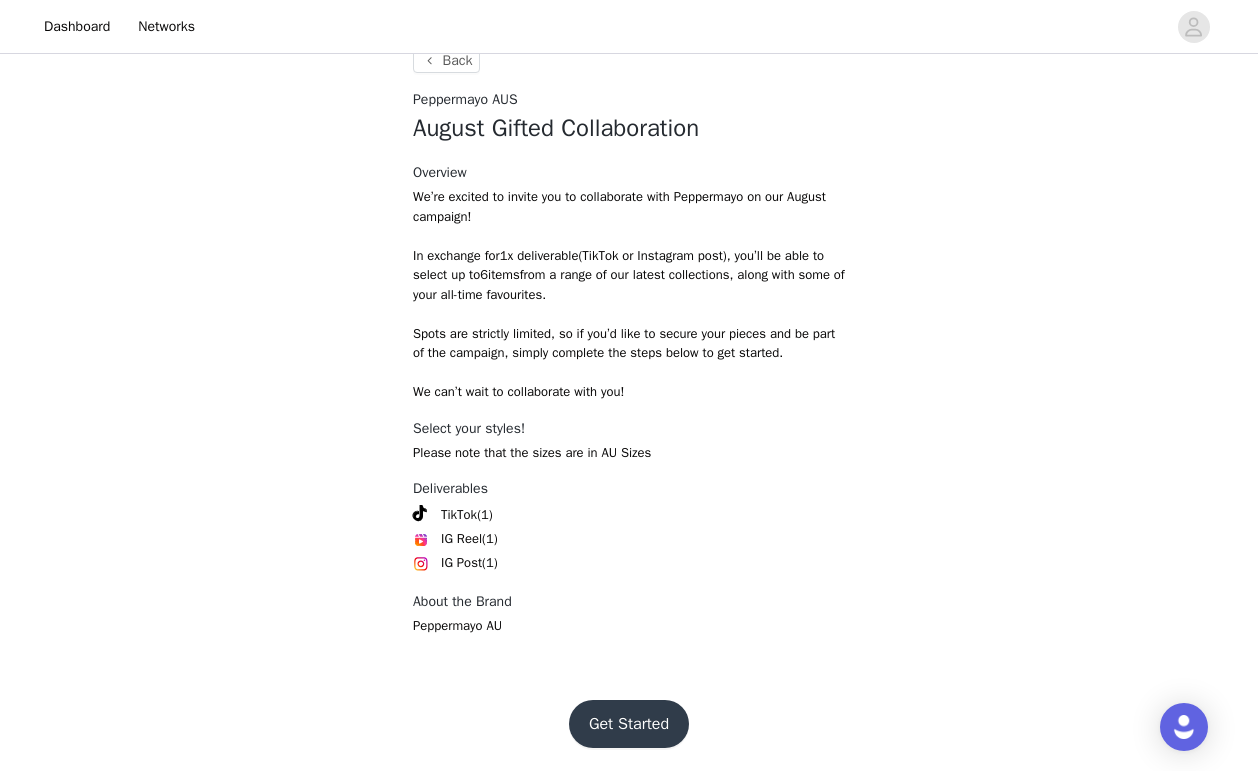 click on "Get Started" at bounding box center [629, 724] 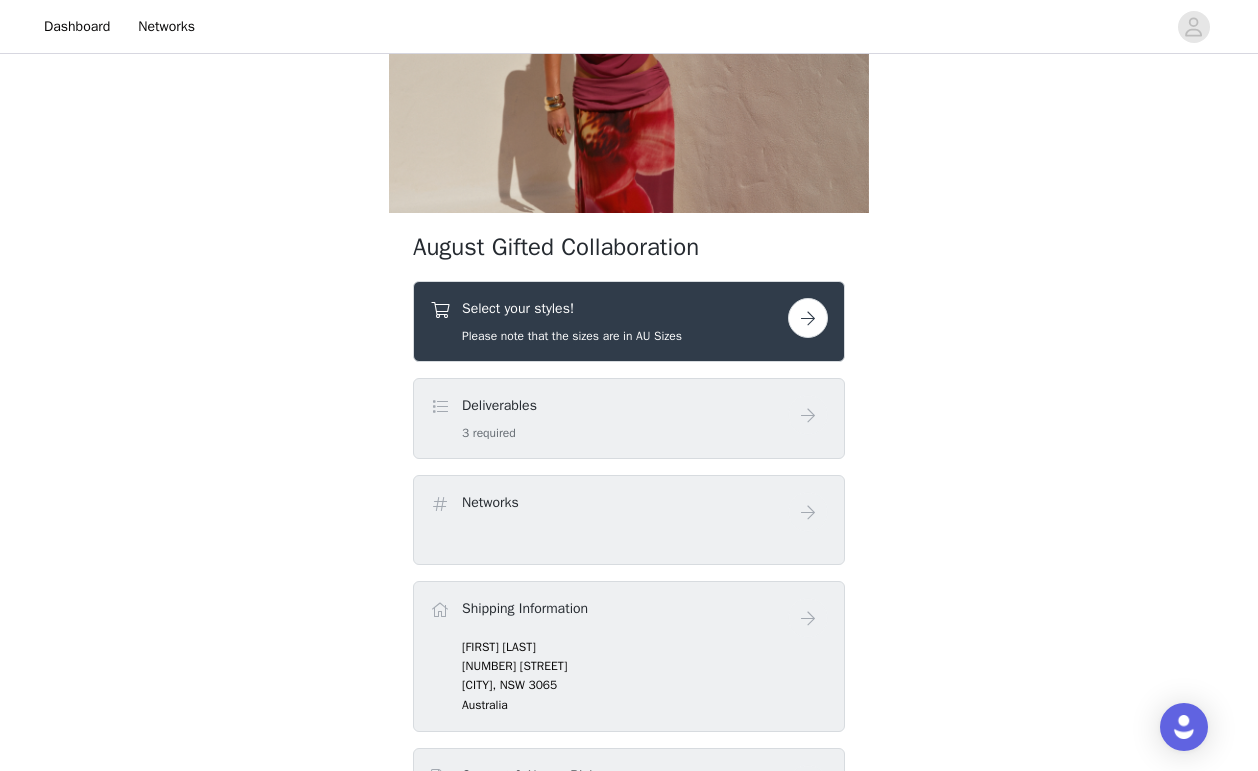 scroll, scrollTop: 229, scrollLeft: 0, axis: vertical 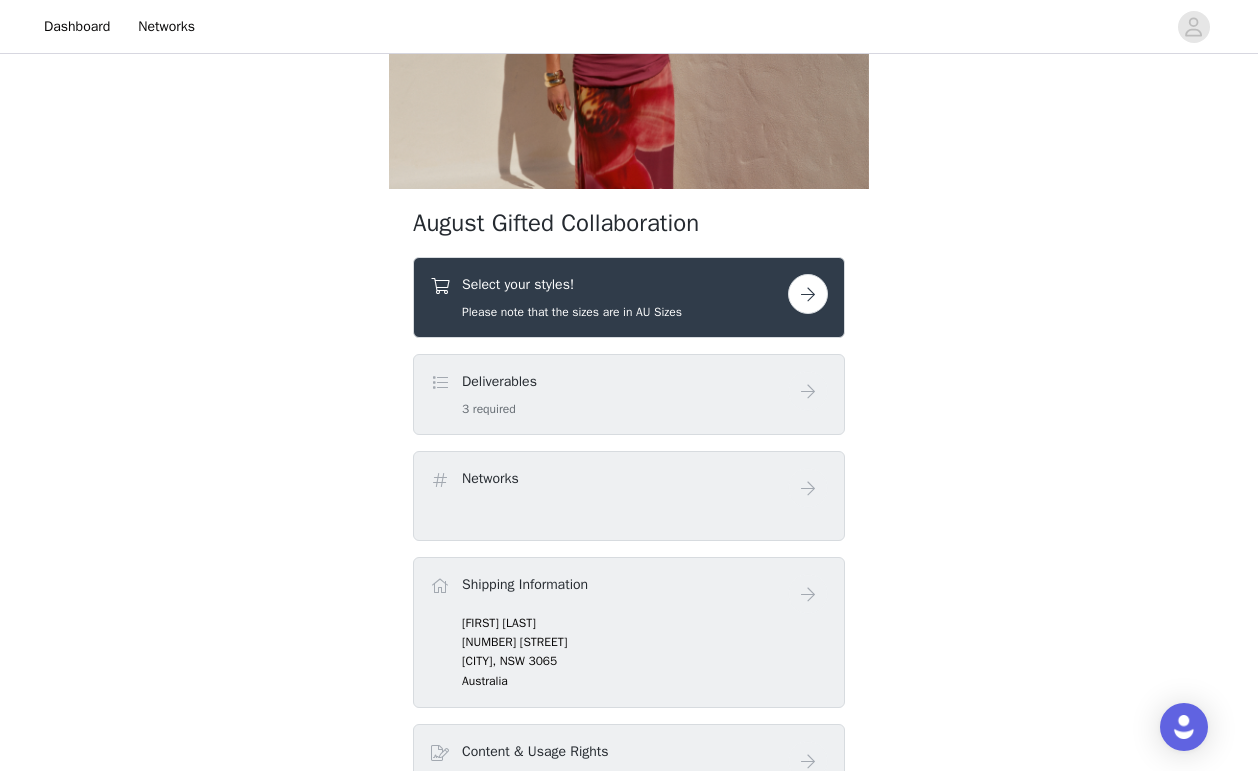 click on "Please note that the sizes are in AU Sizes" at bounding box center (572, 312) 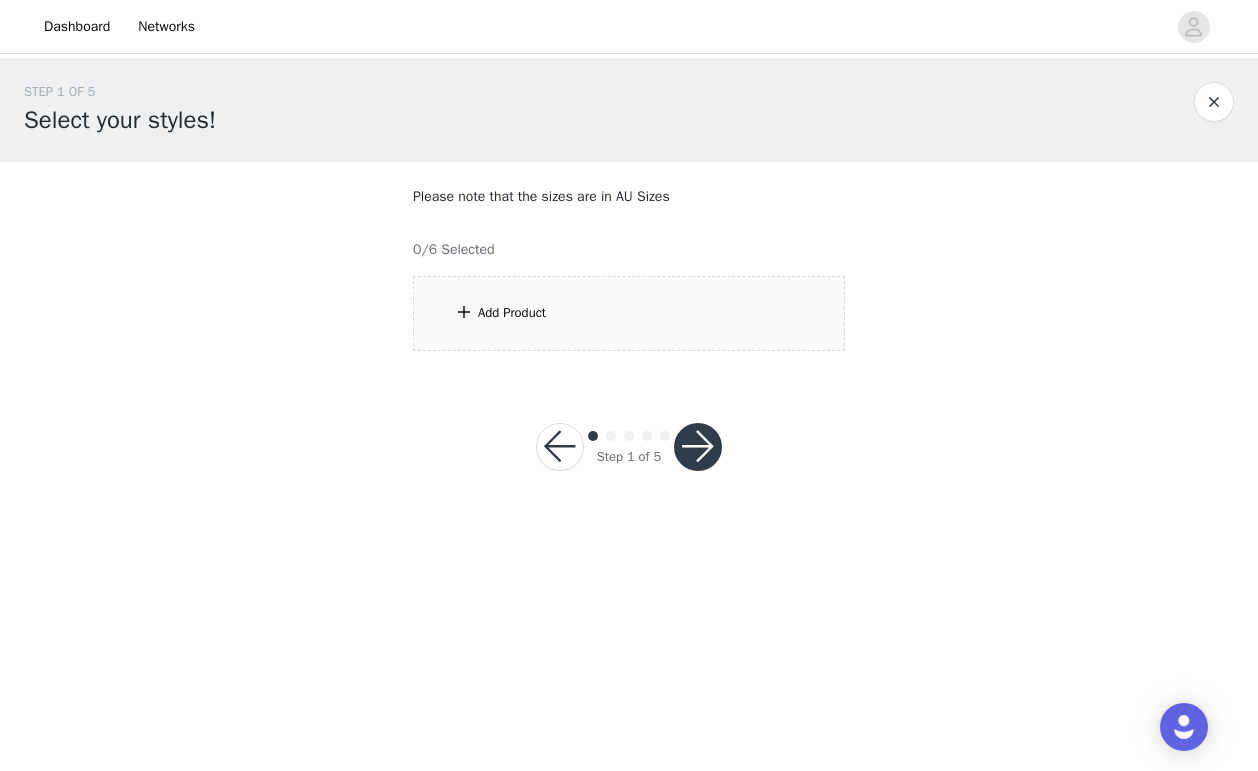 click on "Add Product" at bounding box center (629, 313) 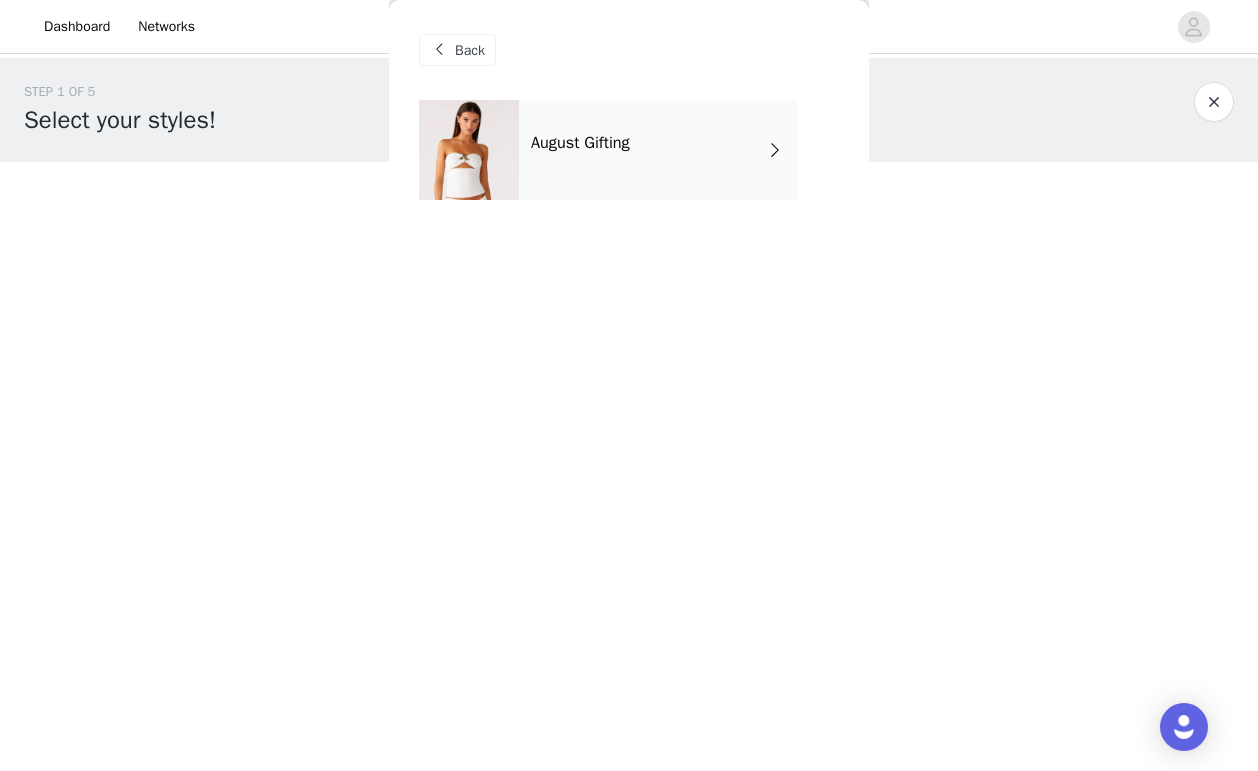 click on "August Gifting" at bounding box center (580, 143) 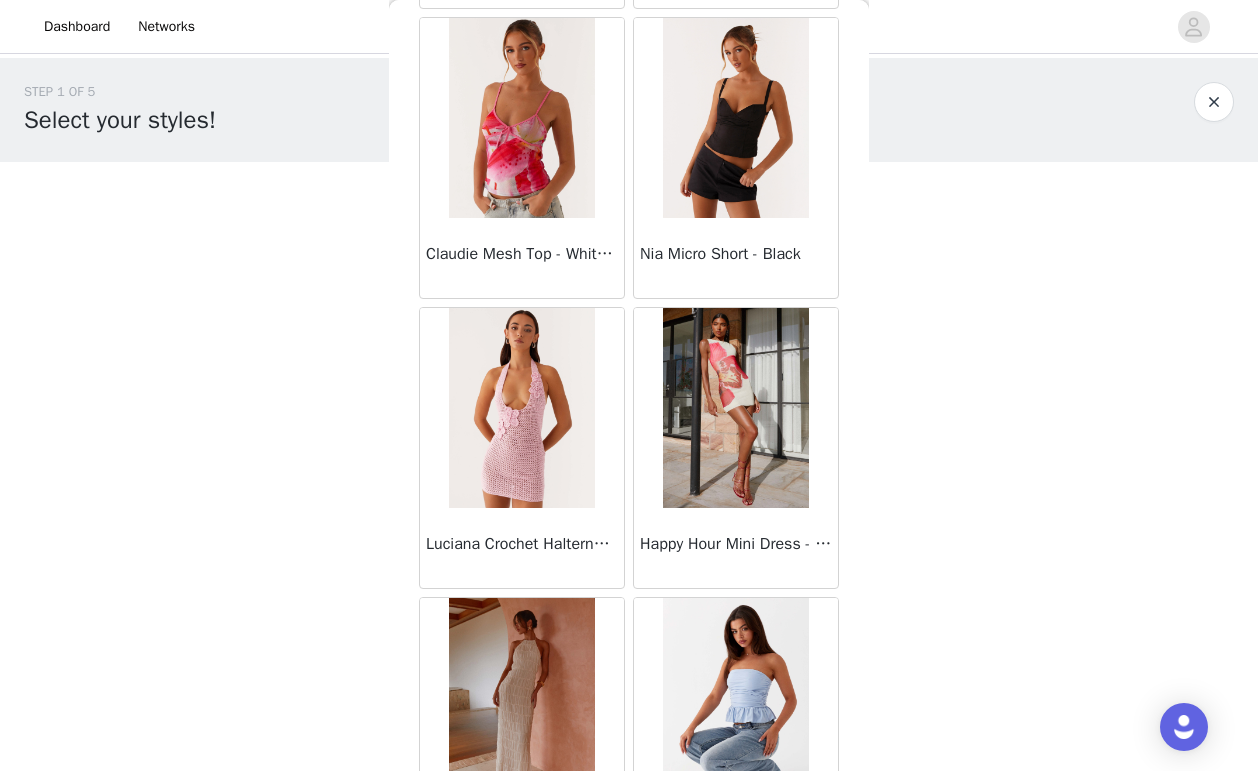 scroll, scrollTop: 2289, scrollLeft: 0, axis: vertical 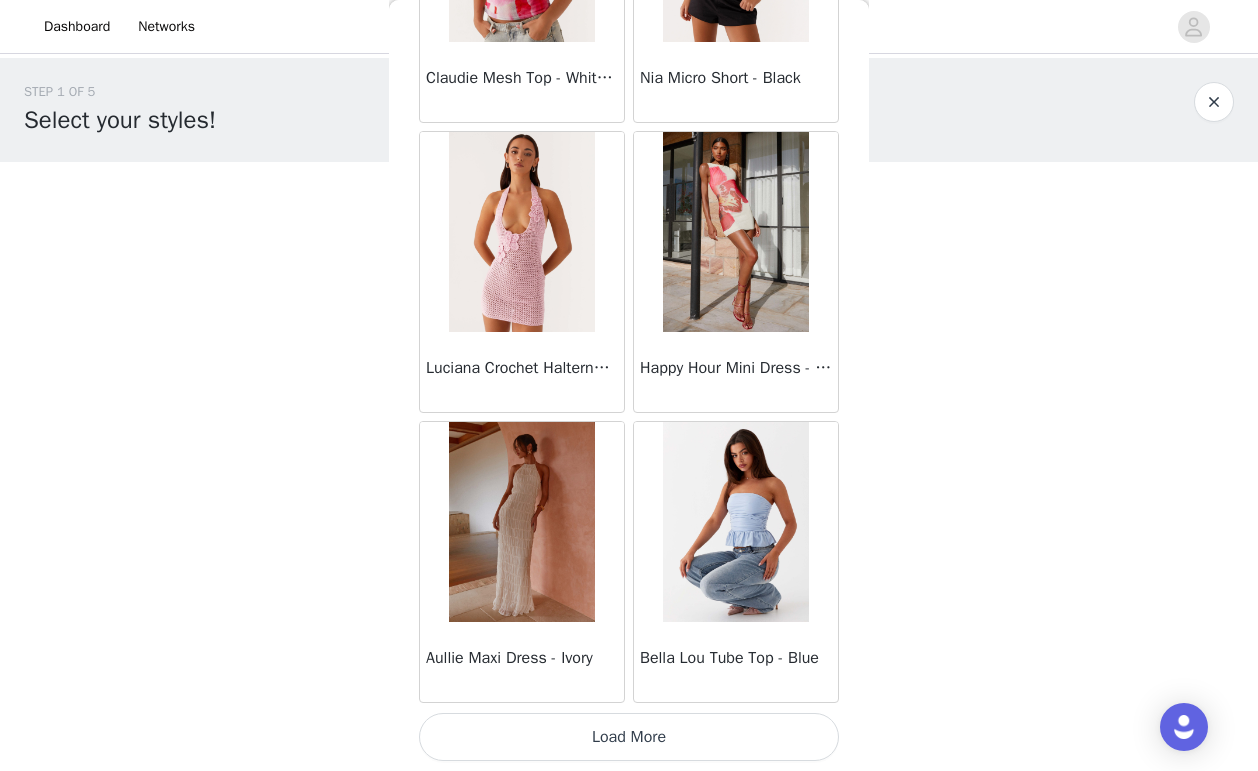 click on "Load More" at bounding box center (629, 737) 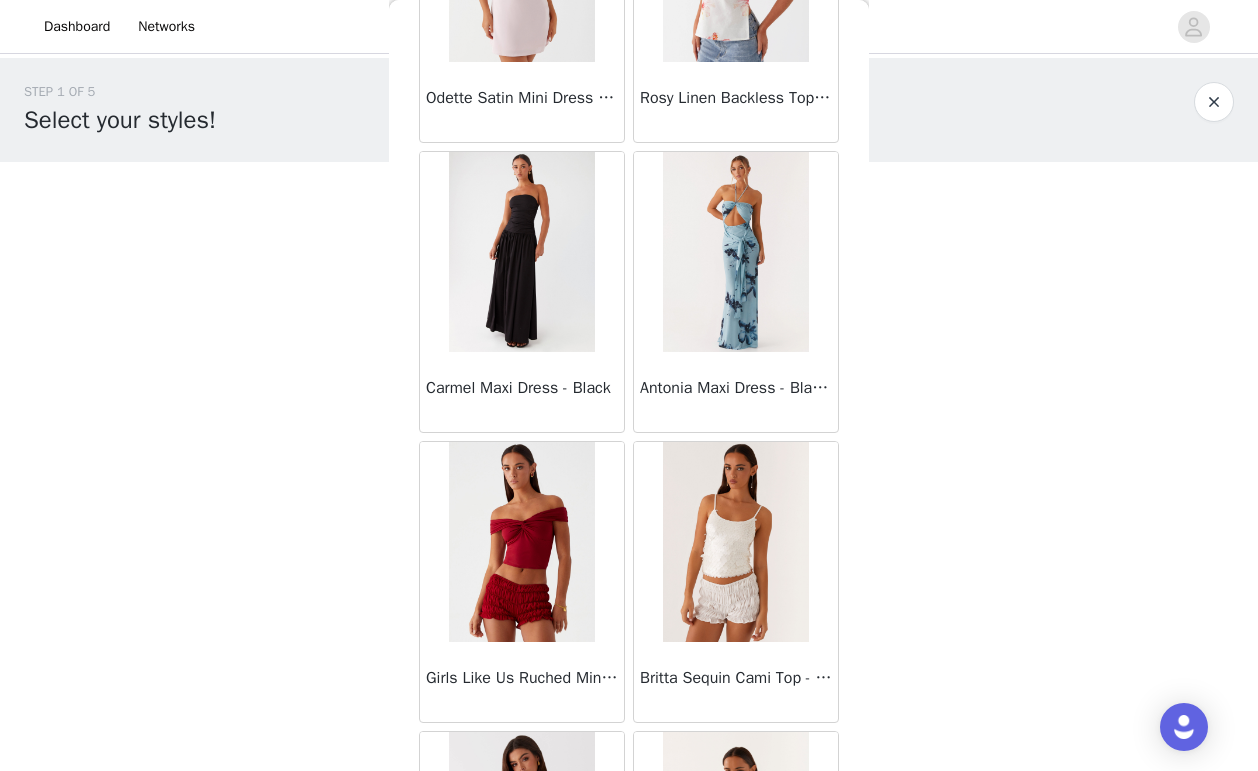 scroll, scrollTop: 4305, scrollLeft: 0, axis: vertical 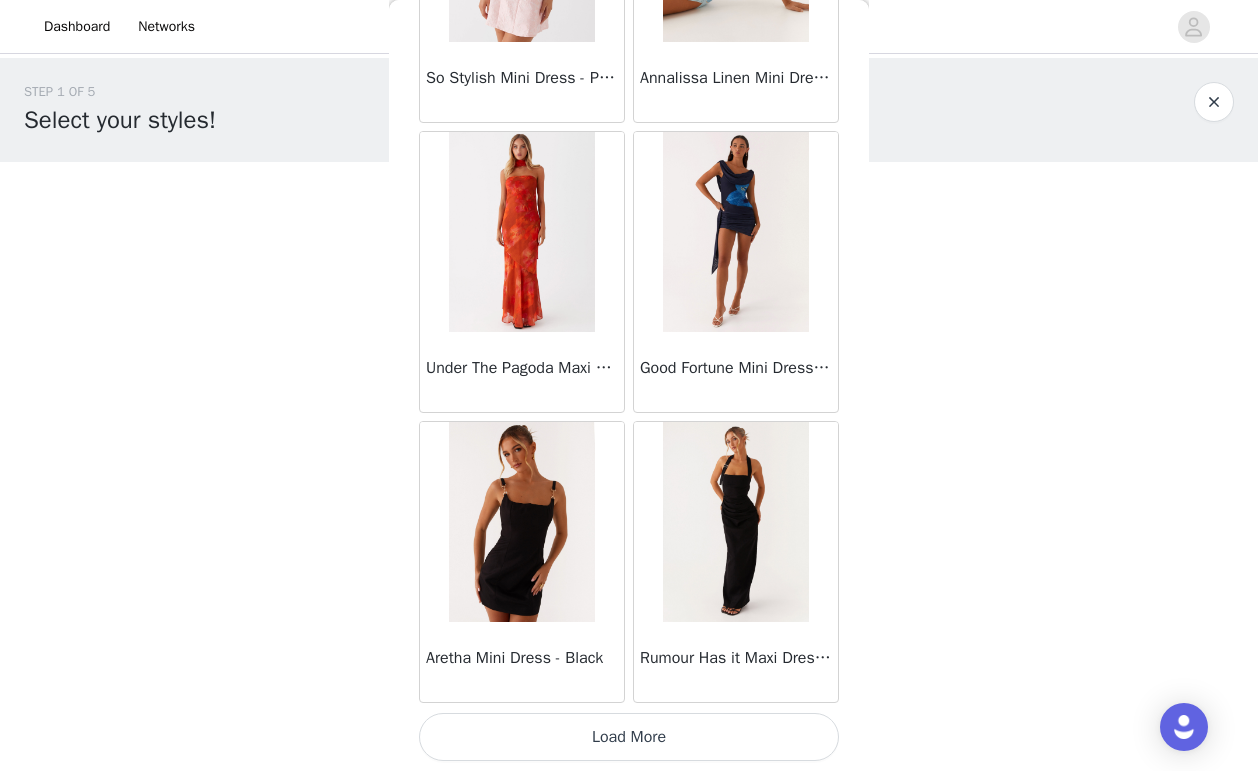 click on "Load More" at bounding box center (629, 737) 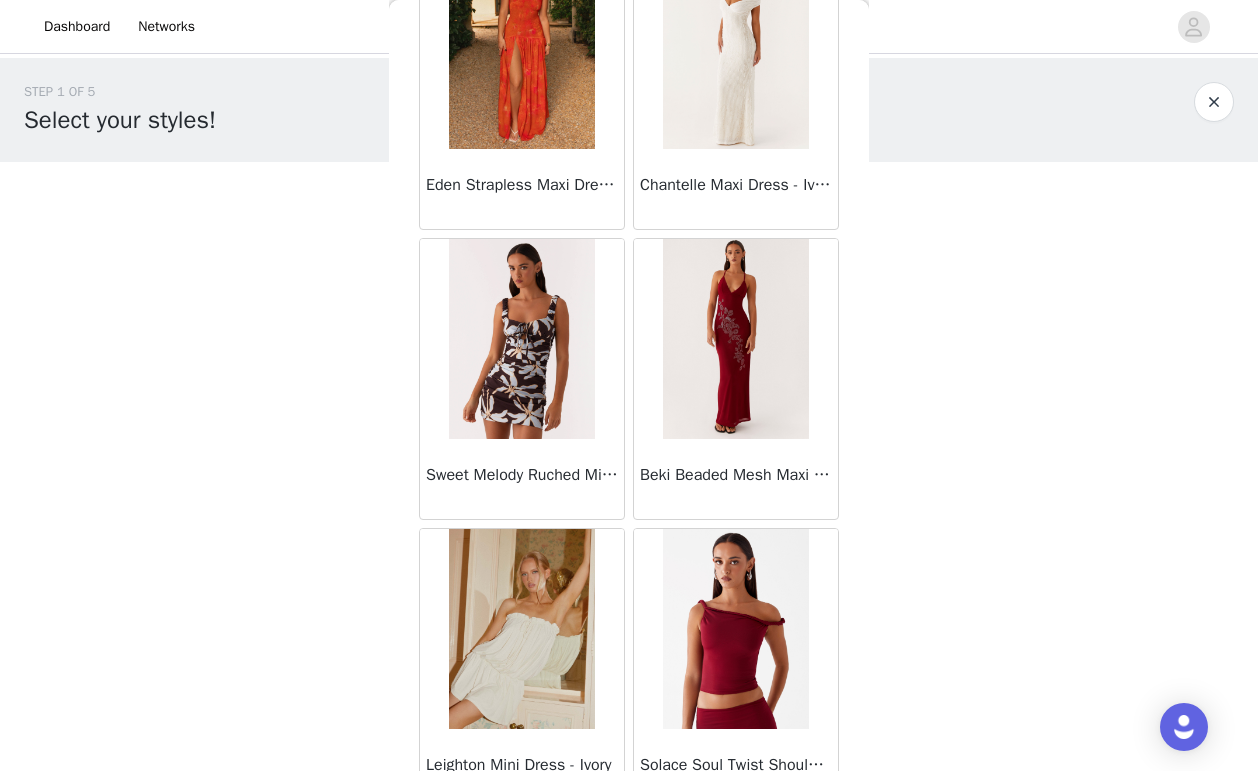 scroll, scrollTop: 8089, scrollLeft: 0, axis: vertical 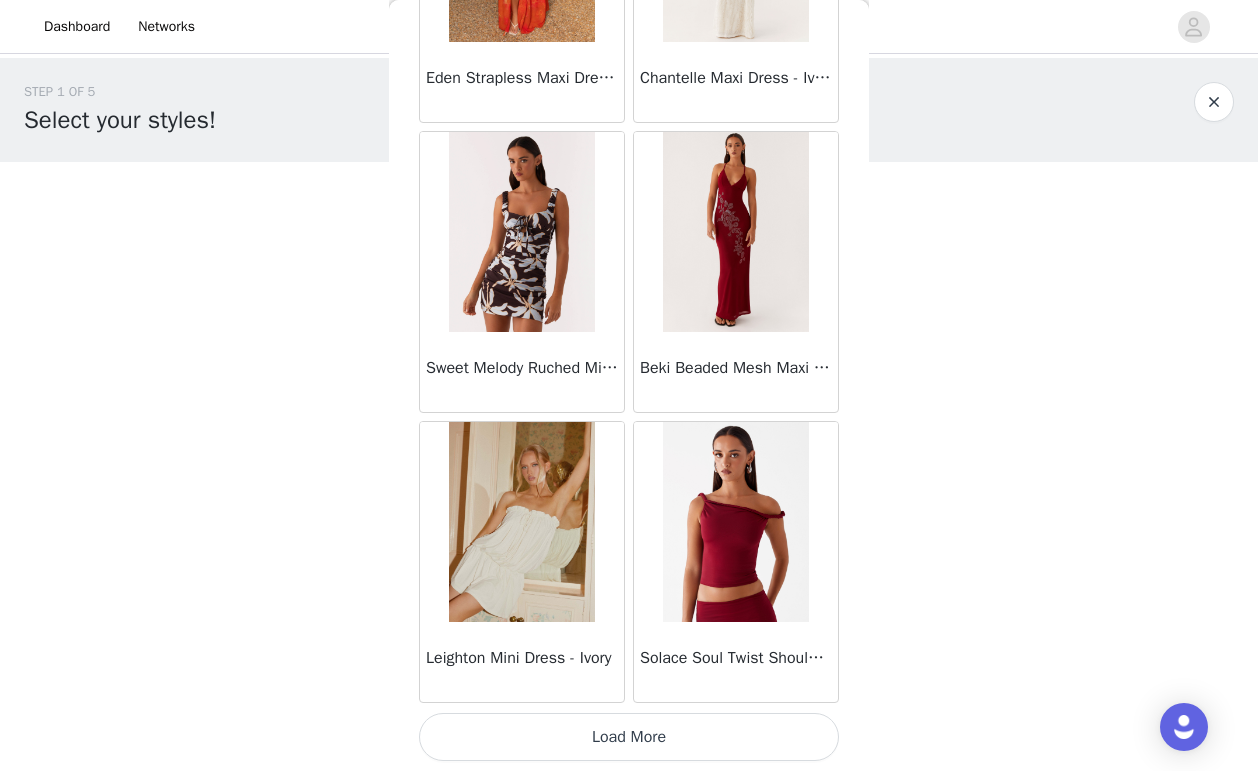click on "Load More" at bounding box center [629, 737] 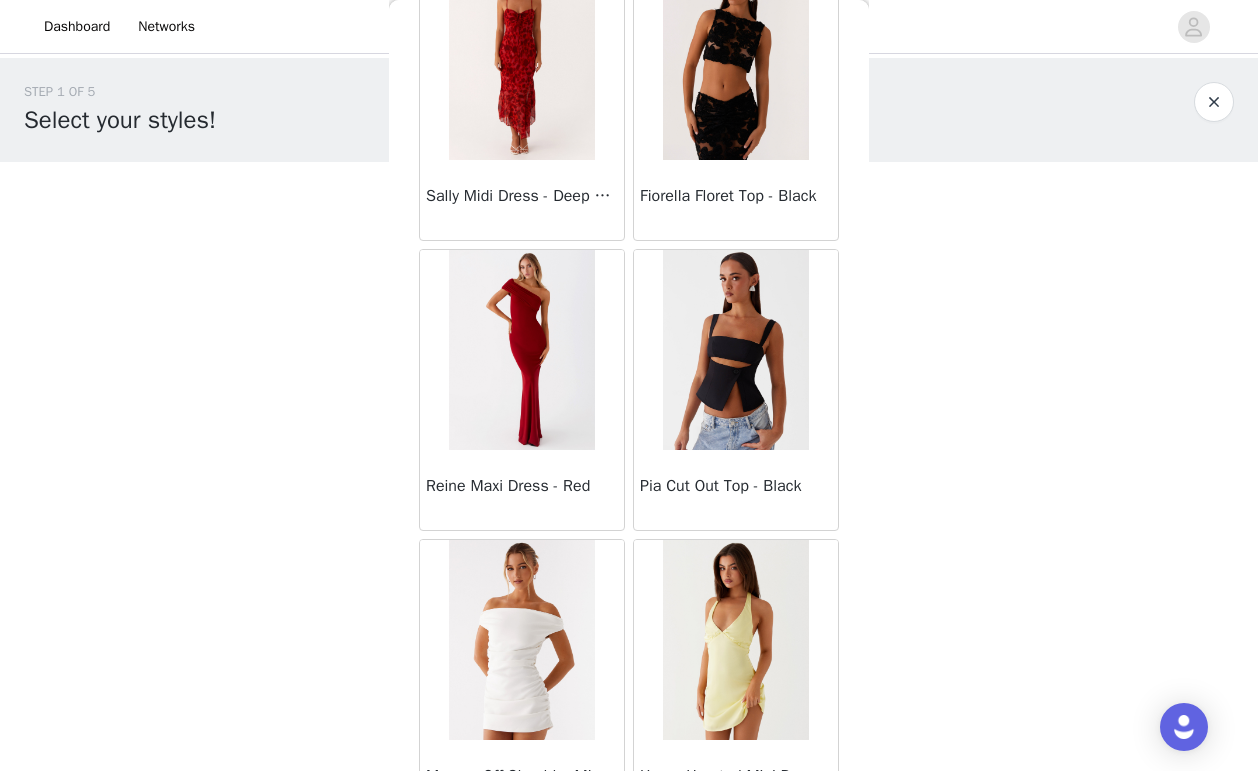 scroll, scrollTop: 10989, scrollLeft: 0, axis: vertical 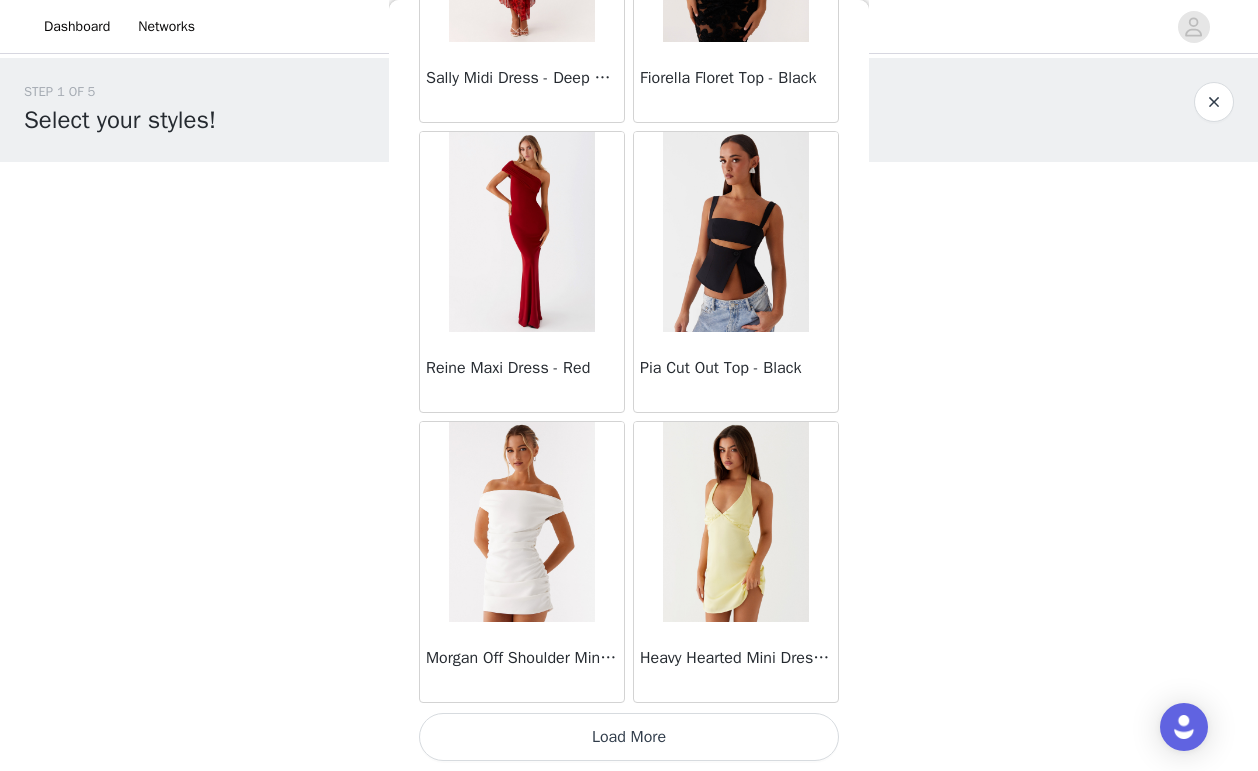 click on "Load More" at bounding box center (629, 737) 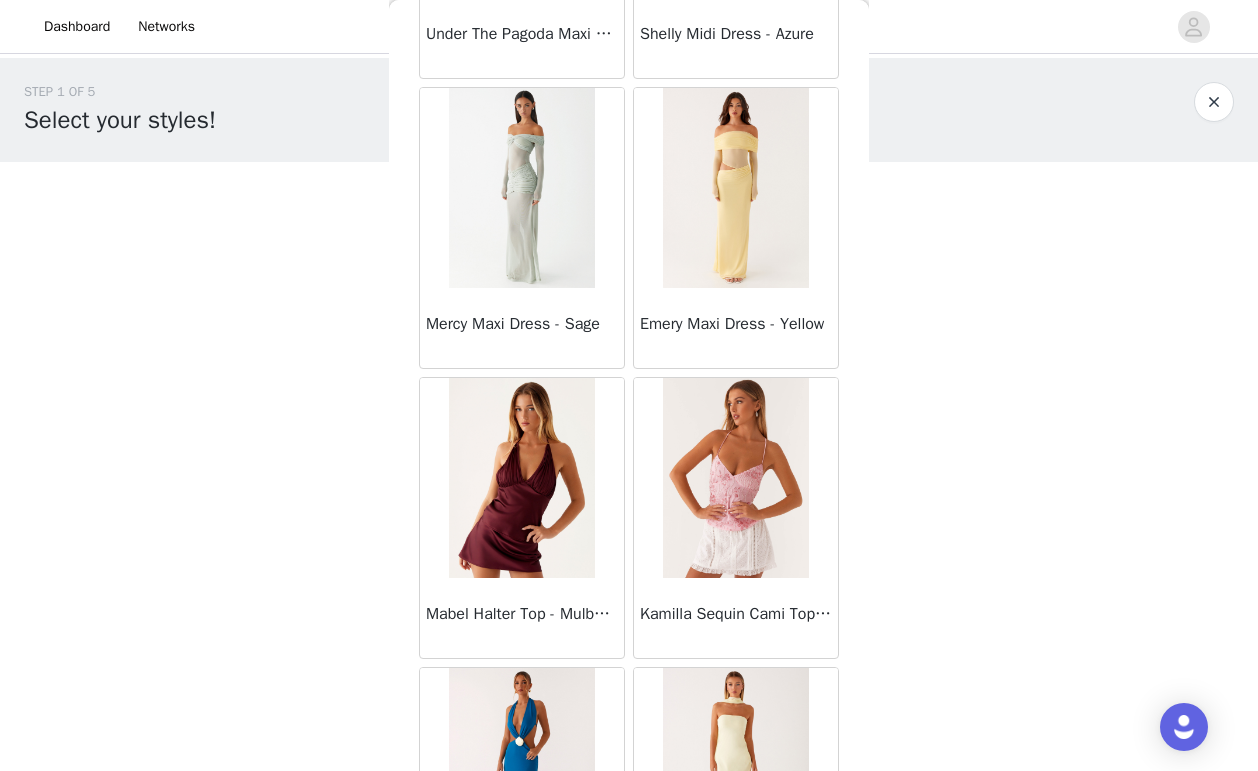 scroll, scrollTop: 13889, scrollLeft: 0, axis: vertical 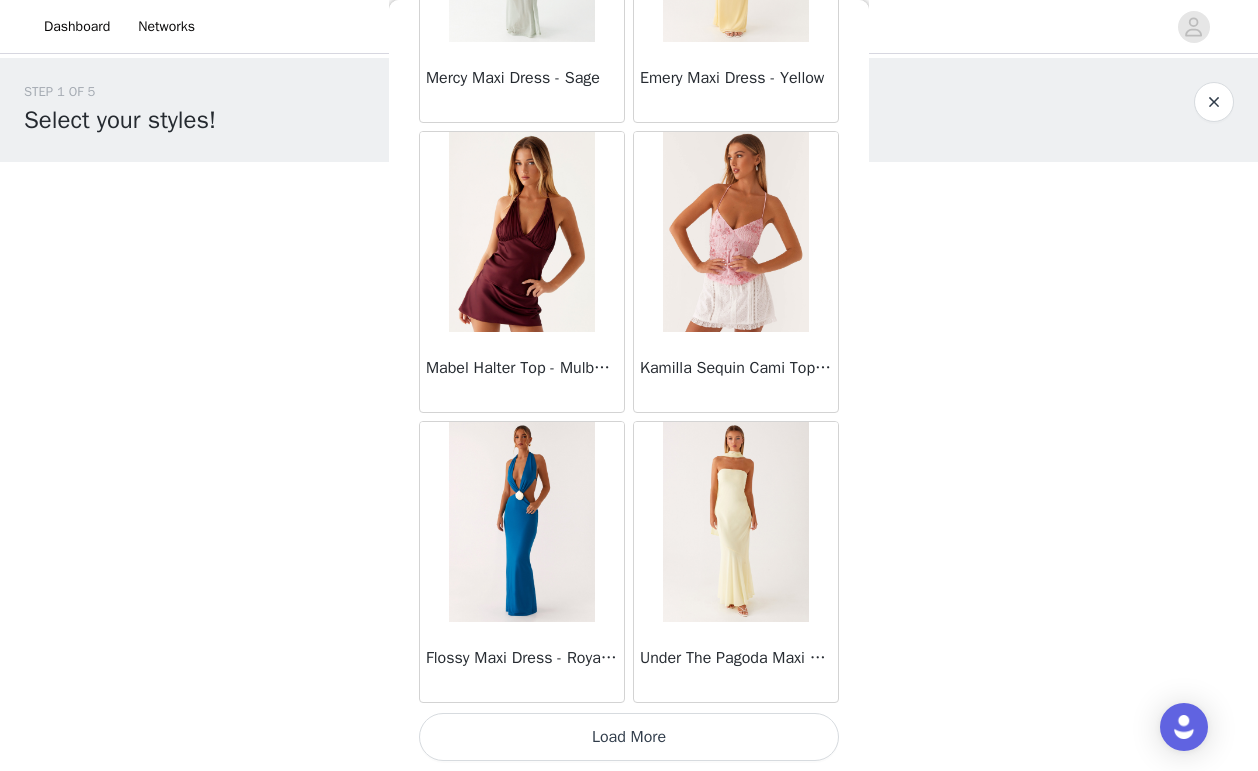 click on "Load More" at bounding box center (629, 737) 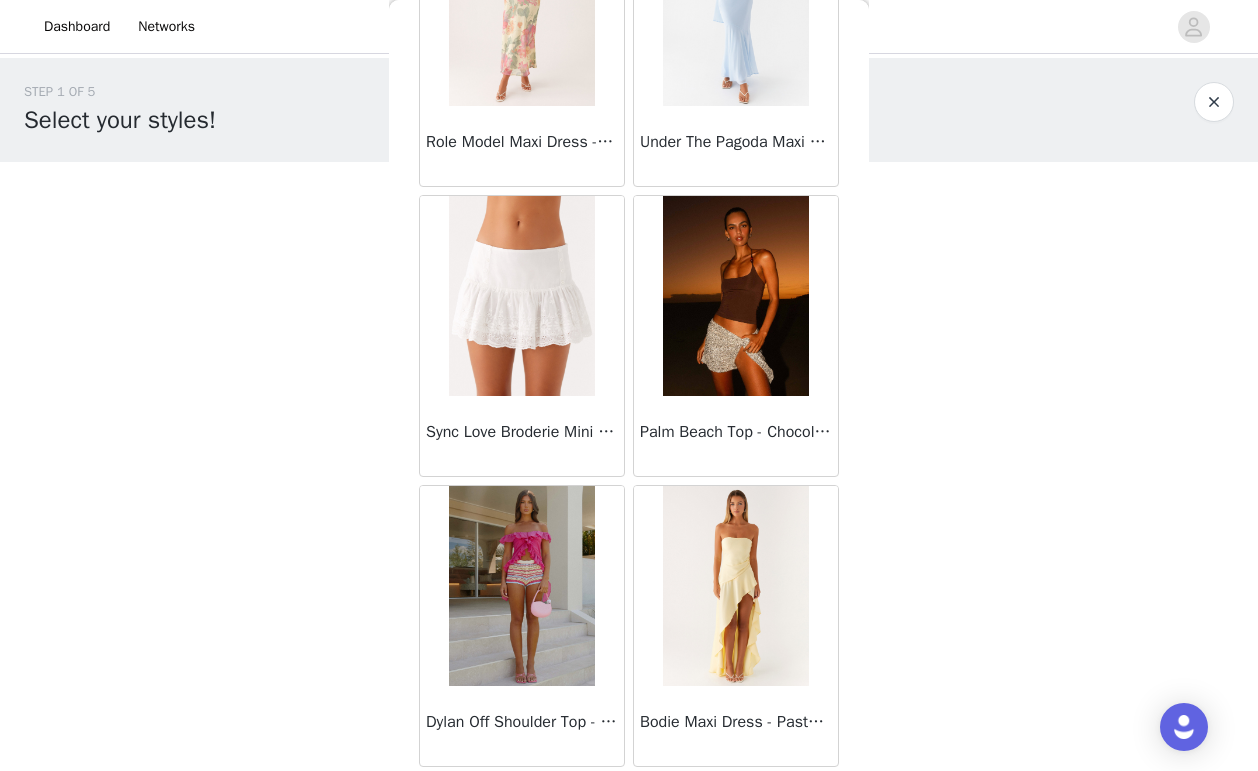 scroll, scrollTop: 16789, scrollLeft: 0, axis: vertical 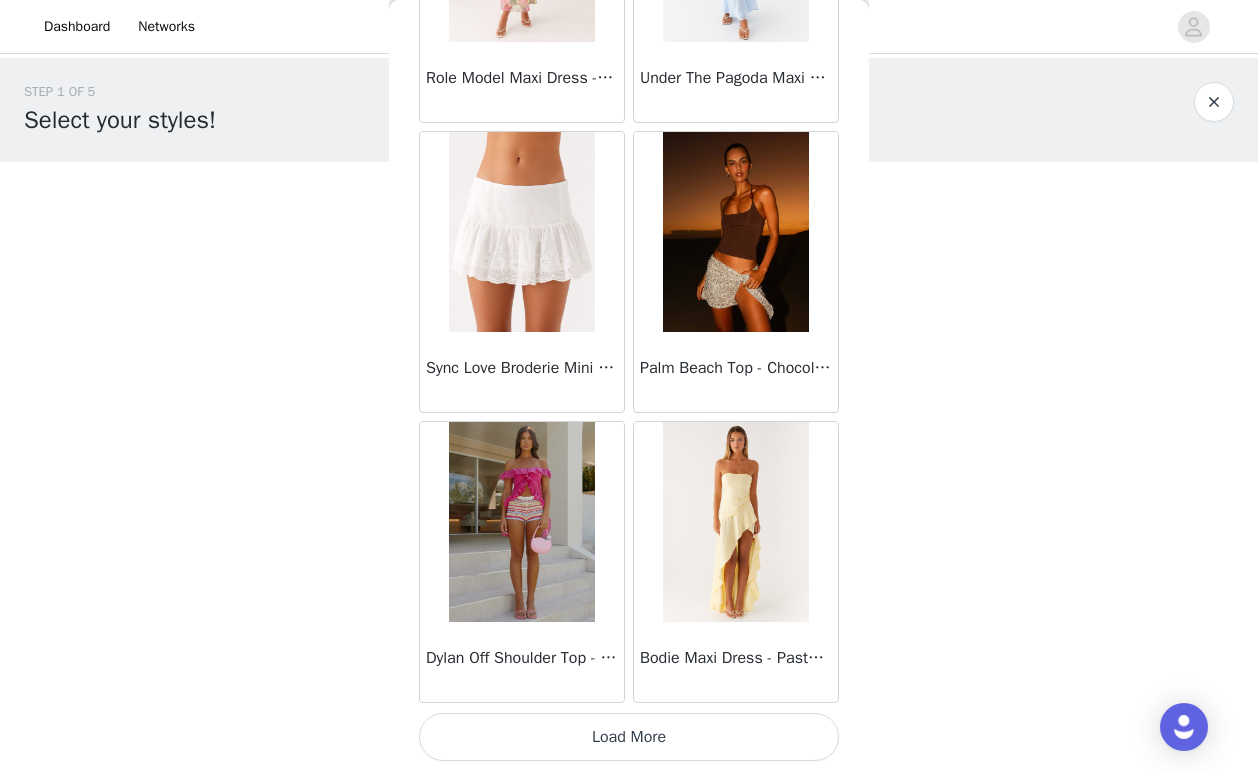 click on "Load More" at bounding box center (629, 737) 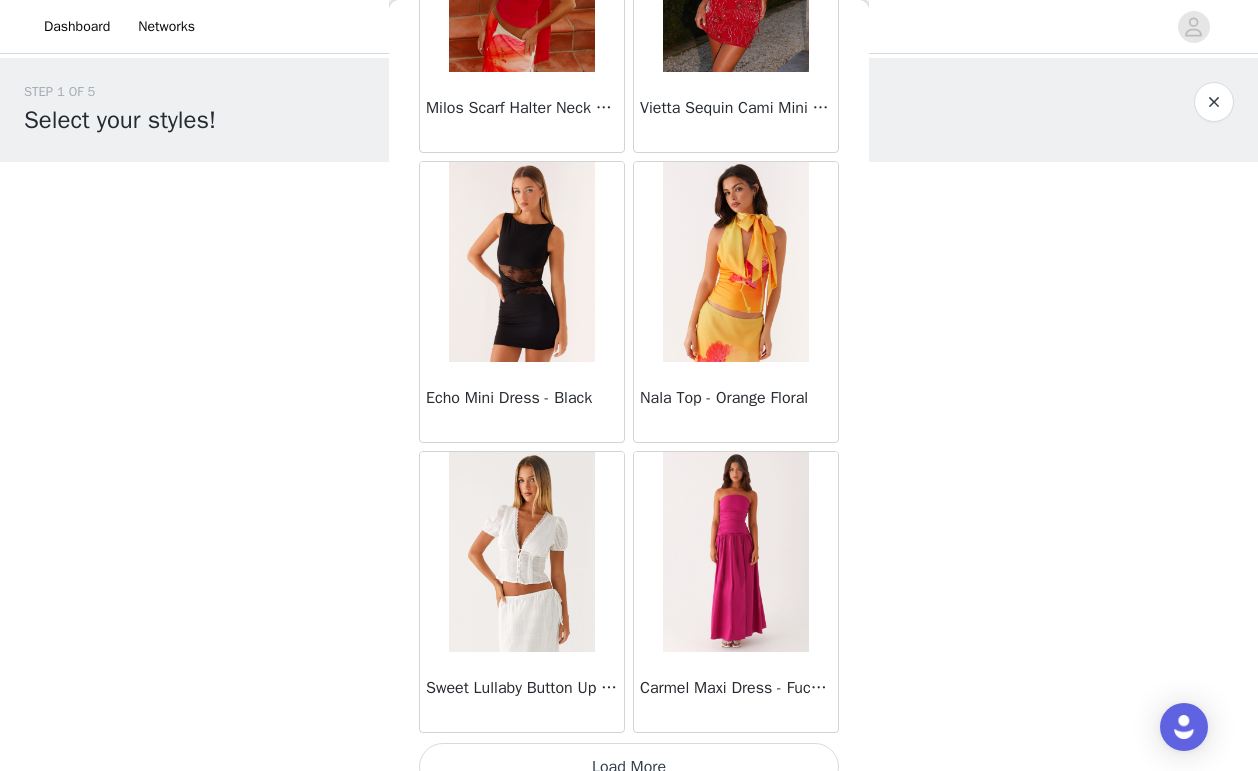scroll, scrollTop: 19689, scrollLeft: 0, axis: vertical 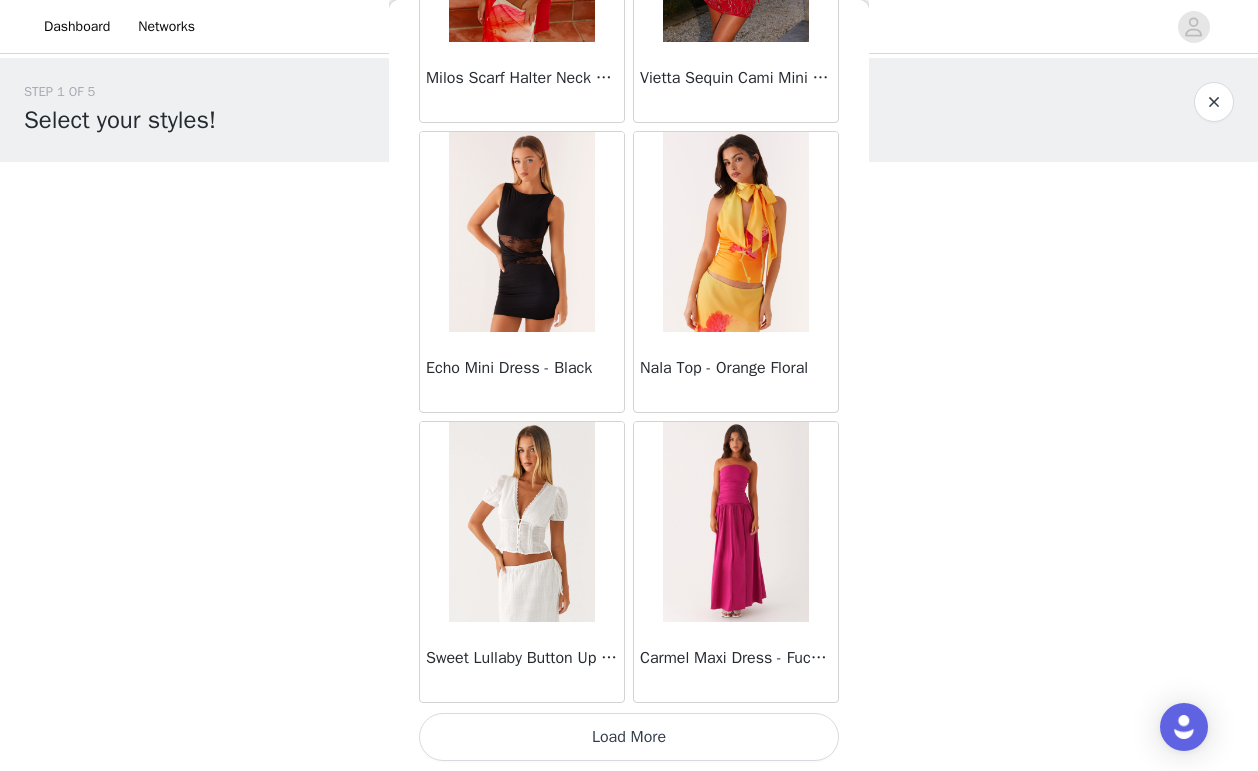 click on "Load More" at bounding box center (629, 737) 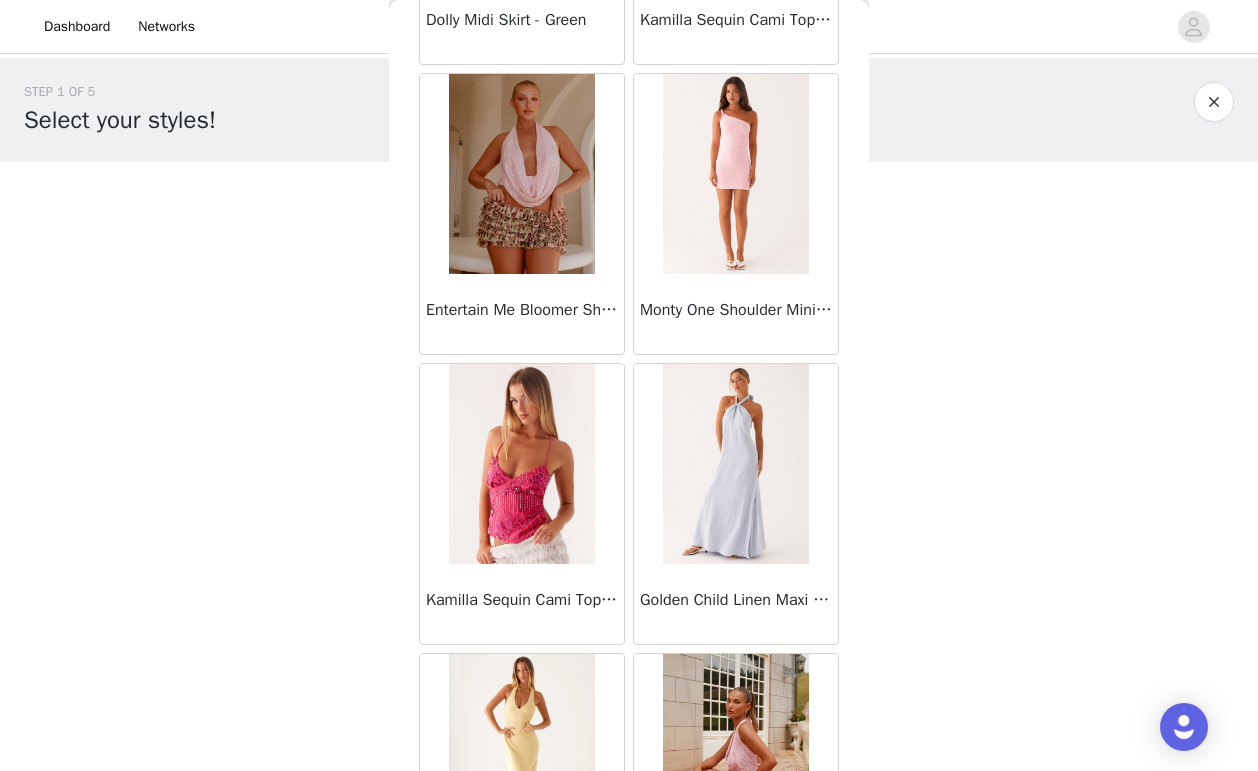scroll, scrollTop: 22589, scrollLeft: 0, axis: vertical 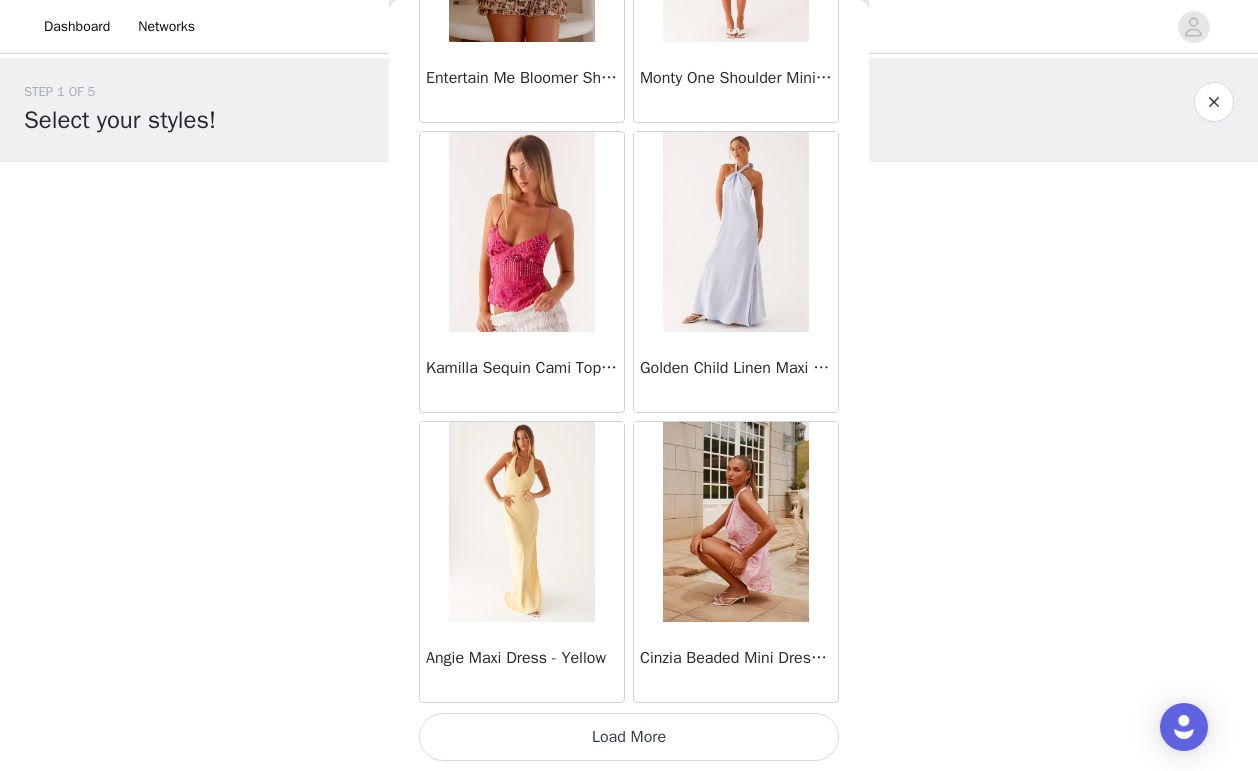 click on "Load More" at bounding box center (629, 737) 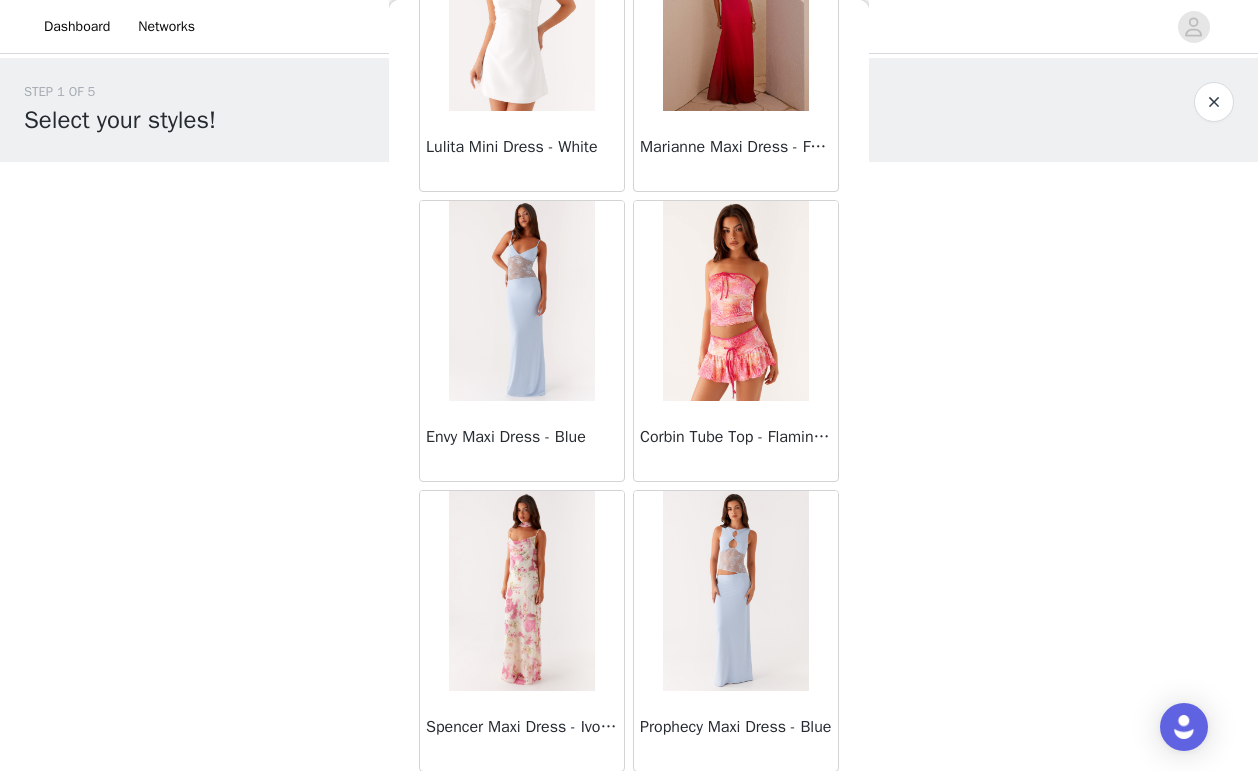 scroll, scrollTop: 25489, scrollLeft: 0, axis: vertical 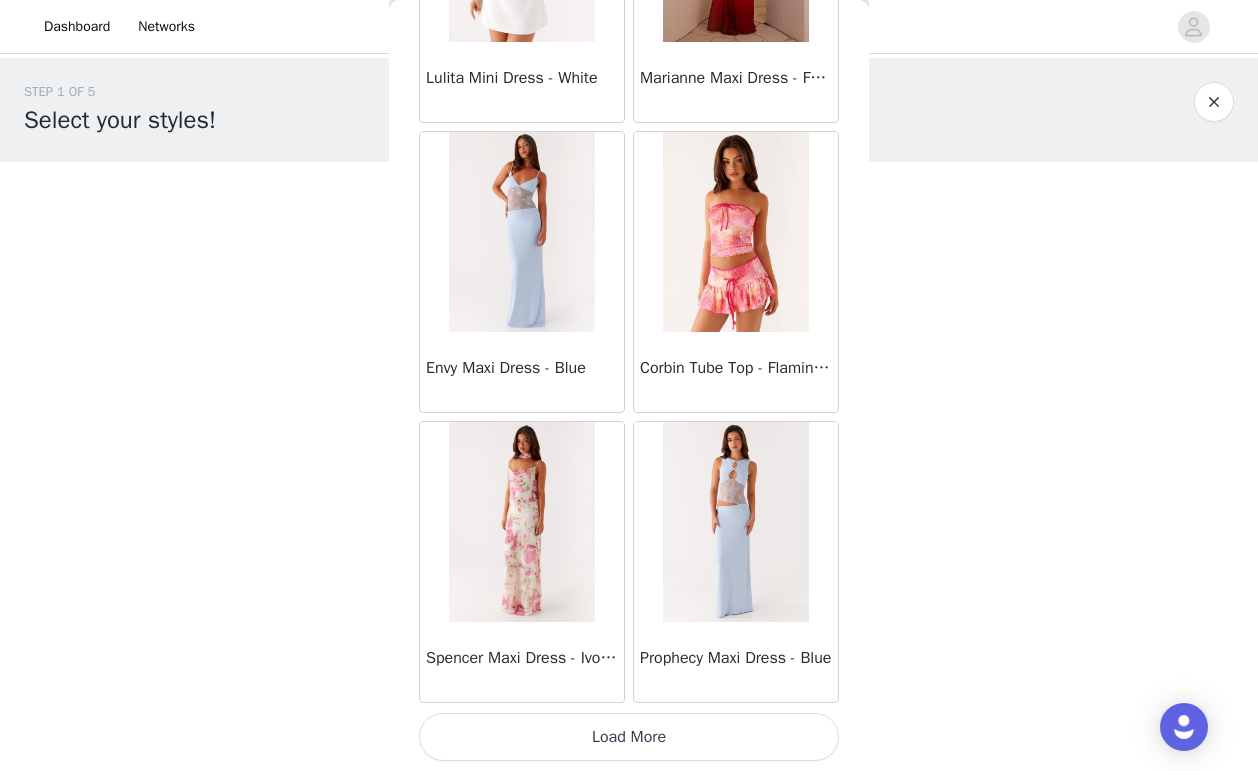 click on "Load More" at bounding box center [629, 737] 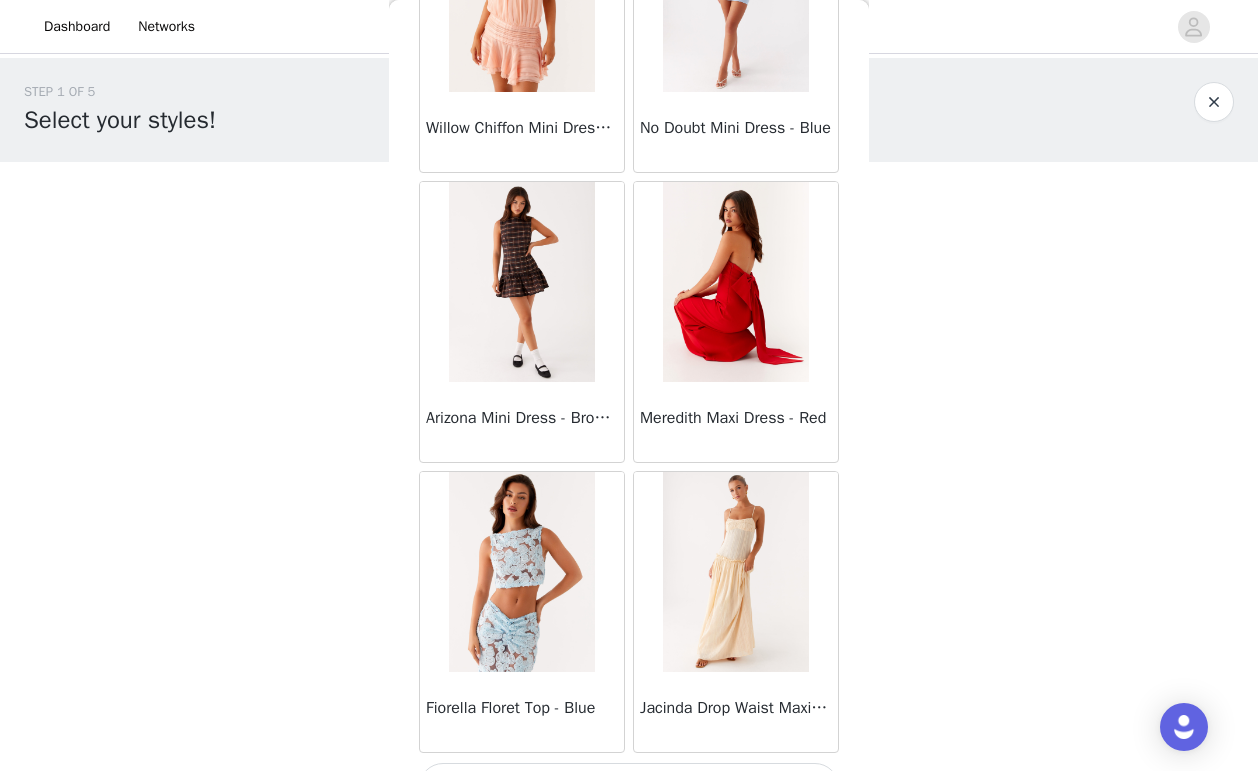 scroll, scrollTop: 28389, scrollLeft: 0, axis: vertical 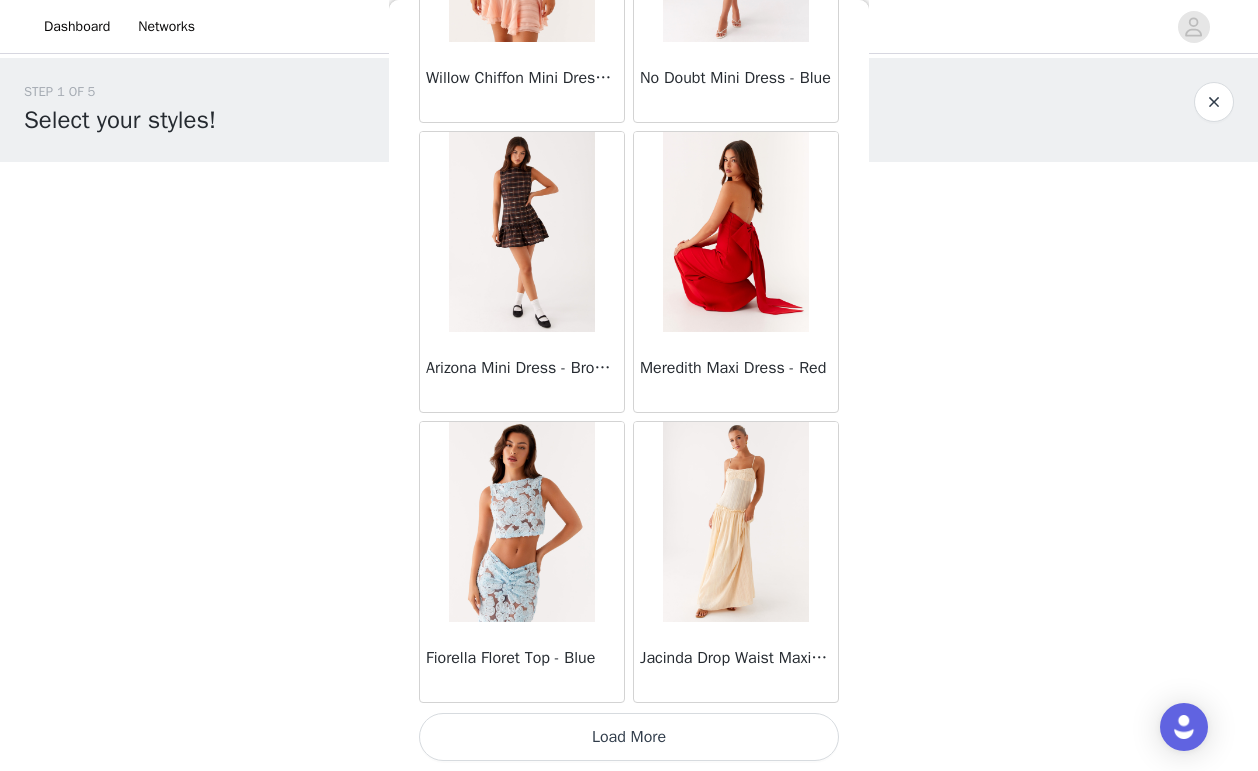 click on "Load More" at bounding box center (629, 737) 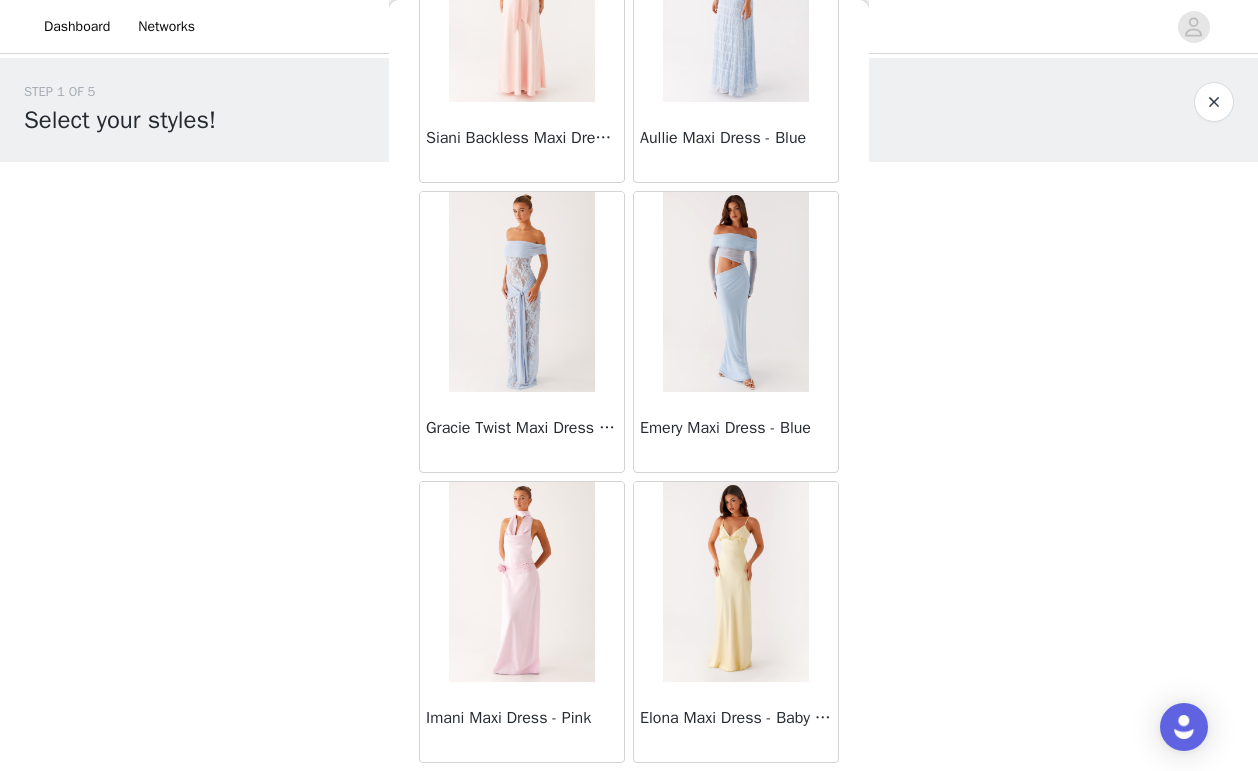 scroll, scrollTop: 31289, scrollLeft: 0, axis: vertical 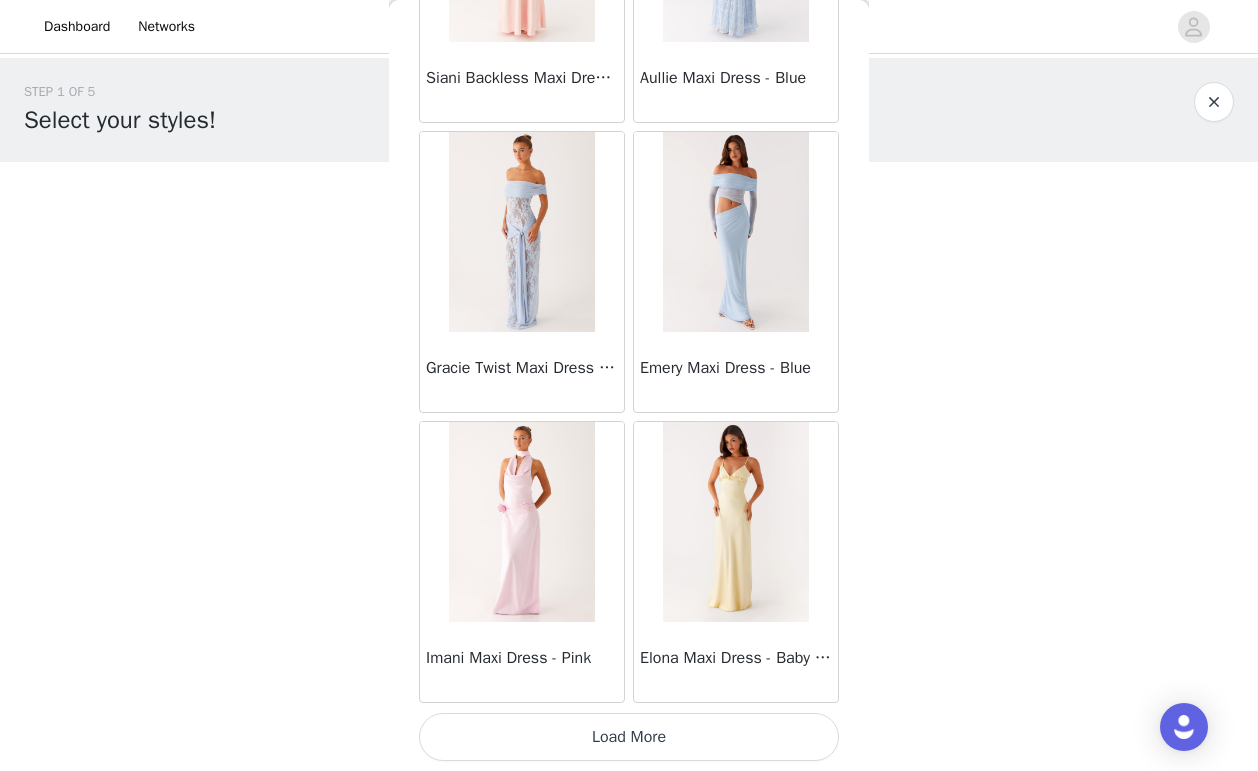 click on "Load More" at bounding box center (629, 737) 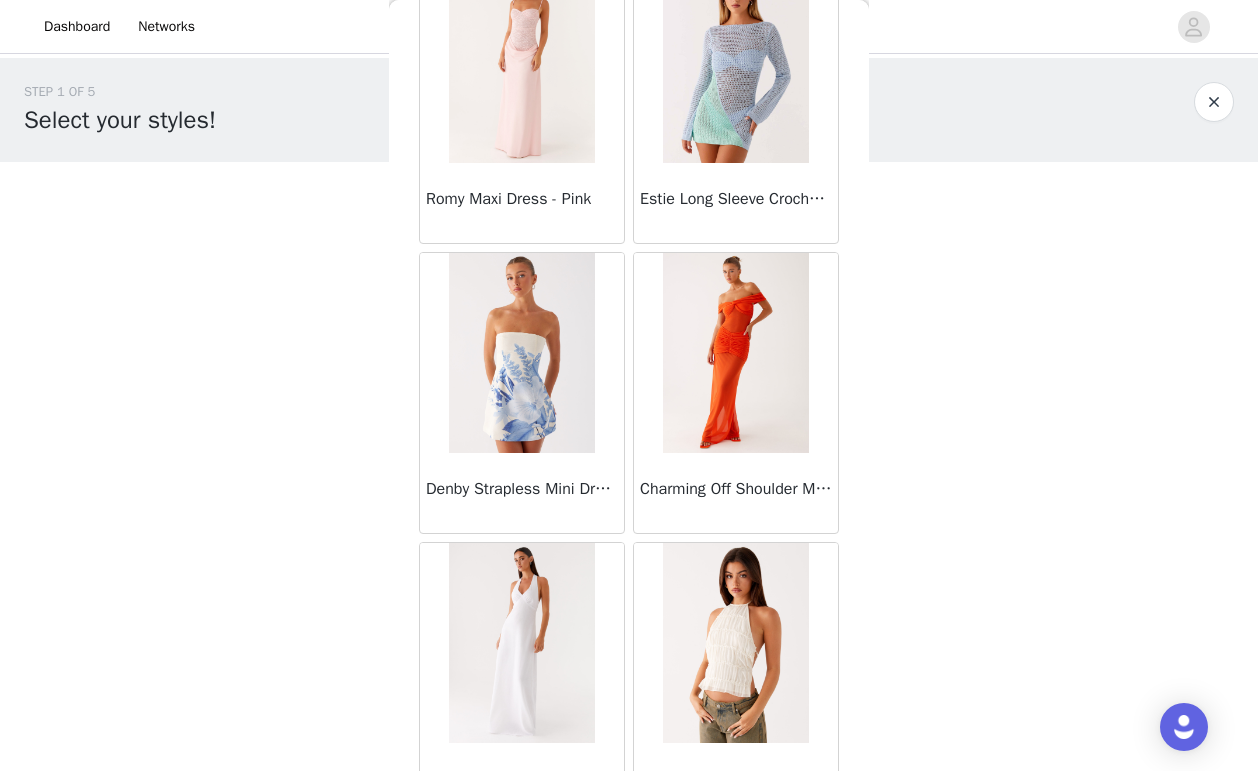 scroll, scrollTop: 34189, scrollLeft: 0, axis: vertical 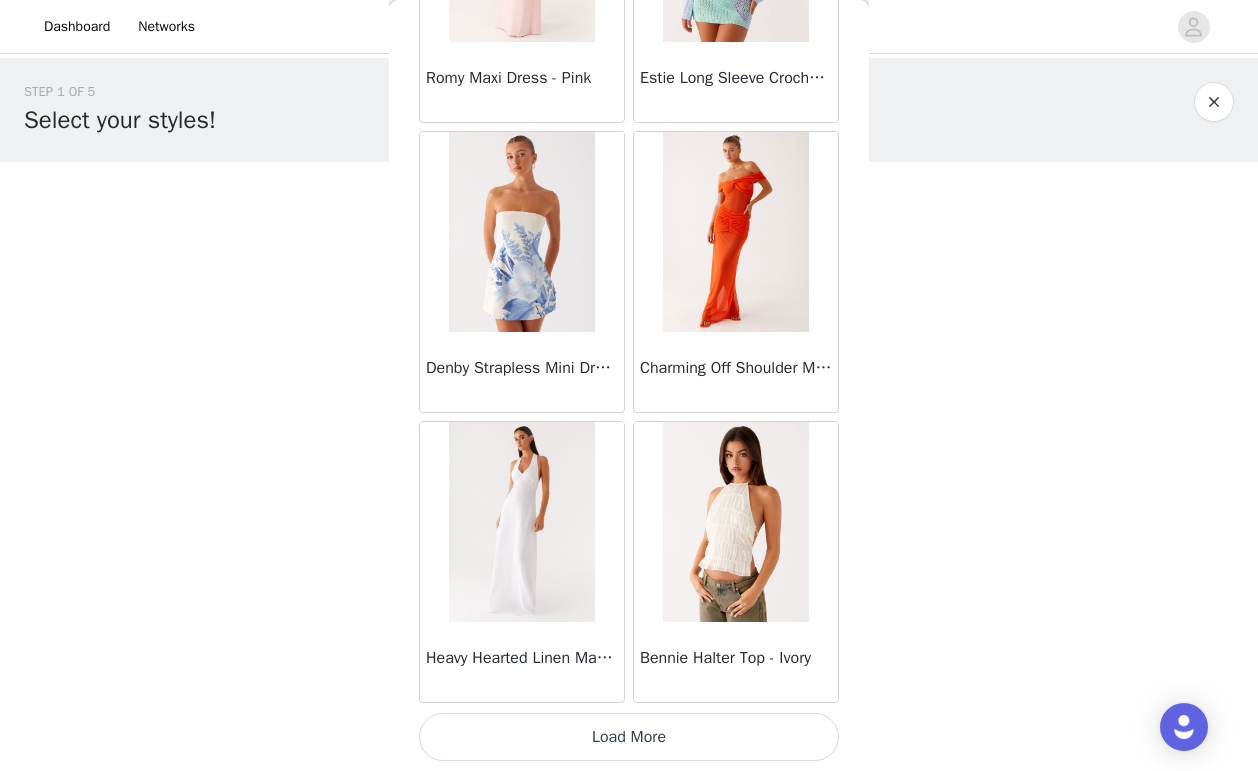 click on "Load More" at bounding box center [629, 737] 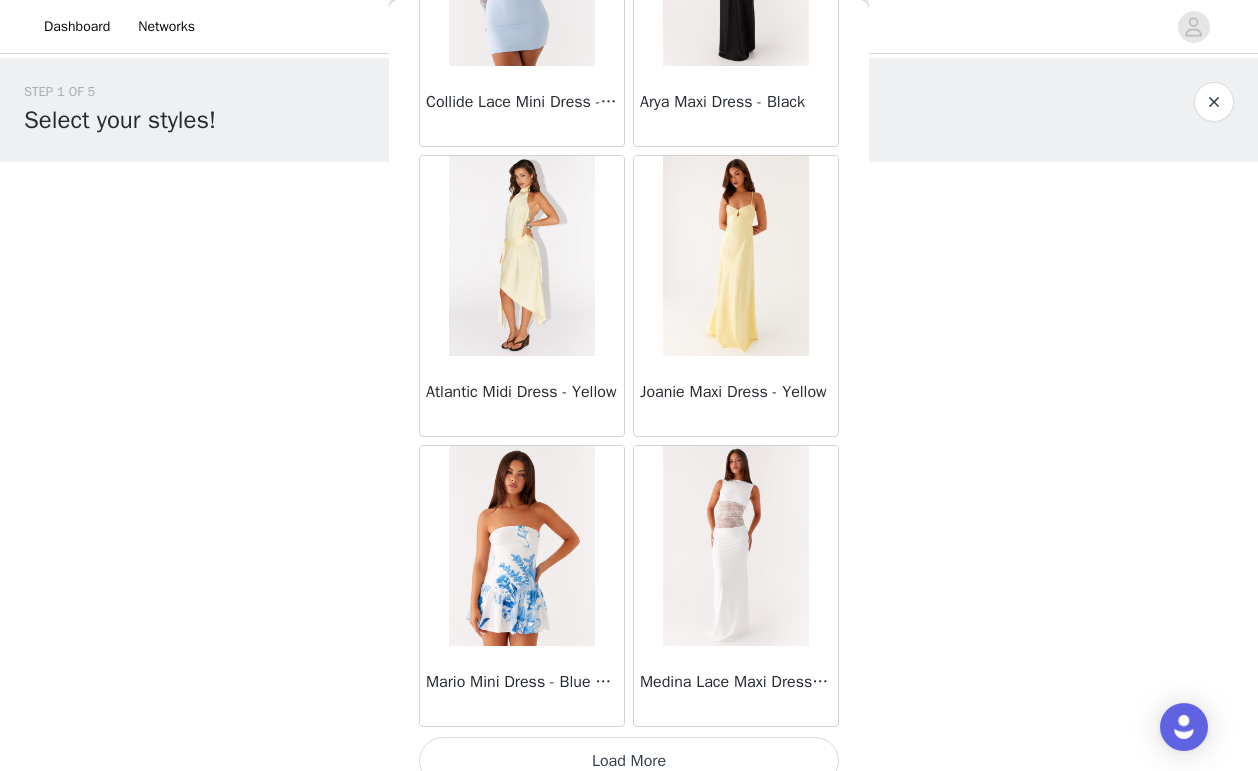 scroll, scrollTop: 37089, scrollLeft: 0, axis: vertical 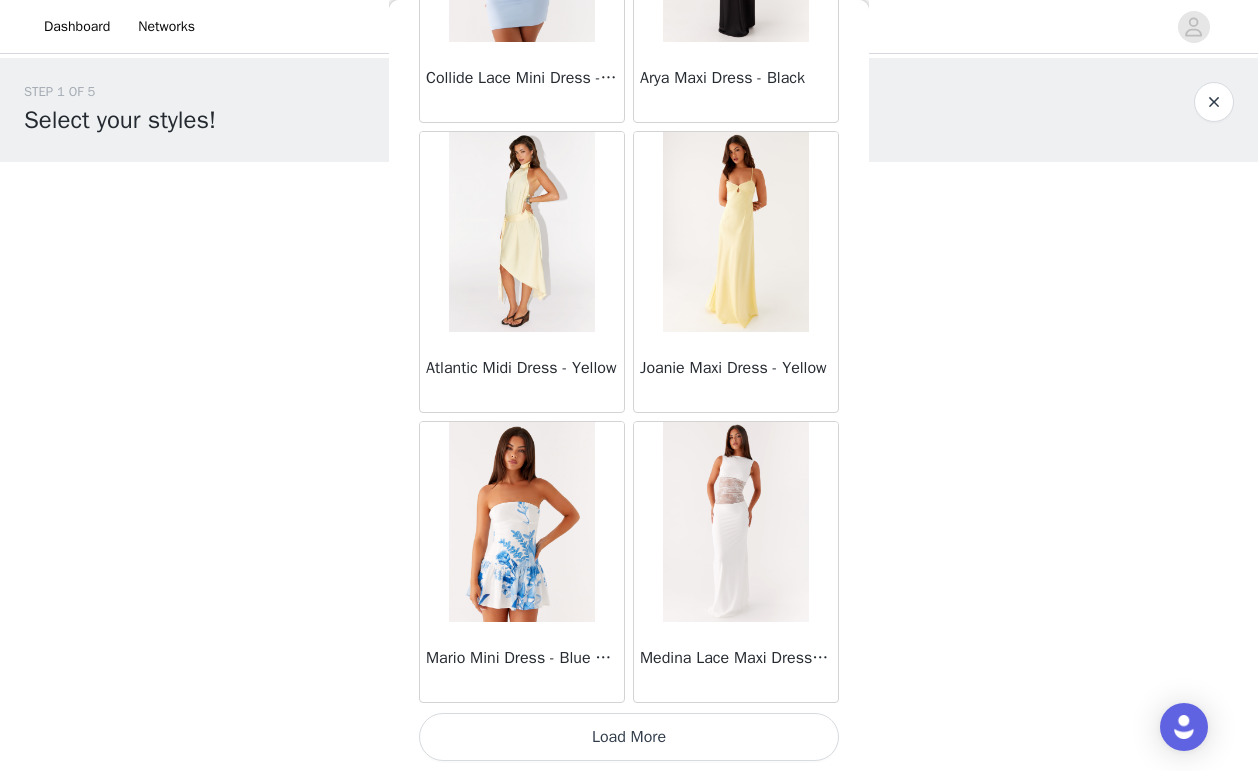 click at bounding box center [521, 232] 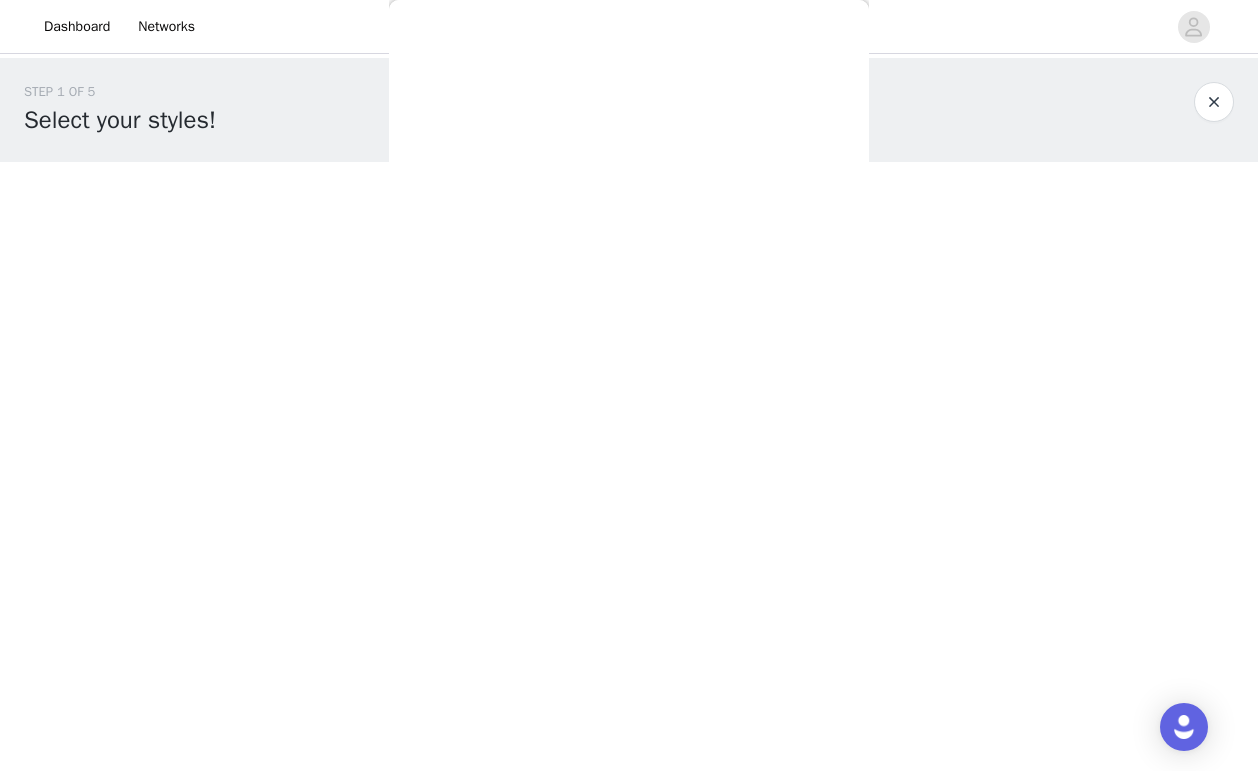 scroll, scrollTop: 0, scrollLeft: 0, axis: both 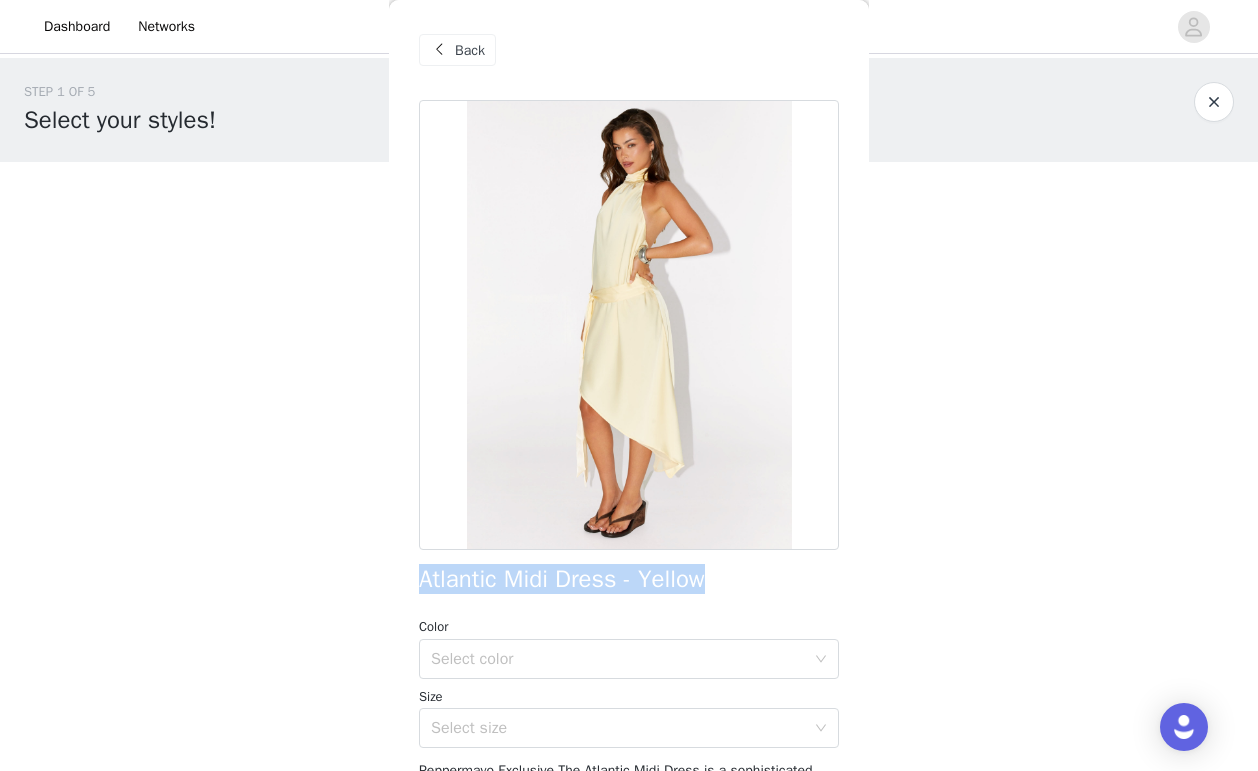 drag, startPoint x: 706, startPoint y: 585, endPoint x: 408, endPoint y: 583, distance: 298.0067 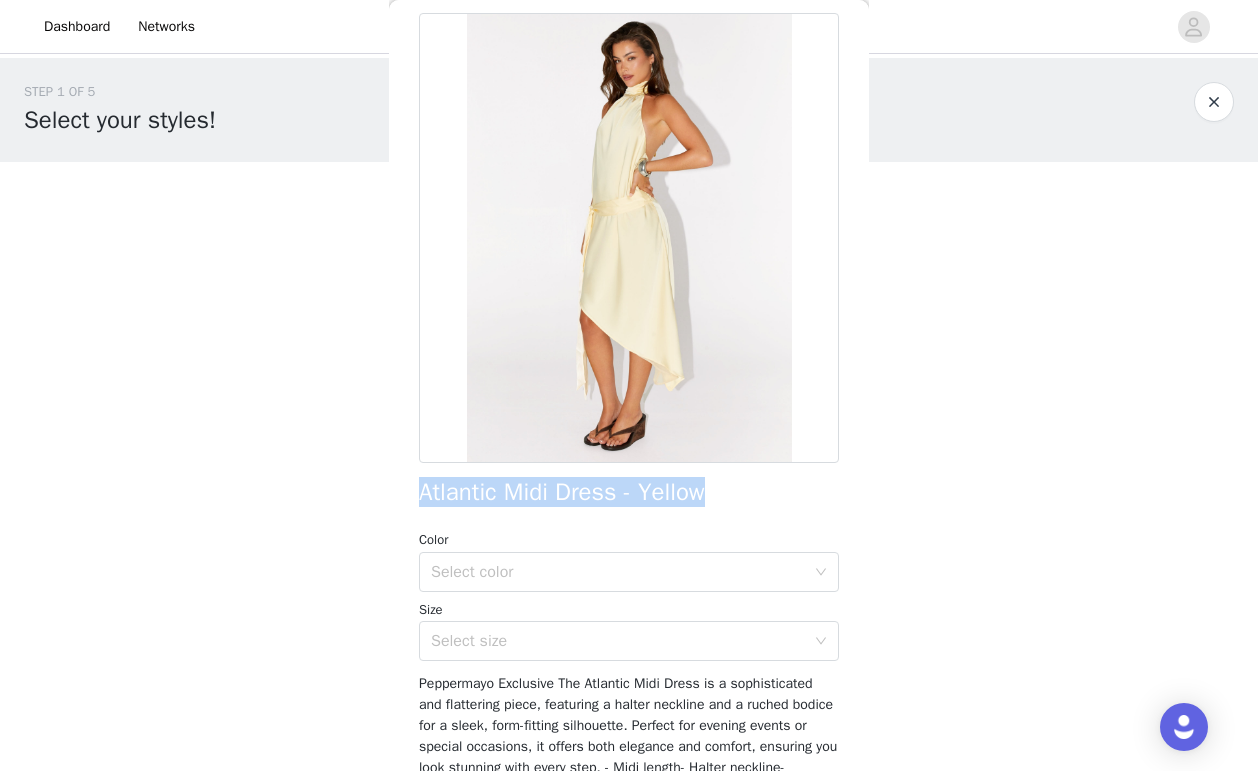 scroll, scrollTop: 0, scrollLeft: 0, axis: both 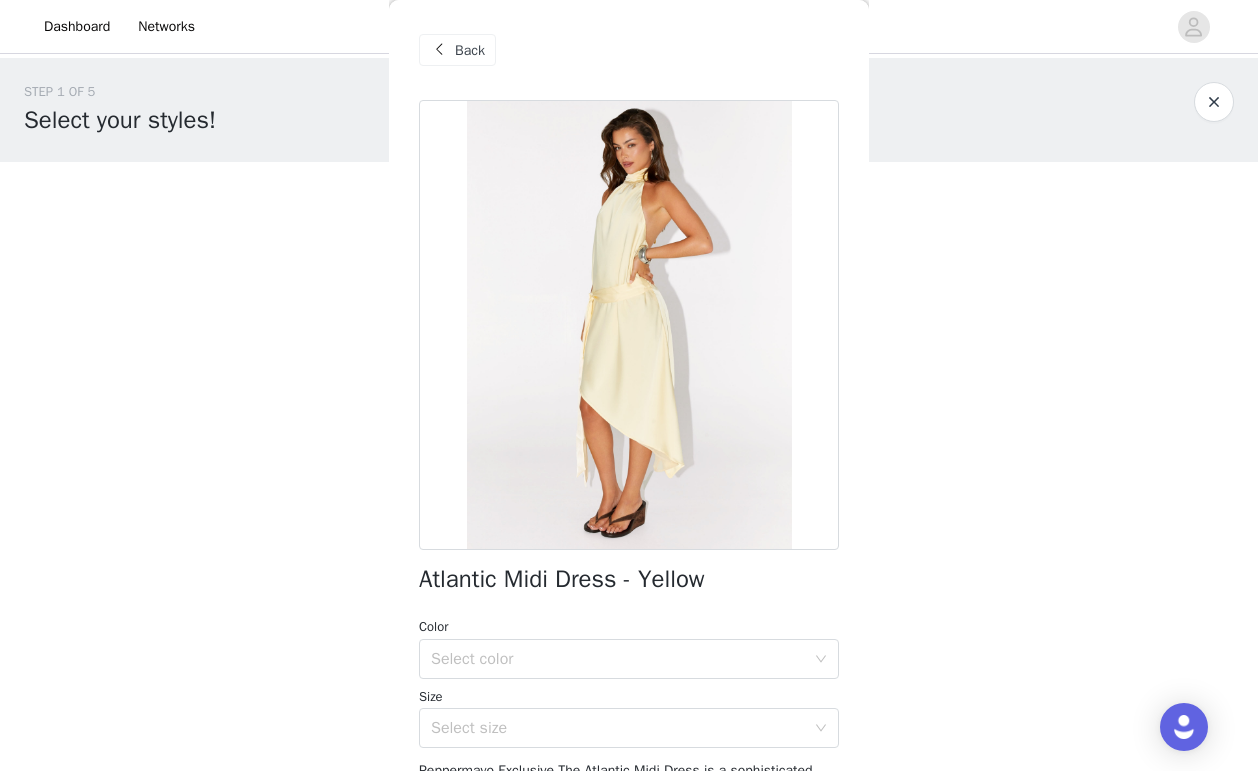 click on "Back" at bounding box center (470, 50) 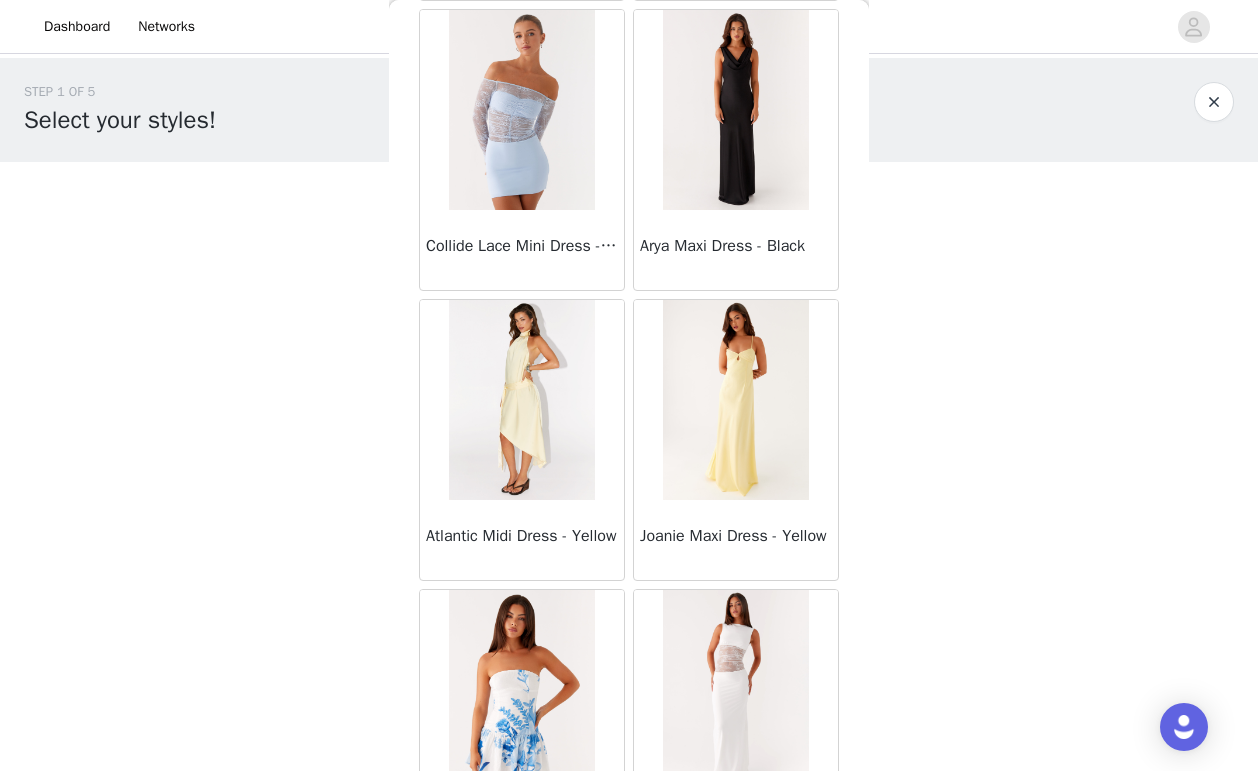 scroll, scrollTop: 37089, scrollLeft: 0, axis: vertical 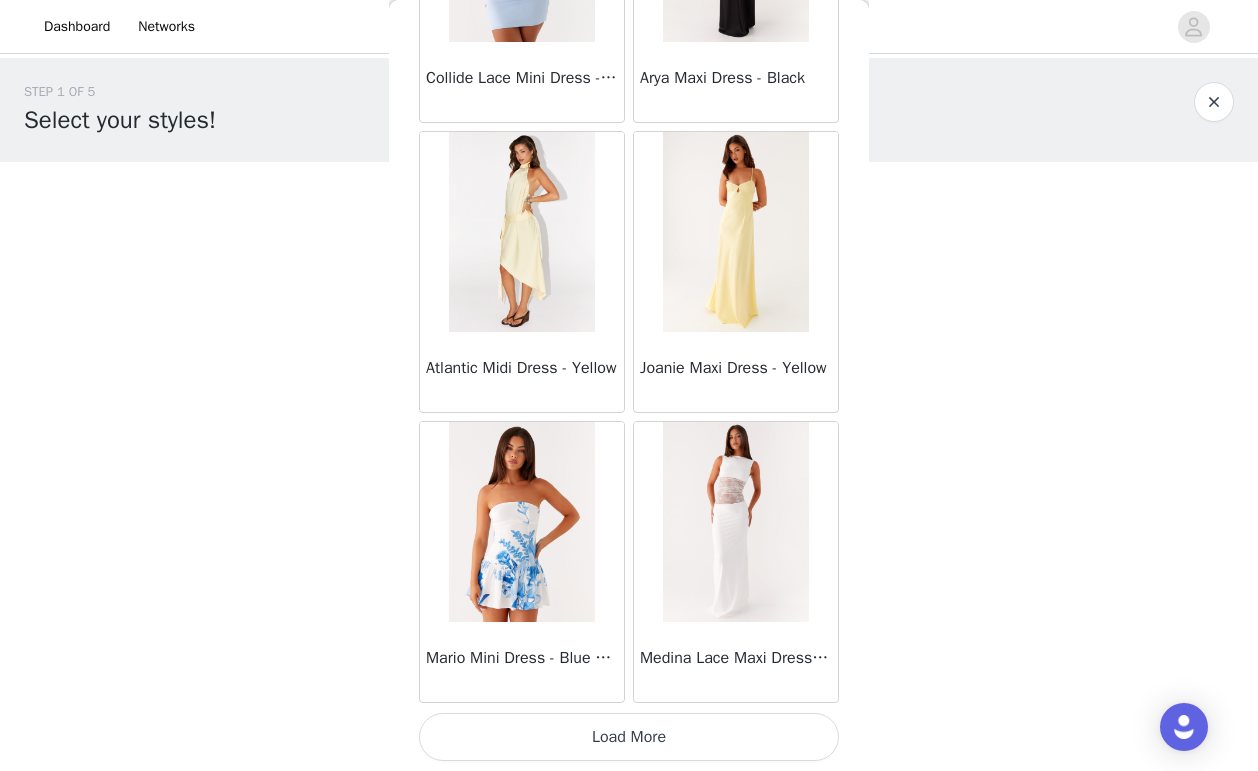 click on "Load More" at bounding box center (629, 737) 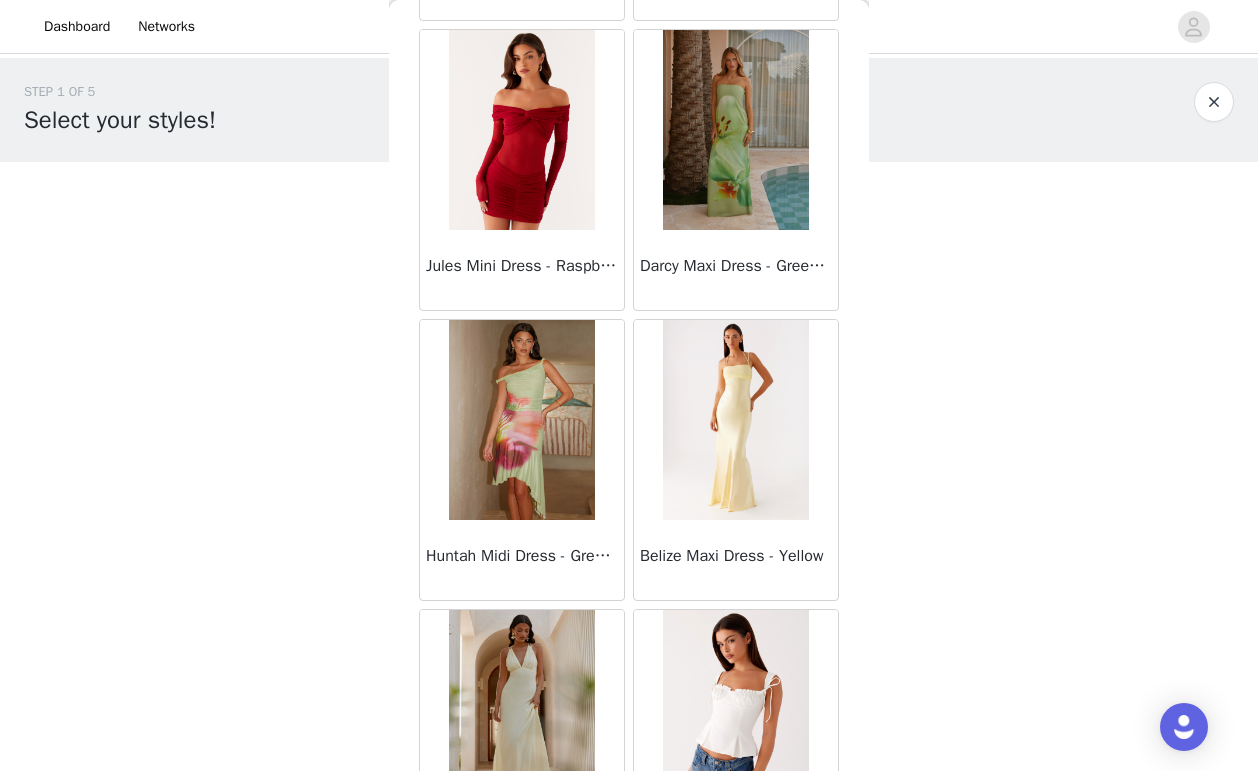 scroll, scrollTop: 39989, scrollLeft: 0, axis: vertical 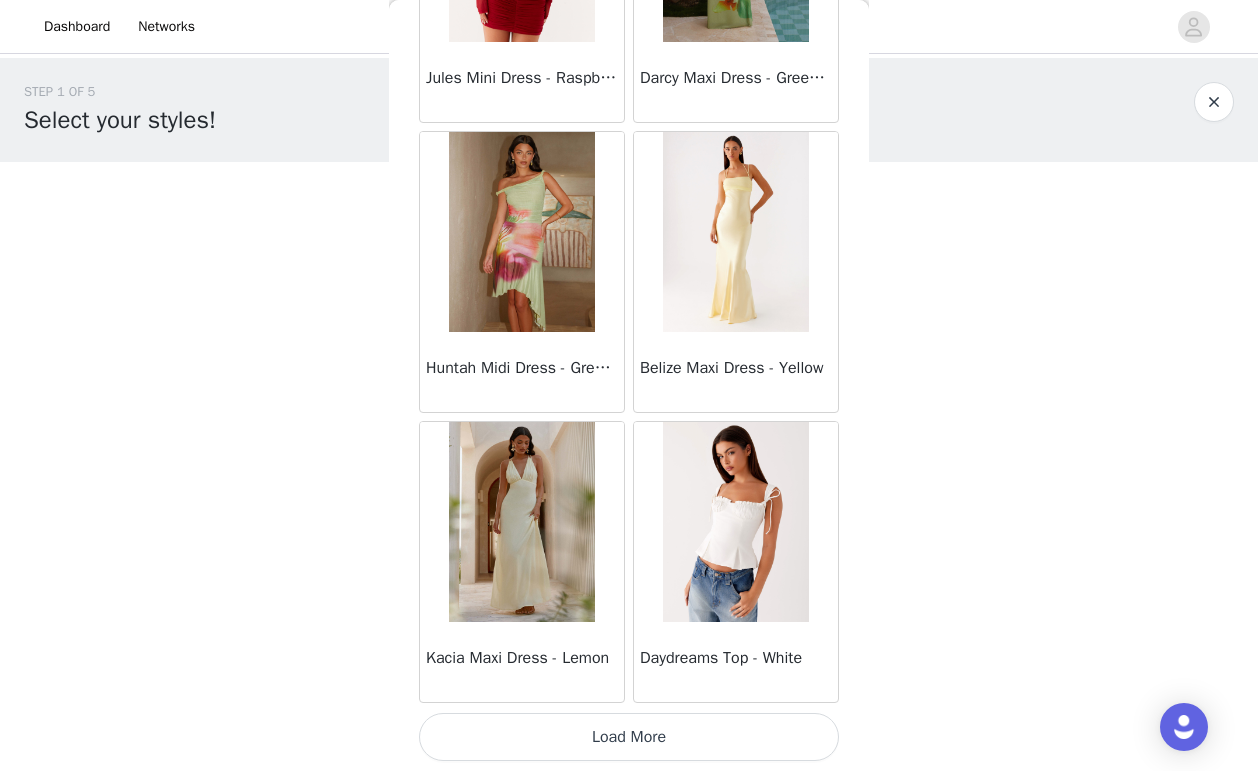 click on "Load More" at bounding box center [629, 737] 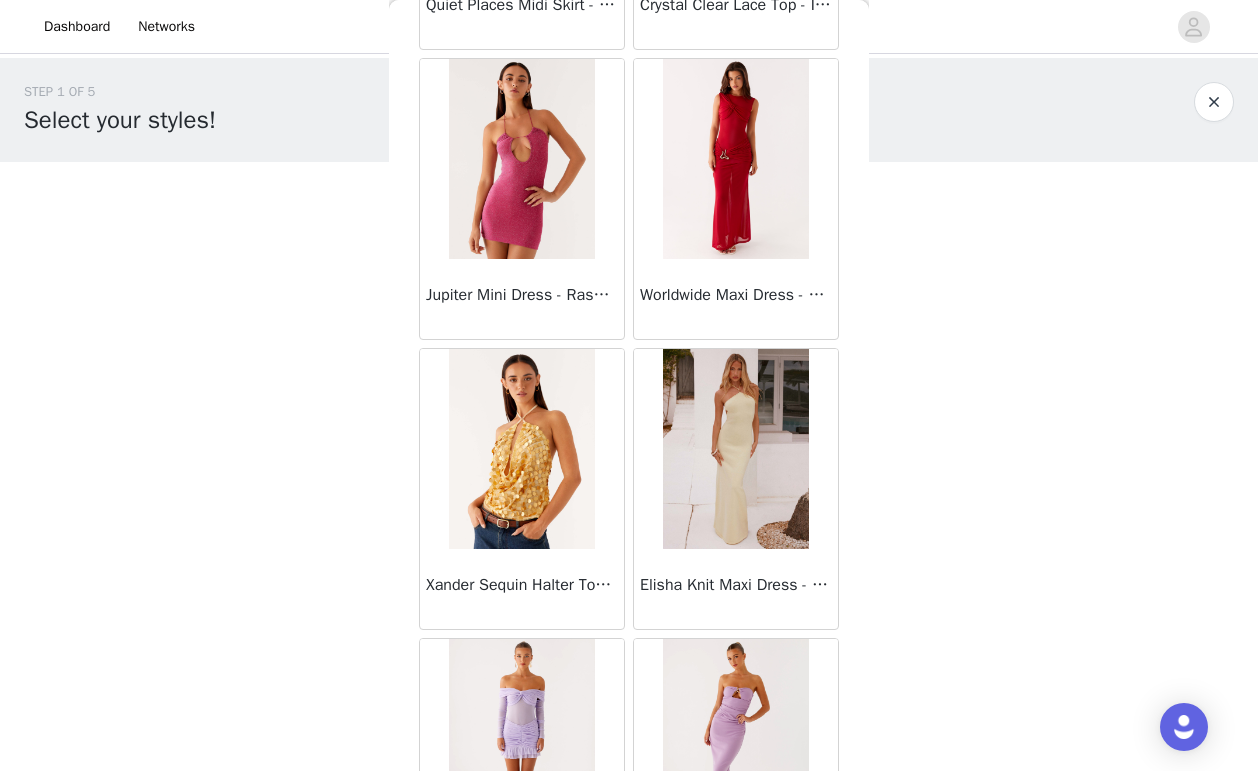 scroll, scrollTop: 42889, scrollLeft: 0, axis: vertical 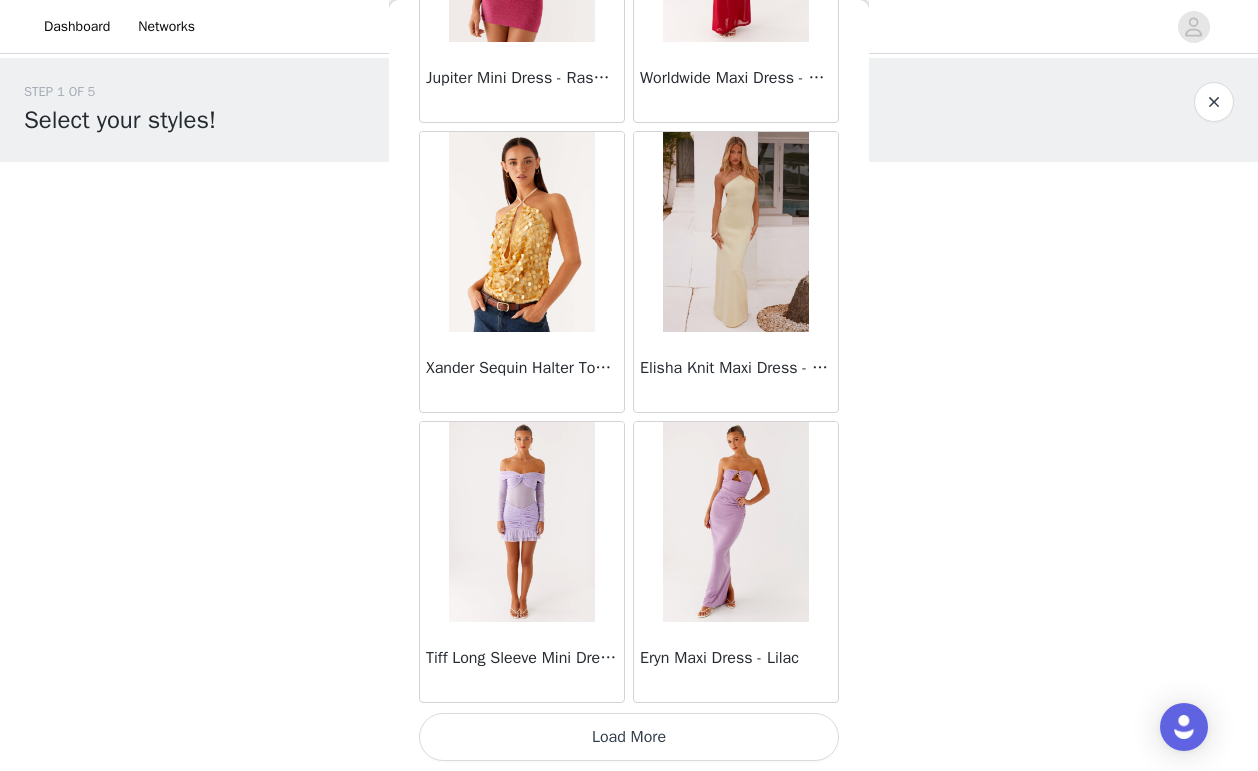 click on "Load More" at bounding box center (629, 737) 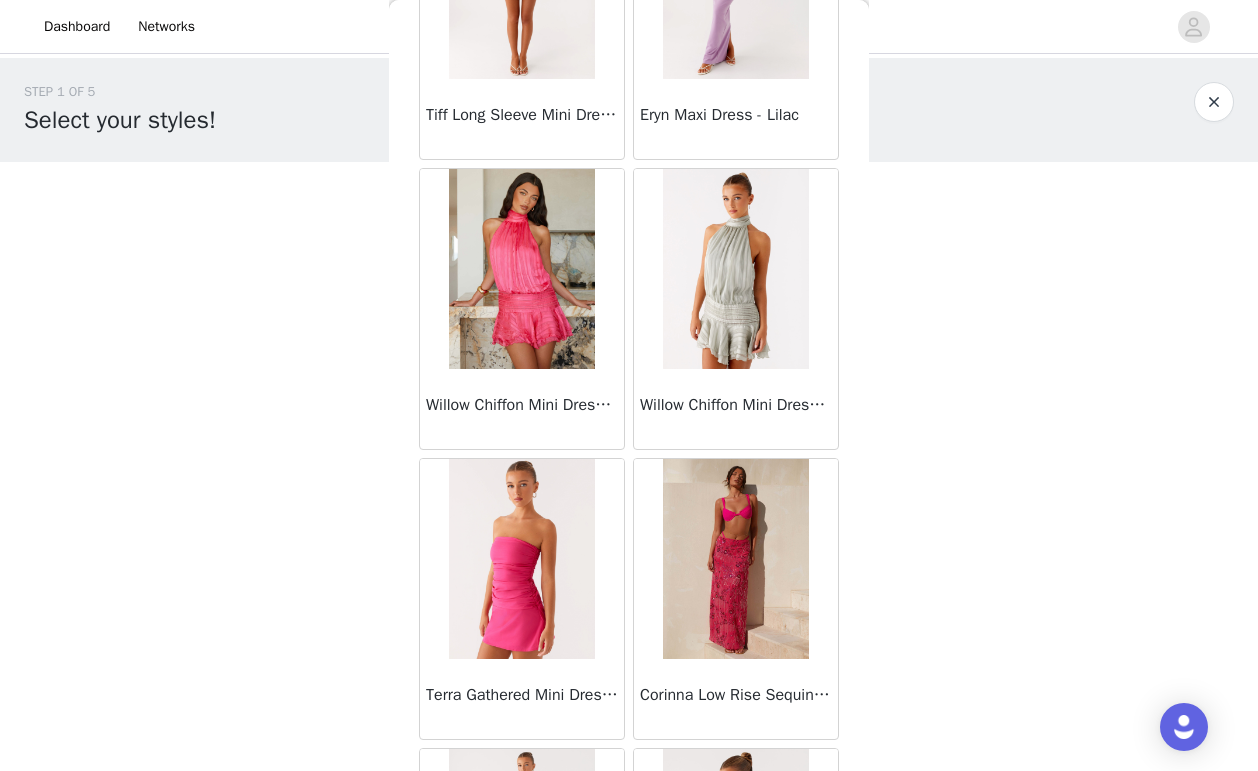 scroll, scrollTop: 43463, scrollLeft: 0, axis: vertical 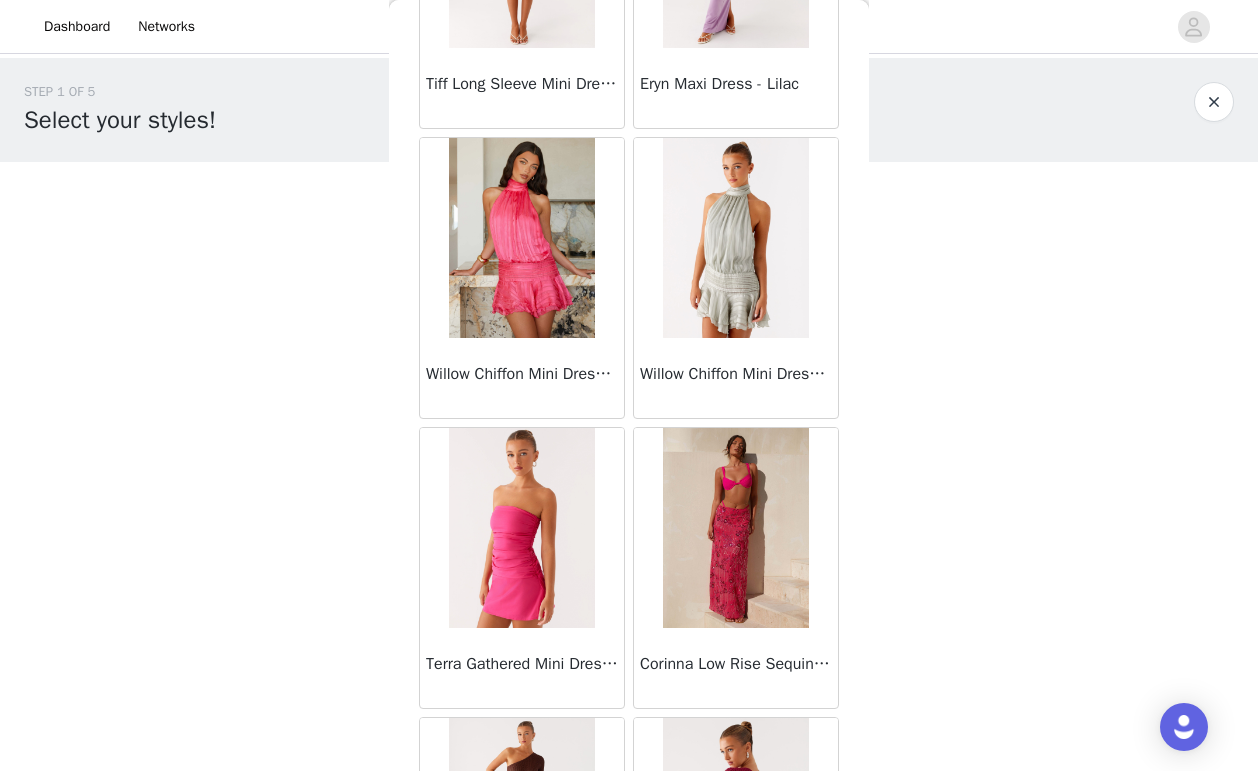 click on "Willow Chiffon Mini Dress - Fuchsia" at bounding box center [522, 378] 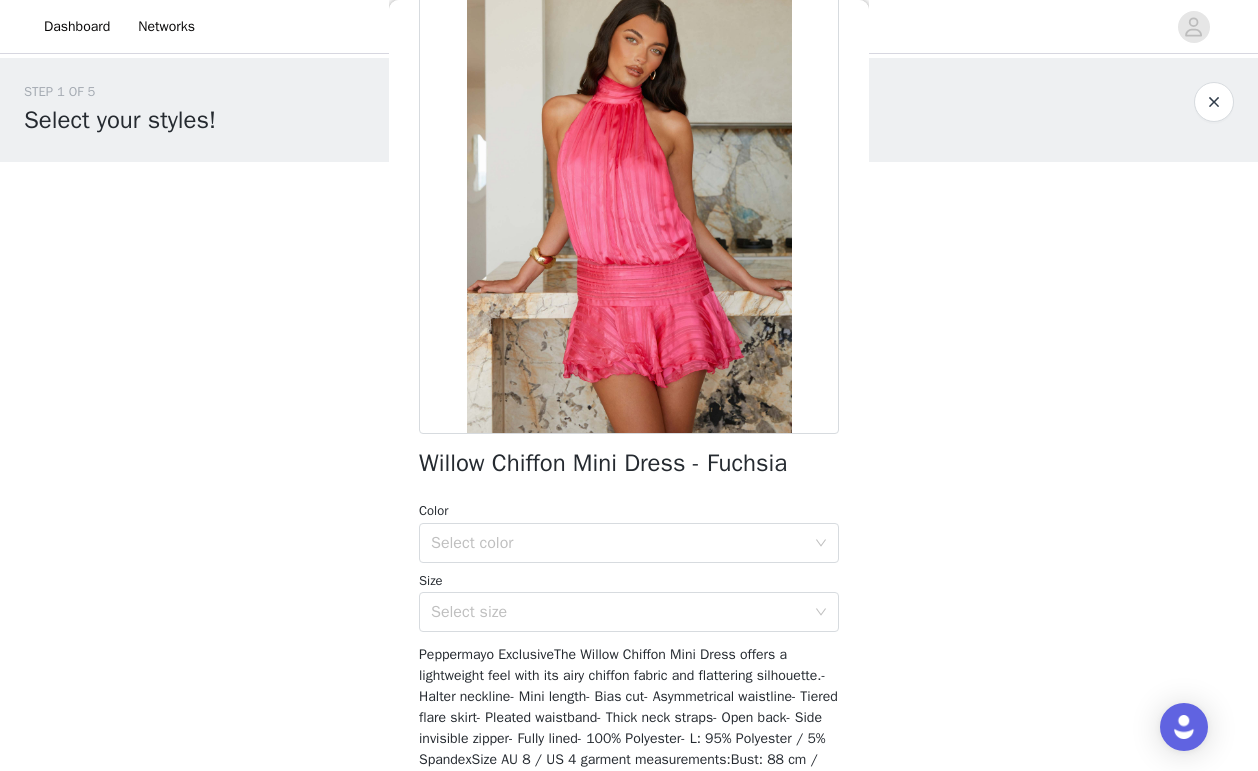 scroll, scrollTop: 283, scrollLeft: 0, axis: vertical 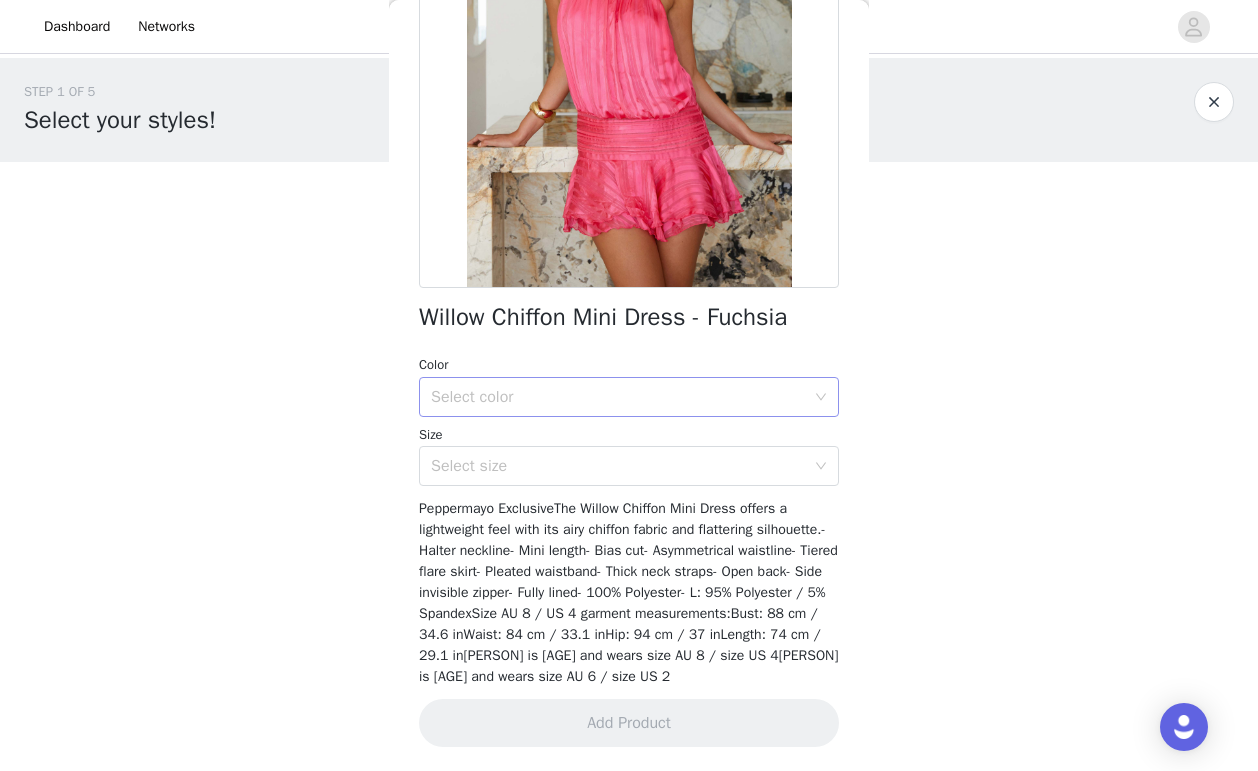 click on "Select color" at bounding box center [618, 397] 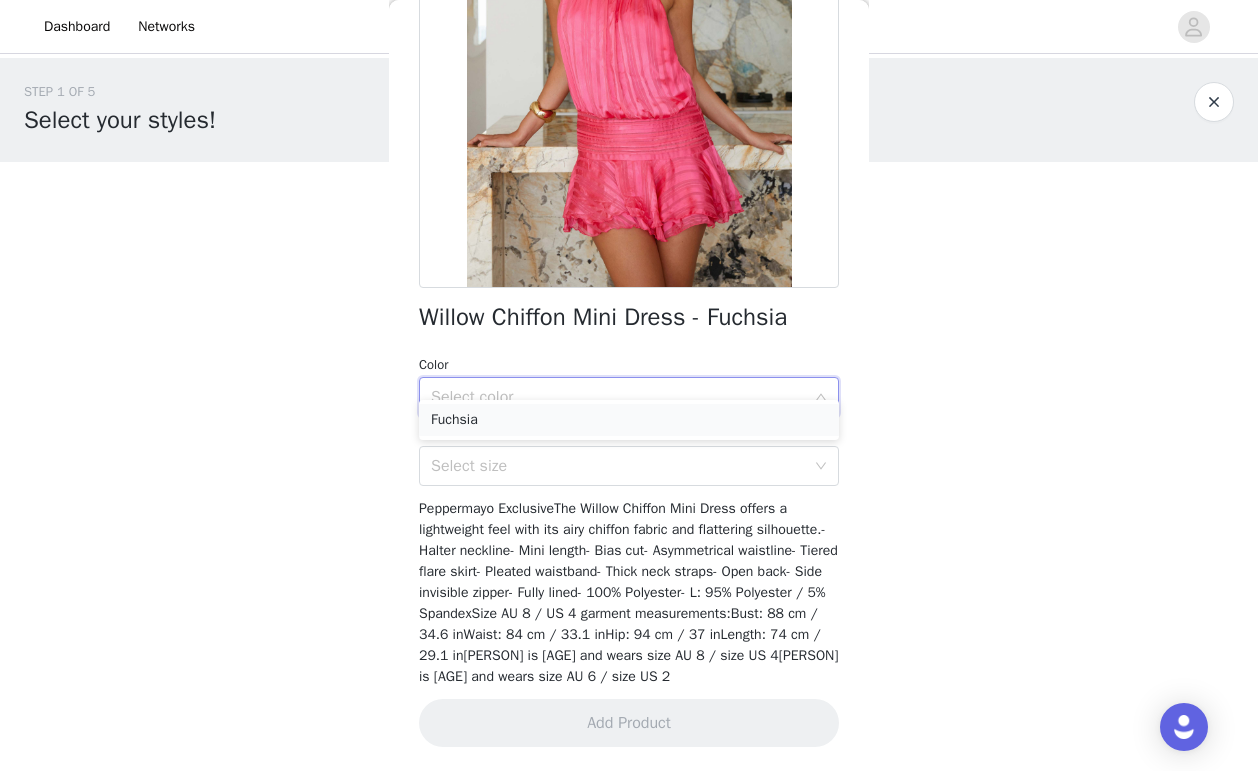 click on "Fuchsia" at bounding box center (629, 420) 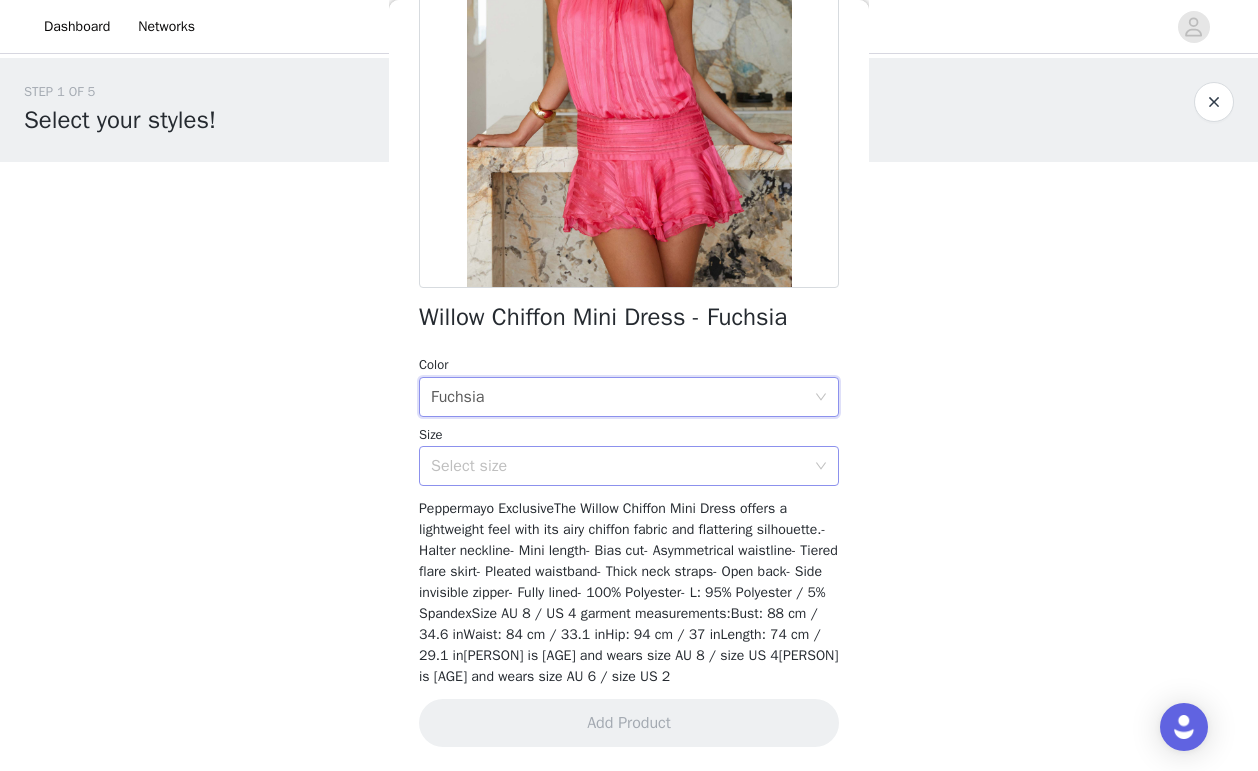 click on "Select size" at bounding box center [618, 466] 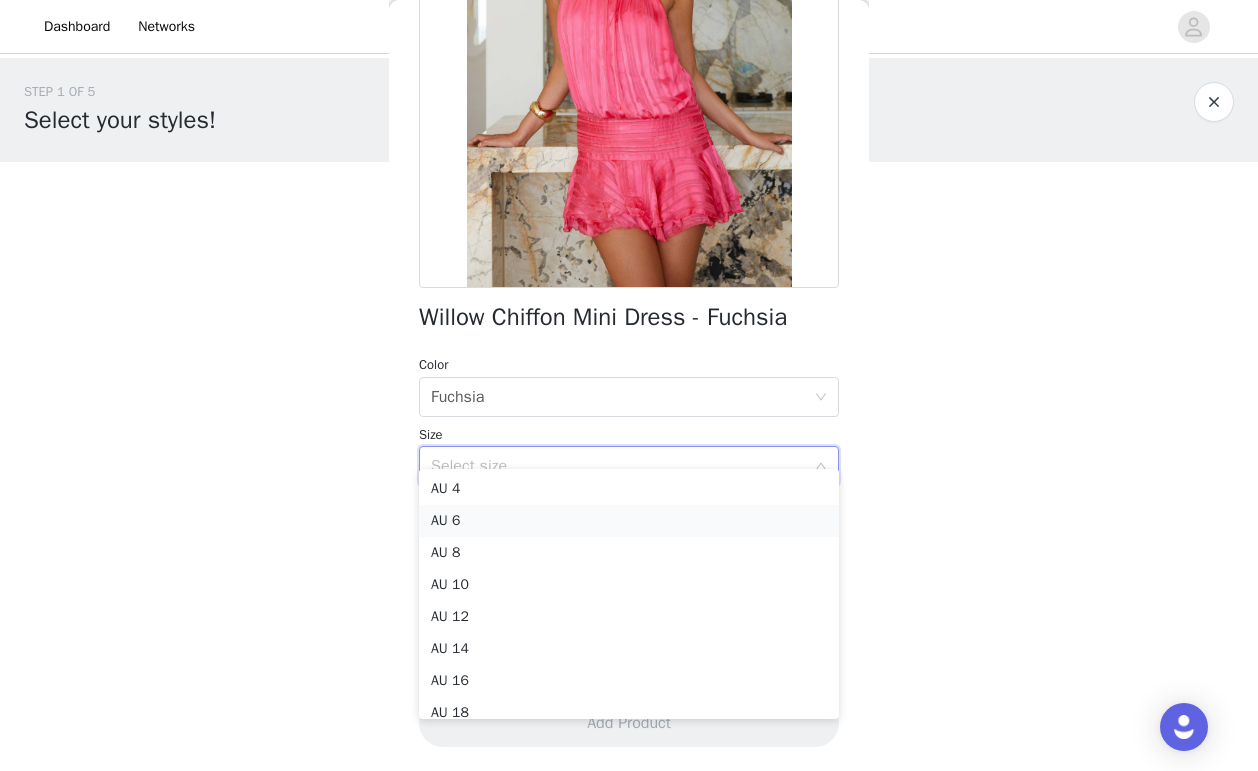 click on "AU 6" at bounding box center [629, 521] 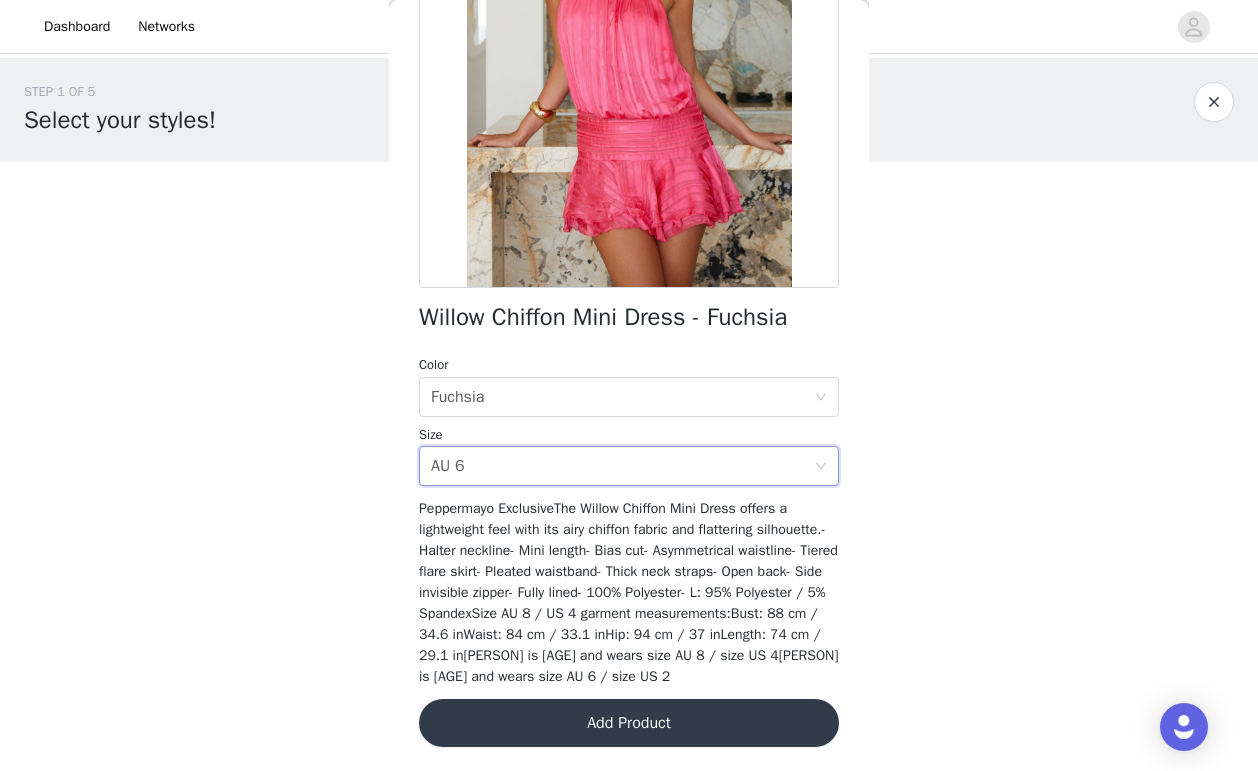 click on "Add Product" at bounding box center [629, 723] 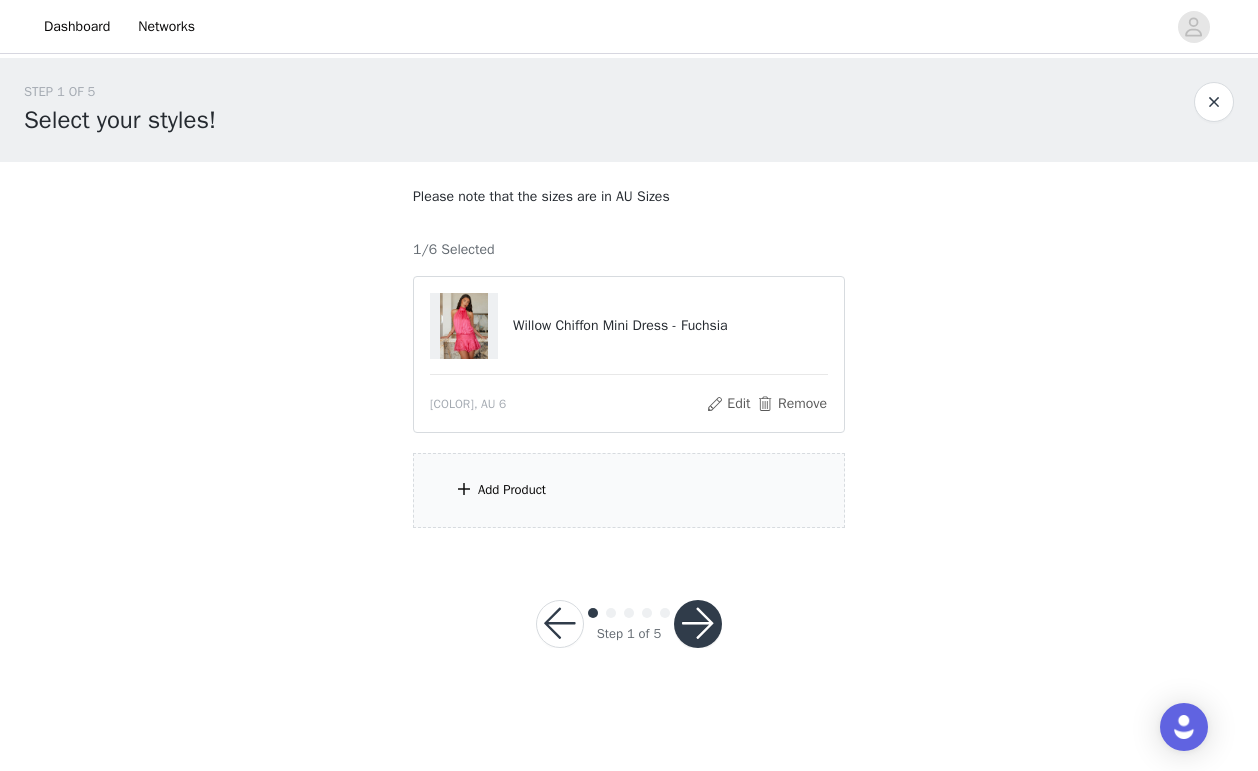 click on "Add Product" at bounding box center [512, 490] 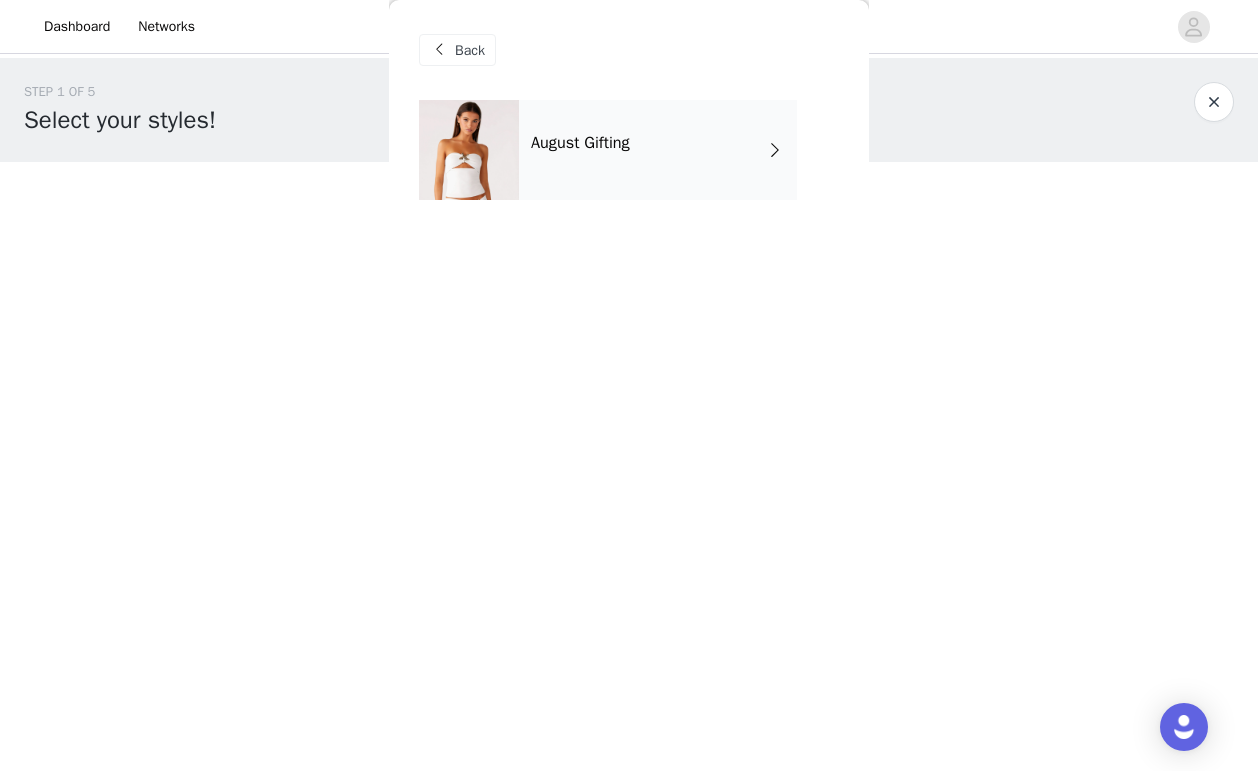 click on "August Gifting" at bounding box center [658, 150] 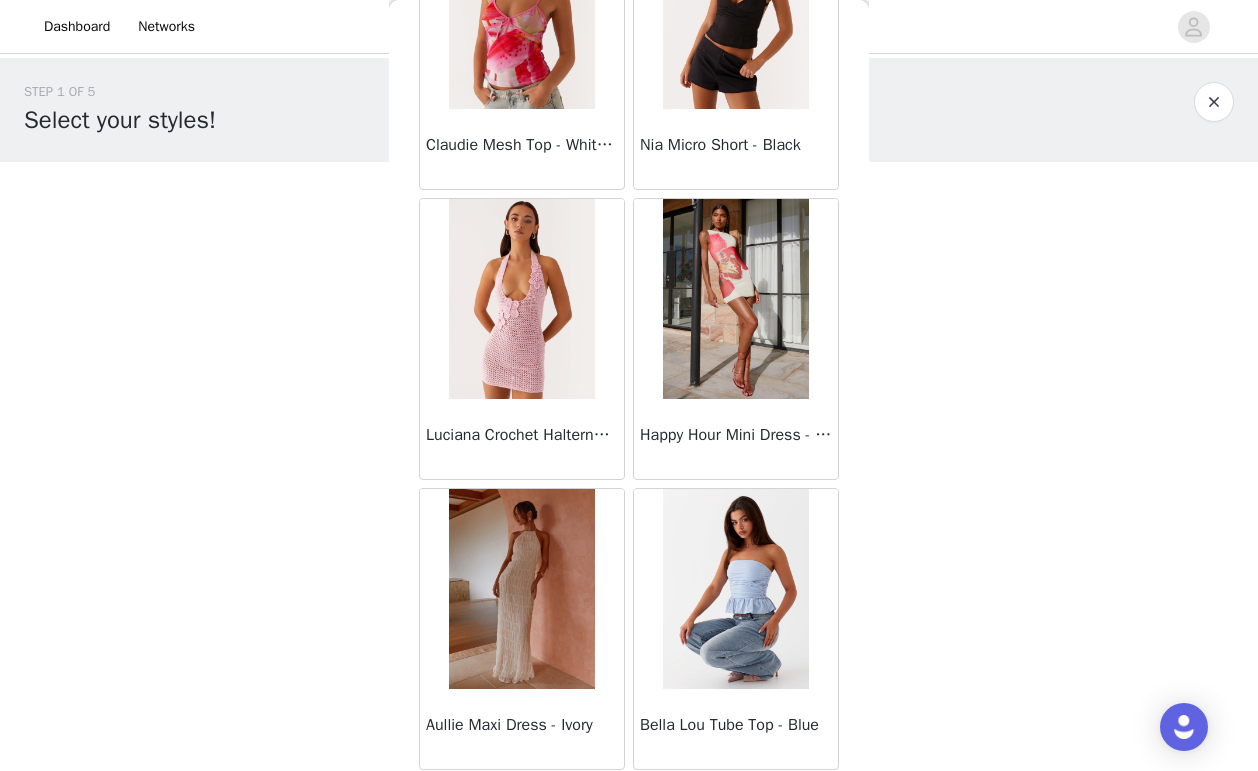 scroll, scrollTop: 2289, scrollLeft: 0, axis: vertical 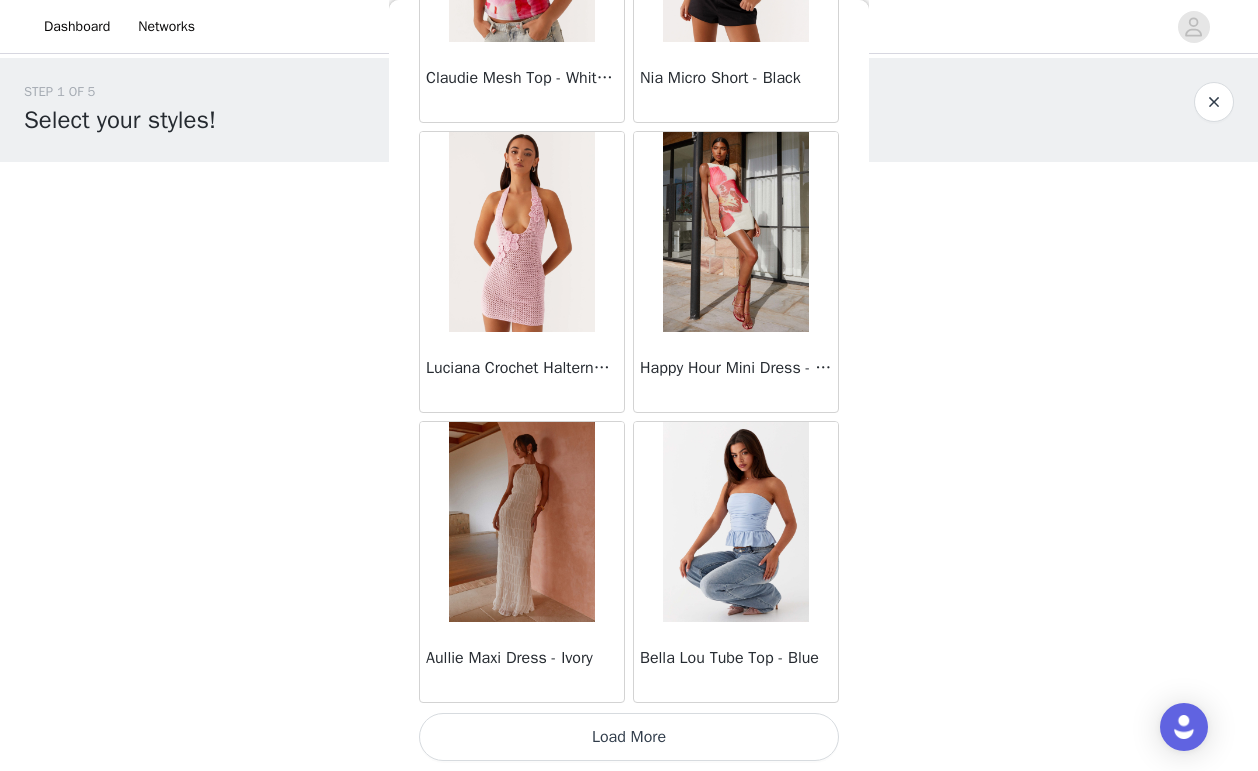 click on "Load More" at bounding box center (629, 737) 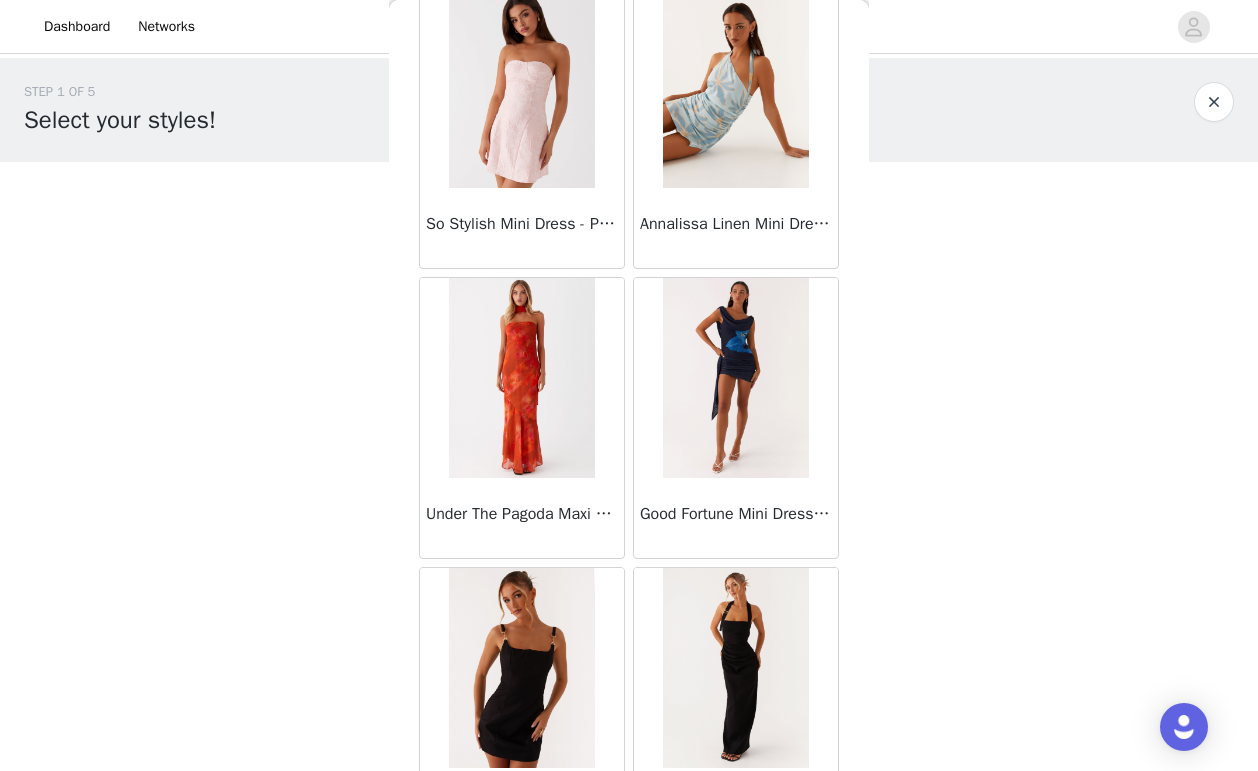 scroll, scrollTop: 5189, scrollLeft: 0, axis: vertical 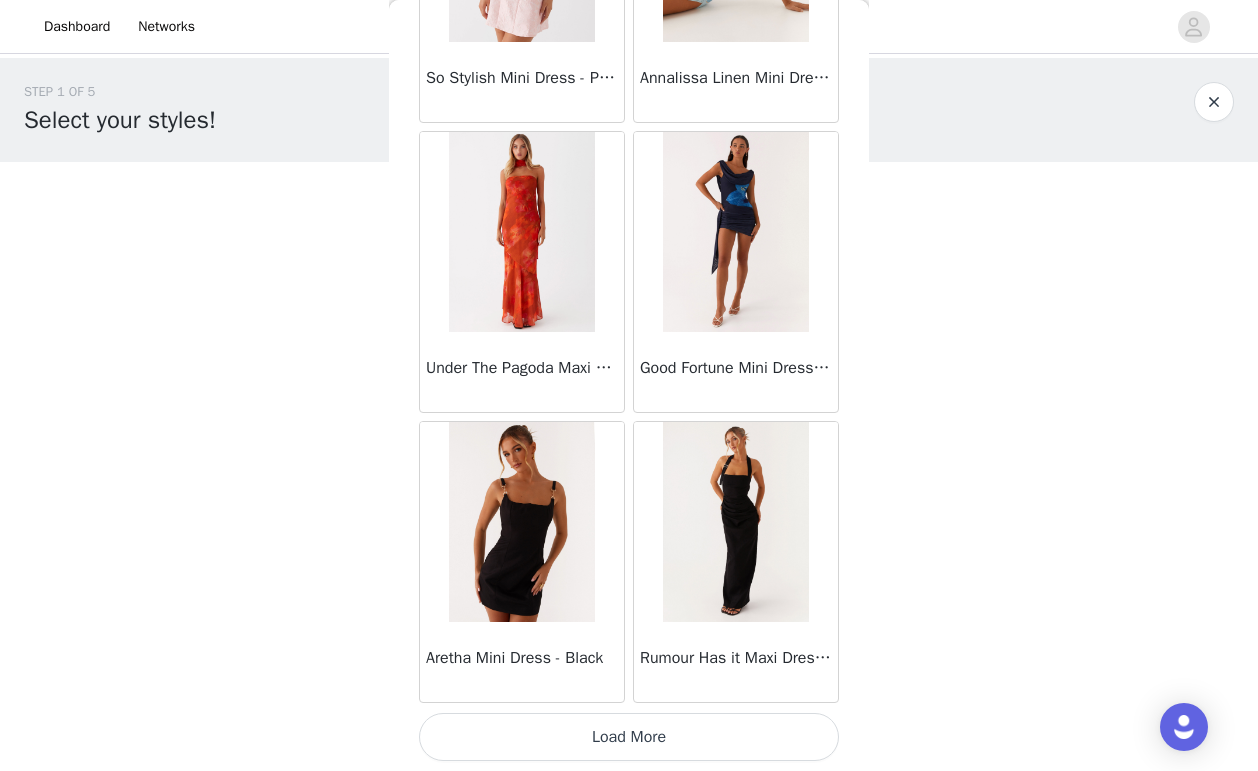 click on "Load More" at bounding box center (629, 737) 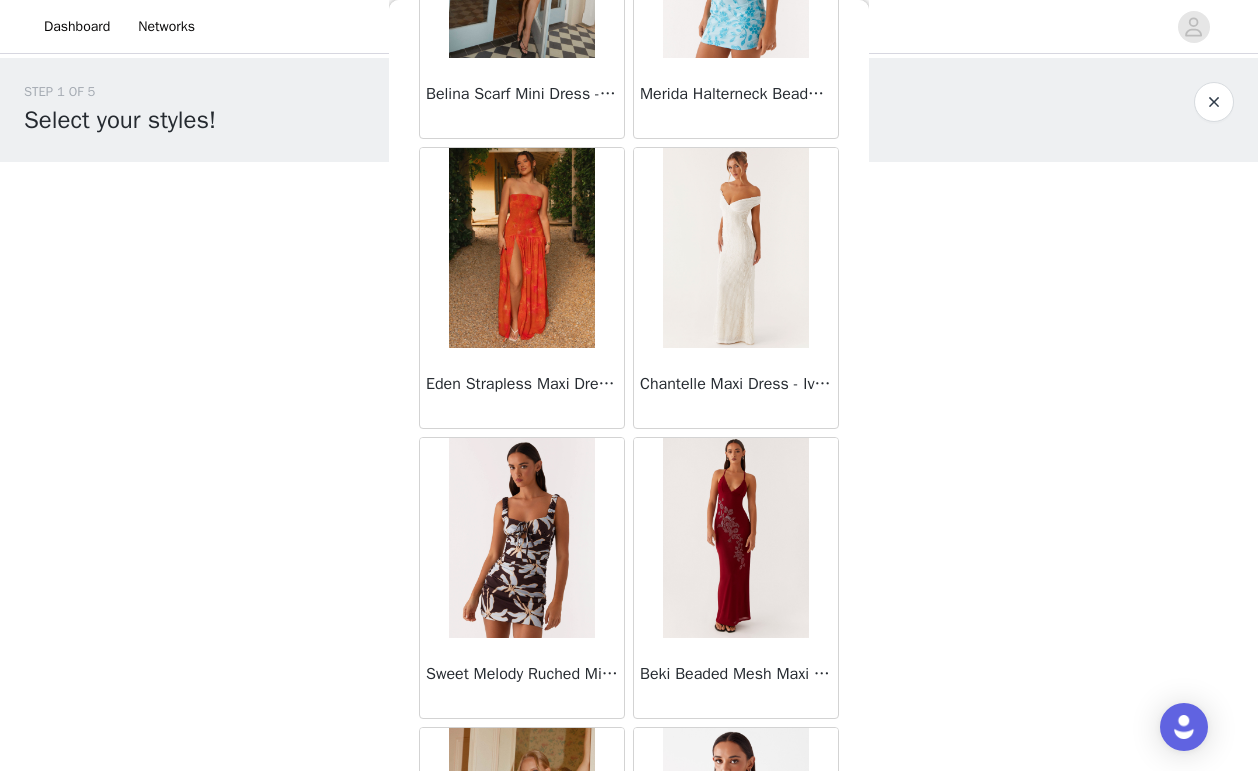 scroll, scrollTop: 8089, scrollLeft: 0, axis: vertical 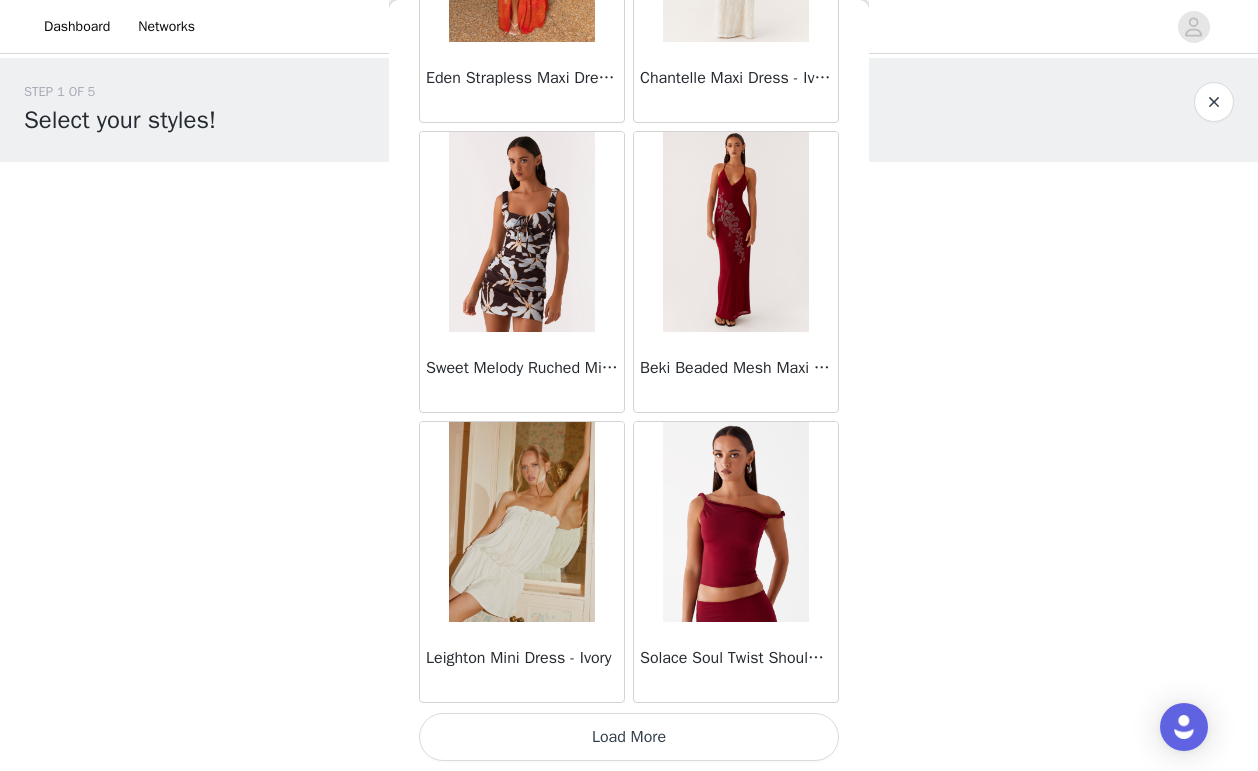 click on "Load More" at bounding box center (629, 737) 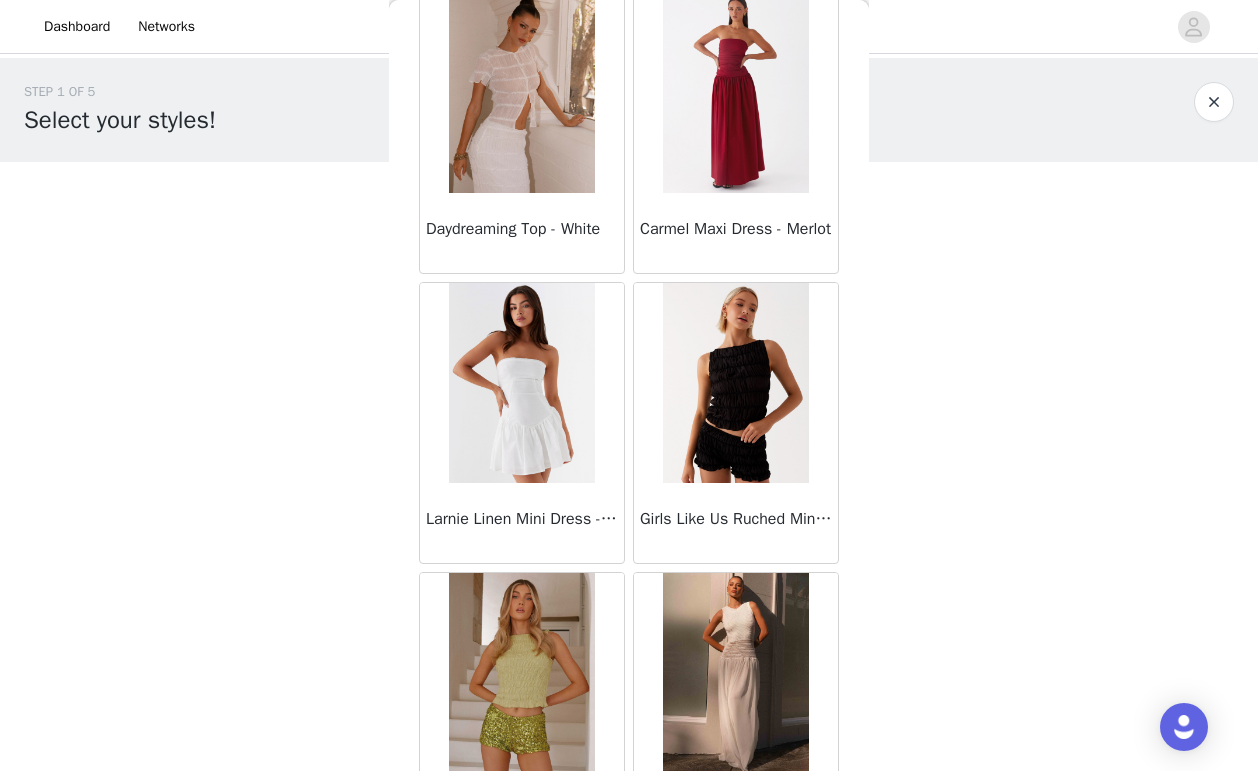 scroll, scrollTop: 10989, scrollLeft: 0, axis: vertical 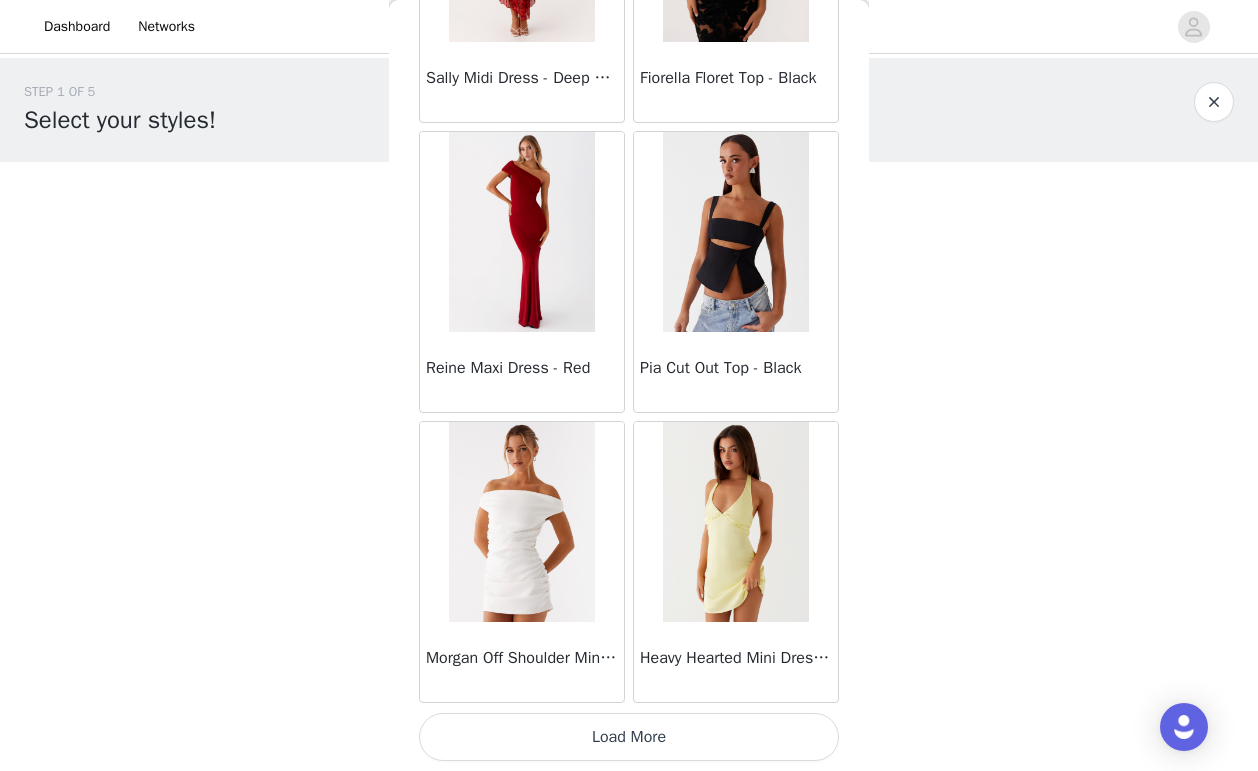 click on "Load More" at bounding box center (629, 737) 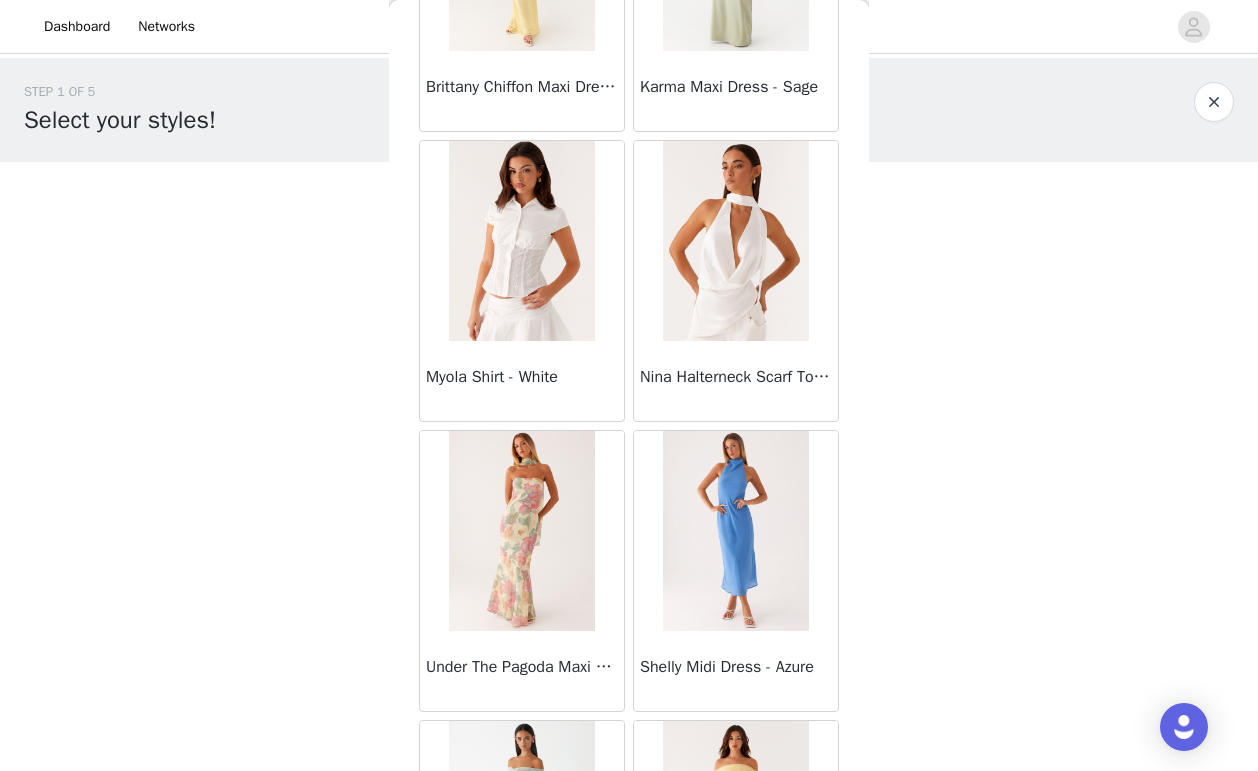 scroll, scrollTop: 13889, scrollLeft: 0, axis: vertical 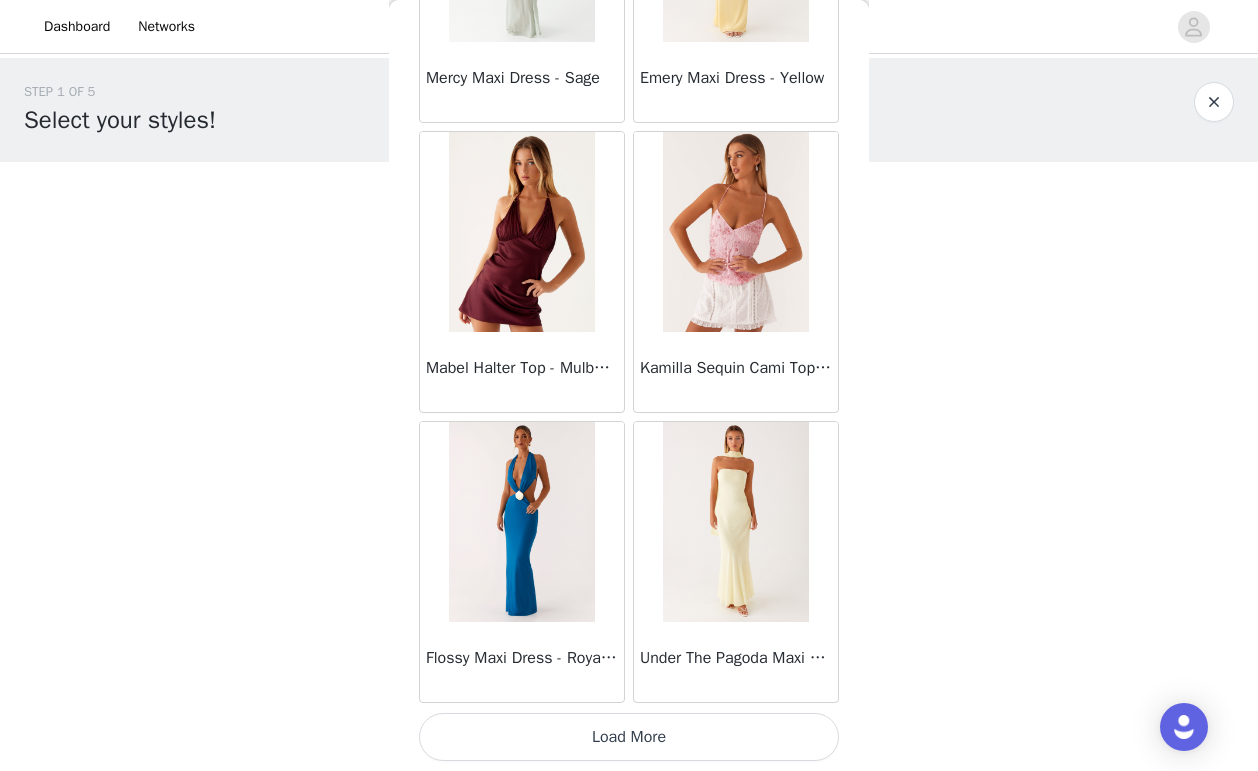 click on "Sweetpea Mini Dress - Yellow       Manifest Mini Dress - Amber       Raquel Off Shoulder Long Sleeve Top - Pink       Julianna Linen Mini Dress - Black       Radiate Halterneck Top - Pink       Arden Mesh Mini Dress - White       Cheryl Bustier Halter Top - Cherry Red       Under The Pagoda Maxi Dress - Deep Red Floral       Sweetest Pie T-Shirt - Black Gingham       That Girl Maxi Dress - Pink       Peppermayo Exclusive Heavy Hearted Mini - Black       Songbird Maxi Dress - Blue Black Floral       Viviana Mini Dress - Lavender       Eden Strapless Maxi Dress - Navy       Claudie Mesh Top - White Pink Lilly       Nia Micro Short - Black       Luciana Crochet Halterneck Mini Dress - Pink       Happy Hour Mini Dress - Yellow       Aullie Maxi Dress - Ivory       Bella Lou Tube Top - Blue       Odette Satin Mini Dress - Blue       Talk About Us Maxi Dress - Blue       Odette Satin Mini Dress - Lilac       Bellamy Top - Red Gingham       Field Of Dreams Maxi Dress - Blue Black Floral" at bounding box center (629, -6511) 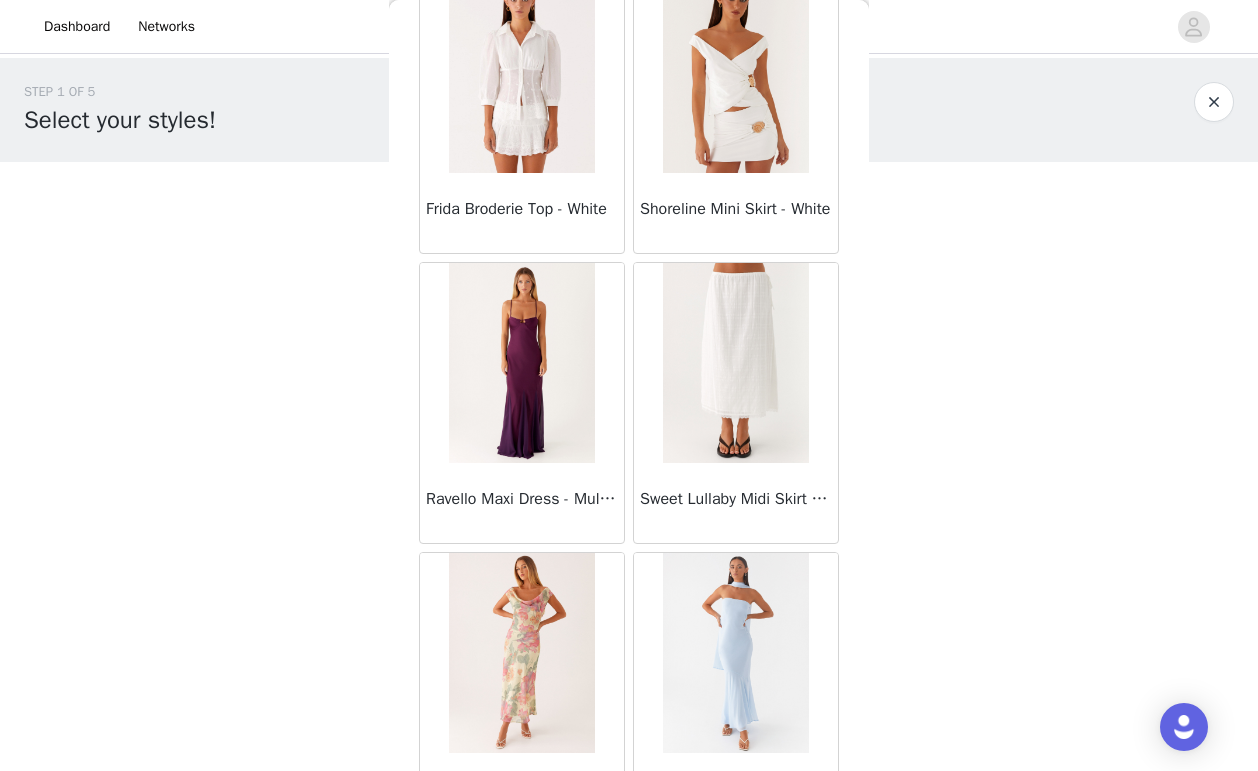 scroll, scrollTop: 16789, scrollLeft: 0, axis: vertical 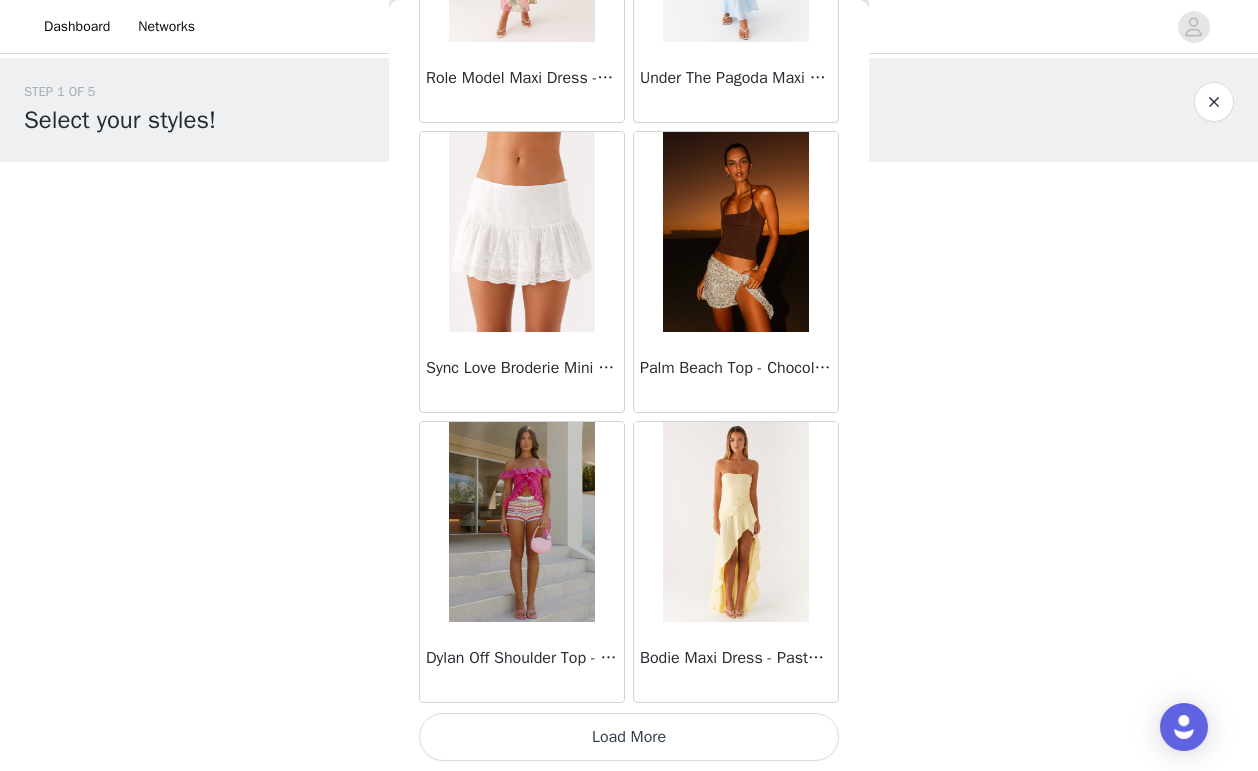 click on "Load More" at bounding box center (629, 737) 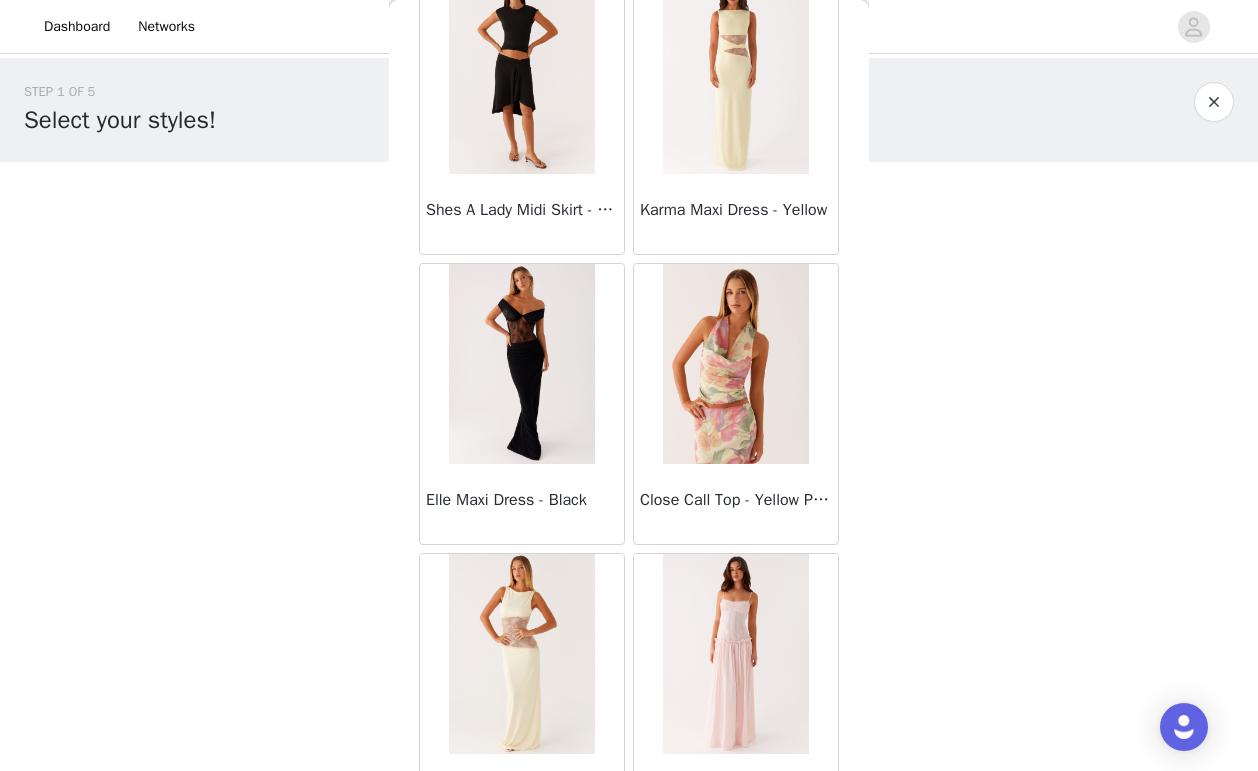 scroll, scrollTop: 19689, scrollLeft: 0, axis: vertical 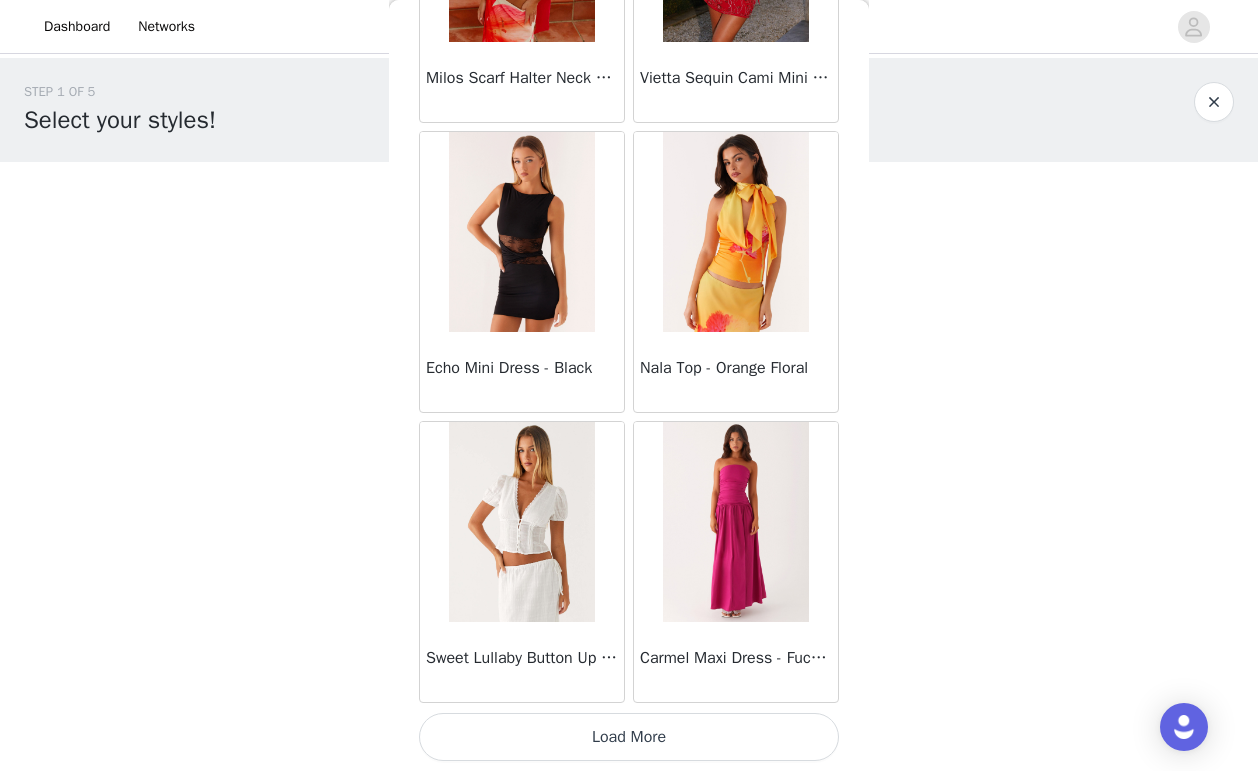 click on "Load More" at bounding box center (629, 737) 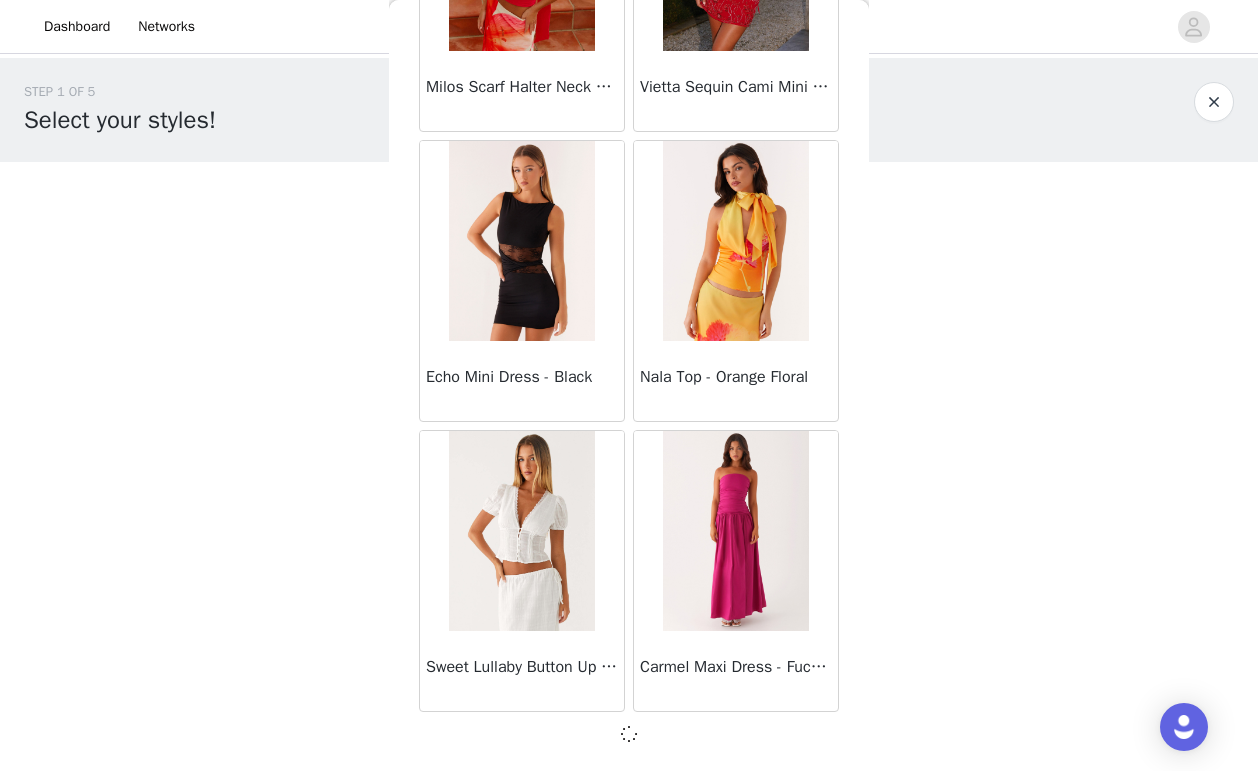 scroll, scrollTop: 19680, scrollLeft: 0, axis: vertical 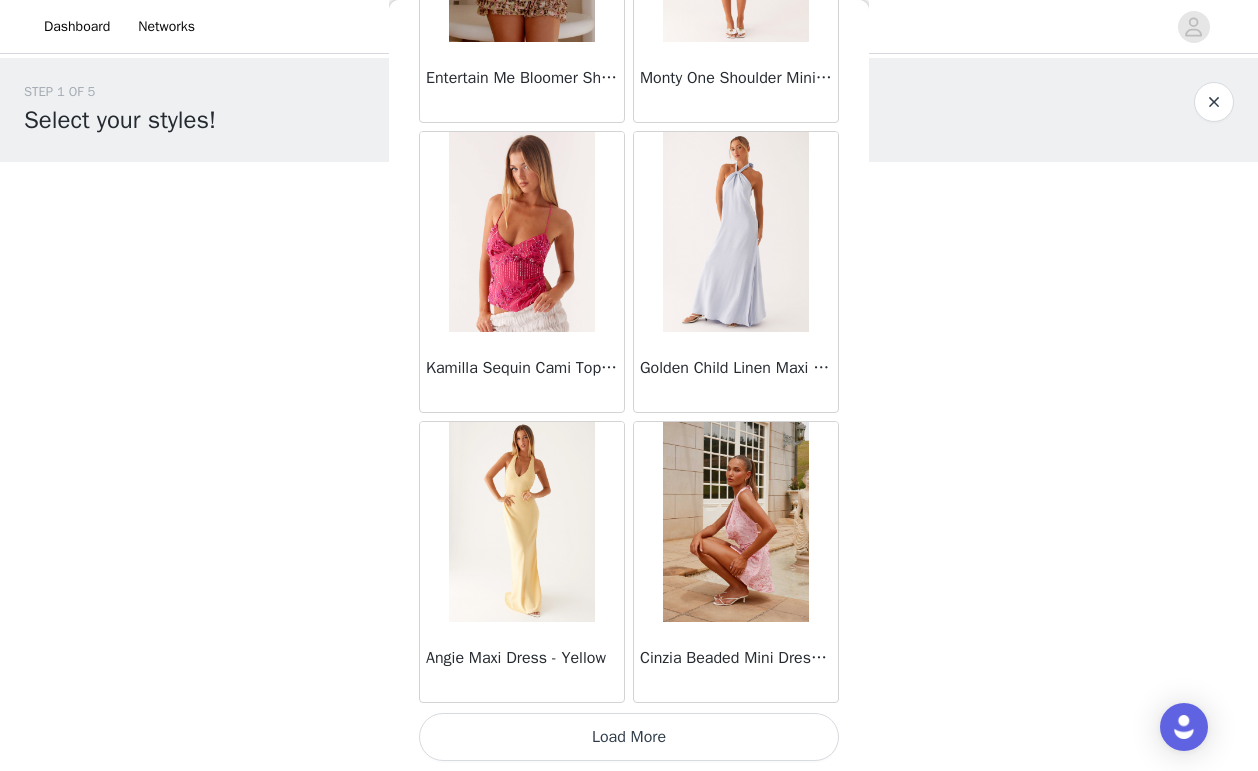 click on "Load More" at bounding box center [629, 737] 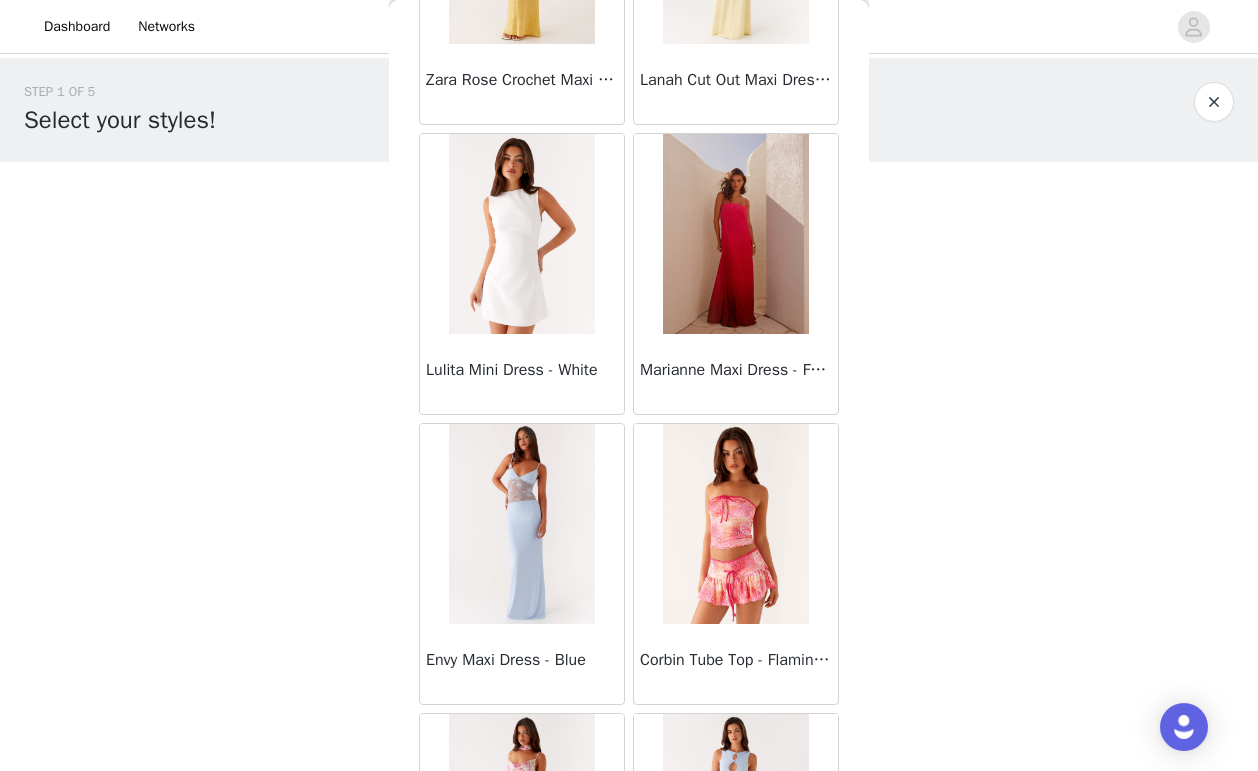 scroll, scrollTop: 25489, scrollLeft: 0, axis: vertical 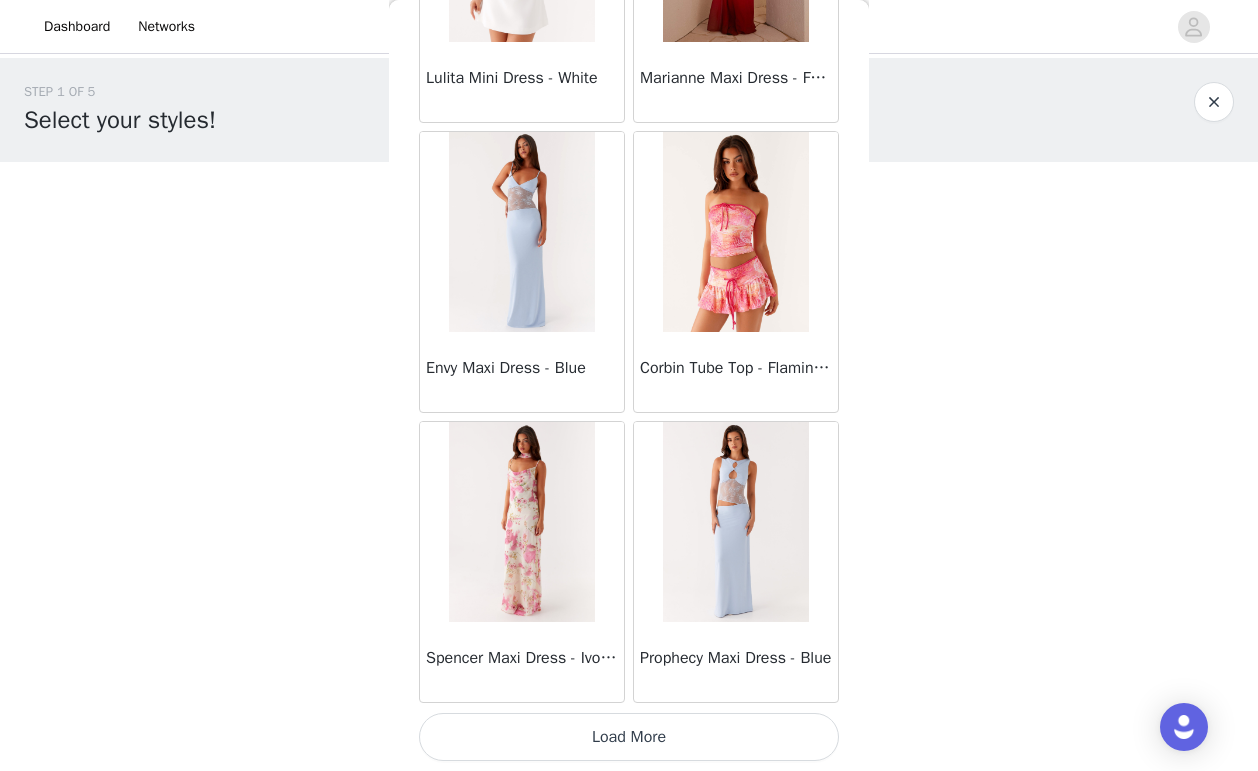 click on "Load More" at bounding box center (629, 737) 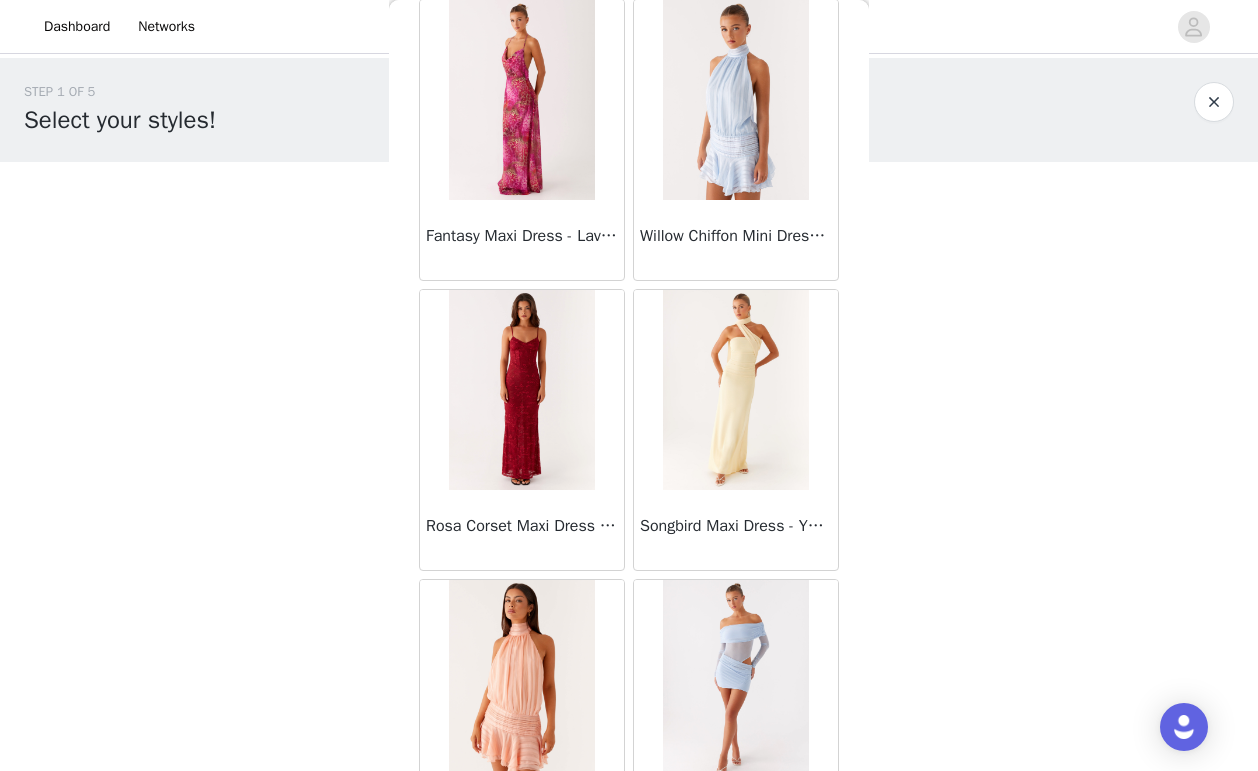 scroll, scrollTop: 28389, scrollLeft: 0, axis: vertical 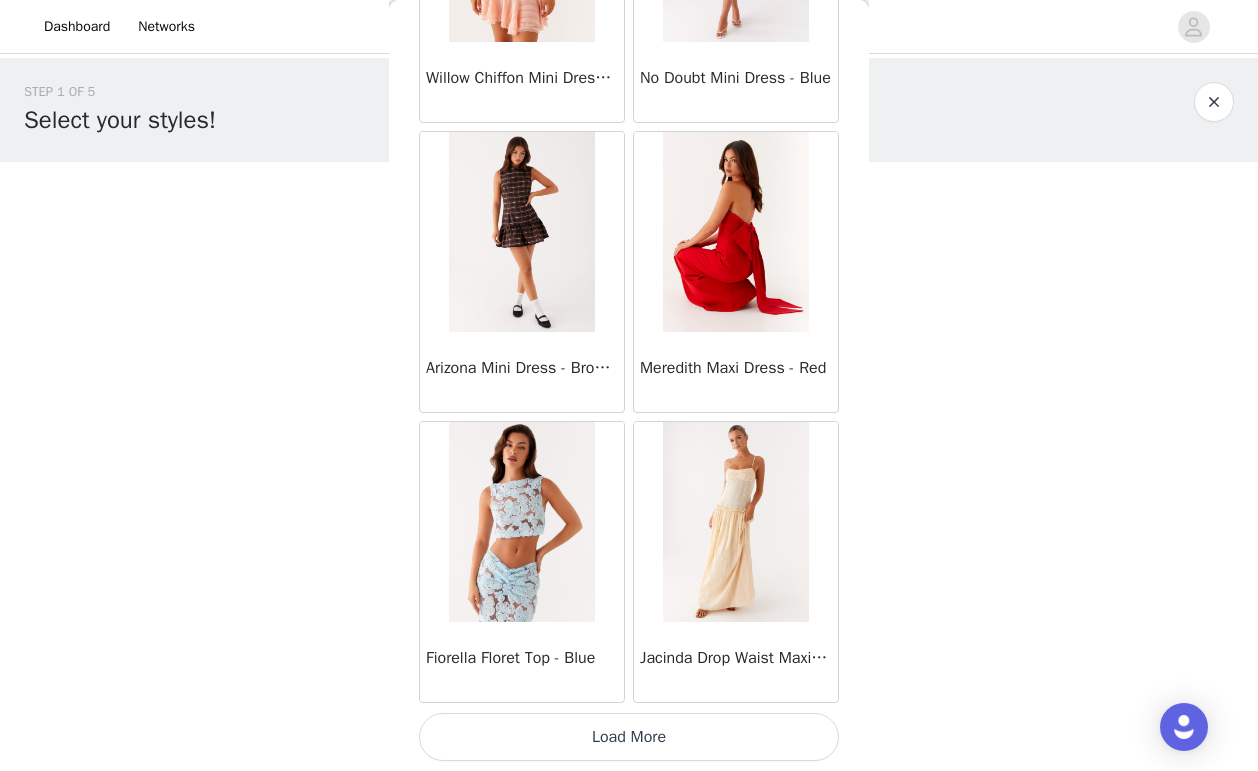 click on "Load More" at bounding box center (629, 737) 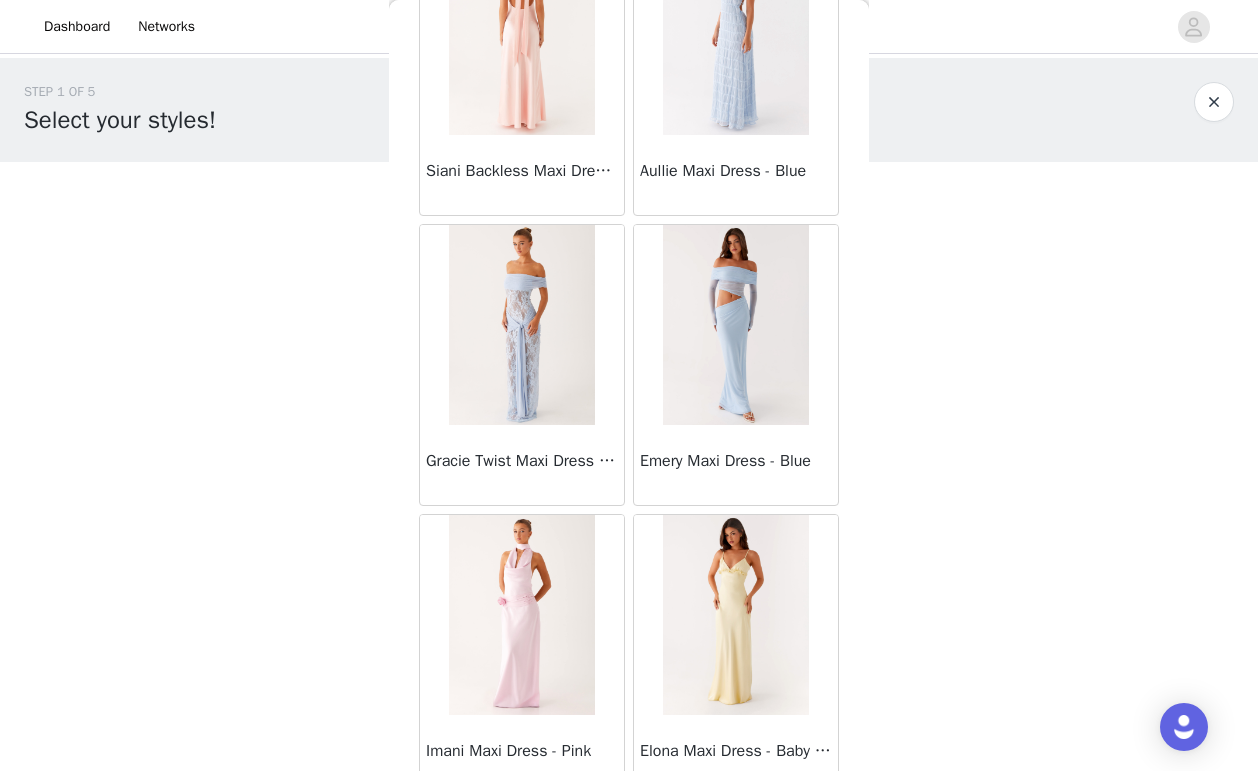 scroll, scrollTop: 31289, scrollLeft: 0, axis: vertical 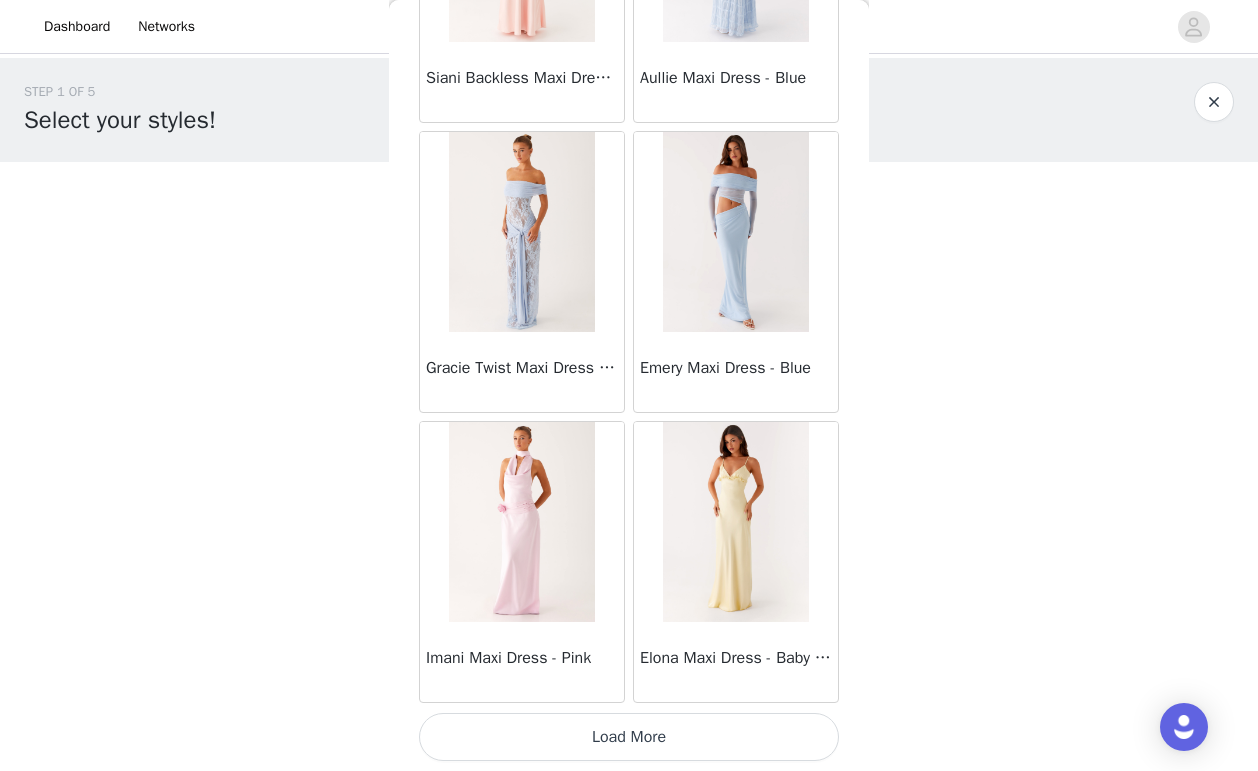 click on "Load More" at bounding box center (629, 737) 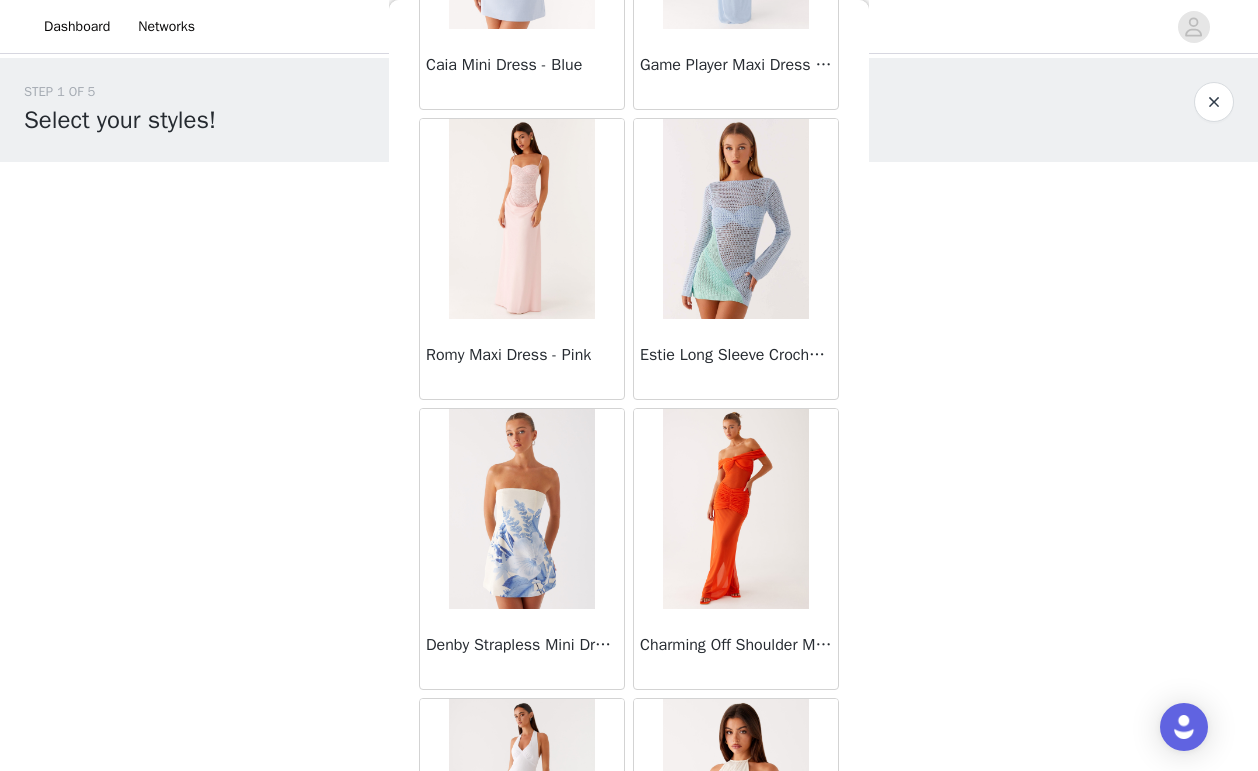 scroll, scrollTop: 34189, scrollLeft: 0, axis: vertical 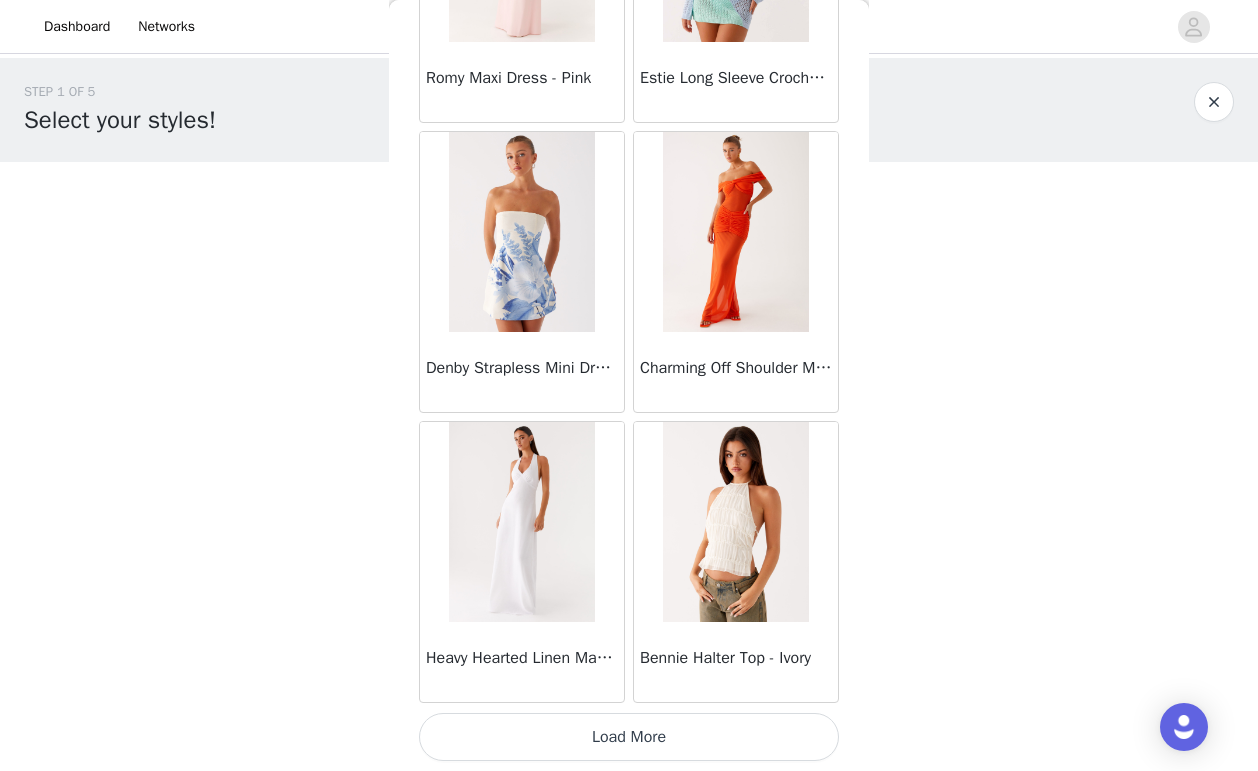 click on "Load More" at bounding box center (629, 737) 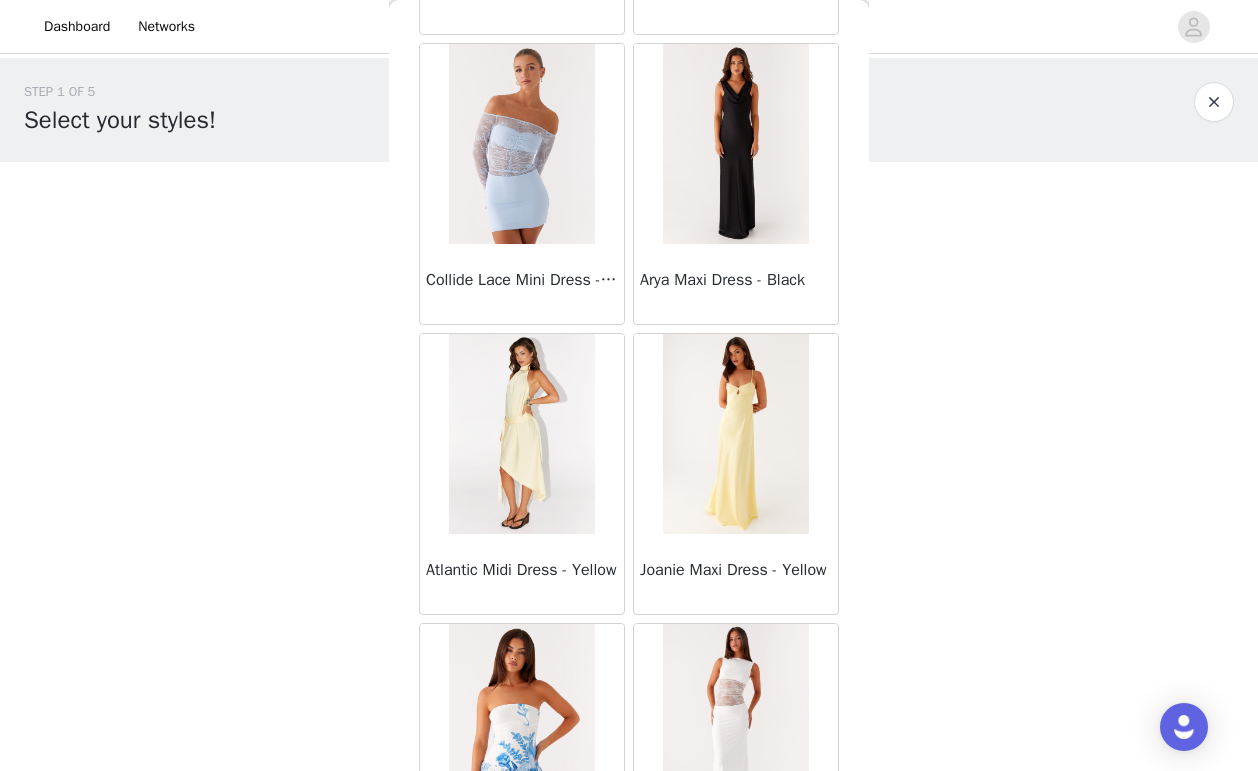 scroll, scrollTop: 37089, scrollLeft: 0, axis: vertical 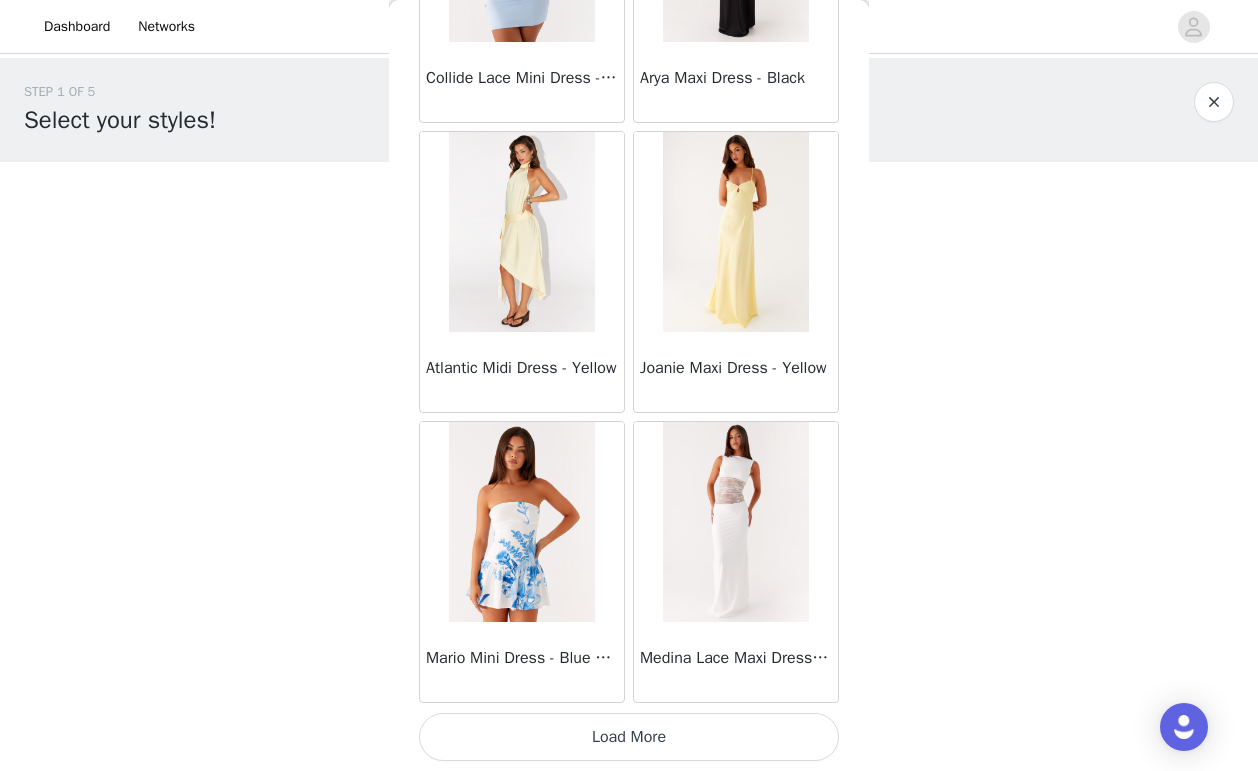 click on "Load More" at bounding box center [629, 737] 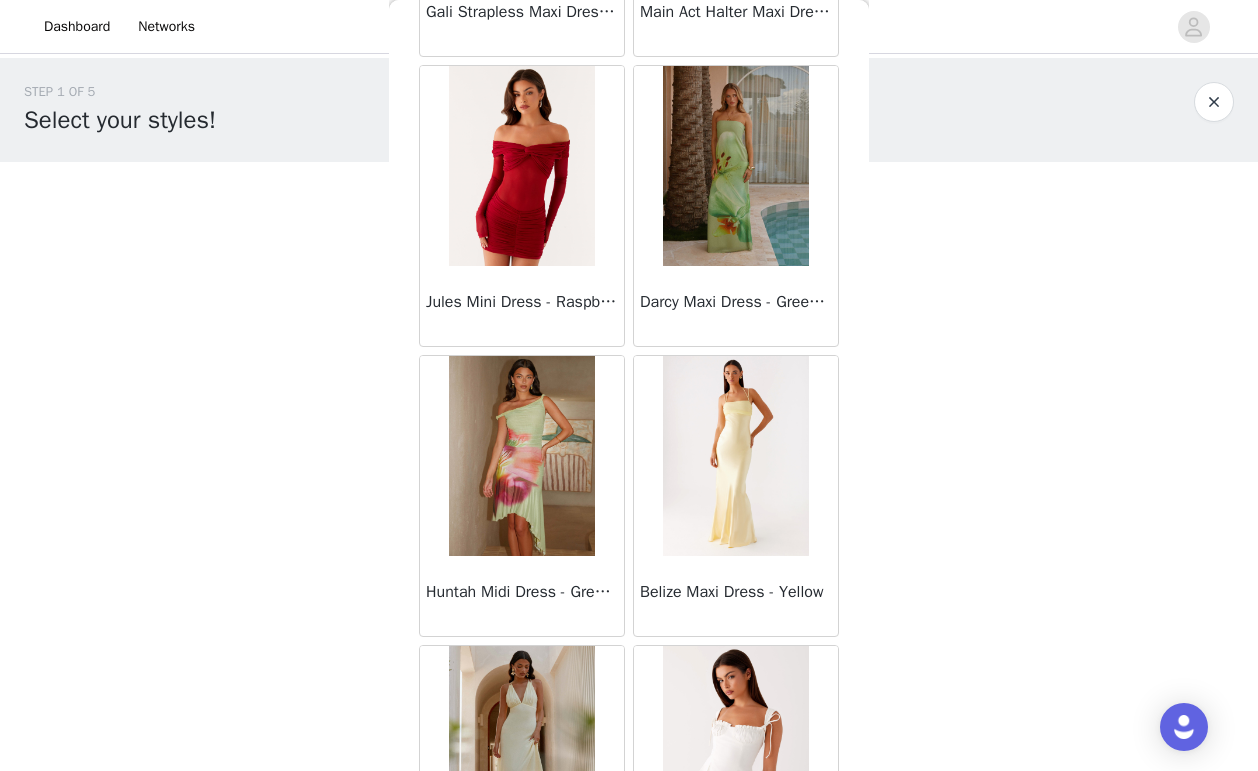 scroll, scrollTop: 39989, scrollLeft: 0, axis: vertical 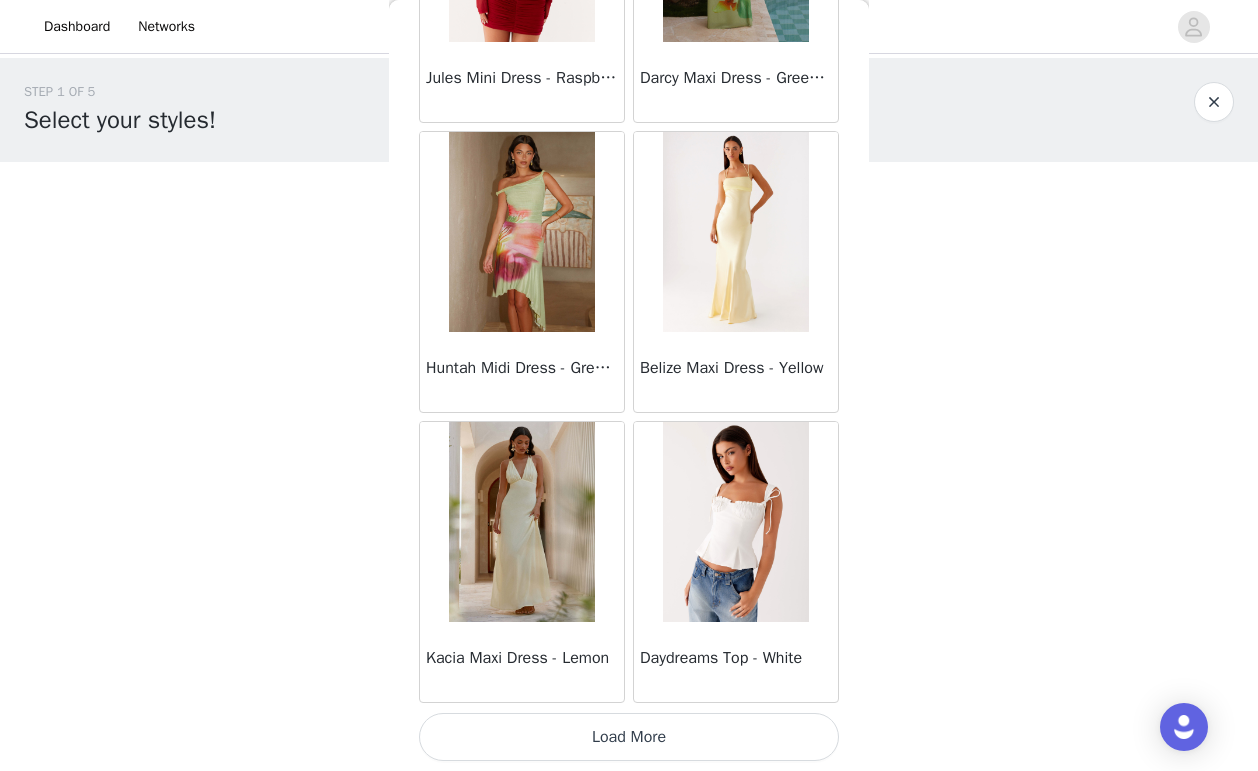 click on "Load More" at bounding box center (629, 737) 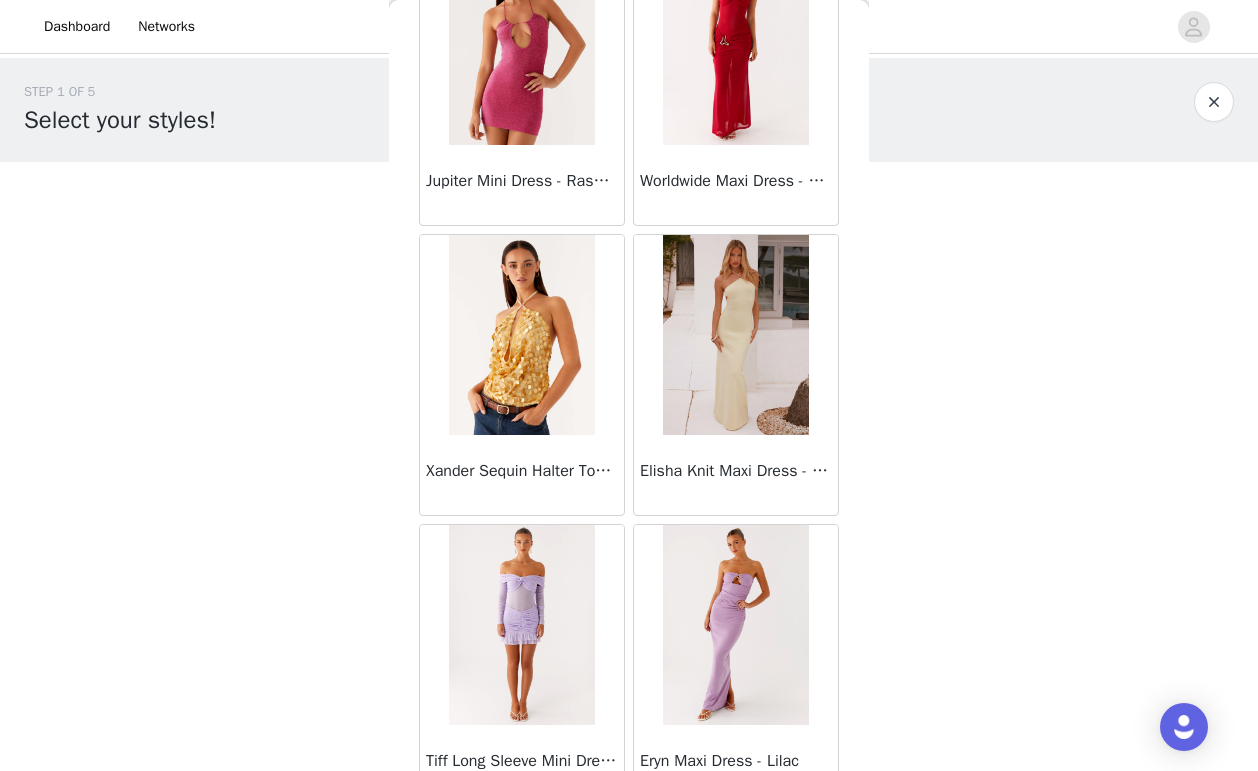 scroll, scrollTop: 42889, scrollLeft: 0, axis: vertical 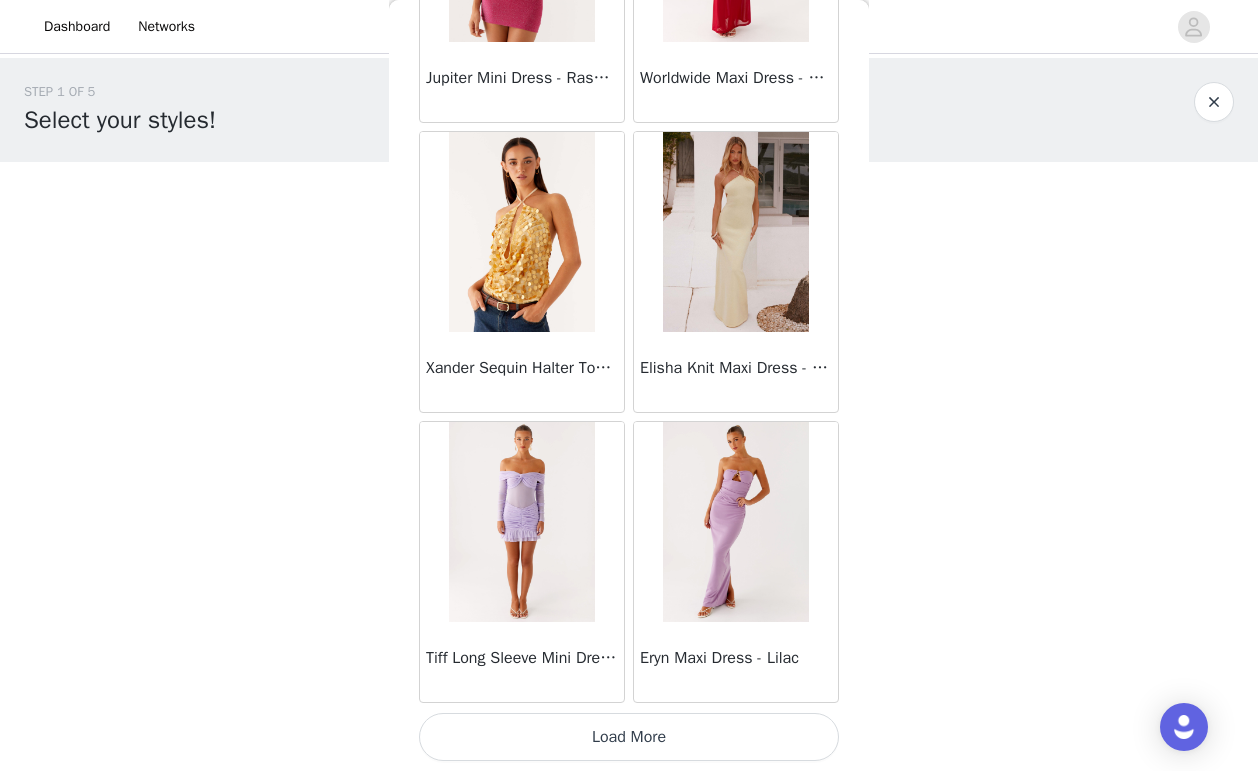 click on "Load More" at bounding box center [629, 737] 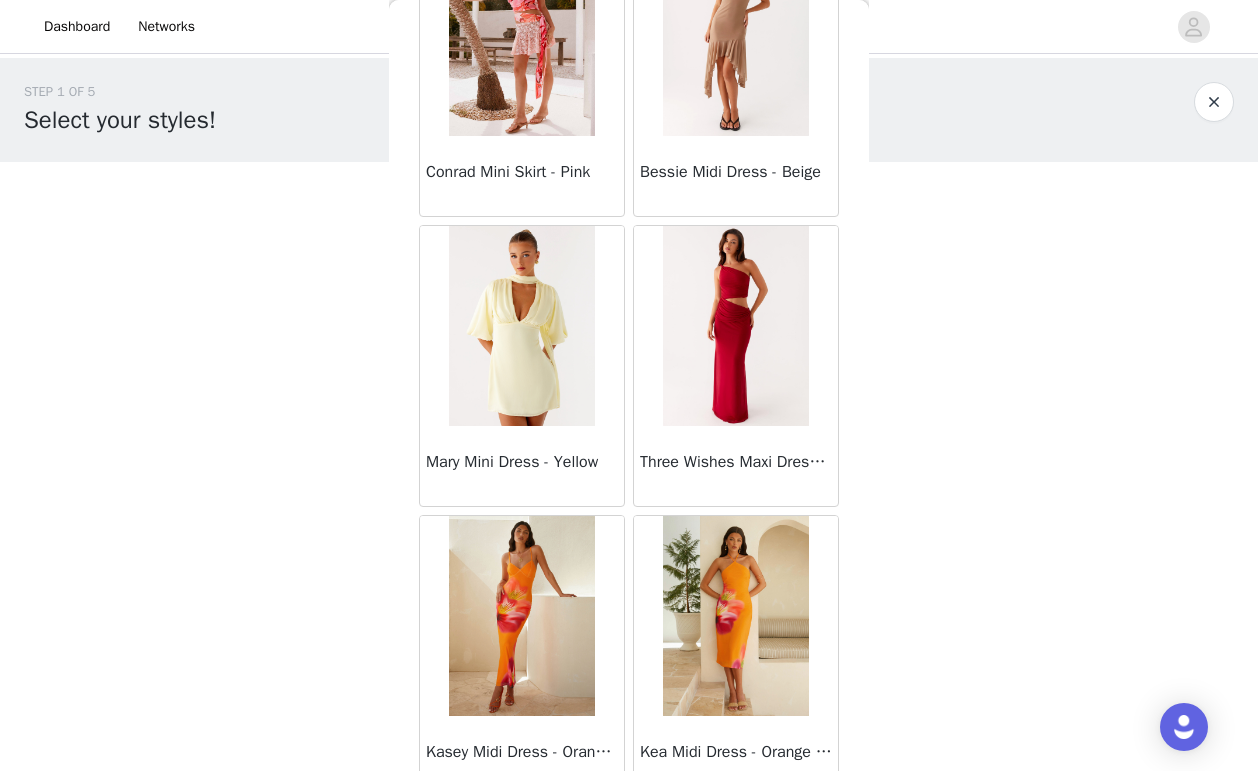 scroll, scrollTop: 45789, scrollLeft: 0, axis: vertical 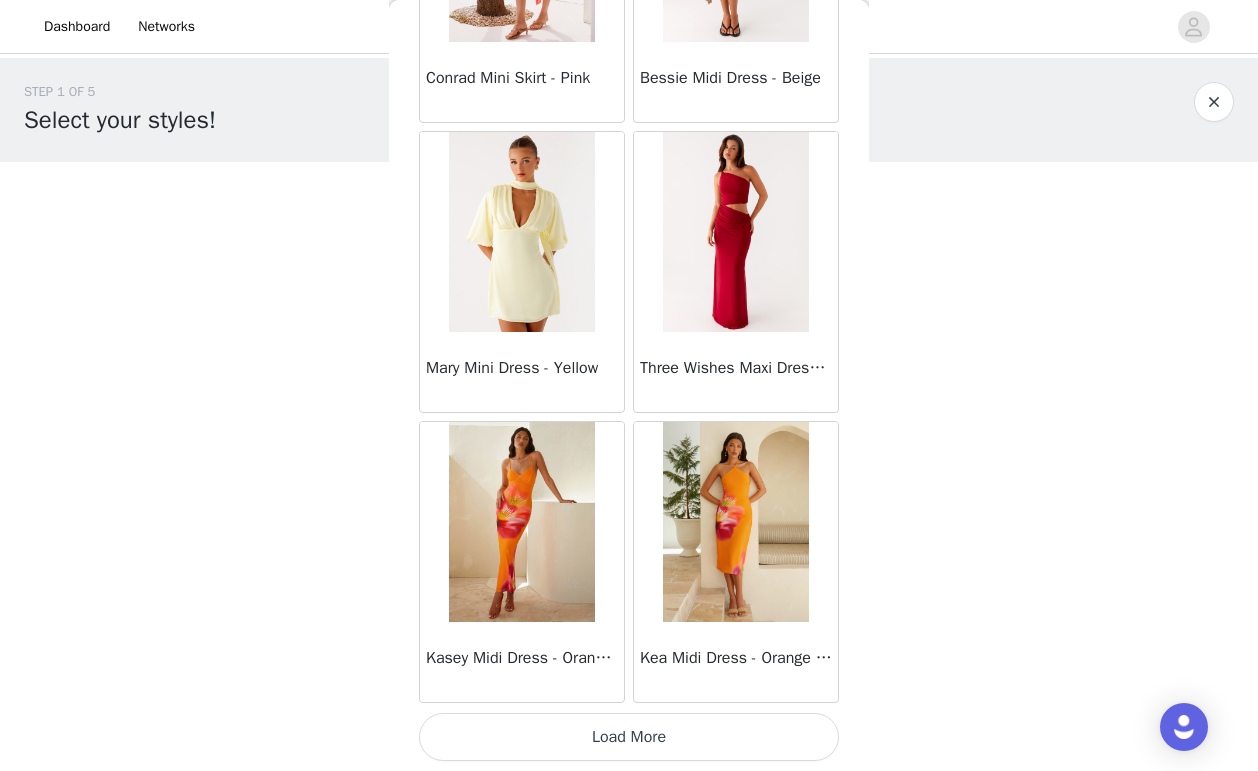 click on "Load More" at bounding box center [629, 737] 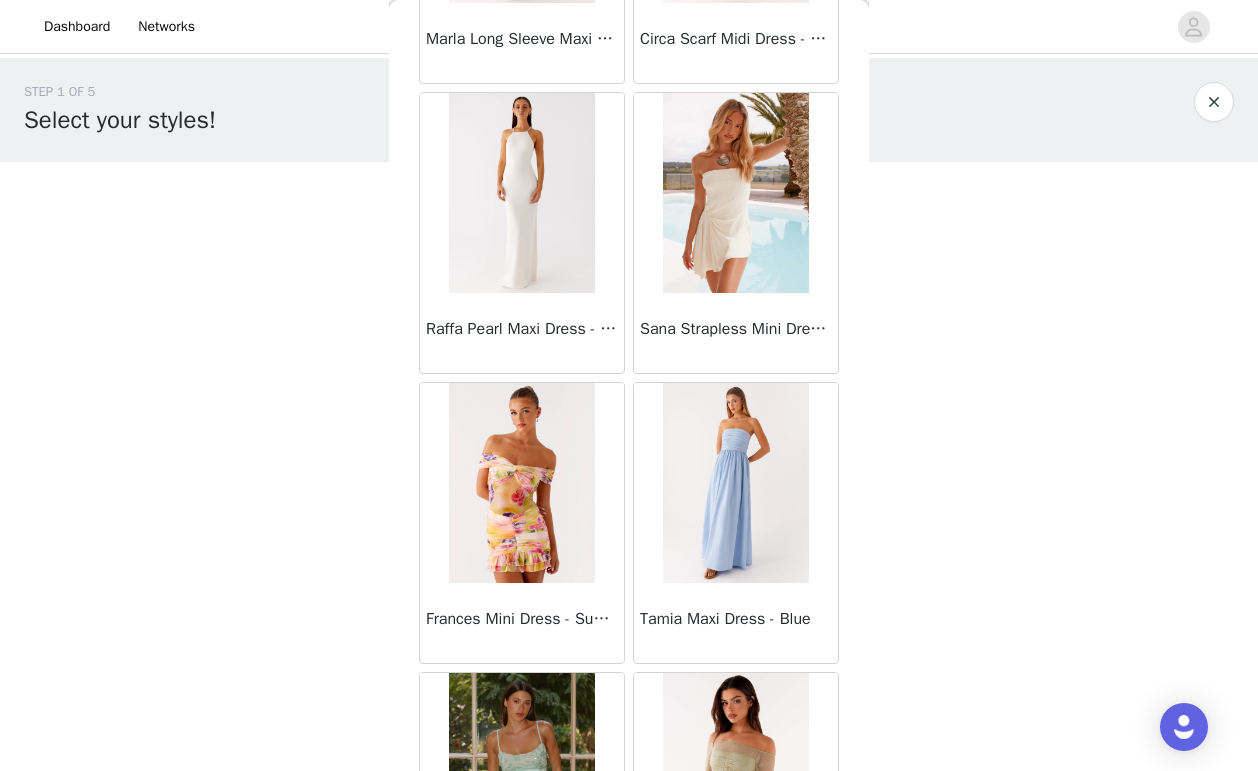 scroll, scrollTop: 48689, scrollLeft: 0, axis: vertical 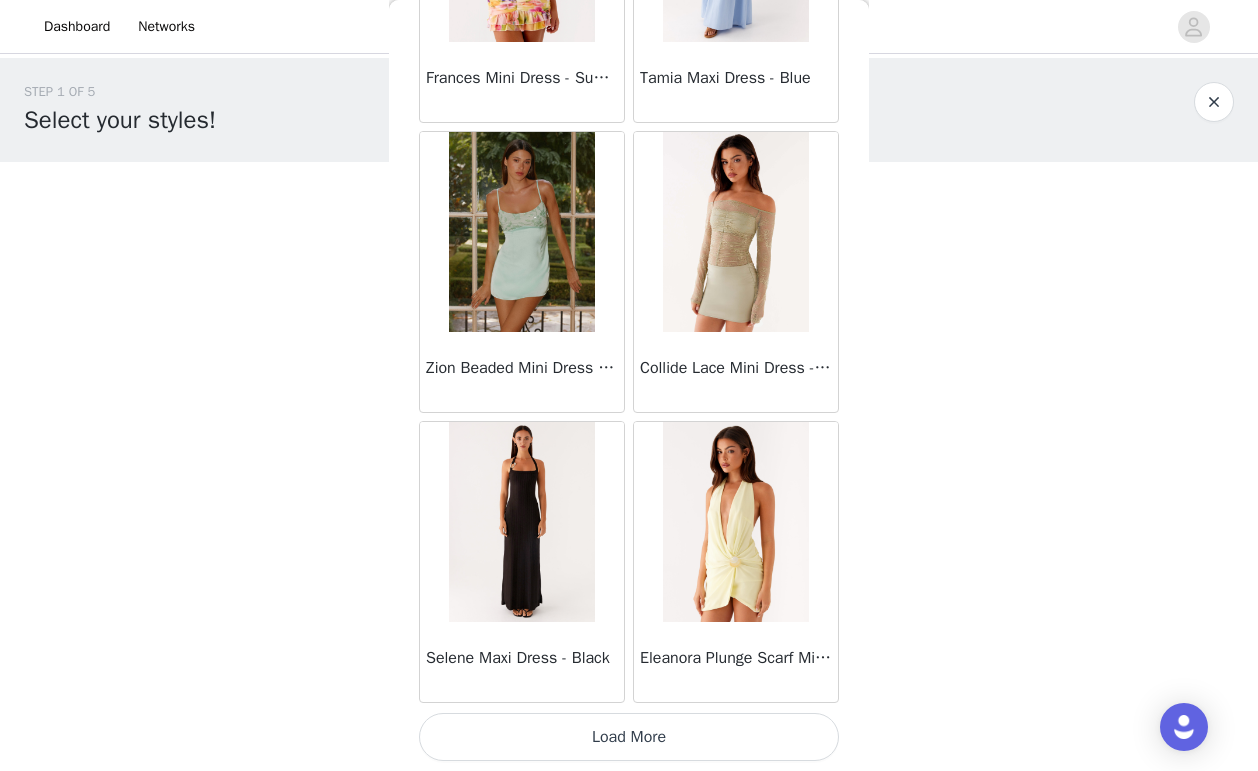 click on "Load More" at bounding box center [629, 737] 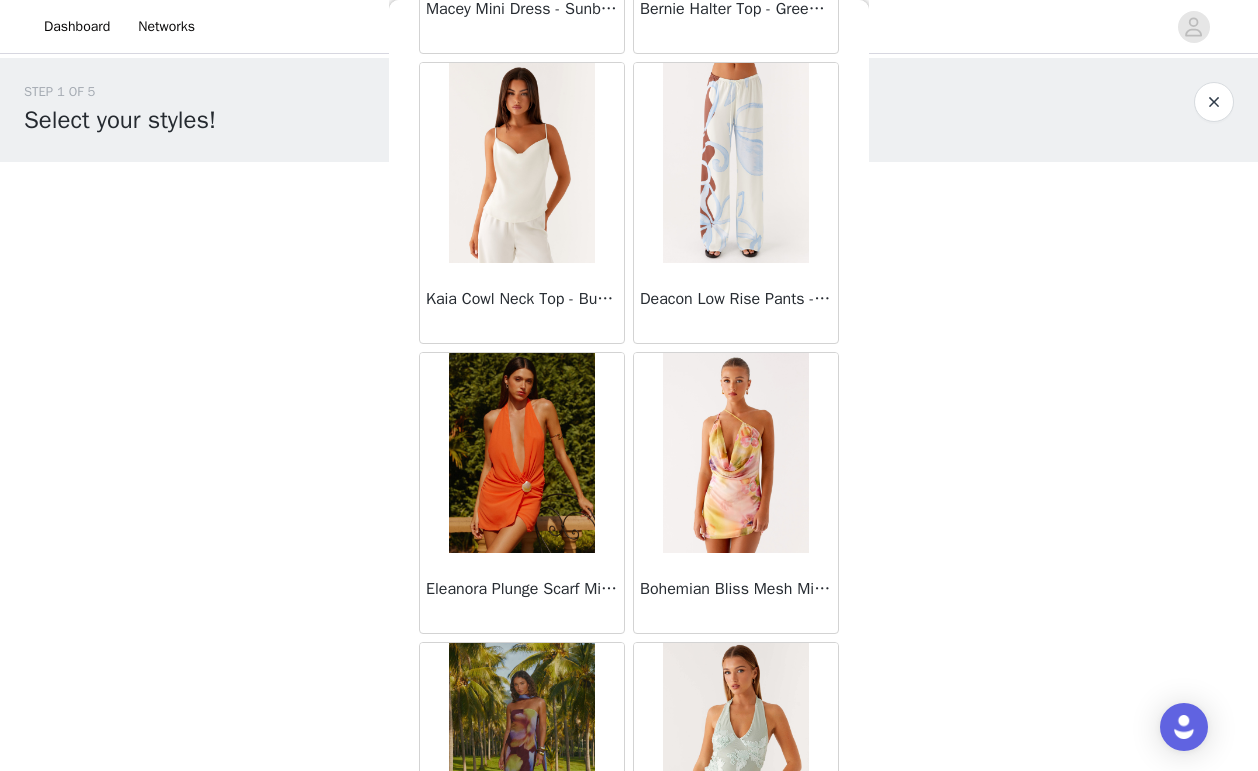 scroll, scrollTop: 51589, scrollLeft: 0, axis: vertical 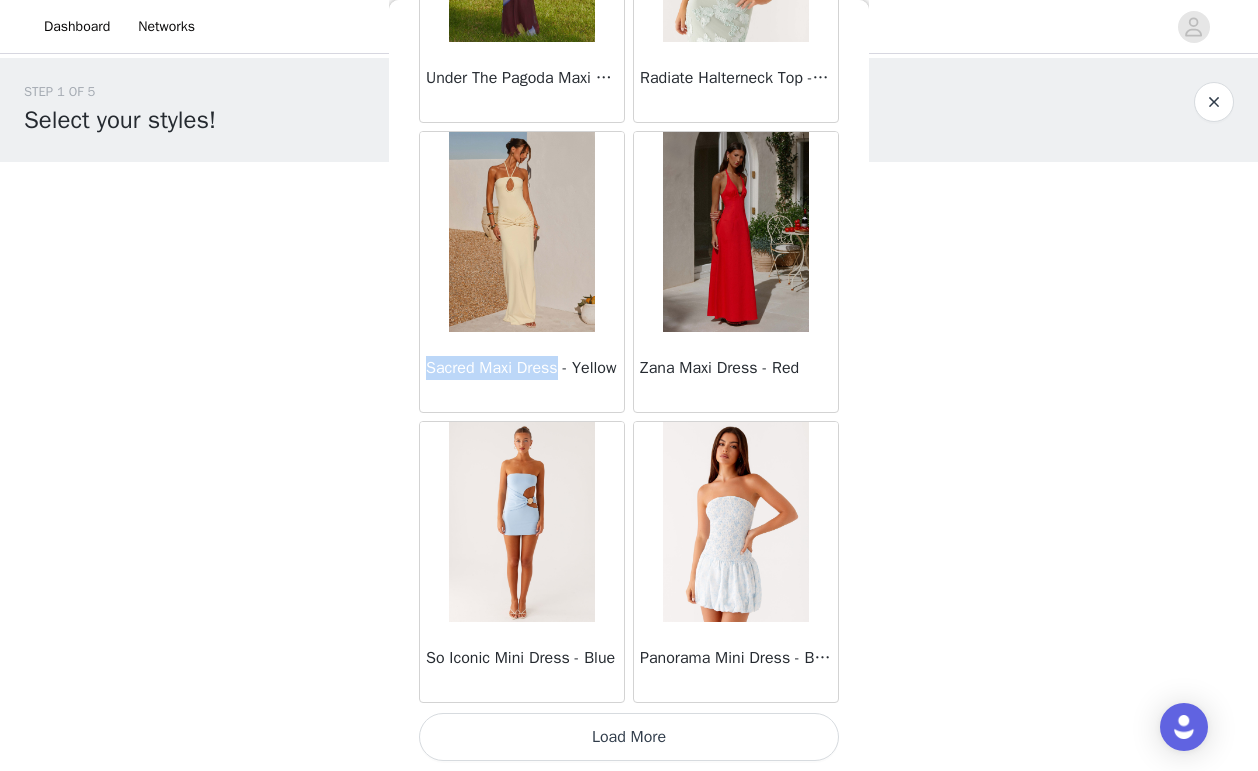 drag, startPoint x: 426, startPoint y: 364, endPoint x: 563, endPoint y: 367, distance: 137.03284 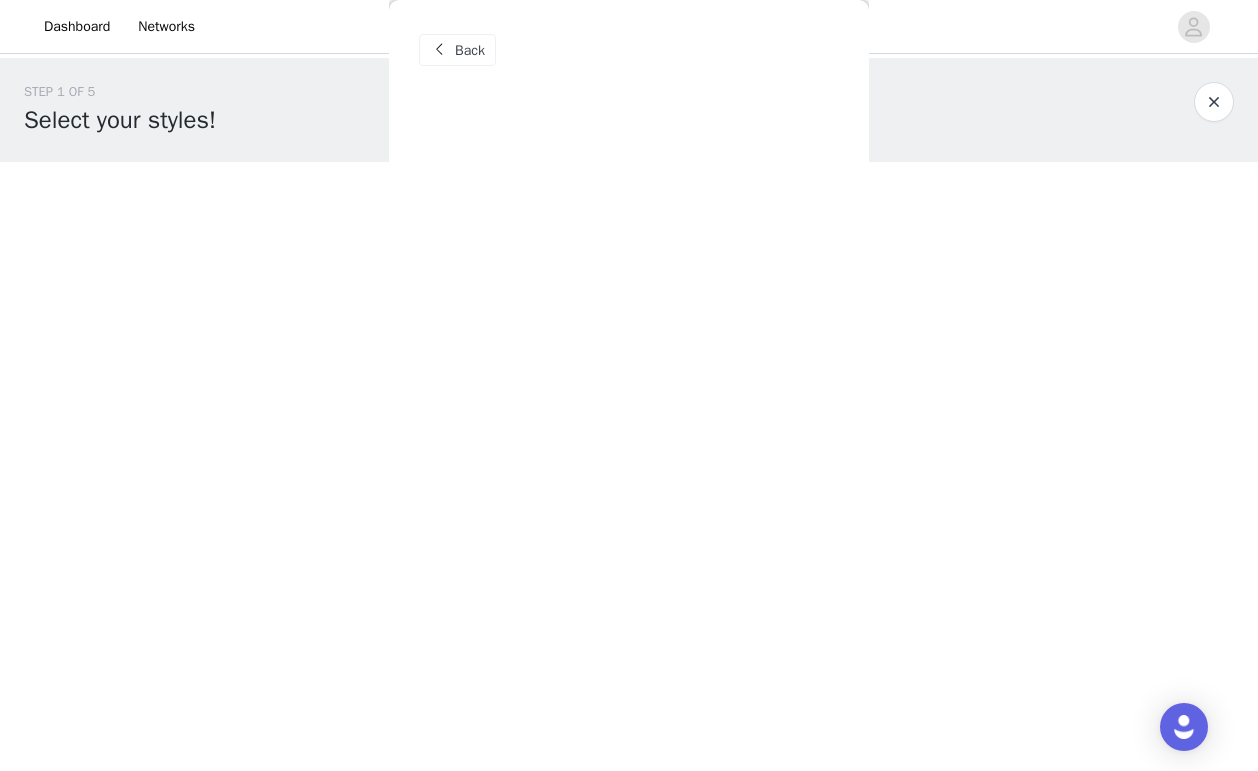 scroll, scrollTop: 0, scrollLeft: 0, axis: both 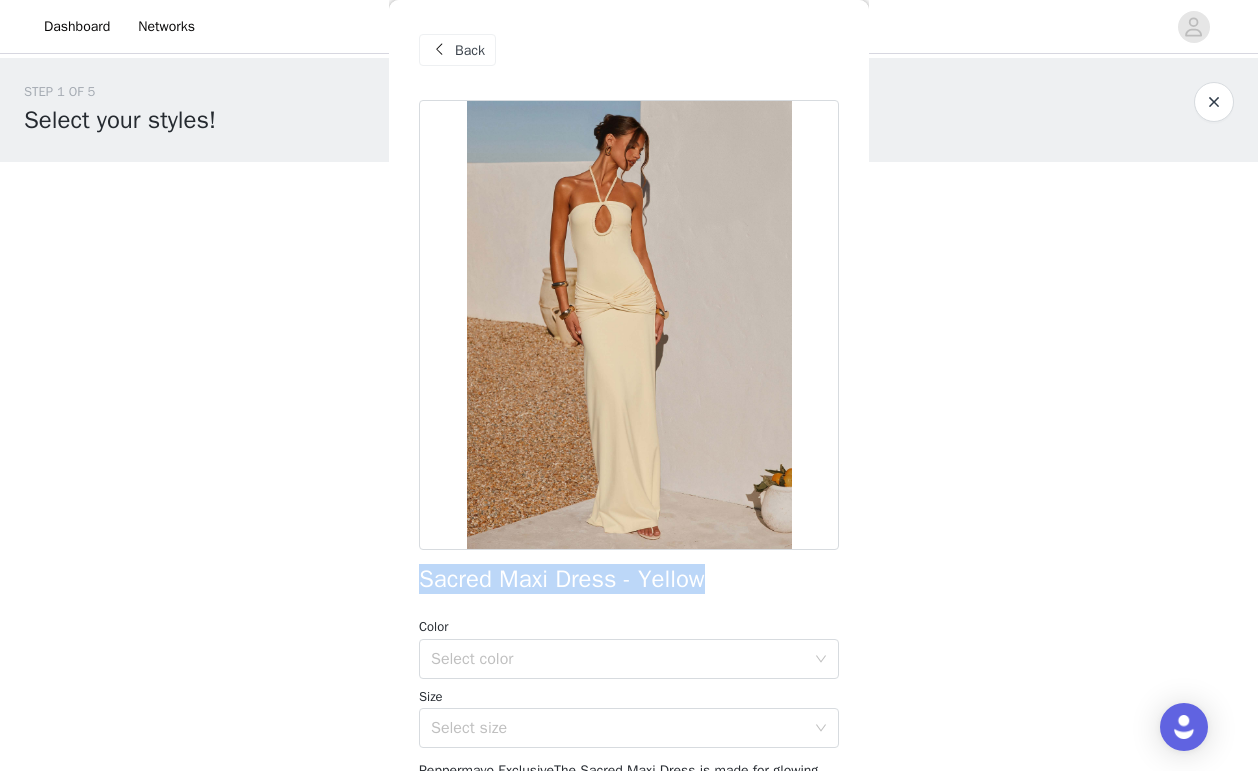 drag, startPoint x: 724, startPoint y: 578, endPoint x: 417, endPoint y: 583, distance: 307.0407 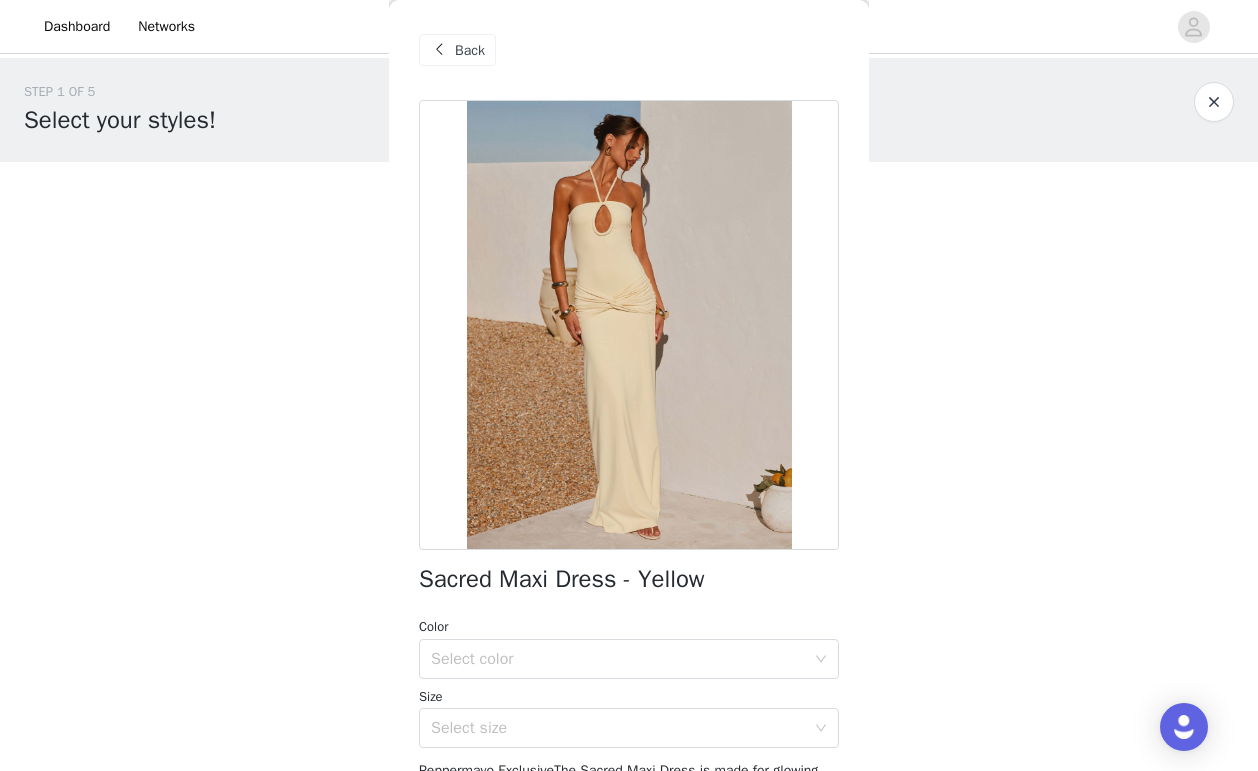 click on "Back" at bounding box center (470, 50) 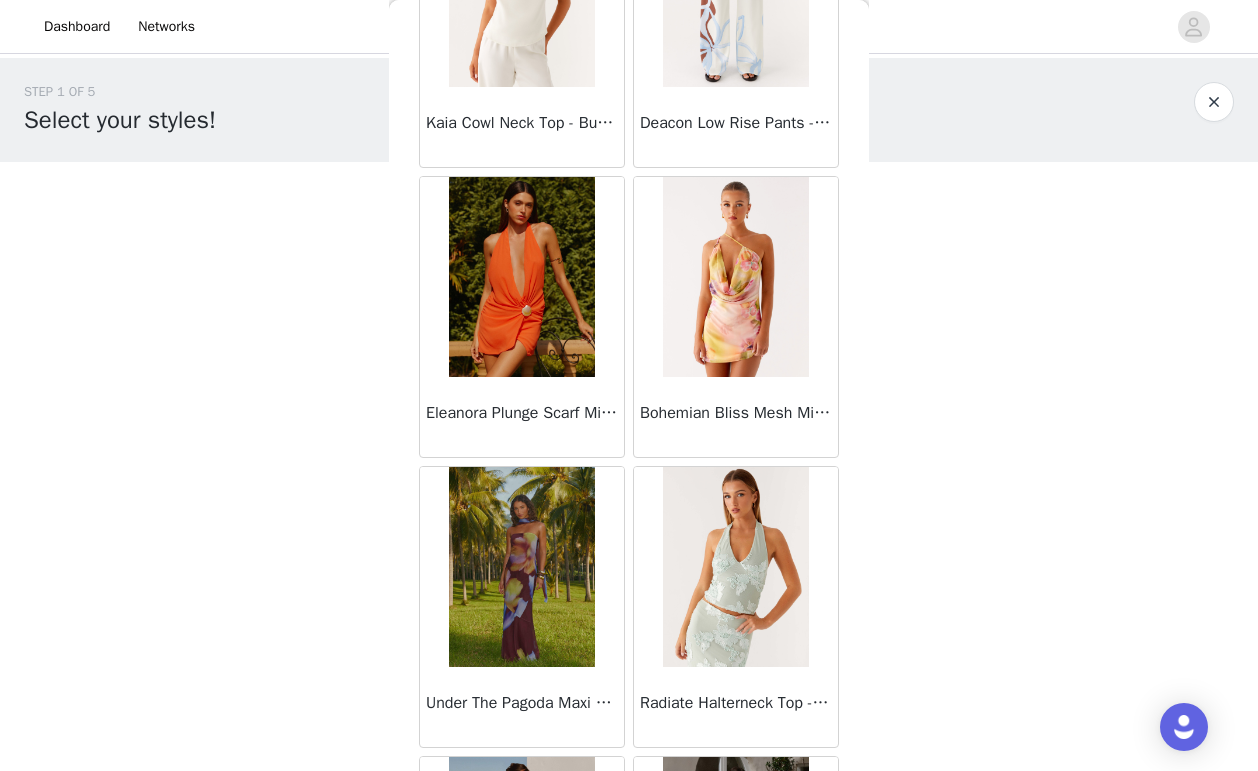 scroll, scrollTop: 51589, scrollLeft: 0, axis: vertical 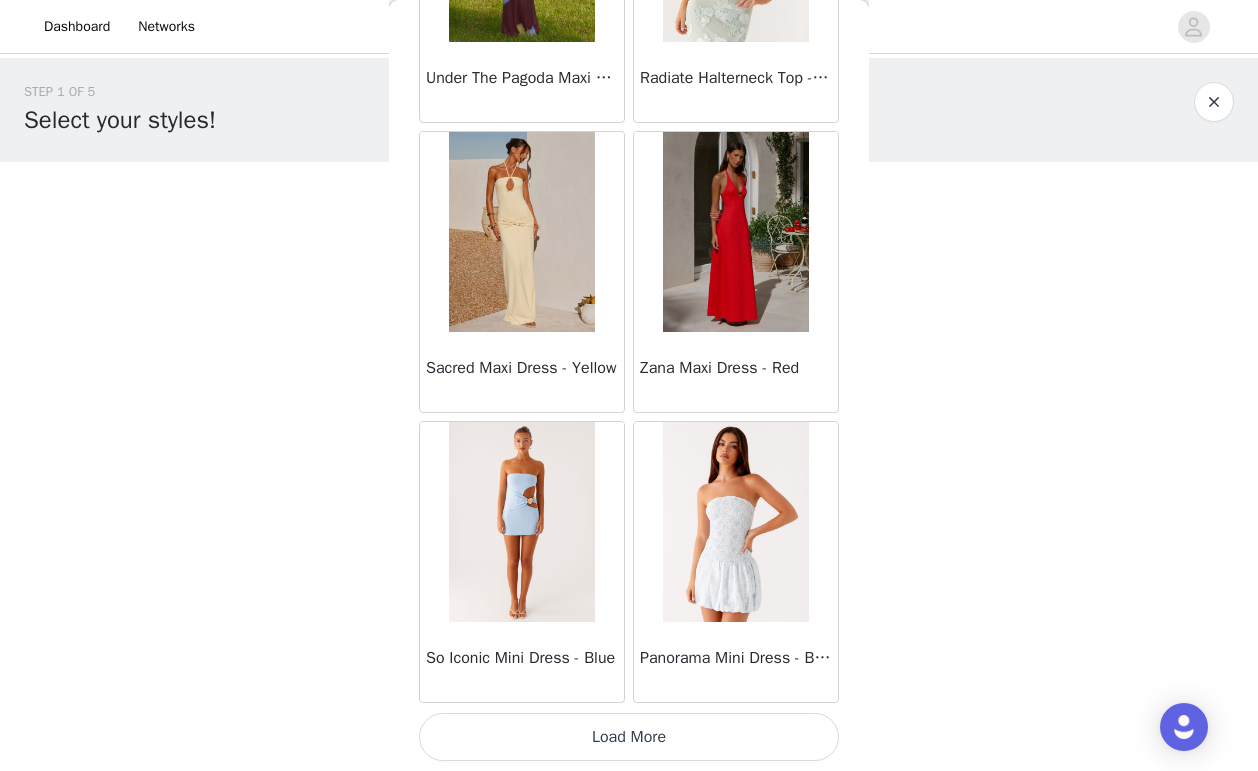 click on "Load More" at bounding box center (629, 737) 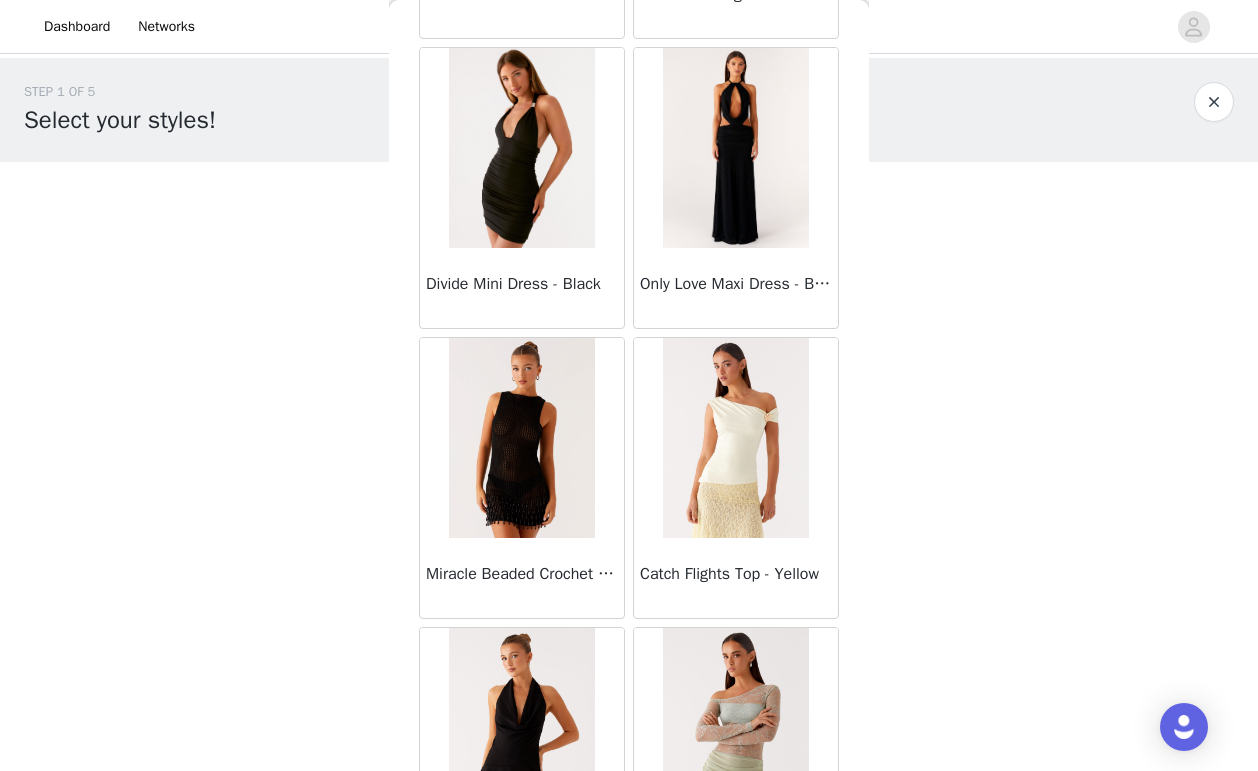 scroll, scrollTop: 54489, scrollLeft: 0, axis: vertical 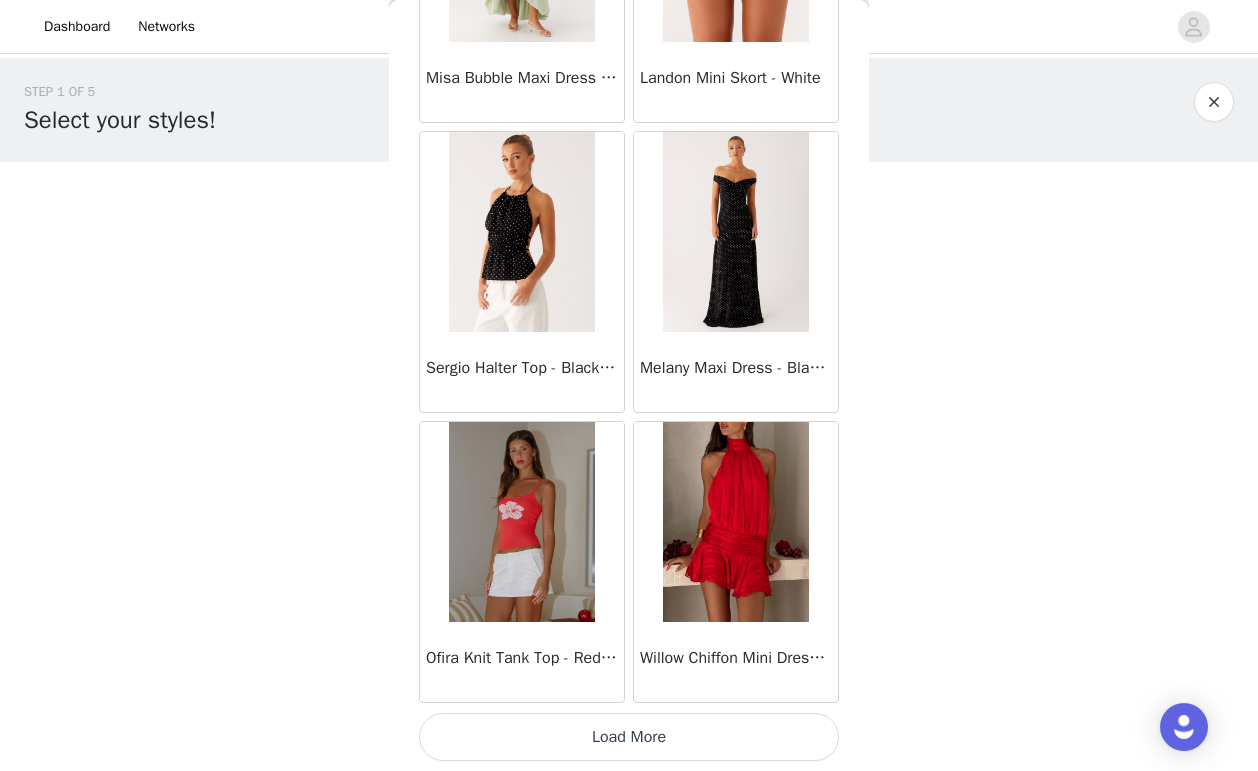 click on "Load More" at bounding box center [629, 737] 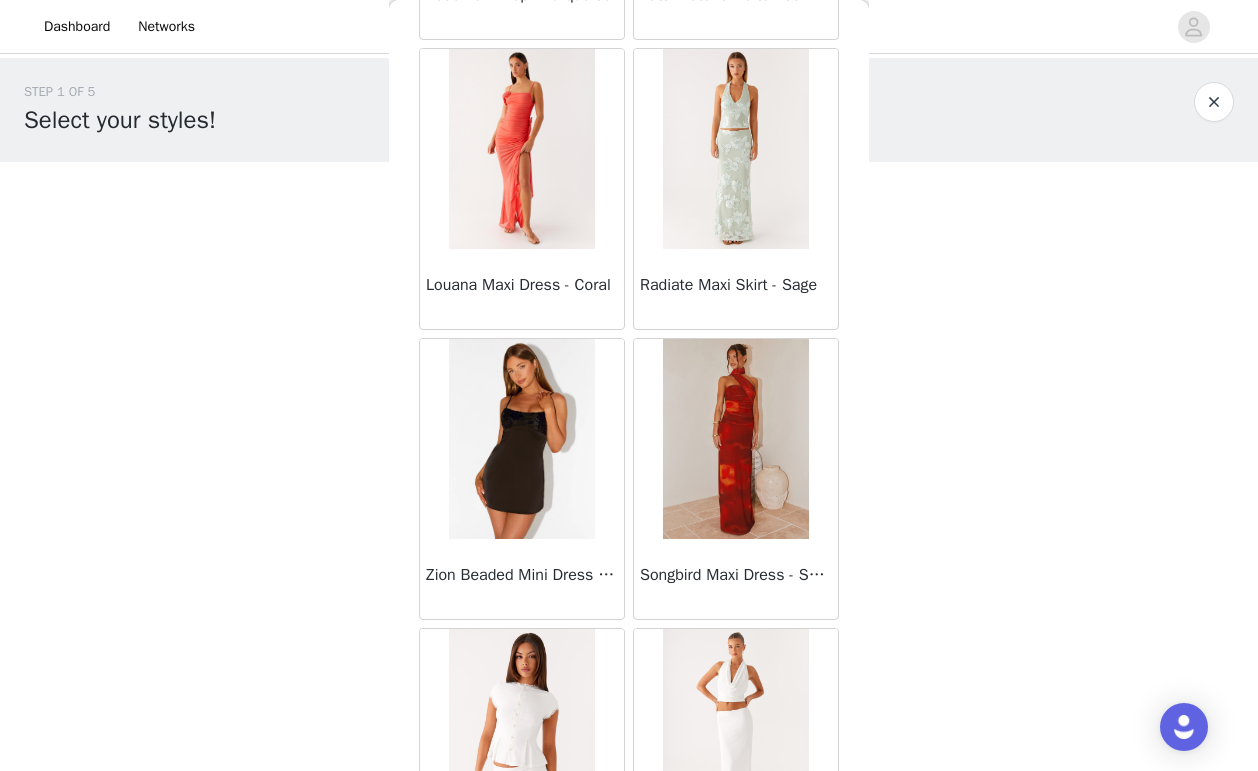 scroll, scrollTop: 57389, scrollLeft: 0, axis: vertical 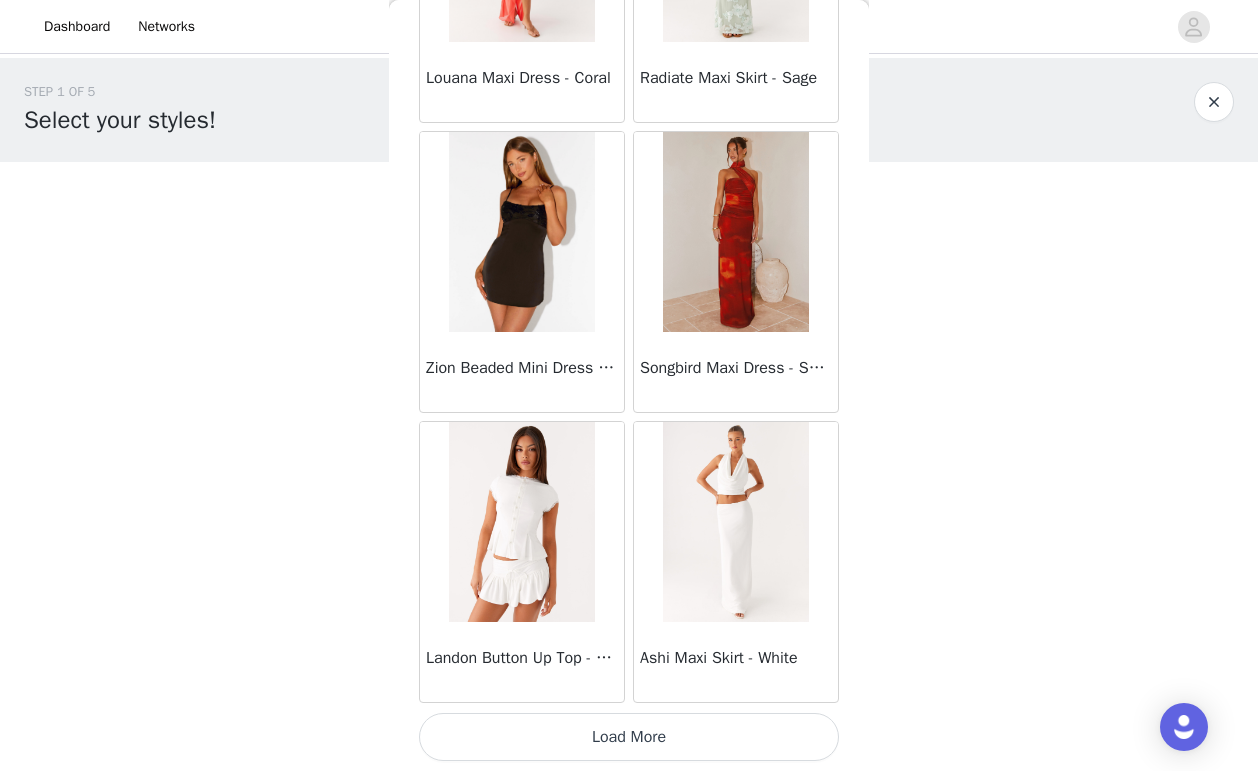 click on "Load More" at bounding box center (629, 737) 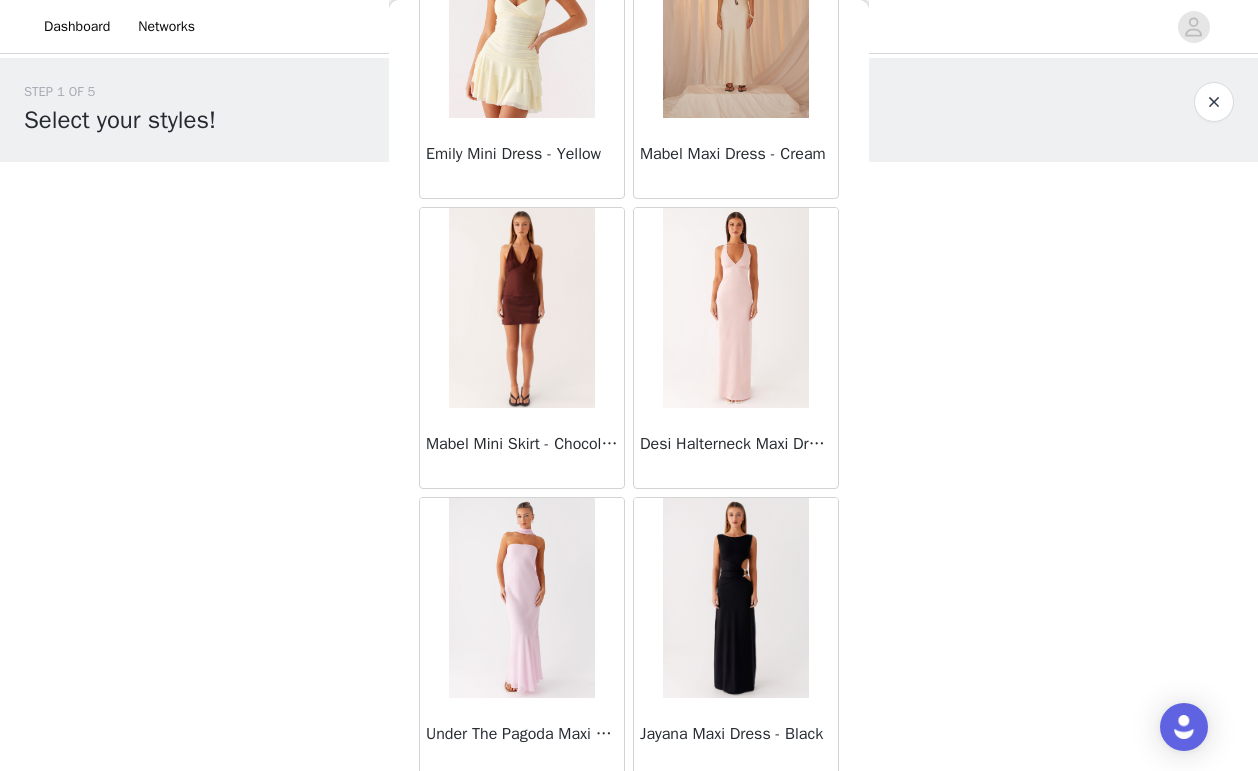 scroll, scrollTop: 60289, scrollLeft: 0, axis: vertical 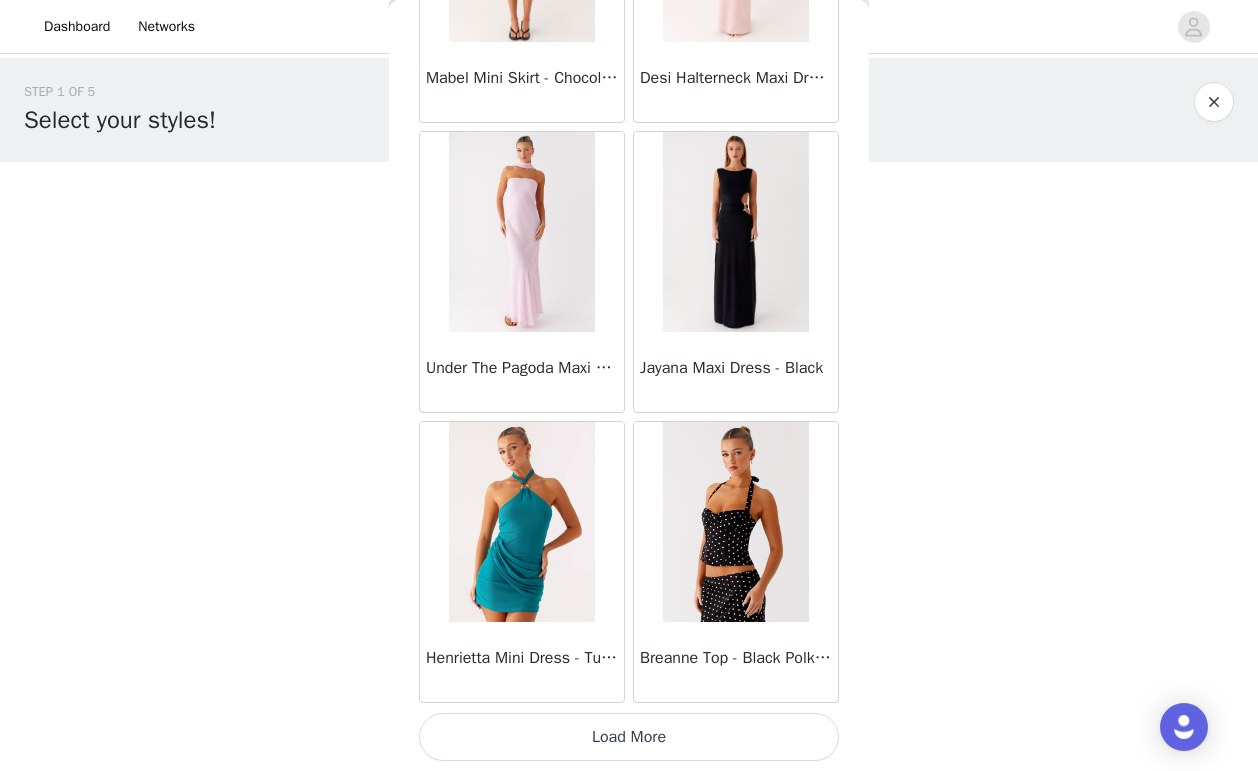 click on "Load More" at bounding box center [629, 737] 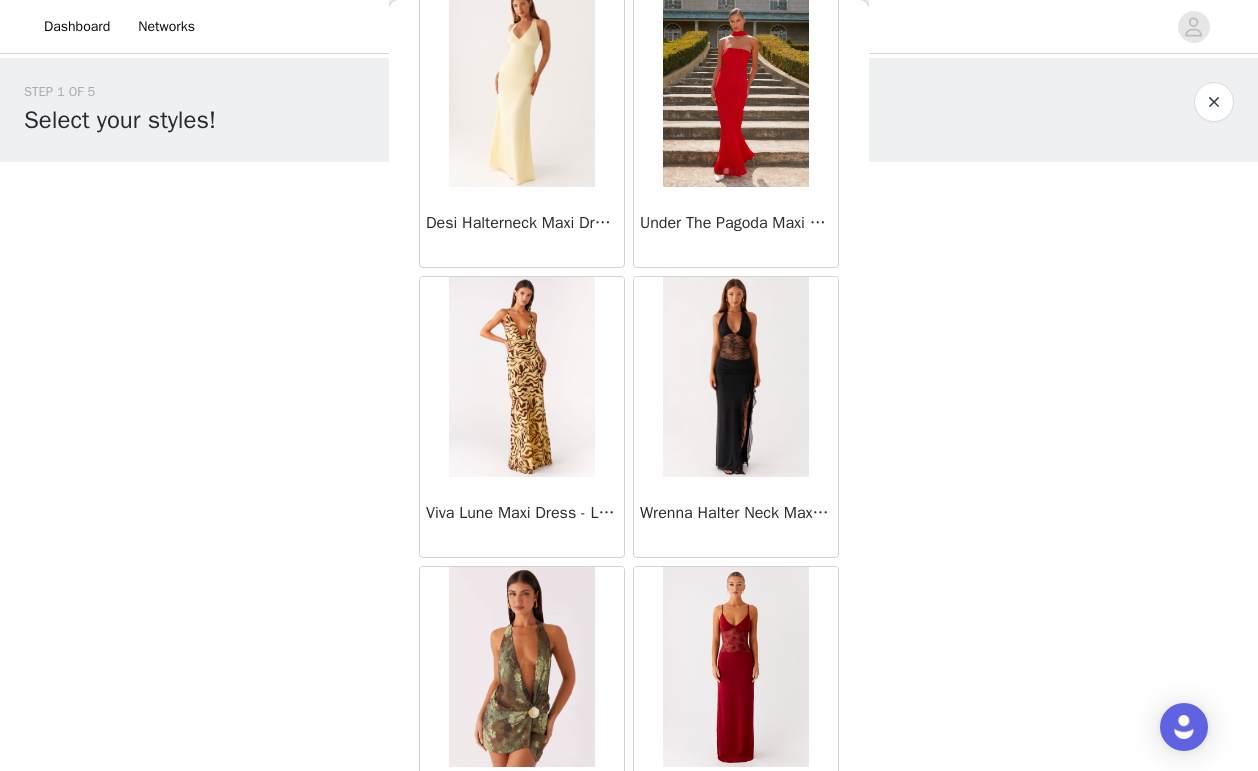 scroll, scrollTop: 63189, scrollLeft: 0, axis: vertical 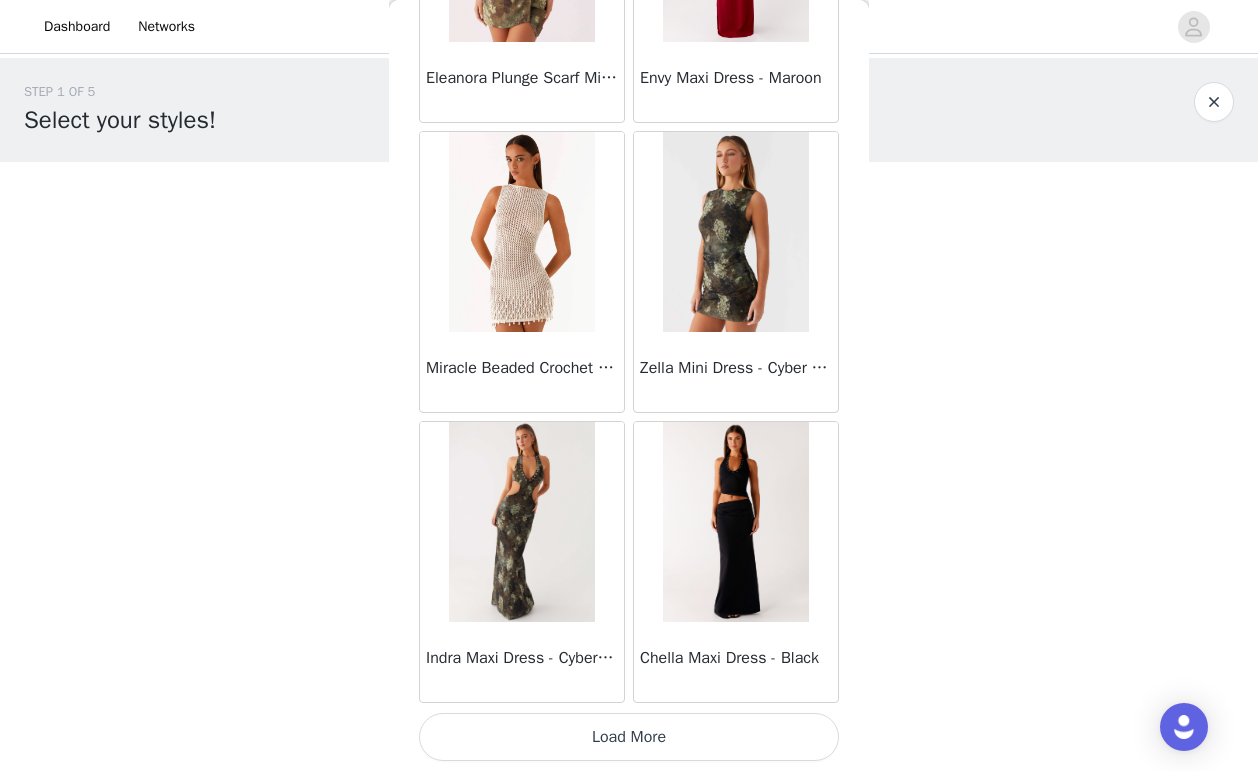 click on "Load More" at bounding box center (629, 737) 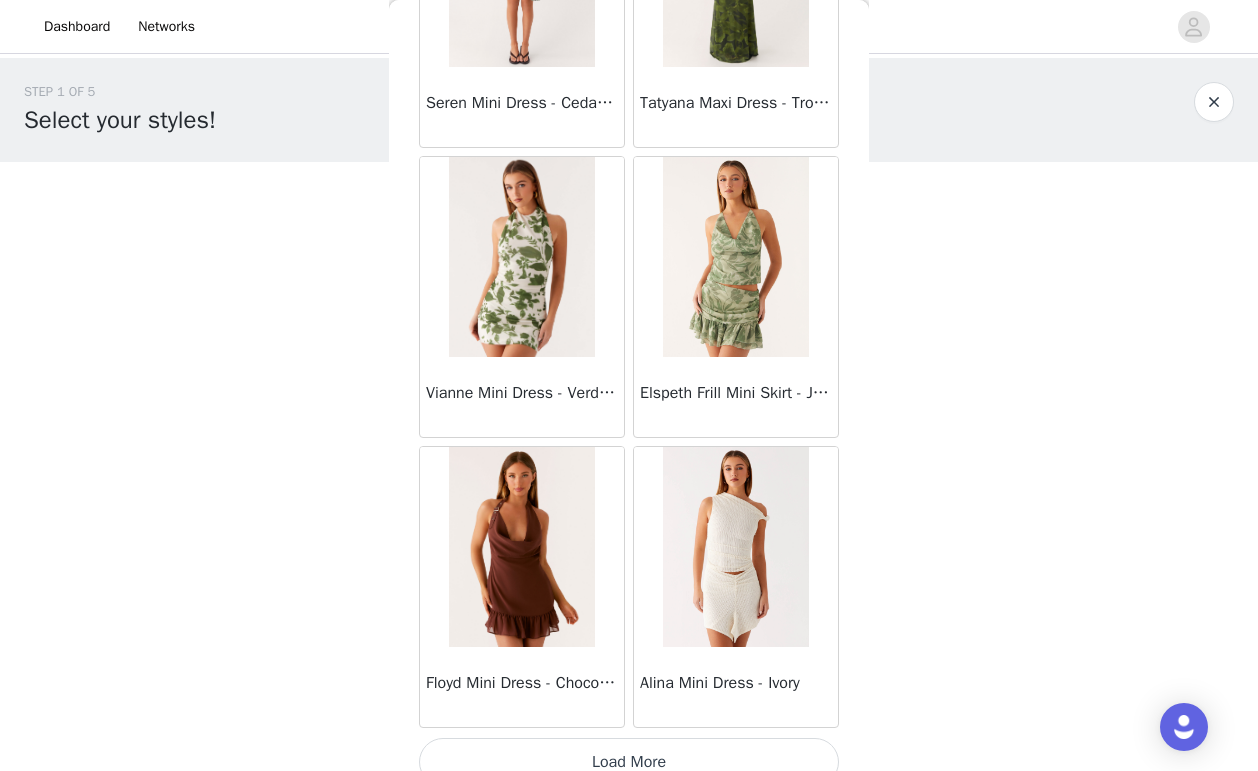 scroll, scrollTop: 66089, scrollLeft: 0, axis: vertical 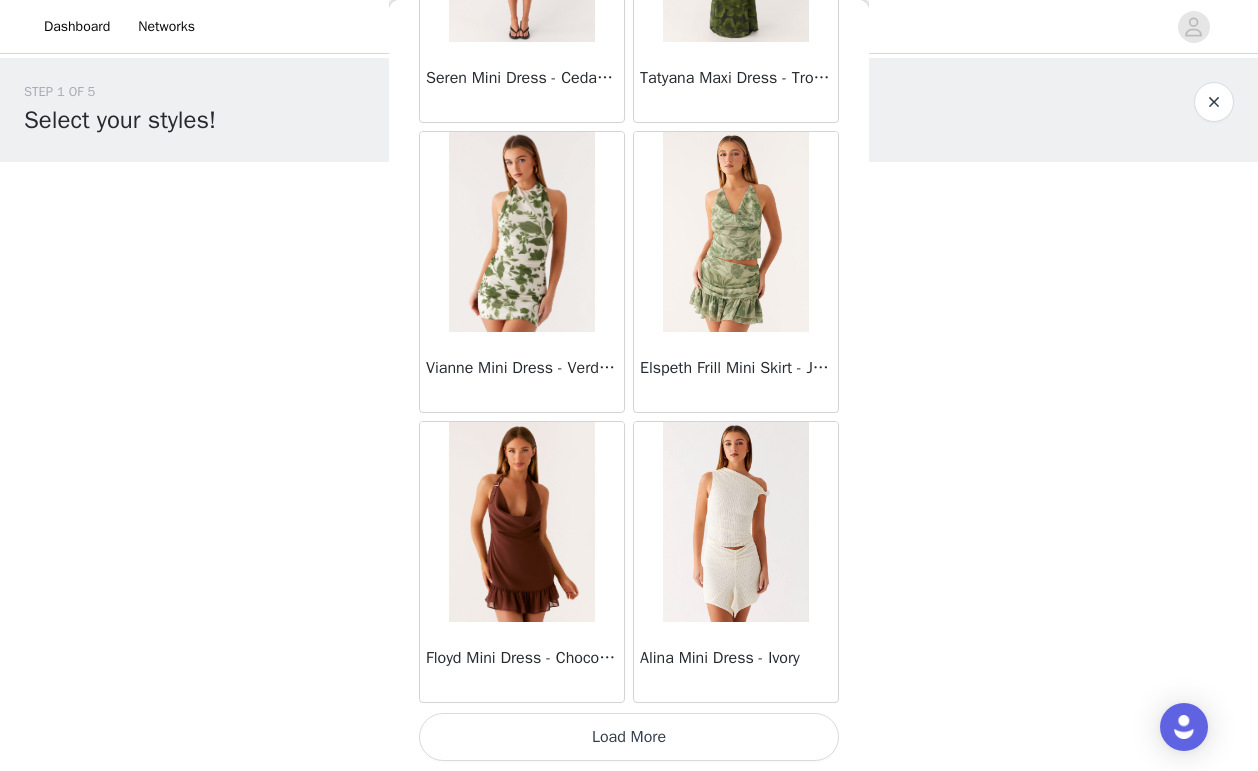 click on "Load More" at bounding box center [629, 737] 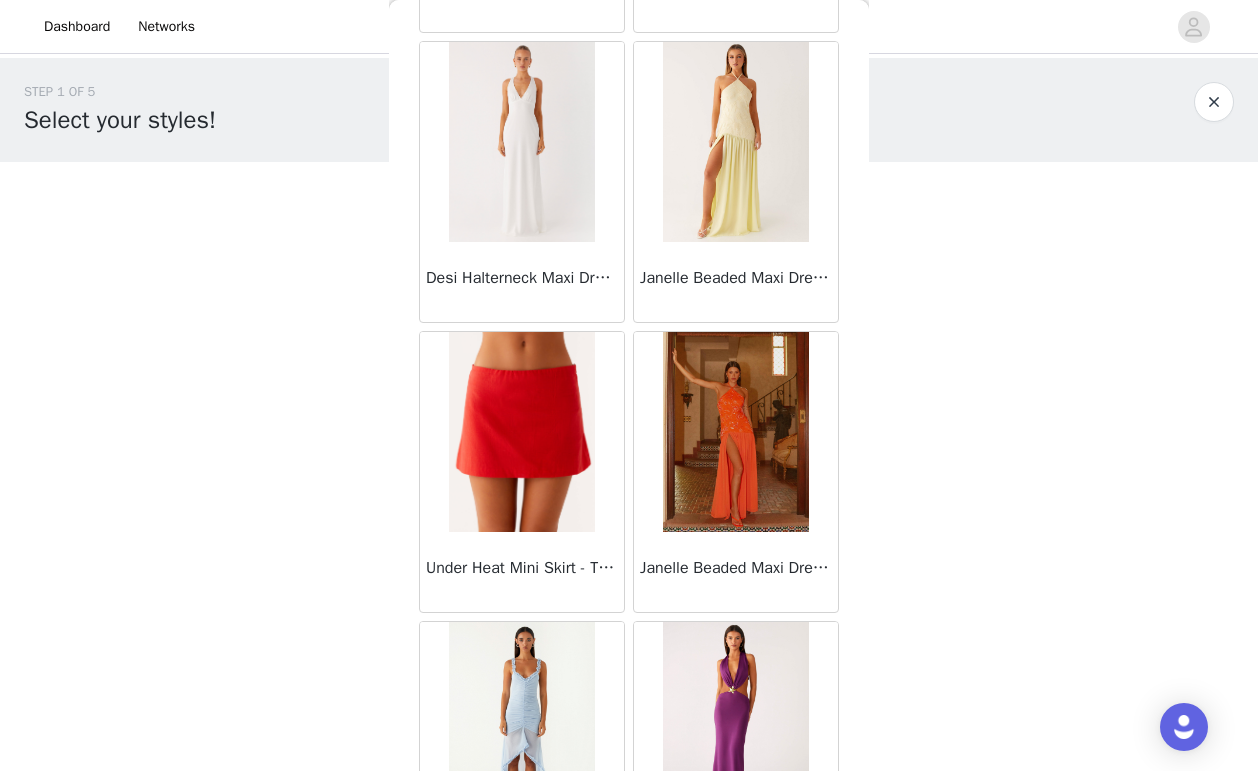 scroll, scrollTop: 68766, scrollLeft: 0, axis: vertical 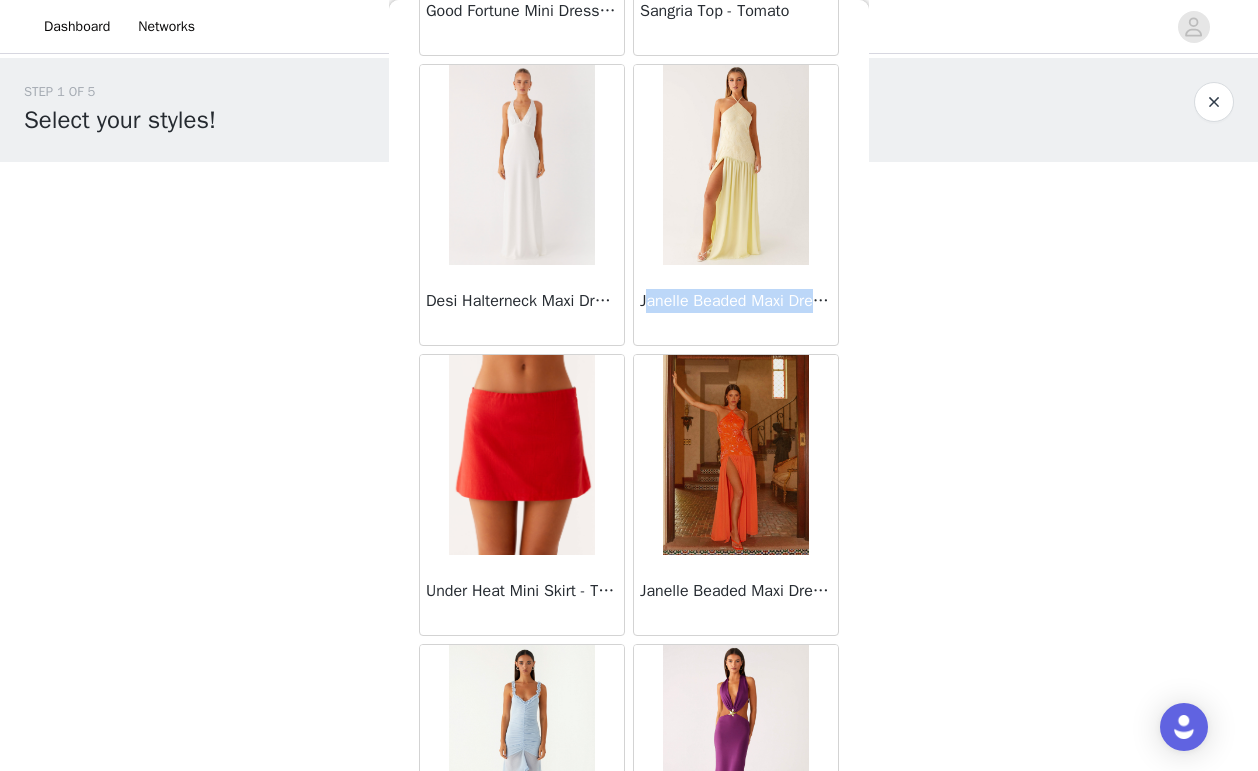 drag, startPoint x: 644, startPoint y: 306, endPoint x: 827, endPoint y: 305, distance: 183.00273 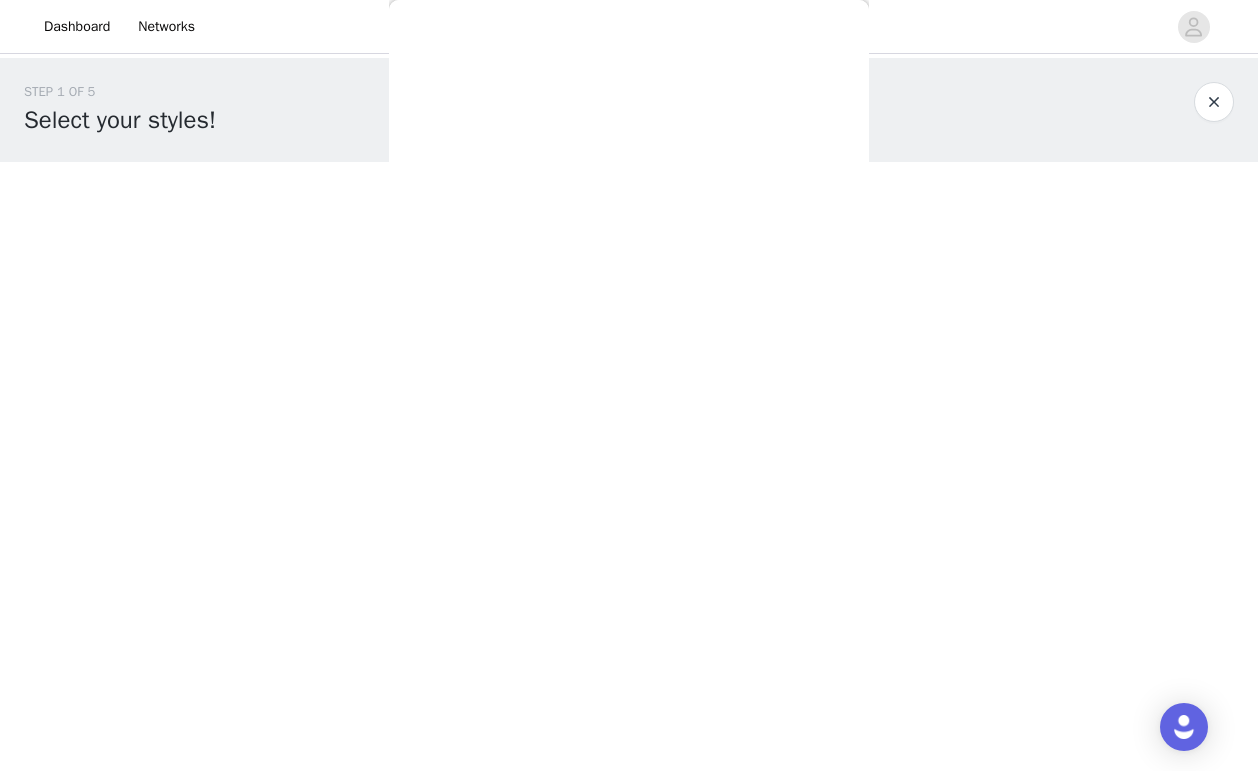 scroll, scrollTop: 0, scrollLeft: 0, axis: both 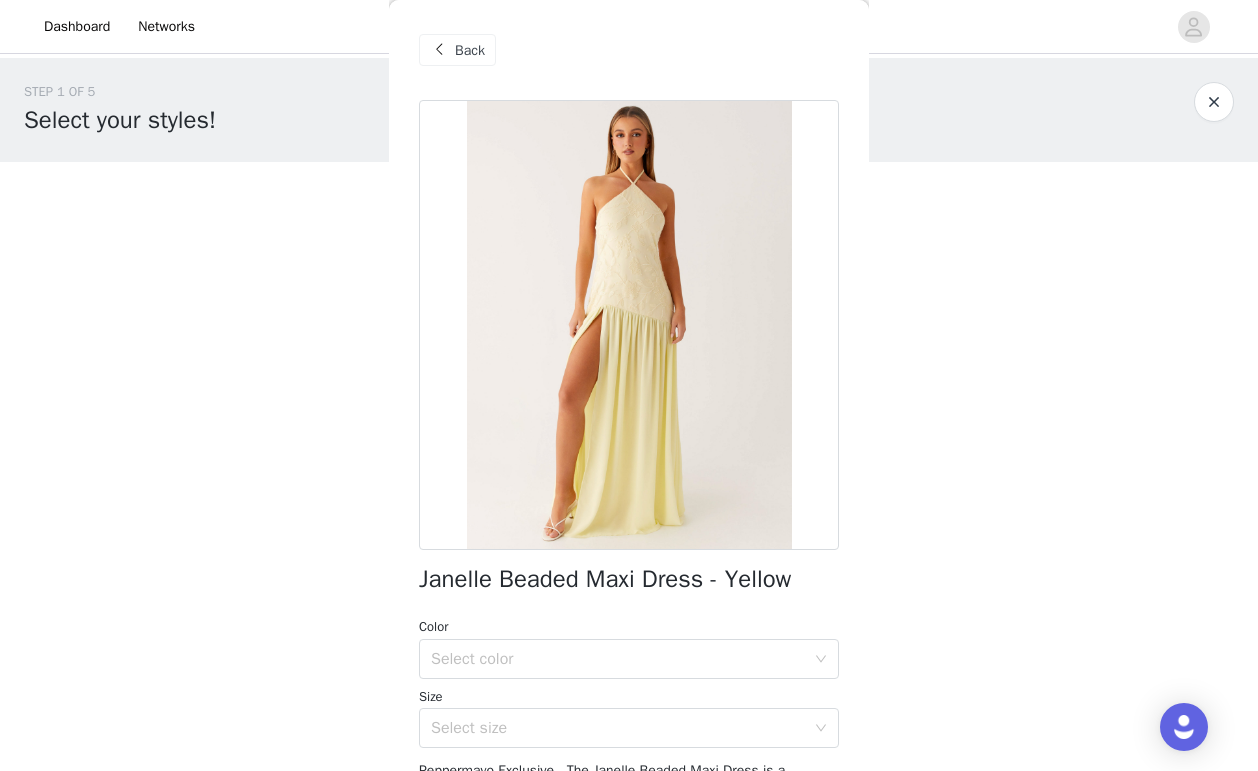 click on "Back" at bounding box center (470, 50) 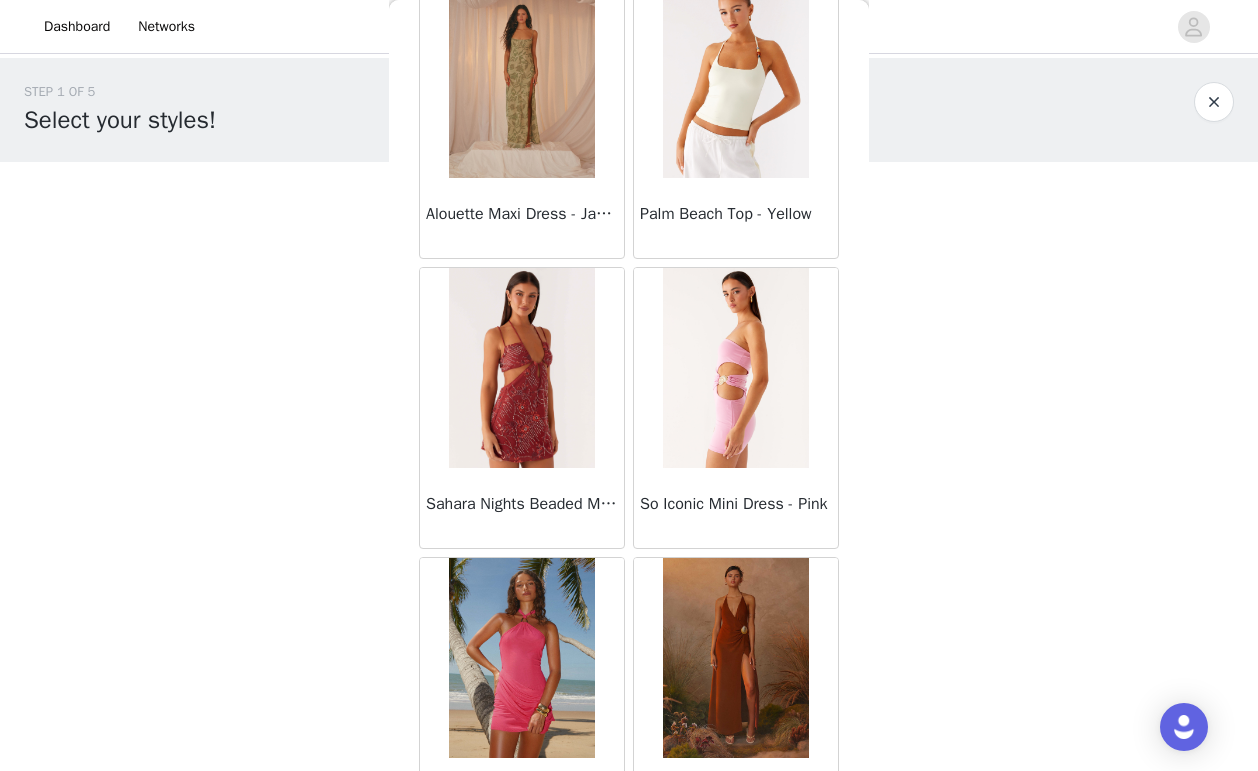 scroll, scrollTop: 68989, scrollLeft: 0, axis: vertical 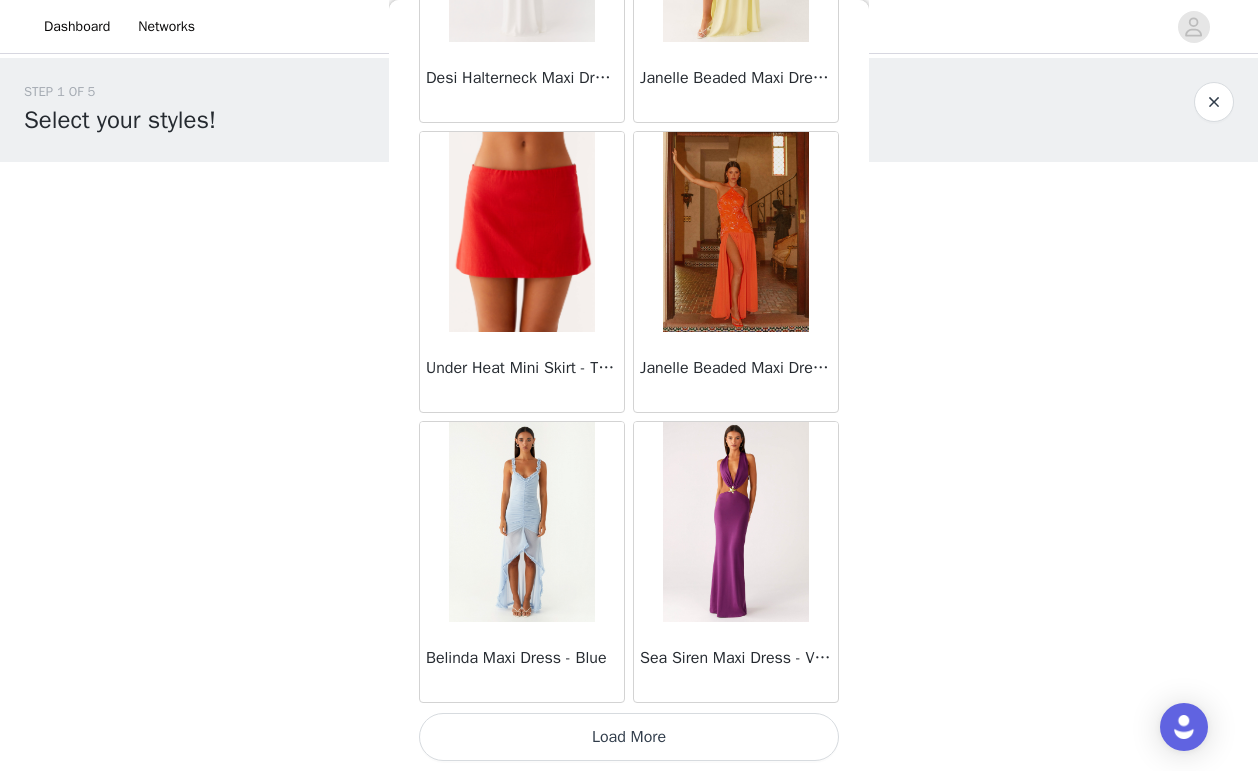 click on "Load More" at bounding box center [629, 737] 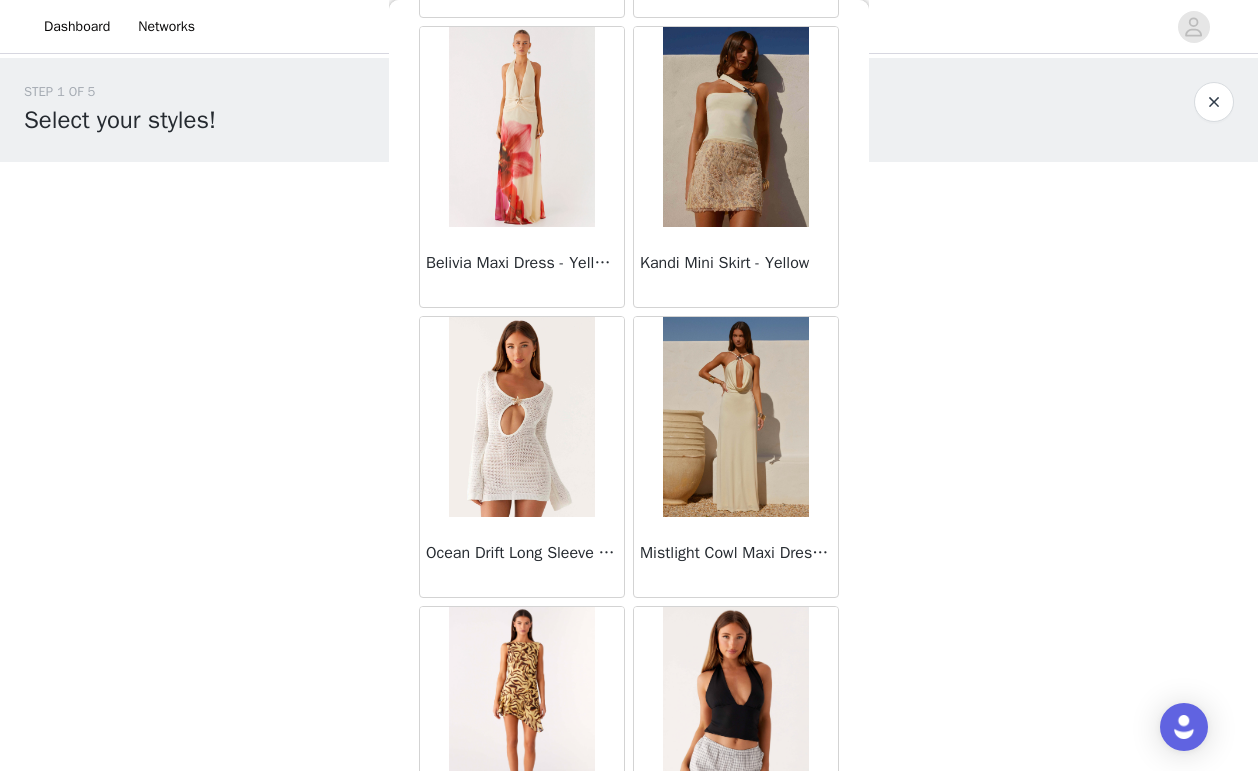 scroll, scrollTop: 71889, scrollLeft: 0, axis: vertical 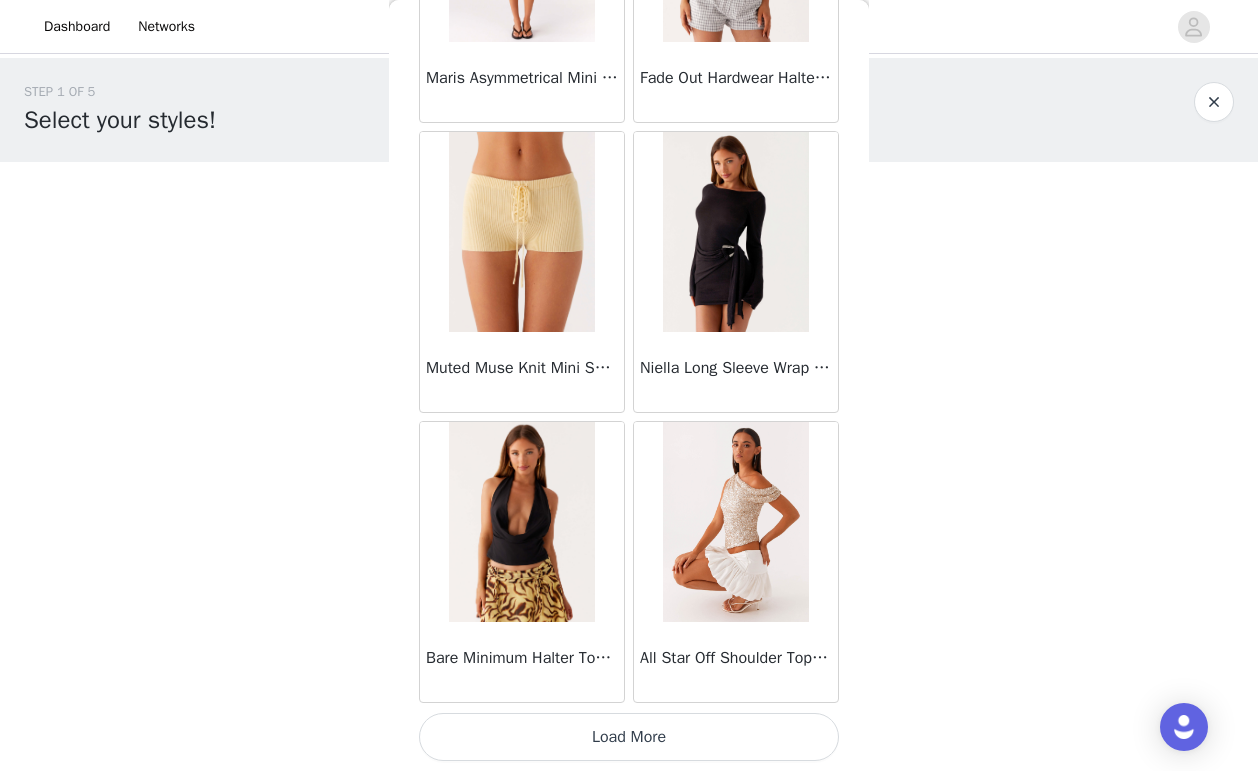 click on "Load More" at bounding box center (629, 737) 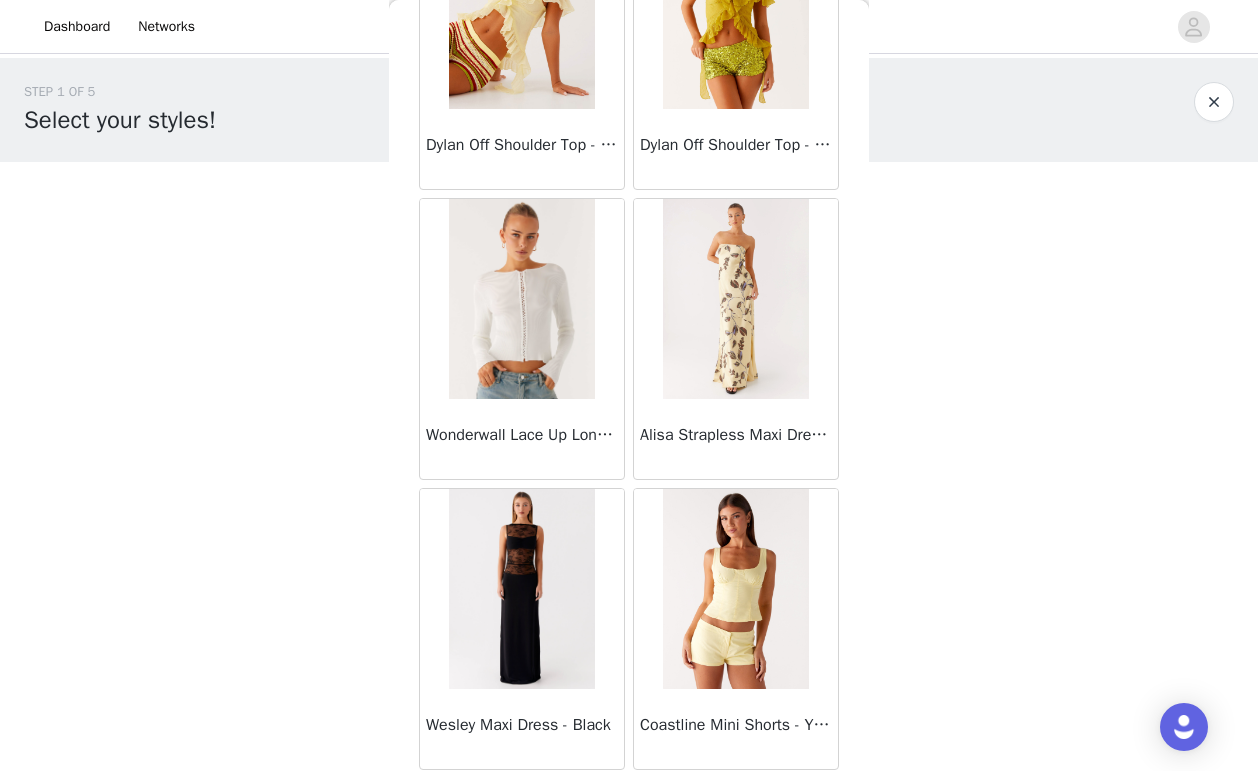 scroll, scrollTop: 74789, scrollLeft: 0, axis: vertical 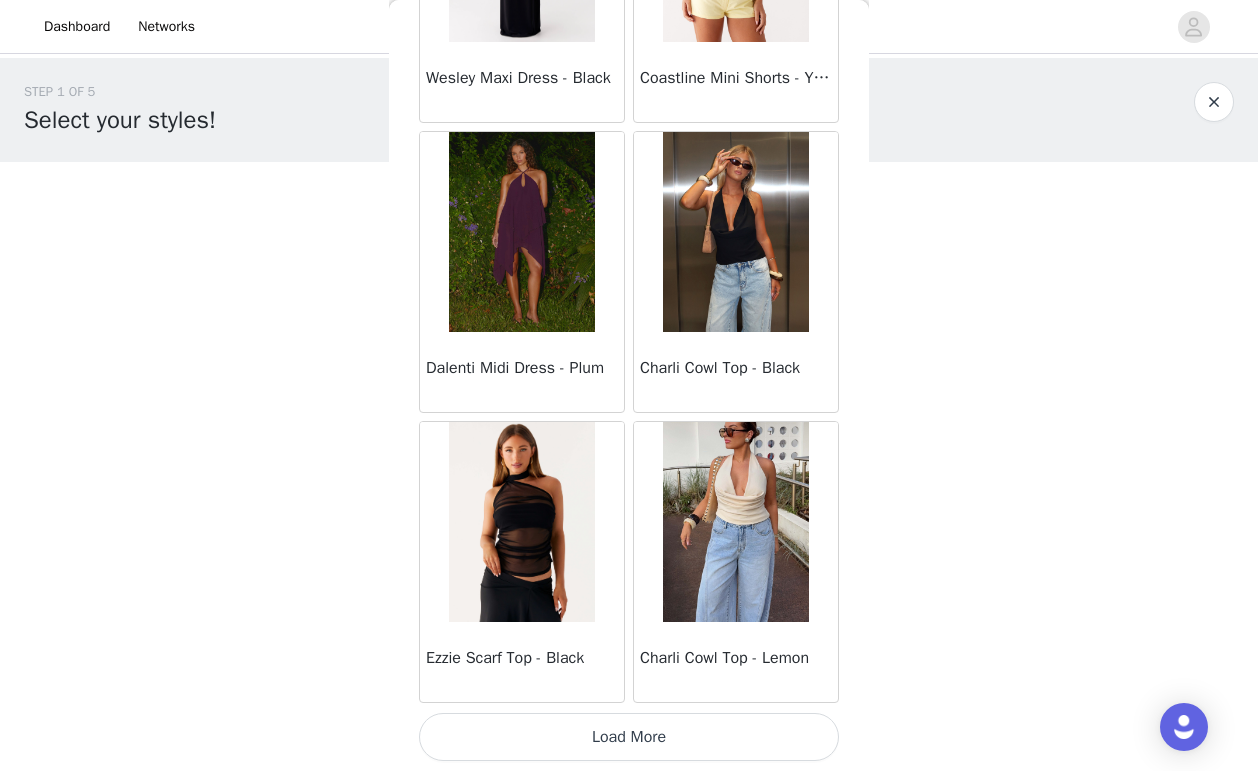 click on "Load More" at bounding box center [629, 737] 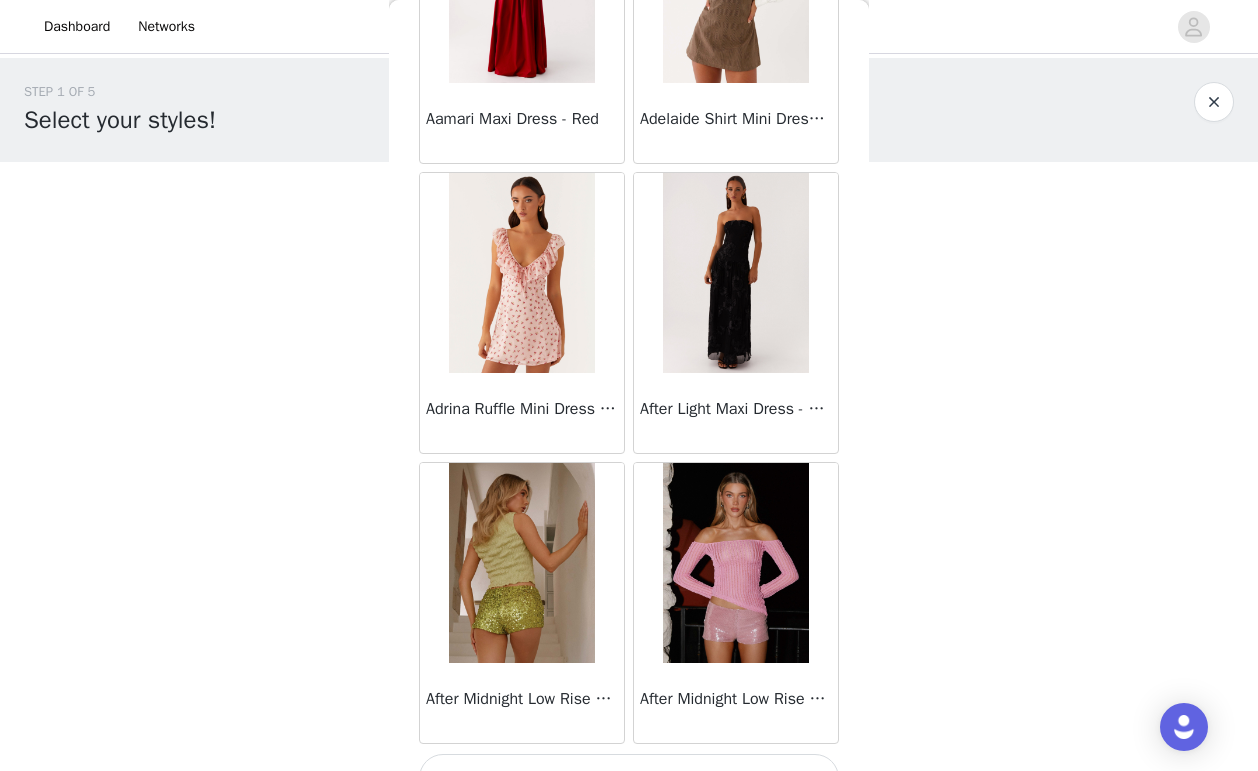 scroll, scrollTop: 77689, scrollLeft: 0, axis: vertical 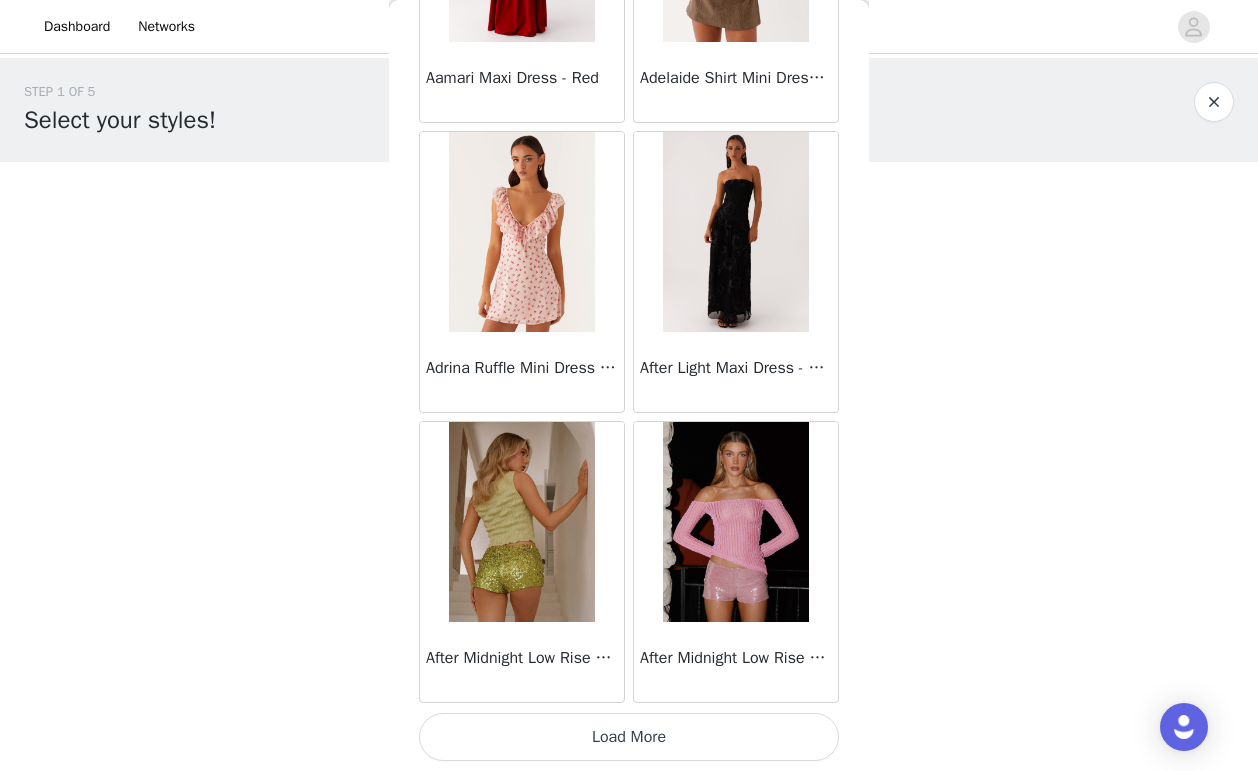 click on "Load More" at bounding box center (629, 737) 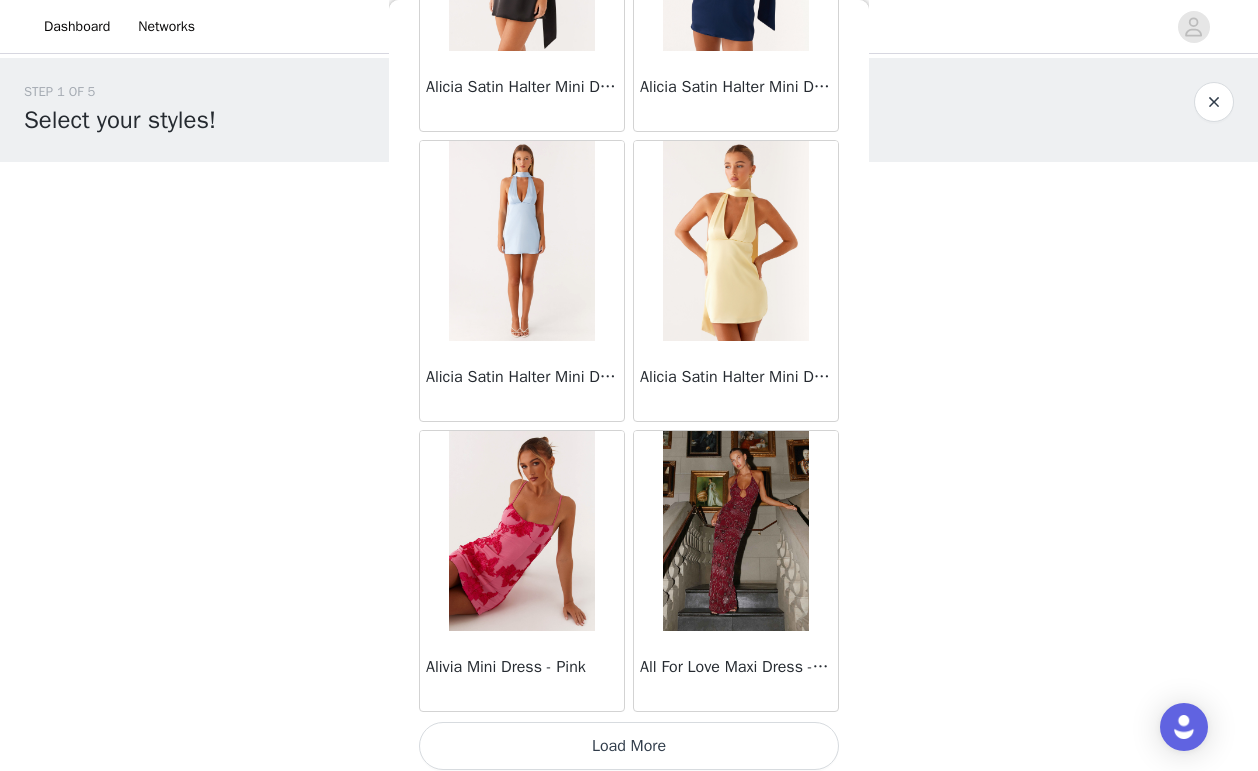 scroll, scrollTop: 80589, scrollLeft: 0, axis: vertical 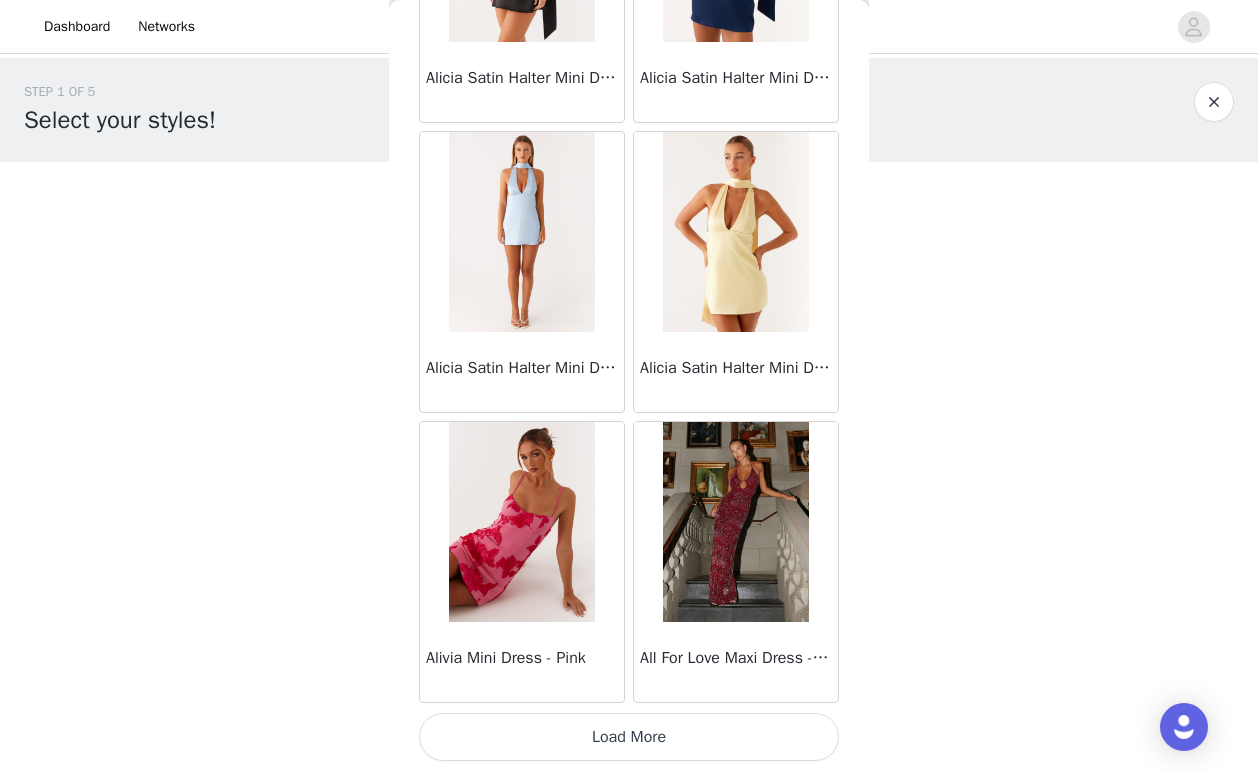 click on "Load More" at bounding box center (629, 737) 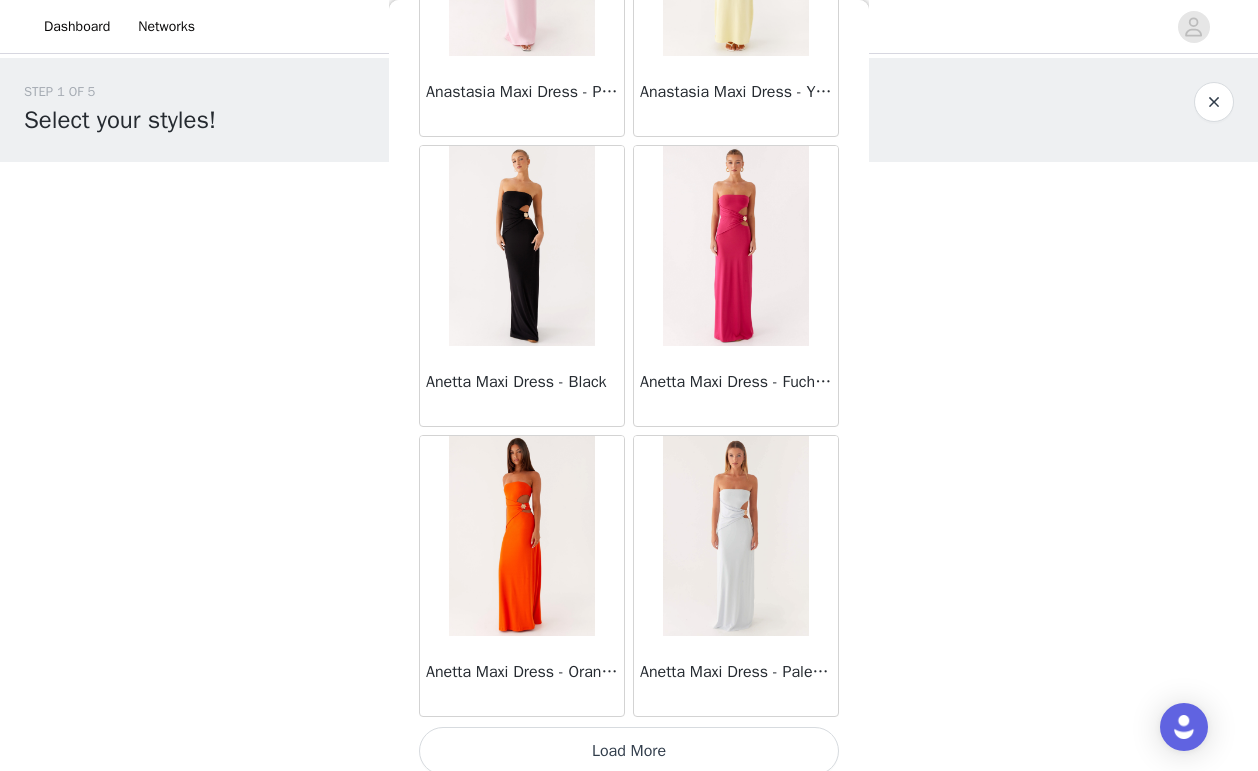 scroll, scrollTop: 83489, scrollLeft: 0, axis: vertical 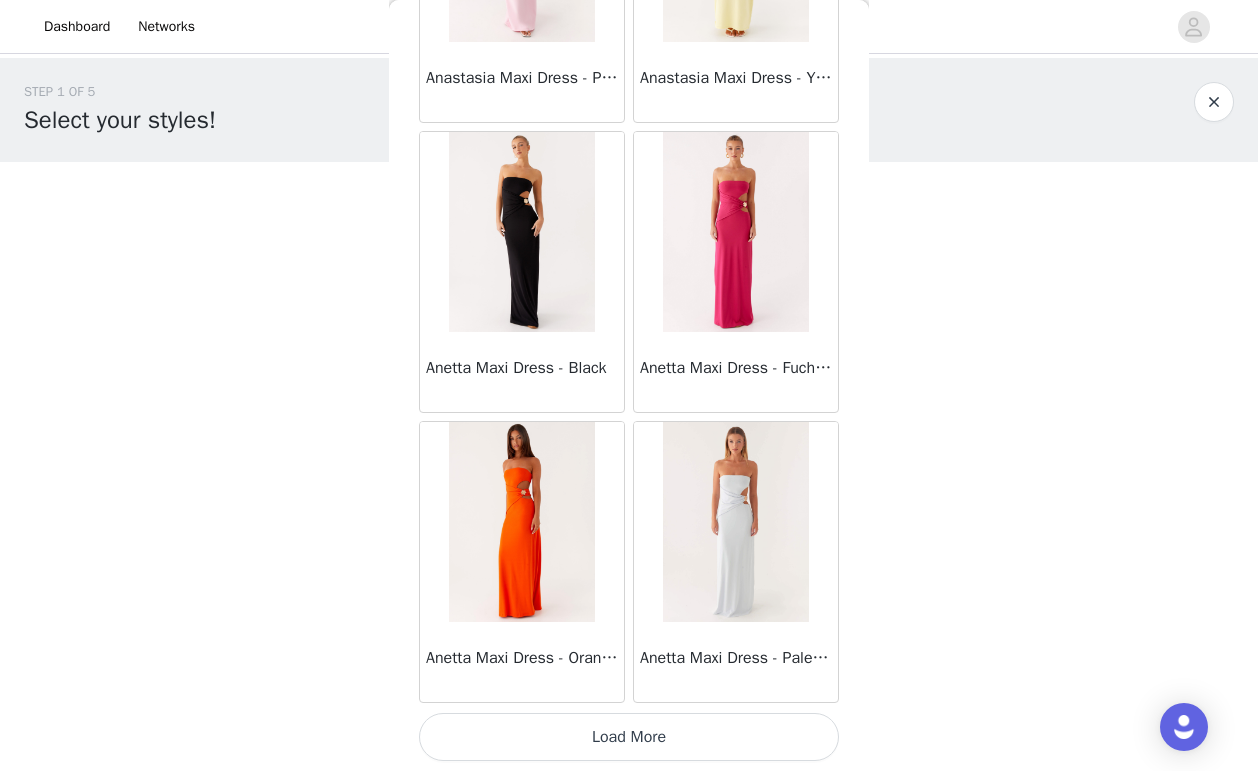 click on "Load More" at bounding box center (629, 737) 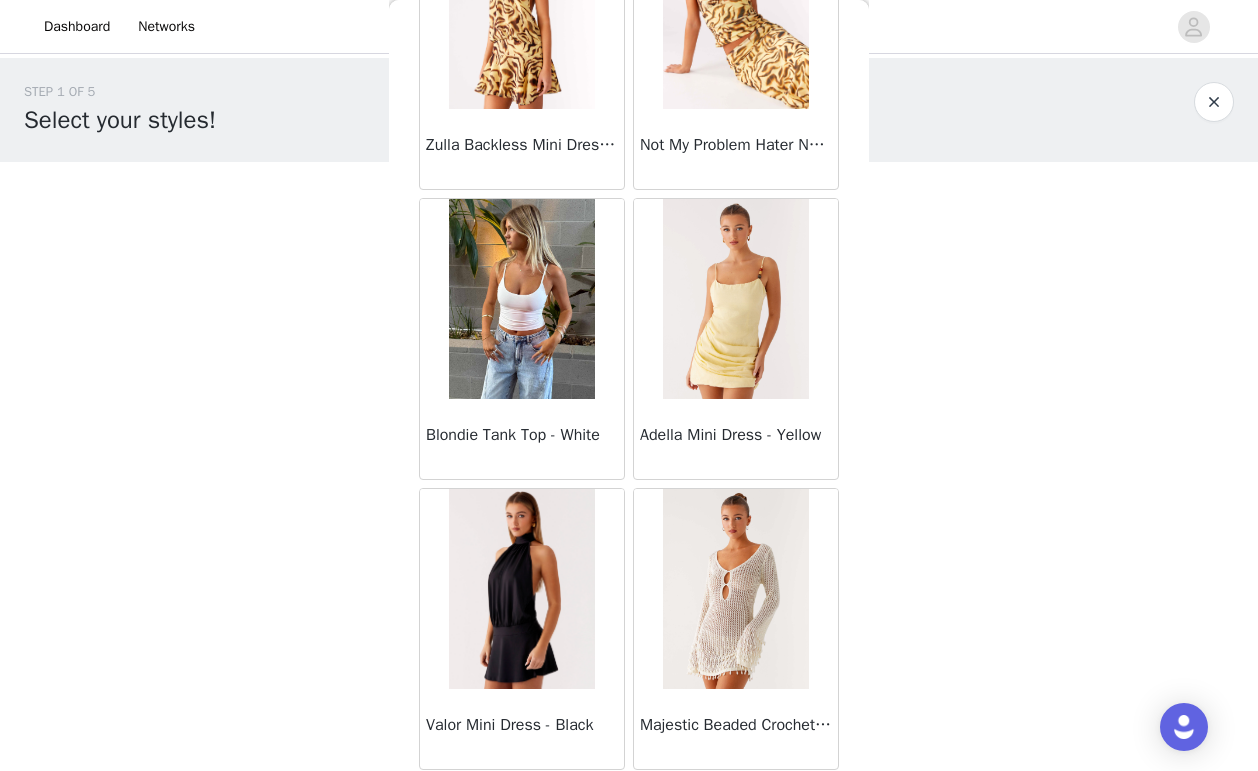 scroll, scrollTop: 76167, scrollLeft: 0, axis: vertical 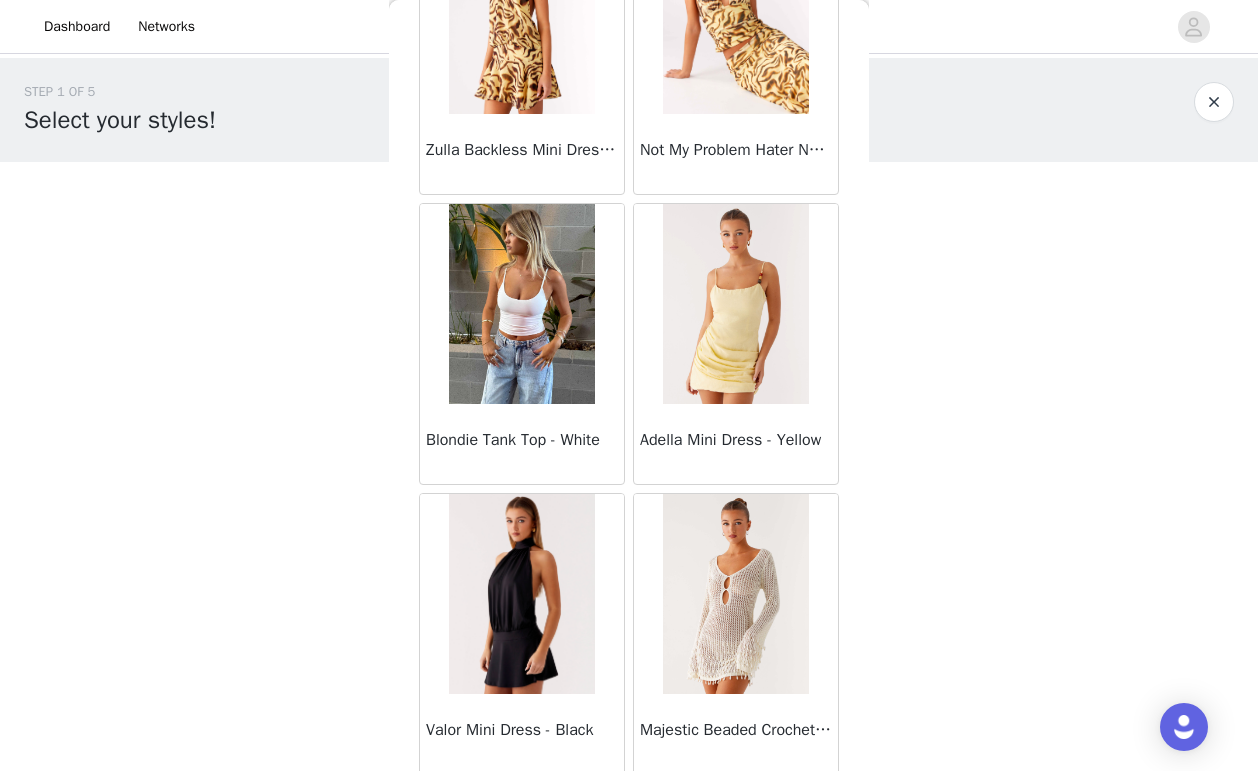 click at bounding box center (521, 594) 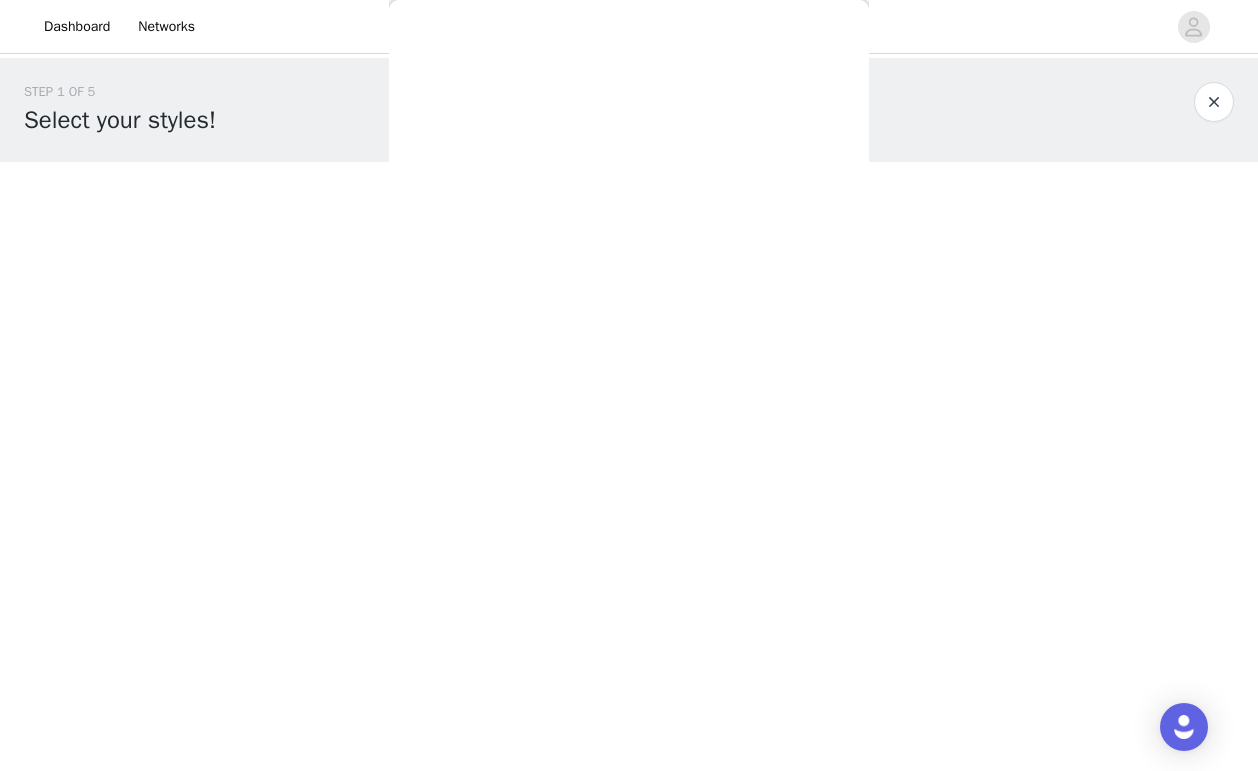scroll, scrollTop: 0, scrollLeft: 0, axis: both 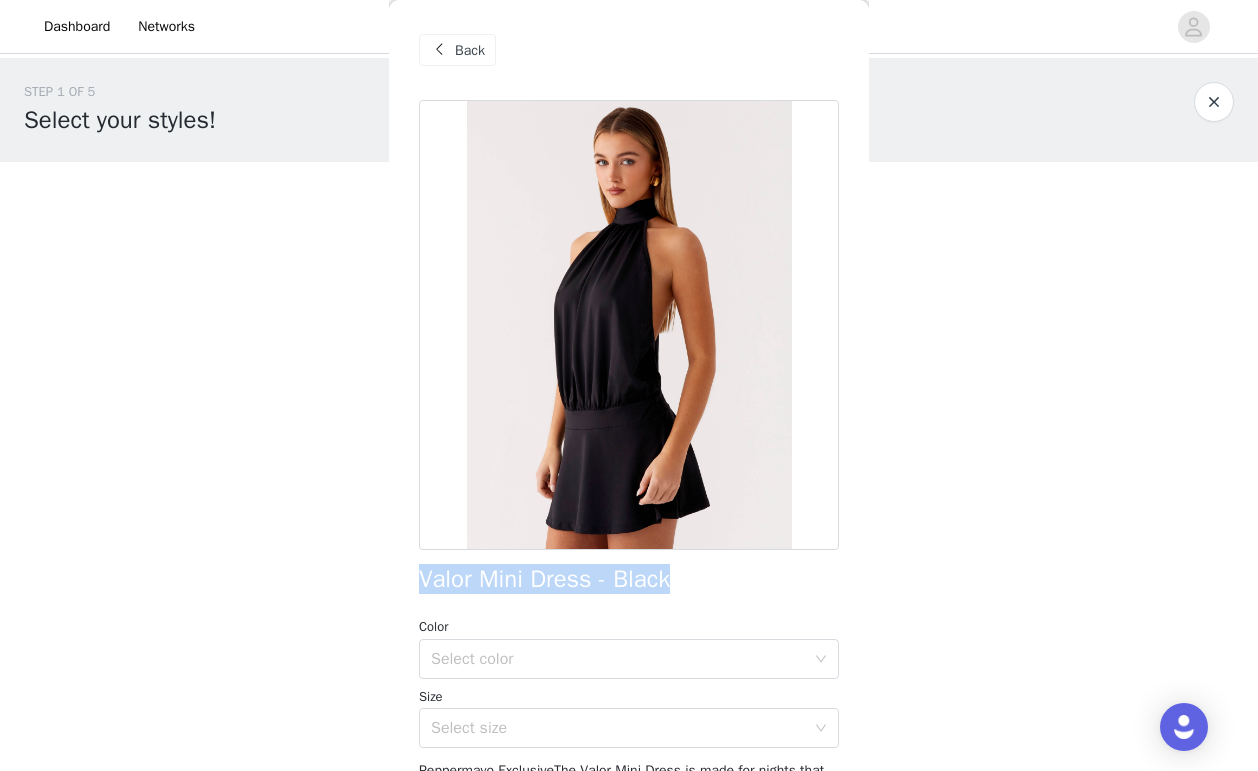 drag, startPoint x: 650, startPoint y: 581, endPoint x: 420, endPoint y: 577, distance: 230.03477 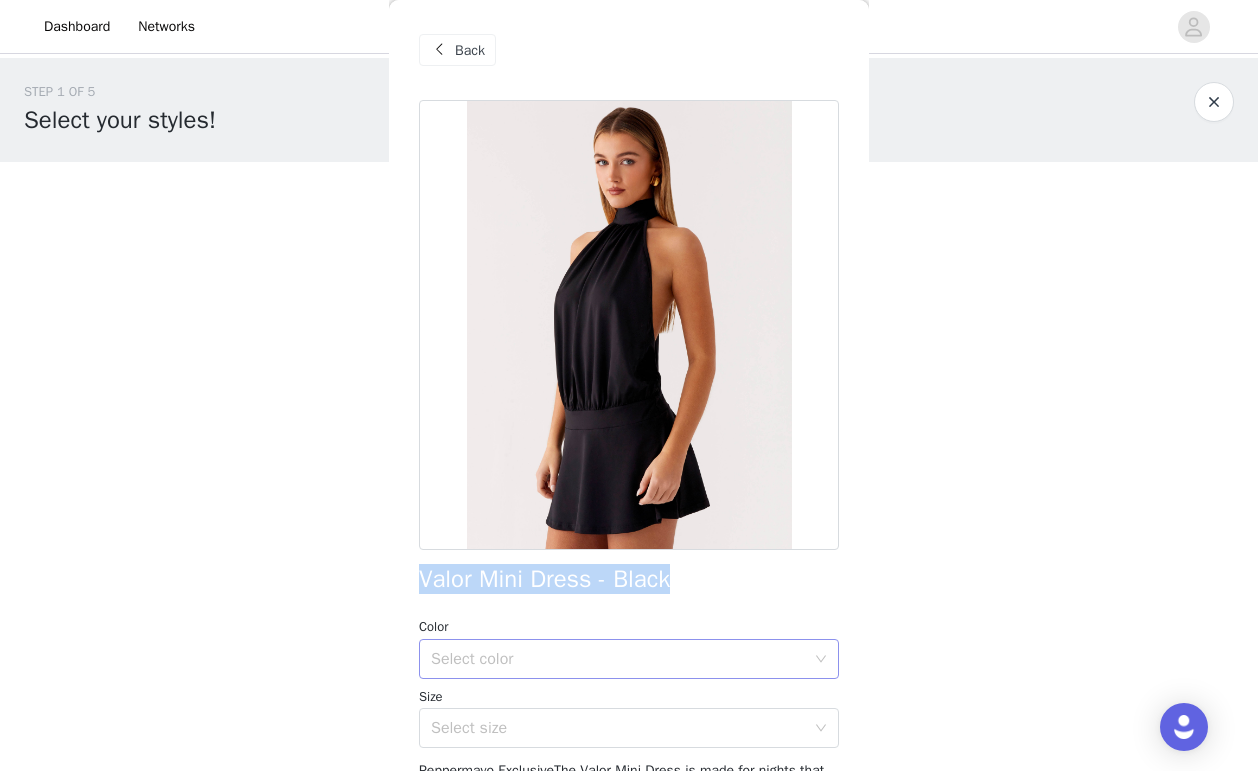 click on "Select color" at bounding box center [618, 659] 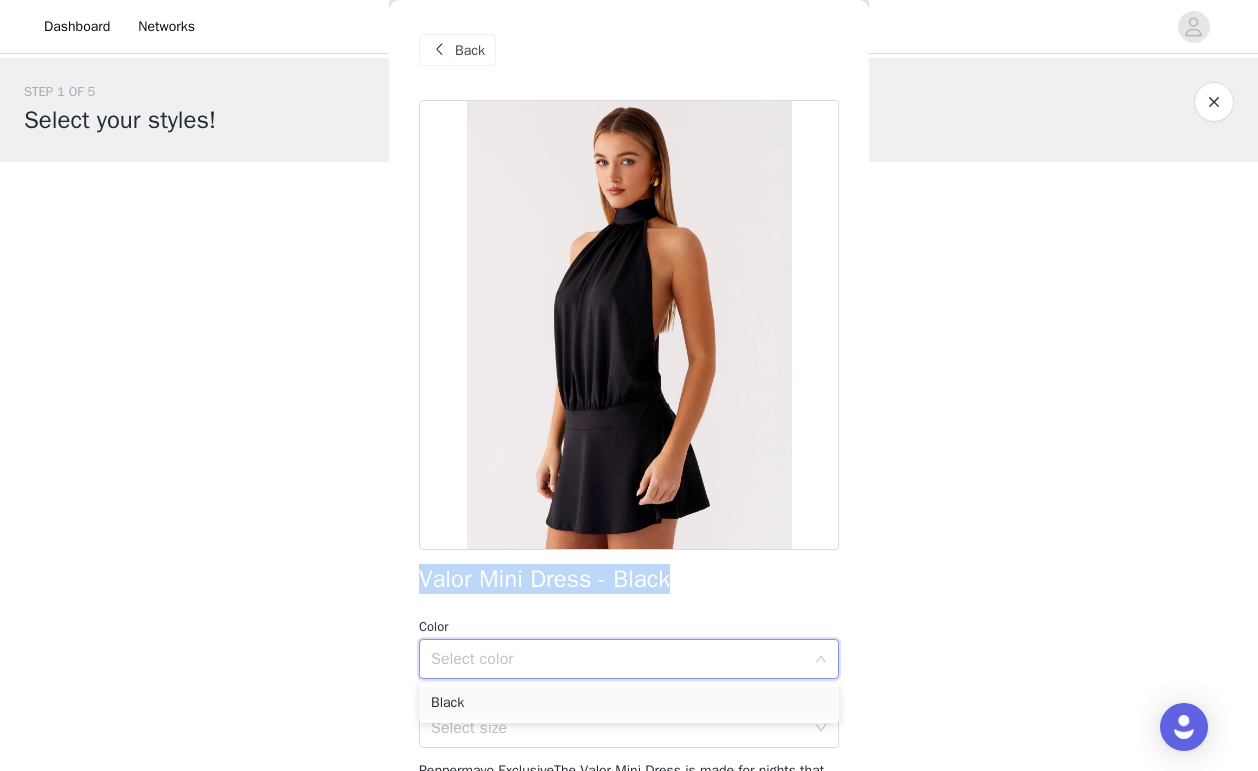 click on "Black" at bounding box center (629, 703) 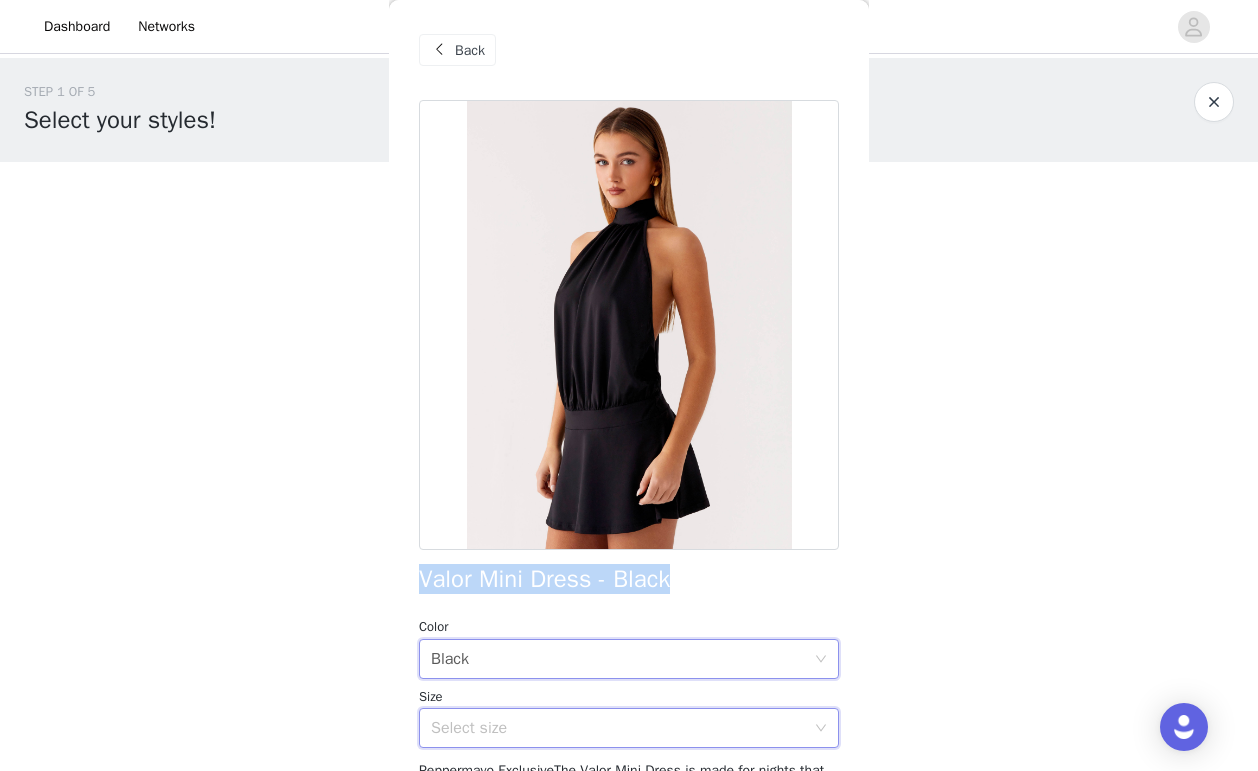 click on "Select size" at bounding box center [622, 728] 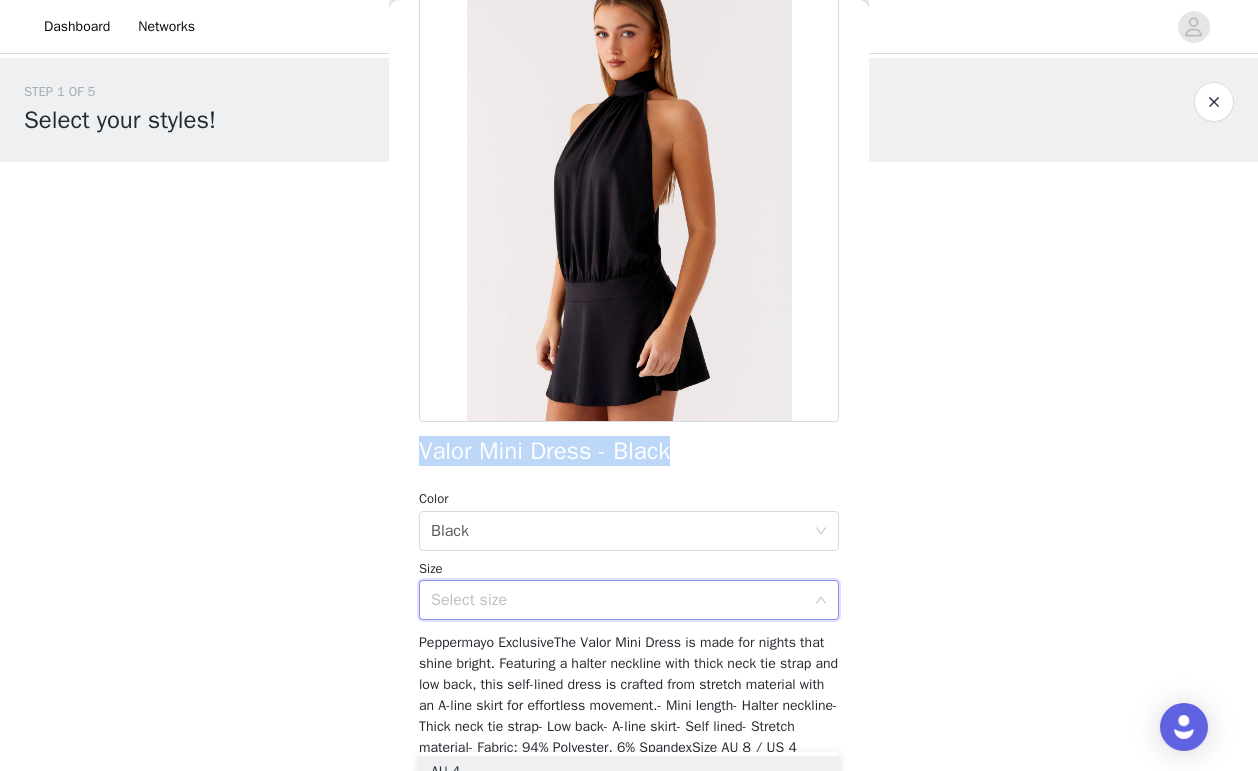 scroll, scrollTop: 132, scrollLeft: 0, axis: vertical 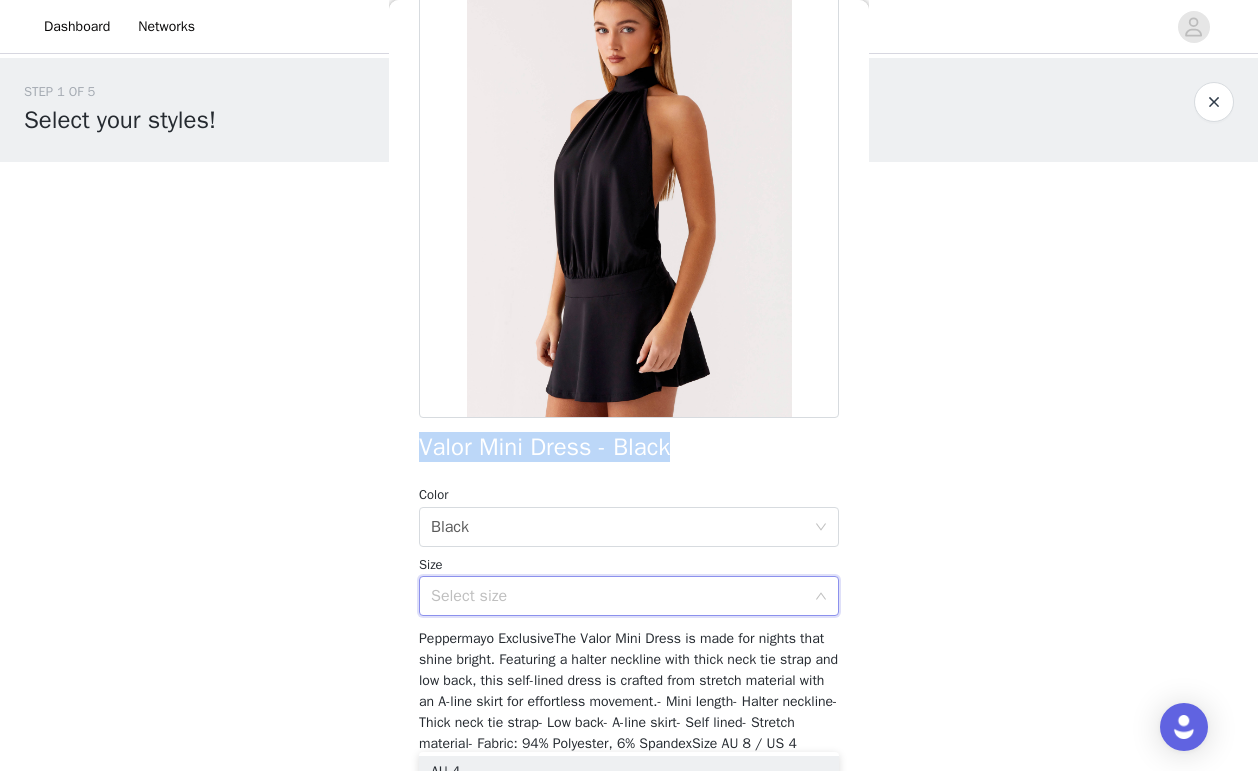 click on "Select size" at bounding box center (618, 596) 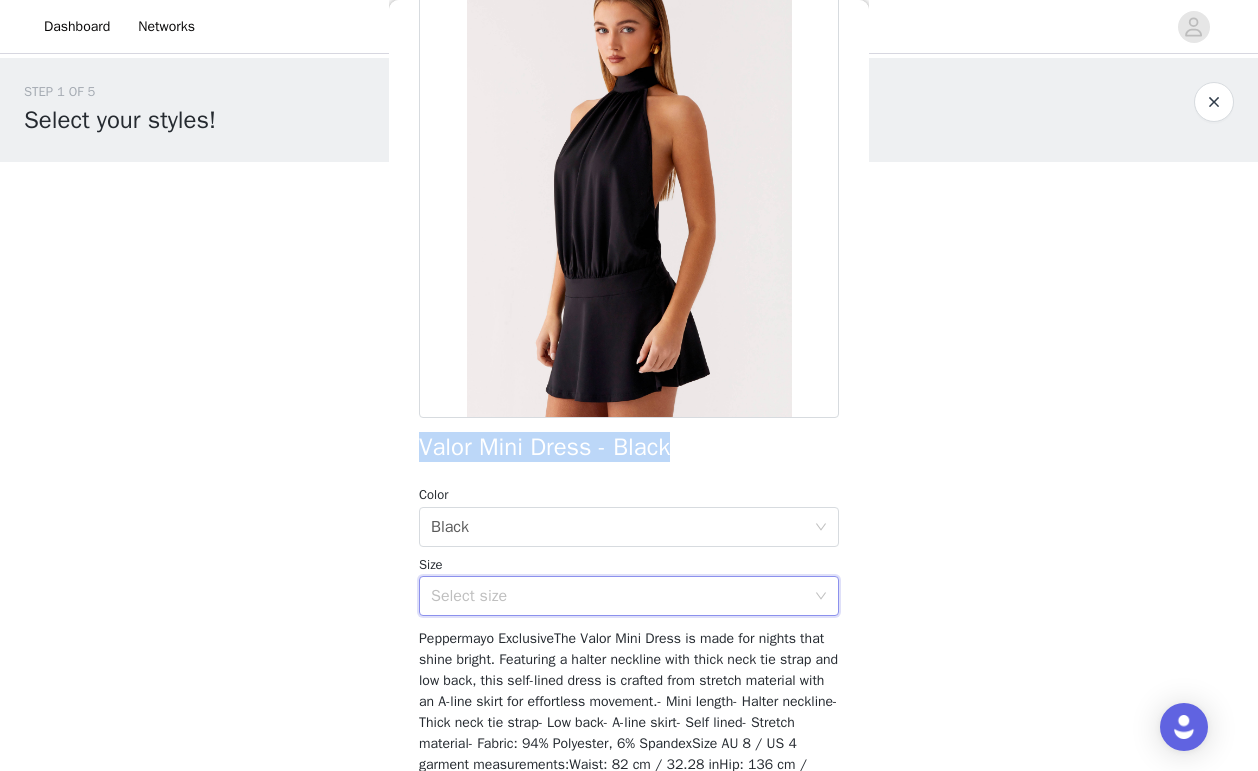 click on "Select size" at bounding box center [618, 596] 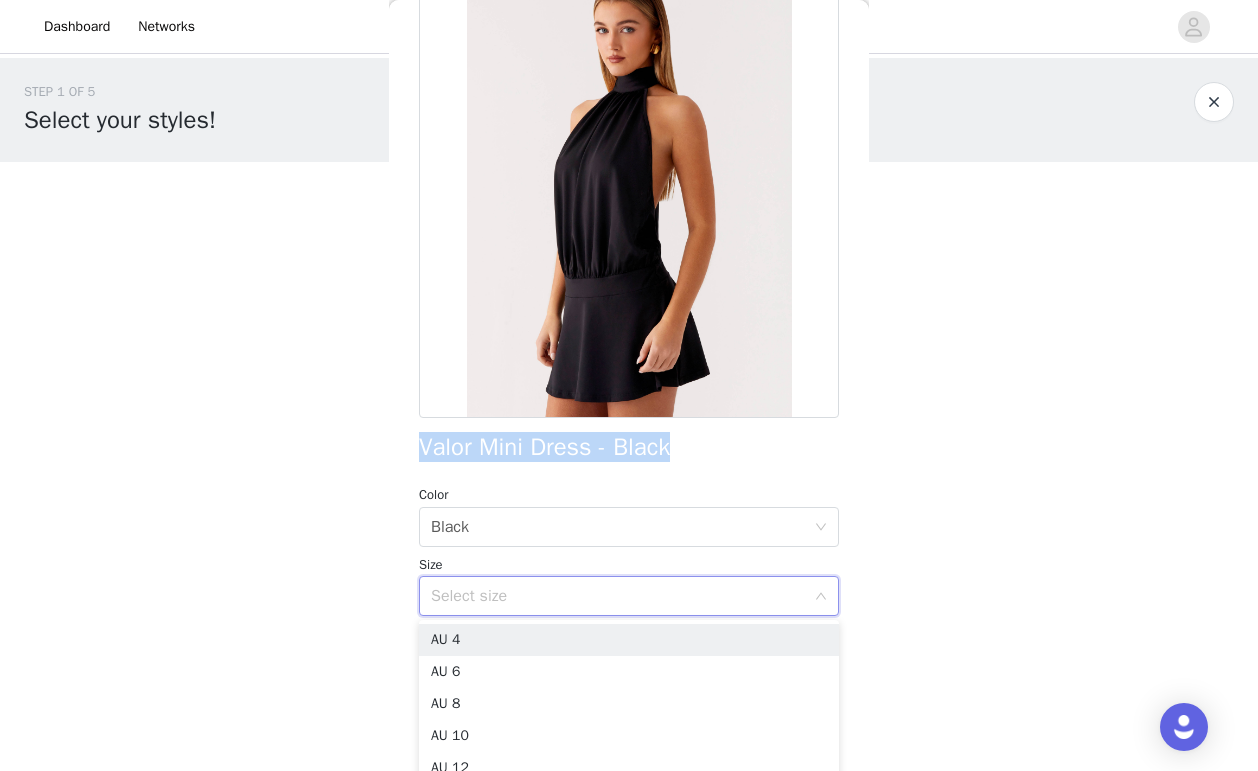 scroll, scrollTop: 262, scrollLeft: 0, axis: vertical 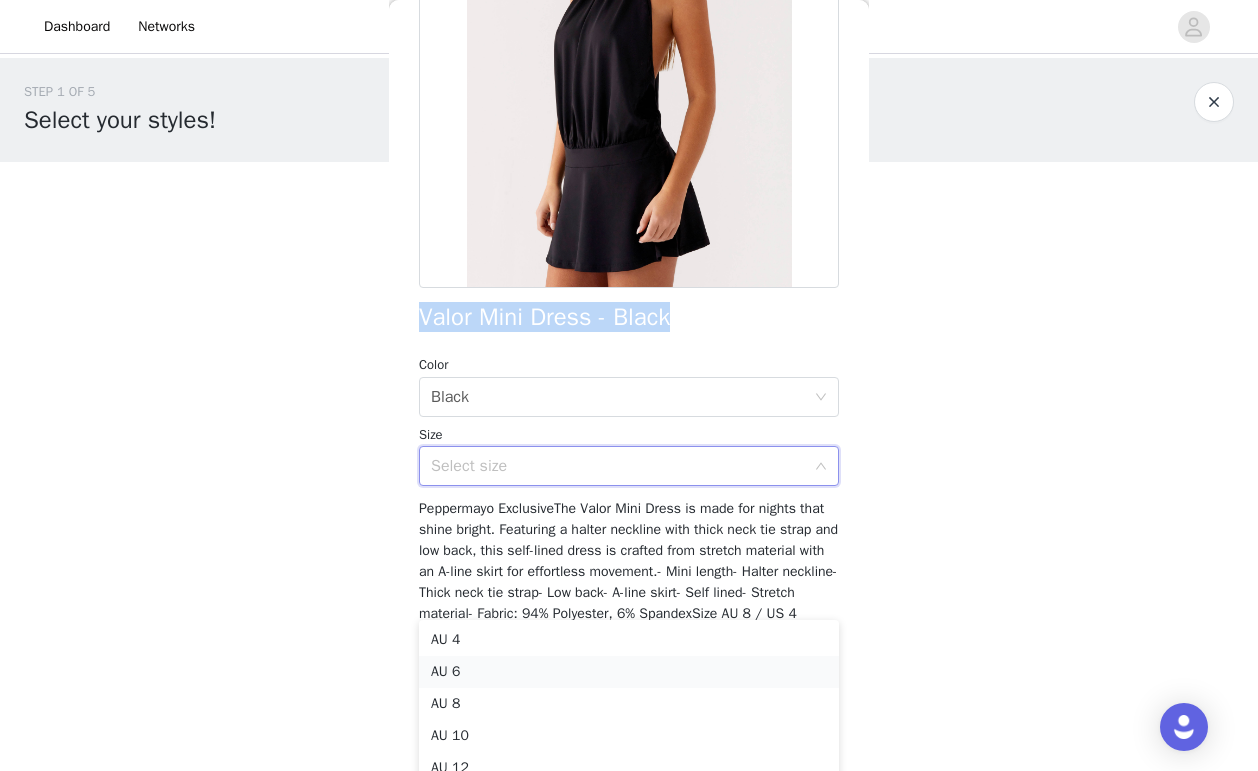 click on "AU 6" at bounding box center (629, 672) 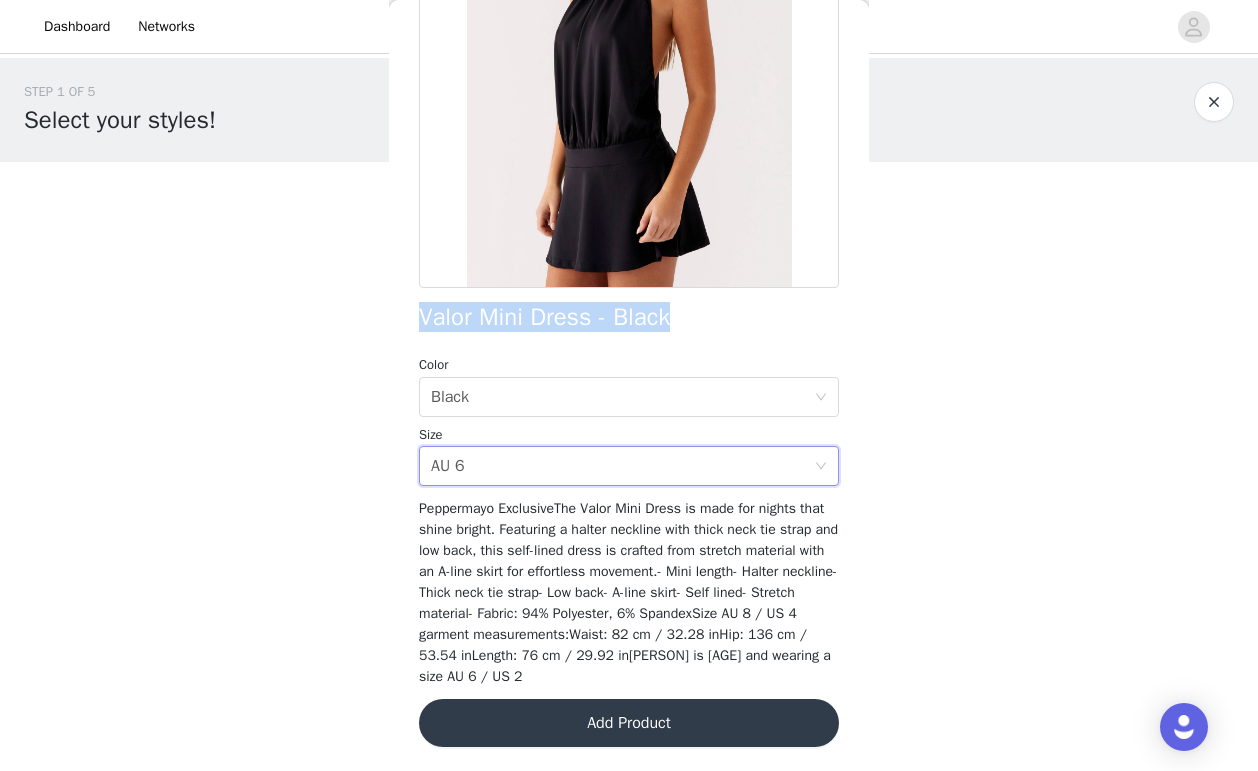 click on "Add Product" at bounding box center [629, 723] 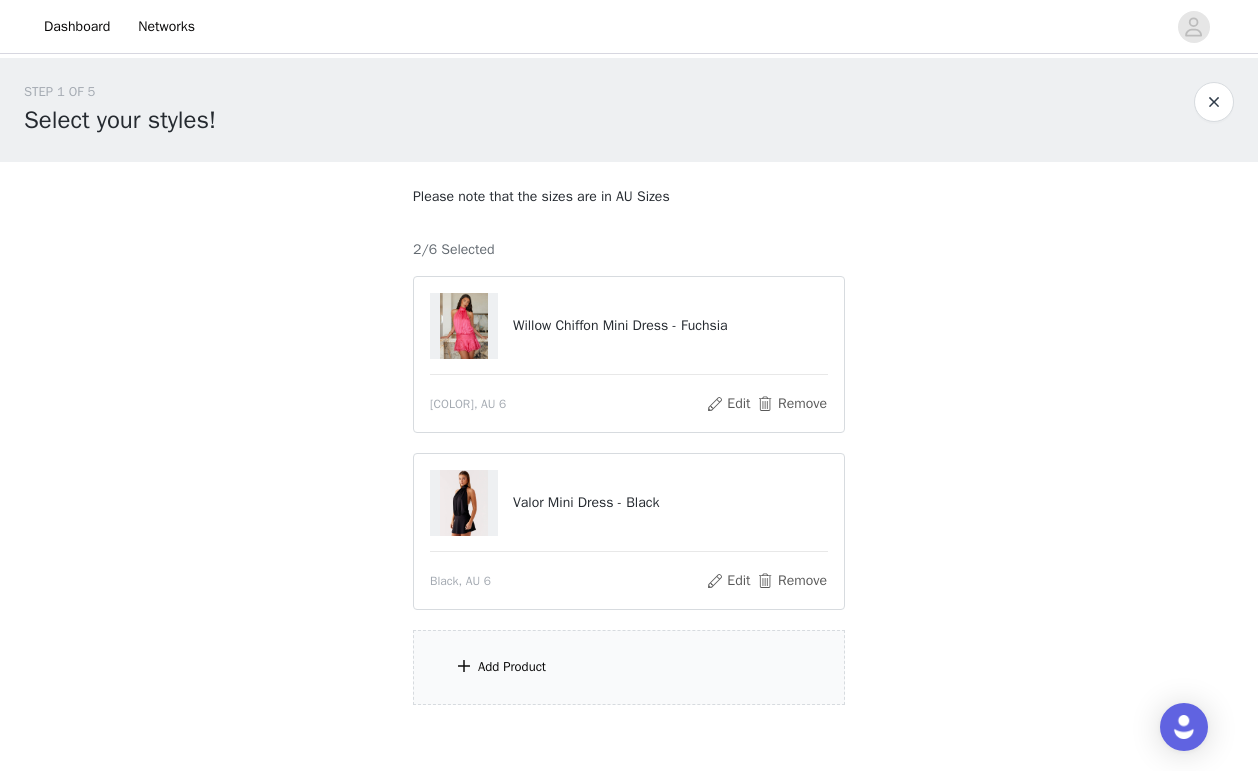 click on "Add Product" at bounding box center [512, 667] 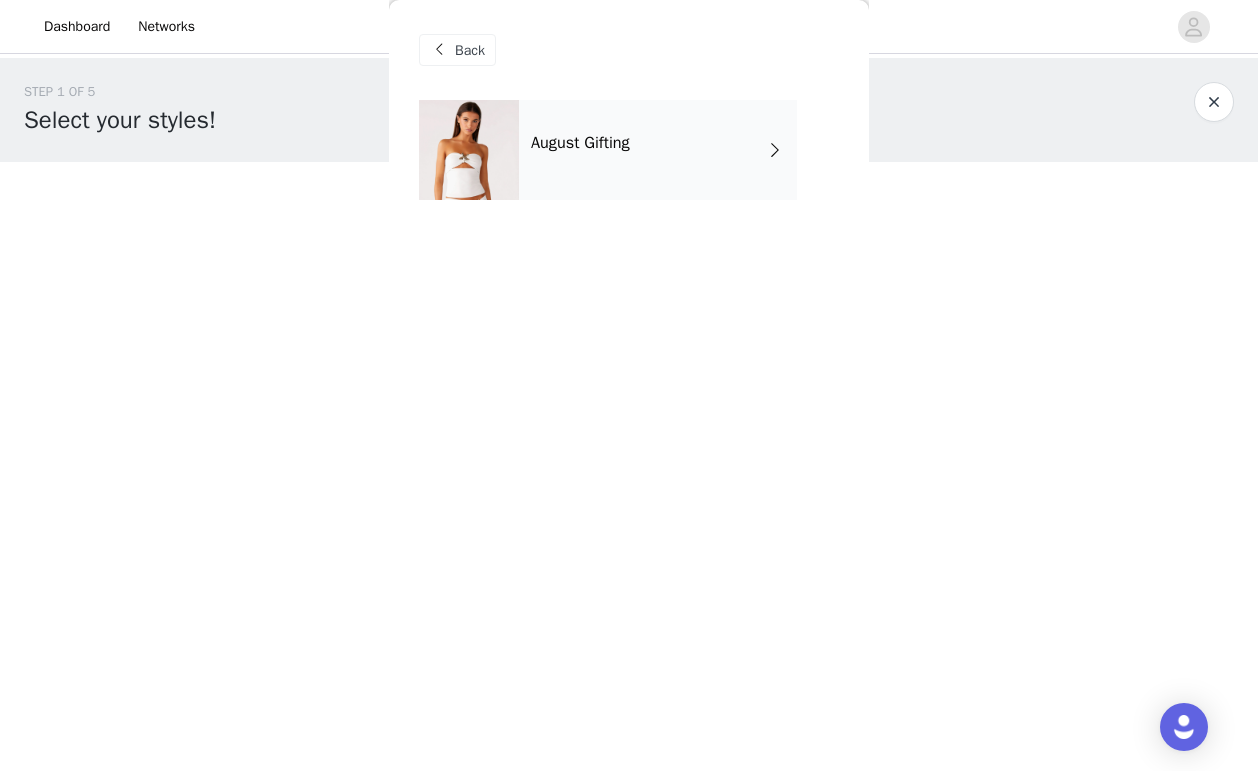 click on "August Gifting" at bounding box center (658, 150) 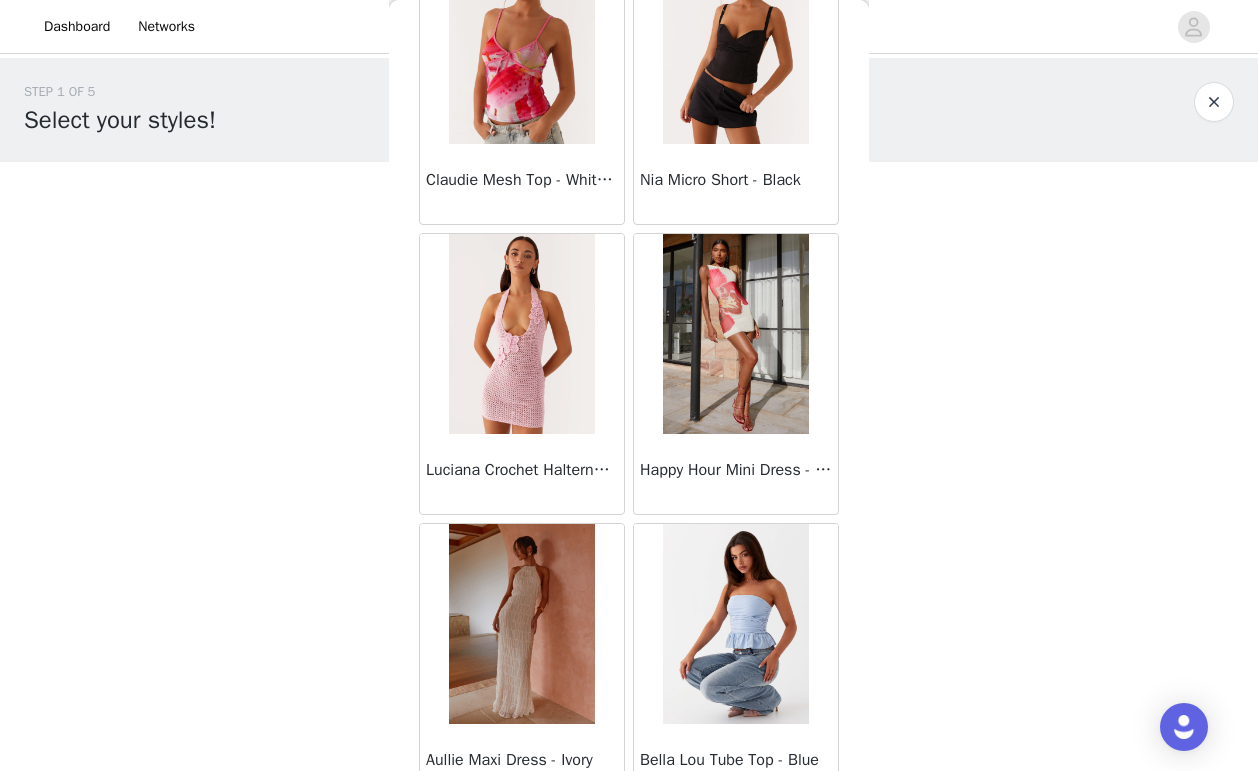 scroll, scrollTop: 2289, scrollLeft: 0, axis: vertical 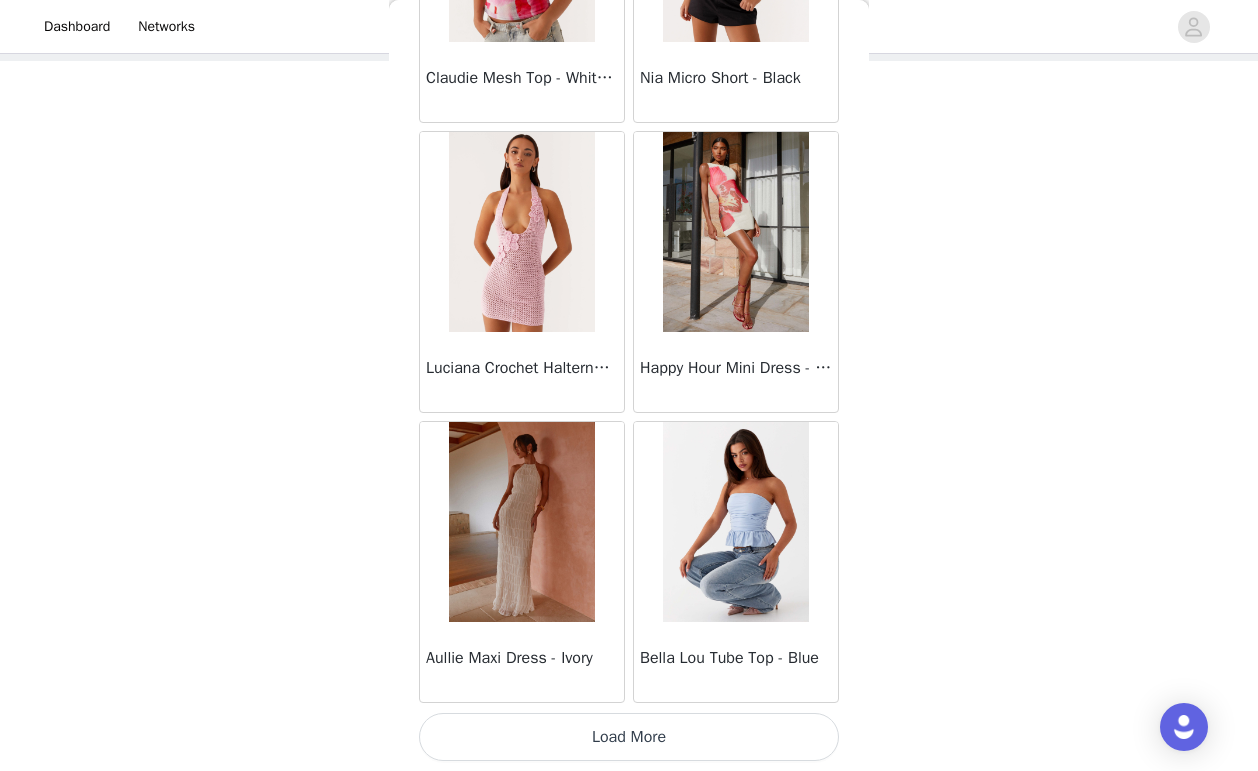 click on "Sweetpea Mini Dress - Yellow       Manifest Mini Dress - Amber       Raquel Off Shoulder Long Sleeve Top - Pink       Julianna Linen Mini Dress - Black       Radiate Halterneck Top - Pink       Arden Mesh Mini Dress - White       Cheryl Bustier Halter Top - Cherry Red       Under The Pagoda Maxi Dress - Deep Red Floral       Sweetest Pie T-Shirt - Black Gingham       That Girl Maxi Dress - Pink       Peppermayo Exclusive Heavy Hearted Mini - Black       Songbird Maxi Dress - Blue Black Floral       Viviana Mini Dress - Lavender       Eden Strapless Maxi Dress - Navy       Claudie Mesh Top - White Pink Lilly       Nia Micro Short - Black       Luciana Crochet Halterneck Mini Dress - Pink       Happy Hour Mini Dress - Yellow       Aullie Maxi Dress - Ivory       Bella Lou Tube Top - Blue     Load More" at bounding box center [629, -711] 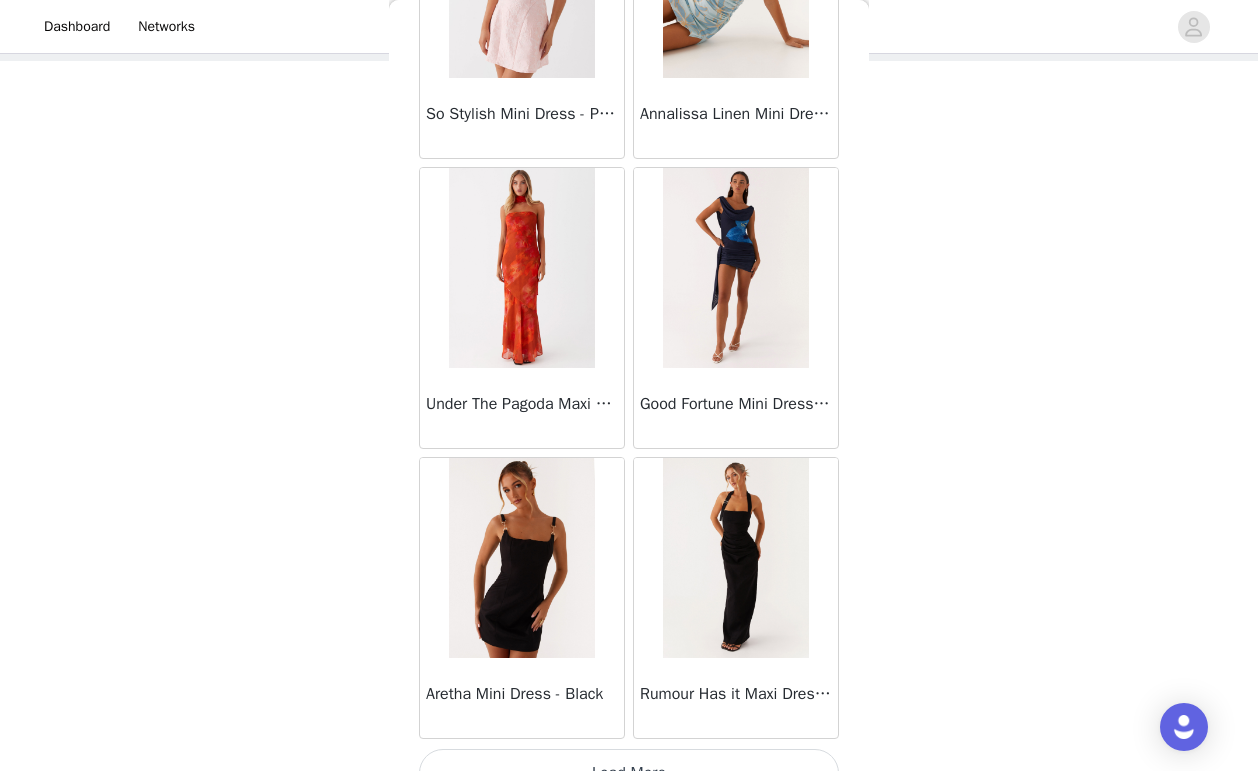 scroll, scrollTop: 5189, scrollLeft: 0, axis: vertical 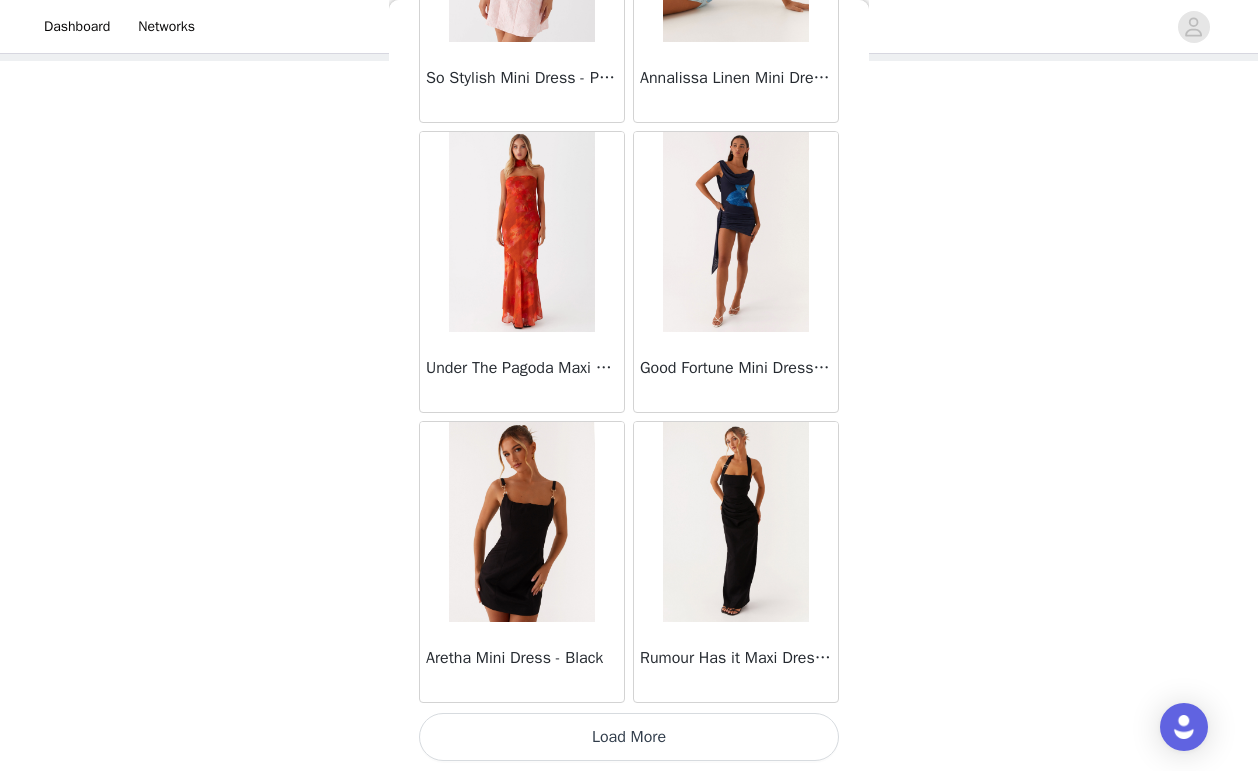 click on "Load More" at bounding box center [629, 737] 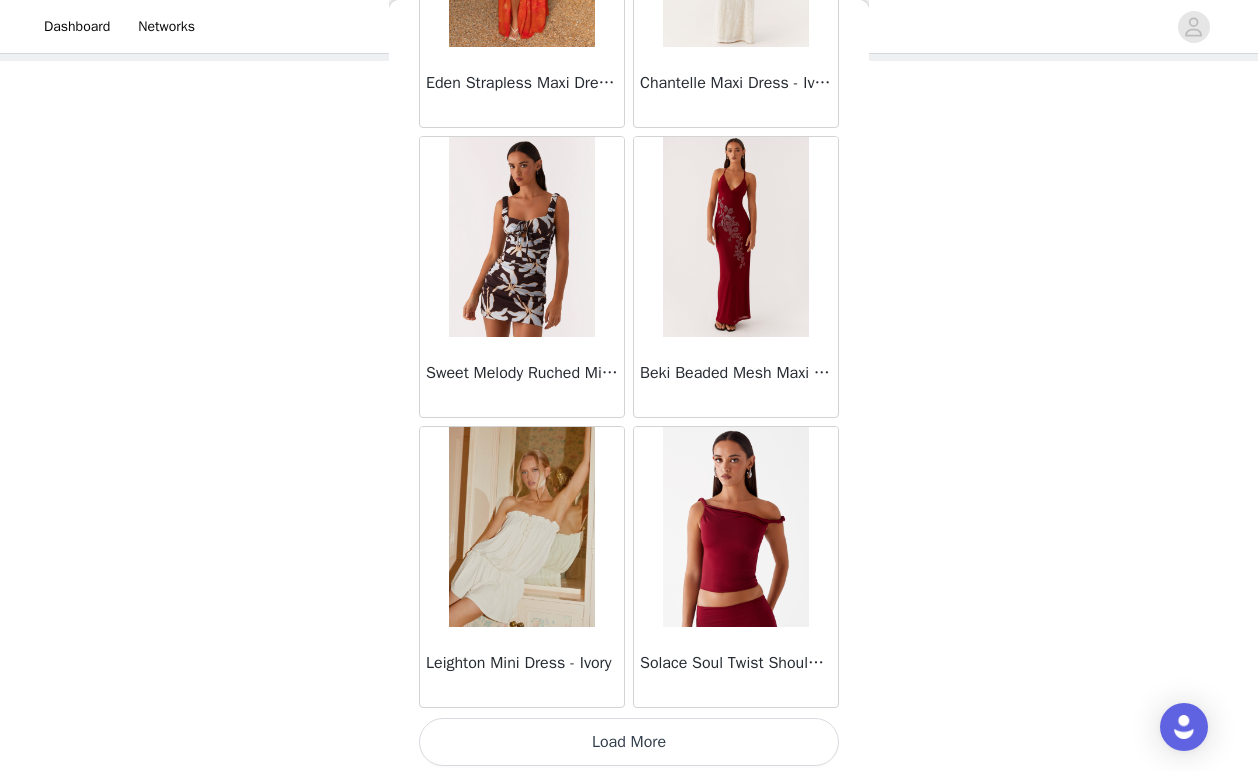 scroll, scrollTop: 8089, scrollLeft: 0, axis: vertical 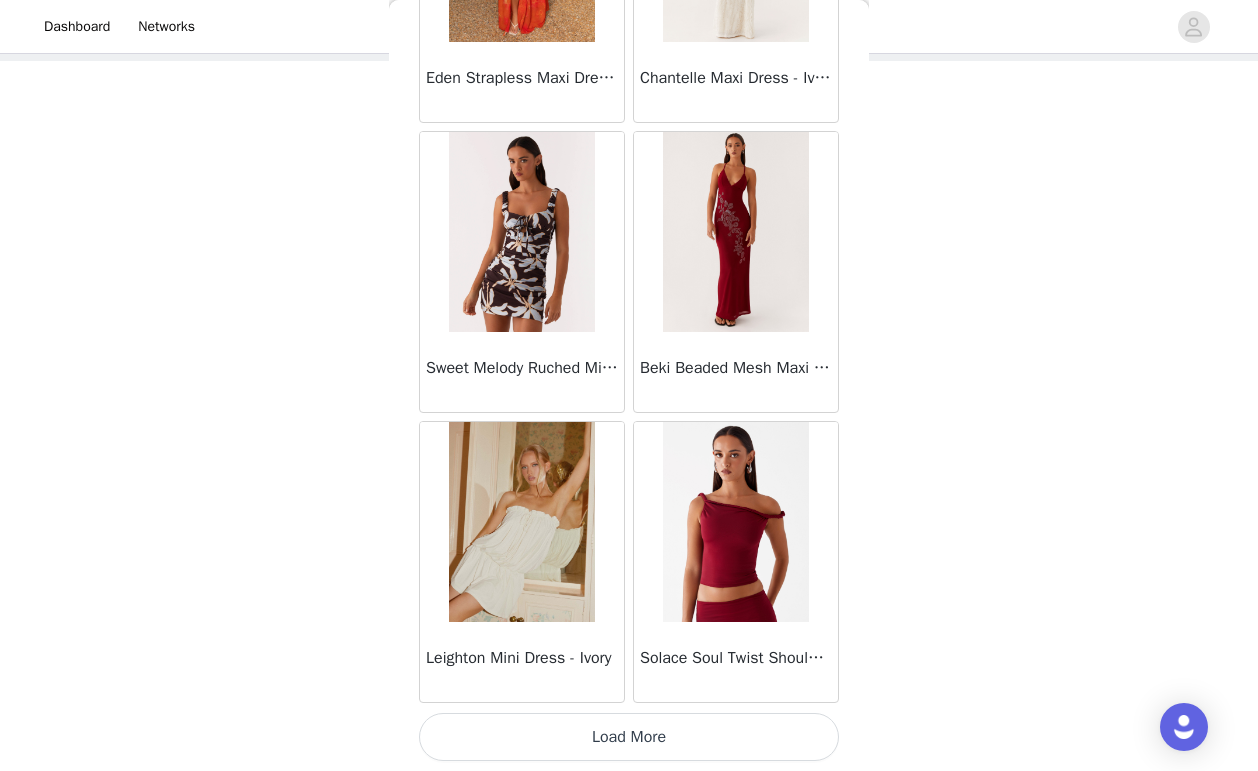 click on "Load More" at bounding box center (629, 737) 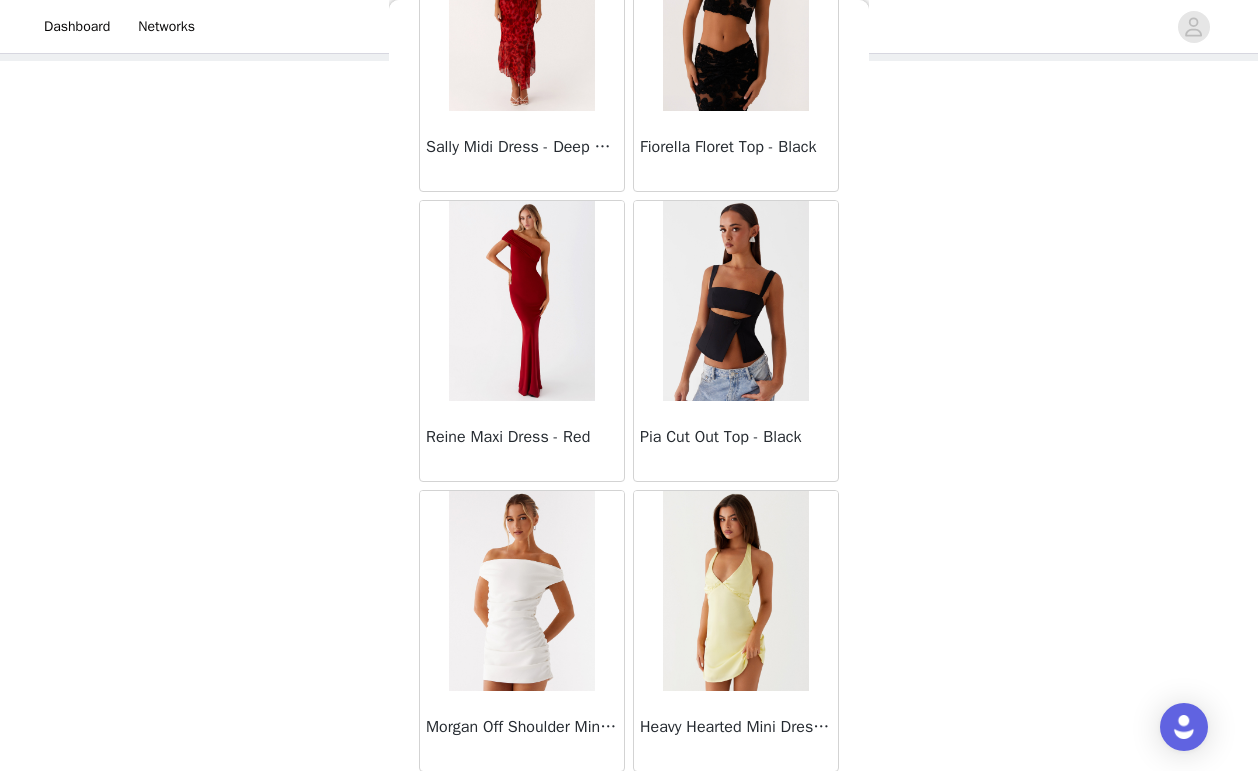scroll, scrollTop: 10989, scrollLeft: 0, axis: vertical 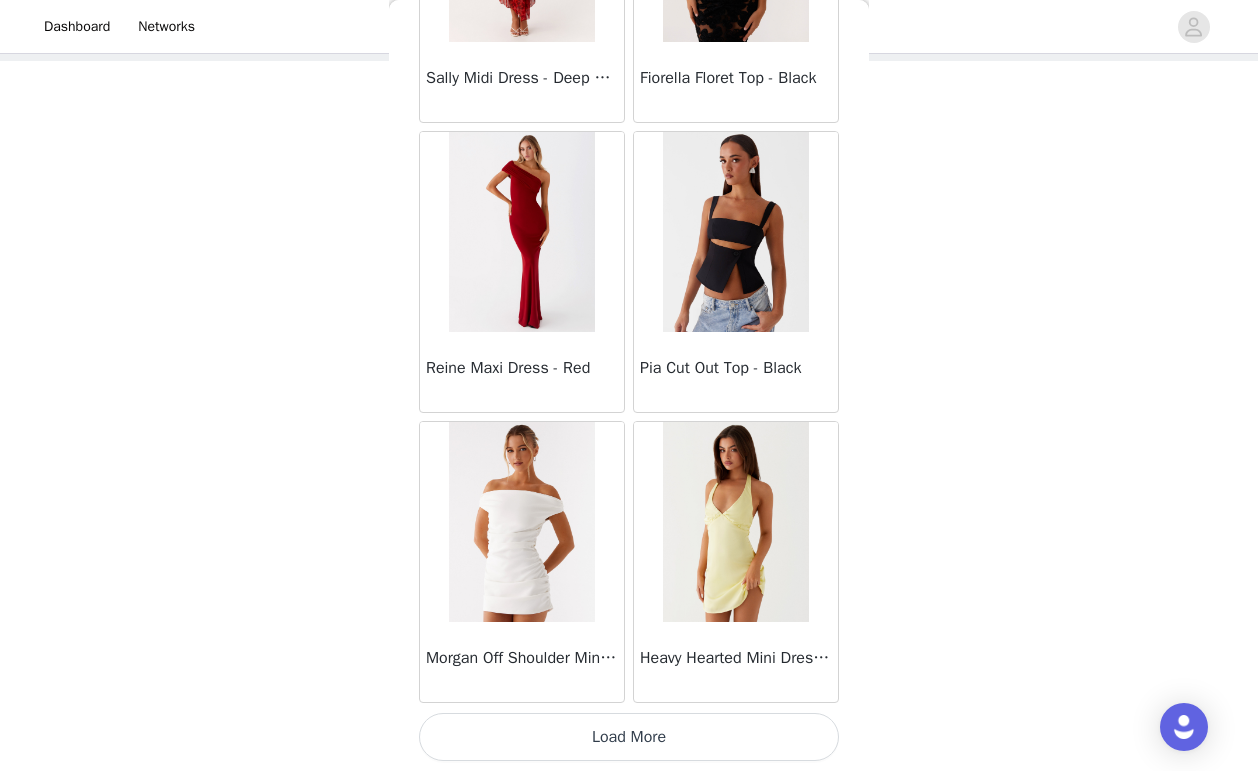 click on "Load More" at bounding box center (629, 737) 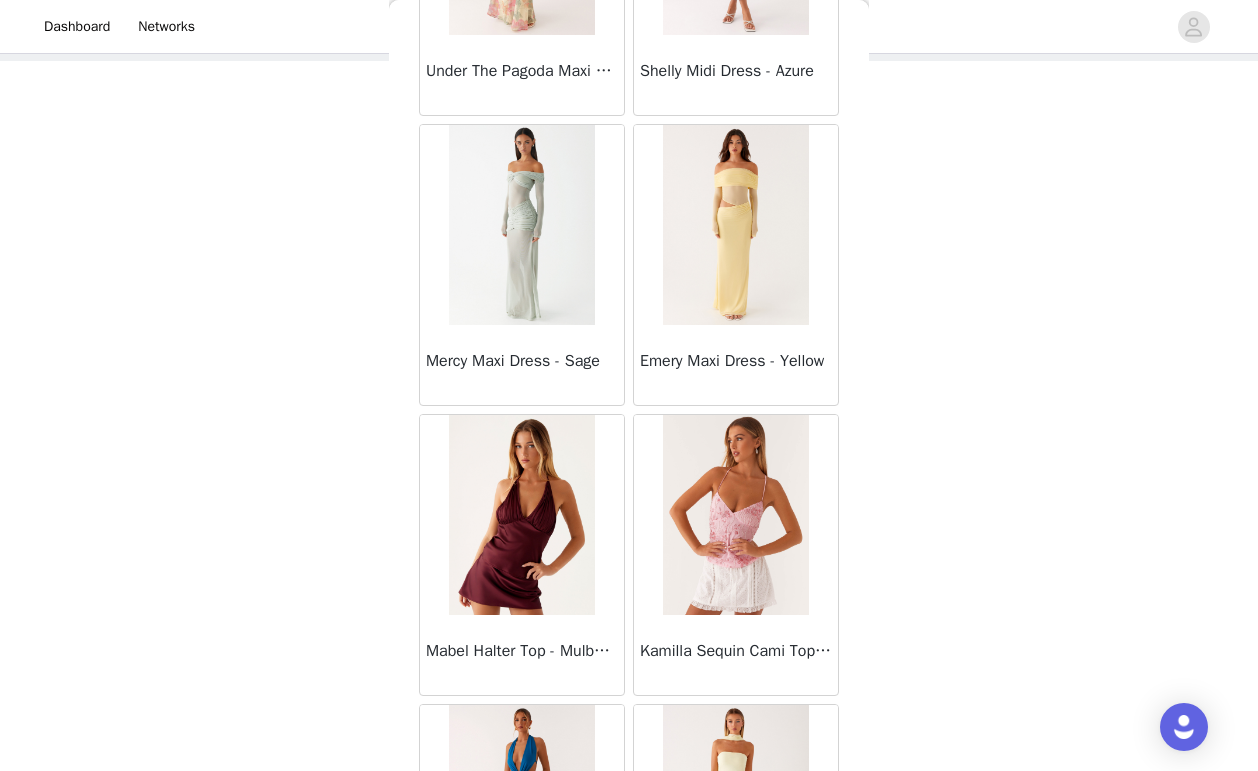 scroll, scrollTop: 13889, scrollLeft: 0, axis: vertical 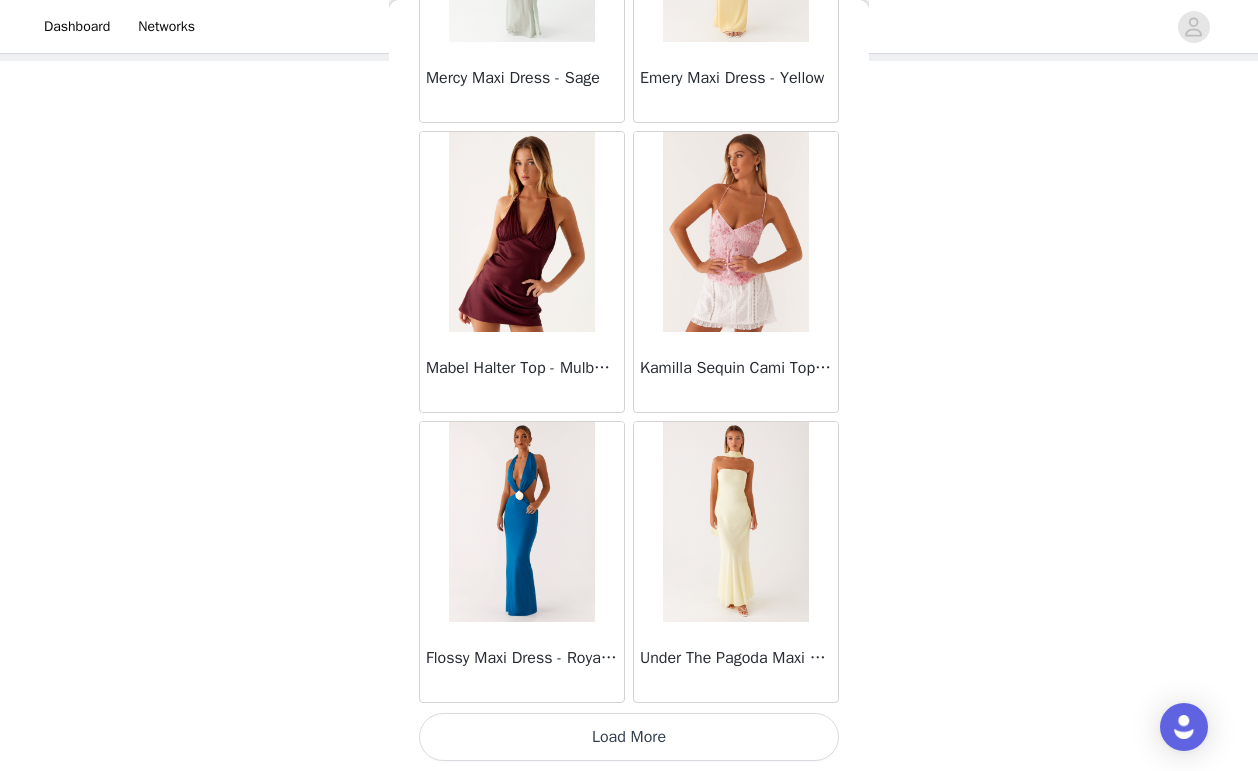 click on "Load More" at bounding box center [629, 737] 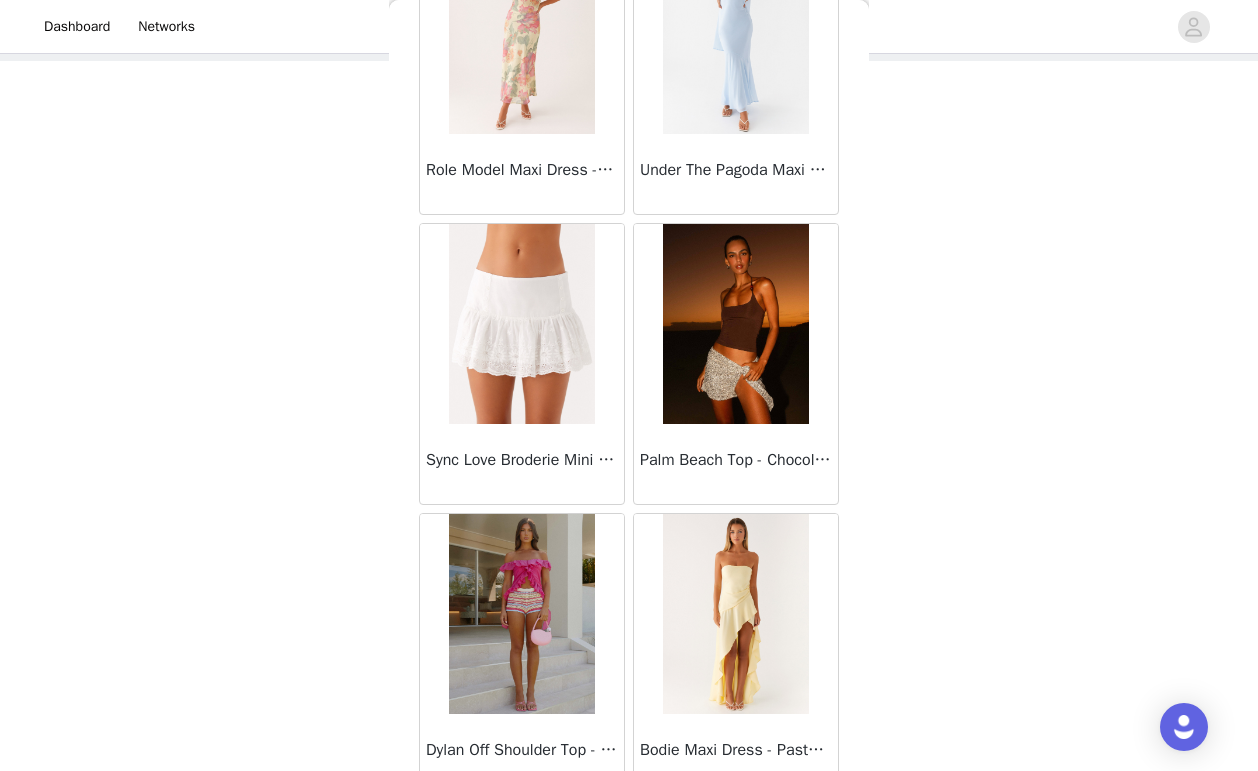 scroll, scrollTop: 16789, scrollLeft: 0, axis: vertical 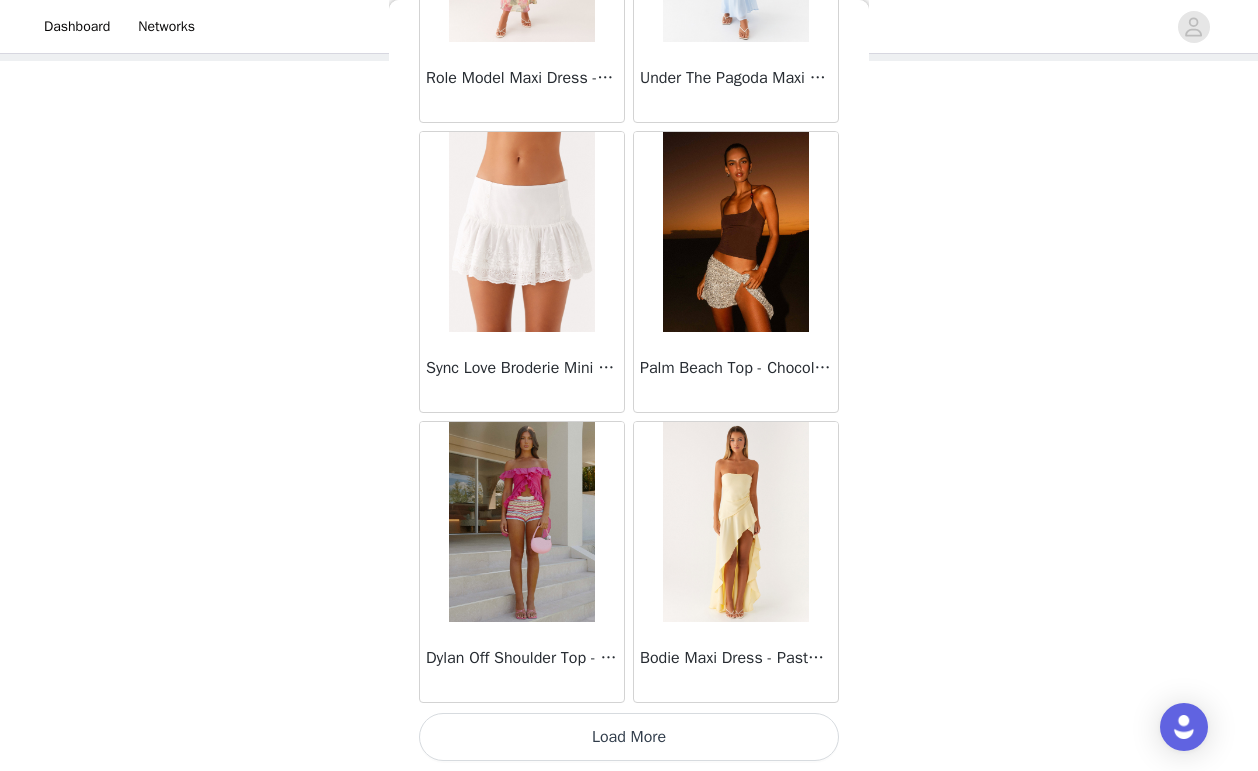 click on "Load More" at bounding box center [629, 737] 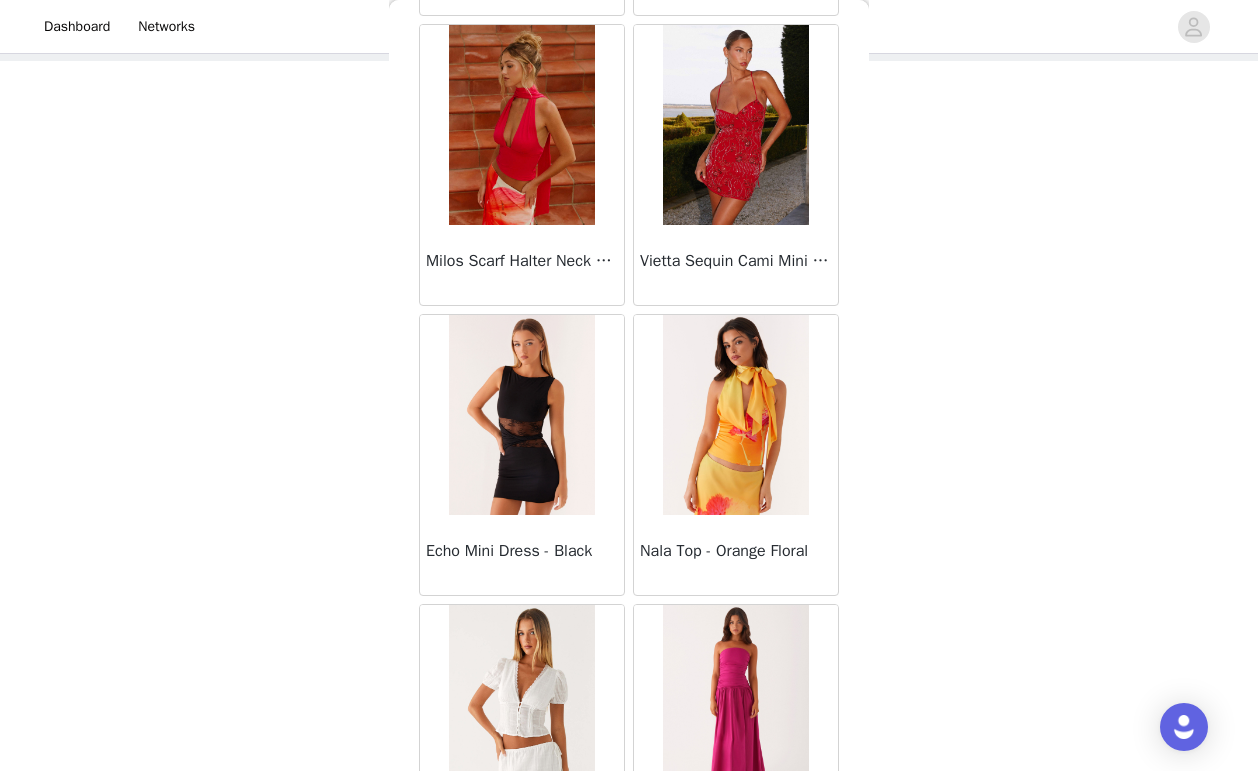 scroll, scrollTop: 19689, scrollLeft: 0, axis: vertical 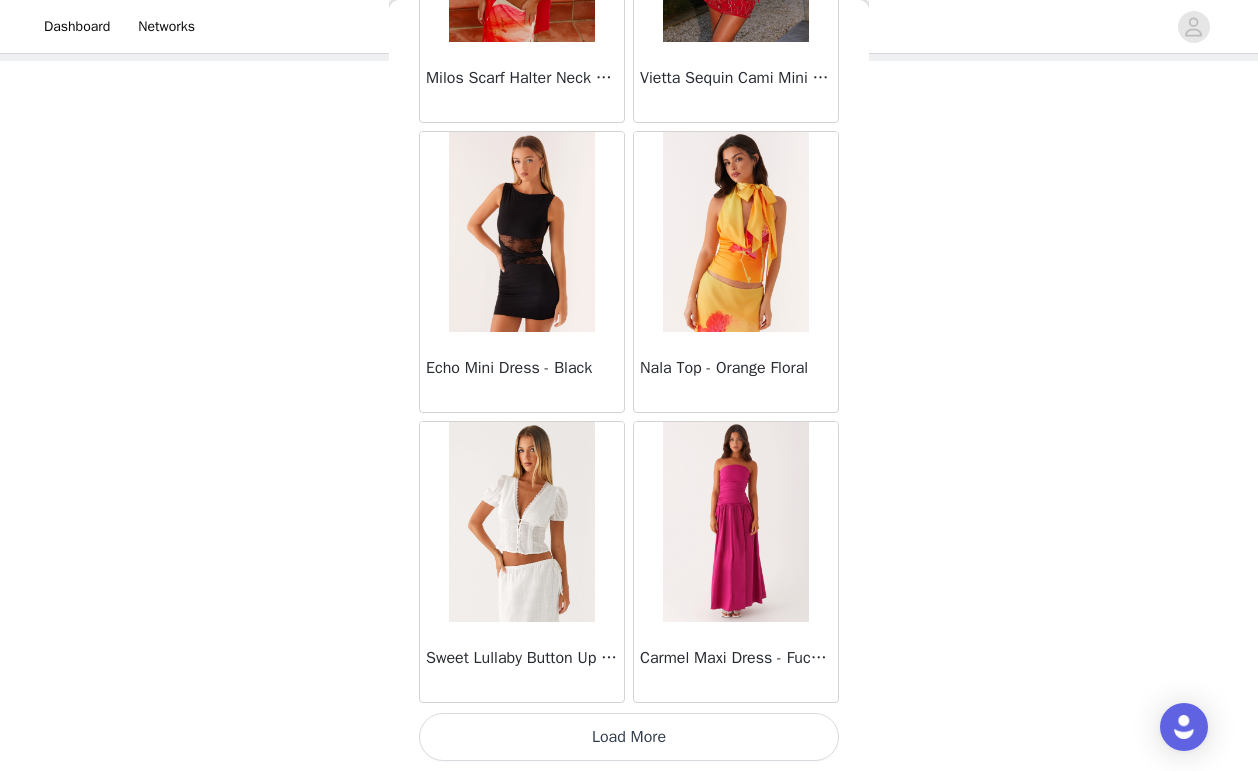 click on "Sweetpea Mini Dress - Yellow       Manifest Mini Dress - Amber       Raquel Off Shoulder Long Sleeve Top - Pink       Julianna Linen Mini Dress - Black       Radiate Halterneck Top - Pink       Arden Mesh Mini Dress - White       Cheryl Bustier Halter Top - Cherry Red       Under The Pagoda Maxi Dress - Deep Red Floral       Sweetest Pie T-Shirt - Black Gingham       That Girl Maxi Dress - Pink       Peppermayo Exclusive Heavy Hearted Mini - Black       Songbird Maxi Dress - Blue Black Floral       Viviana Mini Dress - Lavender       Eden Strapless Maxi Dress - Navy       Claudie Mesh Top - White Pink Lilly       Nia Micro Short - Black       Luciana Crochet Halterneck Mini Dress - Pink       Happy Hour Mini Dress - Yellow       Aullie Maxi Dress - Ivory       Bella Lou Tube Top - Blue       Odette Satin Mini Dress - Blue       Talk About Us Maxi Dress - Blue       Odette Satin Mini Dress - Lilac       Bellamy Top - Red Gingham       Field Of Dreams Maxi Dress - Blue Black Floral" at bounding box center [629, -9411] 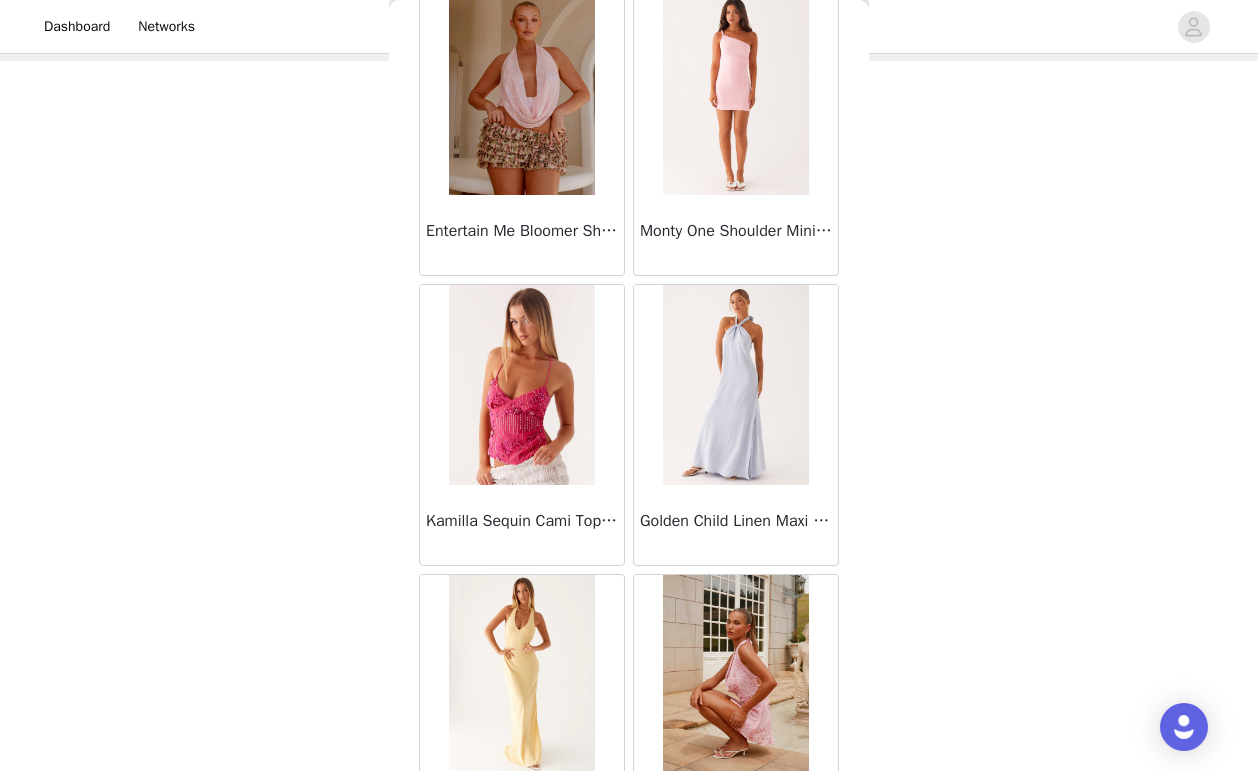 scroll, scrollTop: 22589, scrollLeft: 0, axis: vertical 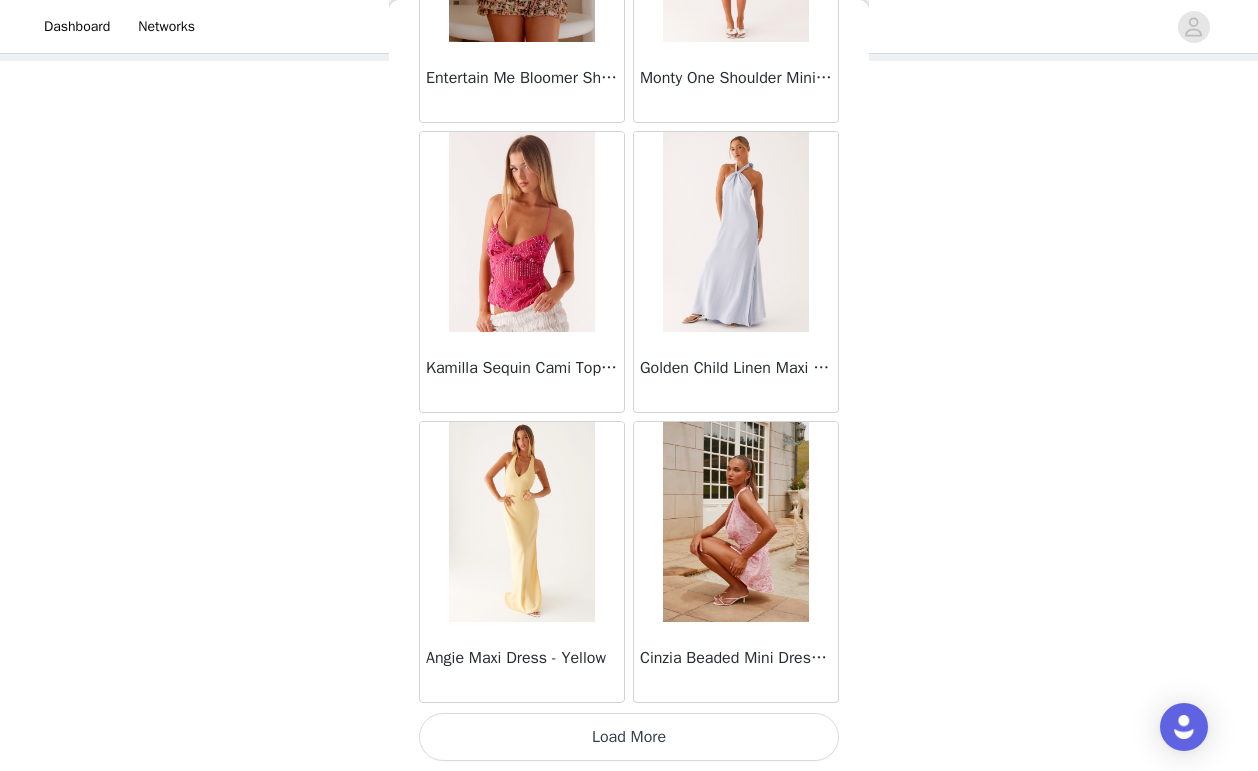 click on "Load More" at bounding box center [629, 737] 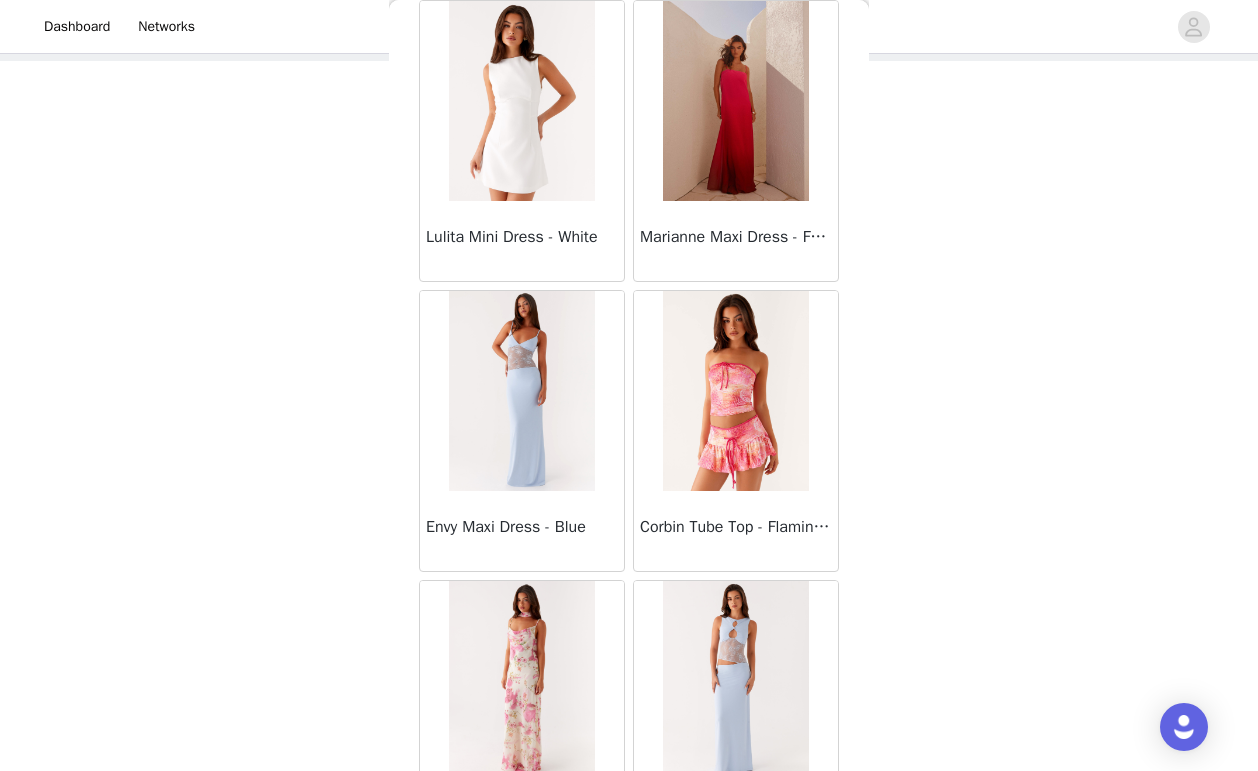 scroll, scrollTop: 25489, scrollLeft: 0, axis: vertical 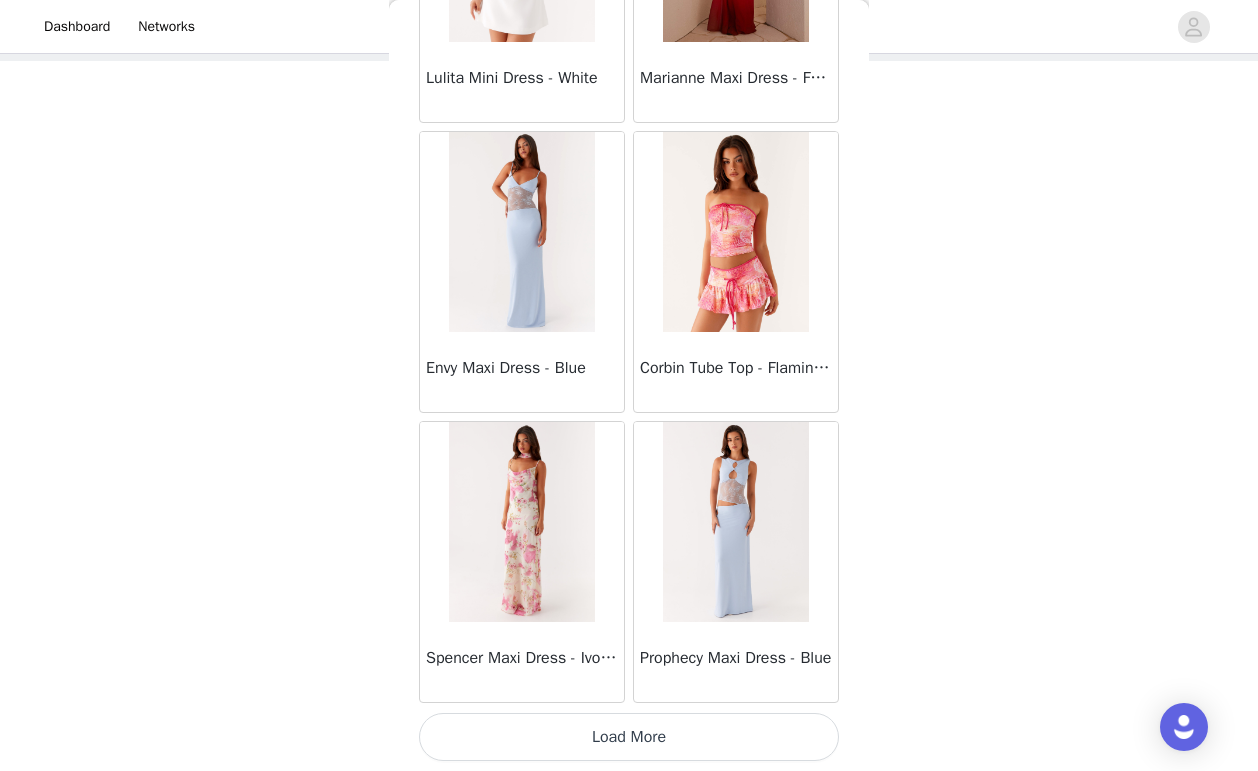 click on "Load More" at bounding box center [629, 737] 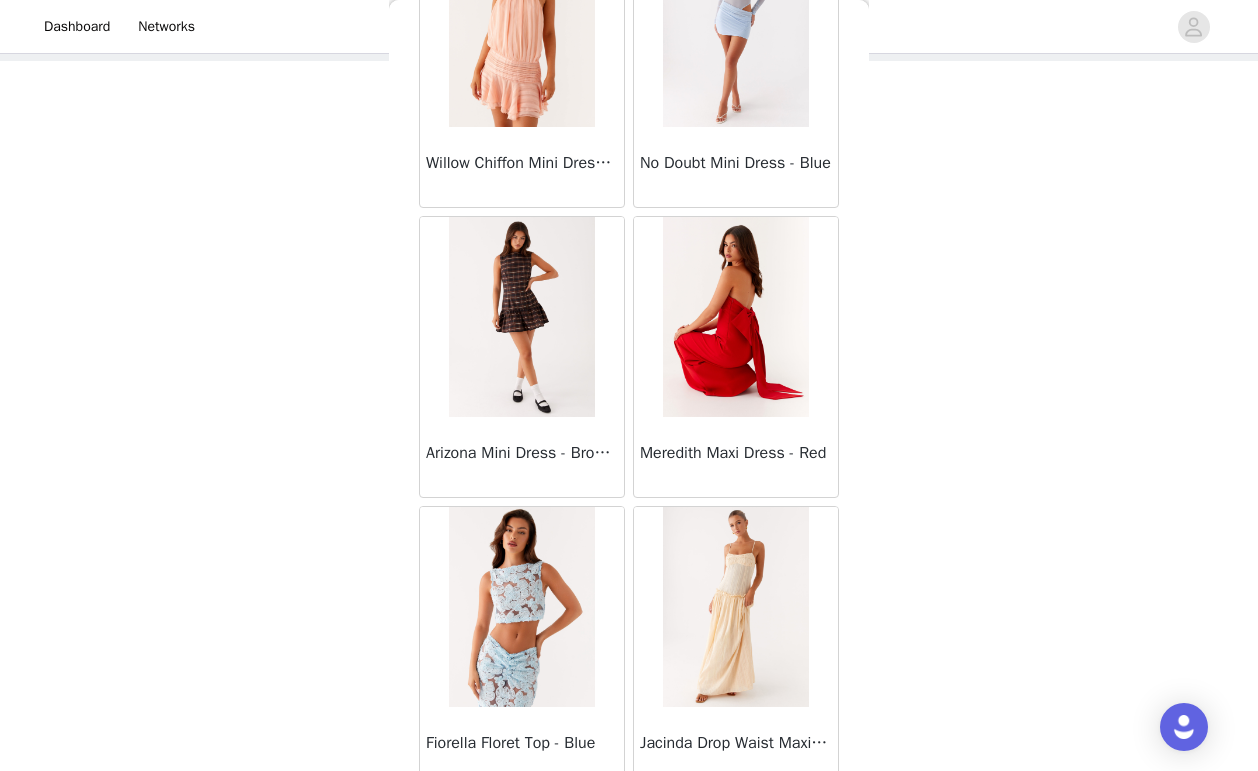 scroll, scrollTop: 28389, scrollLeft: 0, axis: vertical 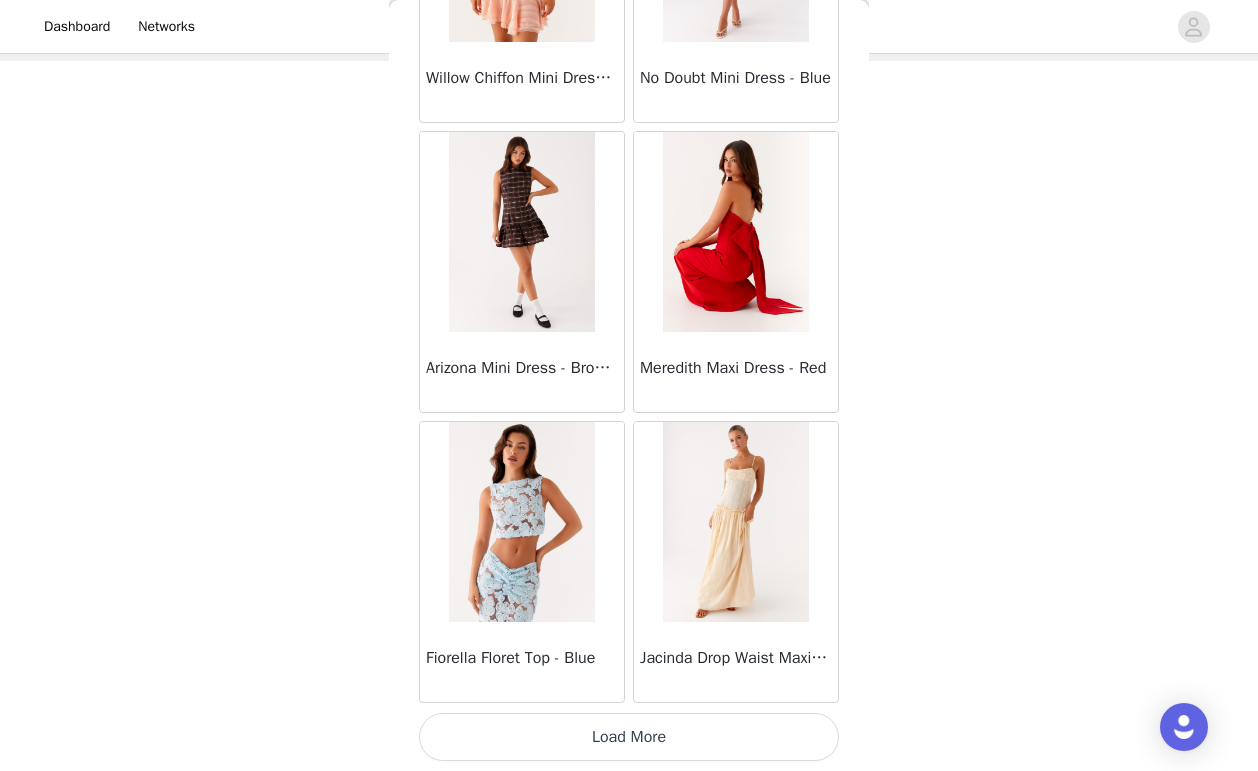click on "Load More" at bounding box center (629, 737) 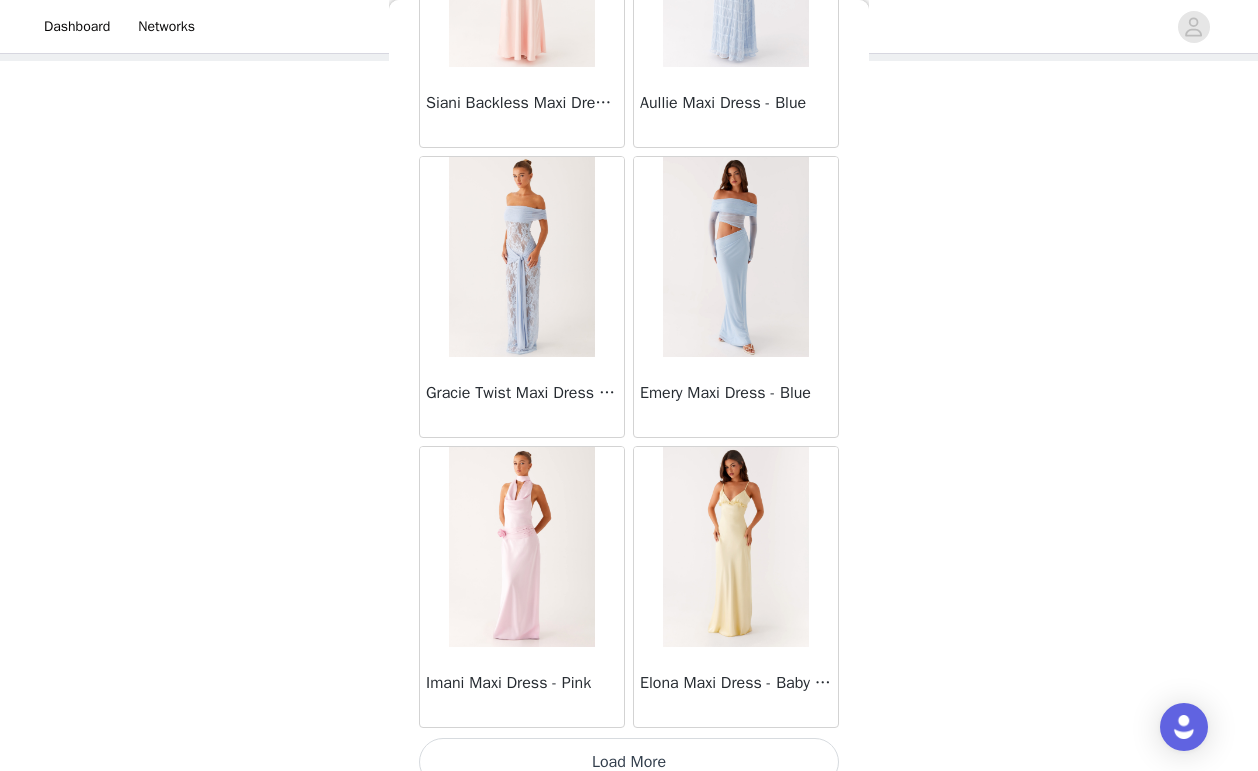scroll, scrollTop: 31289, scrollLeft: 0, axis: vertical 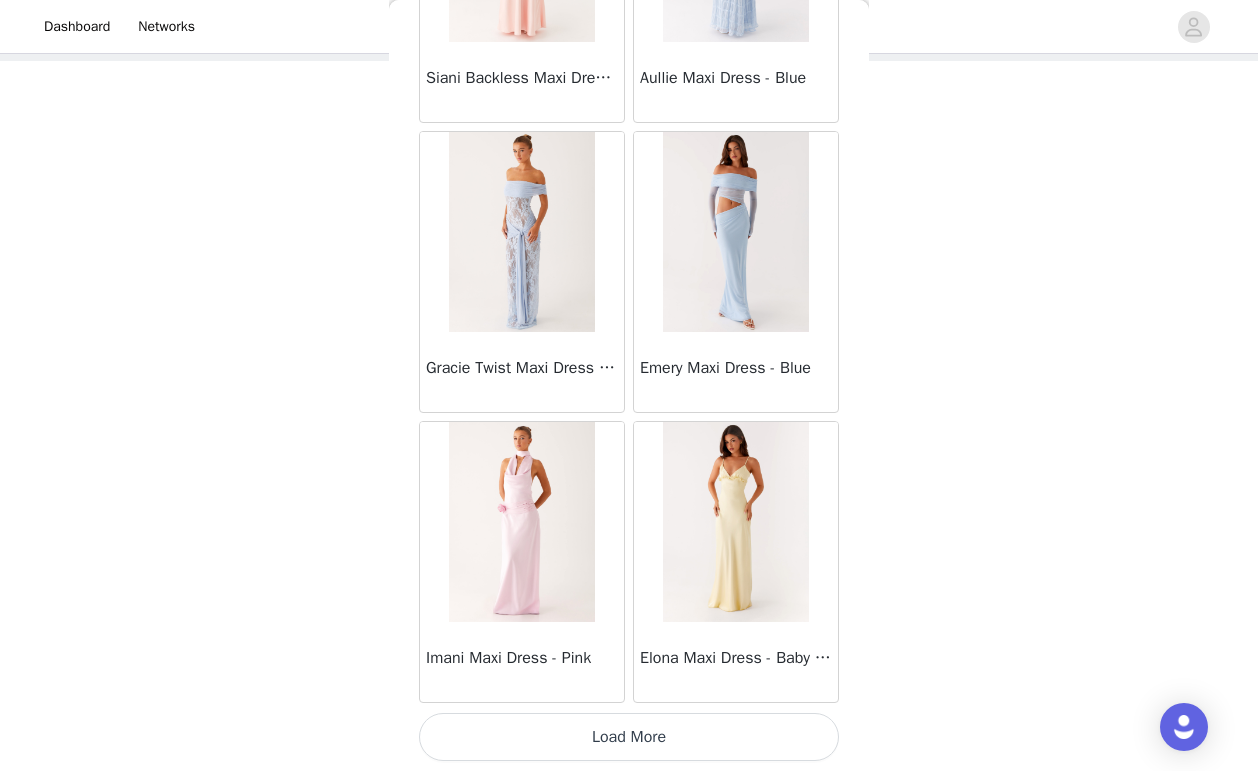 click on "Load More" at bounding box center (629, 737) 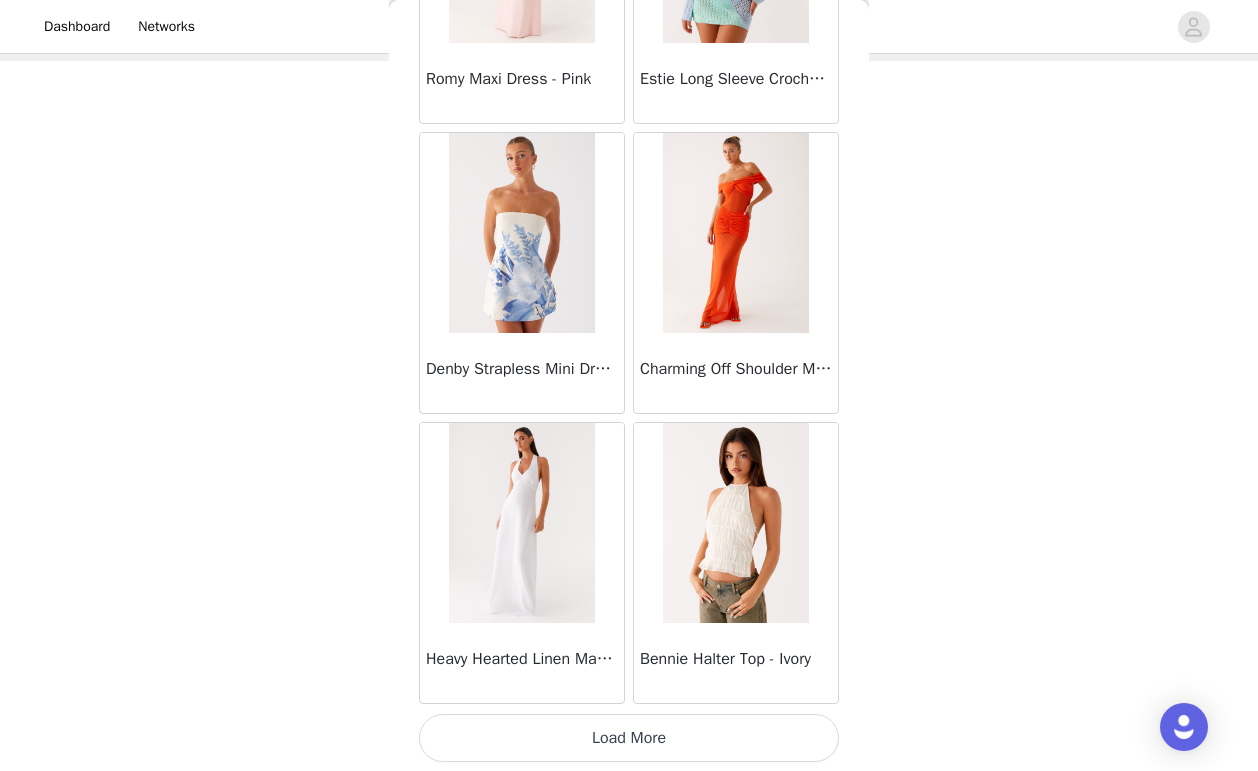 scroll, scrollTop: 34189, scrollLeft: 0, axis: vertical 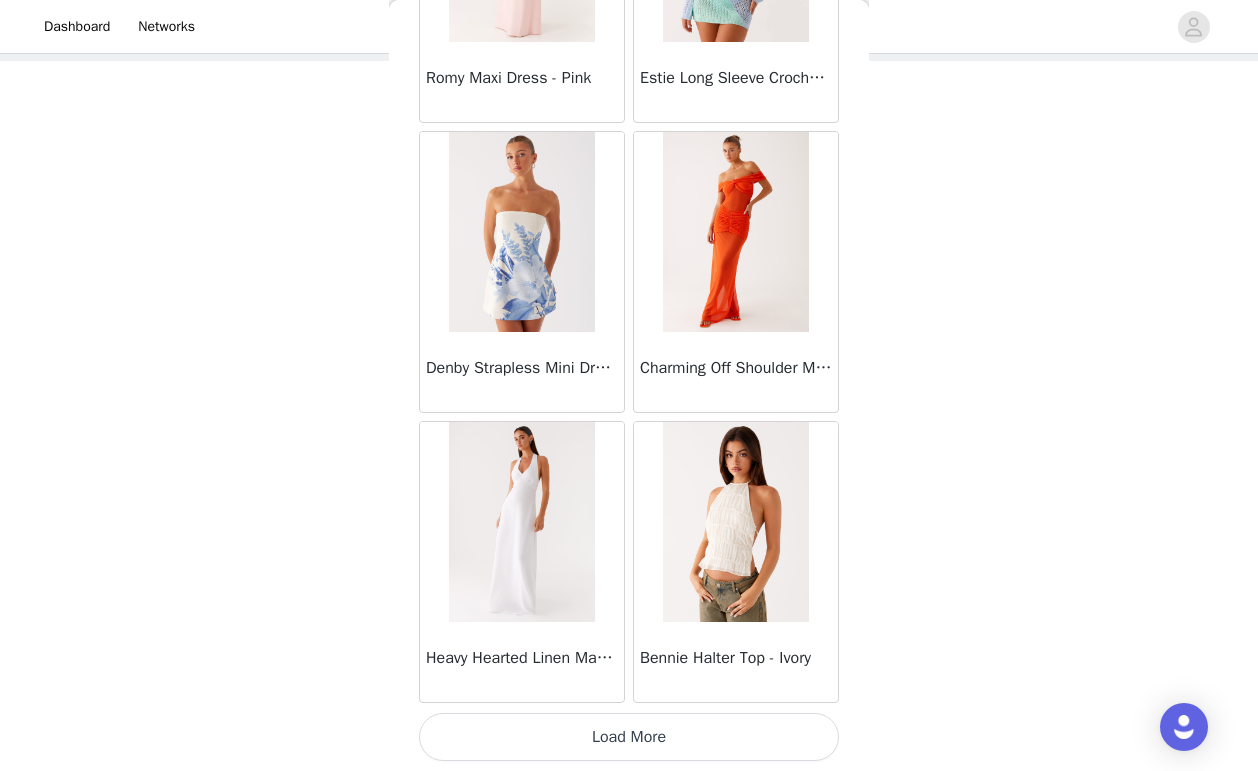 click on "Load More" at bounding box center (629, 737) 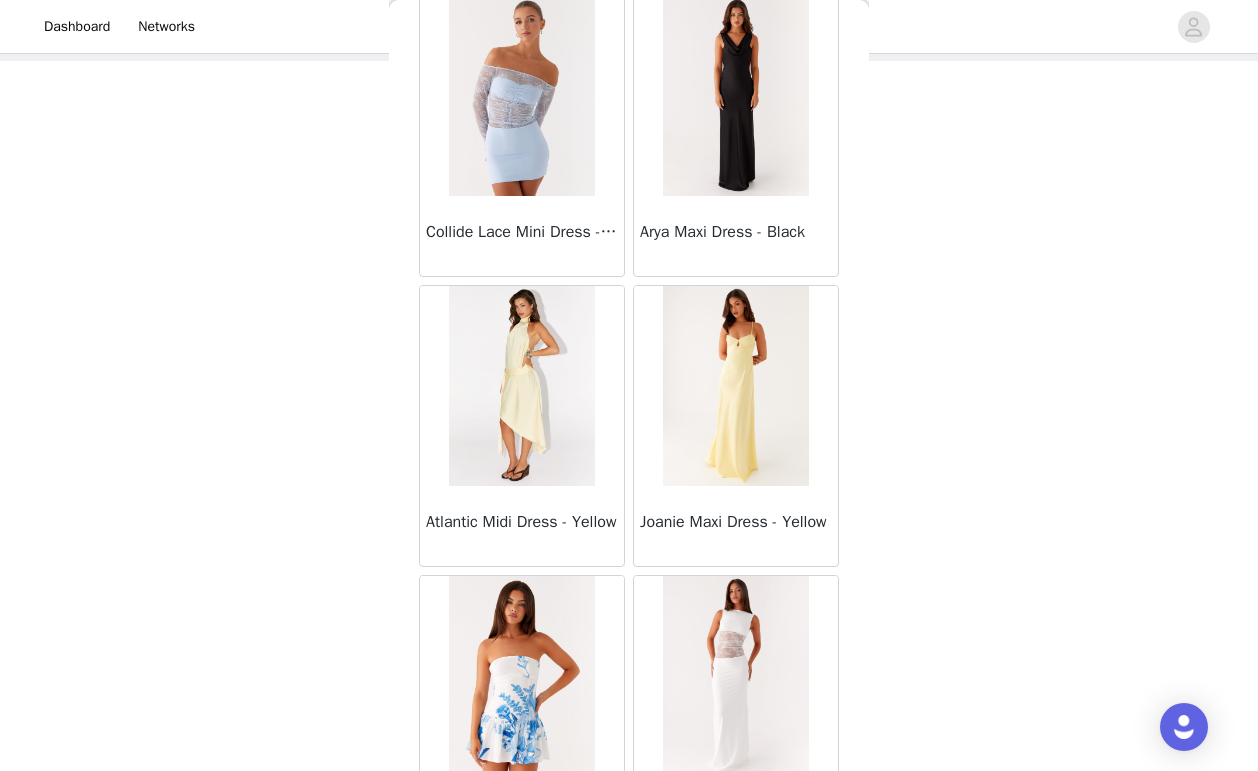 scroll, scrollTop: 37089, scrollLeft: 0, axis: vertical 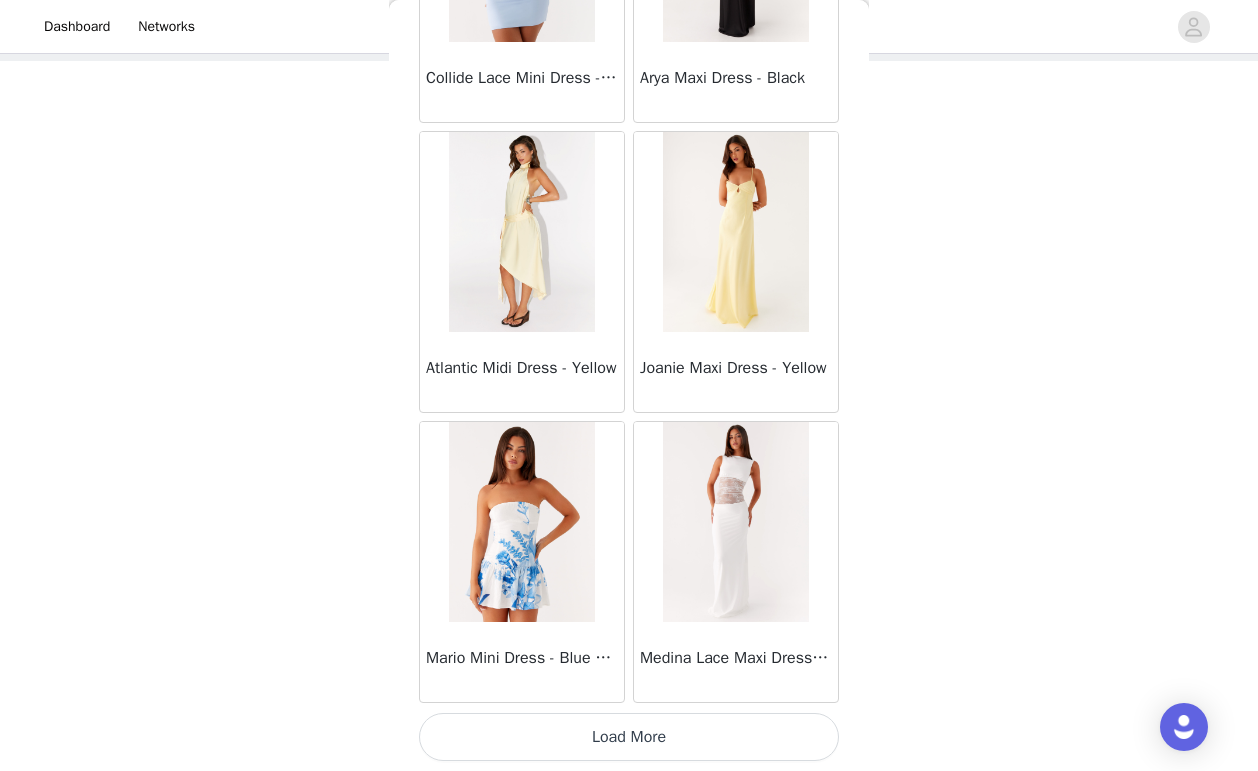 click on "Load More" at bounding box center [629, 737] 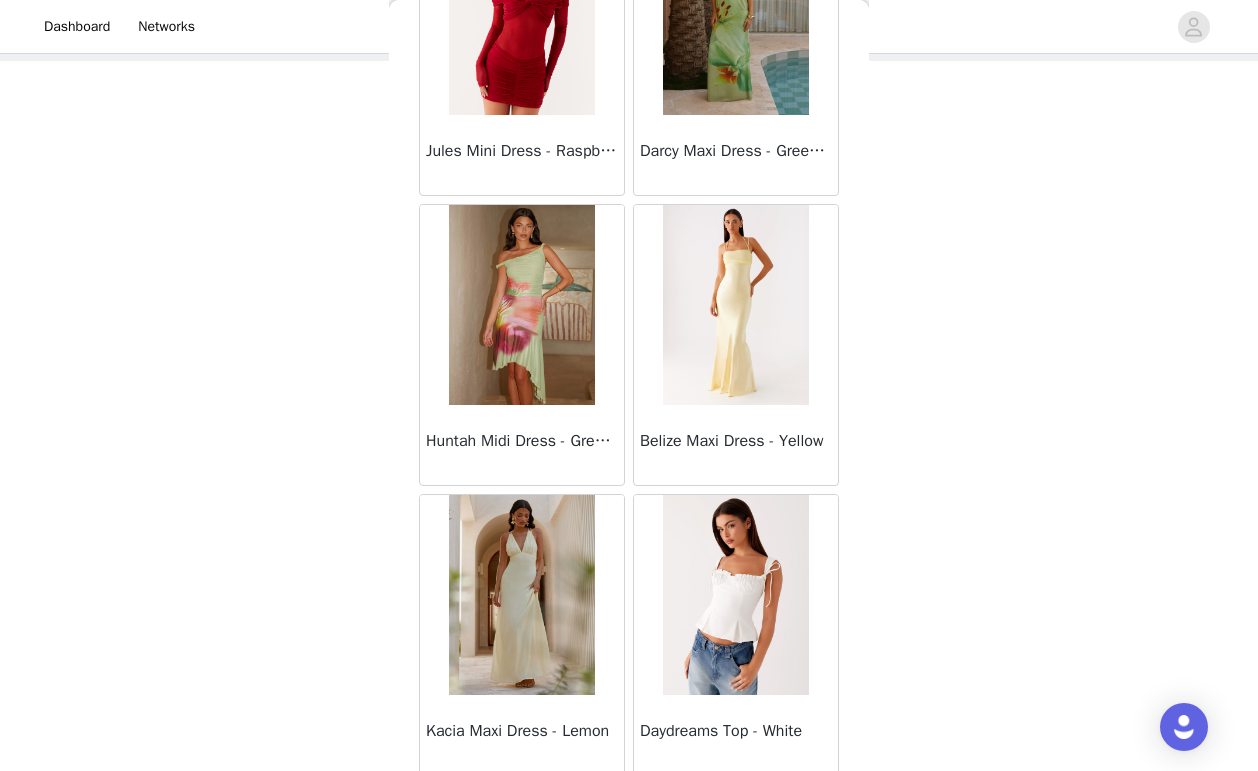 scroll, scrollTop: 39989, scrollLeft: 0, axis: vertical 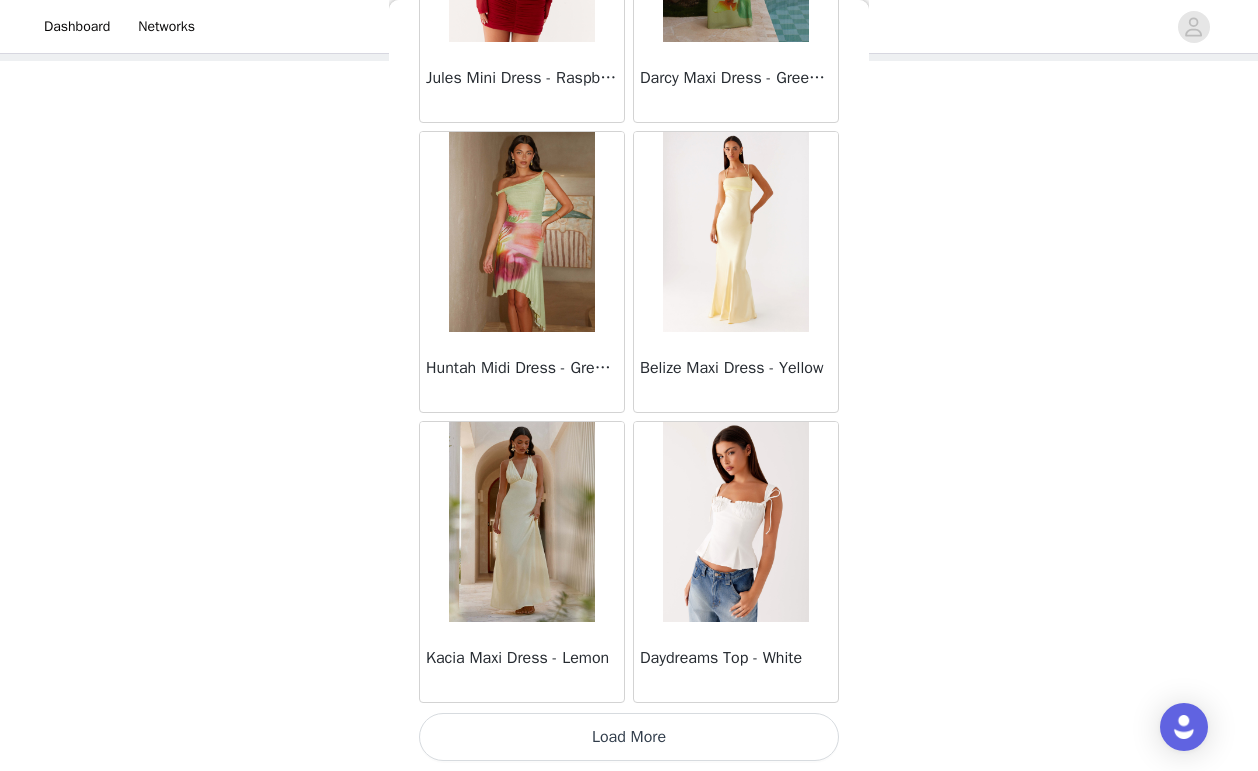 click on "Load More" at bounding box center [629, 737] 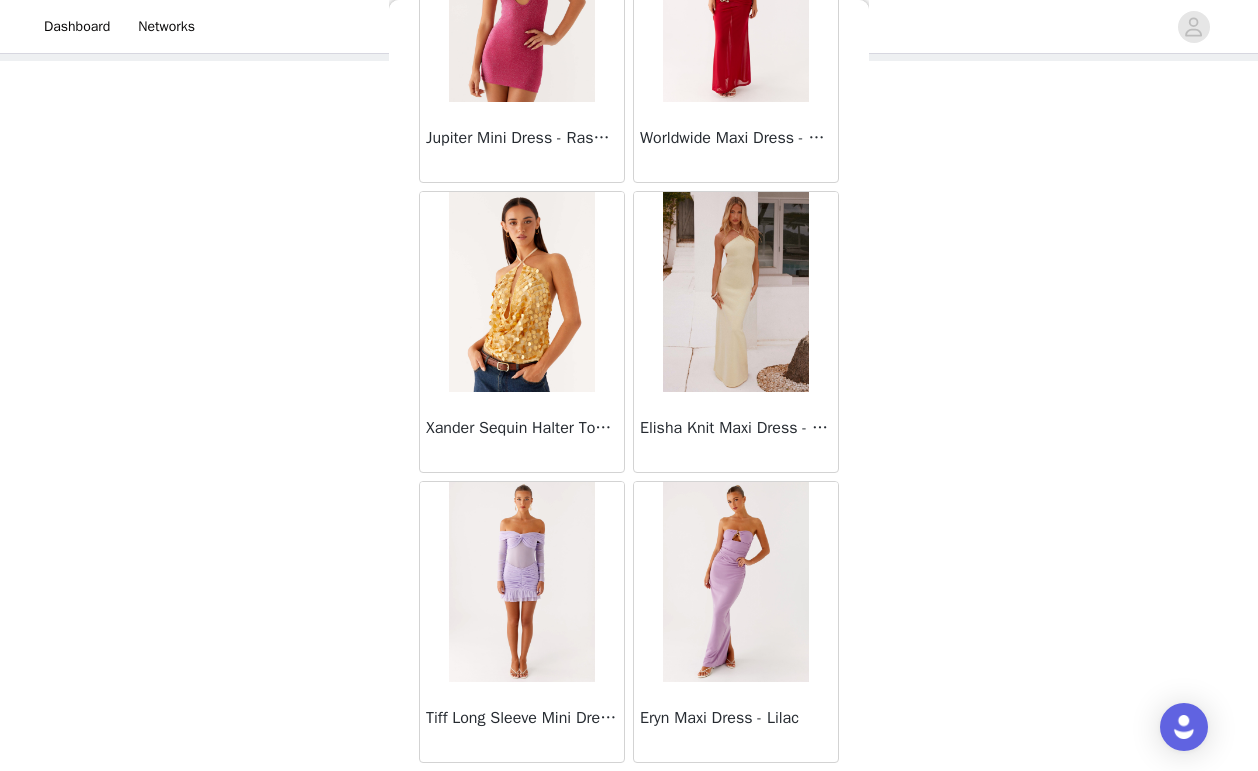 scroll, scrollTop: 42889, scrollLeft: 0, axis: vertical 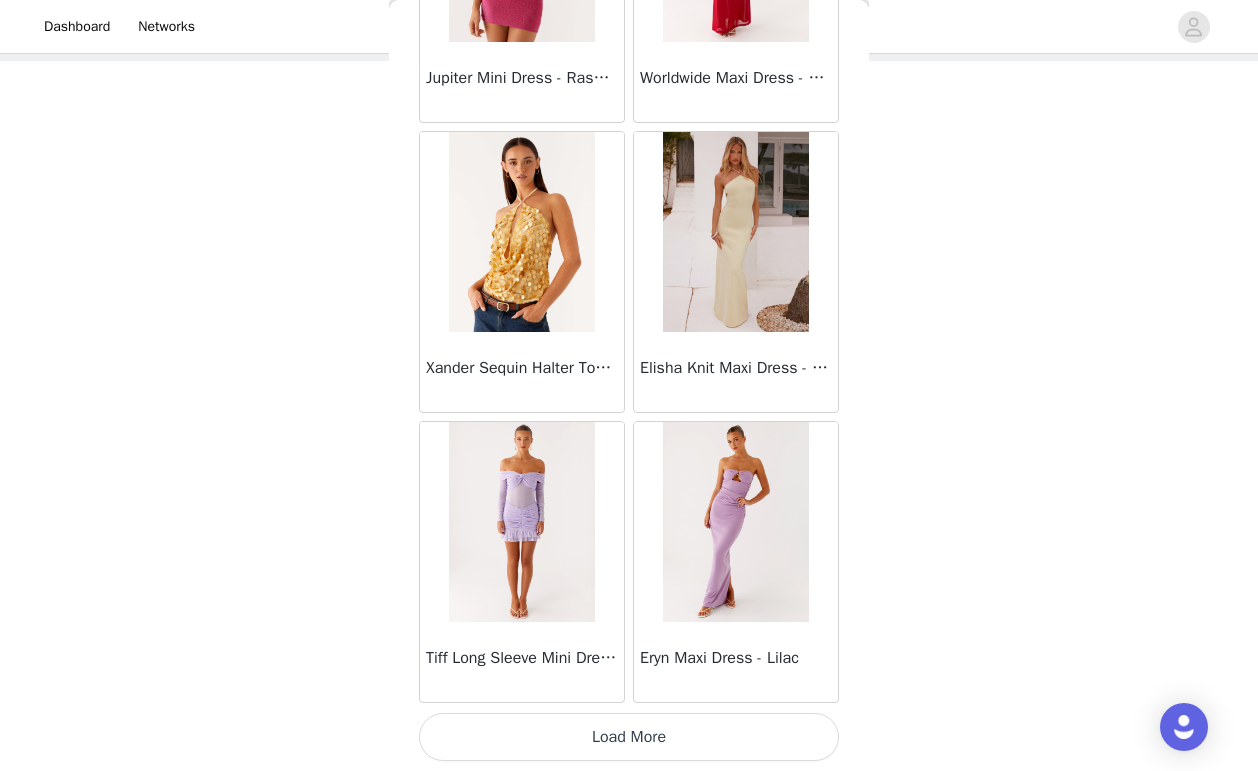 click on "Load More" at bounding box center (629, 737) 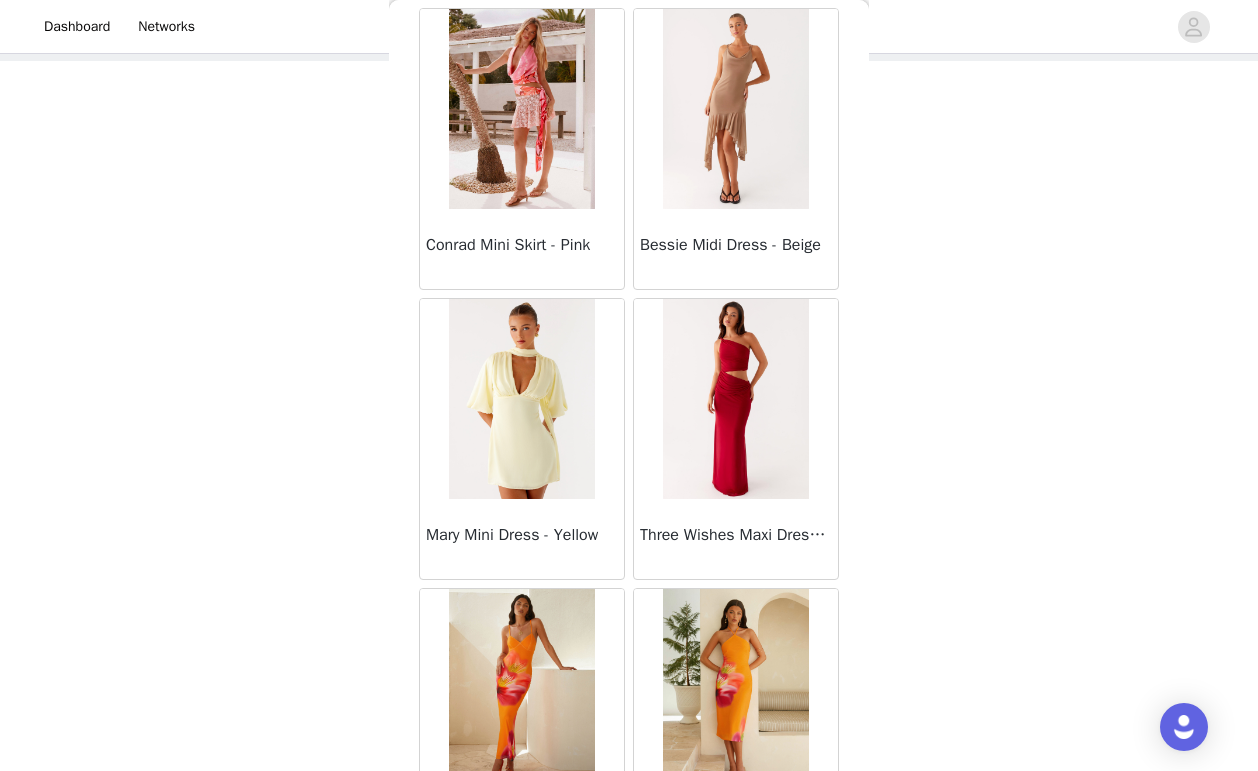 scroll, scrollTop: 45789, scrollLeft: 0, axis: vertical 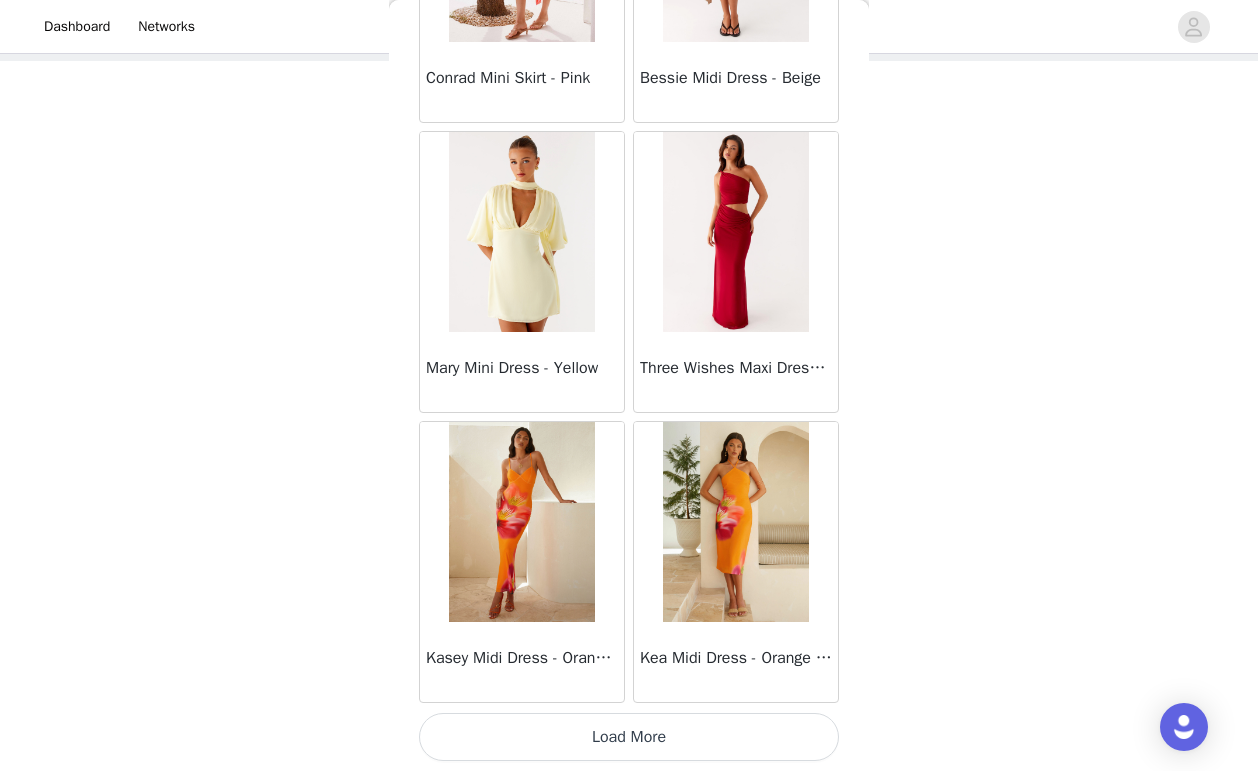 click on "Load More" at bounding box center [629, 737] 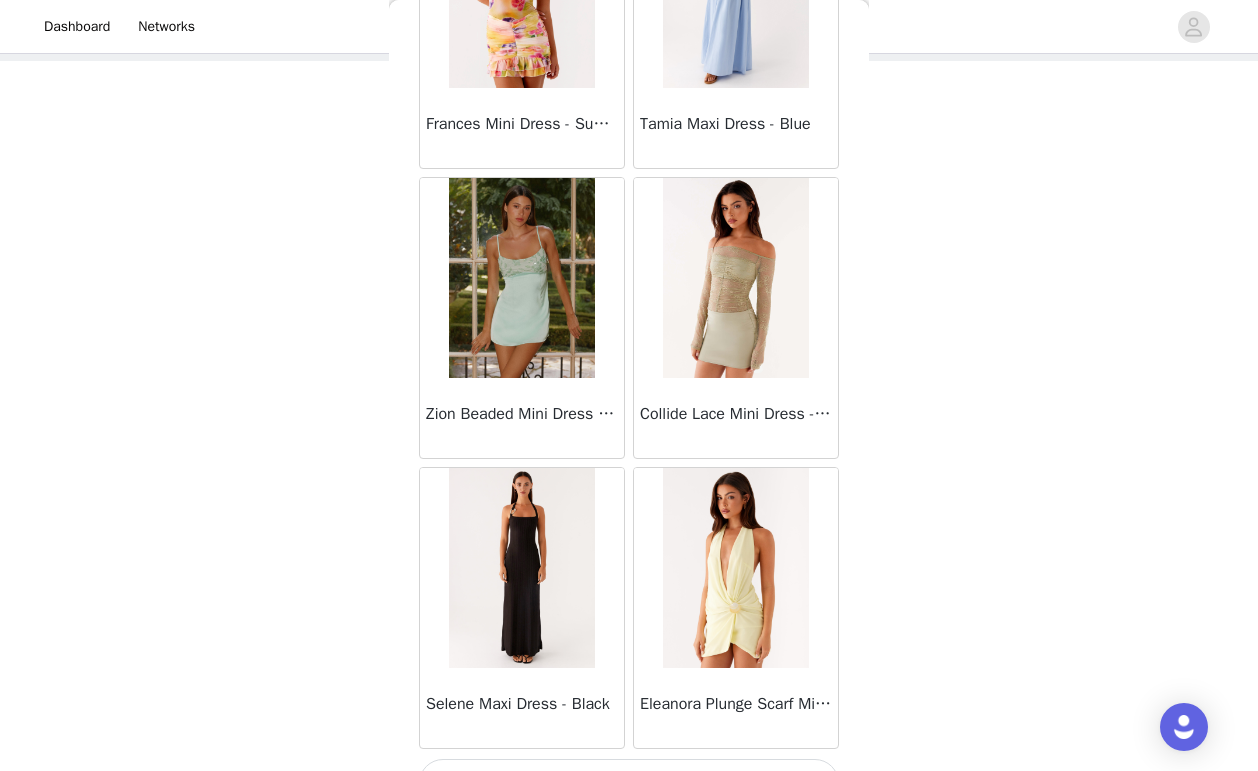 scroll, scrollTop: 48689, scrollLeft: 0, axis: vertical 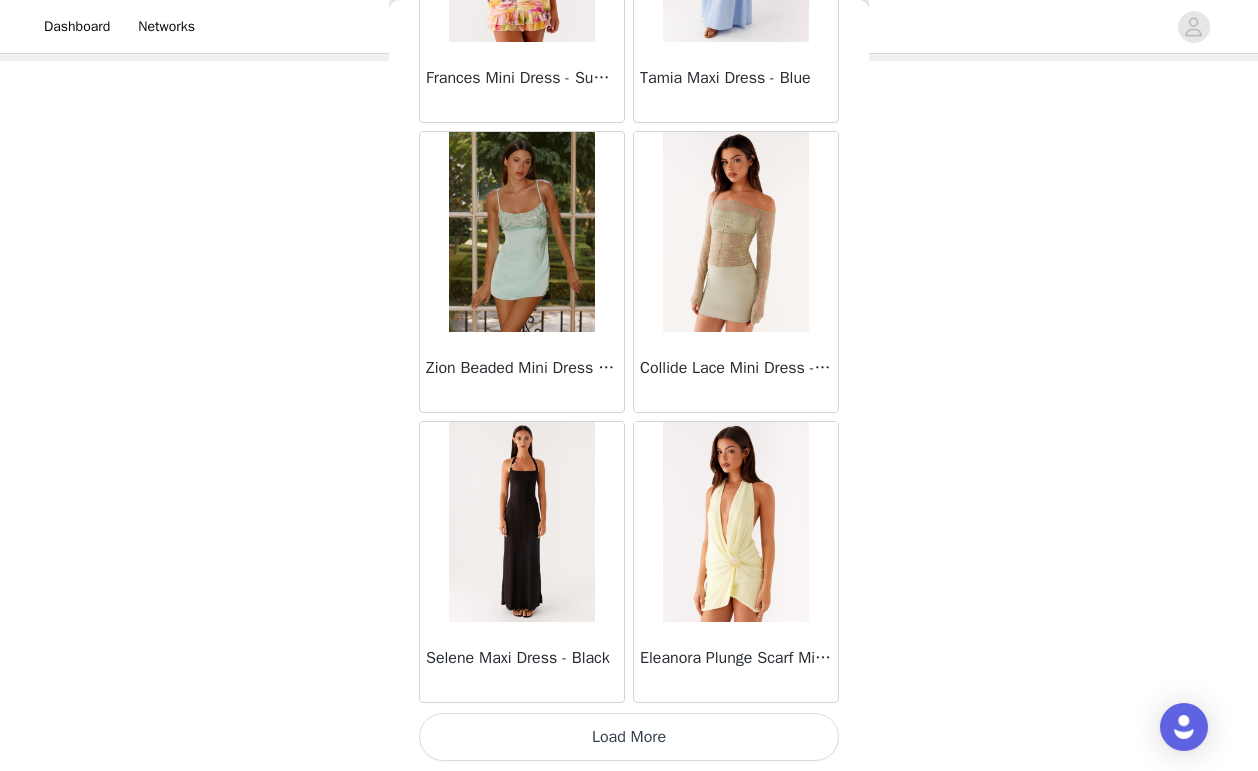 click on "Load More" at bounding box center (629, 737) 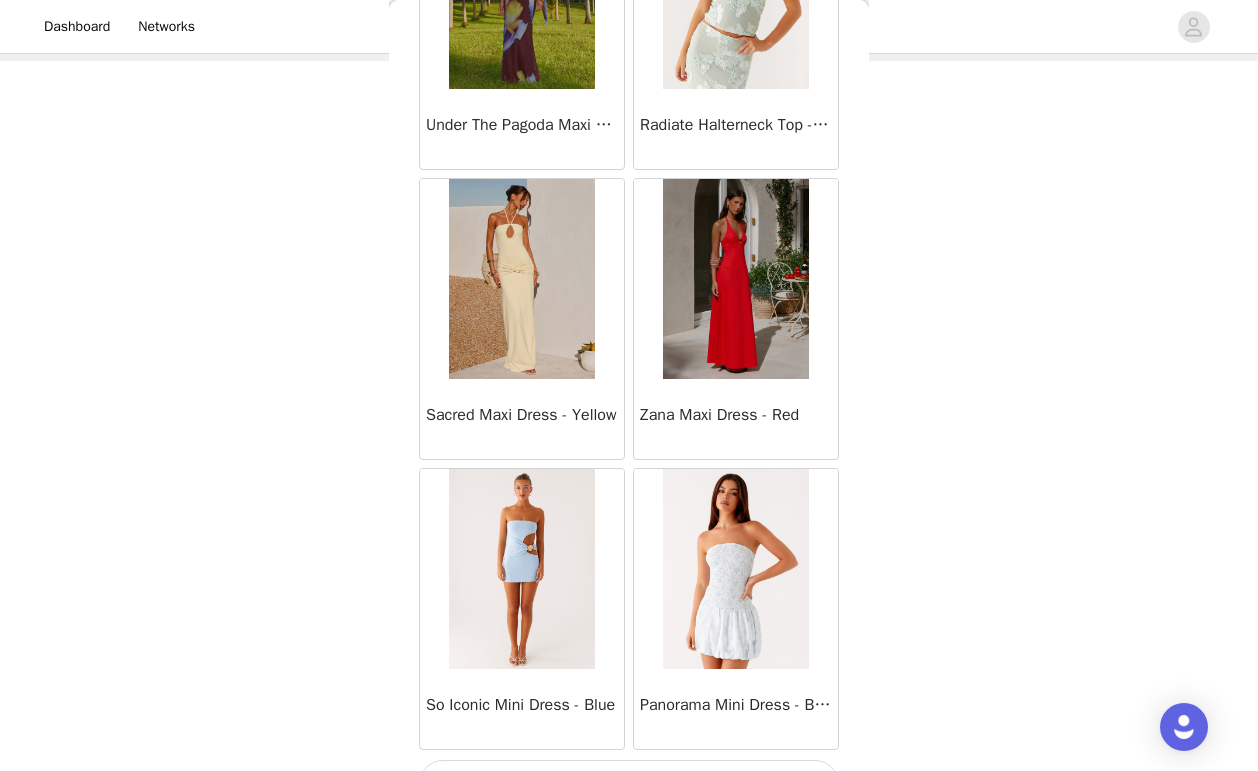 scroll, scrollTop: 51589, scrollLeft: 0, axis: vertical 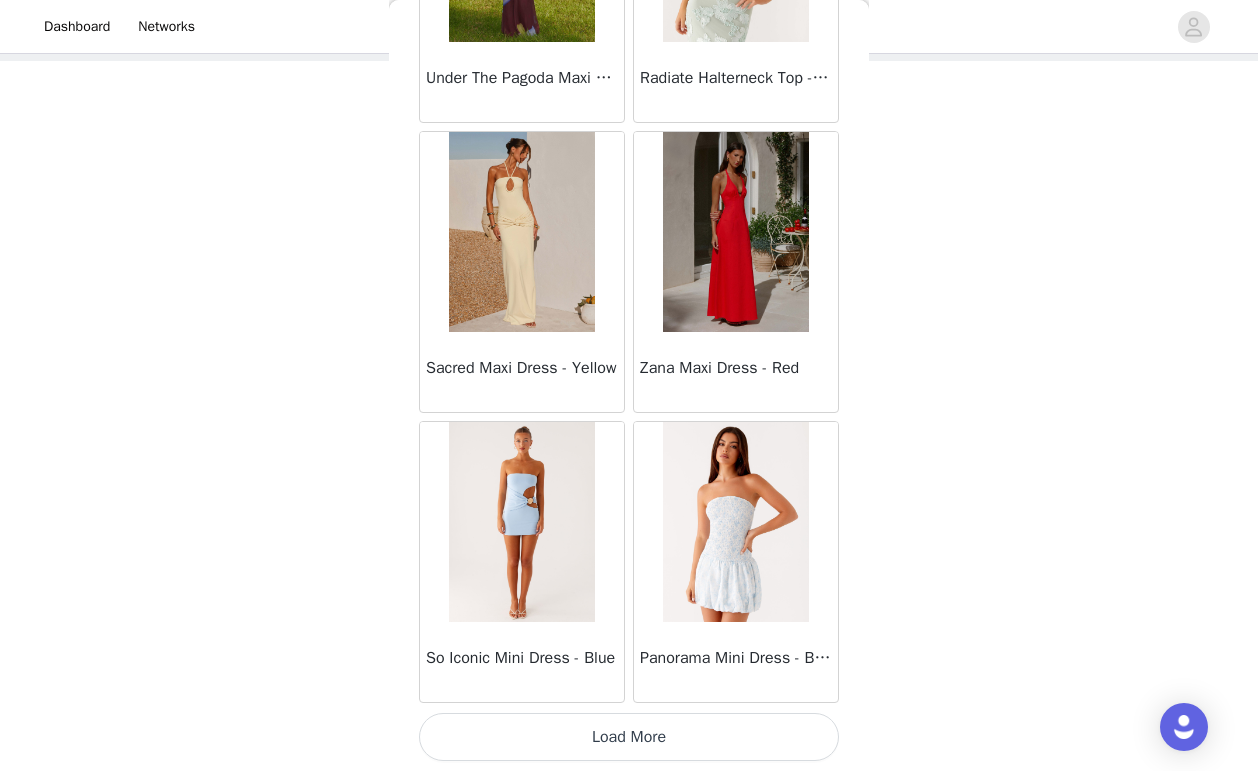 click on "Load More" at bounding box center (629, 737) 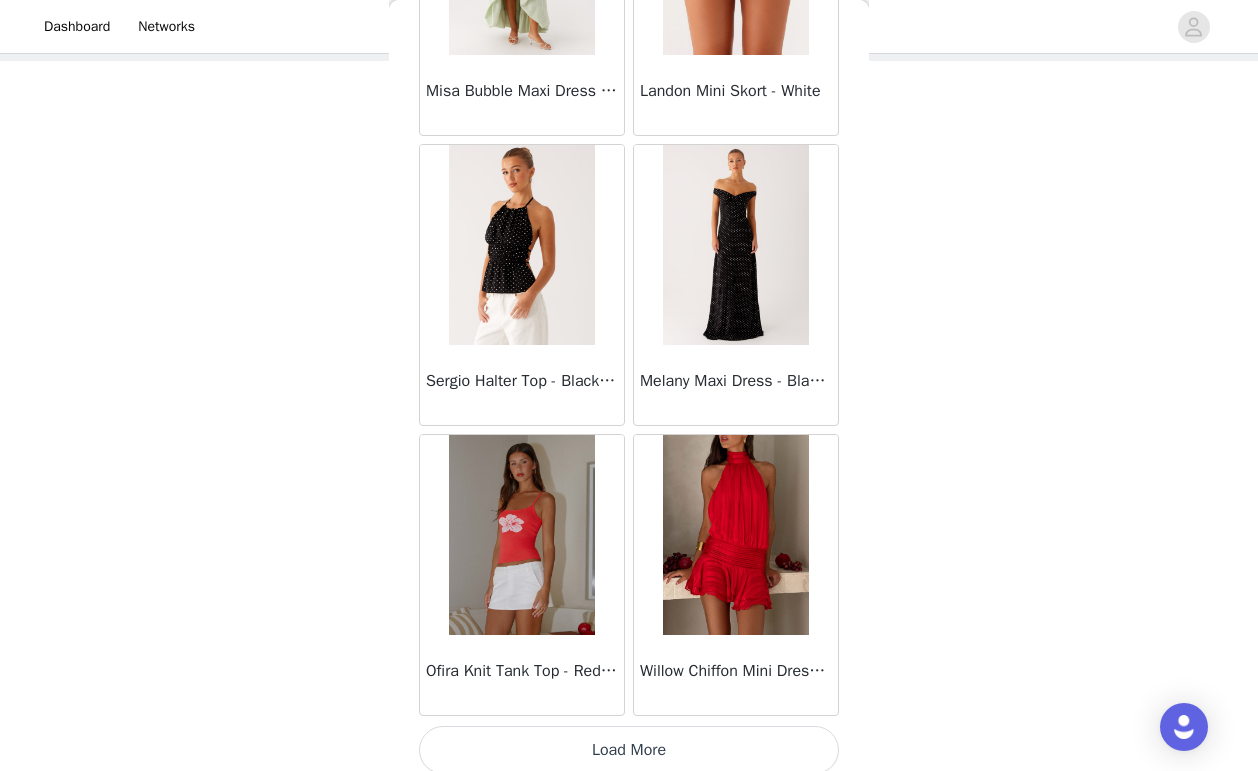 scroll, scrollTop: 54489, scrollLeft: 0, axis: vertical 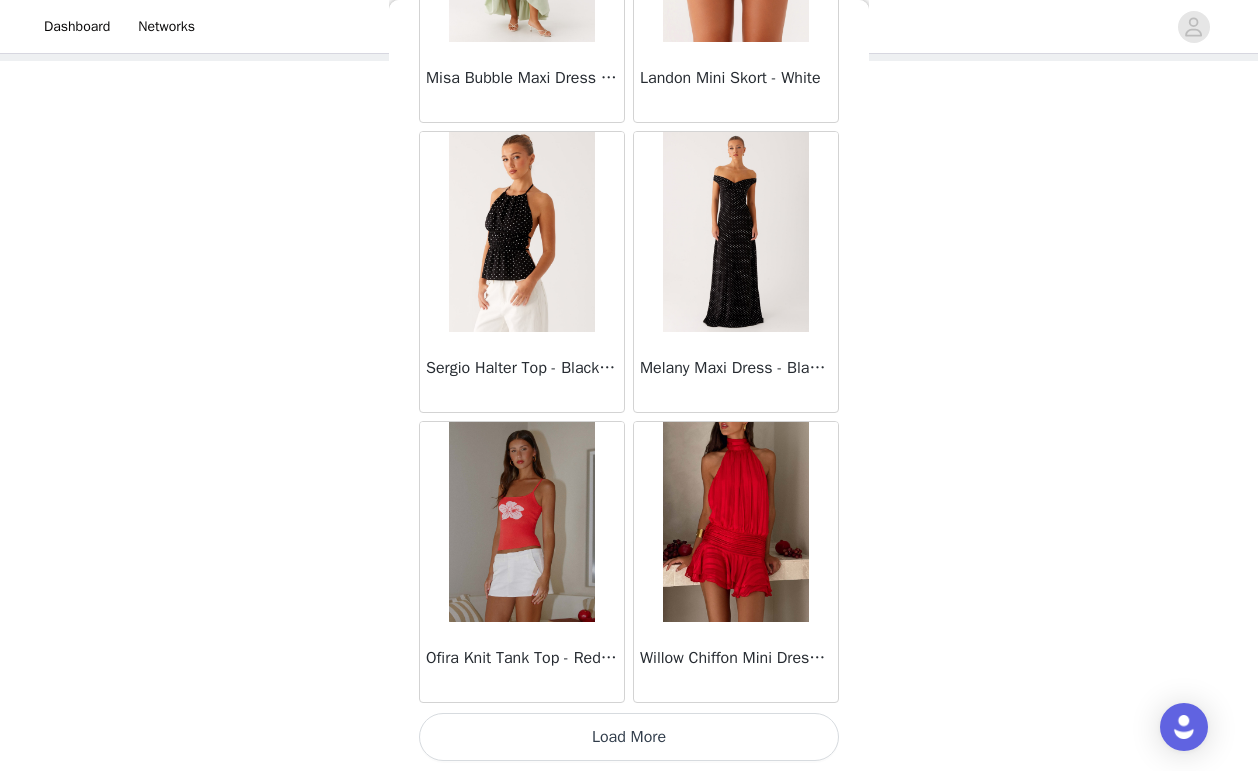 click at bounding box center (735, 522) 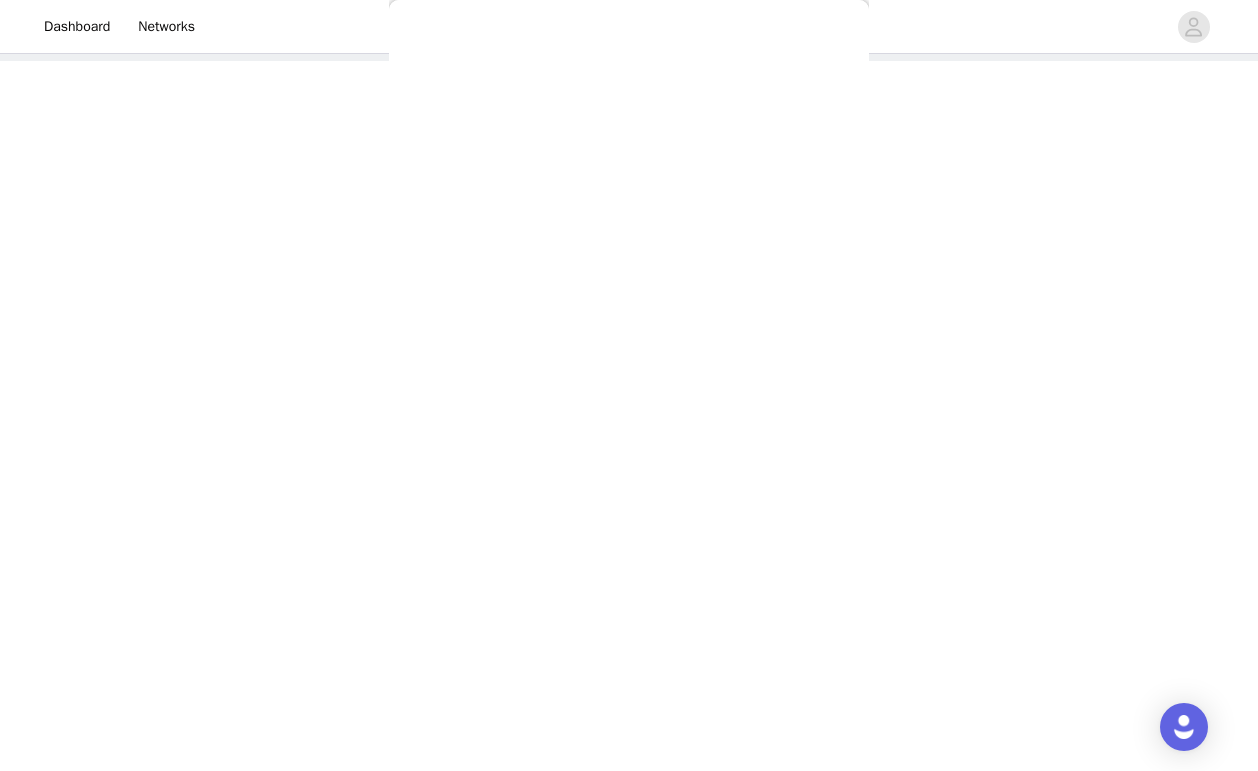 scroll, scrollTop: 0, scrollLeft: 0, axis: both 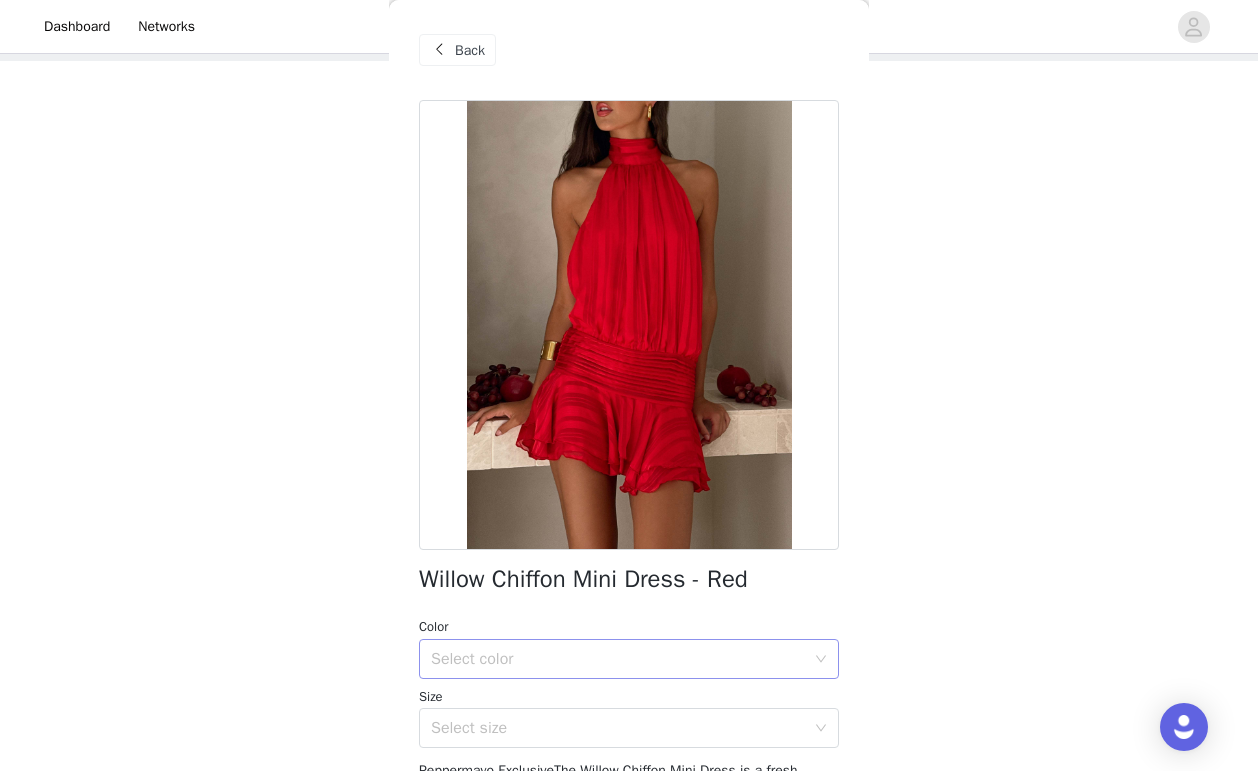 click on "Select color" at bounding box center [618, 659] 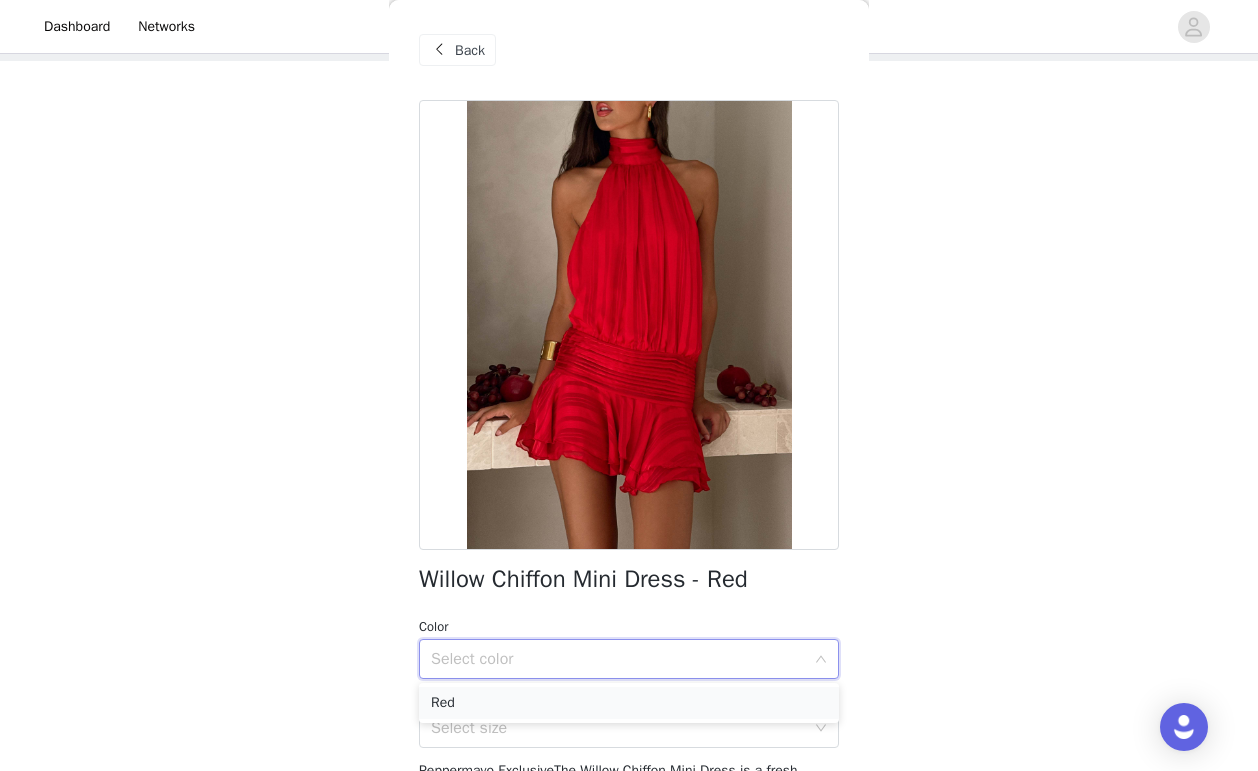 click on "Red" at bounding box center [629, 703] 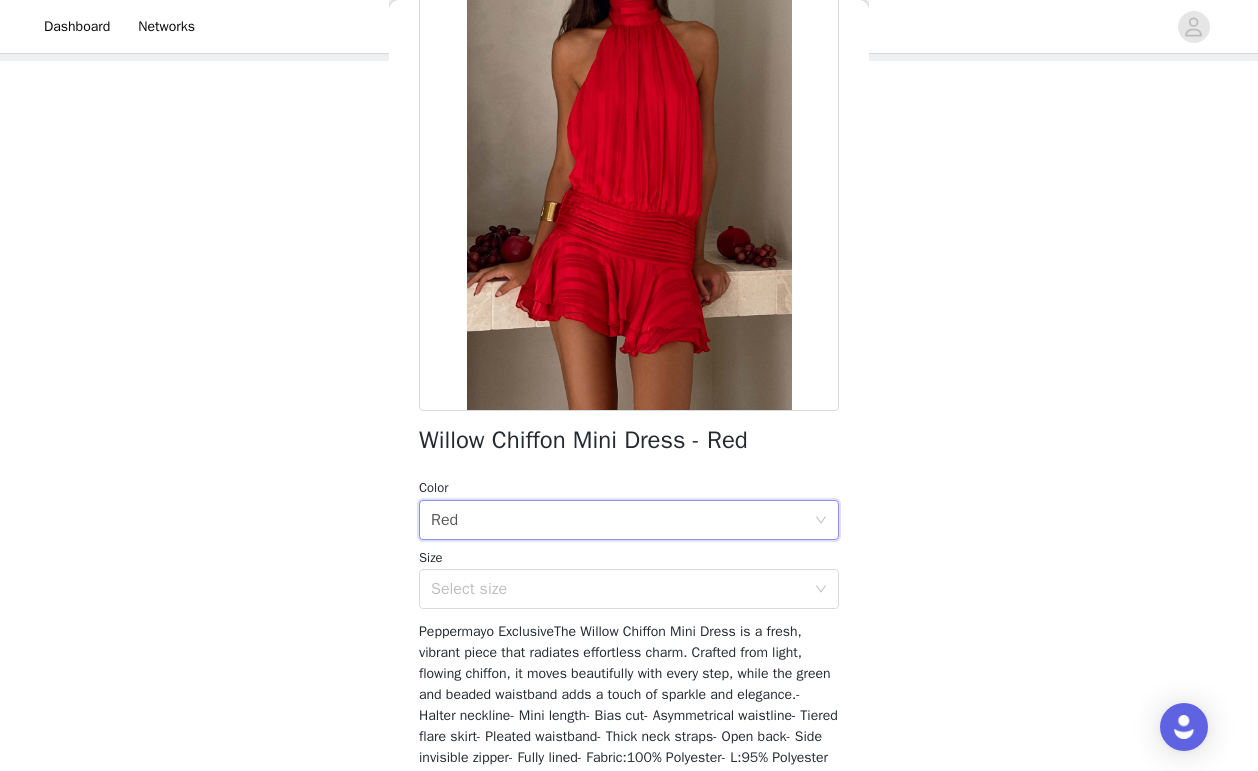 scroll, scrollTop: 175, scrollLeft: 0, axis: vertical 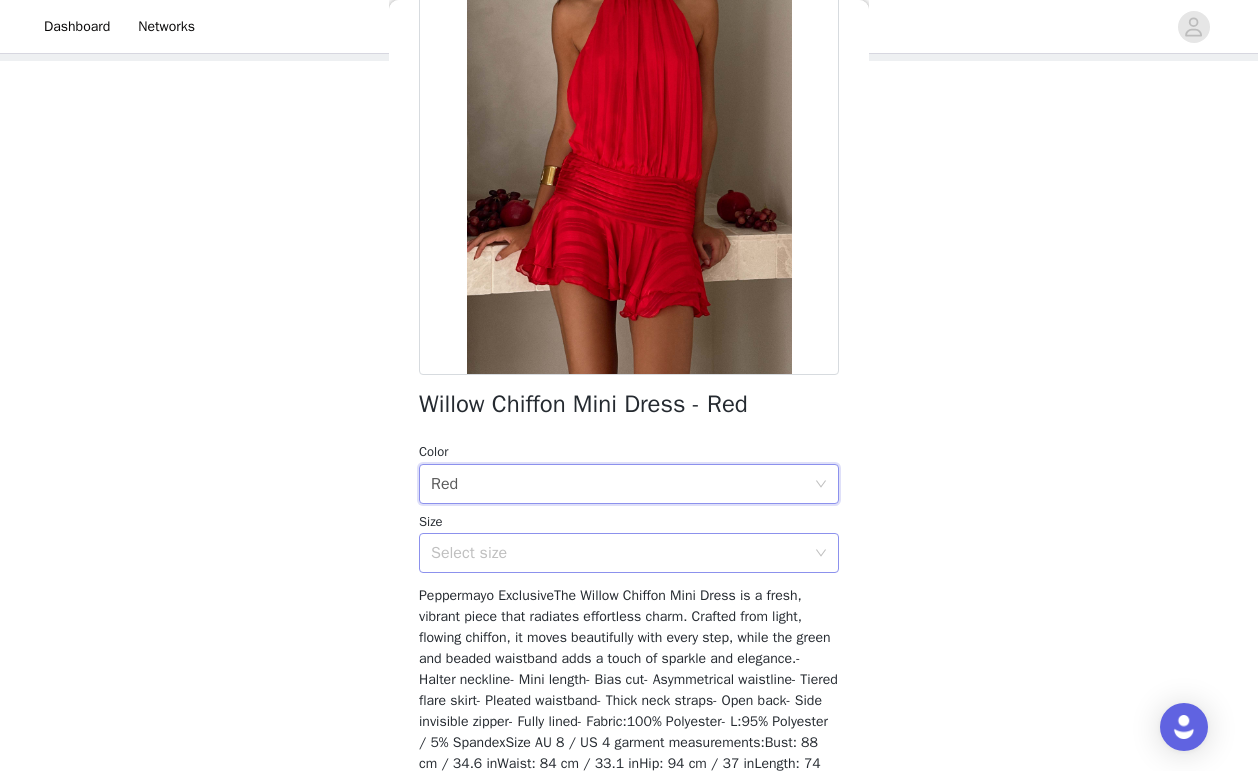 click on "Select size" at bounding box center (618, 553) 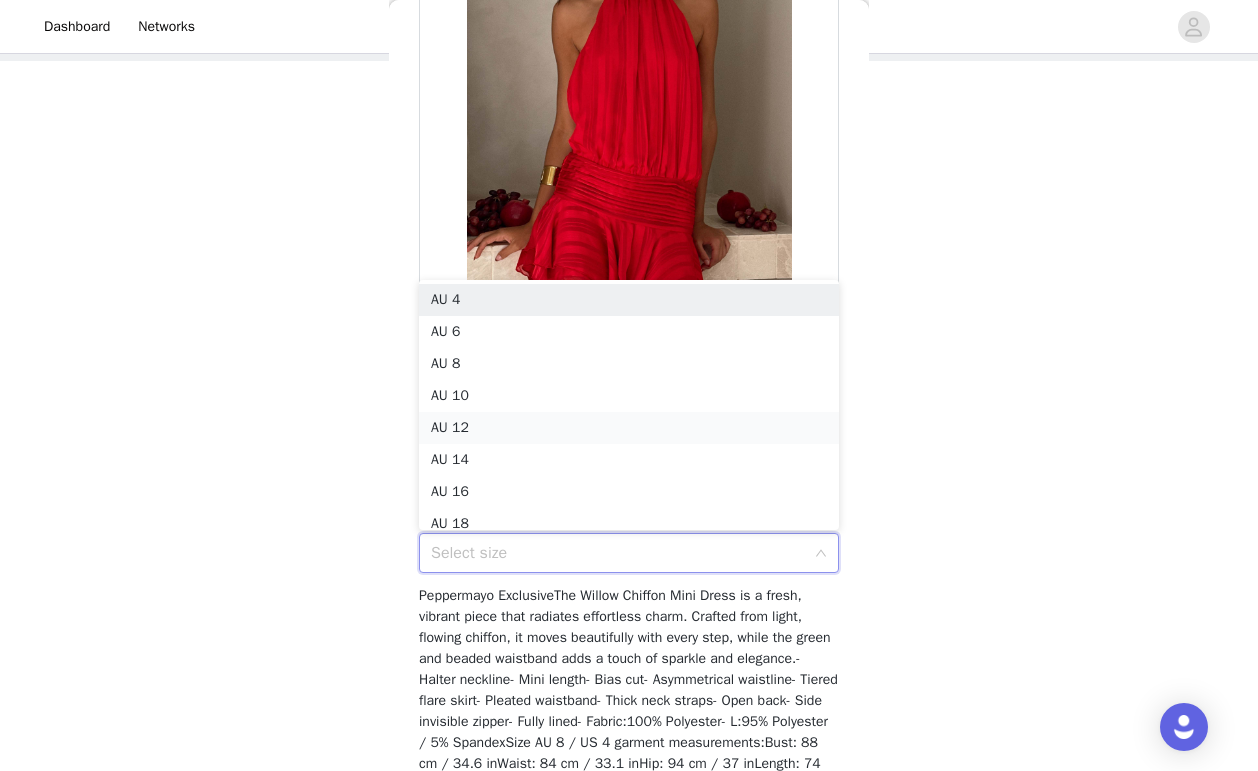 scroll, scrollTop: 10, scrollLeft: 0, axis: vertical 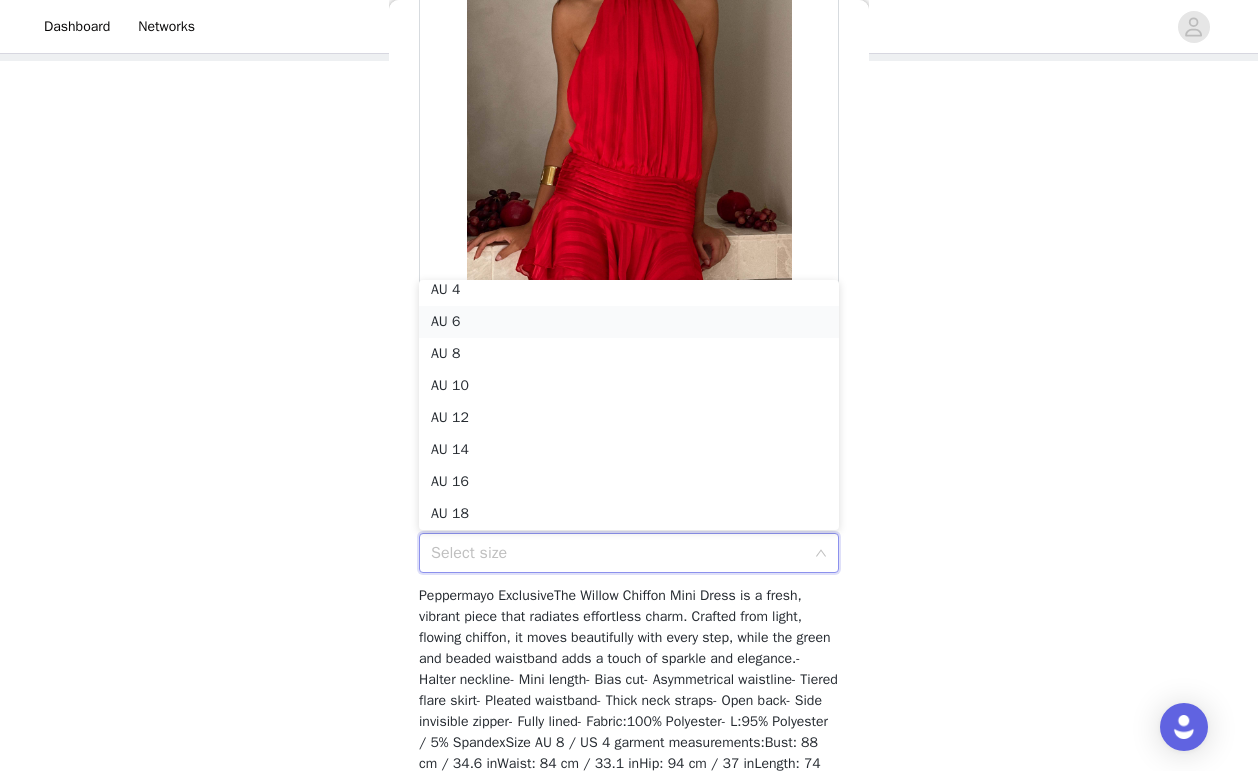 click on "AU 6" at bounding box center [629, 322] 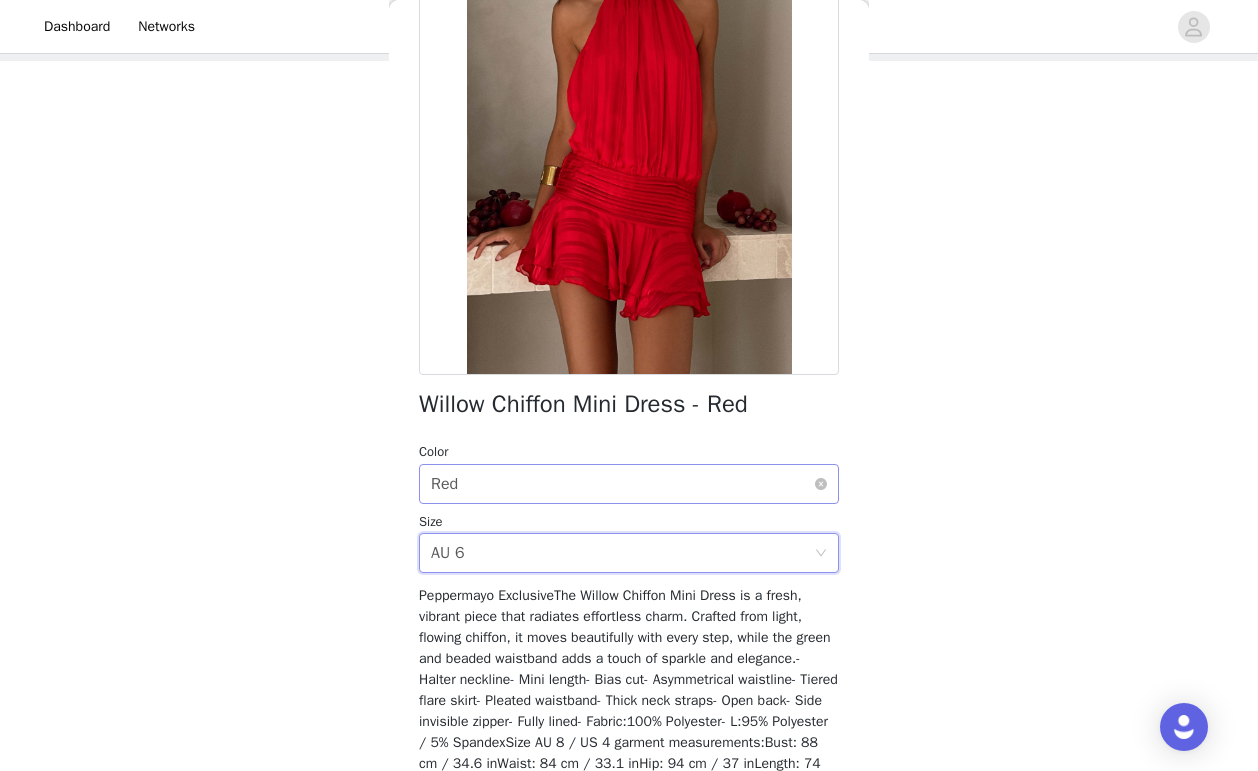 scroll, scrollTop: 325, scrollLeft: 0, axis: vertical 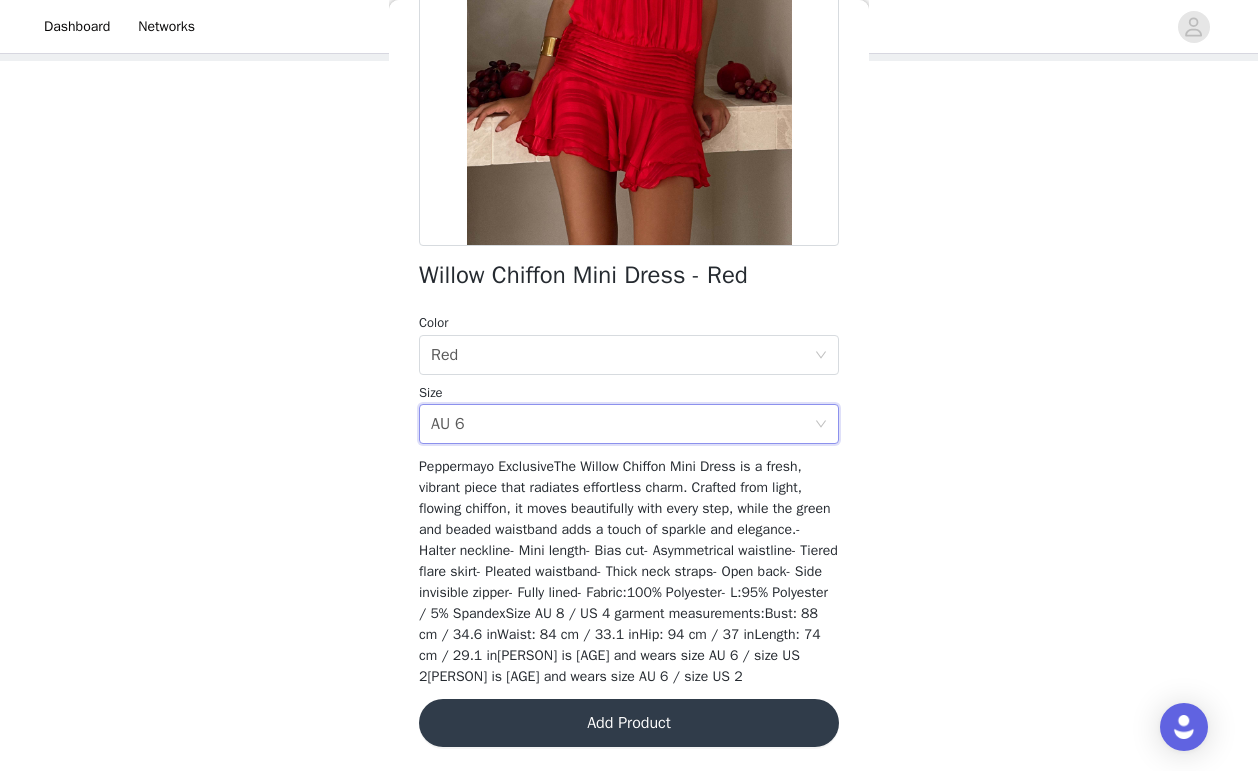 click on "Add Product" at bounding box center [629, 723] 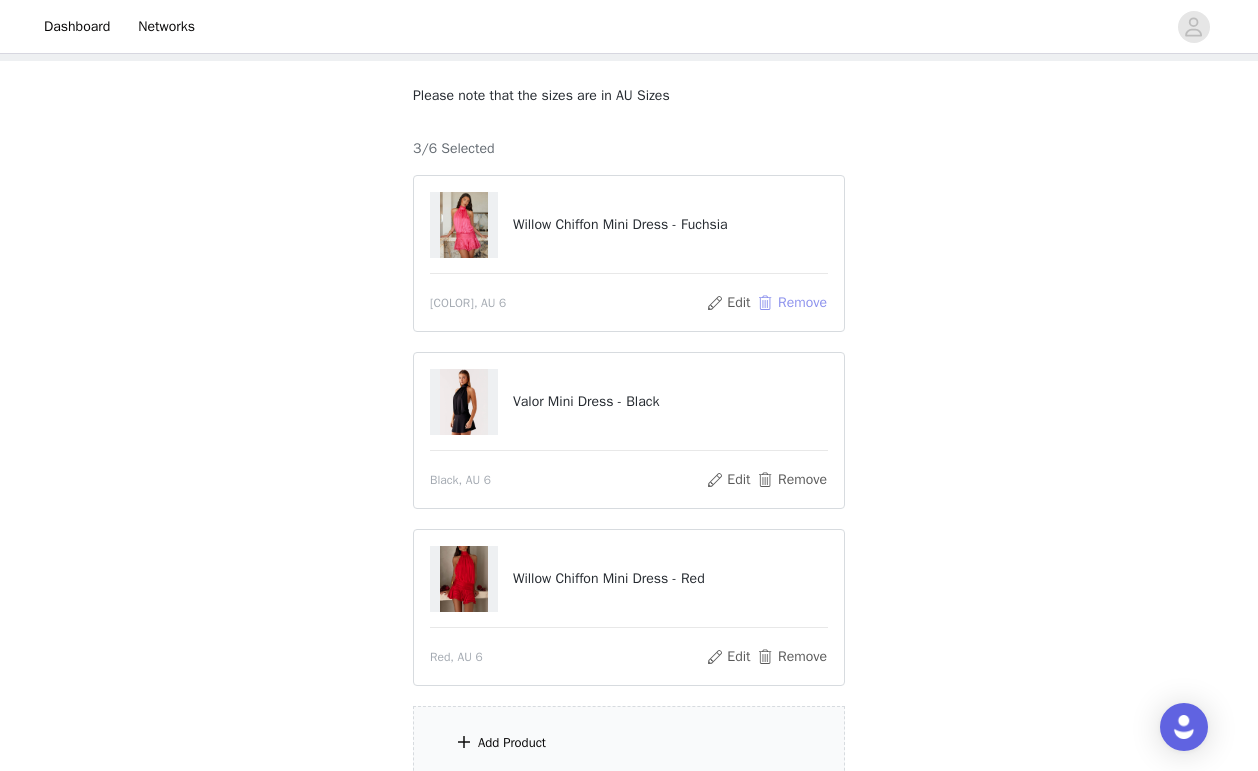 click on "Remove" at bounding box center [792, 303] 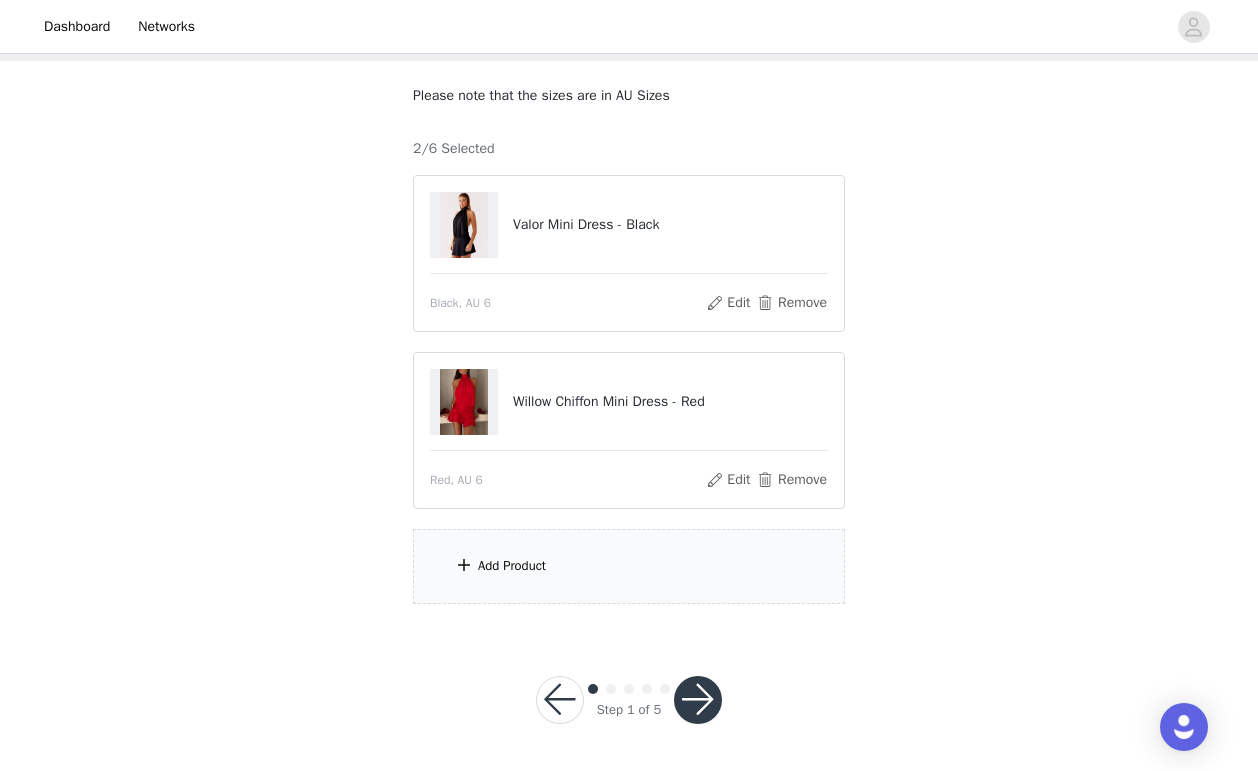 click on "Add Product" at bounding box center [629, 566] 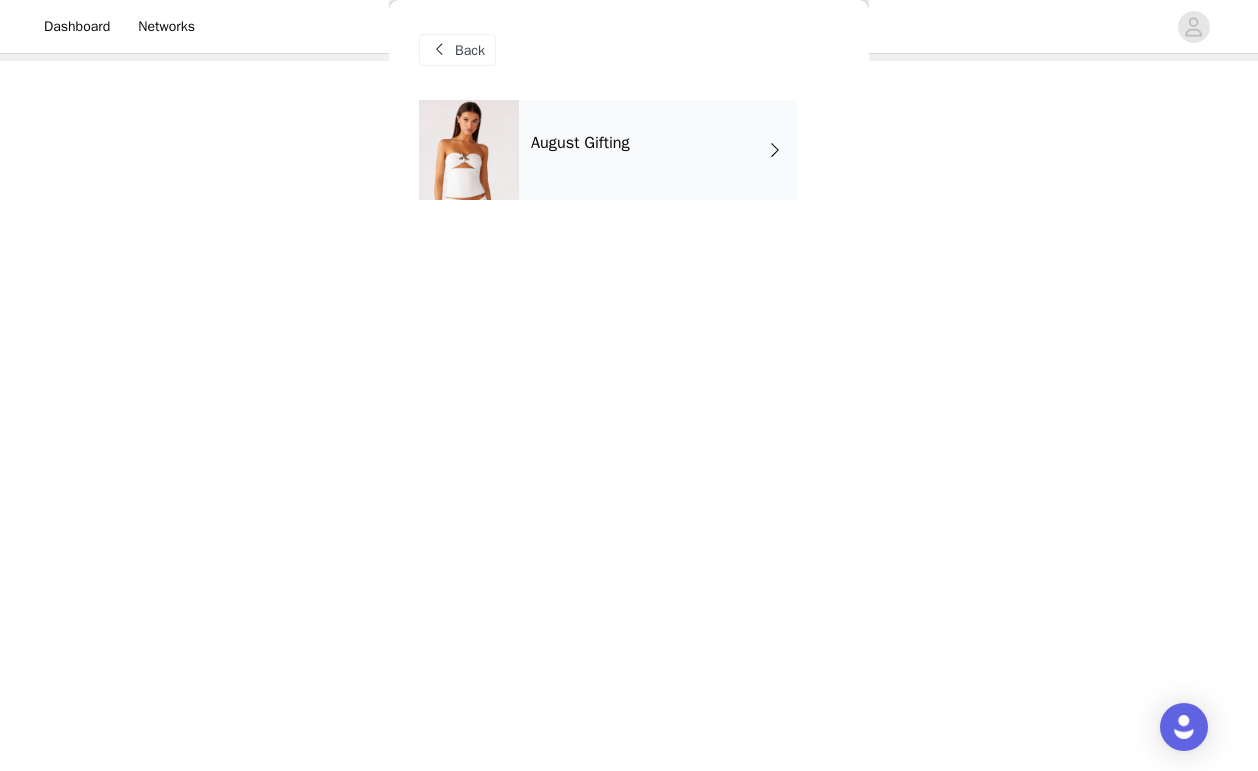 click on "August Gifting" at bounding box center (658, 150) 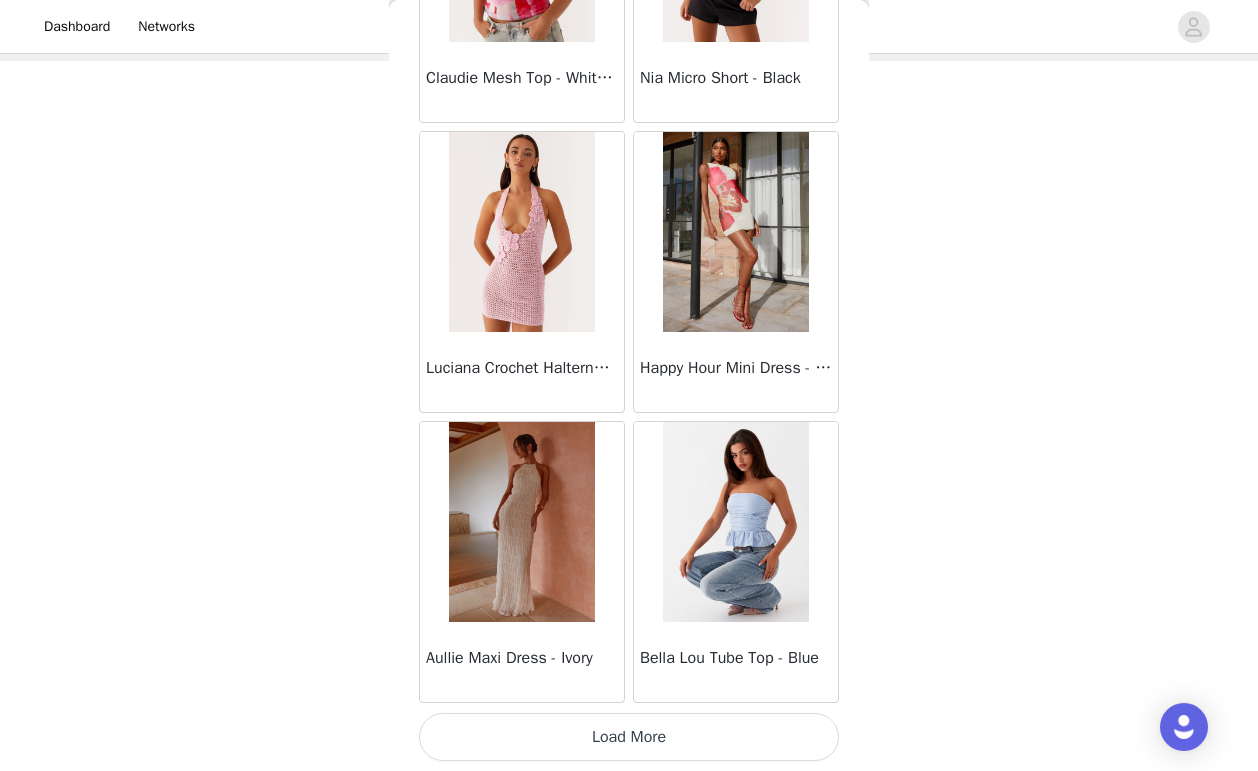 click on "Load More" at bounding box center [629, 737] 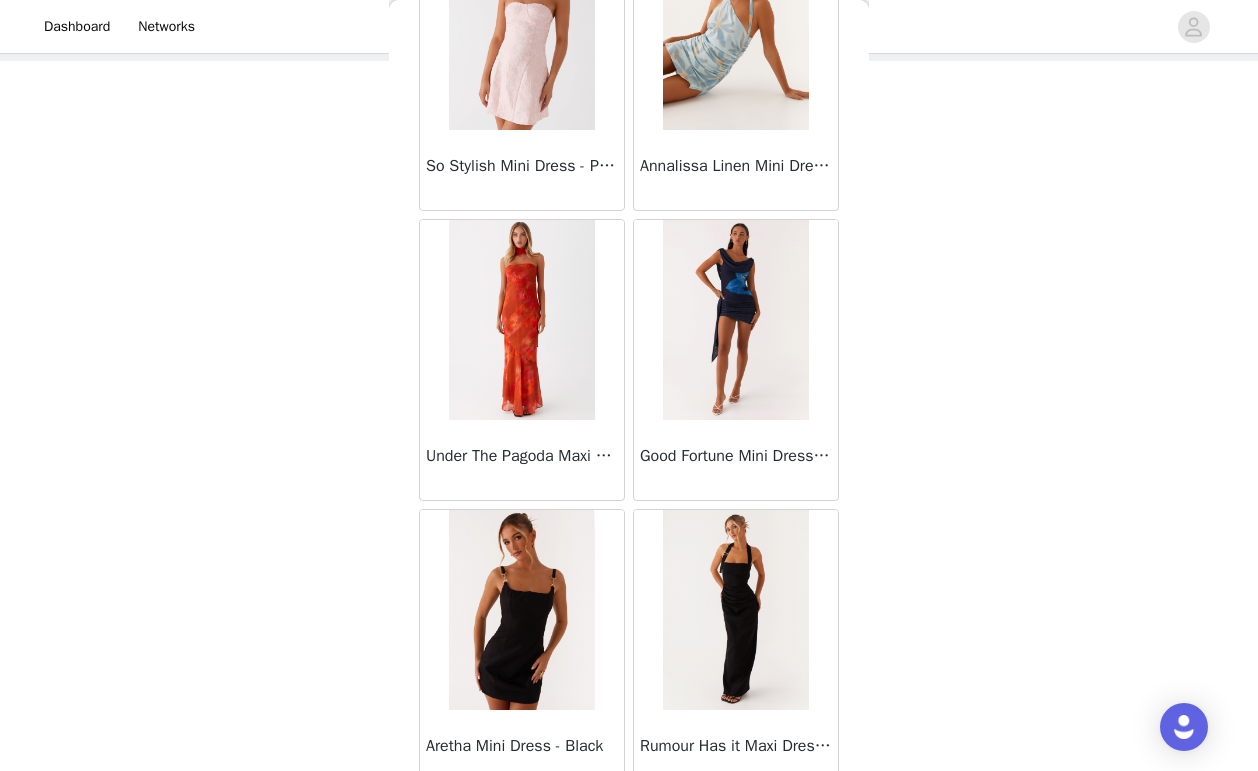 scroll, scrollTop: 5189, scrollLeft: 0, axis: vertical 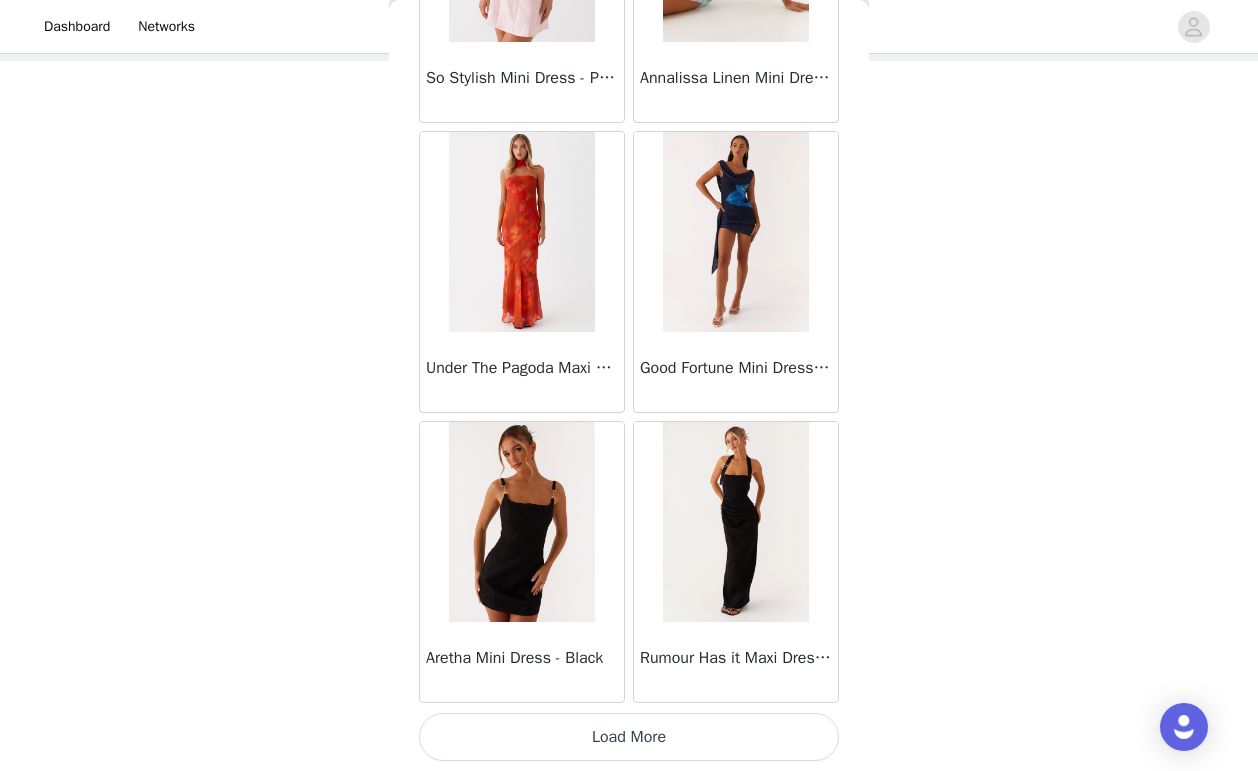 click on "Load More" at bounding box center (629, 737) 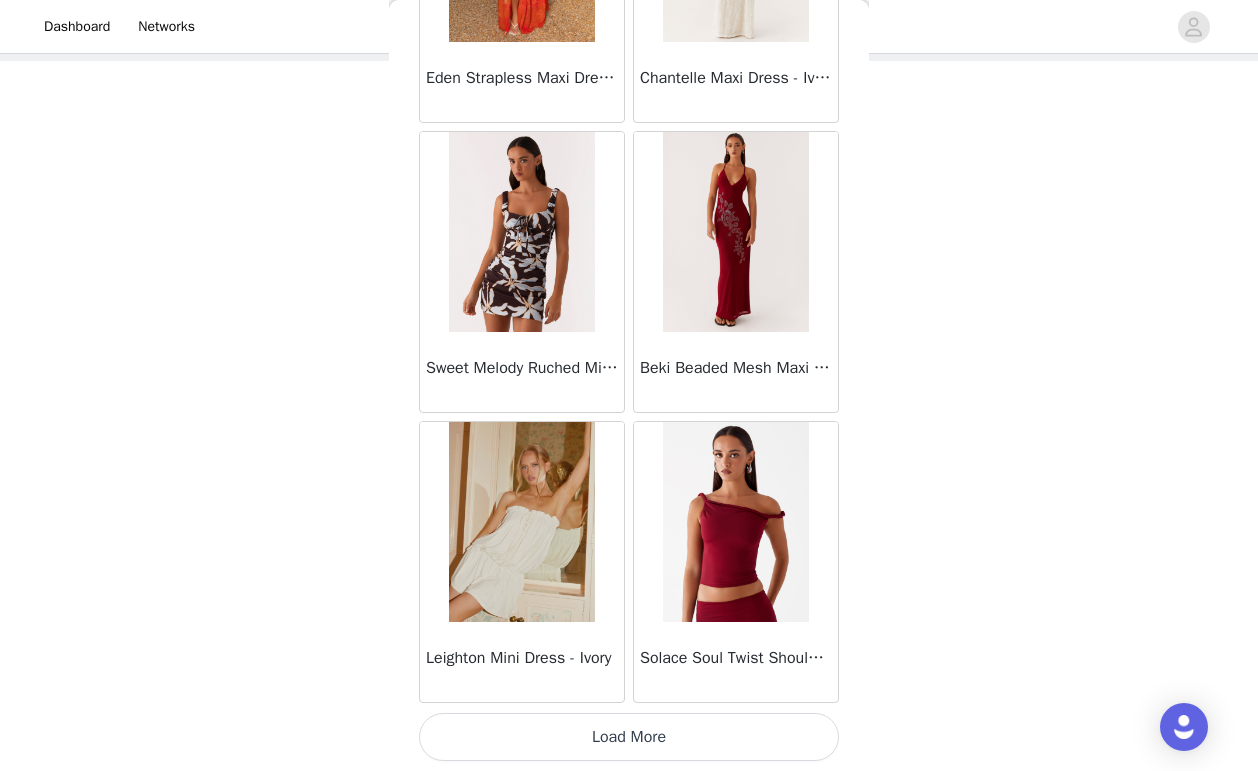 click on "Load More" at bounding box center (629, 737) 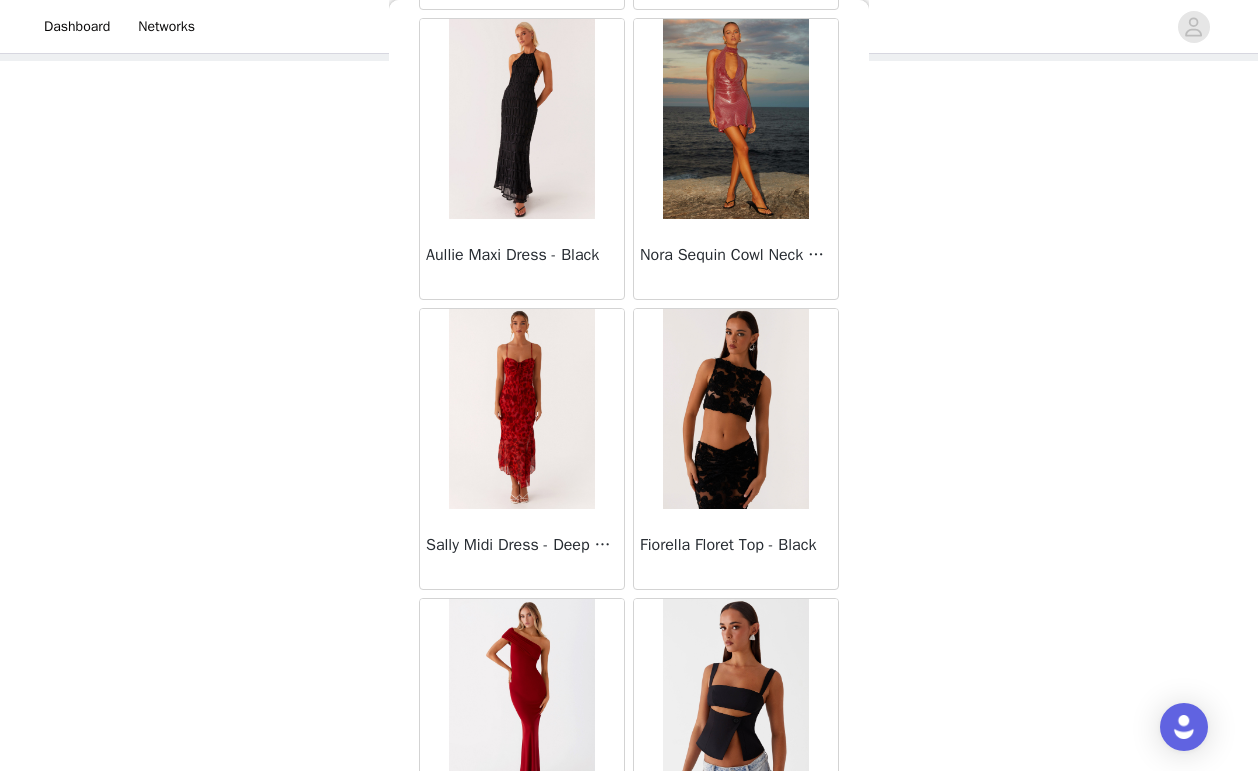 scroll, scrollTop: 10989, scrollLeft: 0, axis: vertical 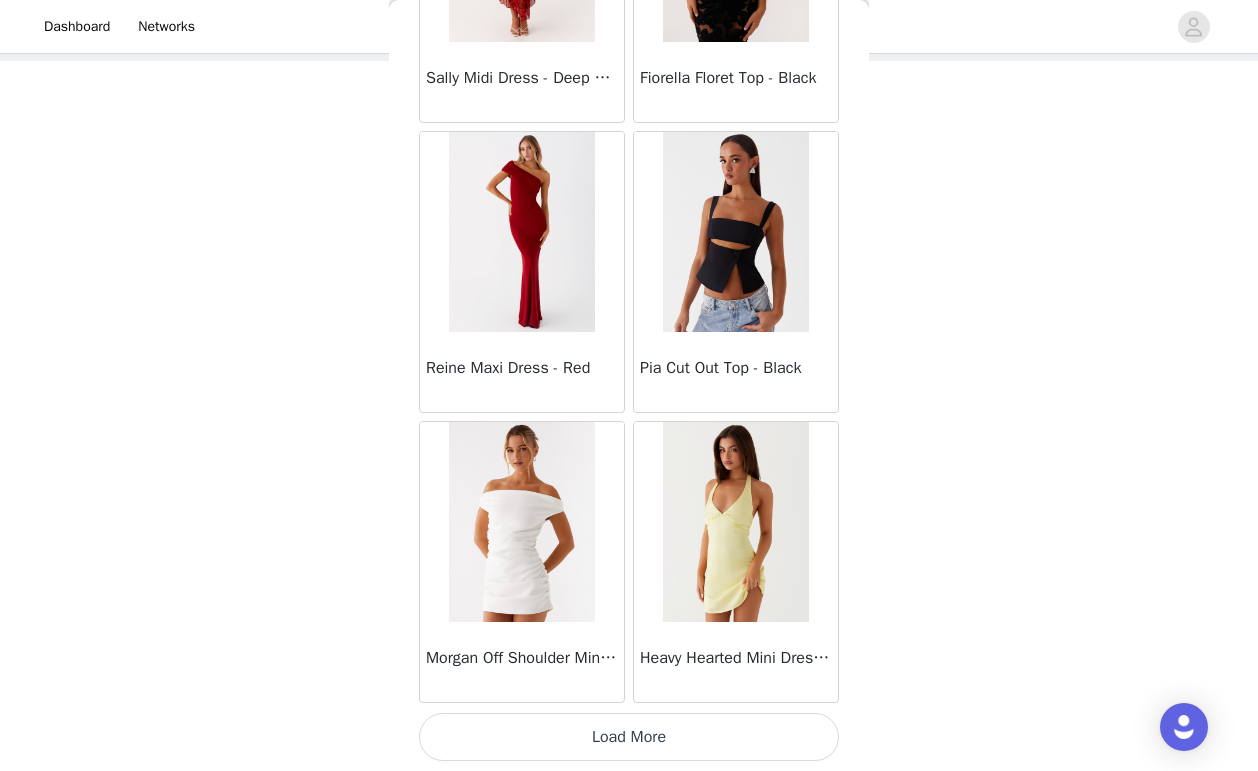 click on "Load More" at bounding box center [629, 737] 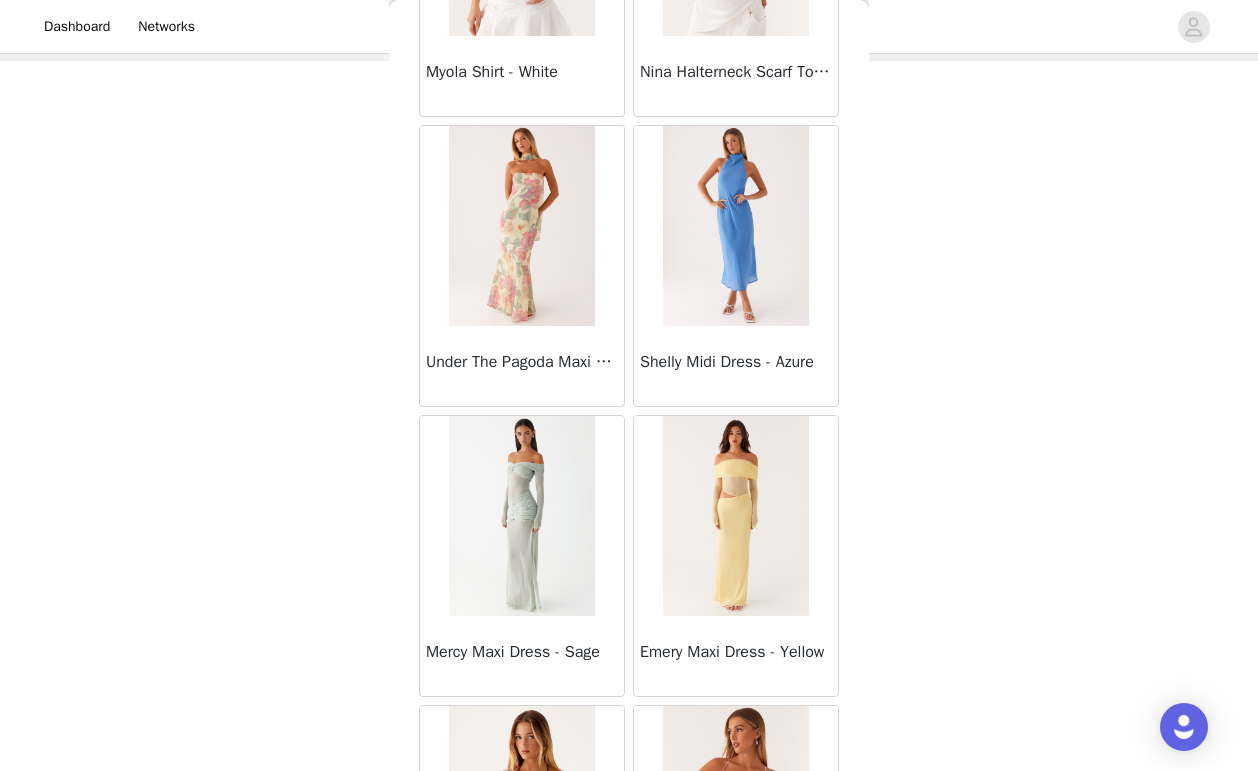 scroll, scrollTop: 13889, scrollLeft: 0, axis: vertical 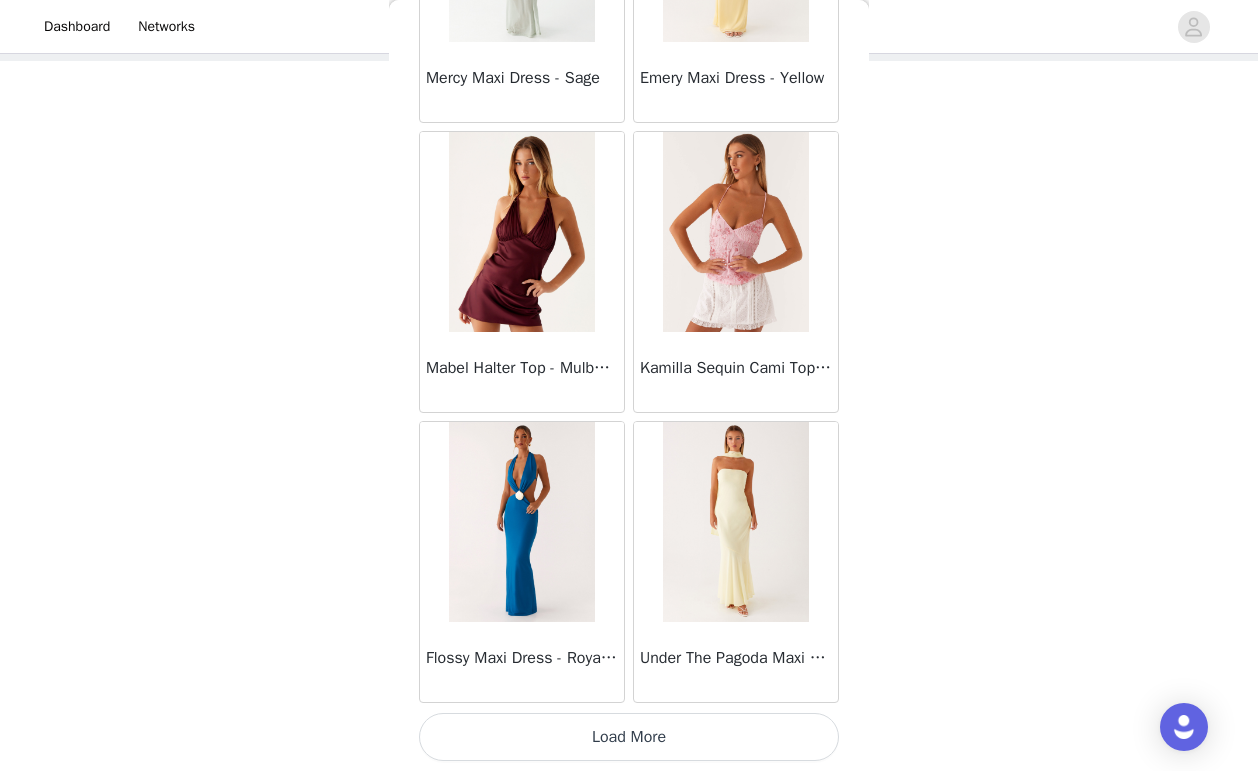 click on "Load More" at bounding box center (629, 737) 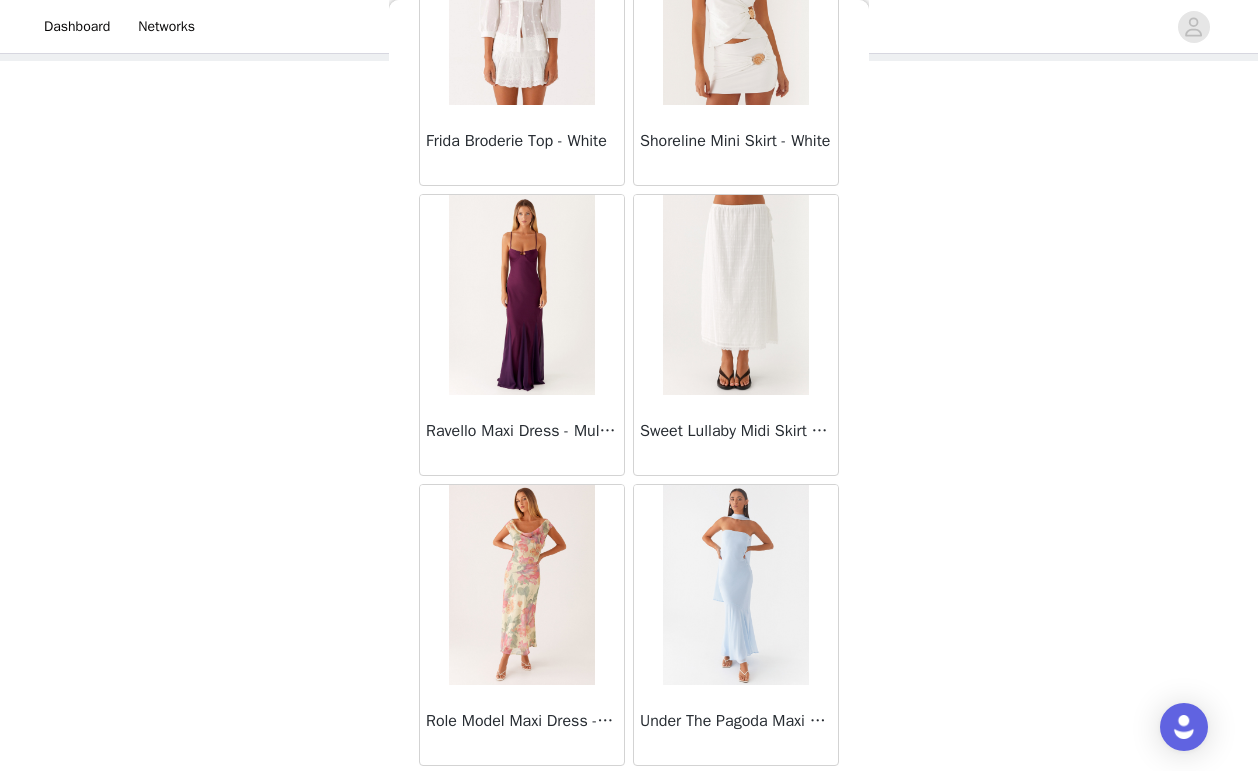scroll, scrollTop: 16789, scrollLeft: 0, axis: vertical 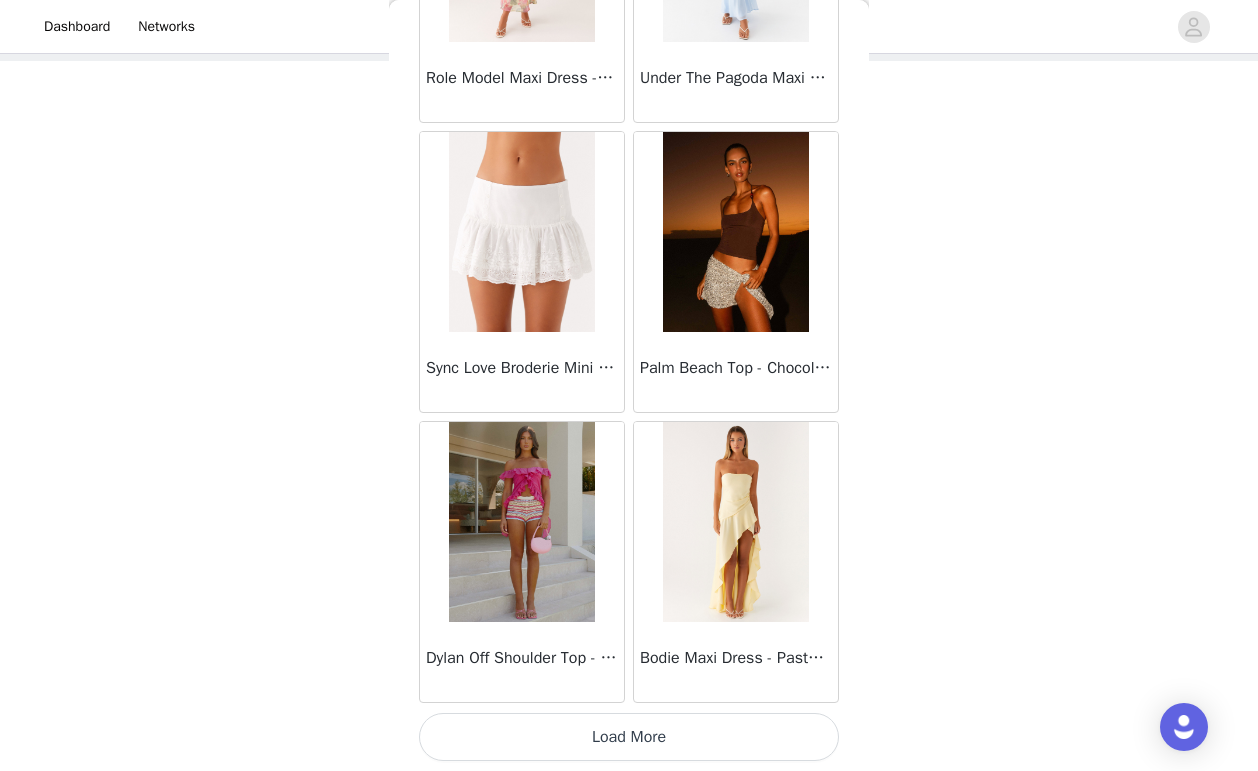 click on "Load More" at bounding box center [629, 737] 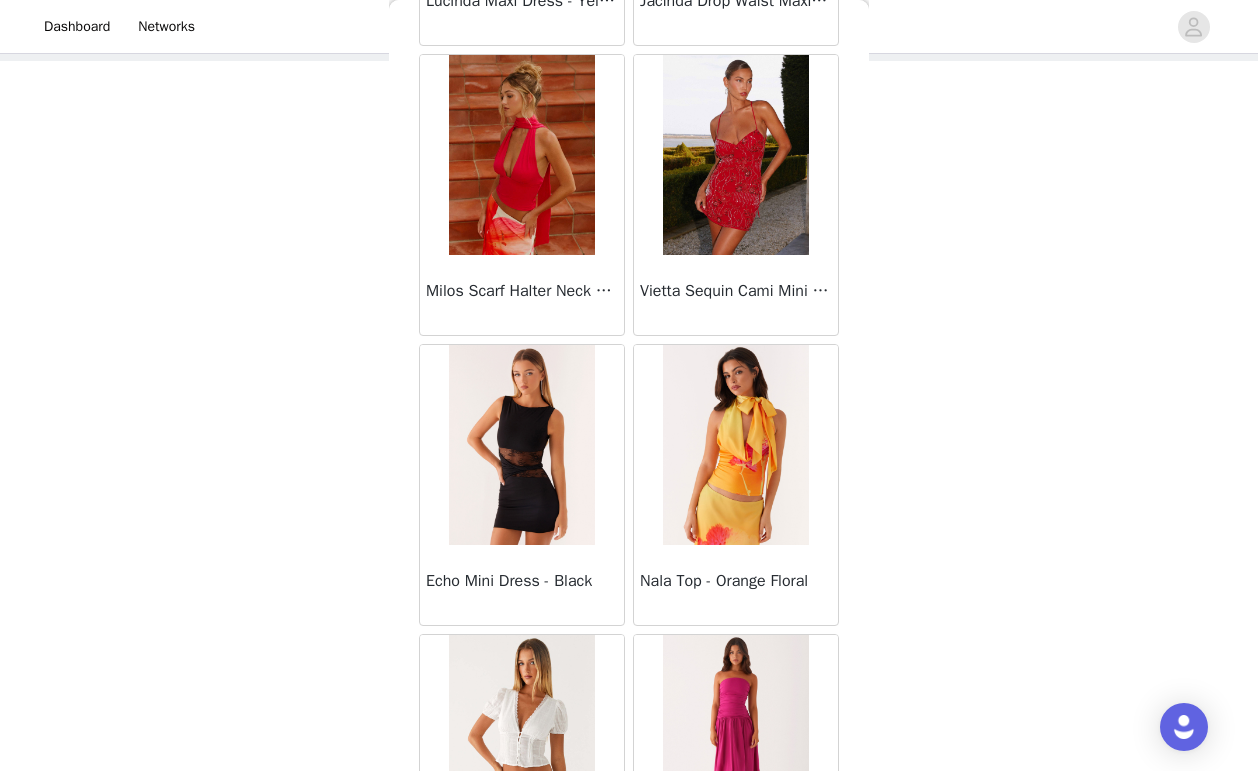 scroll, scrollTop: 19689, scrollLeft: 0, axis: vertical 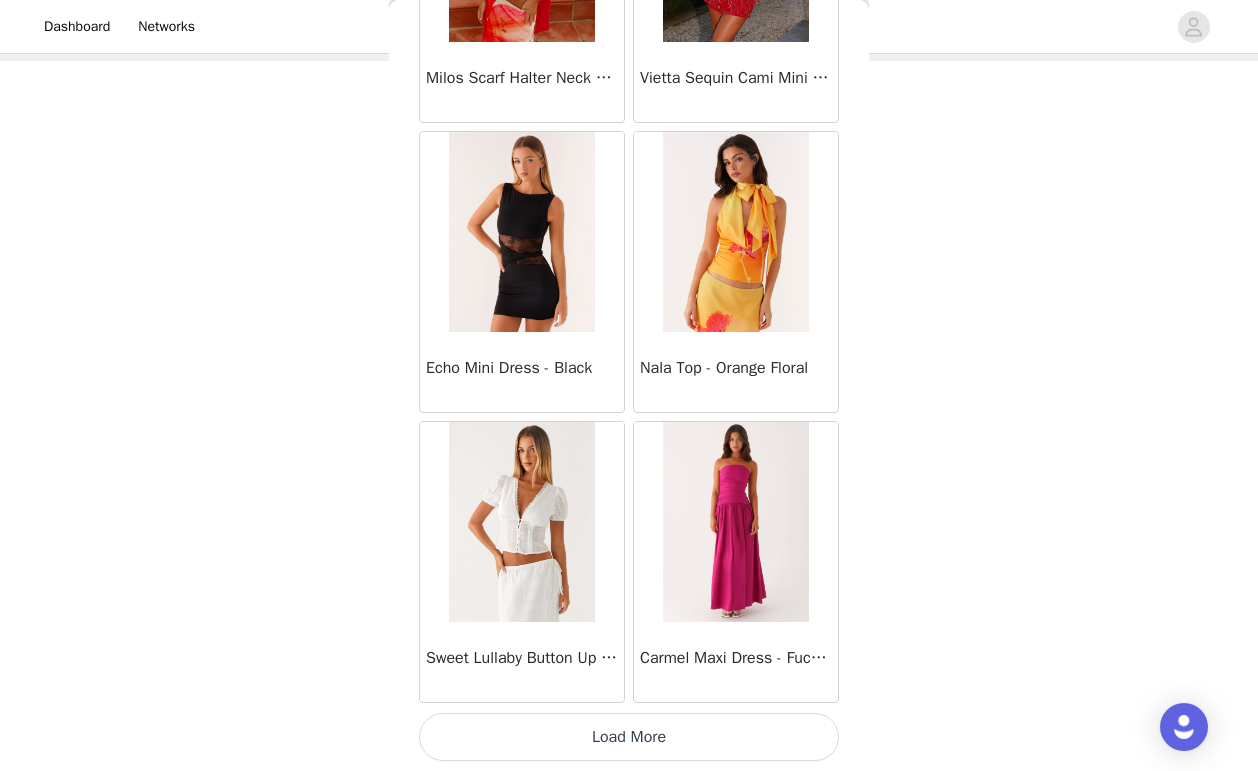 click on "Load More" at bounding box center (629, 737) 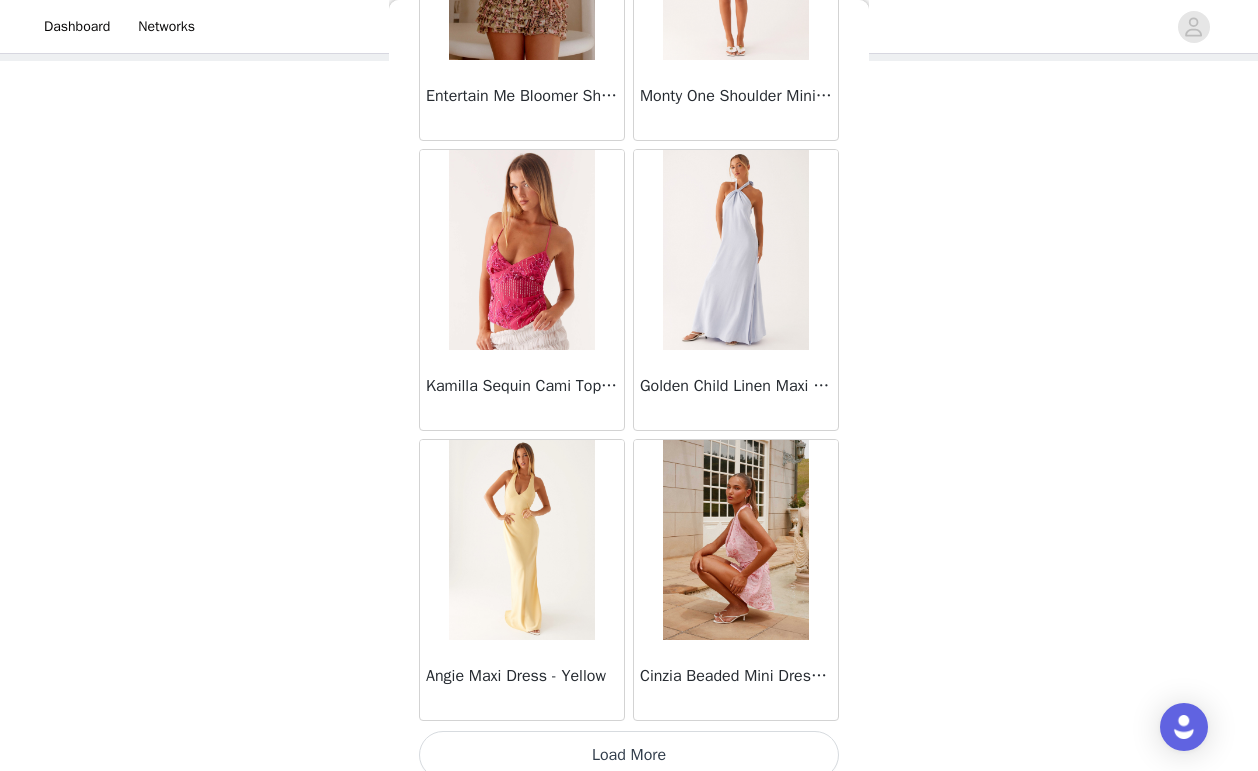 scroll, scrollTop: 22589, scrollLeft: 0, axis: vertical 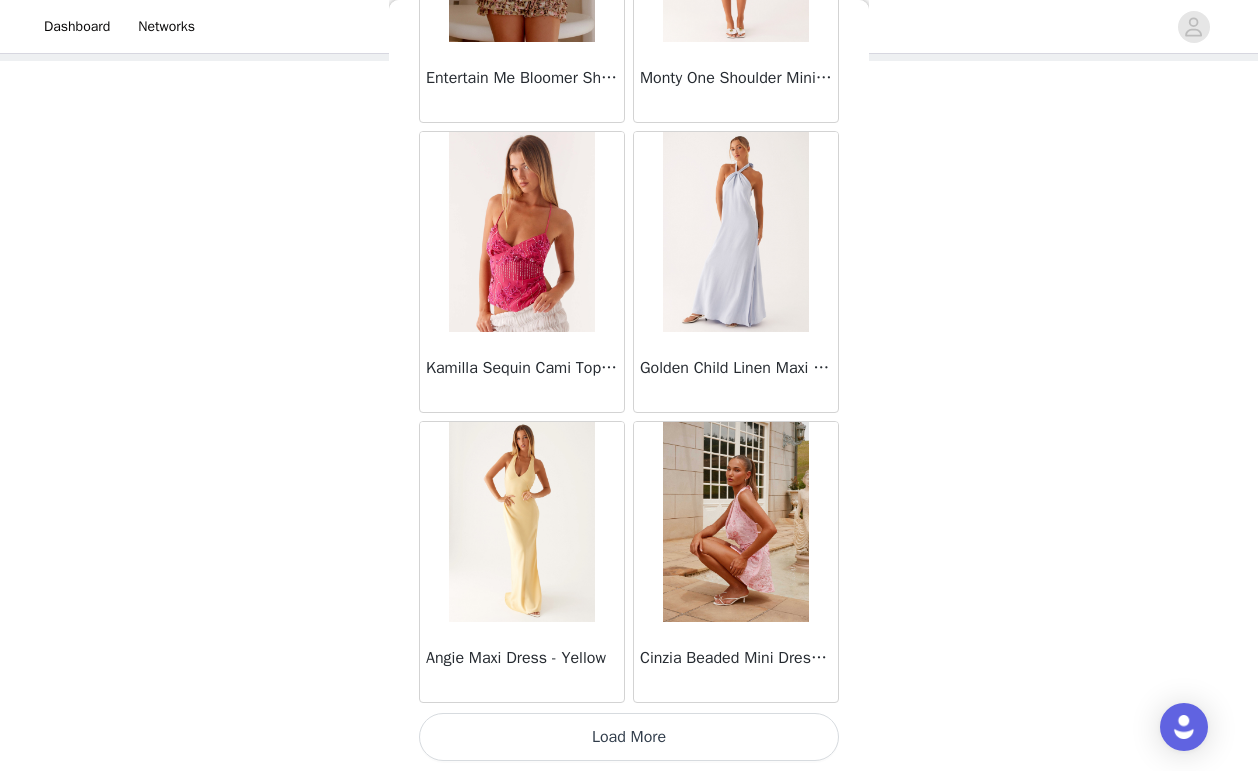 click on "Load More" at bounding box center [629, 737] 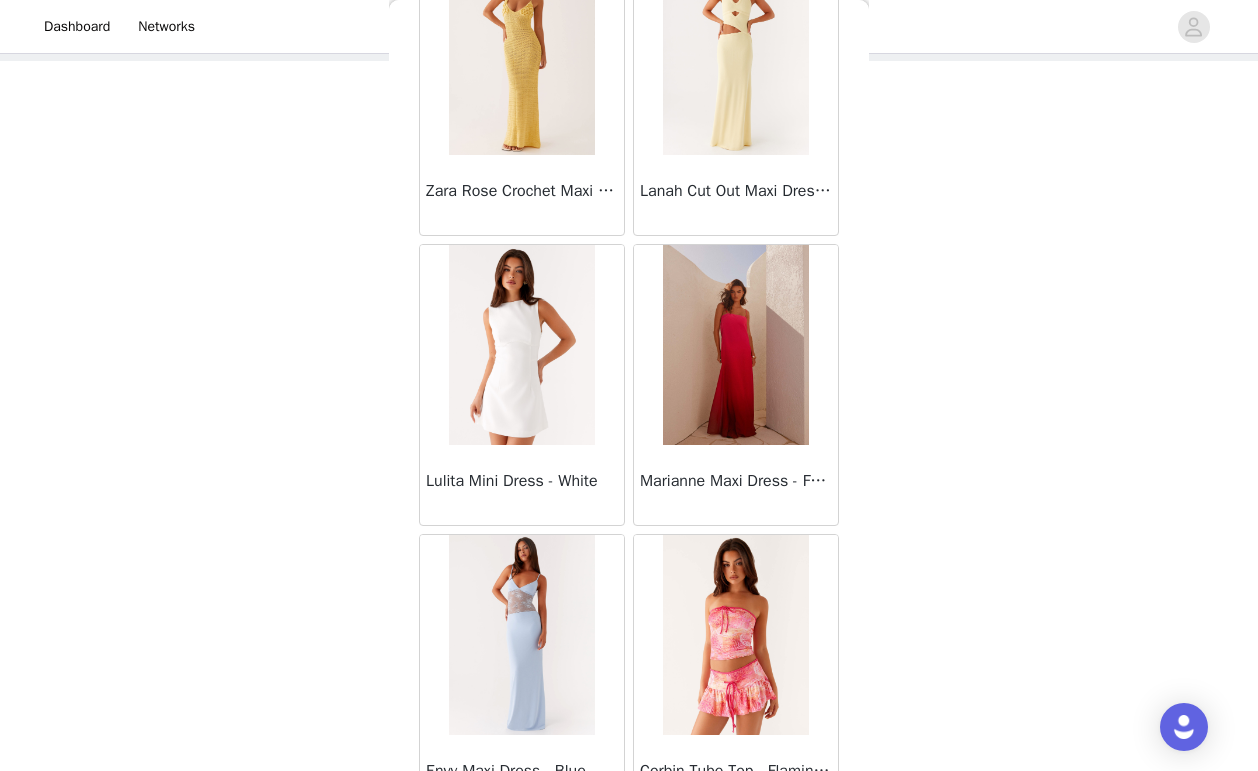 scroll, scrollTop: 25489, scrollLeft: 0, axis: vertical 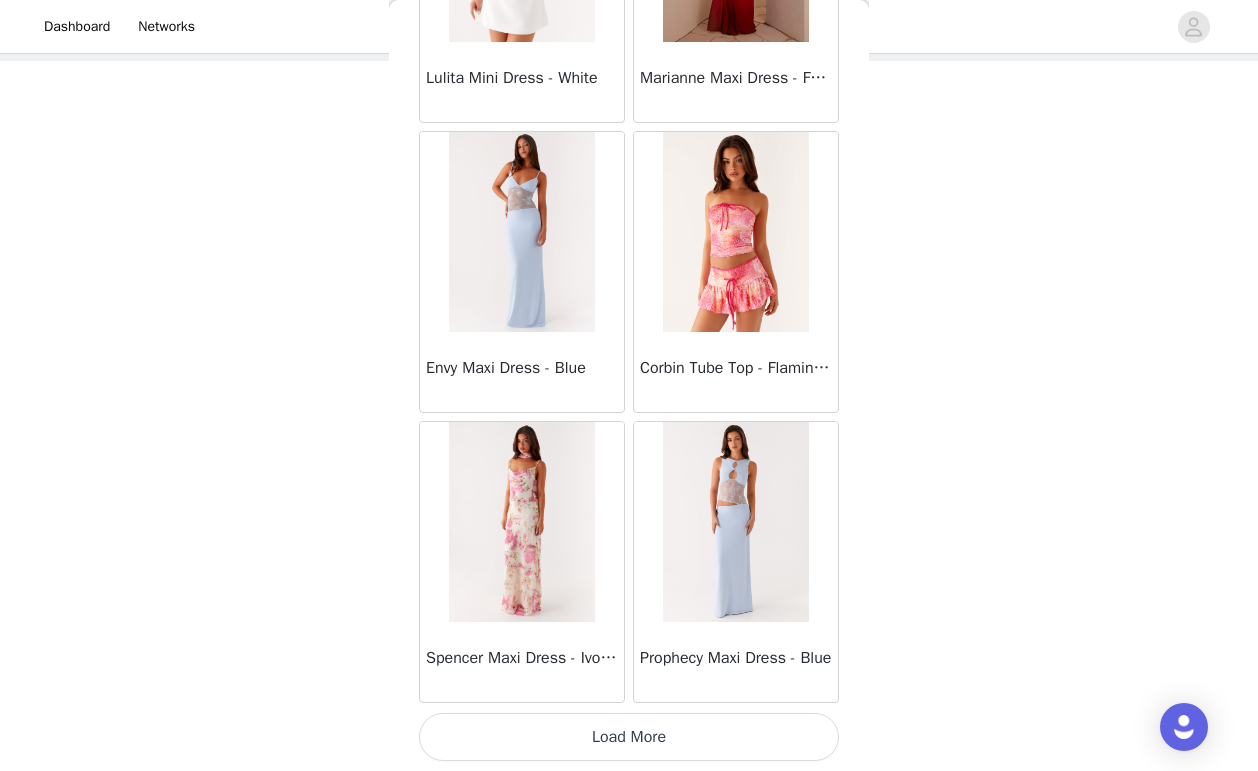 click on "Load More" at bounding box center [629, 737] 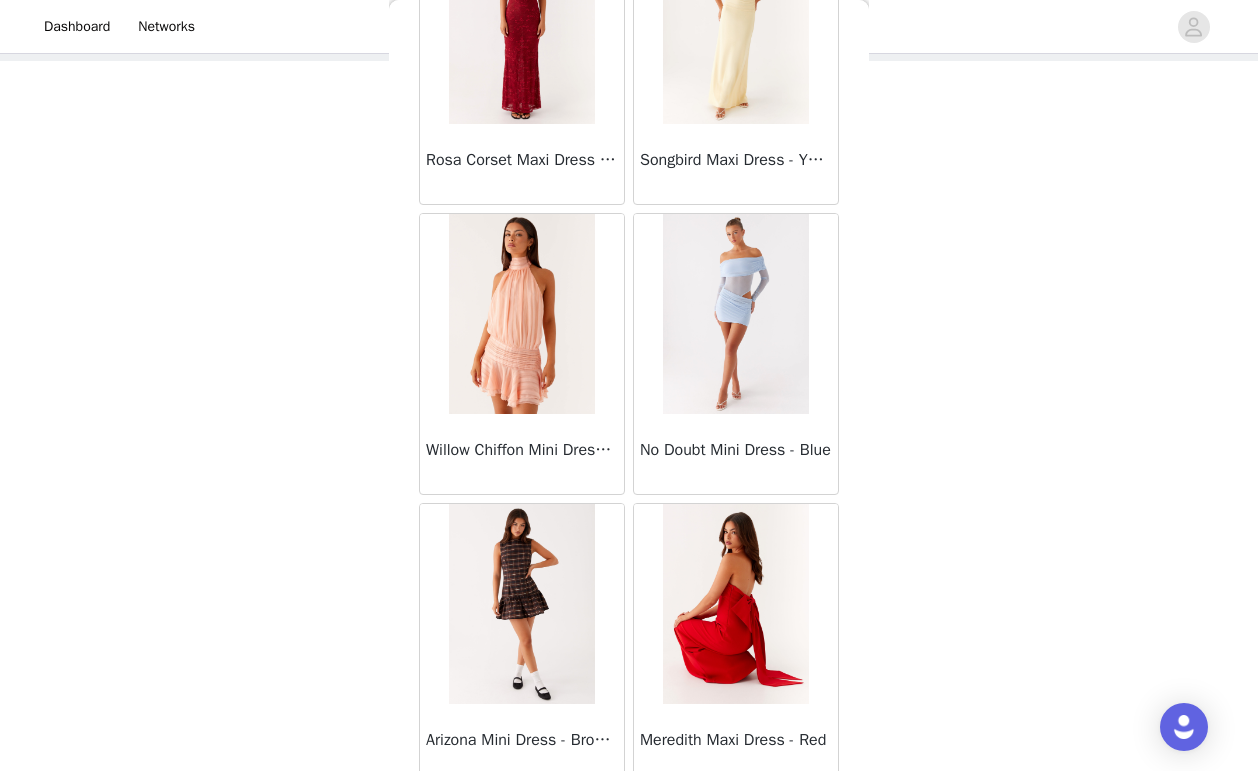 scroll, scrollTop: 28389, scrollLeft: 0, axis: vertical 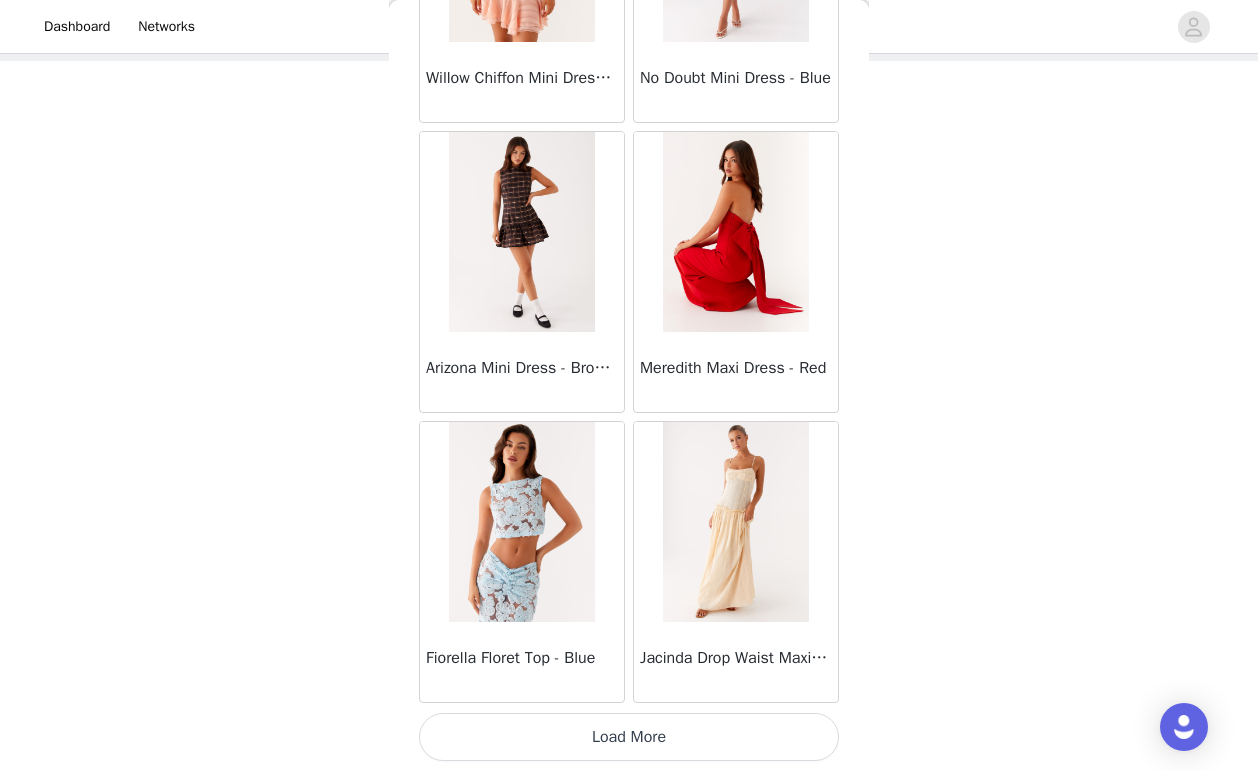 click on "Load More" at bounding box center [629, 737] 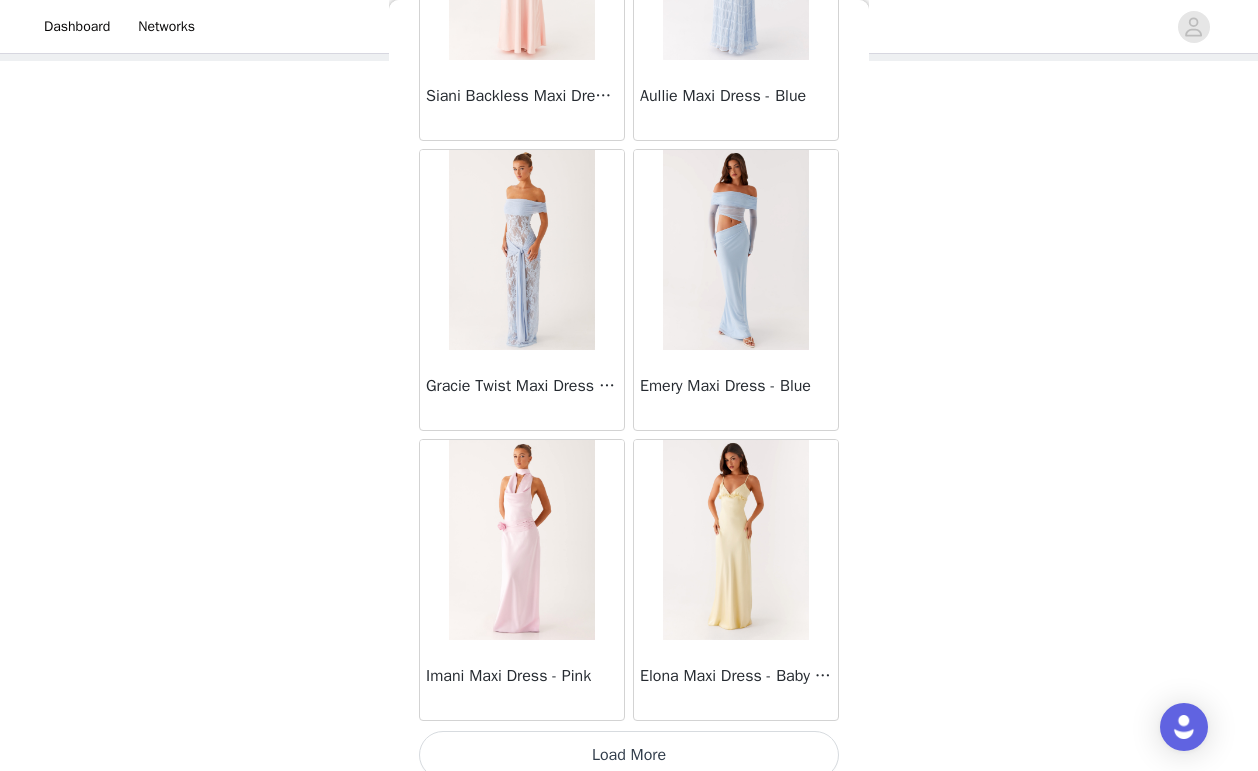 scroll, scrollTop: 31289, scrollLeft: 0, axis: vertical 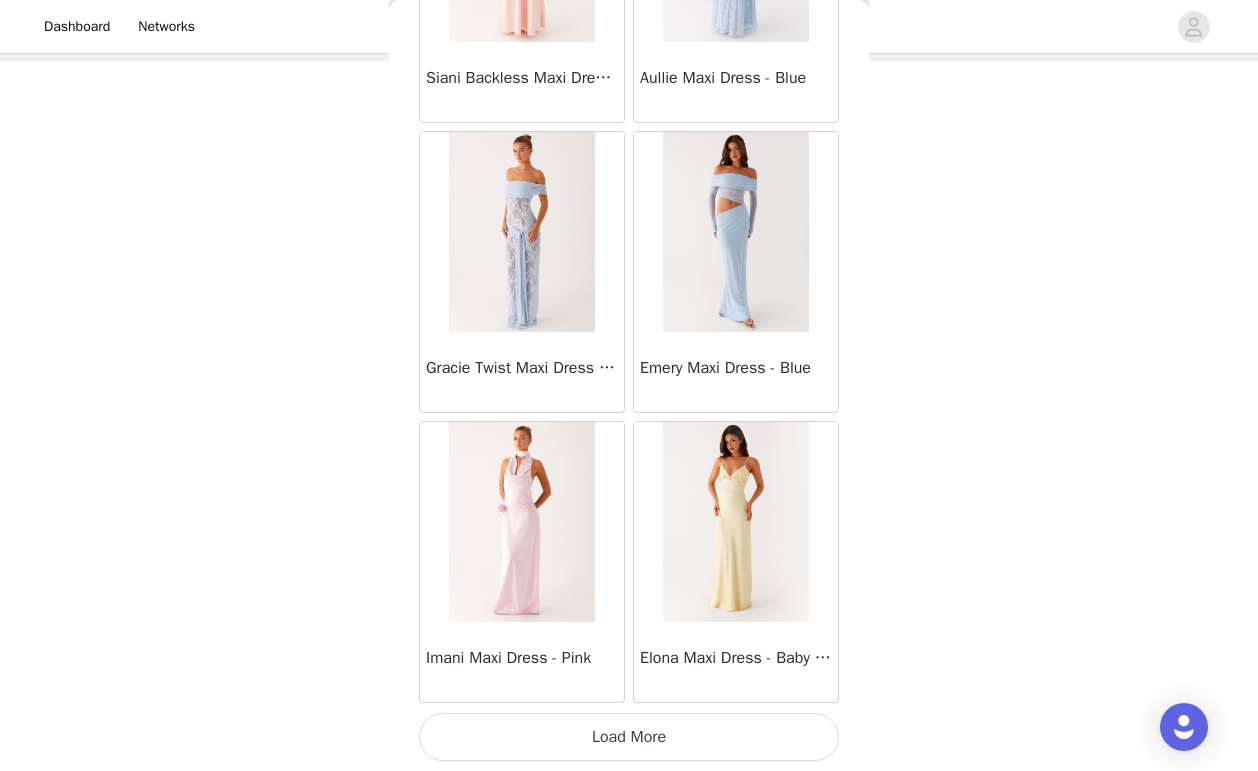 click on "Load More" at bounding box center (629, 737) 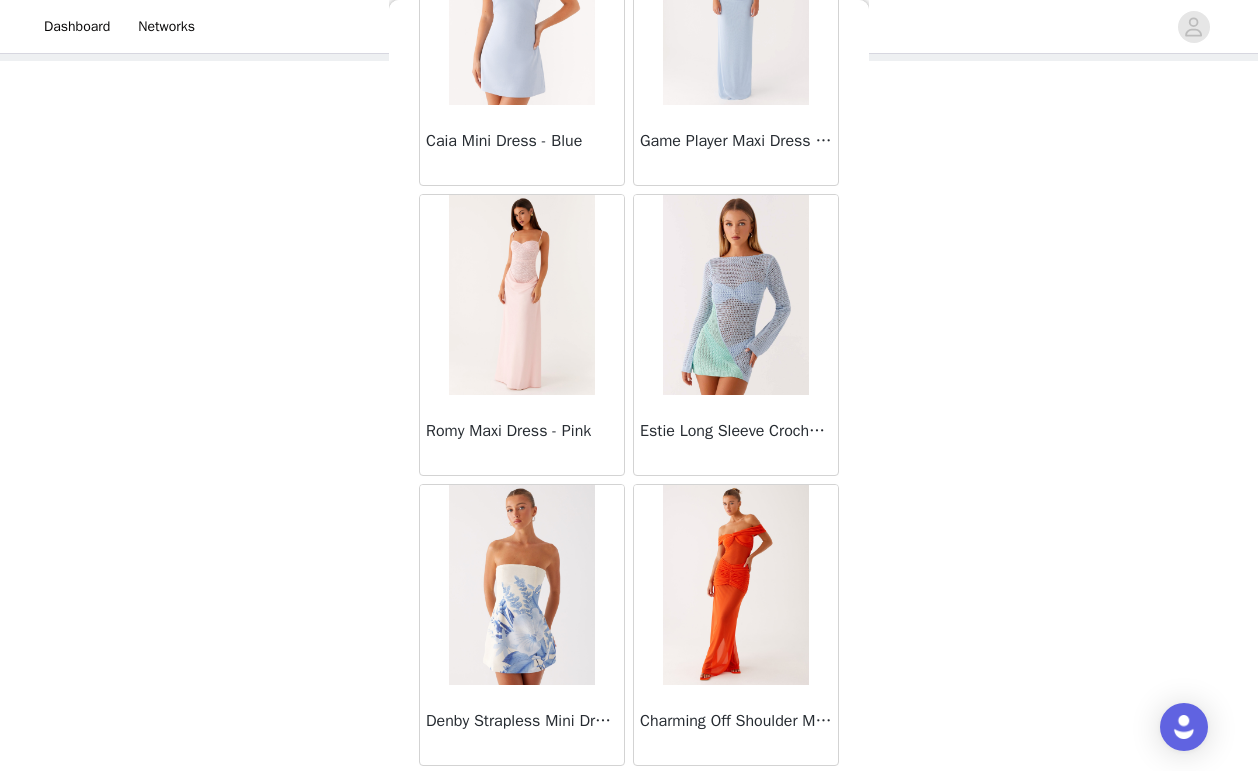 scroll, scrollTop: 34189, scrollLeft: 0, axis: vertical 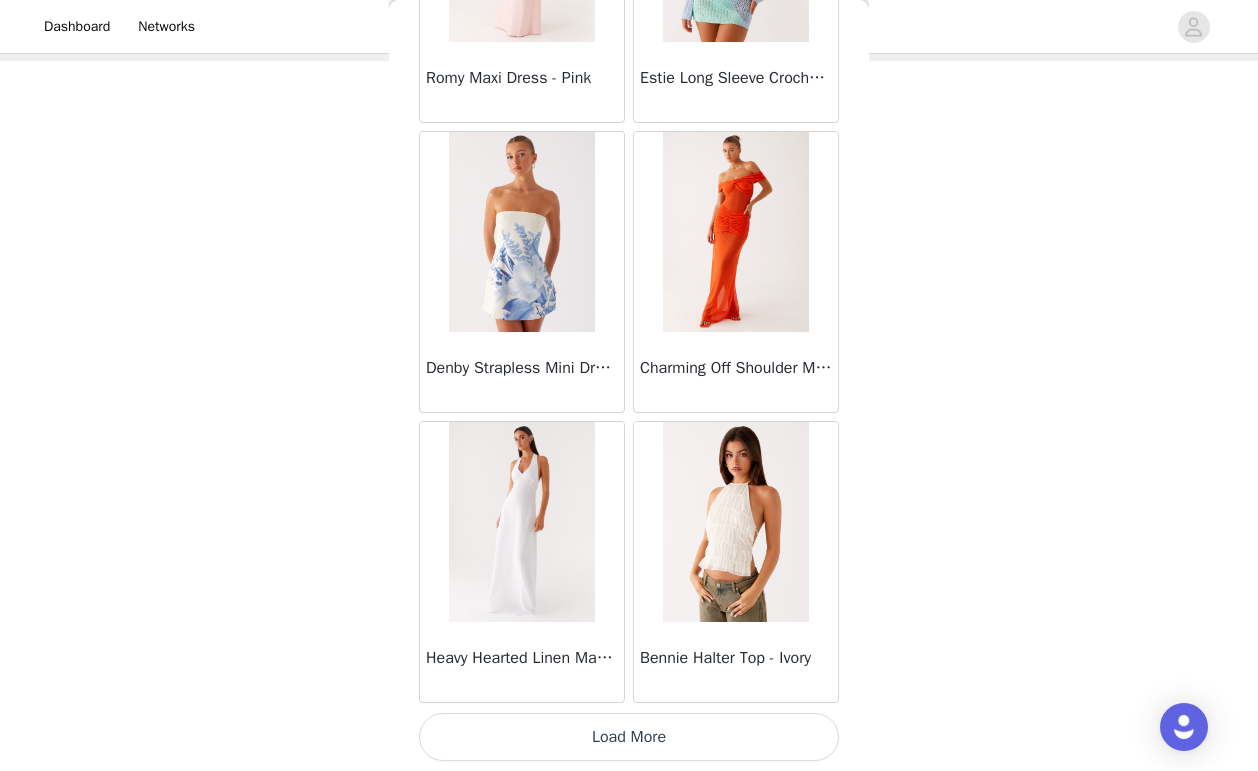click on "Load More" at bounding box center (629, 737) 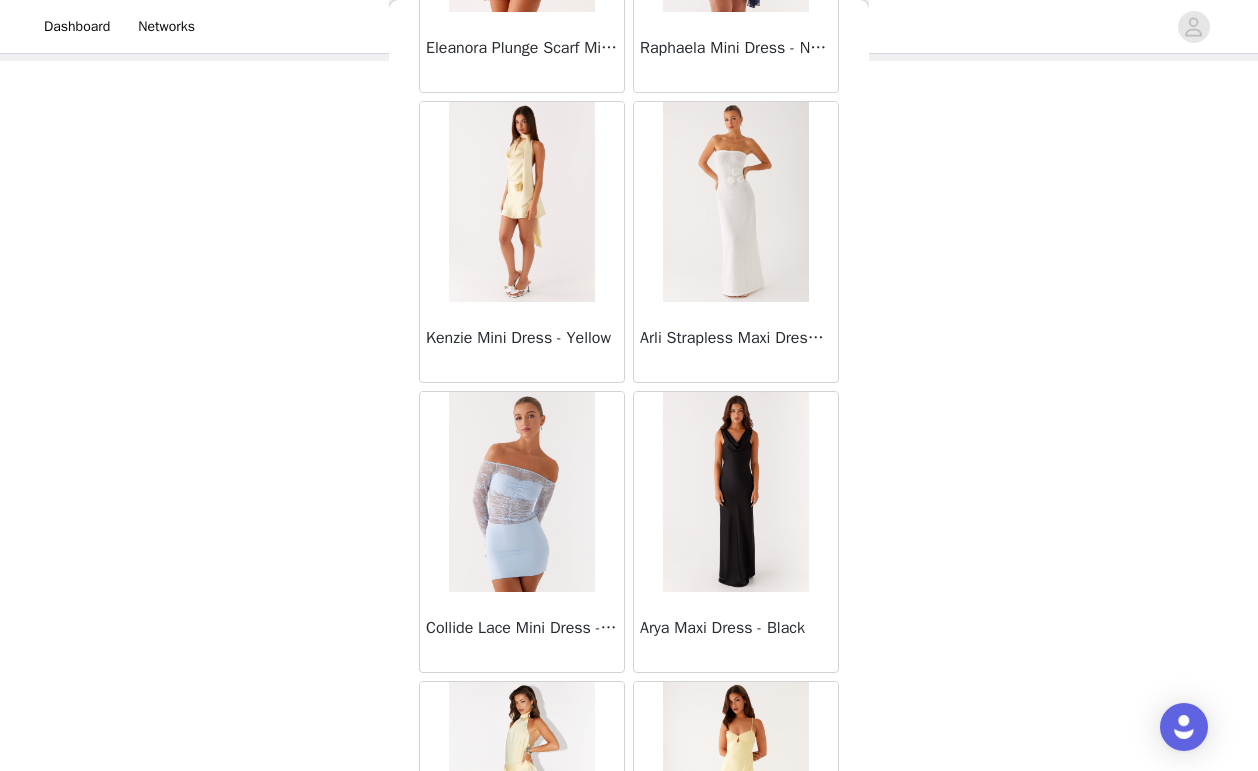 scroll, scrollTop: 37089, scrollLeft: 0, axis: vertical 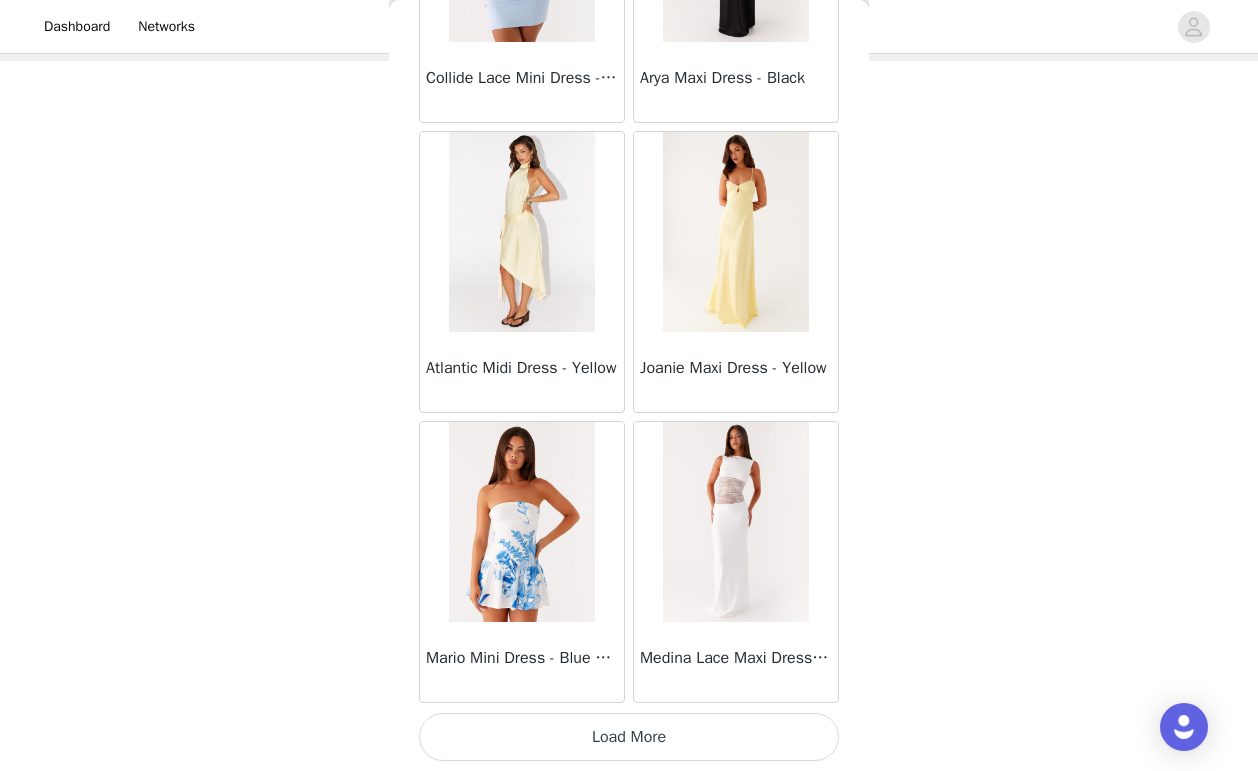 click on "Load More" at bounding box center [629, 737] 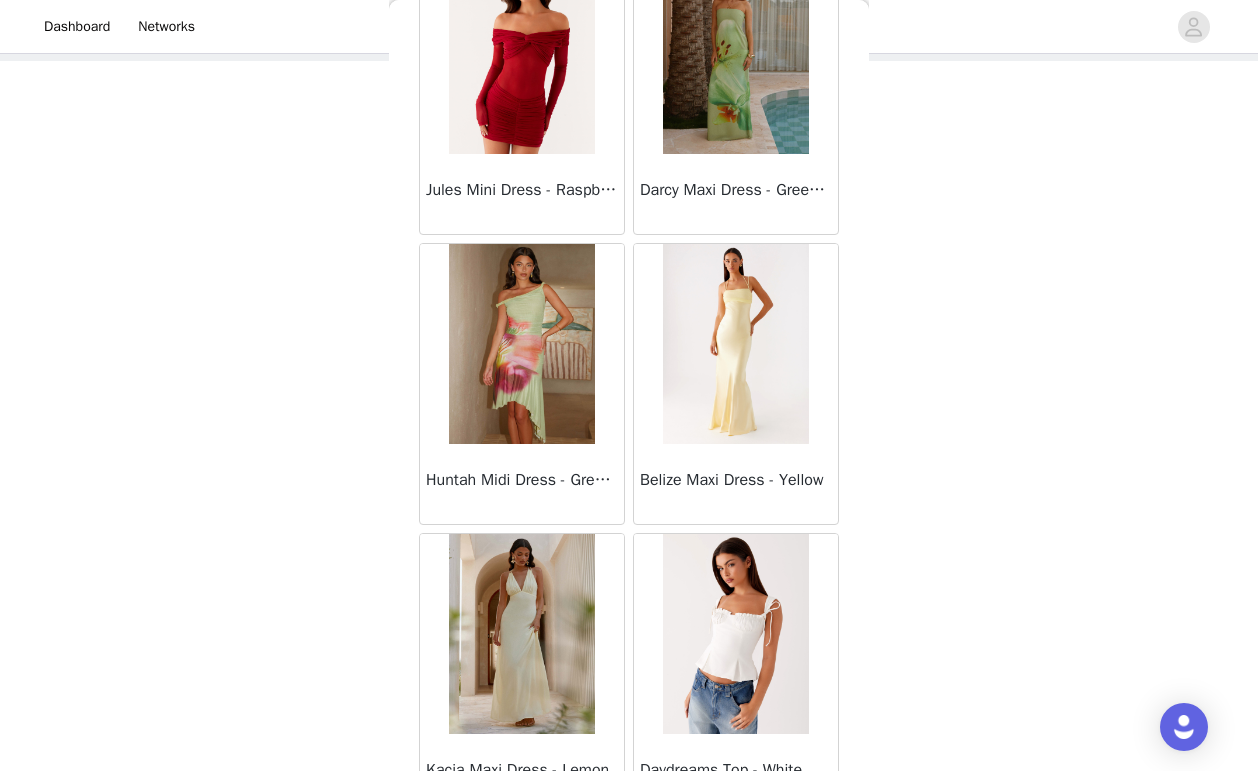 scroll, scrollTop: 39989, scrollLeft: 0, axis: vertical 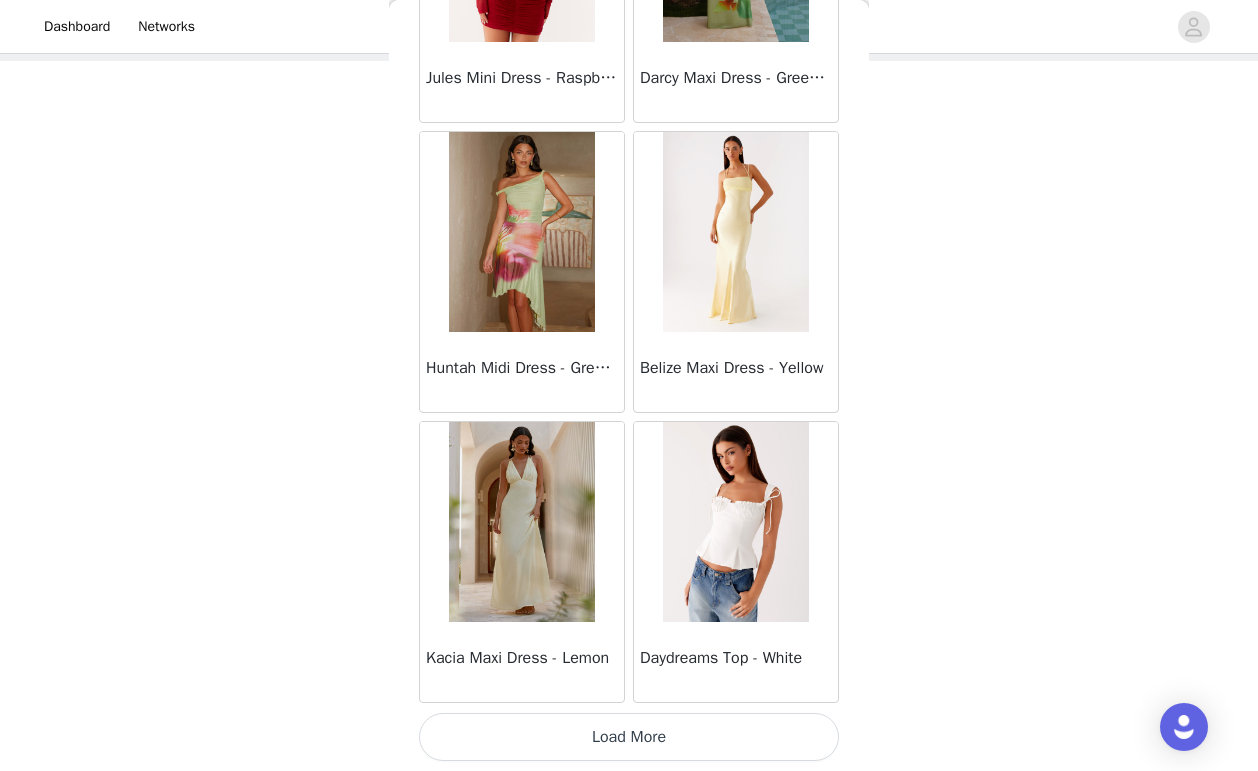 click on "Load More" at bounding box center (629, 737) 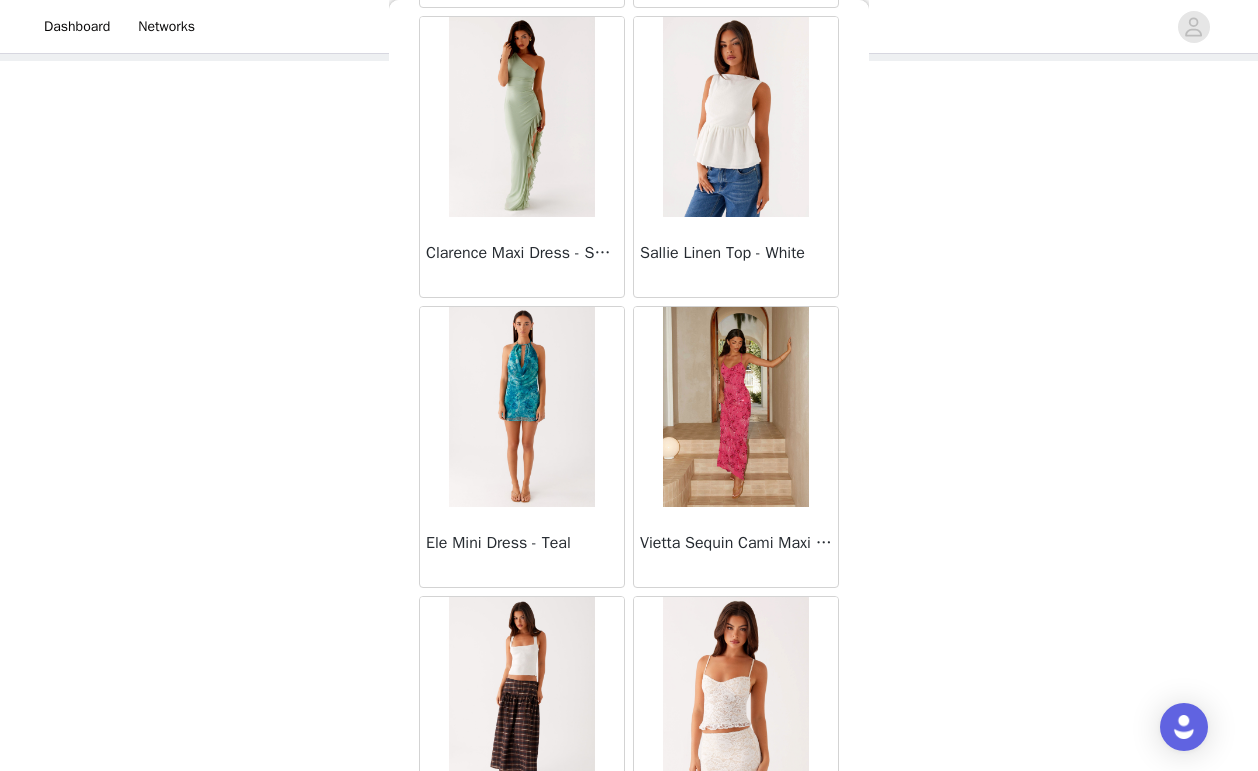 scroll, scrollTop: 42889, scrollLeft: 0, axis: vertical 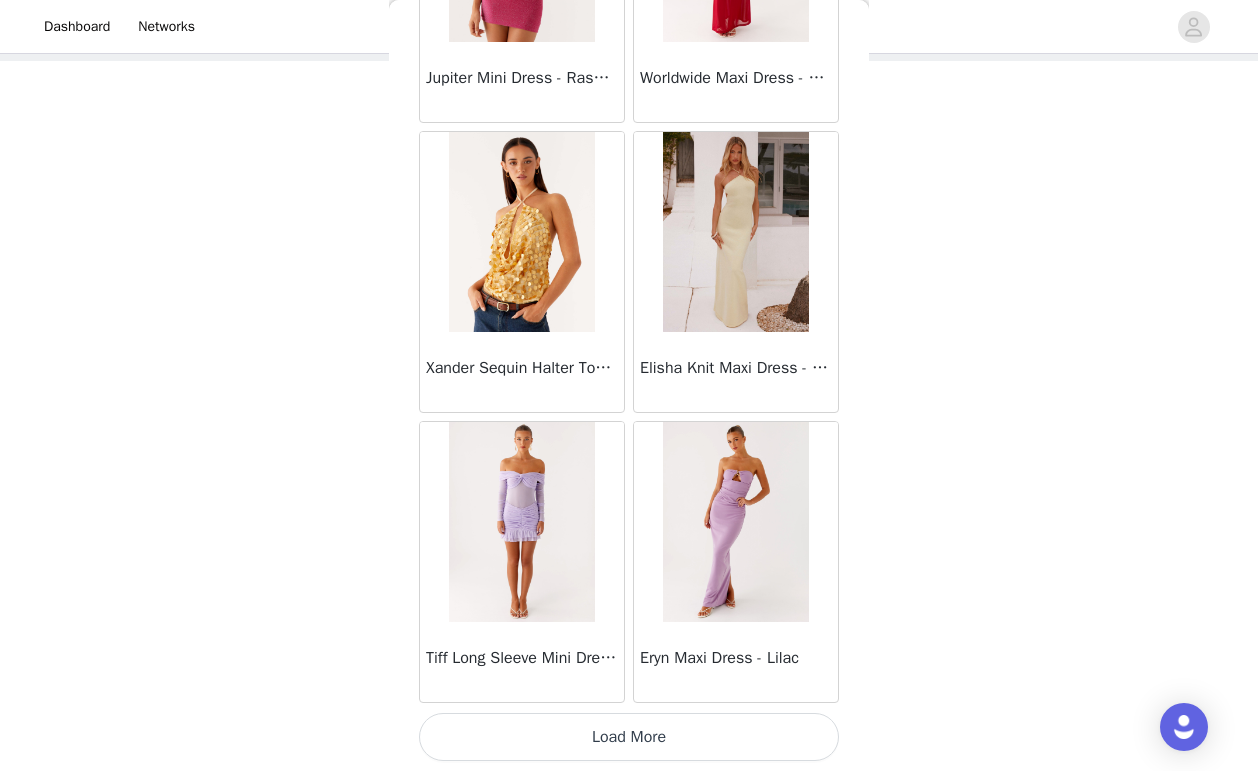 click on "Load More" at bounding box center [629, 737] 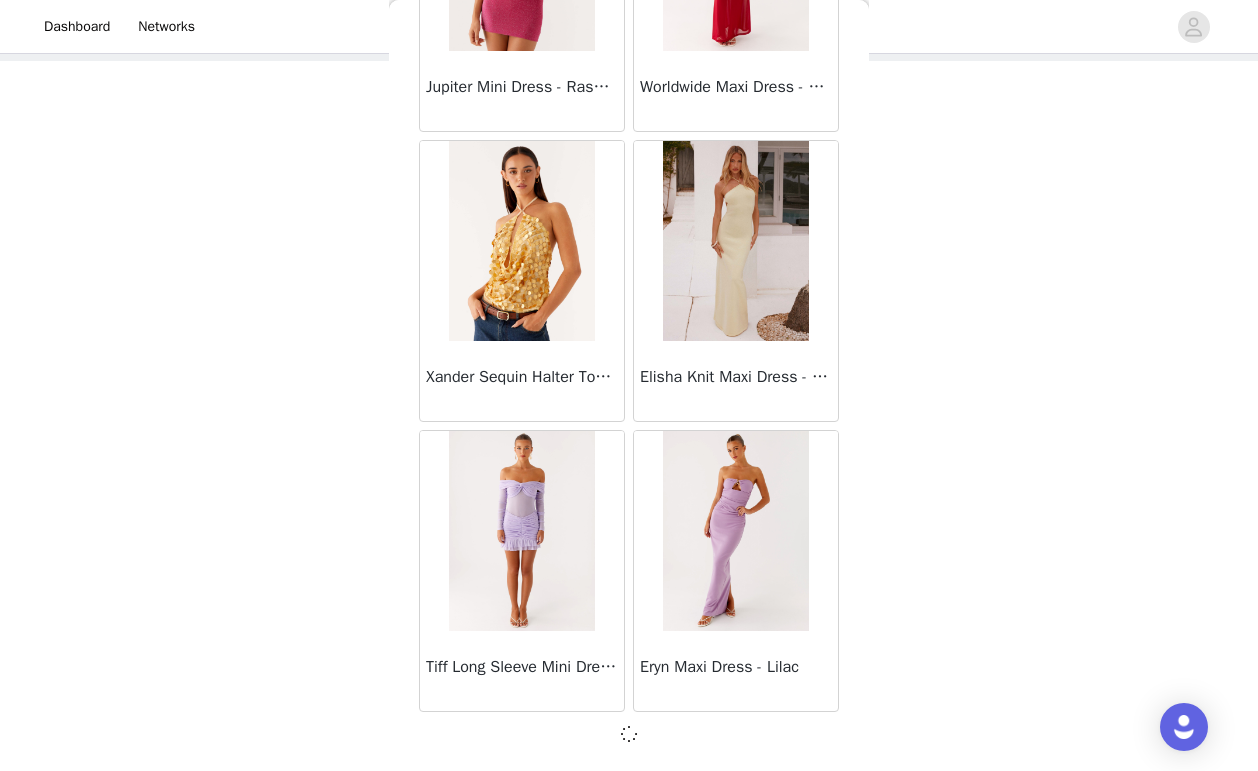 scroll, scrollTop: 42880, scrollLeft: 0, axis: vertical 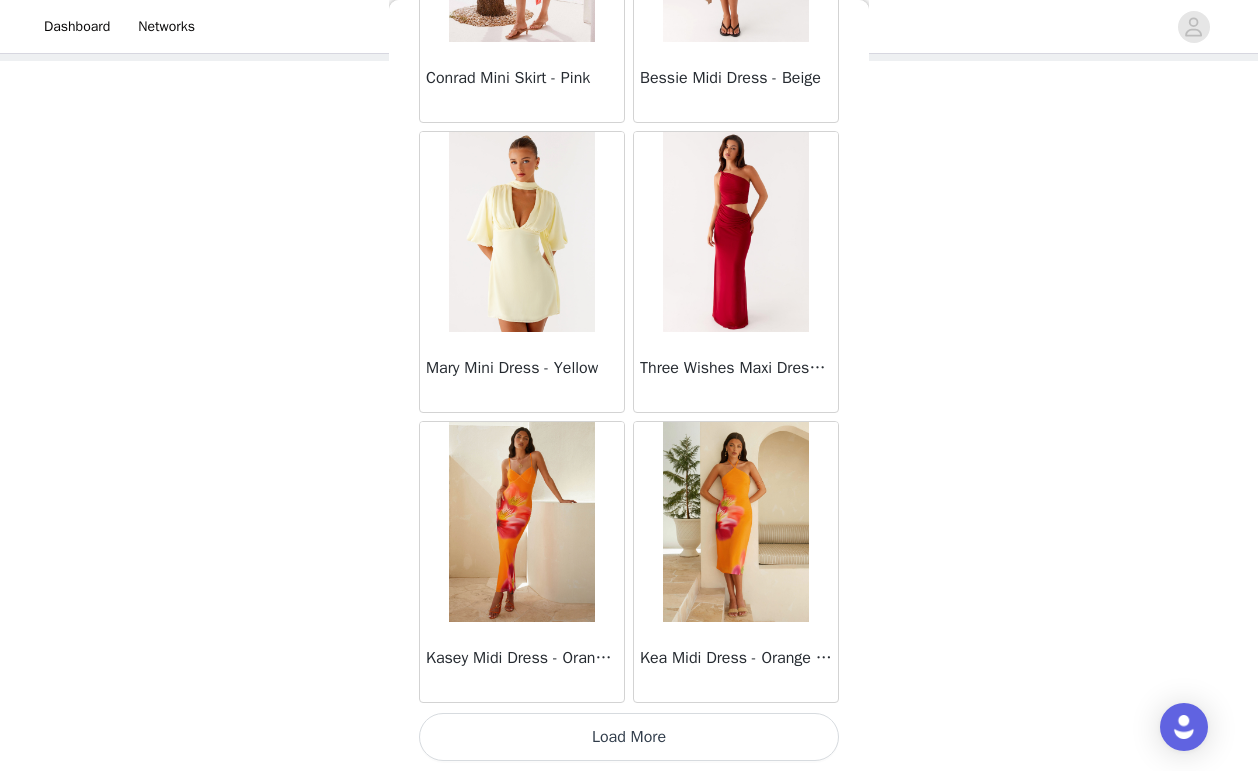 click on "Load More" at bounding box center [629, 737] 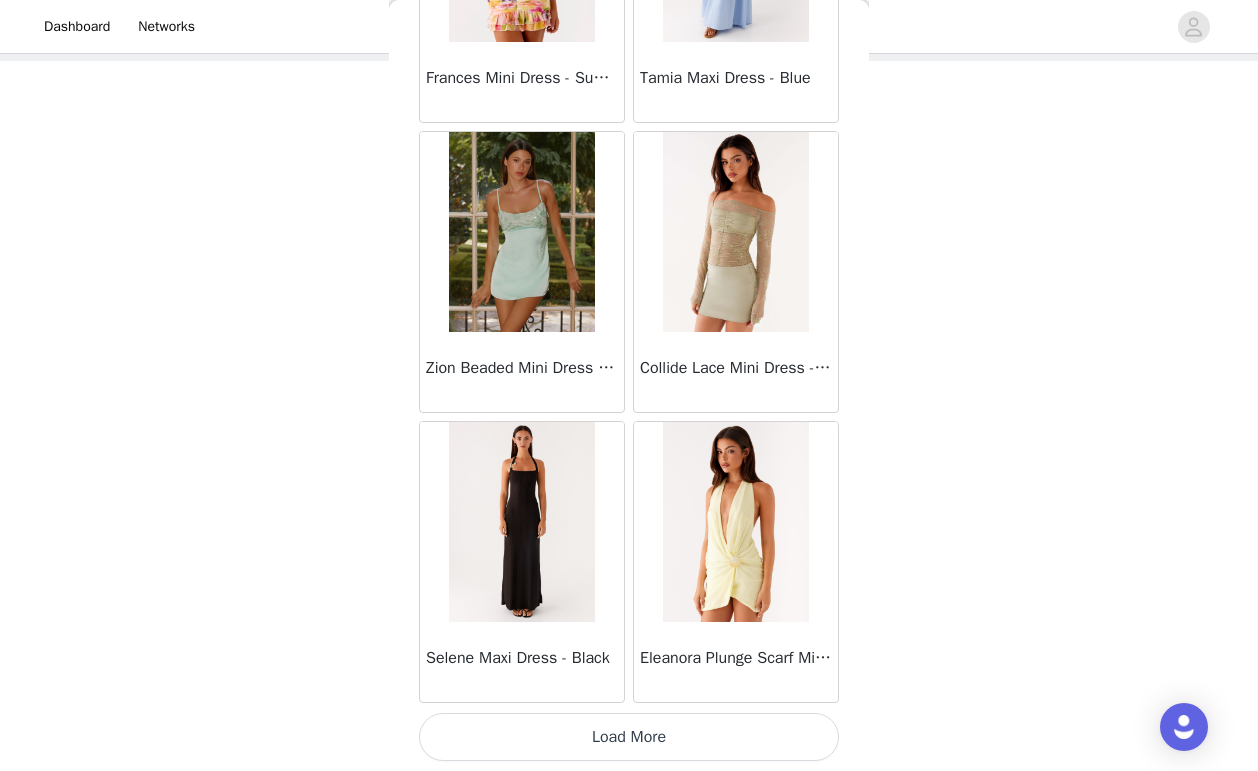 click on "Load More" at bounding box center (629, 737) 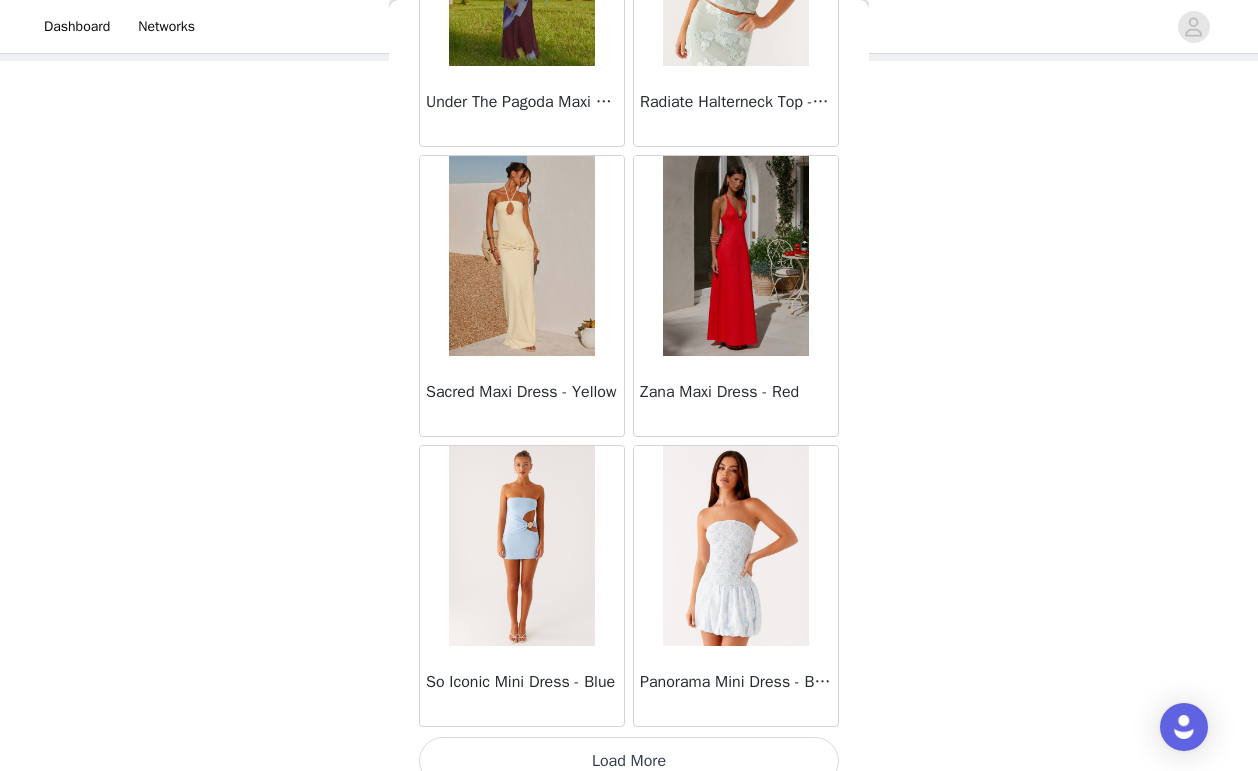 scroll, scrollTop: 51589, scrollLeft: 0, axis: vertical 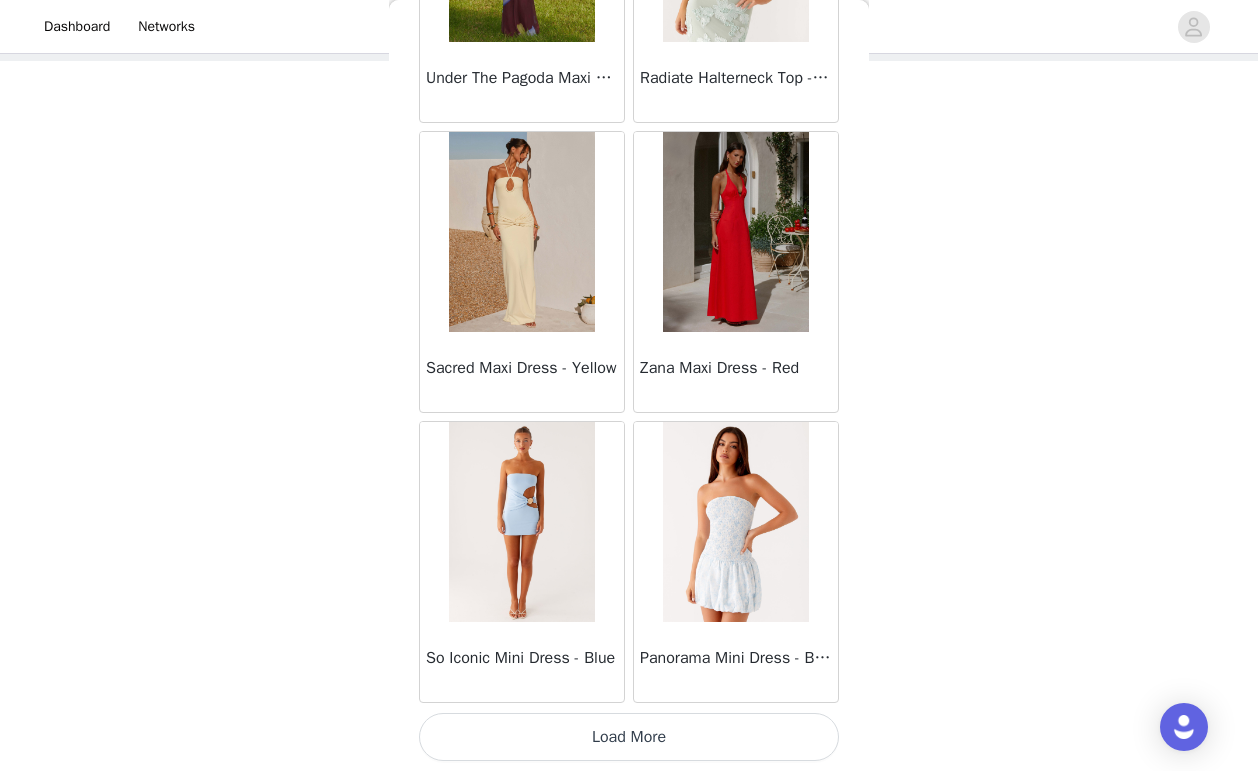 click on "Load More" at bounding box center (629, 737) 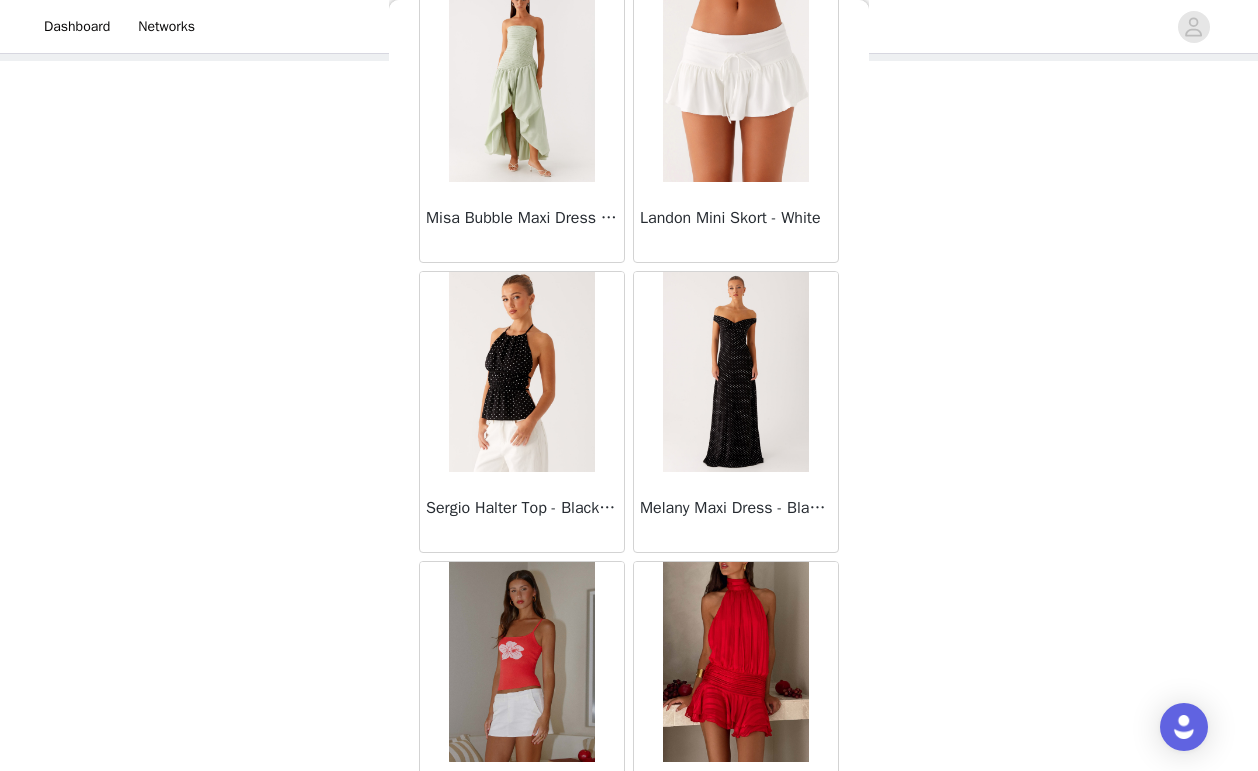 scroll, scrollTop: 54489, scrollLeft: 0, axis: vertical 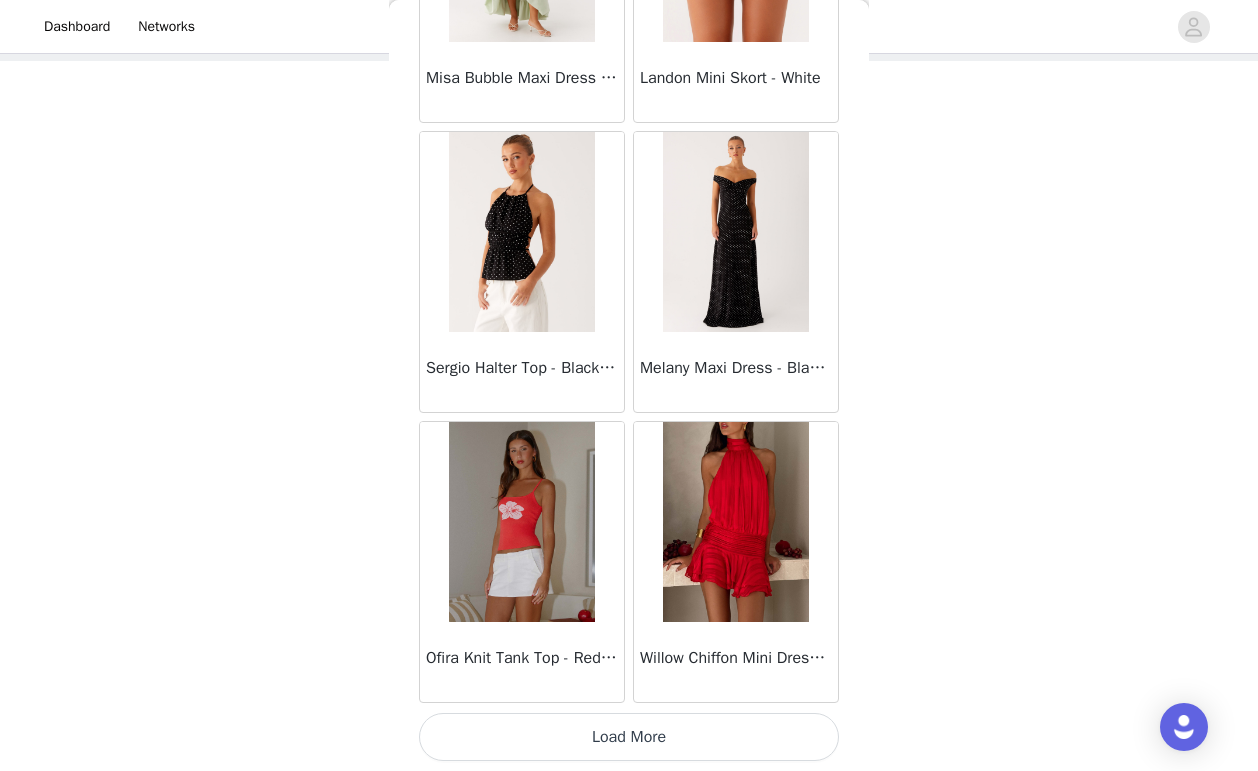 click on "Load More" at bounding box center (629, 737) 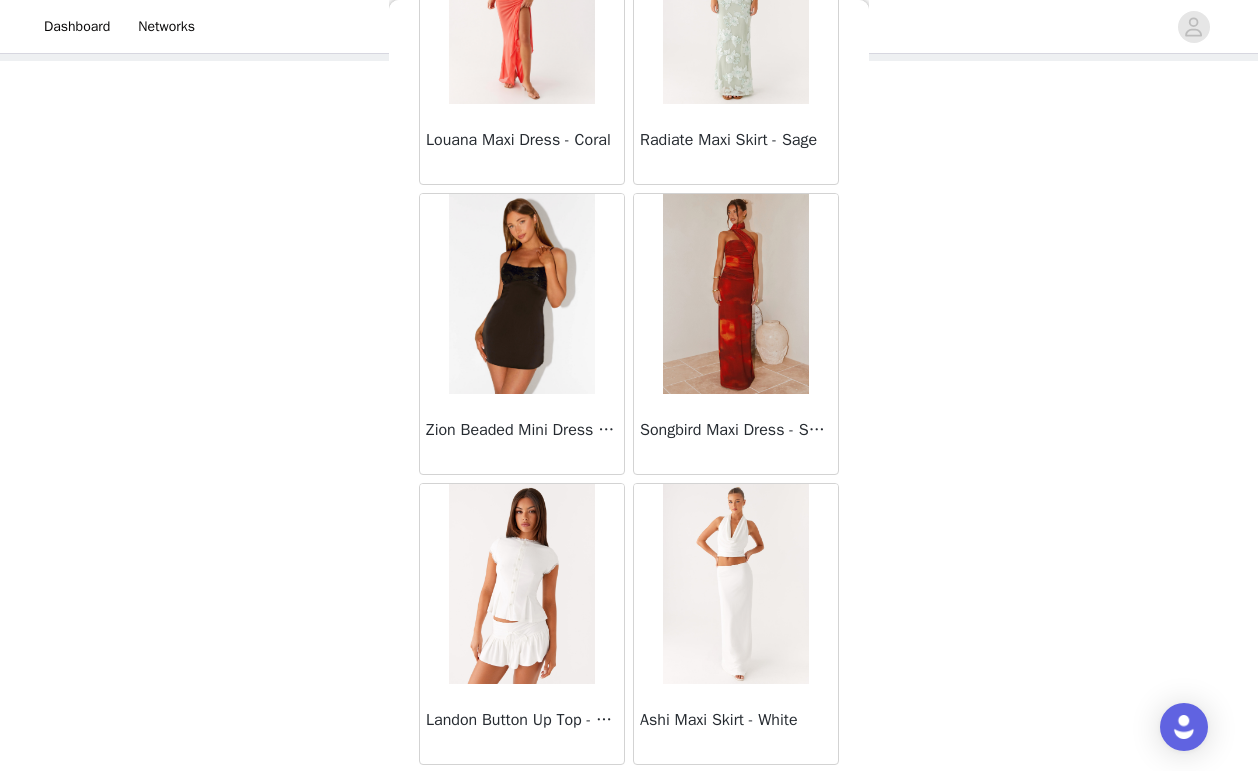 scroll, scrollTop: 57389, scrollLeft: 0, axis: vertical 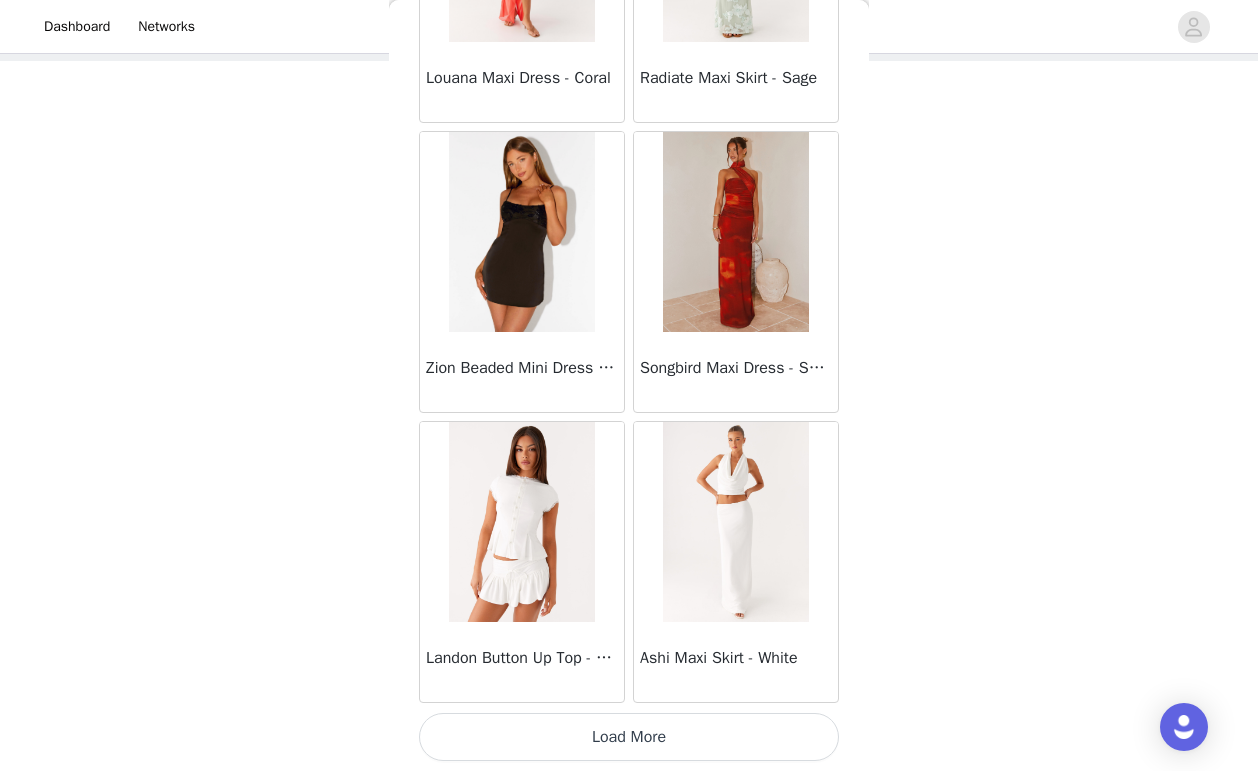click on "Load More" at bounding box center (629, 737) 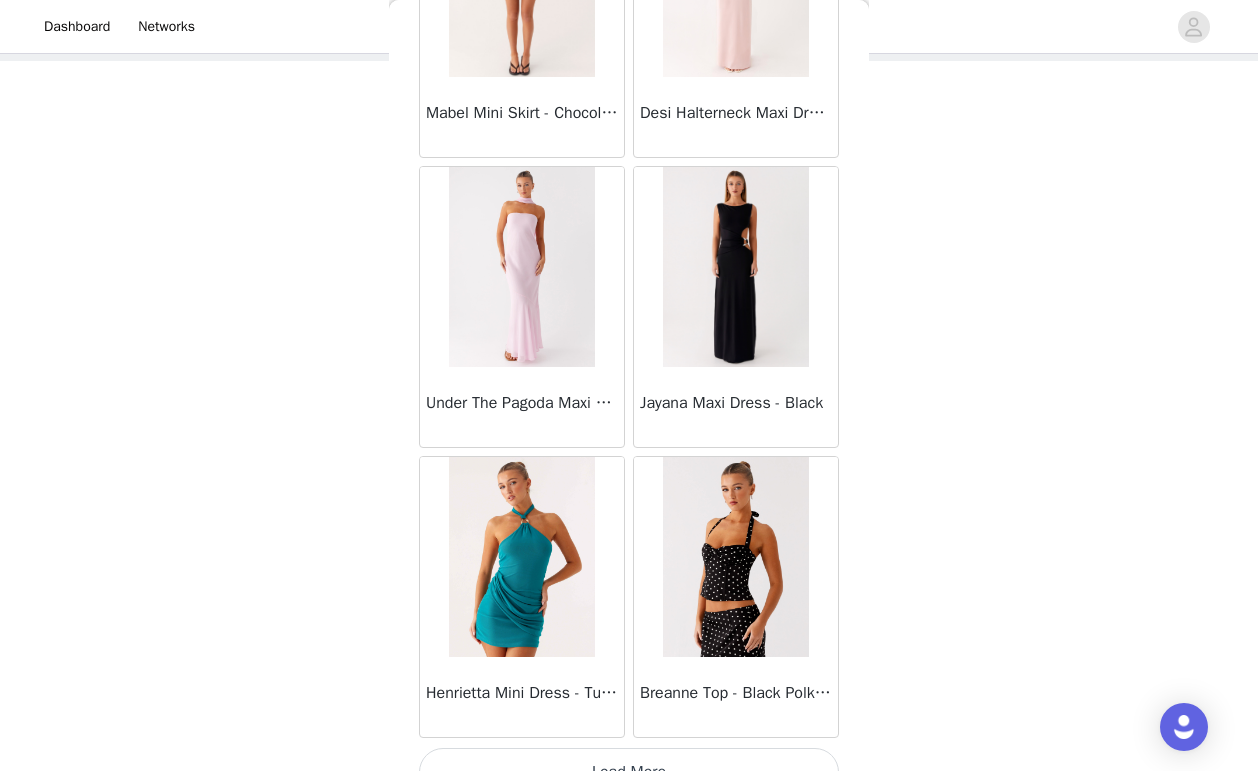 scroll, scrollTop: 60289, scrollLeft: 0, axis: vertical 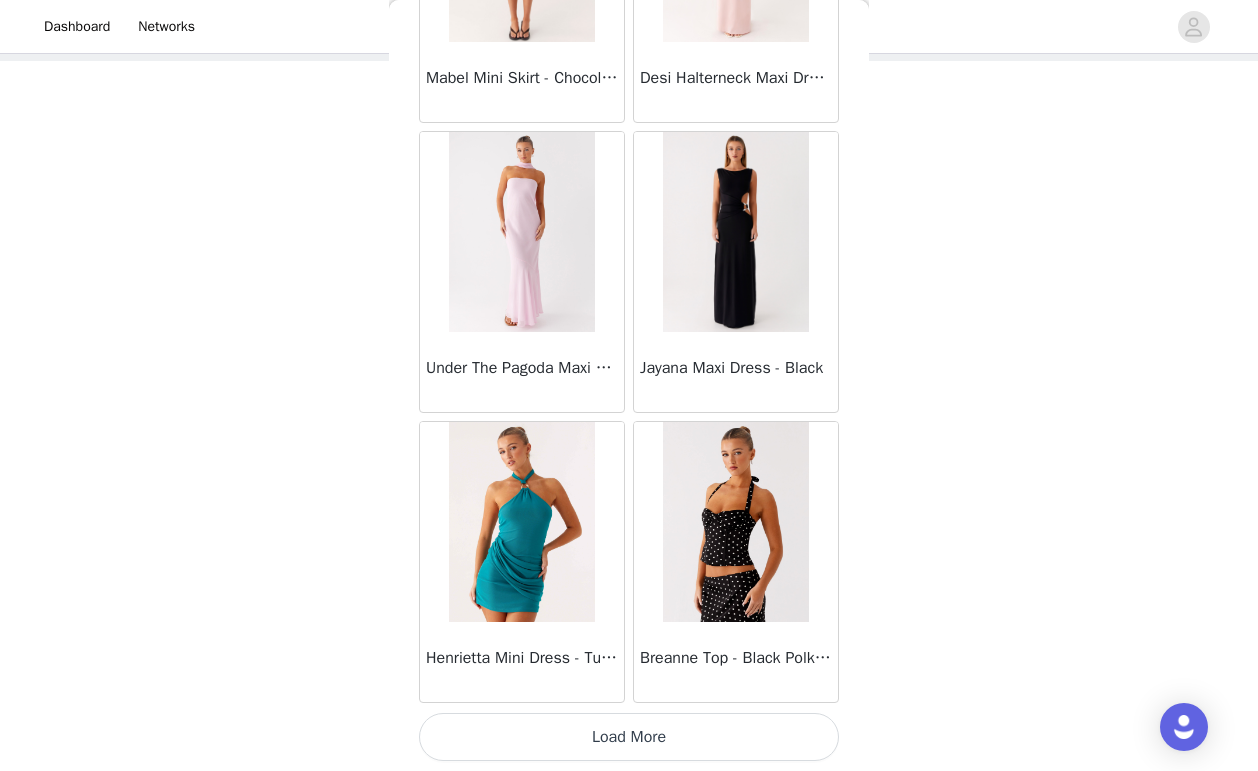 click on "Load More" at bounding box center (629, 737) 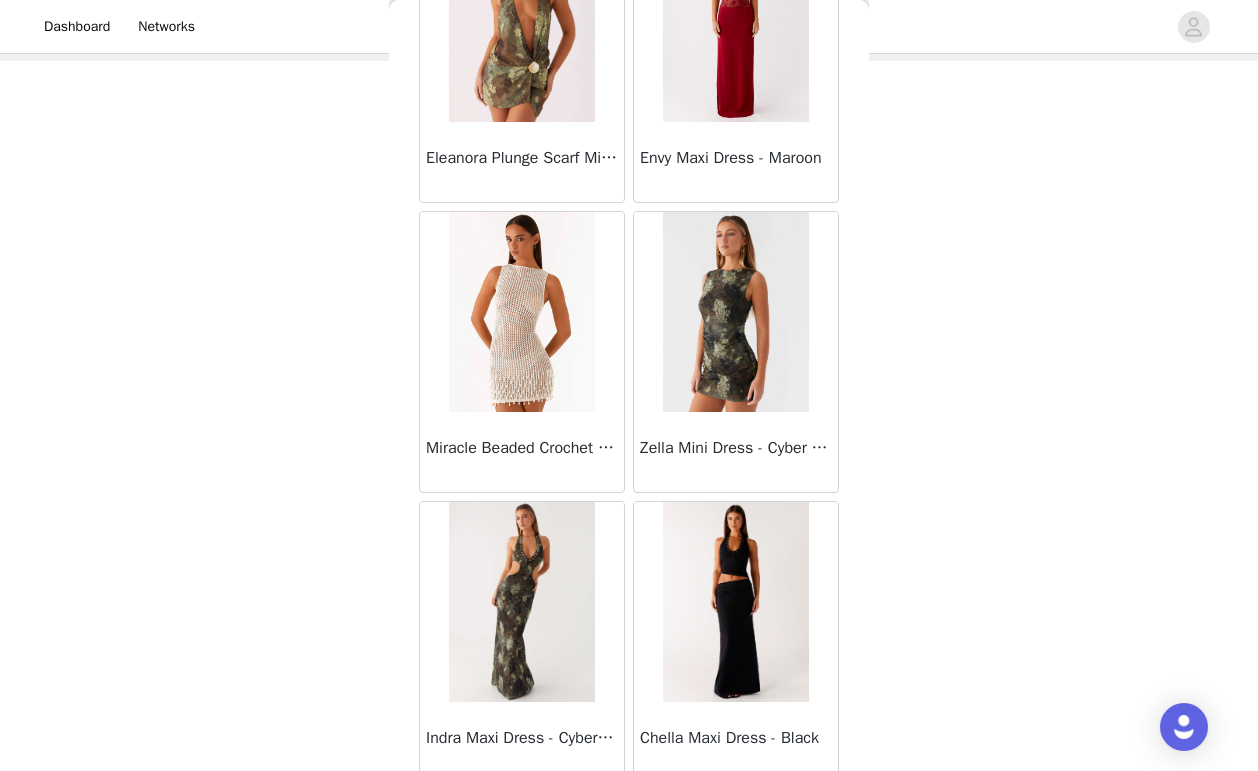 scroll, scrollTop: 63189, scrollLeft: 0, axis: vertical 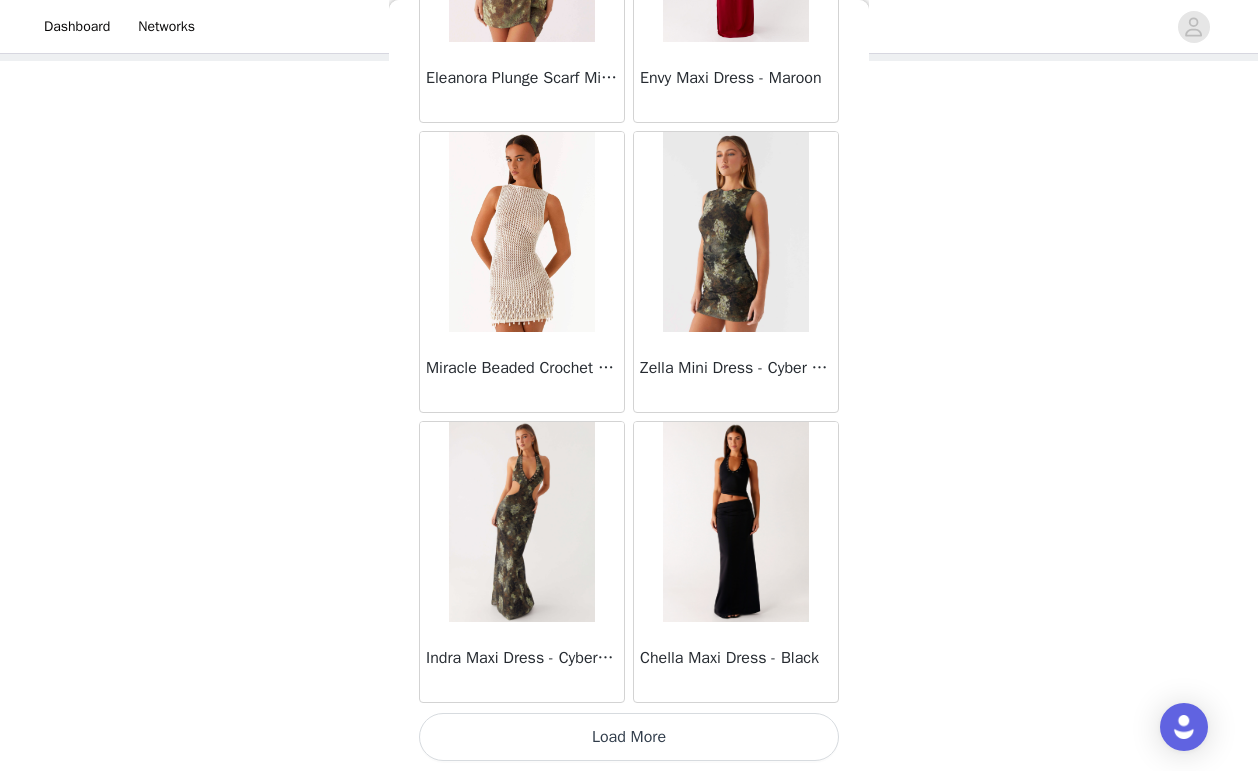 click on "Load More" at bounding box center [629, 737] 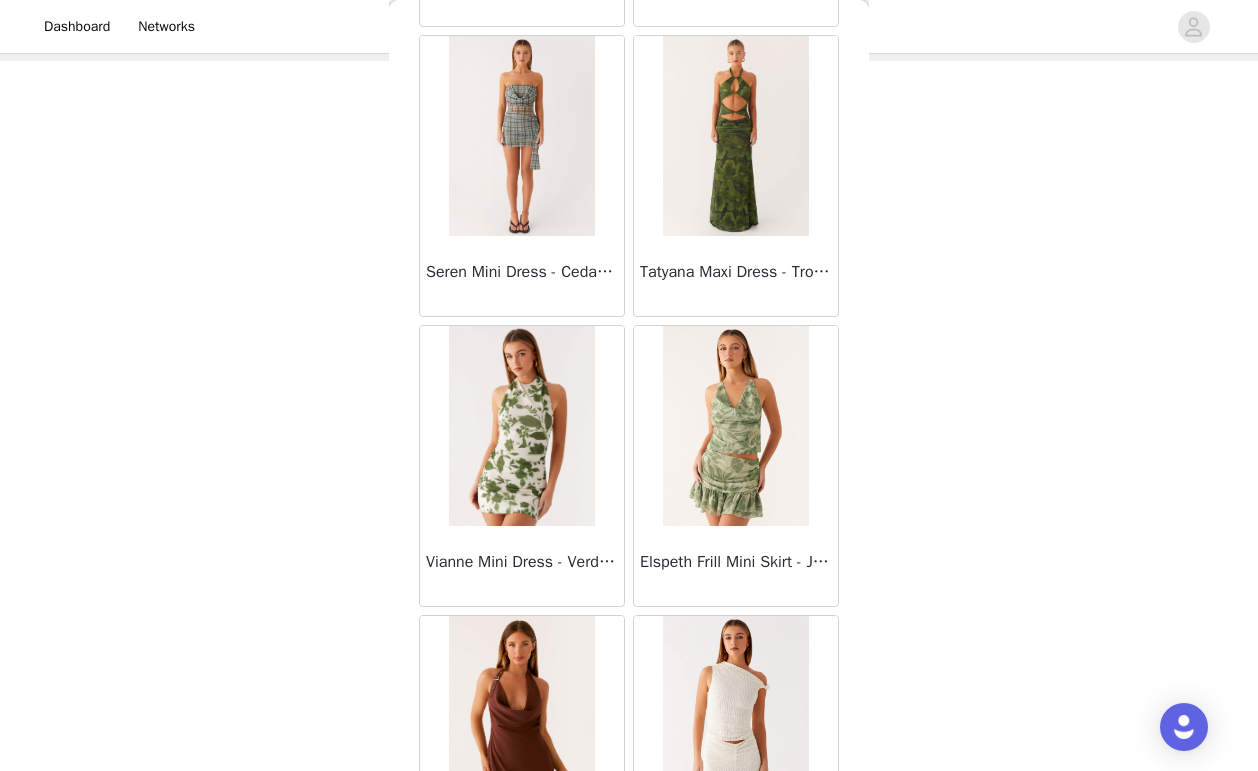 scroll, scrollTop: 66089, scrollLeft: 0, axis: vertical 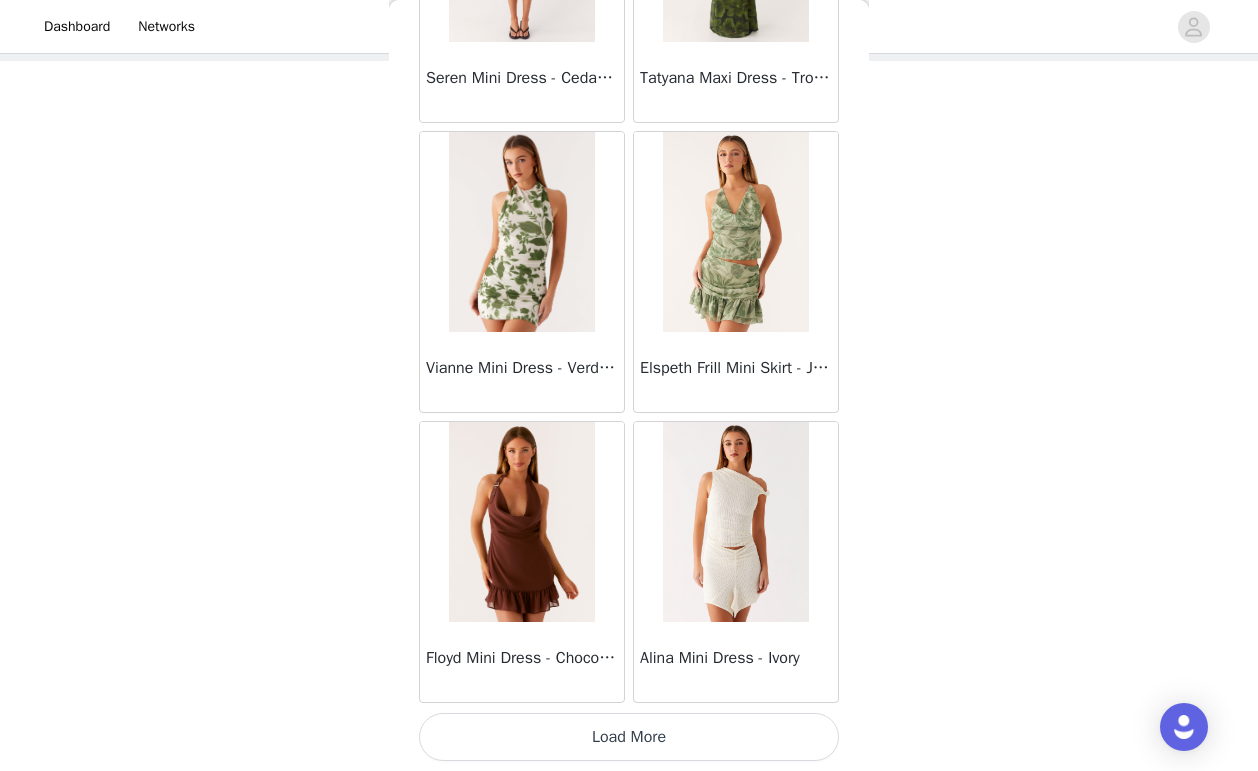 click on "Load More" at bounding box center [629, 737] 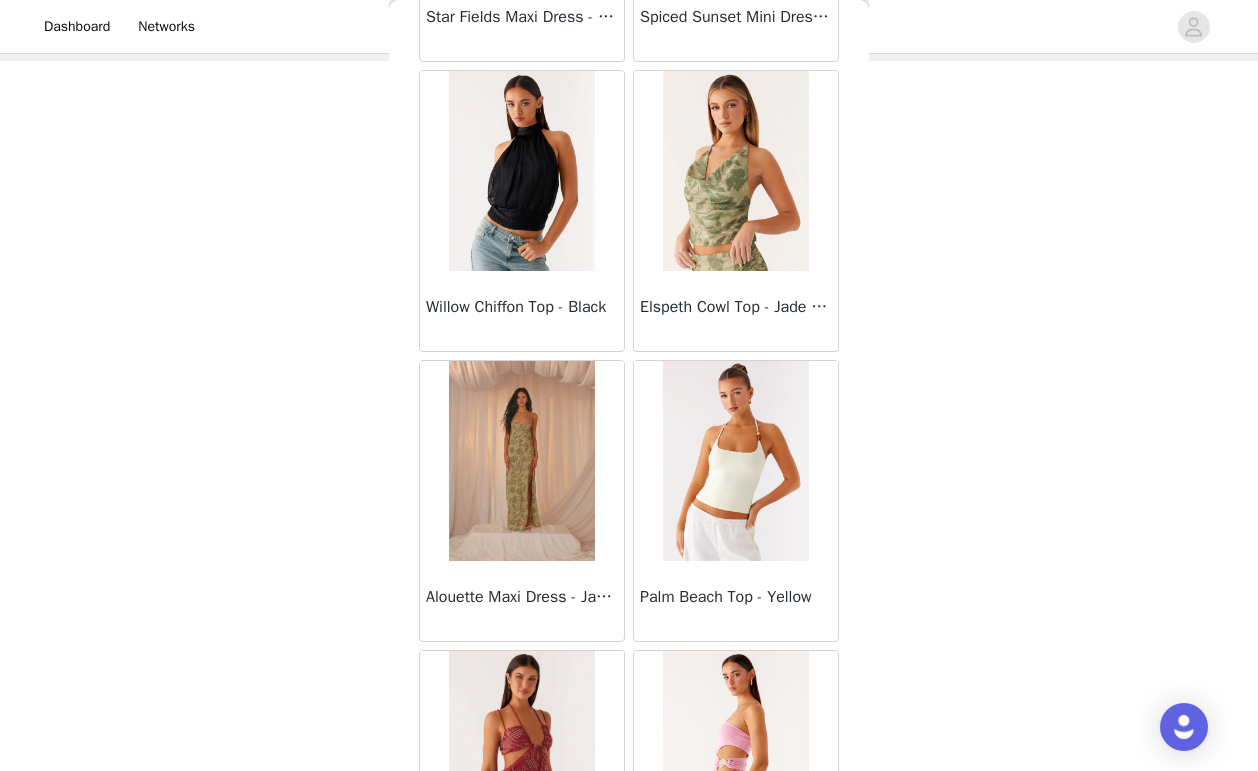 scroll, scrollTop: 67338, scrollLeft: 0, axis: vertical 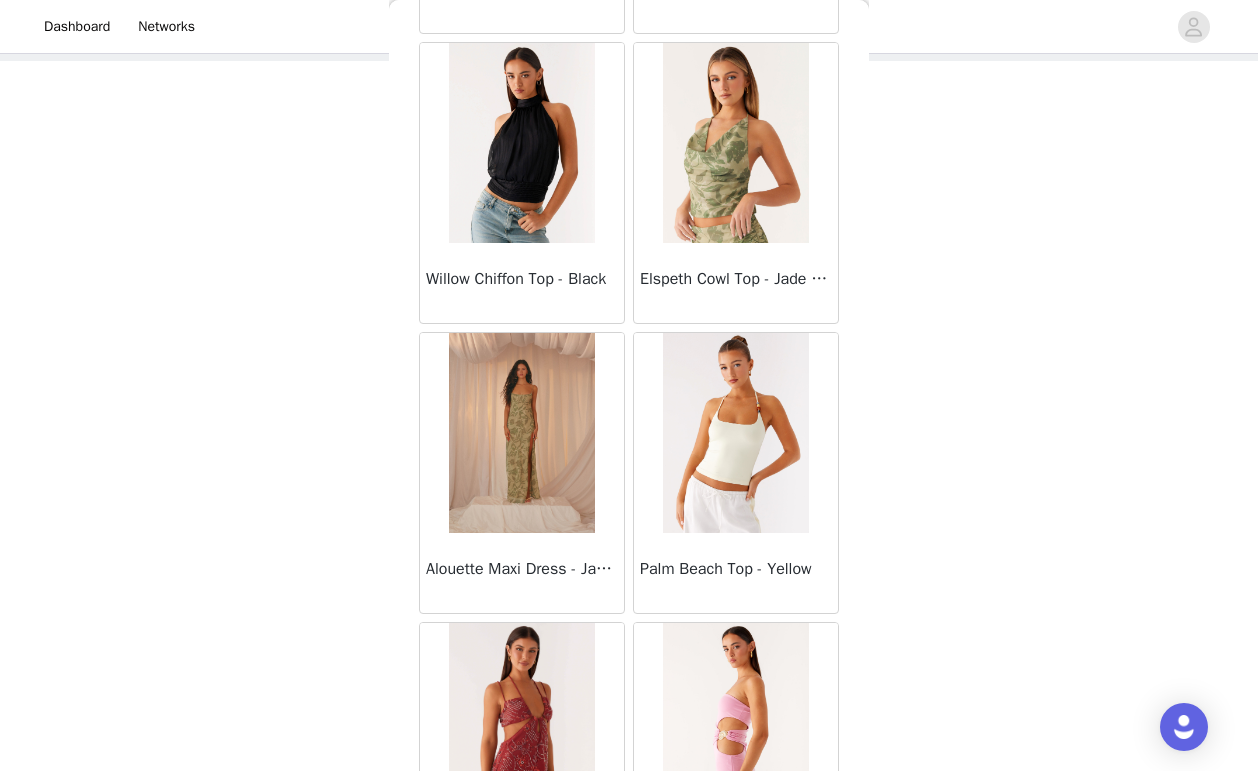 click on "Willow Chiffon Top - Black" at bounding box center (522, 279) 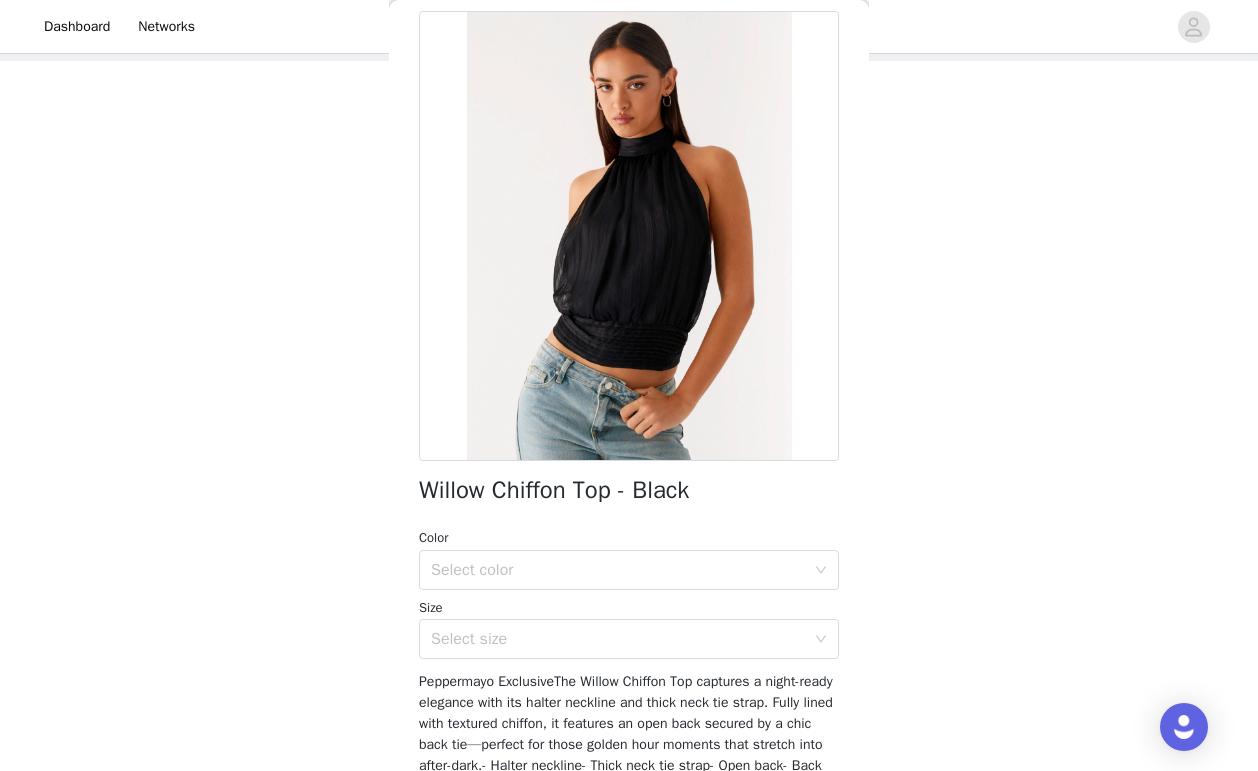 scroll, scrollTop: 98, scrollLeft: 0, axis: vertical 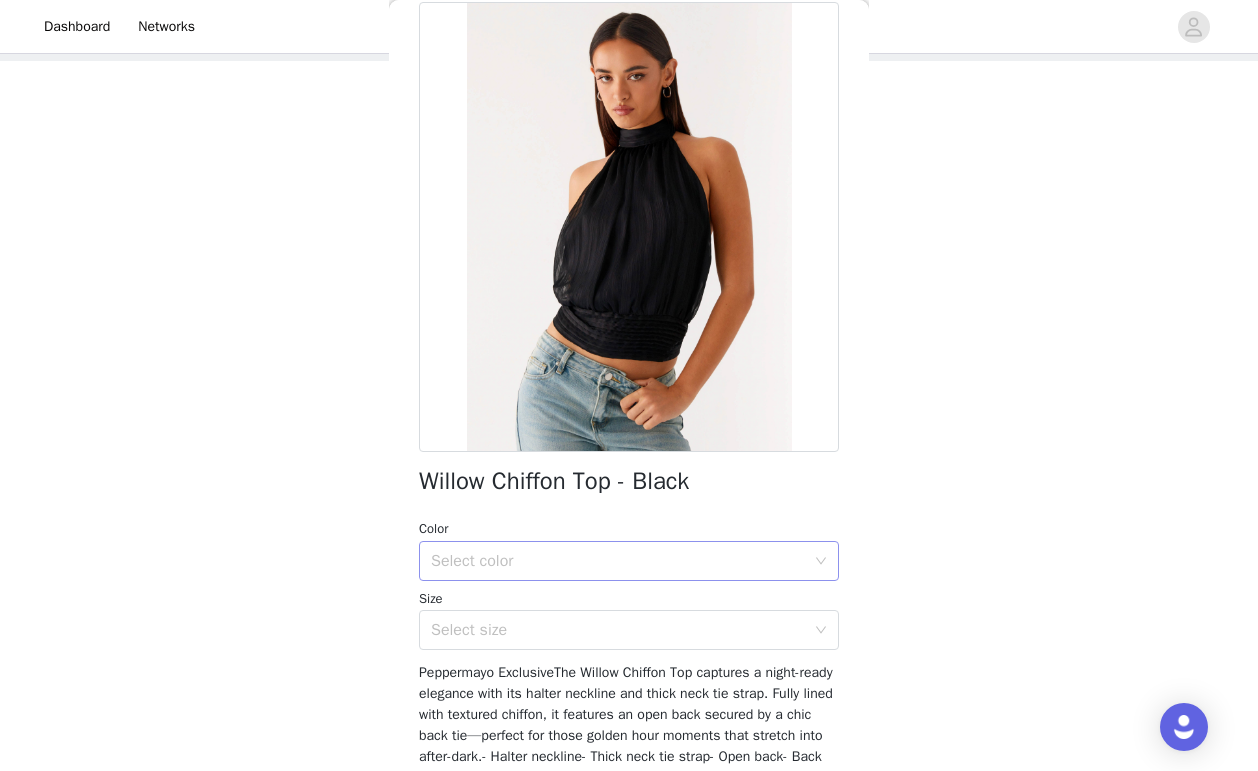 click on "Select color" at bounding box center [618, 561] 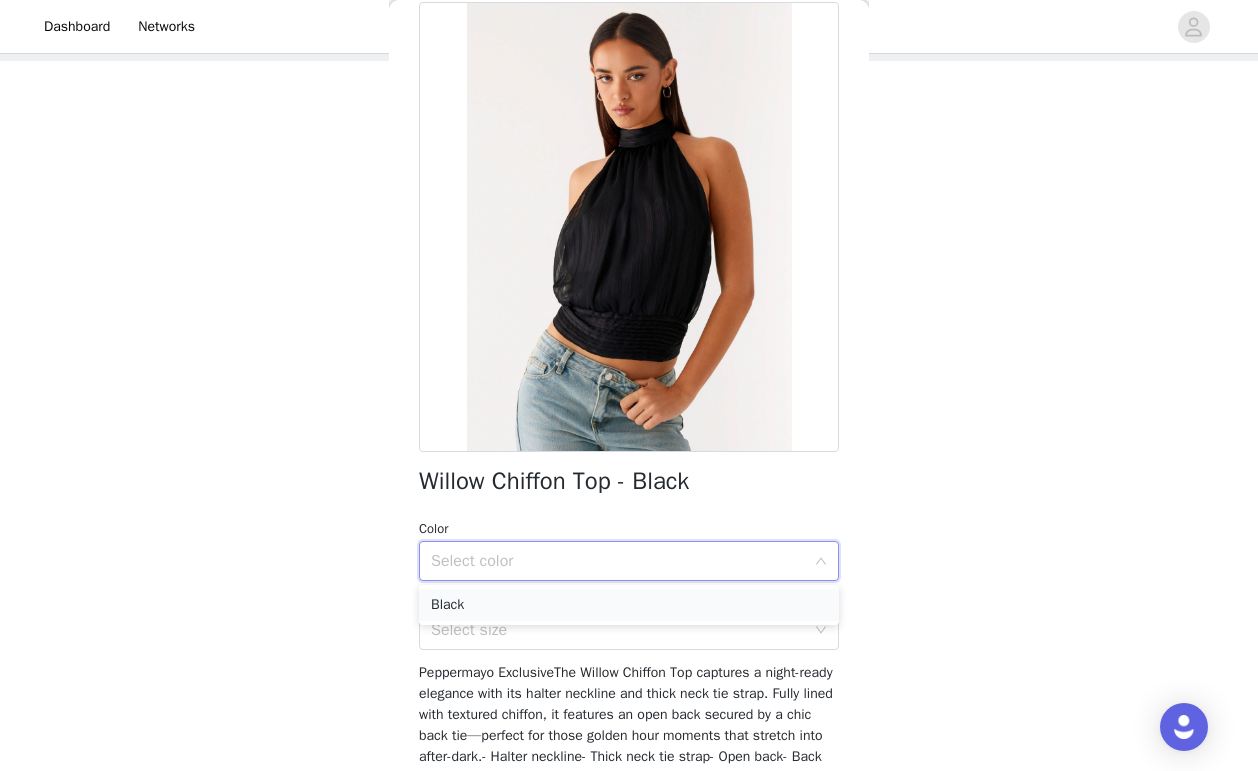 click on "Black" at bounding box center [629, 605] 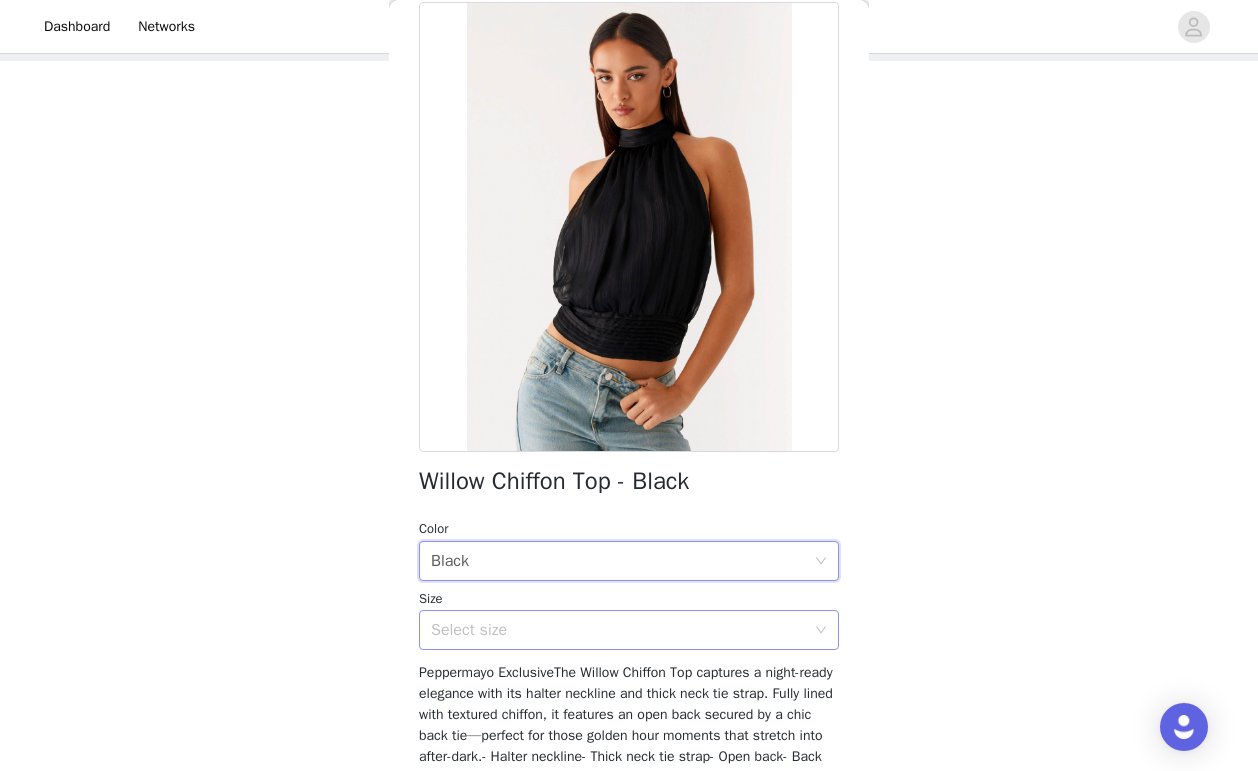 click on "Select size" at bounding box center [618, 630] 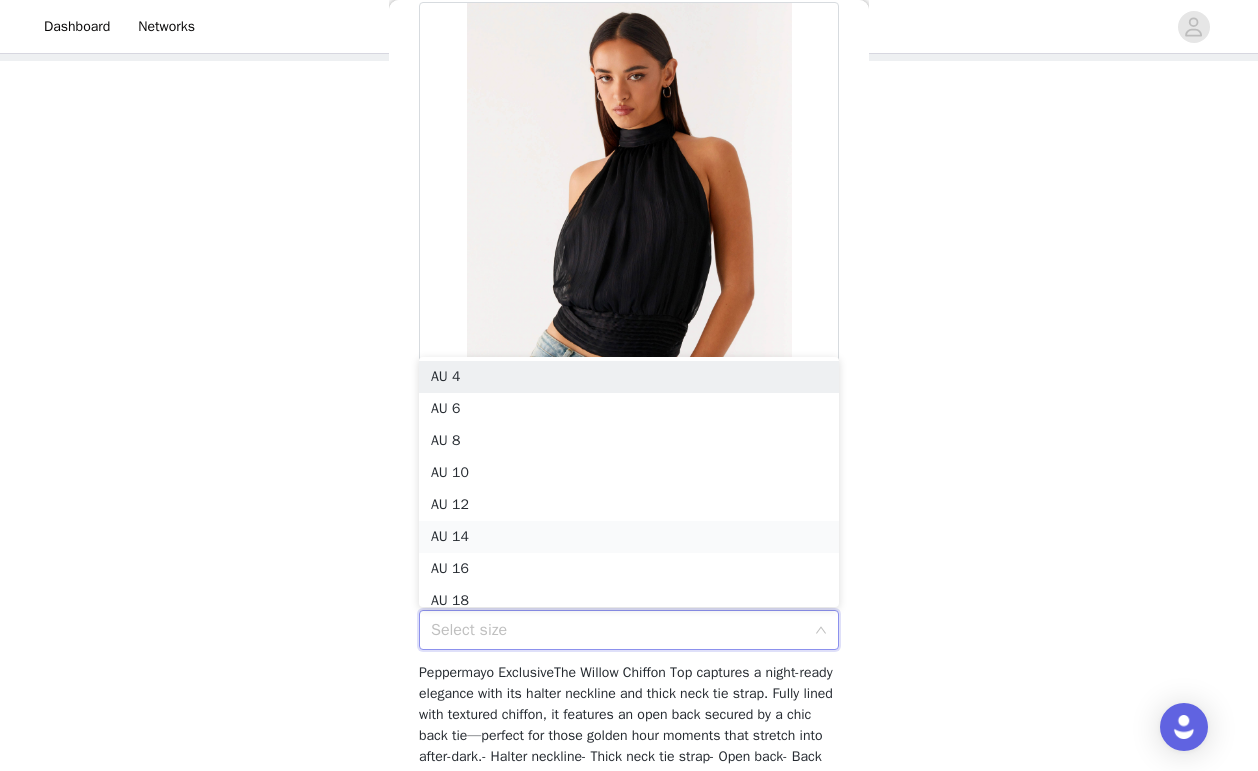 scroll, scrollTop: 10, scrollLeft: 0, axis: vertical 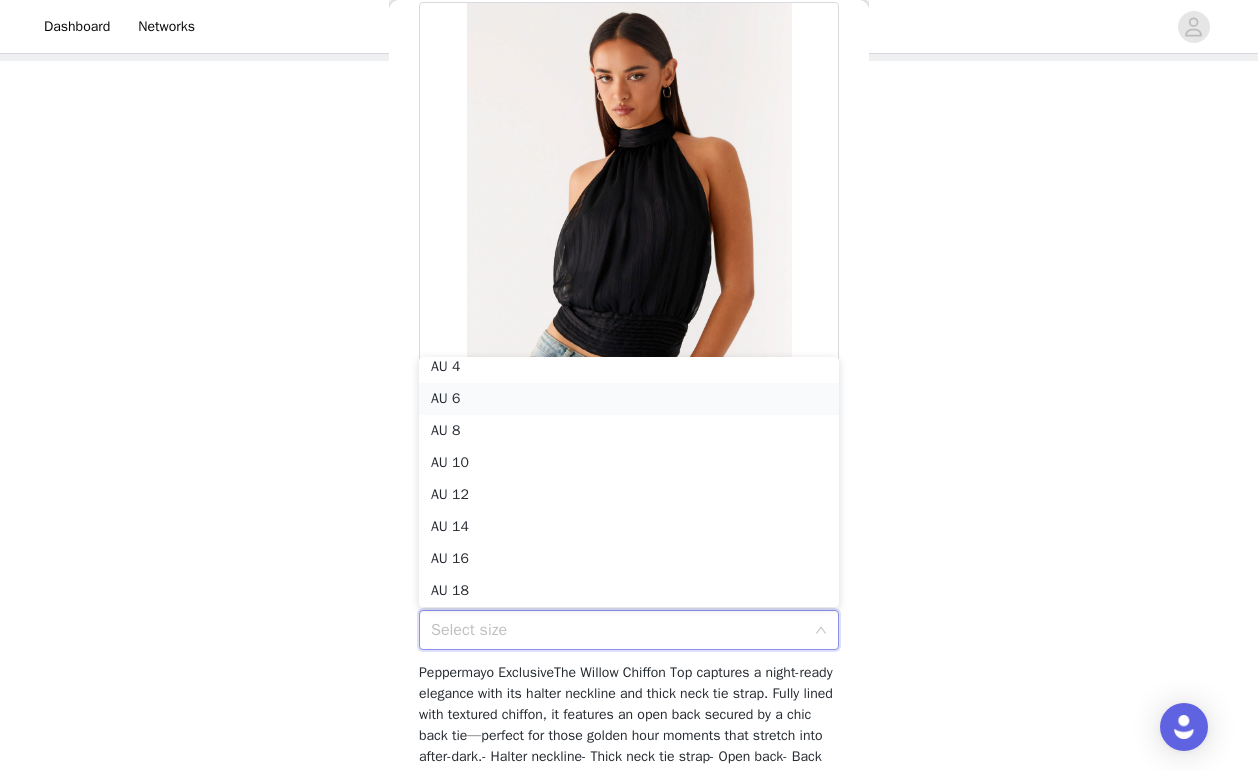 click on "AU 6" at bounding box center (629, 399) 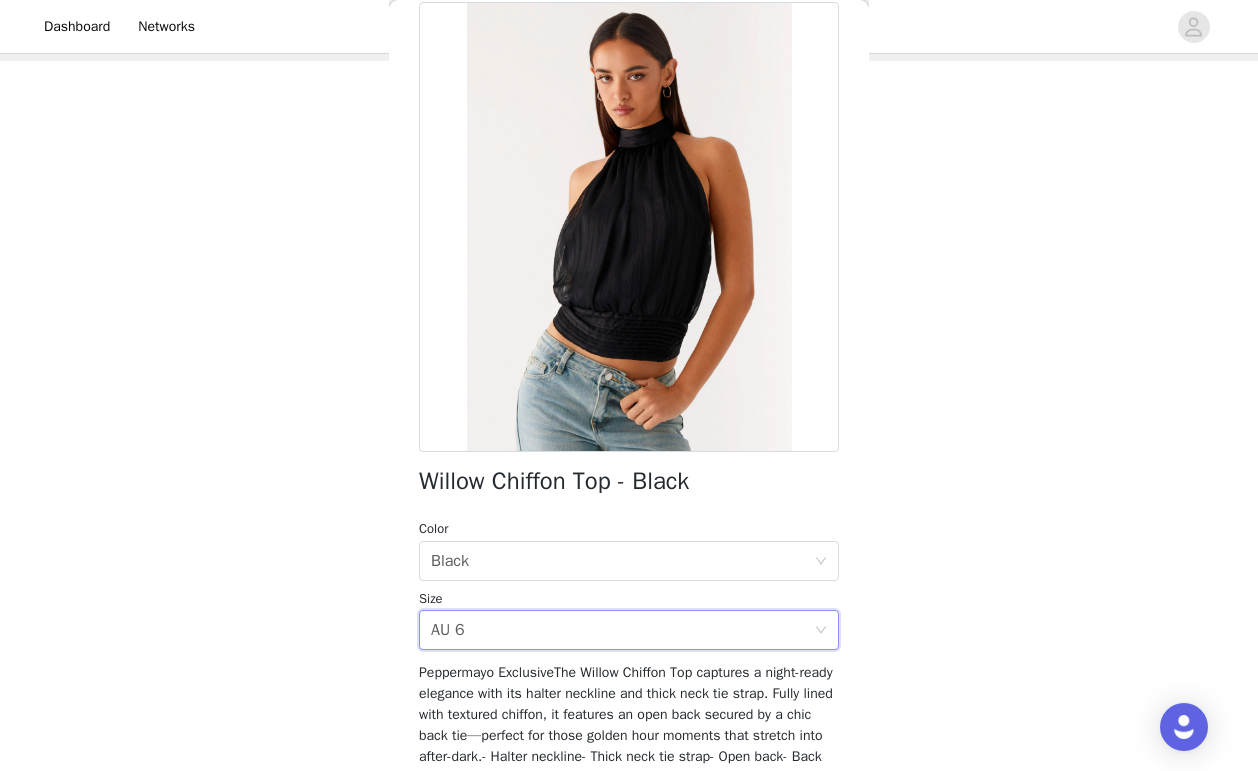 click on "STEP 1 OF 5
Select your styles!
Please note that the sizes are in AU Sizes       2/6 Selected           Valor Mini Dress - Black           Black, AU 6       Edit   Remove     Willow Chiffon Mini Dress - Red           Red, AU 6       Edit   Remove     Add Product       Back     Willow Chiffon Top - Black               Color   Select color Black Size   Select size AU 6     Add Product" at bounding box center [629, 292] 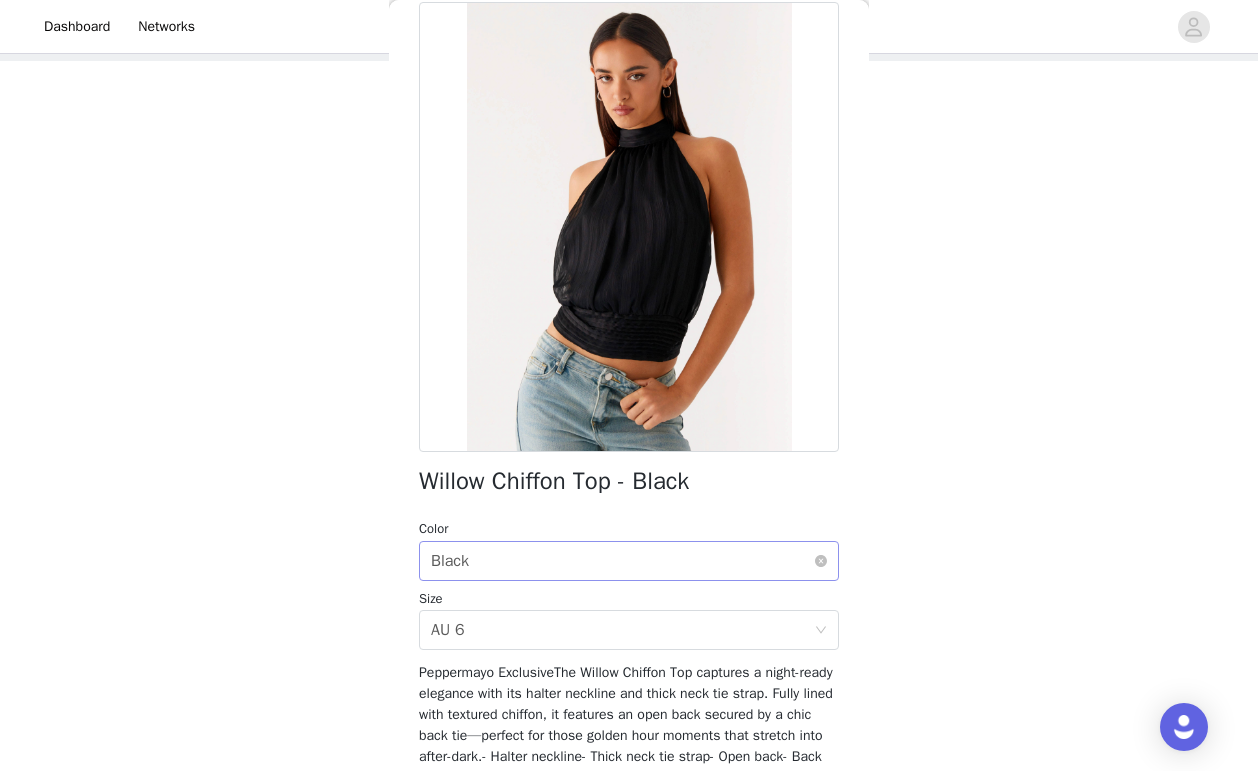 scroll, scrollTop: 283, scrollLeft: 0, axis: vertical 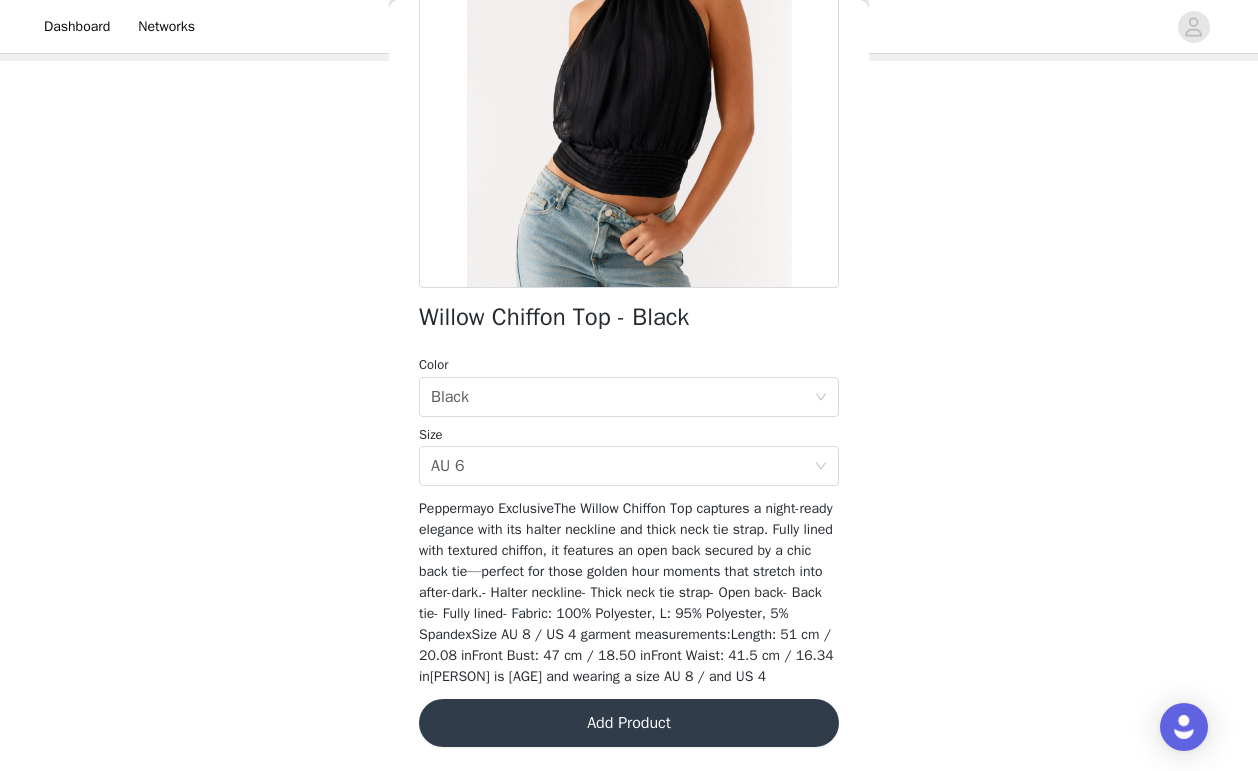 click on "Add Product" at bounding box center [629, 723] 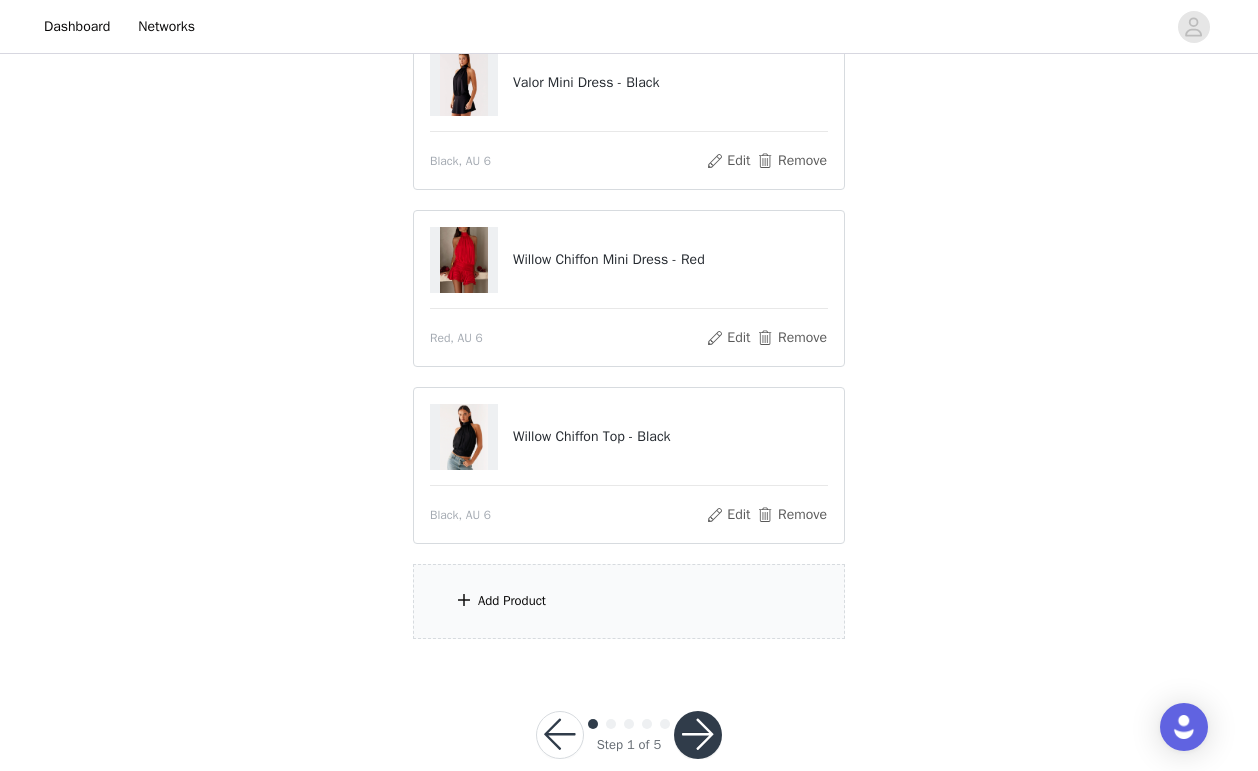 scroll, scrollTop: 278, scrollLeft: 0, axis: vertical 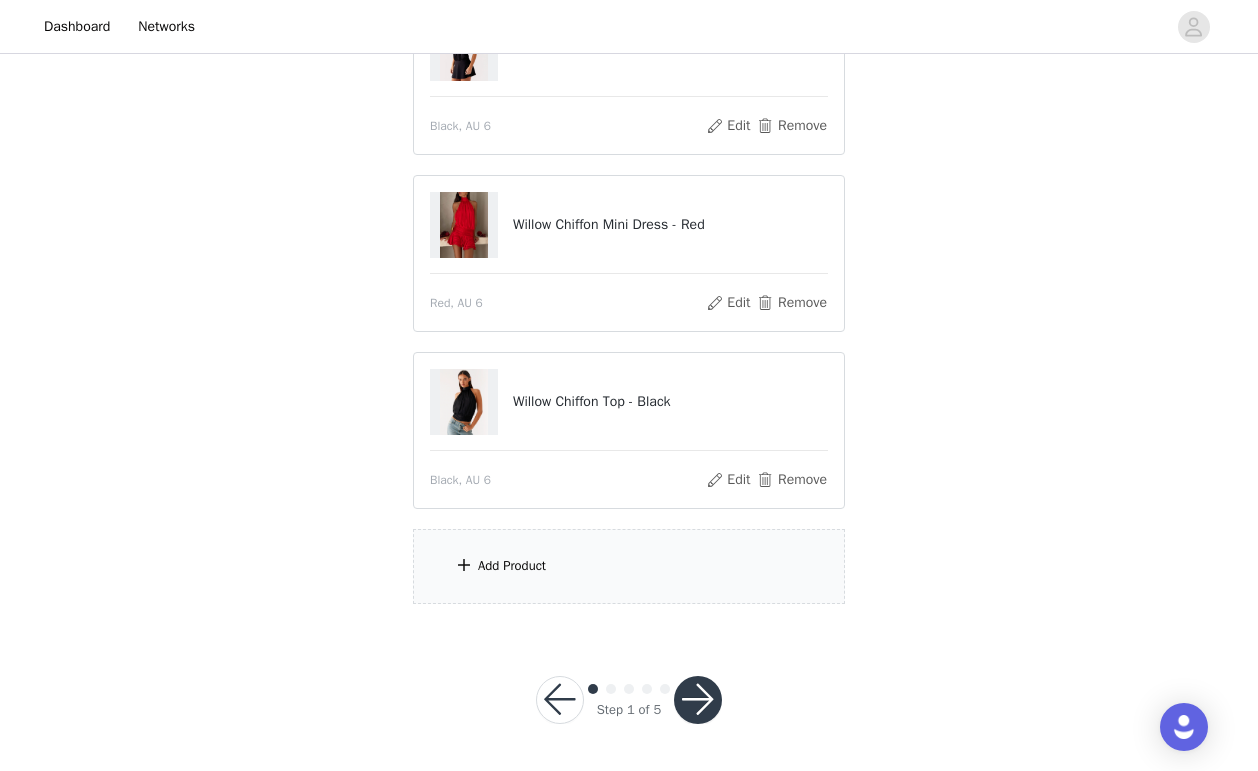 click on "Add Product" at bounding box center (512, 566) 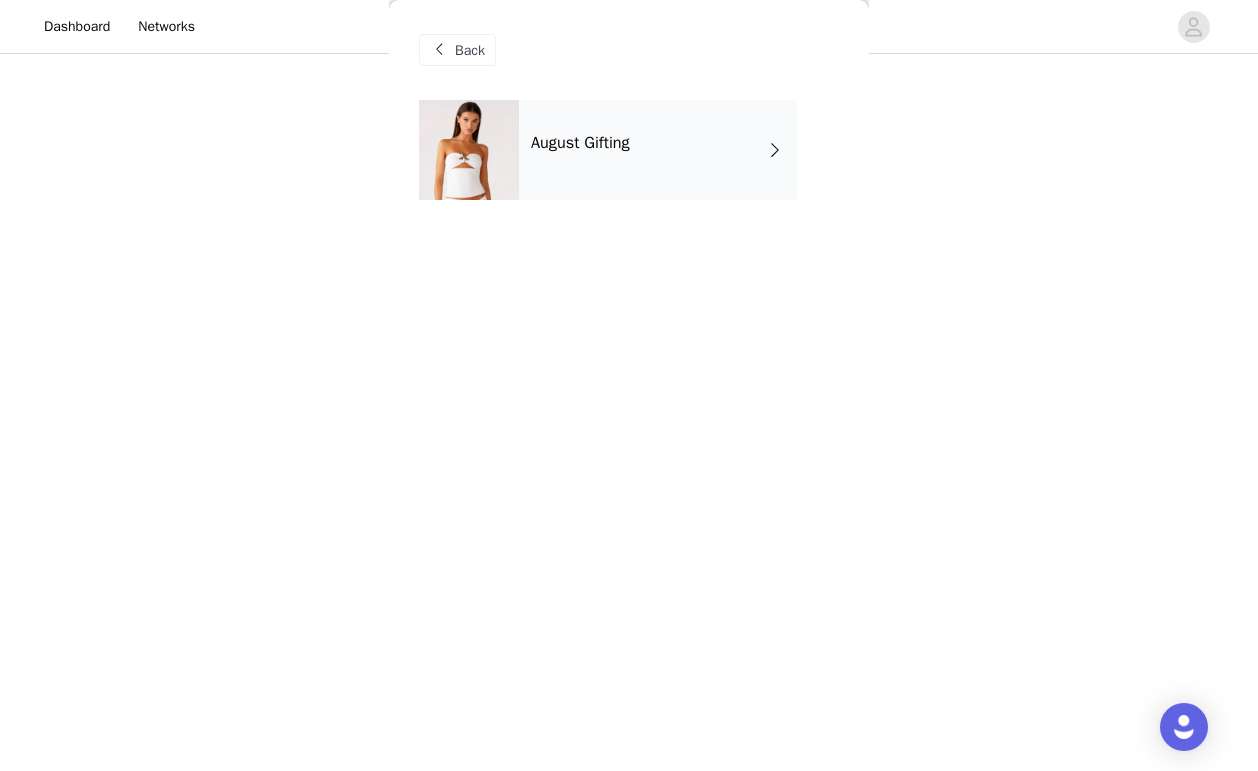 click on "August Gifting" at bounding box center (658, 150) 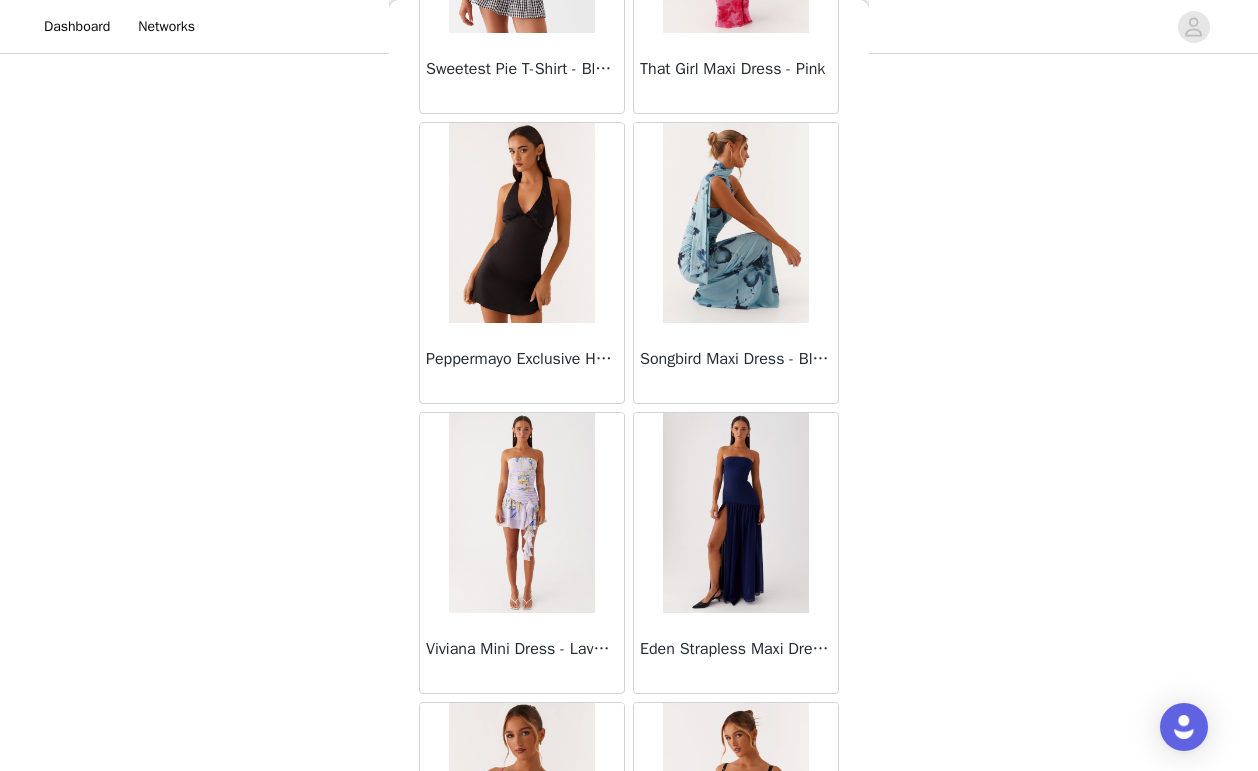 scroll, scrollTop: 2289, scrollLeft: 0, axis: vertical 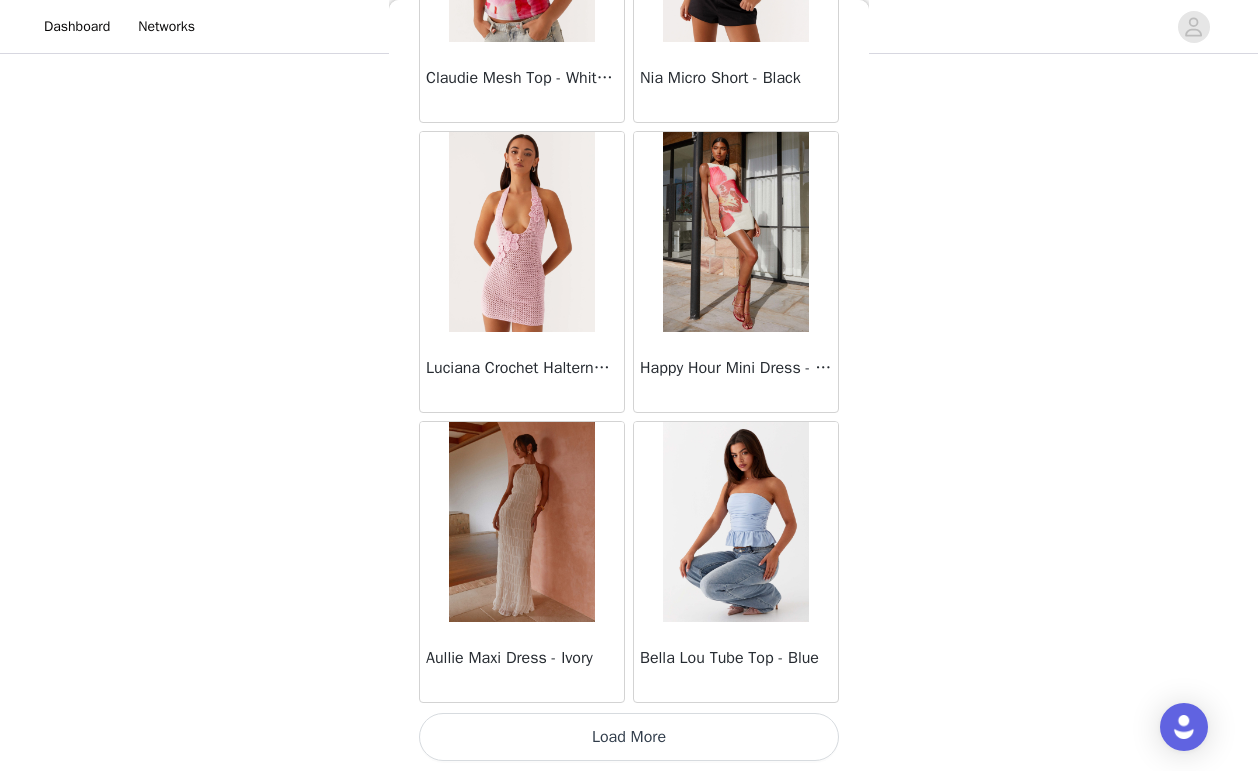 click on "Load More" at bounding box center (629, 737) 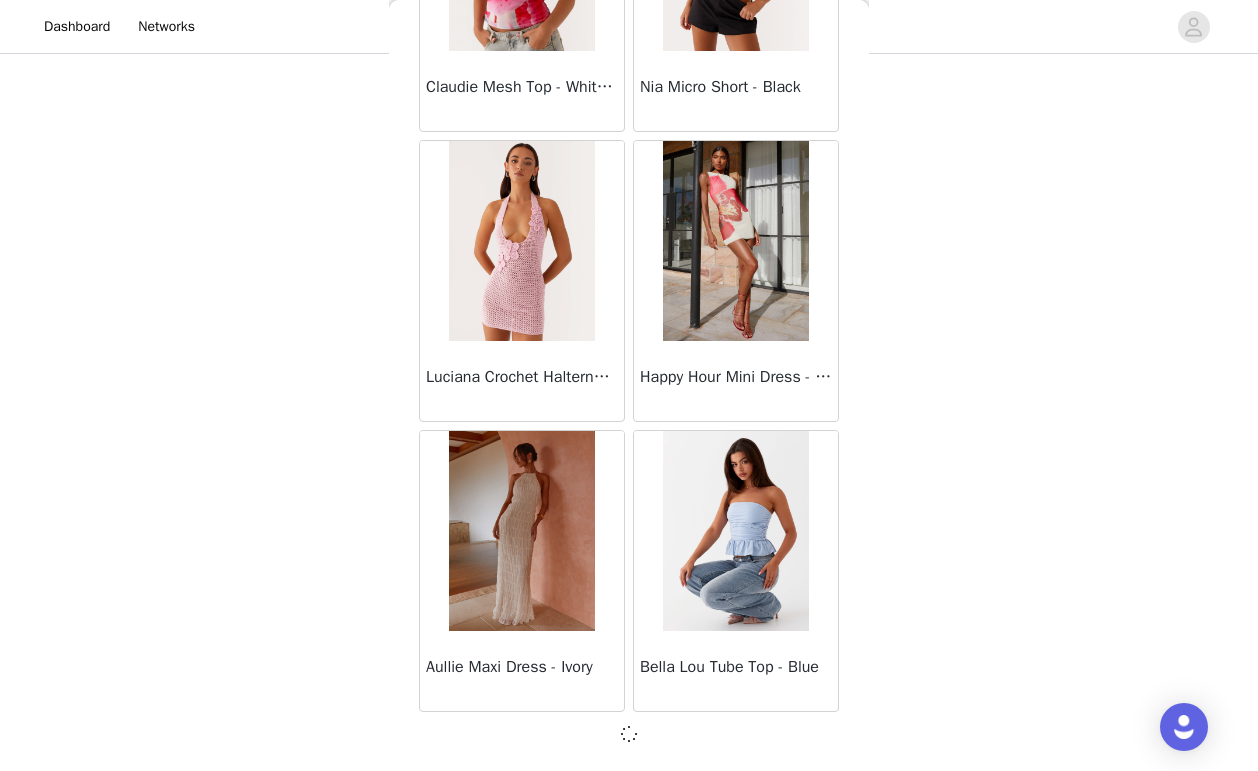 scroll, scrollTop: 2280, scrollLeft: 0, axis: vertical 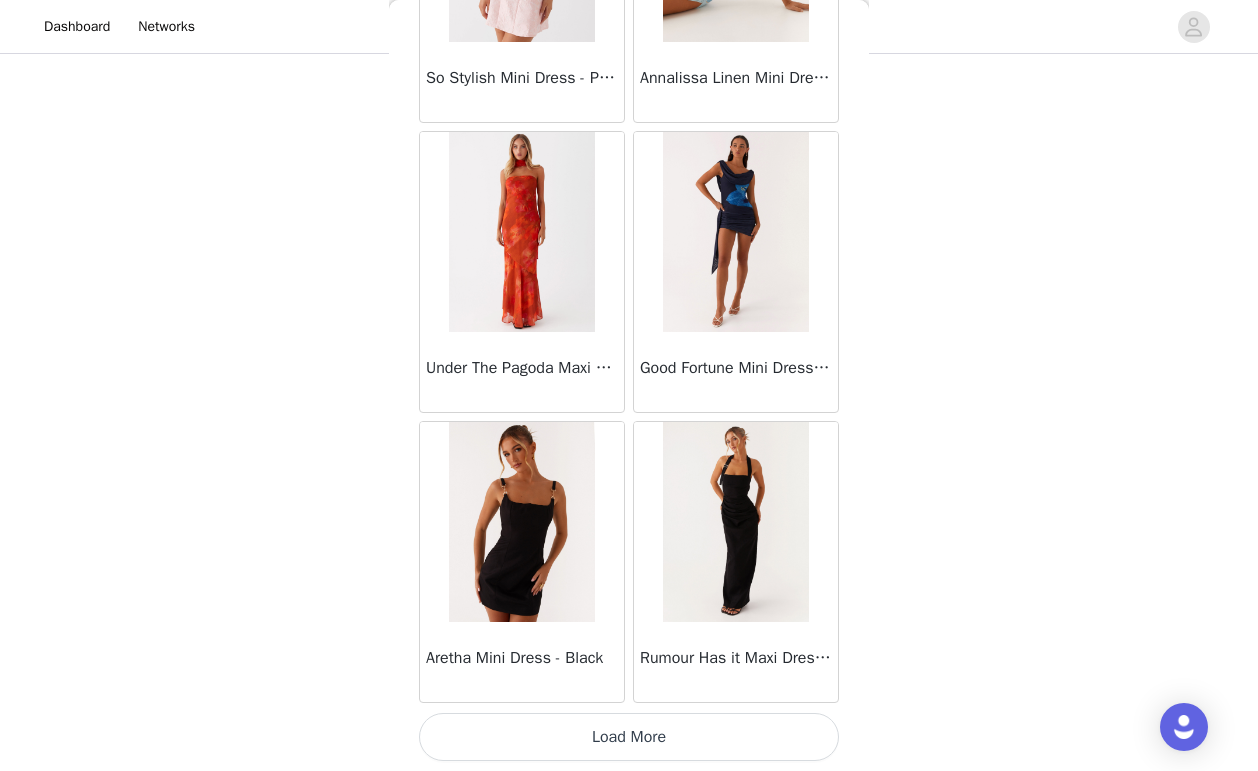 click on "Load More" at bounding box center (629, 737) 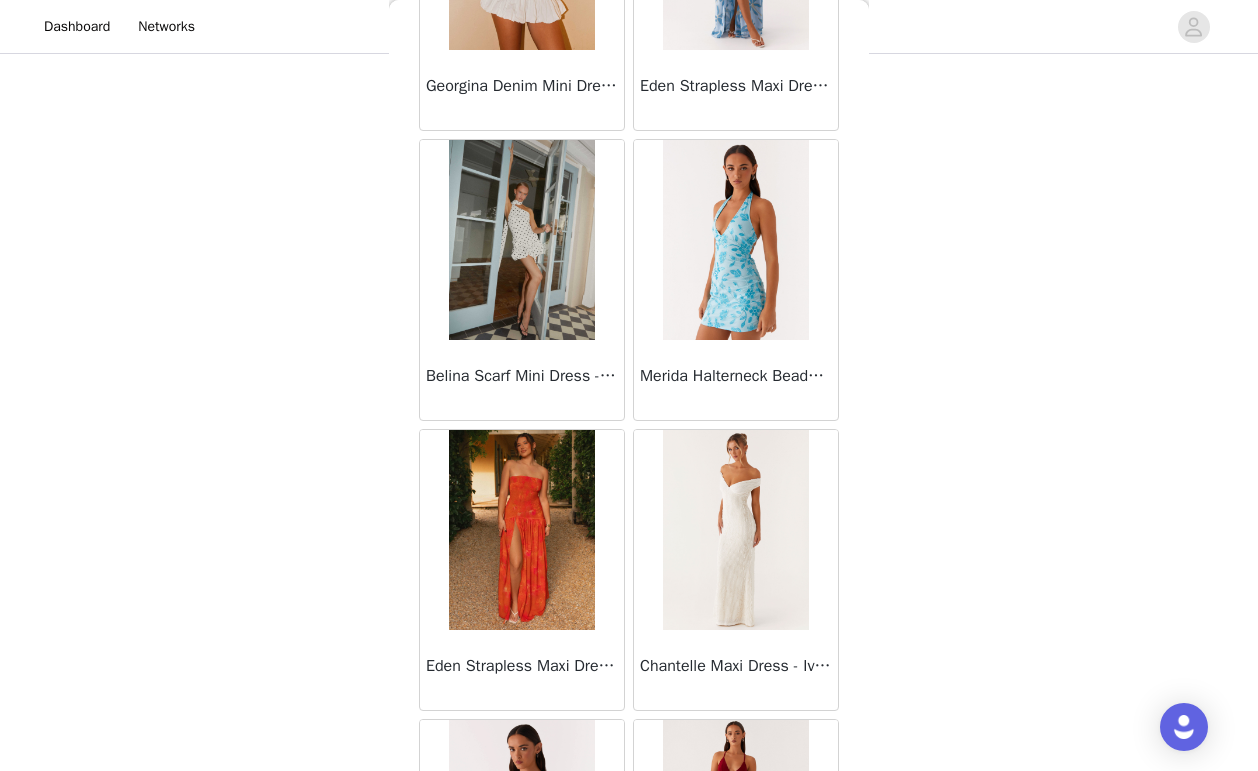 scroll, scrollTop: 8089, scrollLeft: 0, axis: vertical 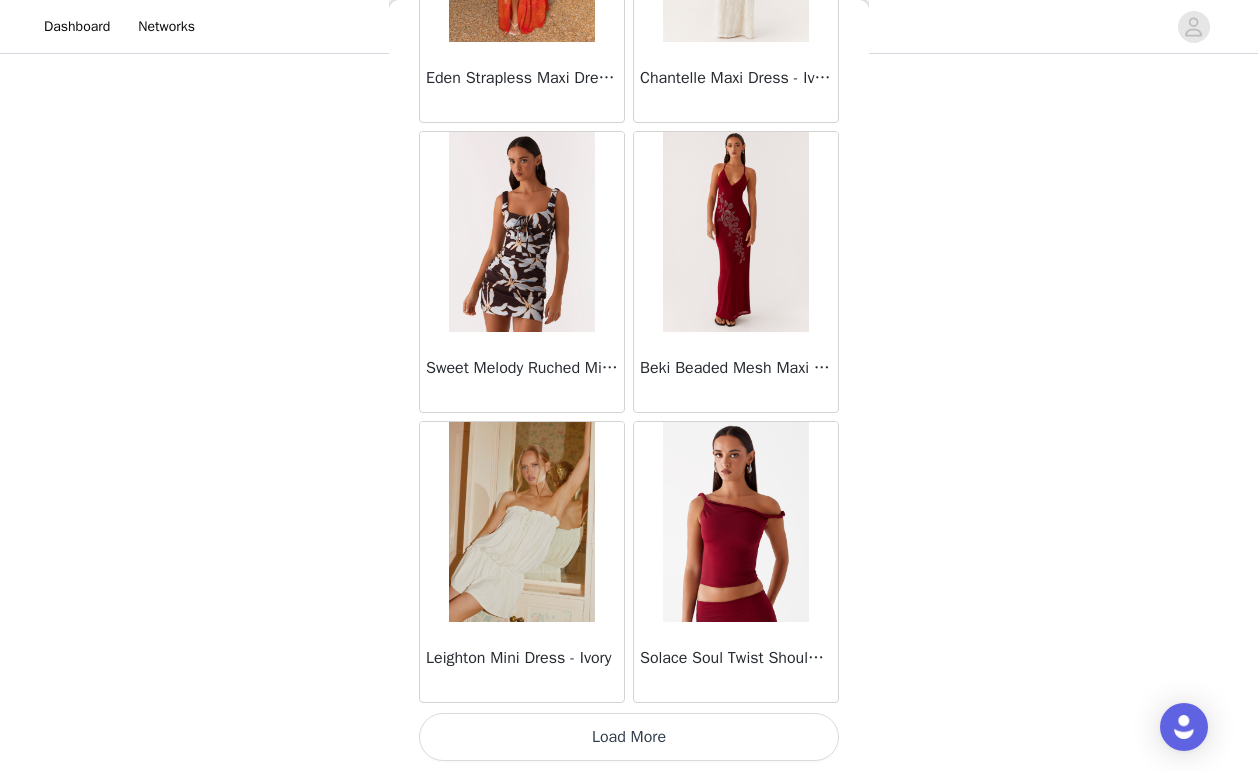 click on "Load More" at bounding box center (629, 737) 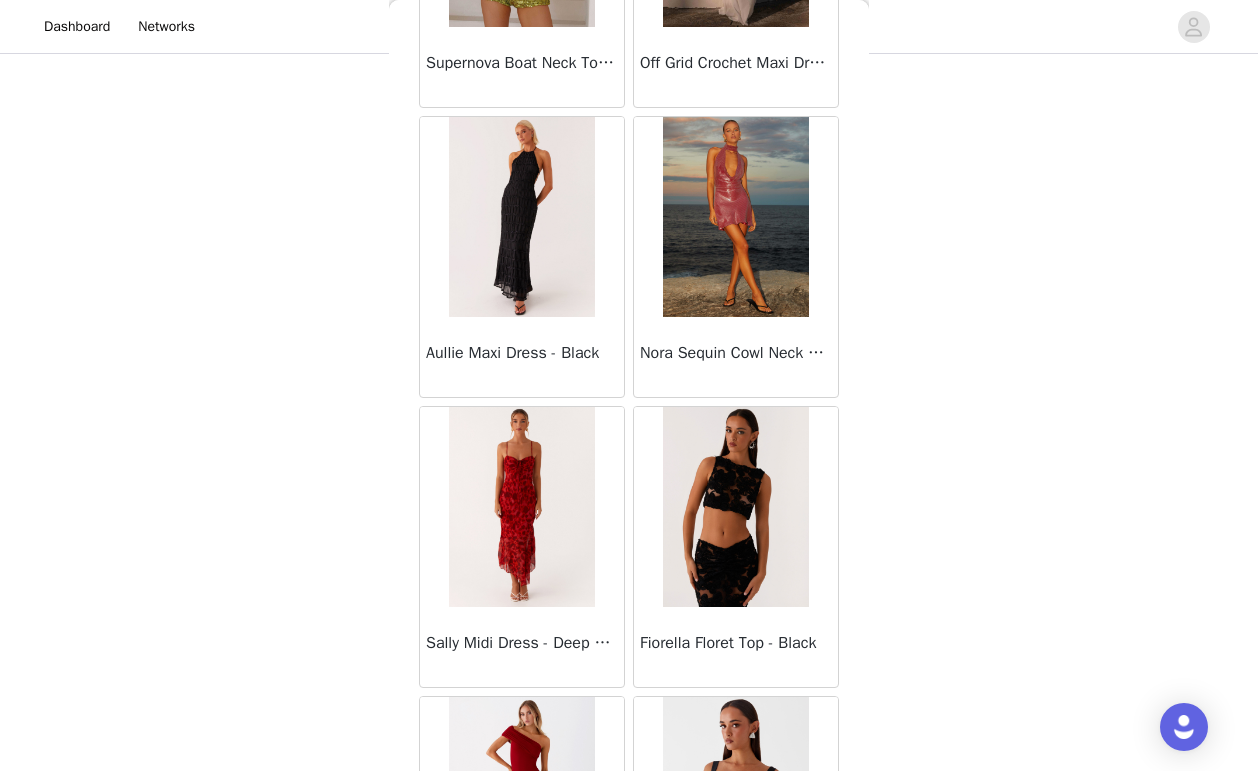 scroll, scrollTop: 10989, scrollLeft: 0, axis: vertical 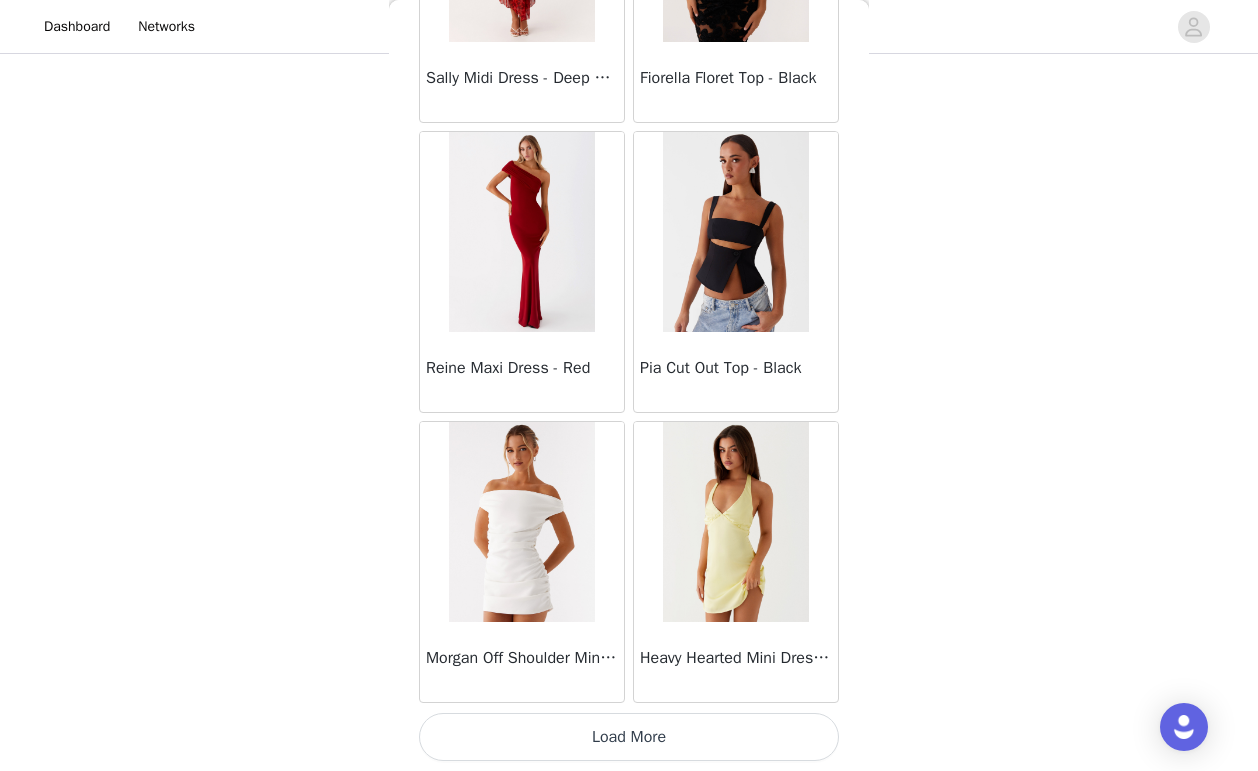 click on "Load More" at bounding box center (629, 737) 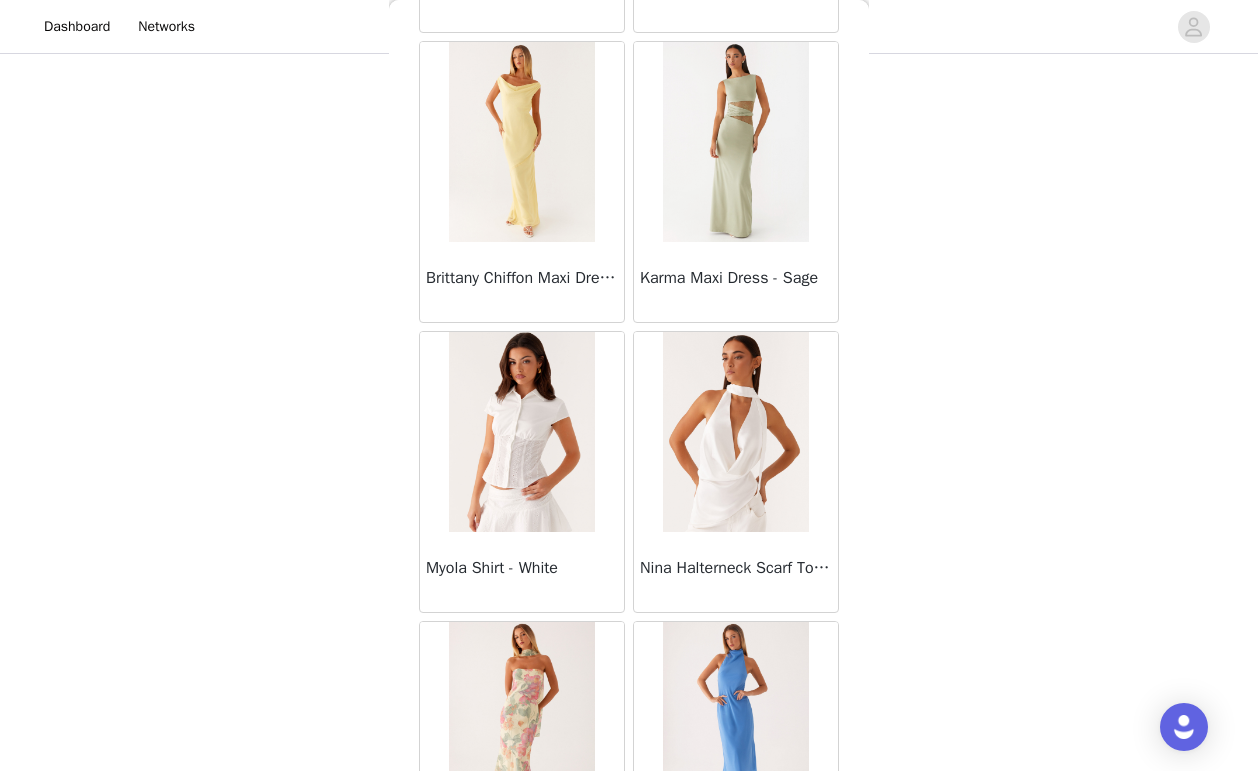 scroll, scrollTop: 13889, scrollLeft: 0, axis: vertical 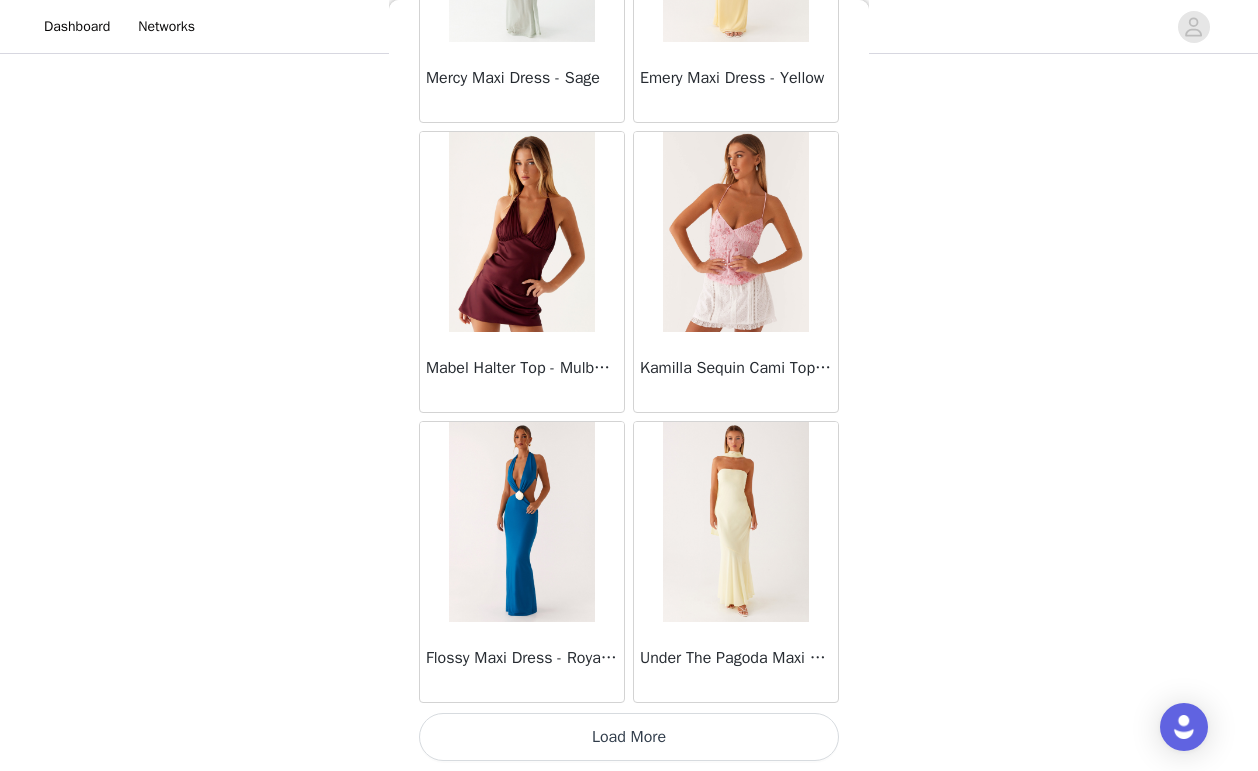 click on "Load More" at bounding box center [629, 737] 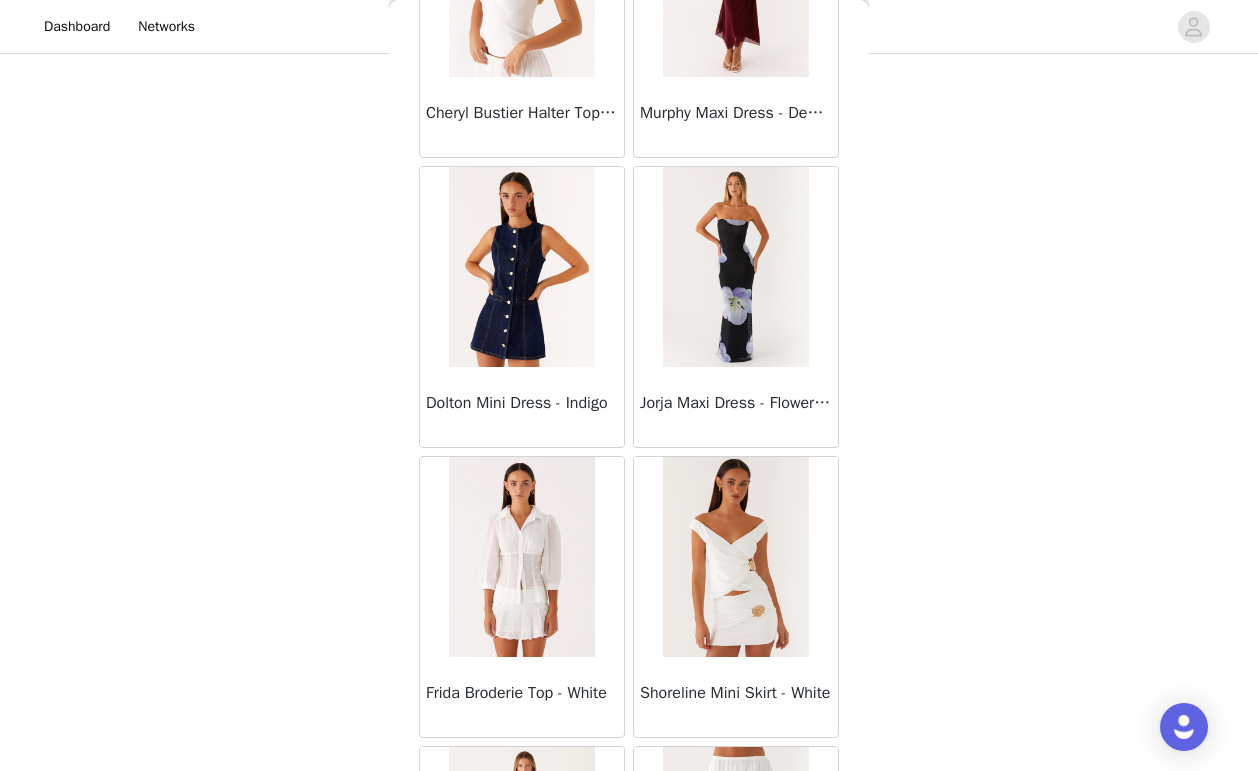 scroll, scrollTop: 16789, scrollLeft: 0, axis: vertical 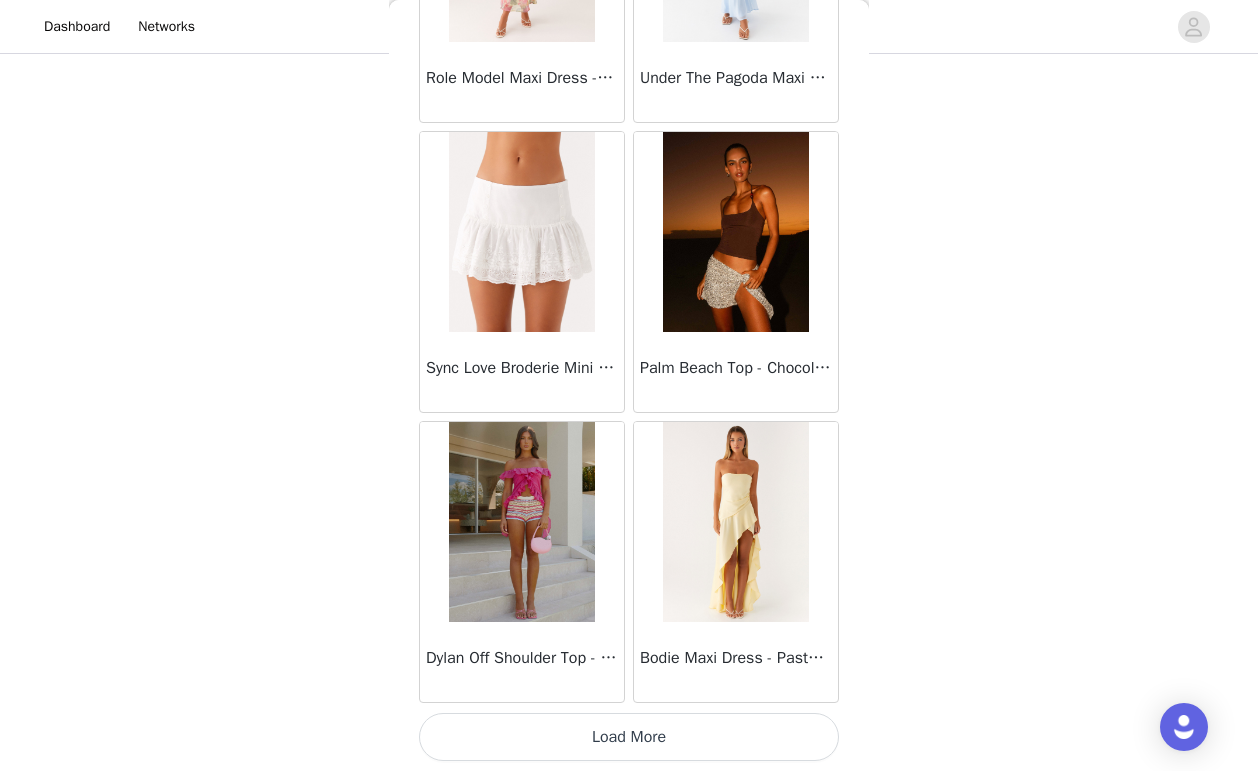 click on "Load More" at bounding box center (629, 737) 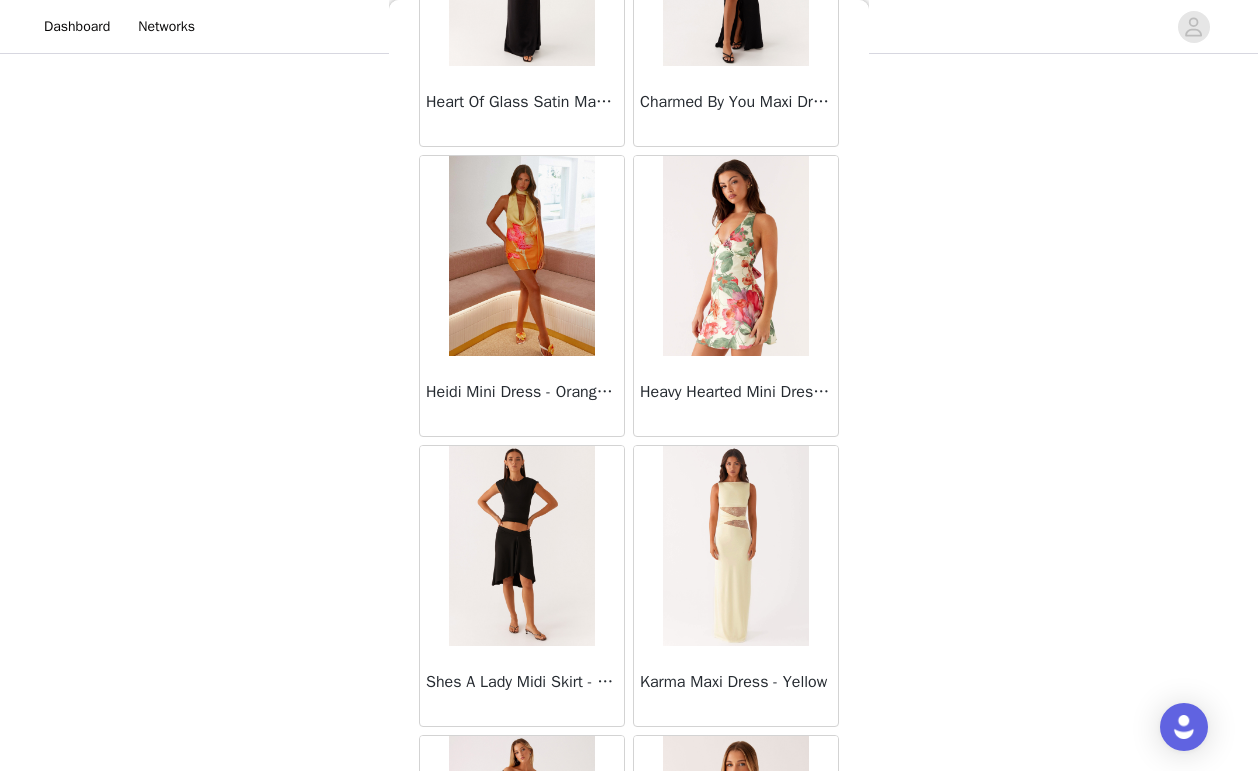 scroll, scrollTop: 19689, scrollLeft: 0, axis: vertical 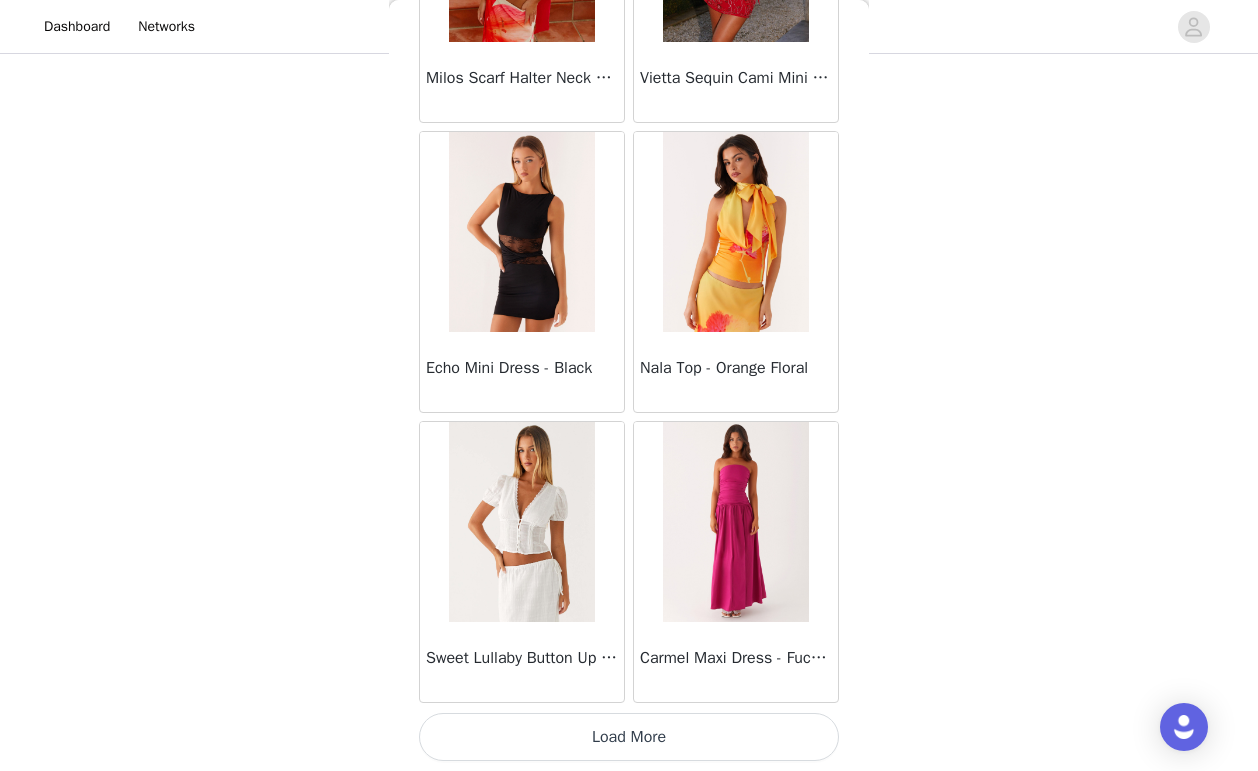 click on "Load More" at bounding box center (629, 737) 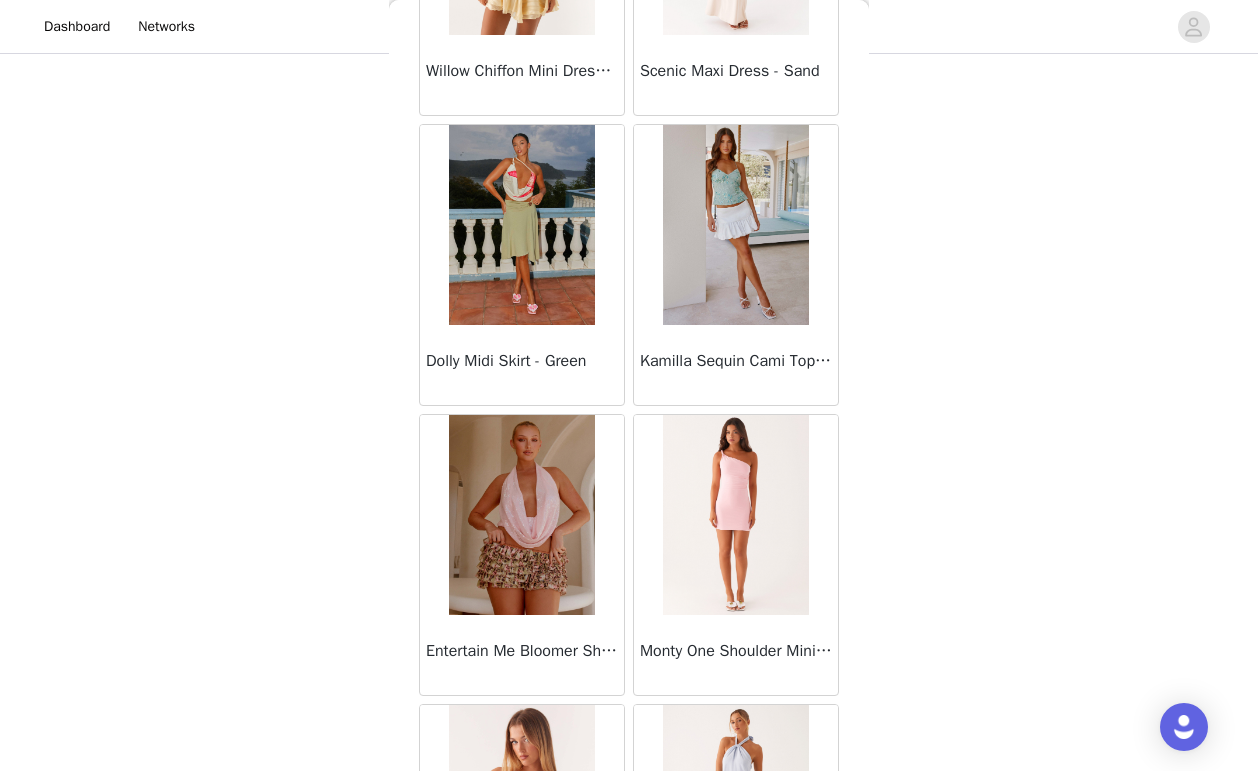 scroll, scrollTop: 22589, scrollLeft: 0, axis: vertical 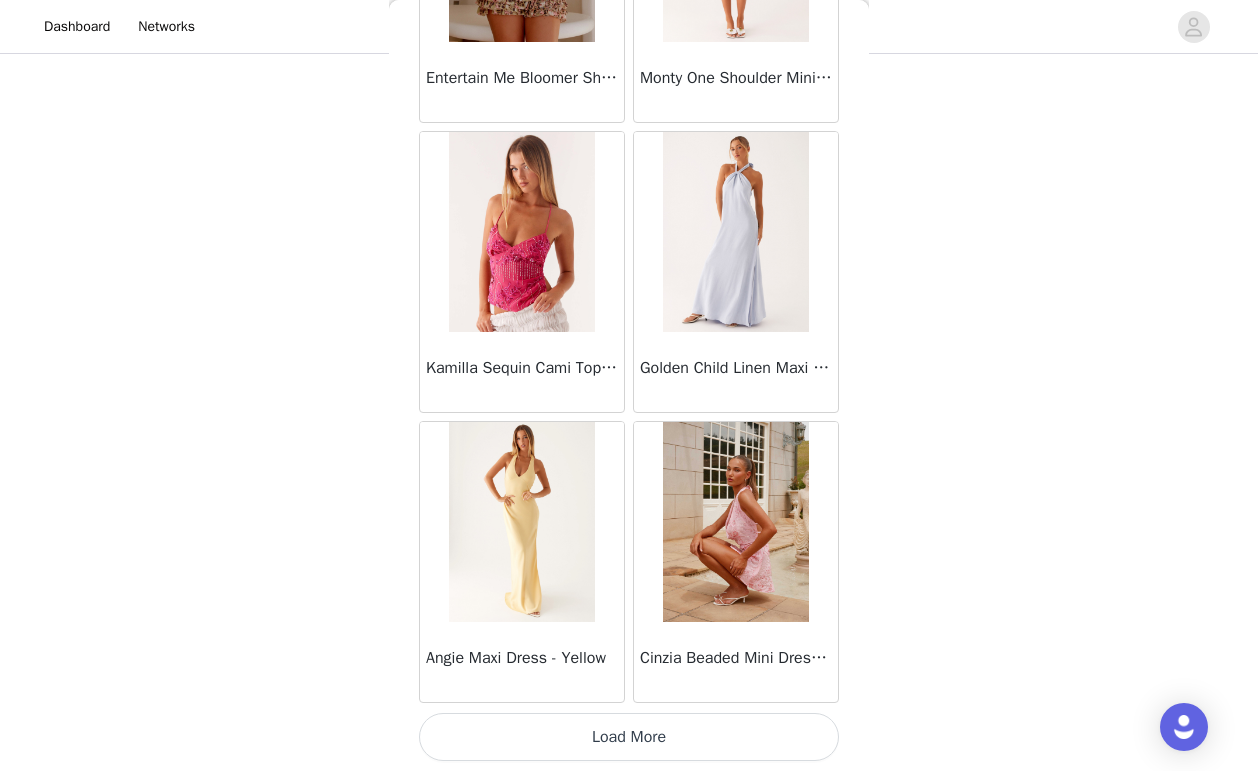 click on "Load More" at bounding box center (629, 737) 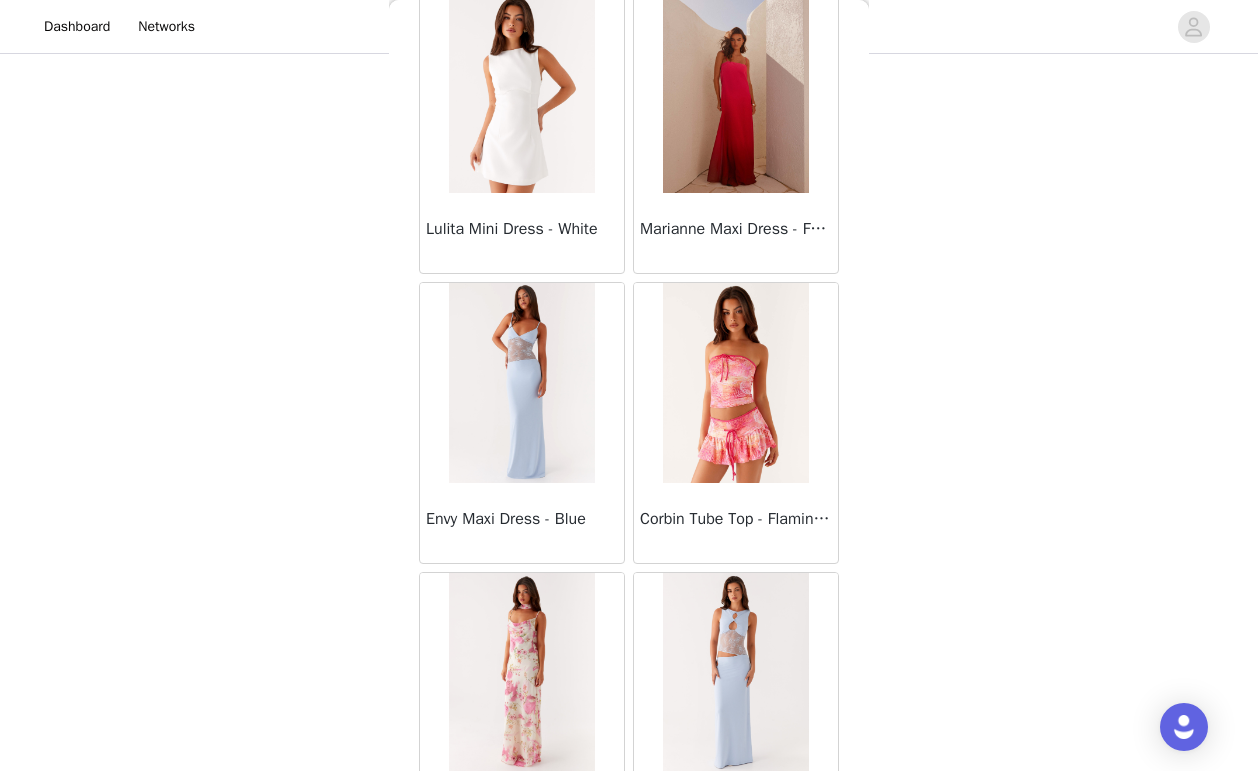 scroll, scrollTop: 25489, scrollLeft: 0, axis: vertical 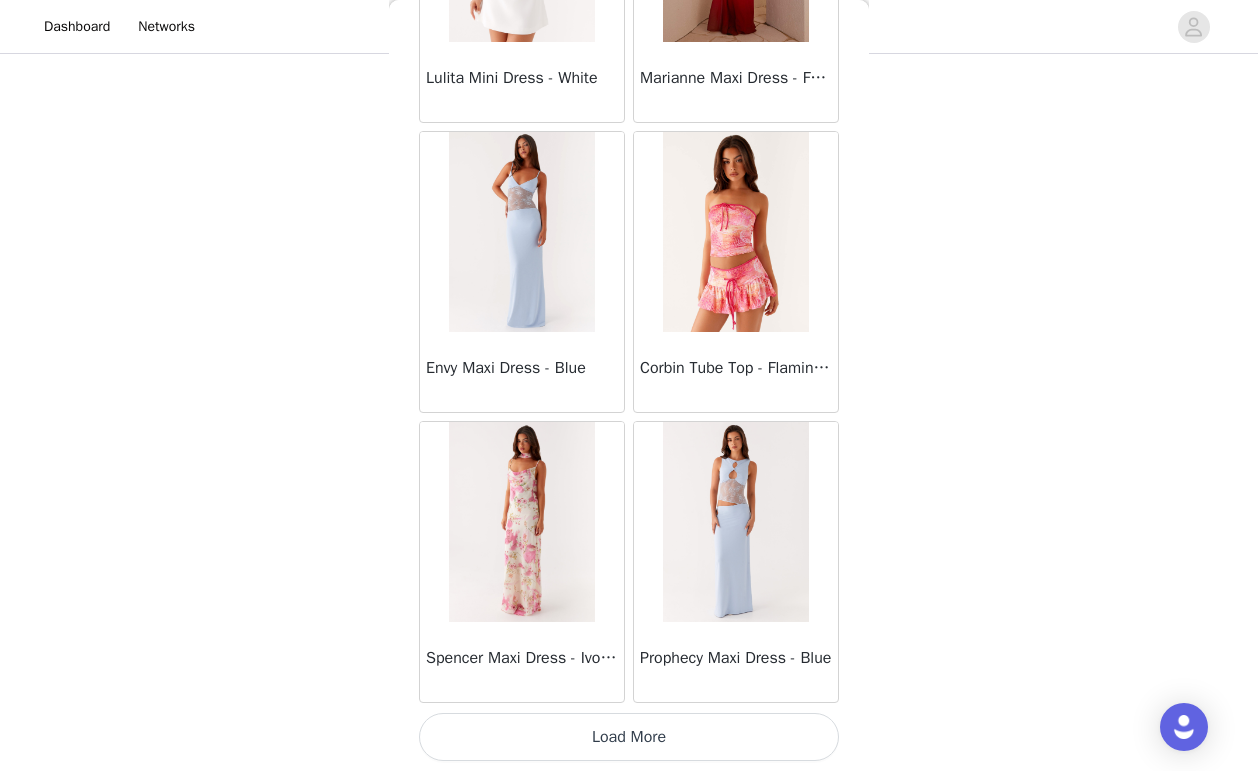 click on "Load More" at bounding box center (629, 737) 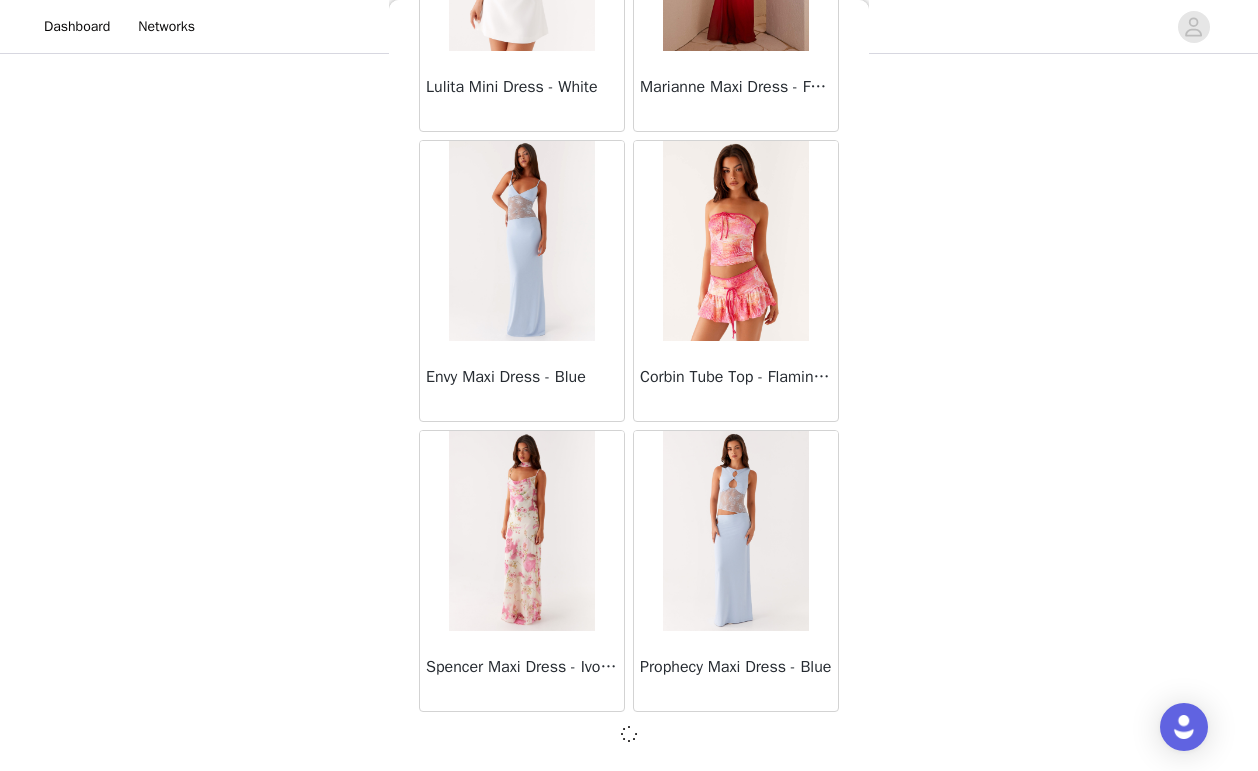scroll, scrollTop: 25480, scrollLeft: 0, axis: vertical 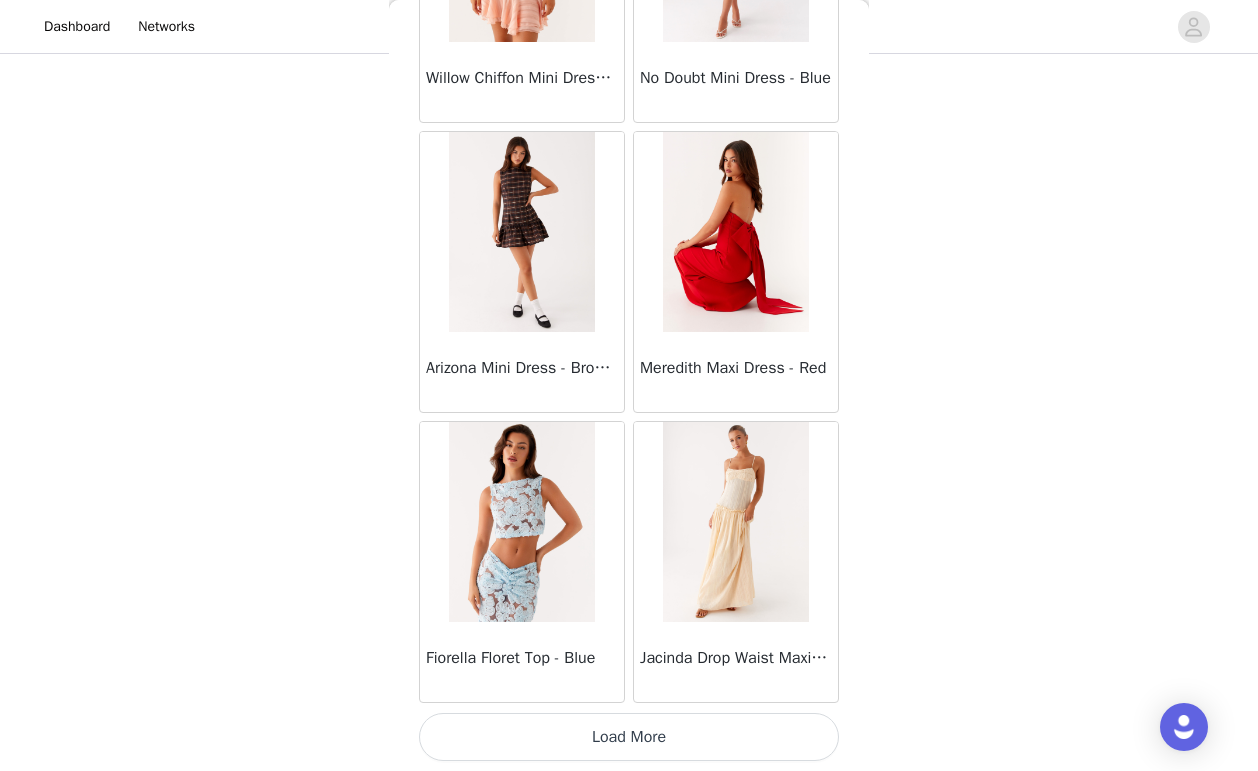 click on "Load More" at bounding box center [629, 737] 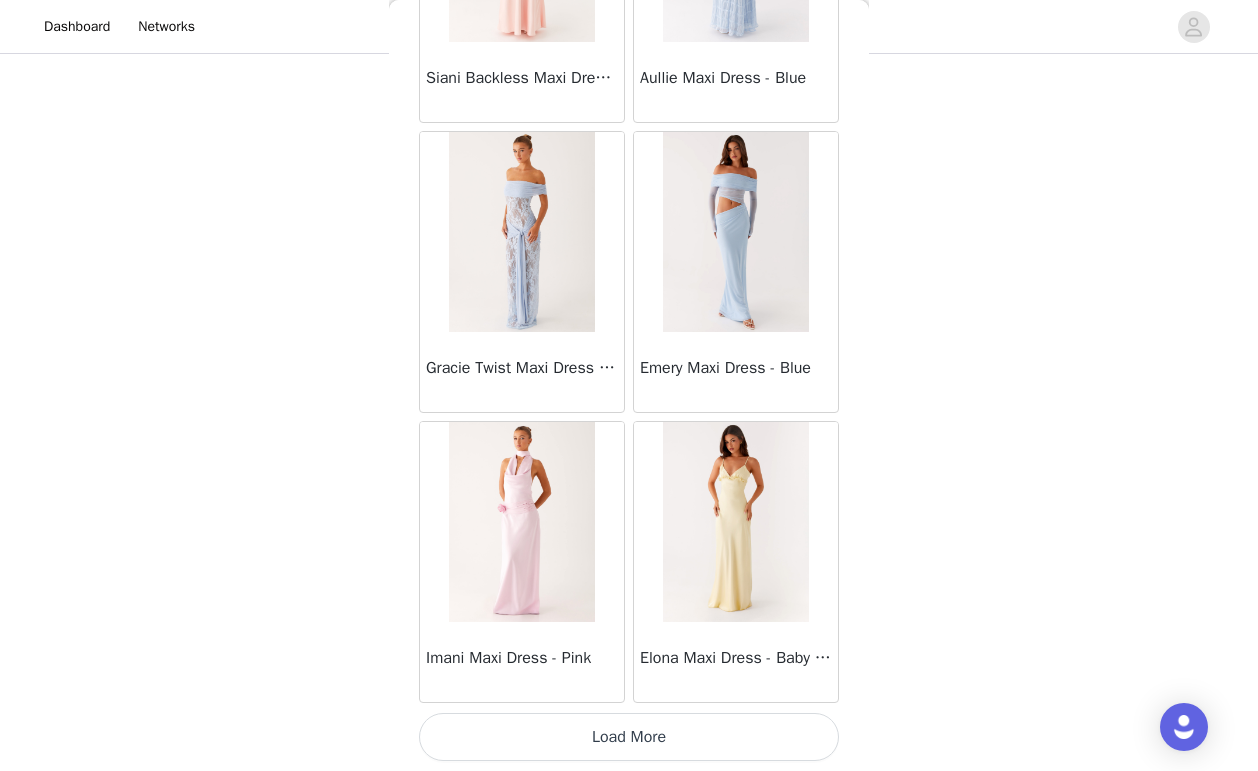 click on "Load More" at bounding box center [629, 737] 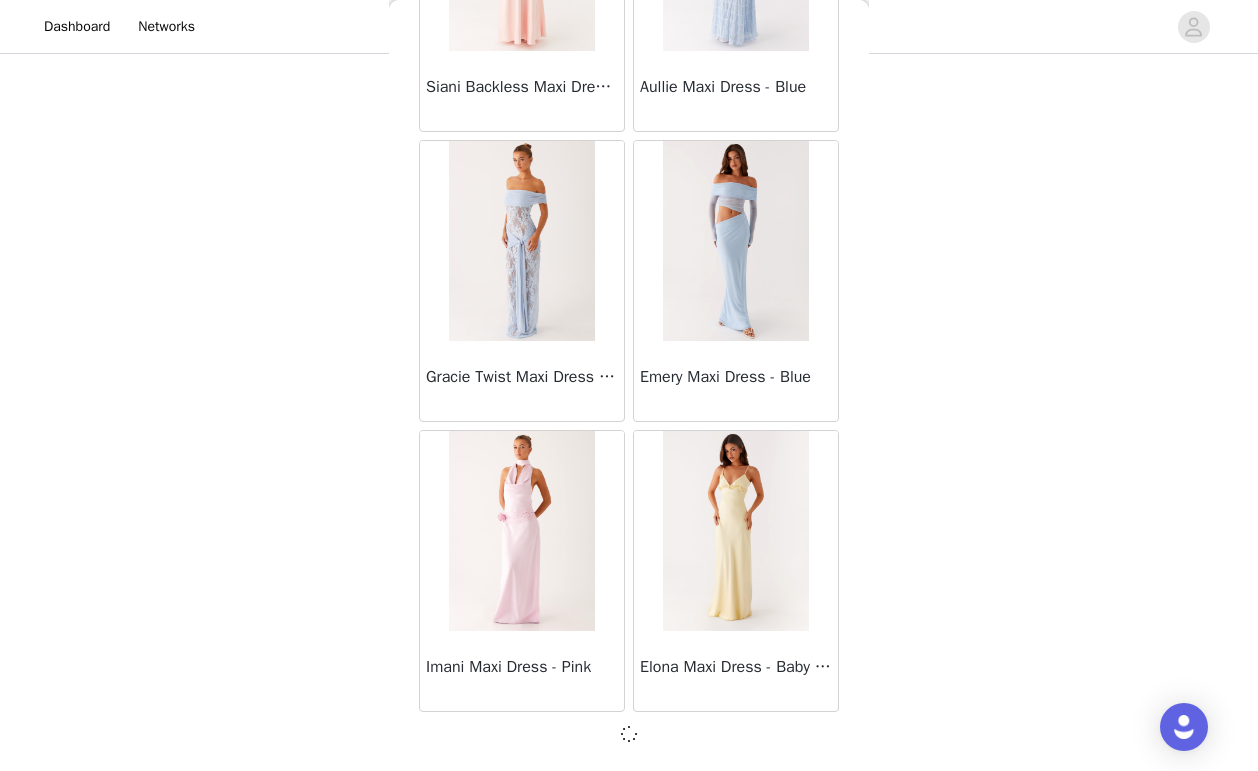 scroll, scrollTop: 31280, scrollLeft: 0, axis: vertical 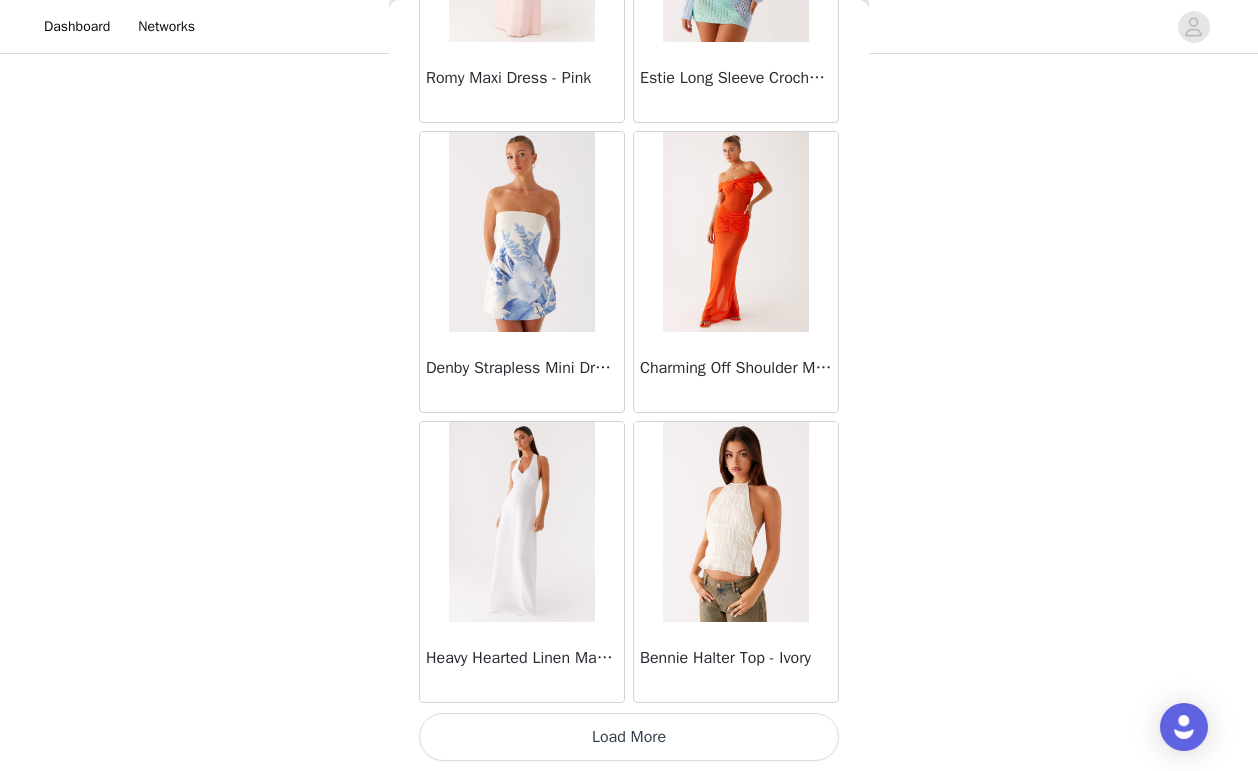click on "Load More" at bounding box center (629, 737) 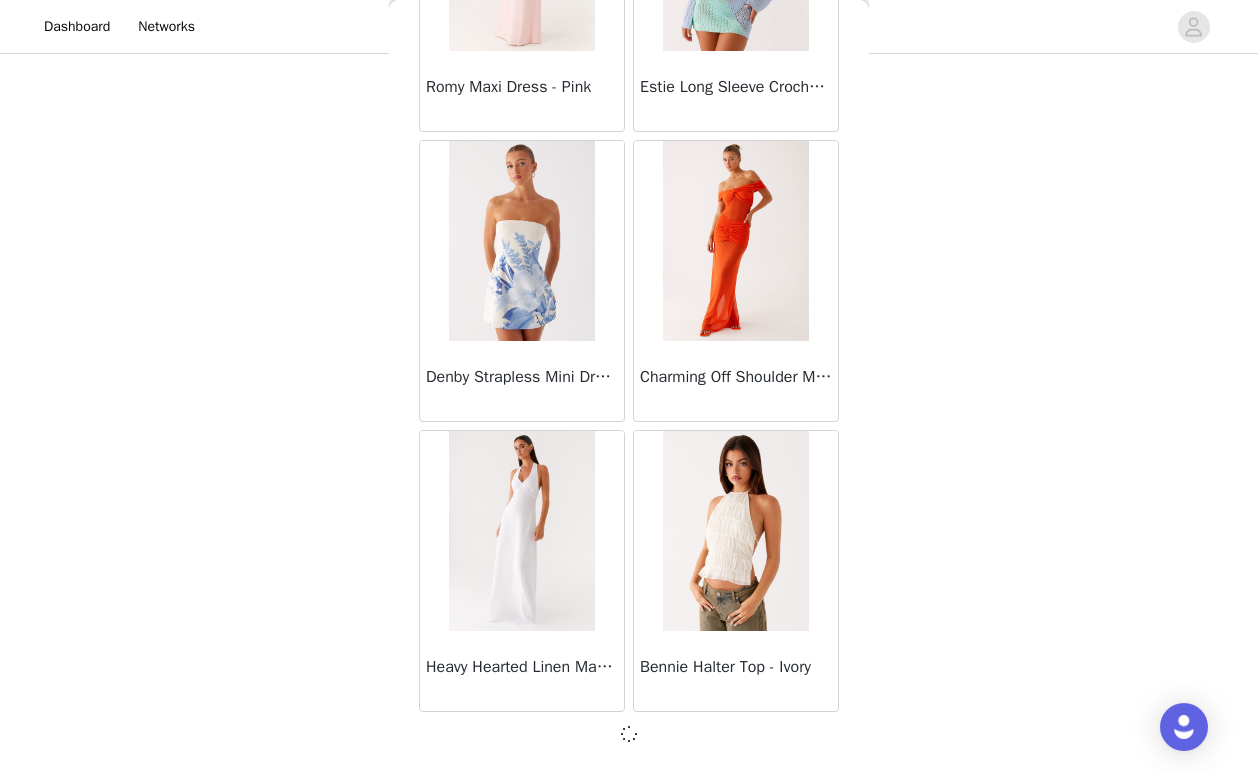 scroll, scrollTop: 34189, scrollLeft: 0, axis: vertical 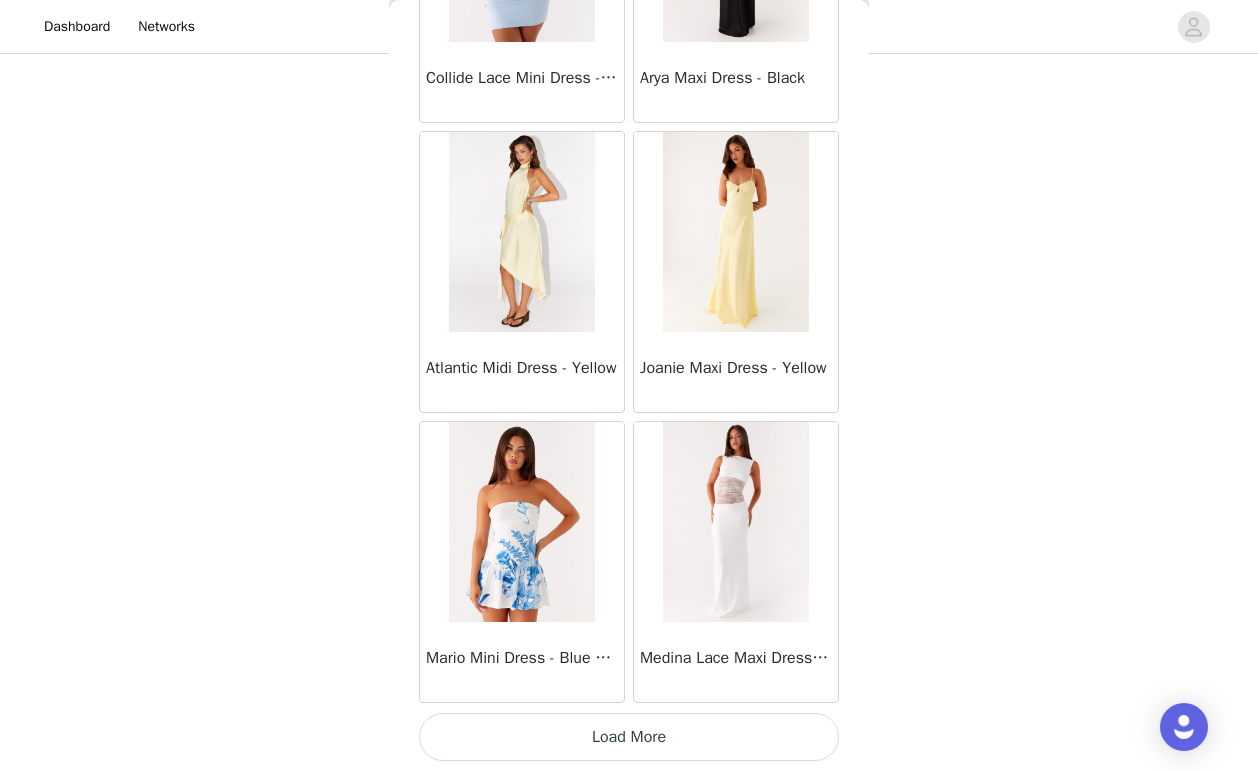 click on "Load More" at bounding box center [629, 737] 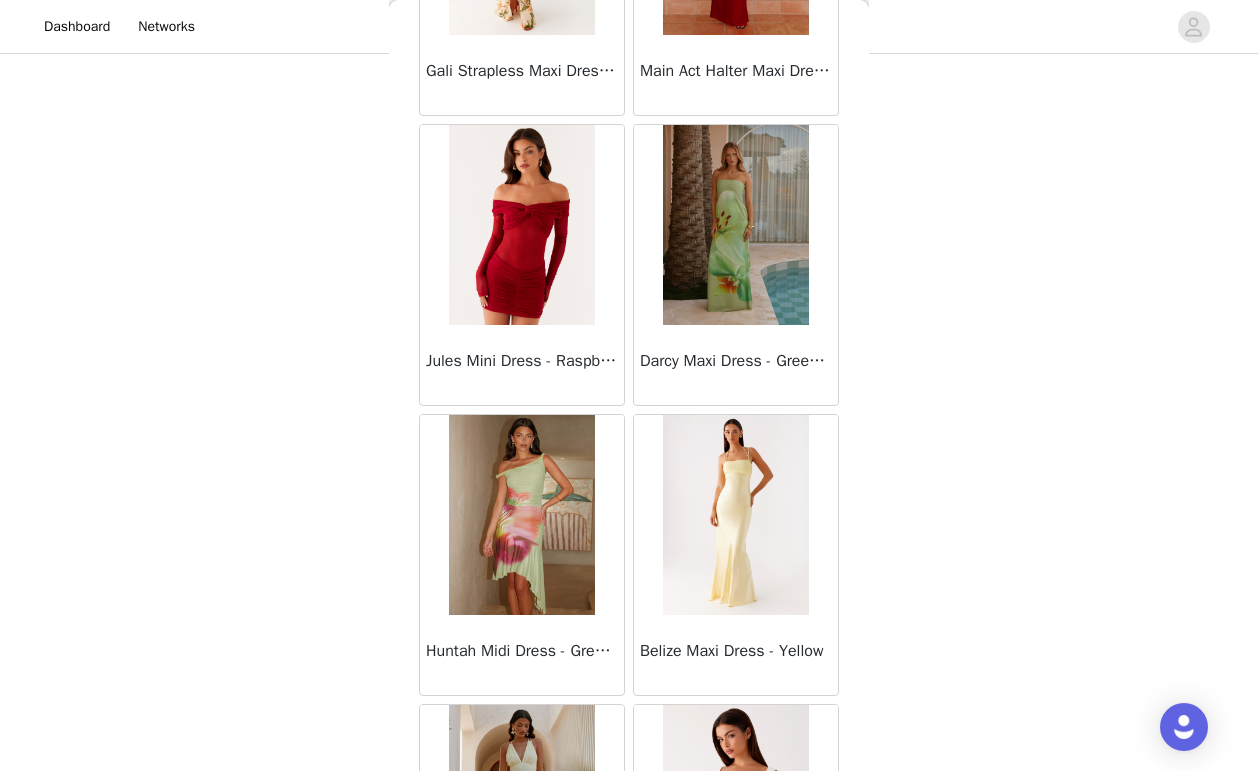 scroll, scrollTop: 39989, scrollLeft: 0, axis: vertical 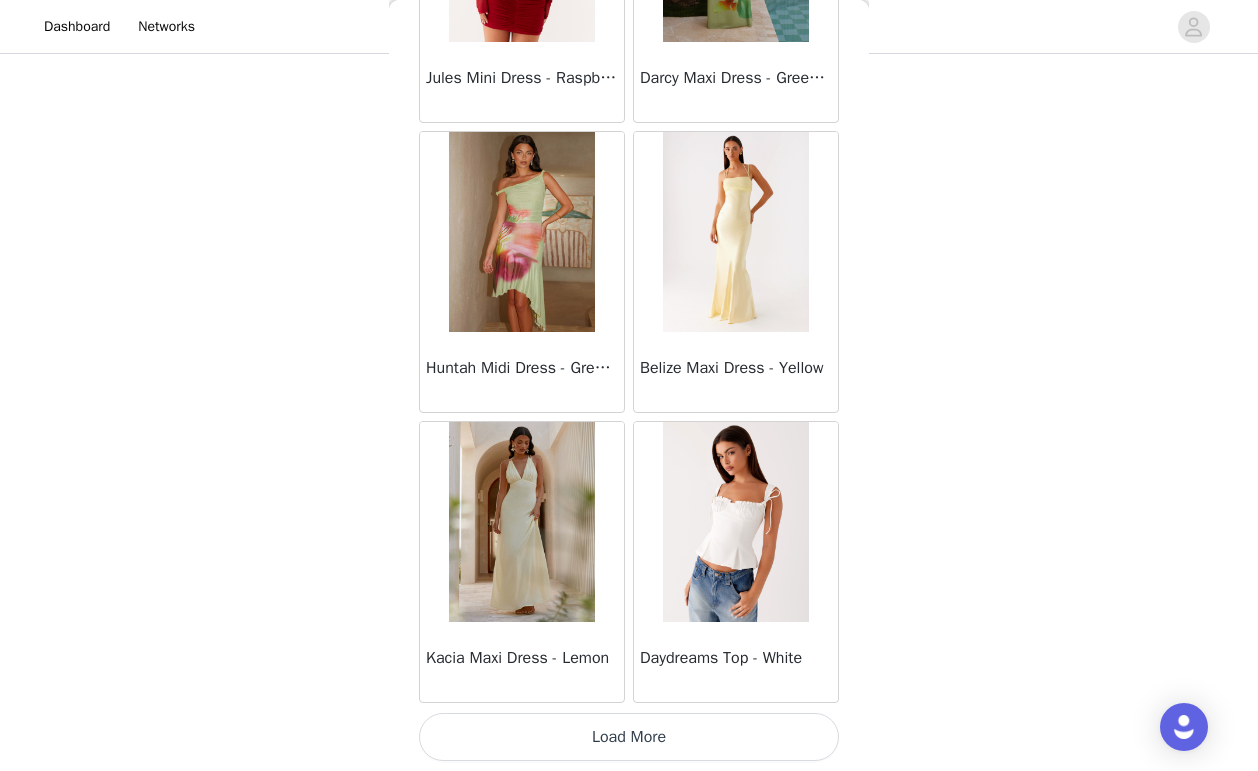 click on "Sweetpea Mini Dress - Yellow       Manifest Mini Dress - Amber       Raquel Off Shoulder Long Sleeve Top - Pink       Julianna Linen Mini Dress - Black       Radiate Halterneck Top - Pink       Arden Mesh Mini Dress - White       Cheryl Bustier Halter Top - Cherry Red       Under The Pagoda Maxi Dress - Deep Red Floral       Sweetest Pie T-Shirt - Black Gingham       That Girl Maxi Dress - Pink       Peppermayo Exclusive Heavy Hearted Mini - Black       Songbird Maxi Dress - Blue Black Floral       Viviana Mini Dress - Lavender       Eden Strapless Maxi Dress - Navy       Claudie Mesh Top - White Pink Lilly       Nia Micro Short - Black       Luciana Crochet Halterneck Mini Dress - Pink       Happy Hour Mini Dress - Yellow       Aullie Maxi Dress - Ivory       Bella Lou Tube Top - Blue       Odette Satin Mini Dress - Blue       Talk About Us Maxi Dress - Blue       Odette Satin Mini Dress - Lilac       Bellamy Top - Red Gingham       Field Of Dreams Maxi Dress - Blue Black Floral" at bounding box center (629, -19561) 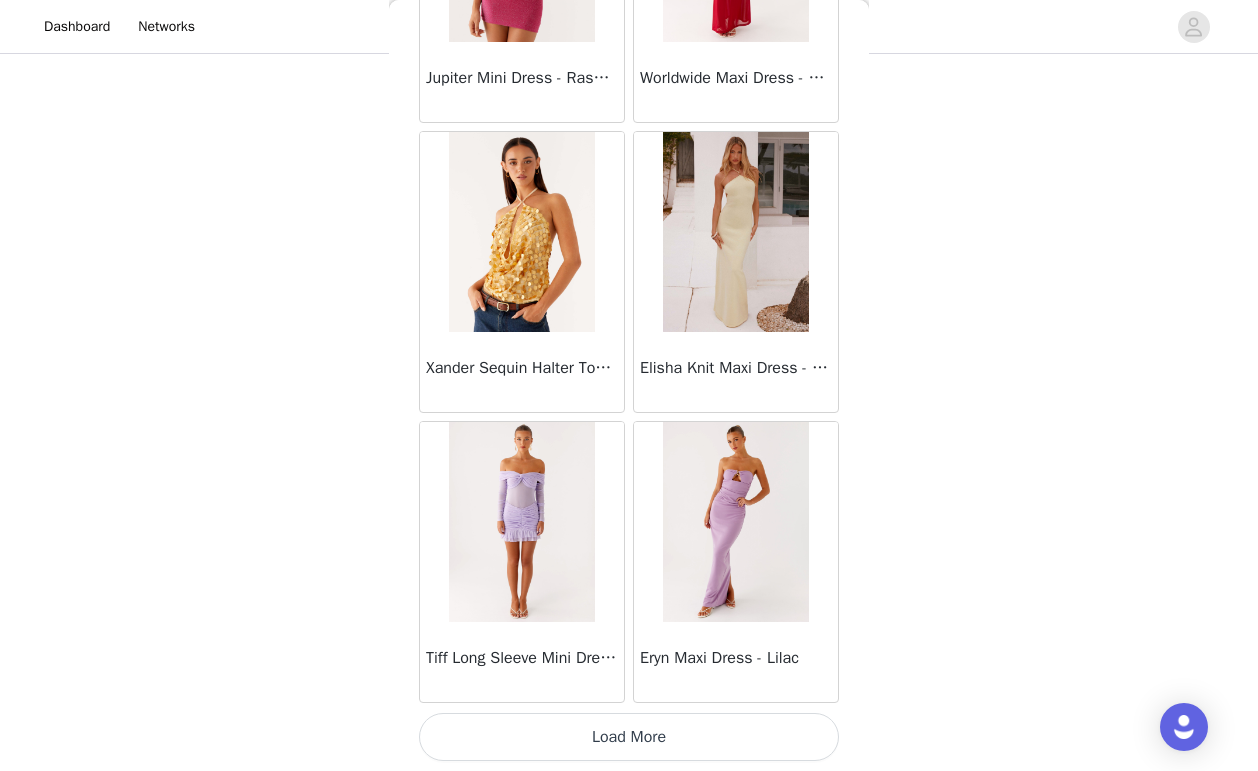 click on "Load More" at bounding box center [629, 737] 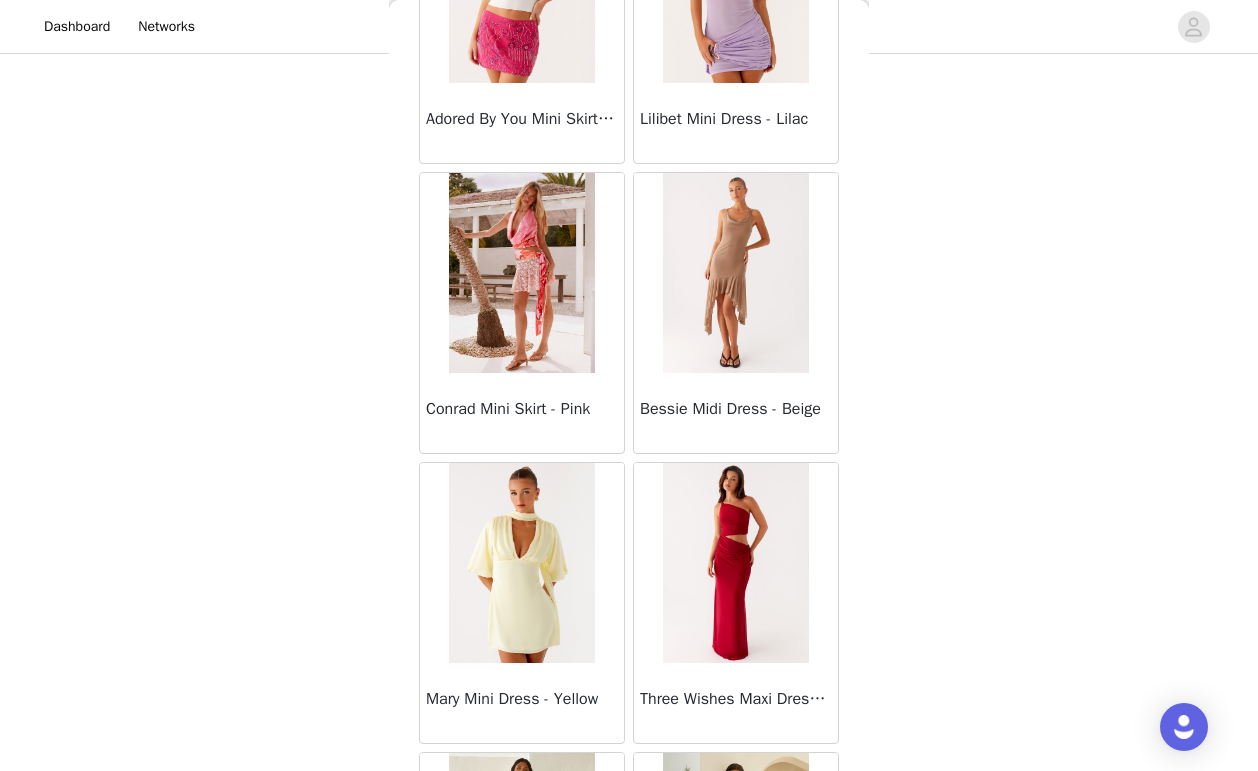 scroll, scrollTop: 45789, scrollLeft: 0, axis: vertical 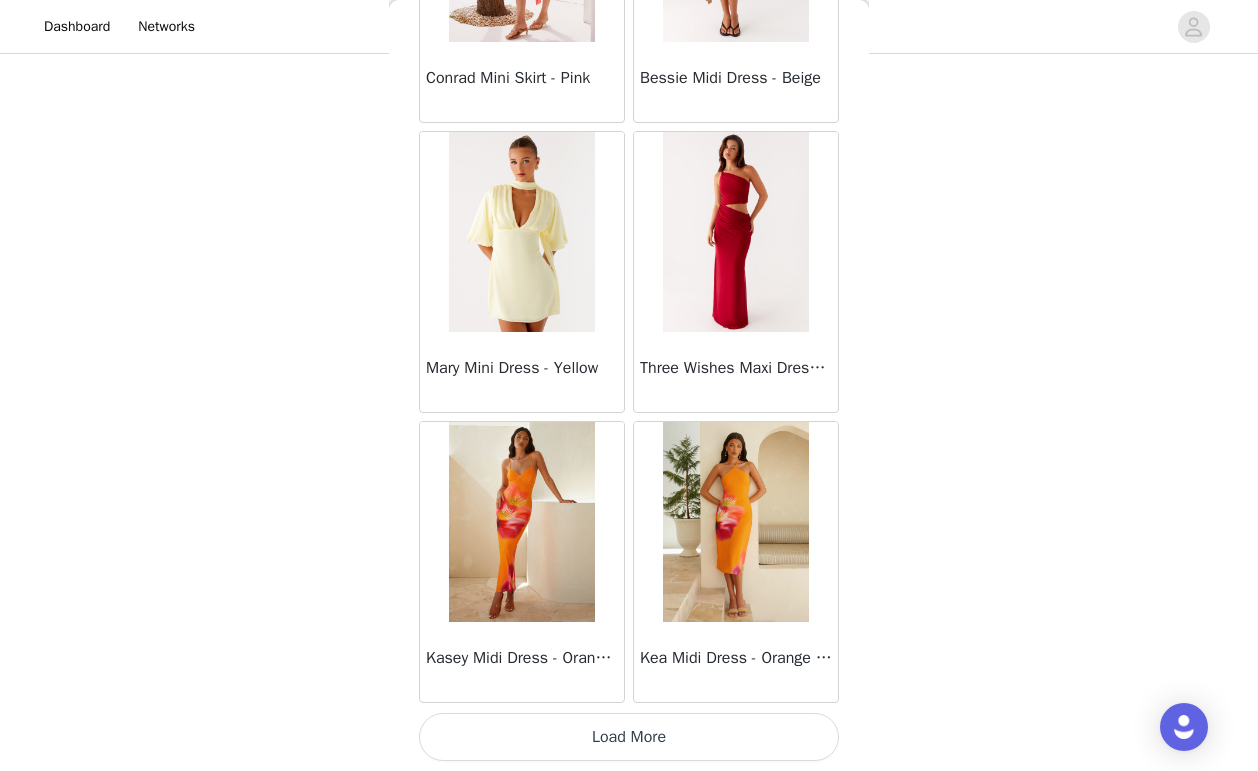 click on "Load More" at bounding box center [629, 737] 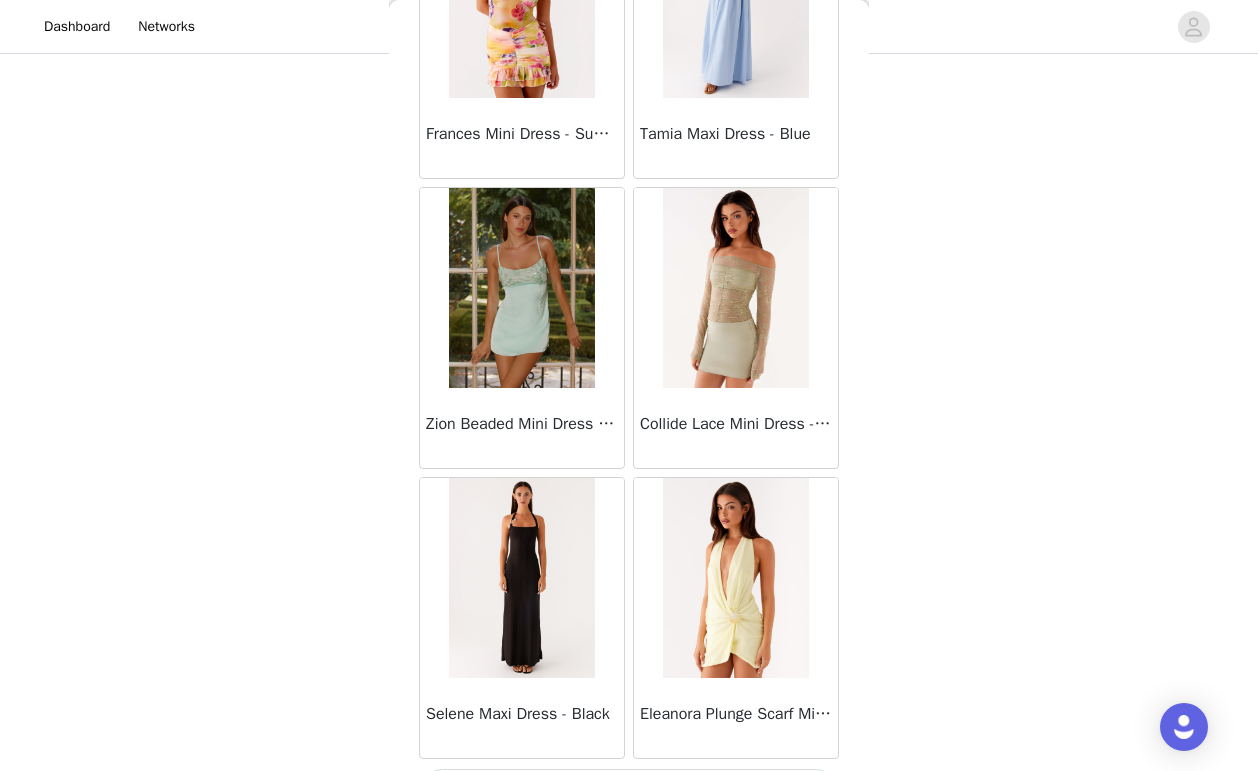 scroll, scrollTop: 48689, scrollLeft: 0, axis: vertical 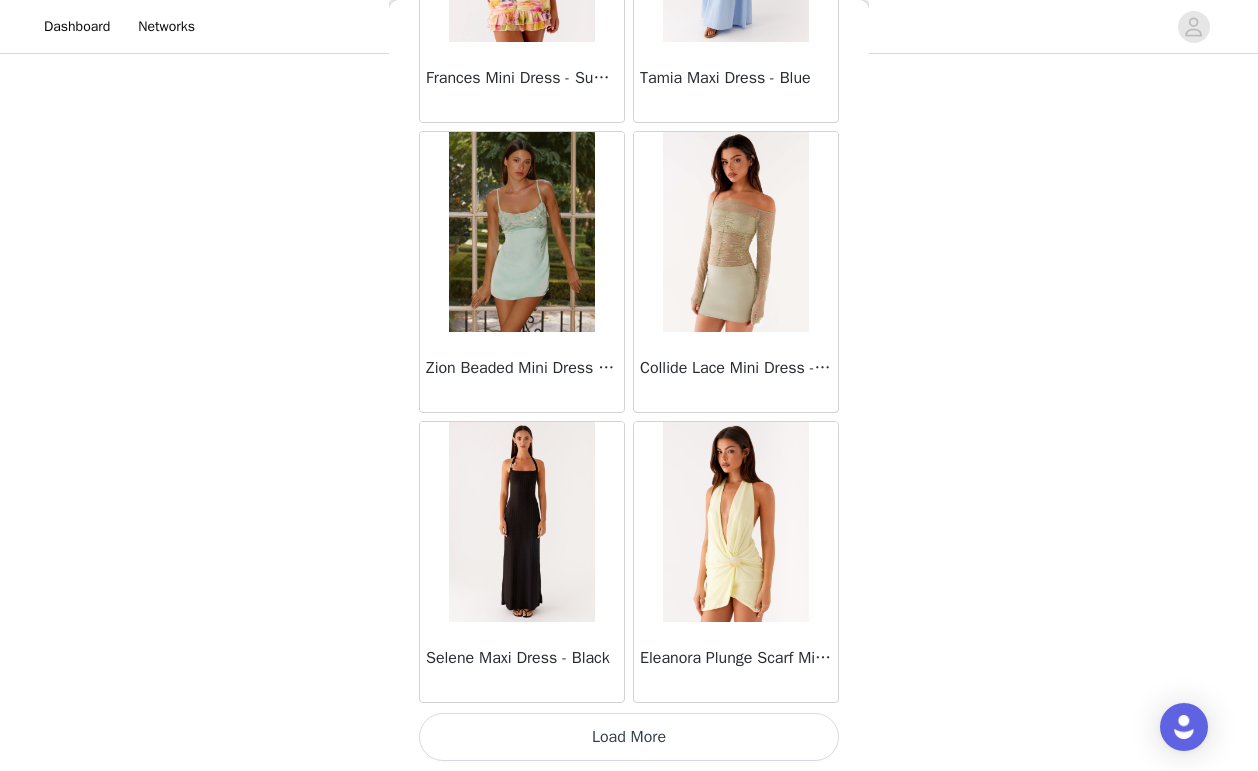 click on "Load More" at bounding box center [629, 737] 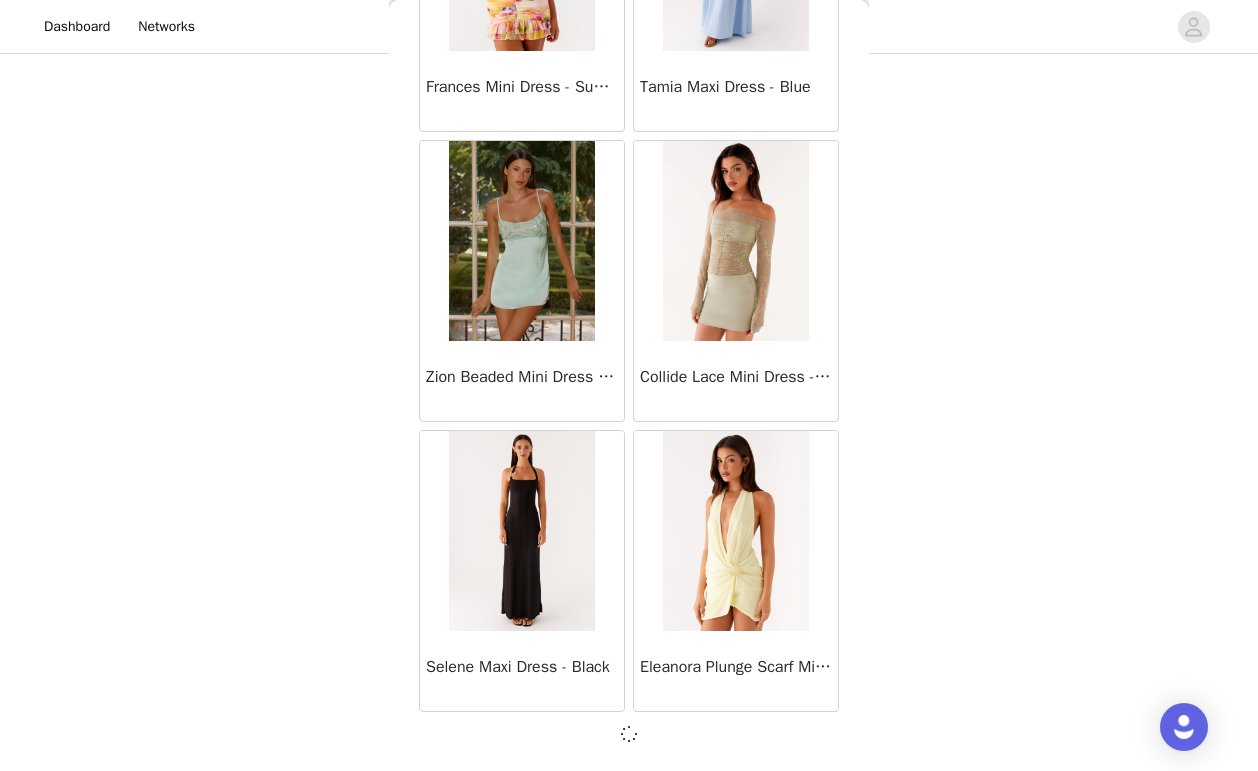 scroll, scrollTop: 48680, scrollLeft: 0, axis: vertical 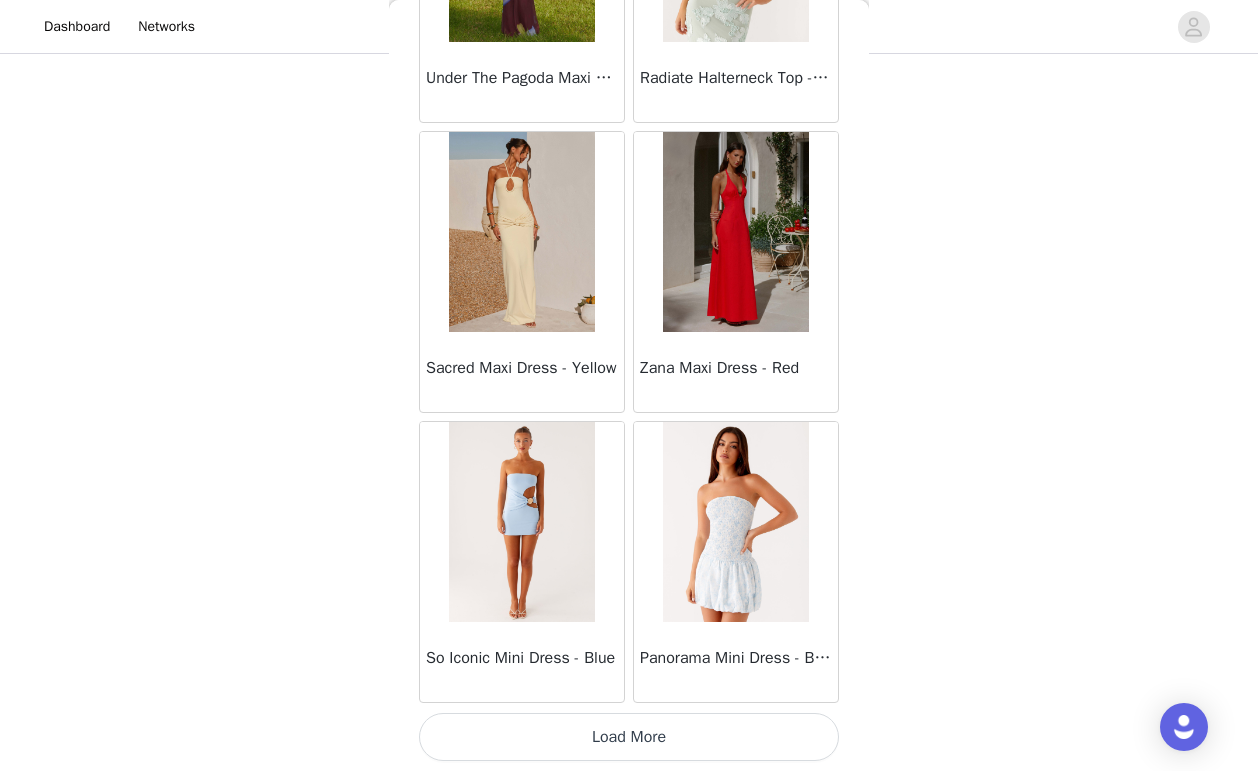 click on "Load More" at bounding box center (629, 737) 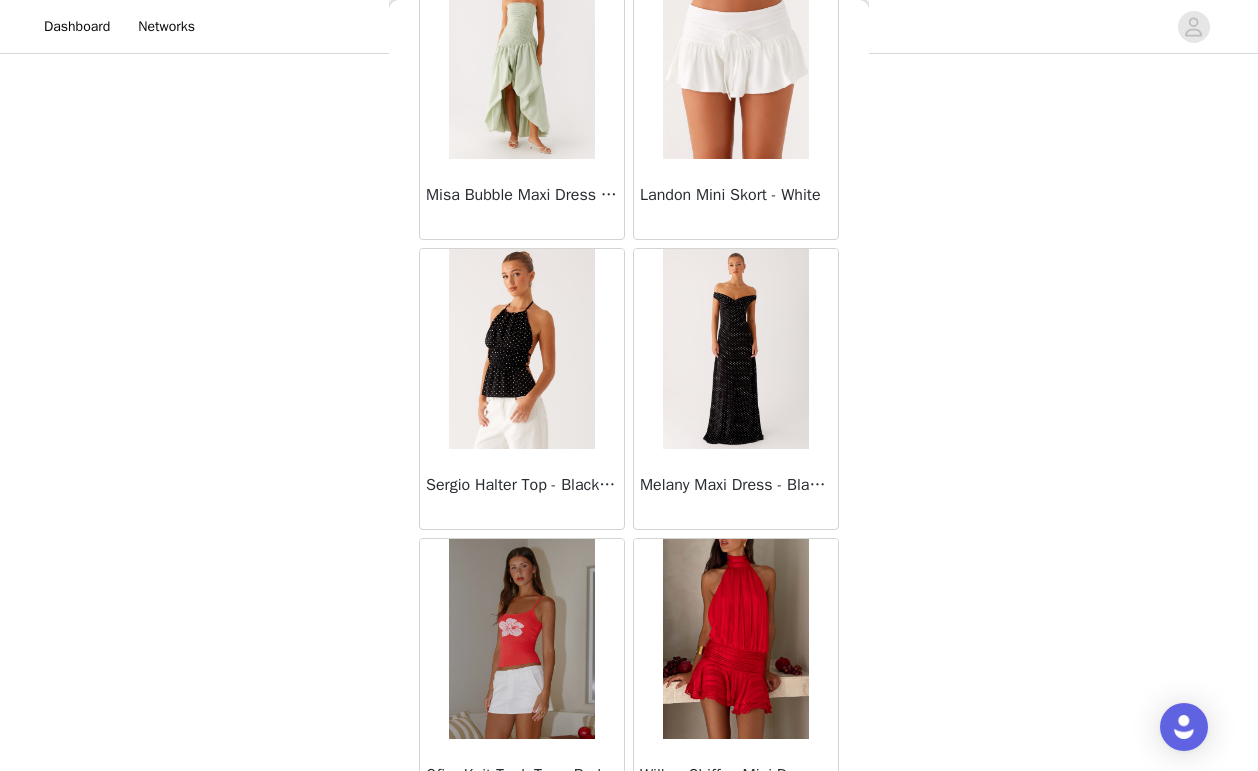scroll, scrollTop: 54489, scrollLeft: 0, axis: vertical 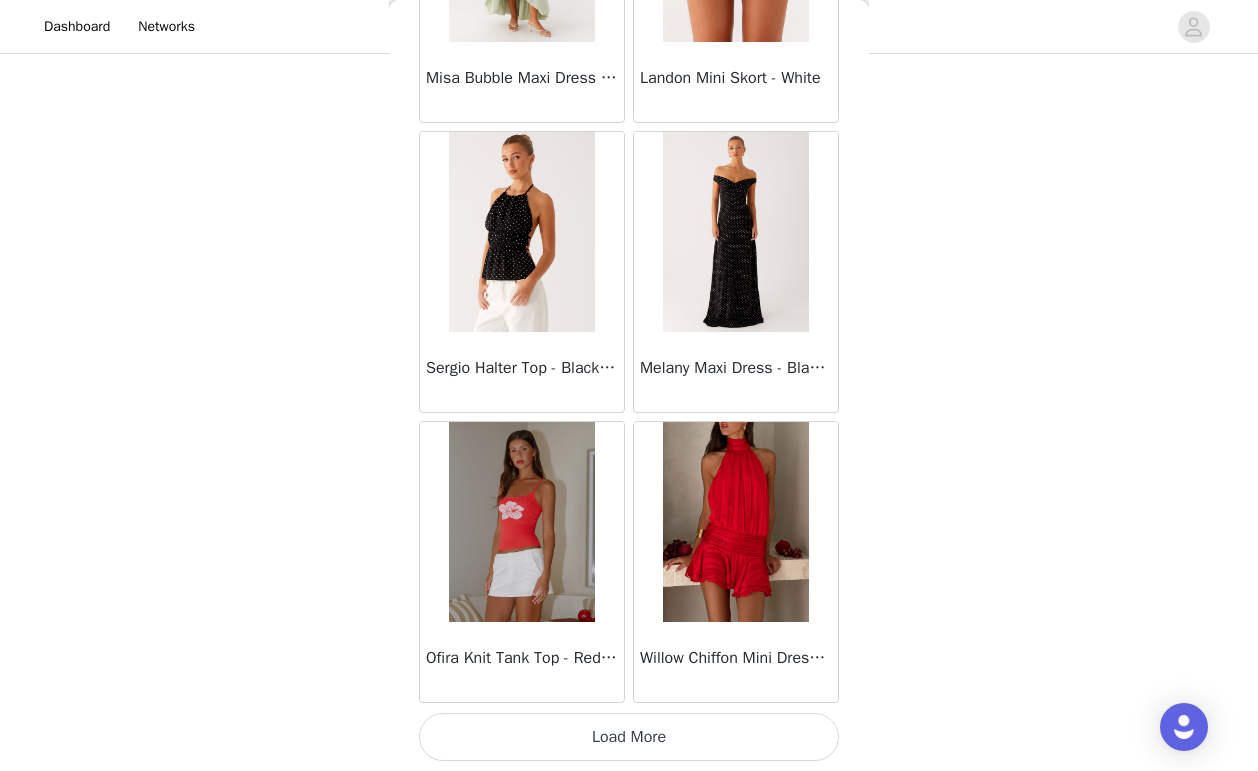 click on "Load More" at bounding box center [629, 737] 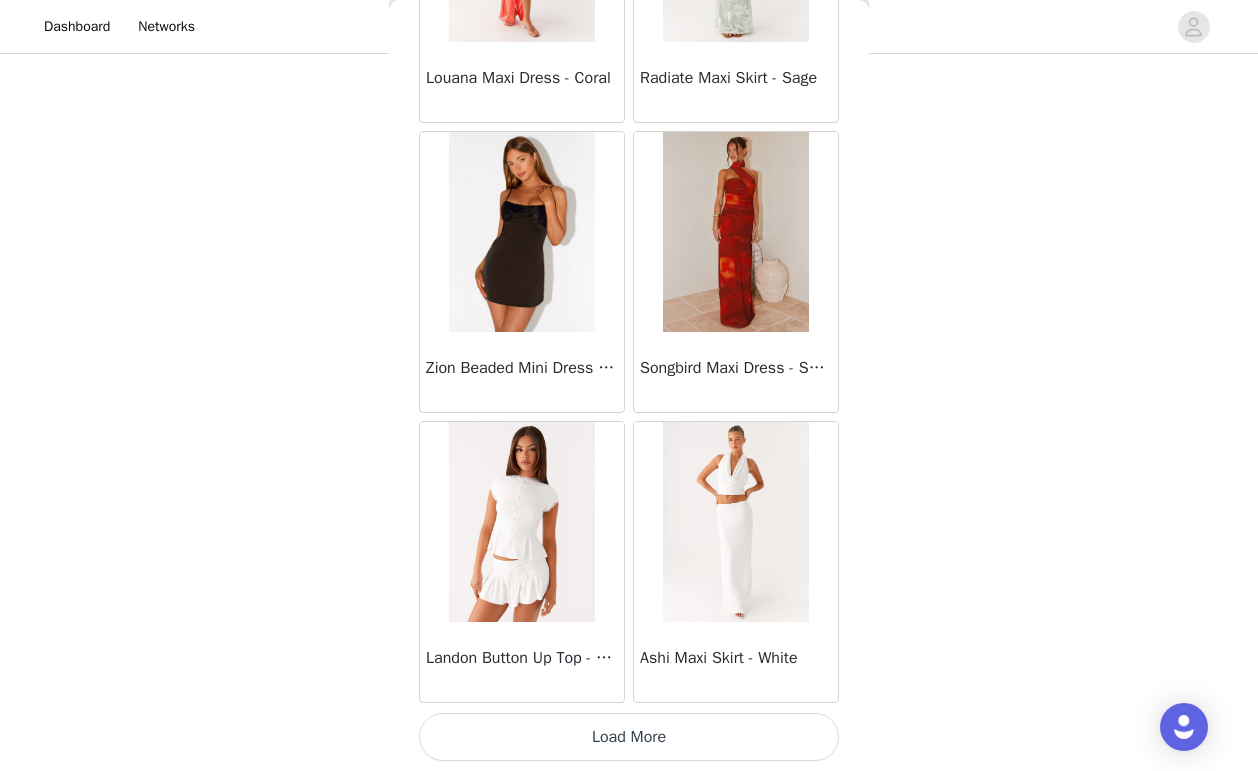 click on "Load More" at bounding box center [629, 737] 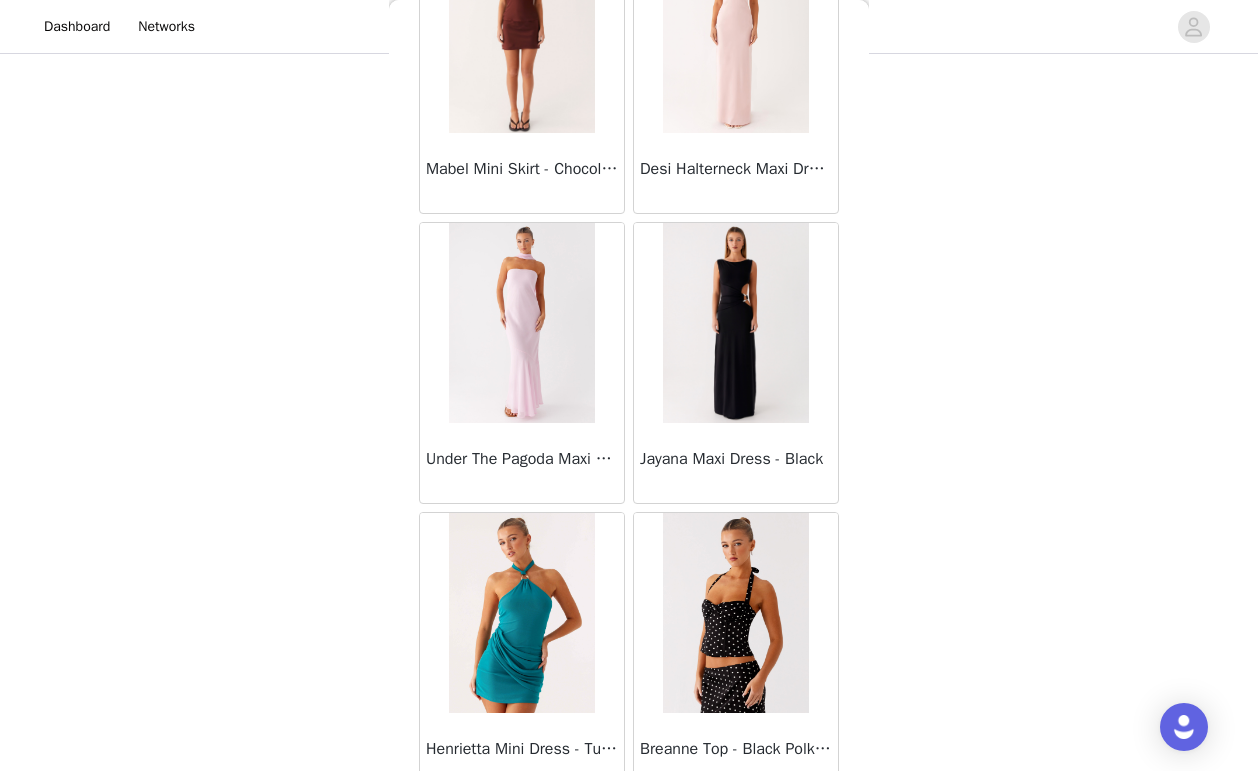 scroll, scrollTop: 60289, scrollLeft: 0, axis: vertical 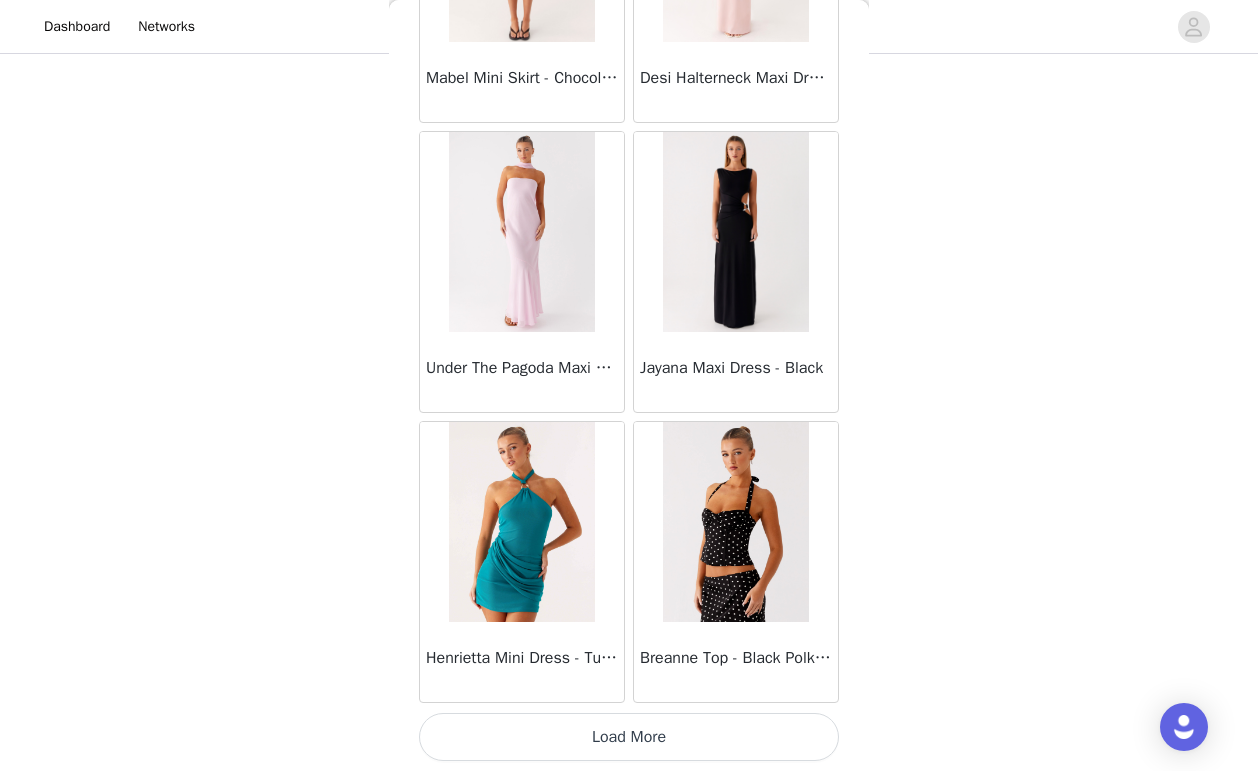 click on "Load More" at bounding box center [629, 737] 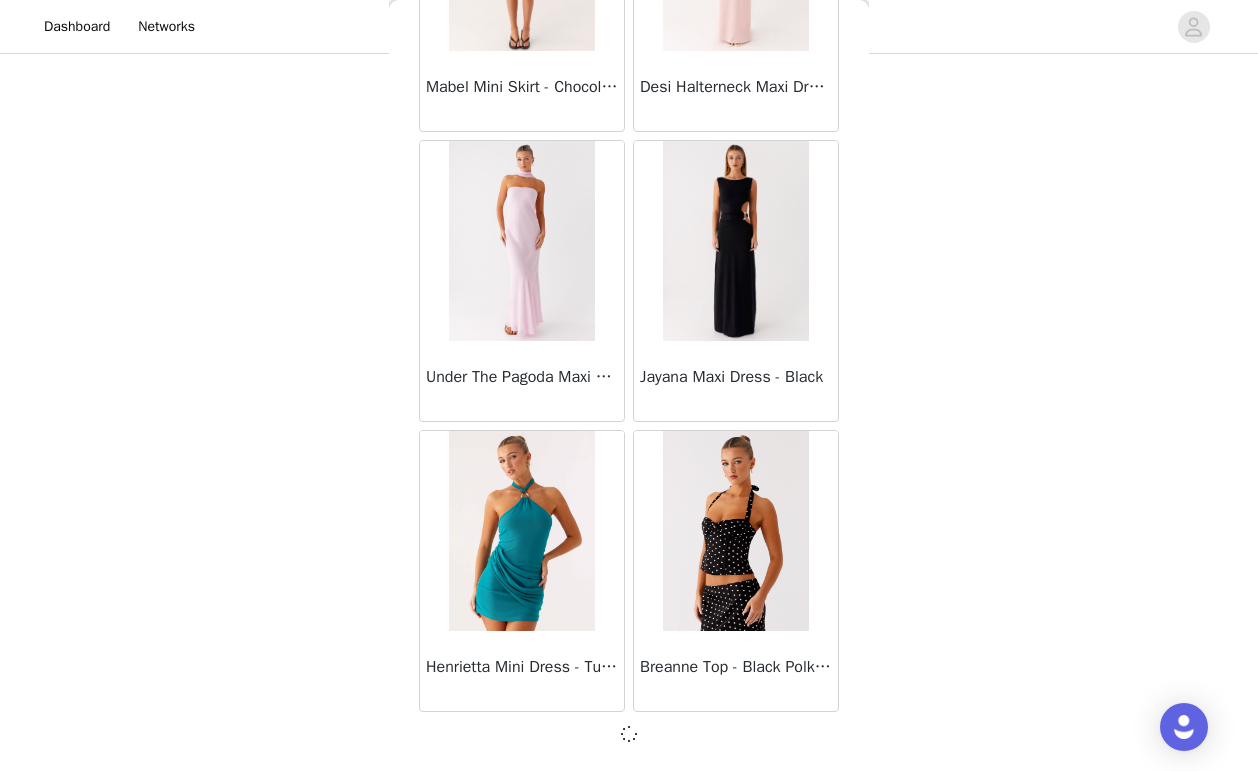scroll, scrollTop: 60280, scrollLeft: 0, axis: vertical 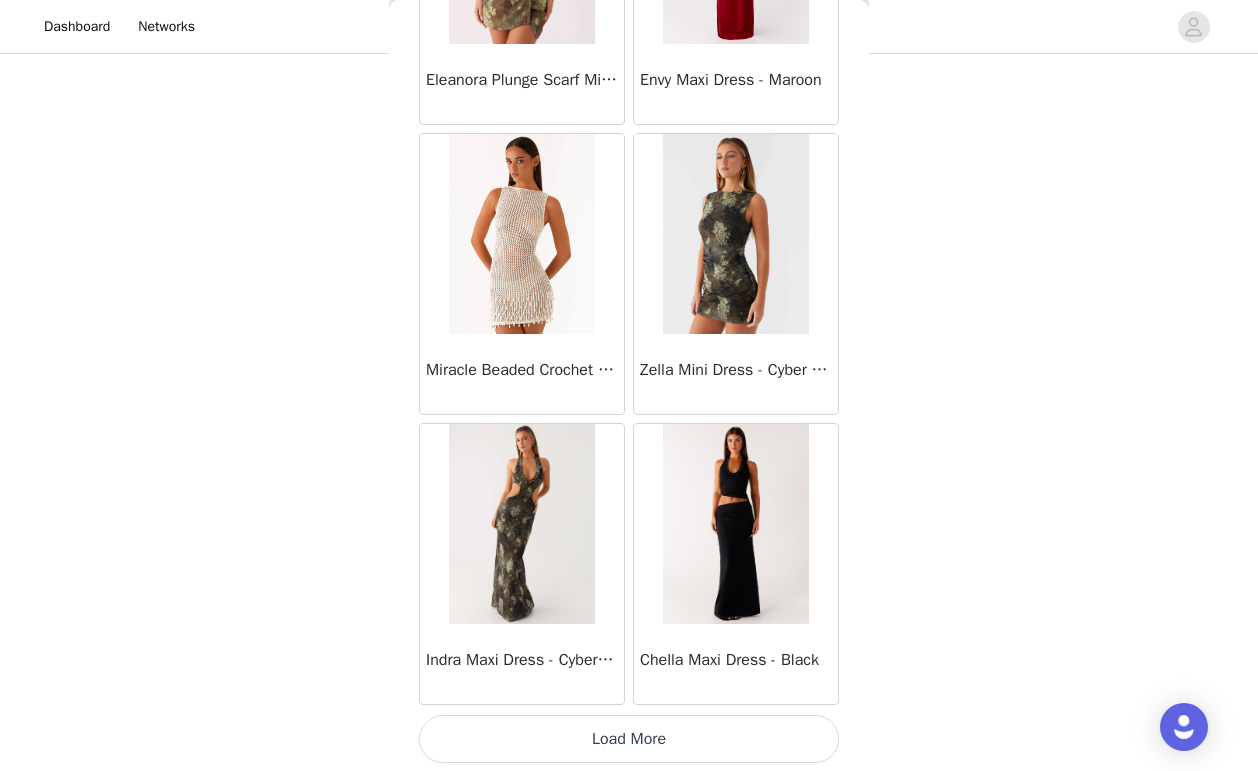 click on "Load More" at bounding box center (629, 739) 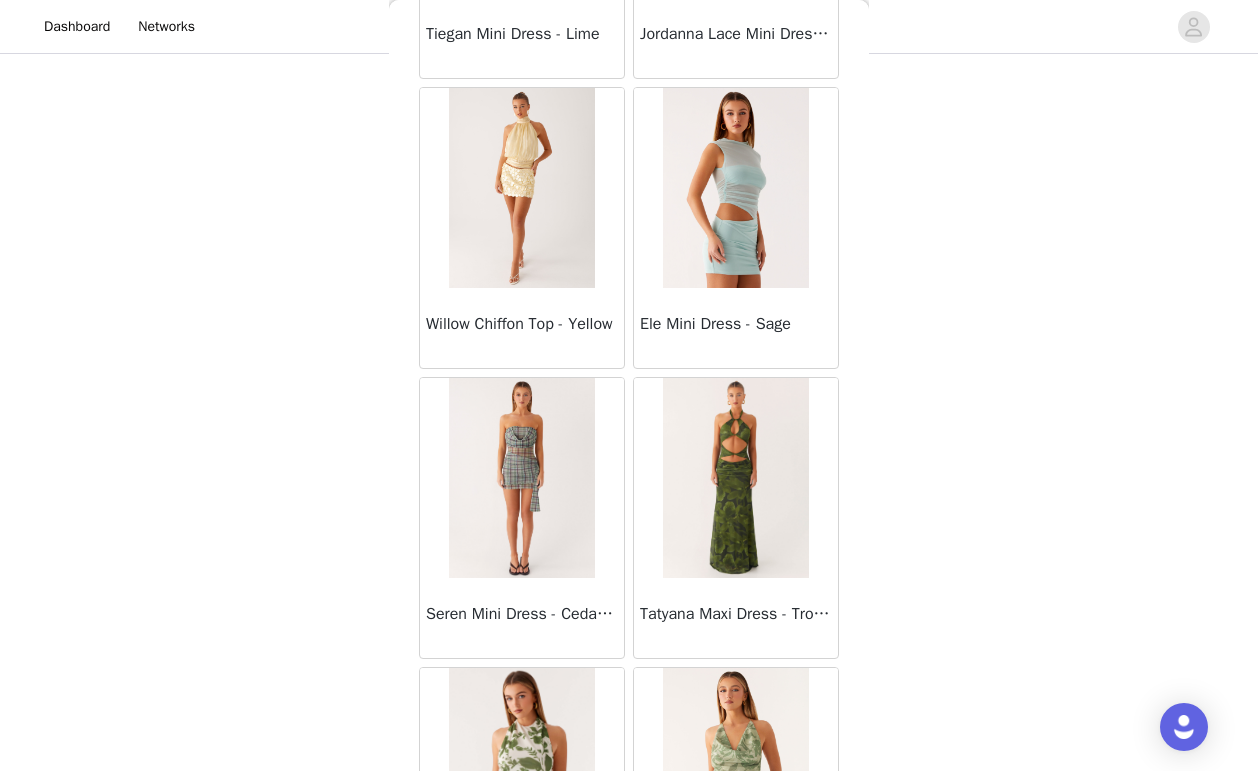 scroll, scrollTop: 65559, scrollLeft: 0, axis: vertical 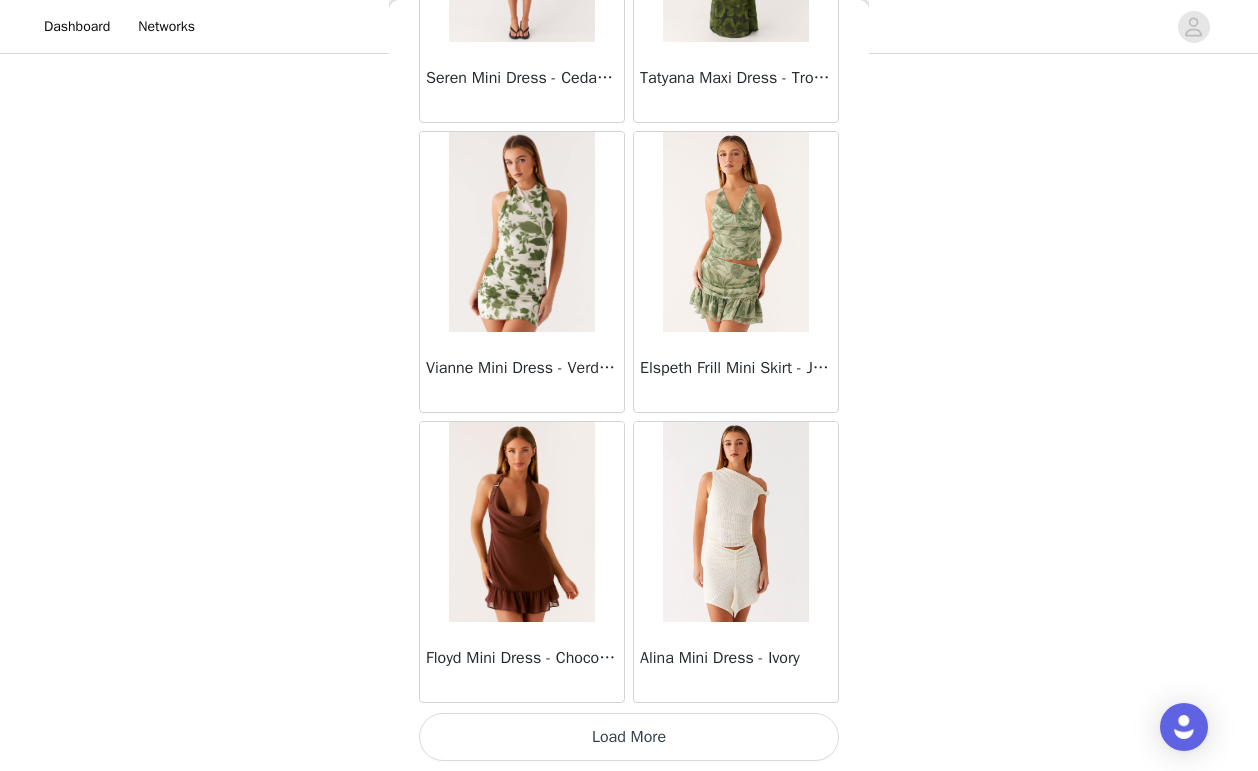 click on "Load More" at bounding box center (629, 737) 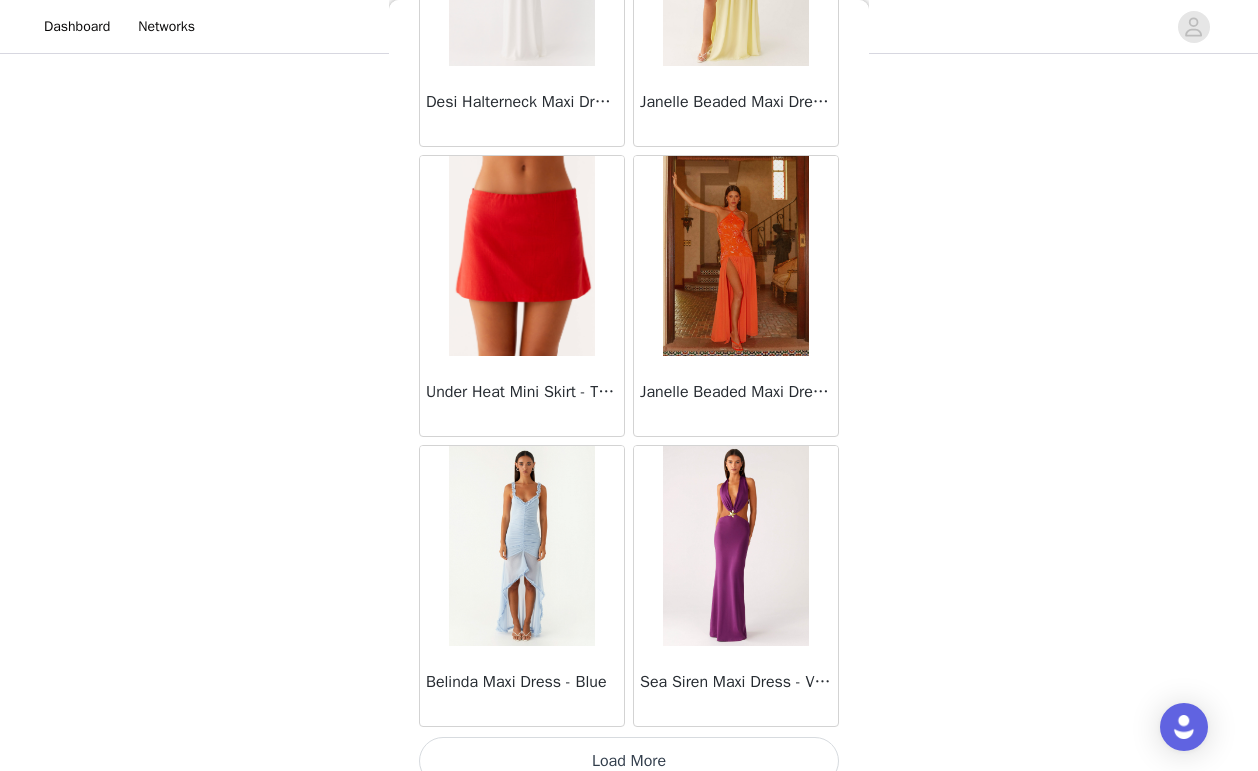 scroll, scrollTop: 68989, scrollLeft: 0, axis: vertical 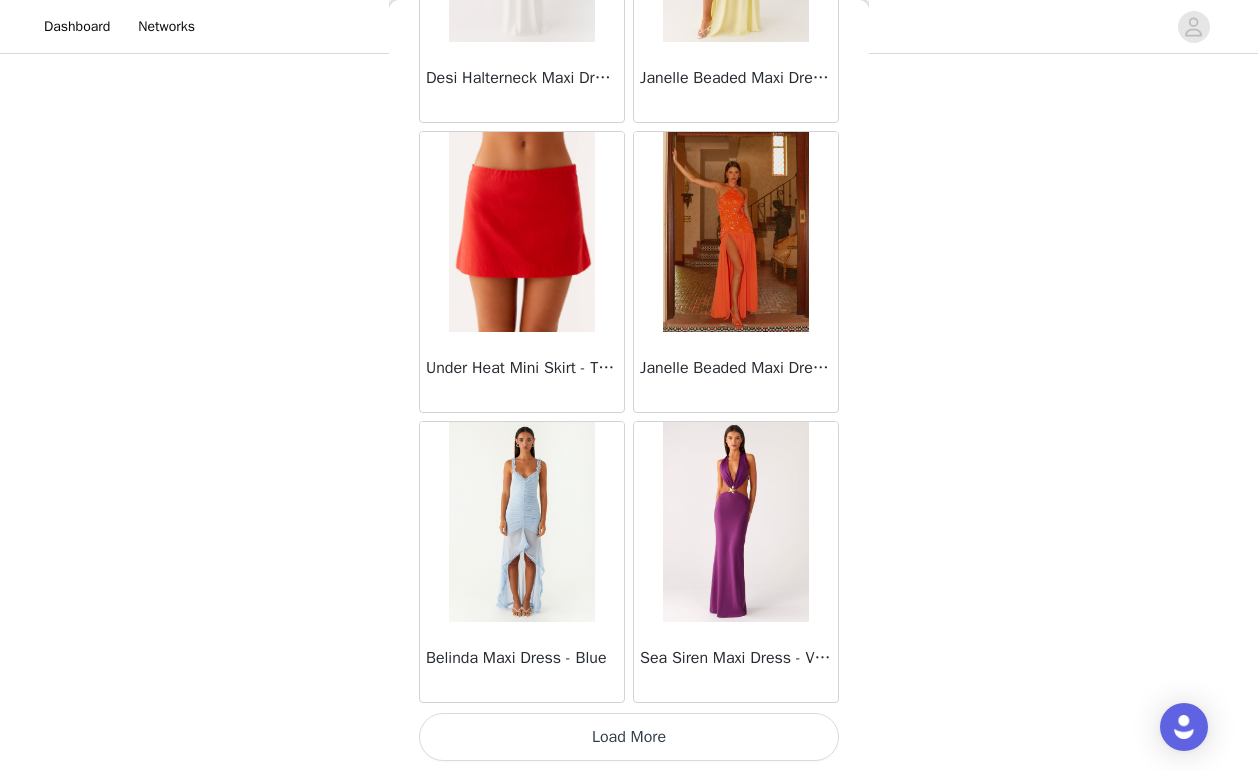 click on "Load More" at bounding box center [629, 737] 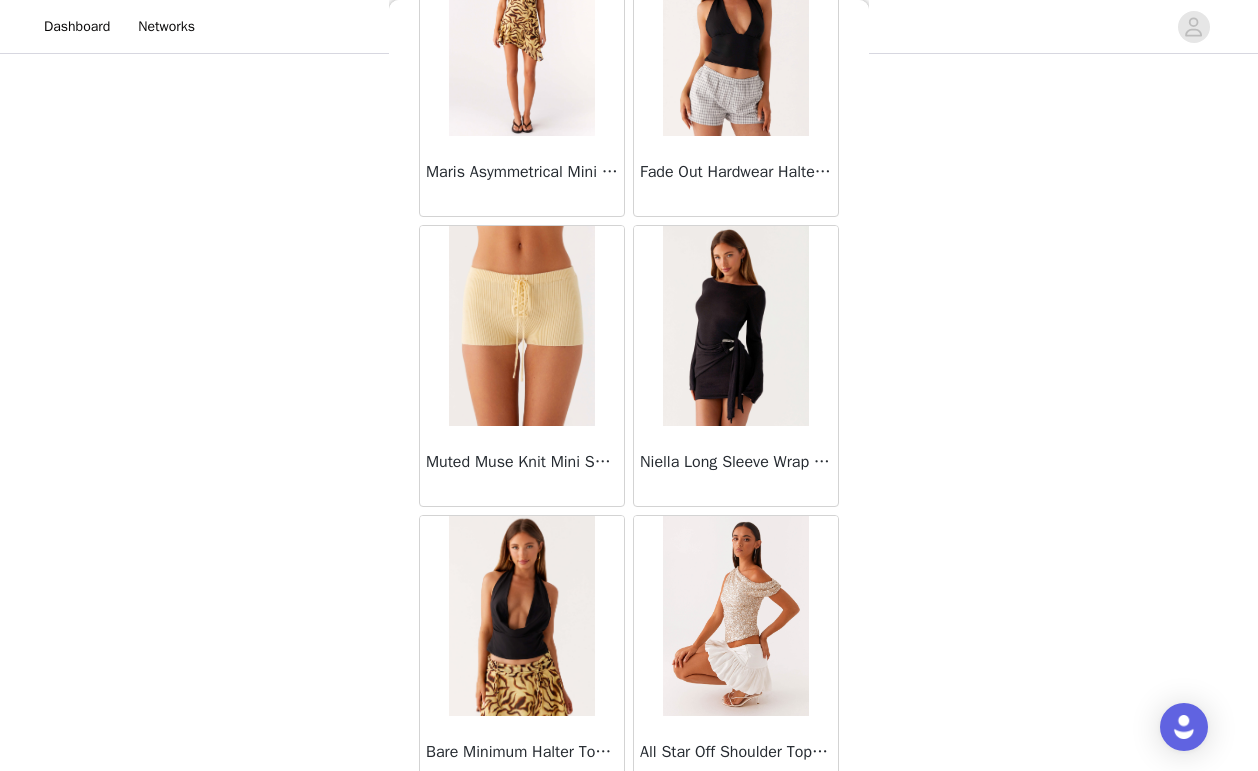 scroll, scrollTop: 71835, scrollLeft: 0, axis: vertical 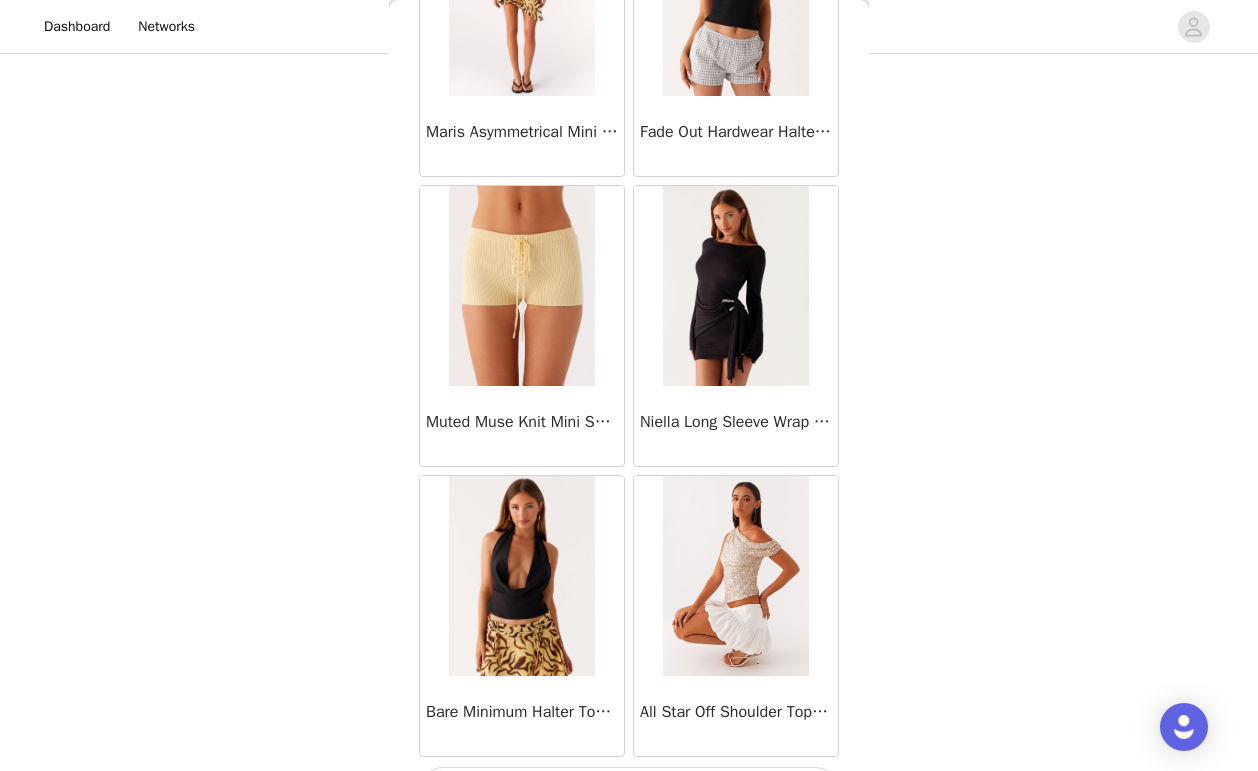 click at bounding box center (735, 286) 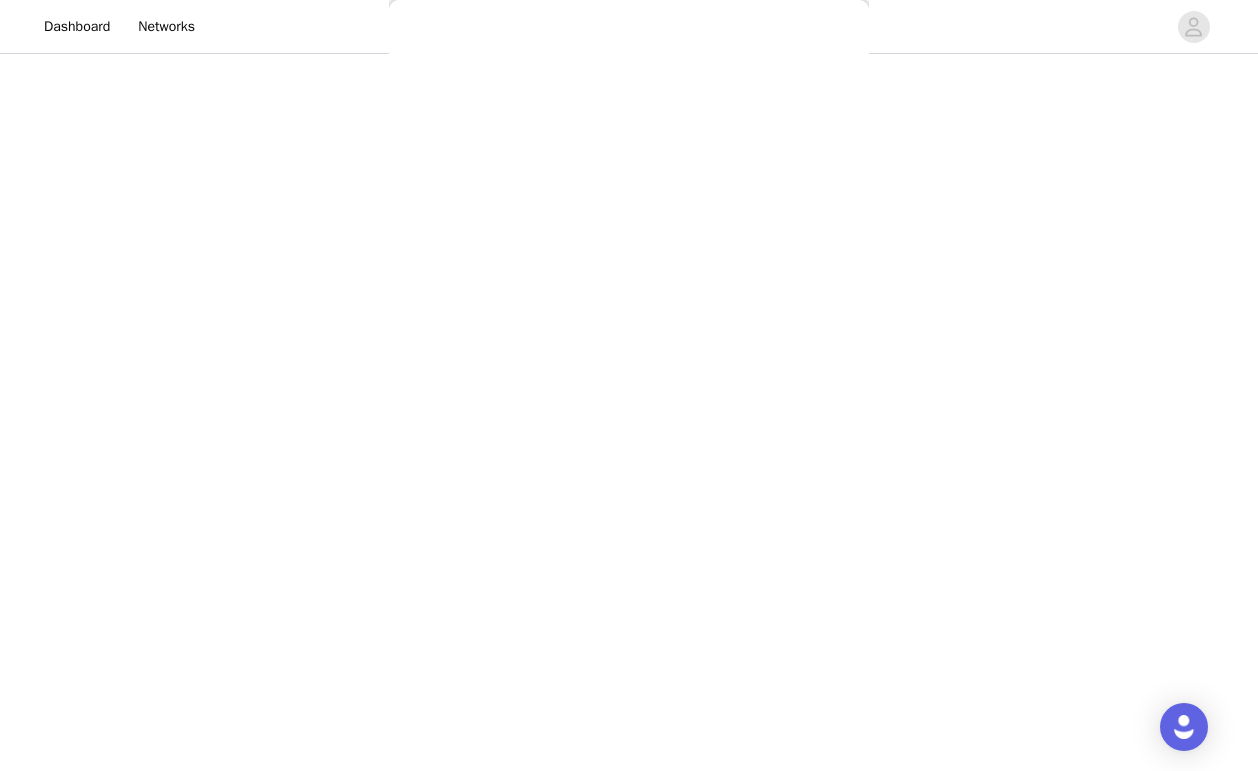 scroll, scrollTop: 0, scrollLeft: 0, axis: both 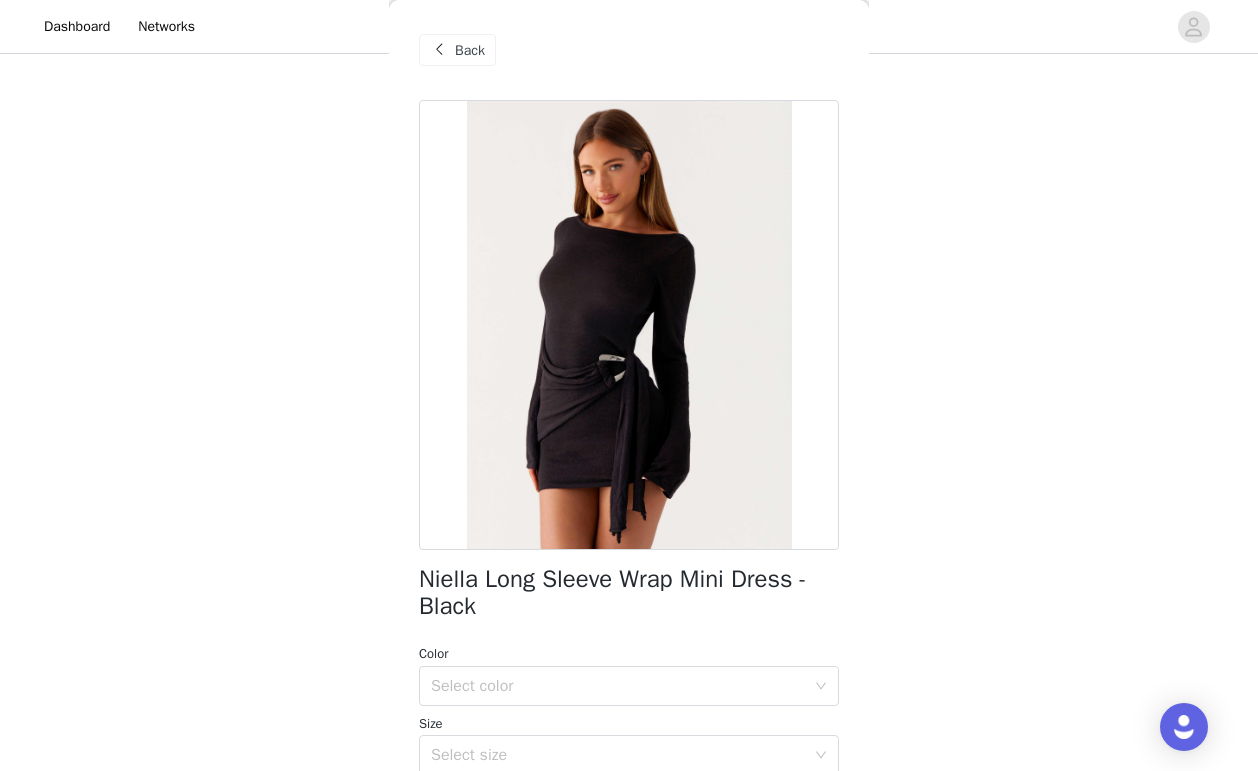 click at bounding box center (629, 325) 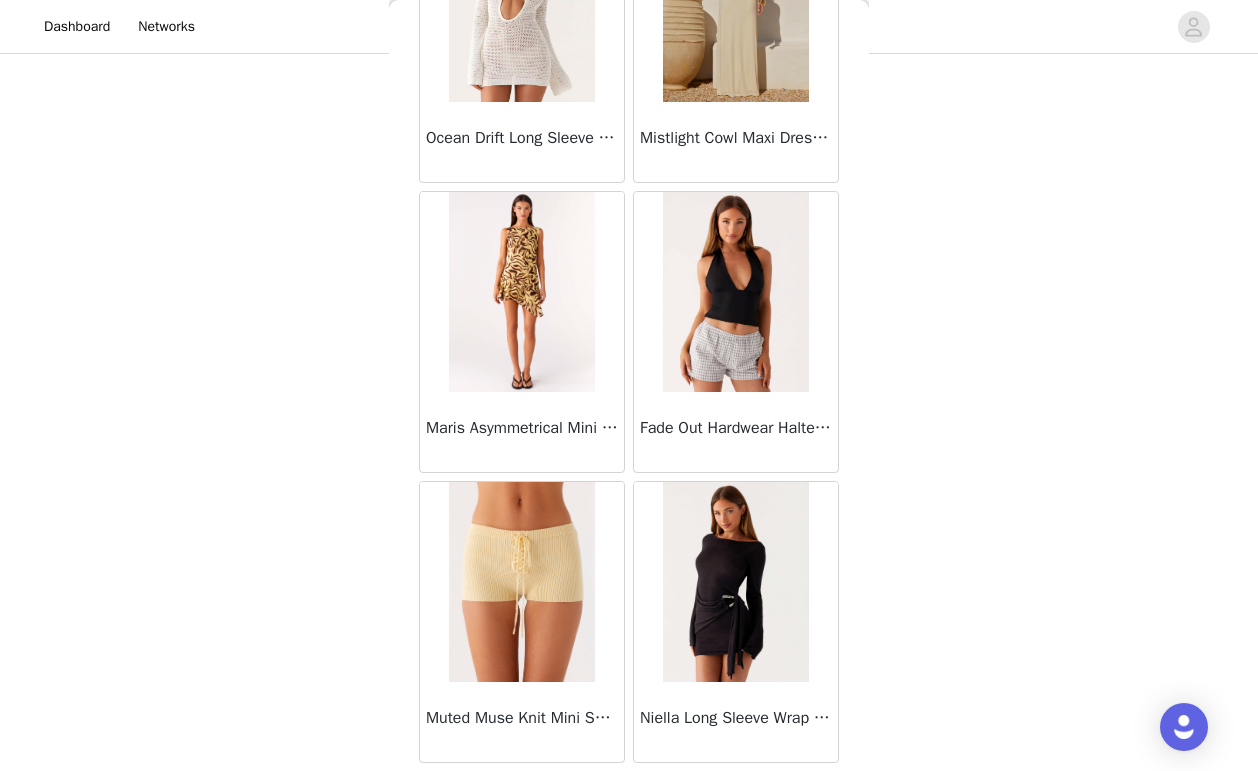 scroll, scrollTop: 71889, scrollLeft: 0, axis: vertical 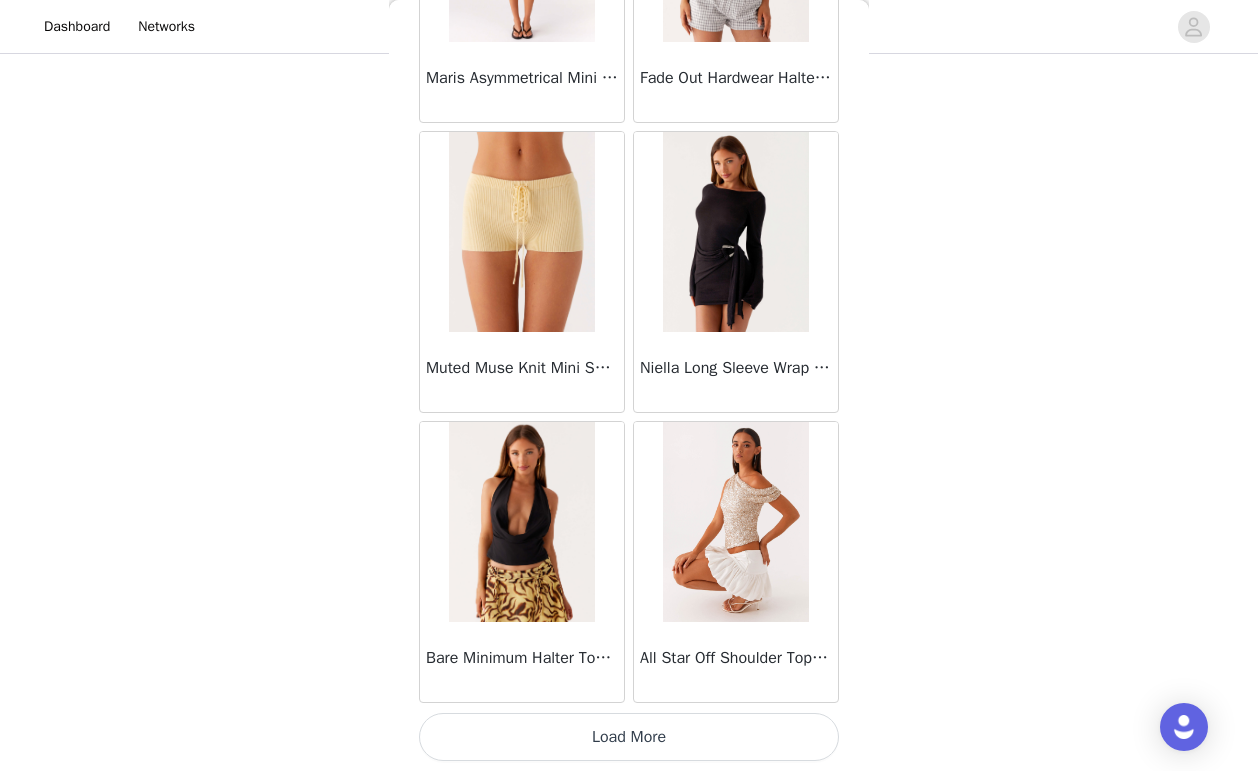 click on "Load More" at bounding box center [629, 737] 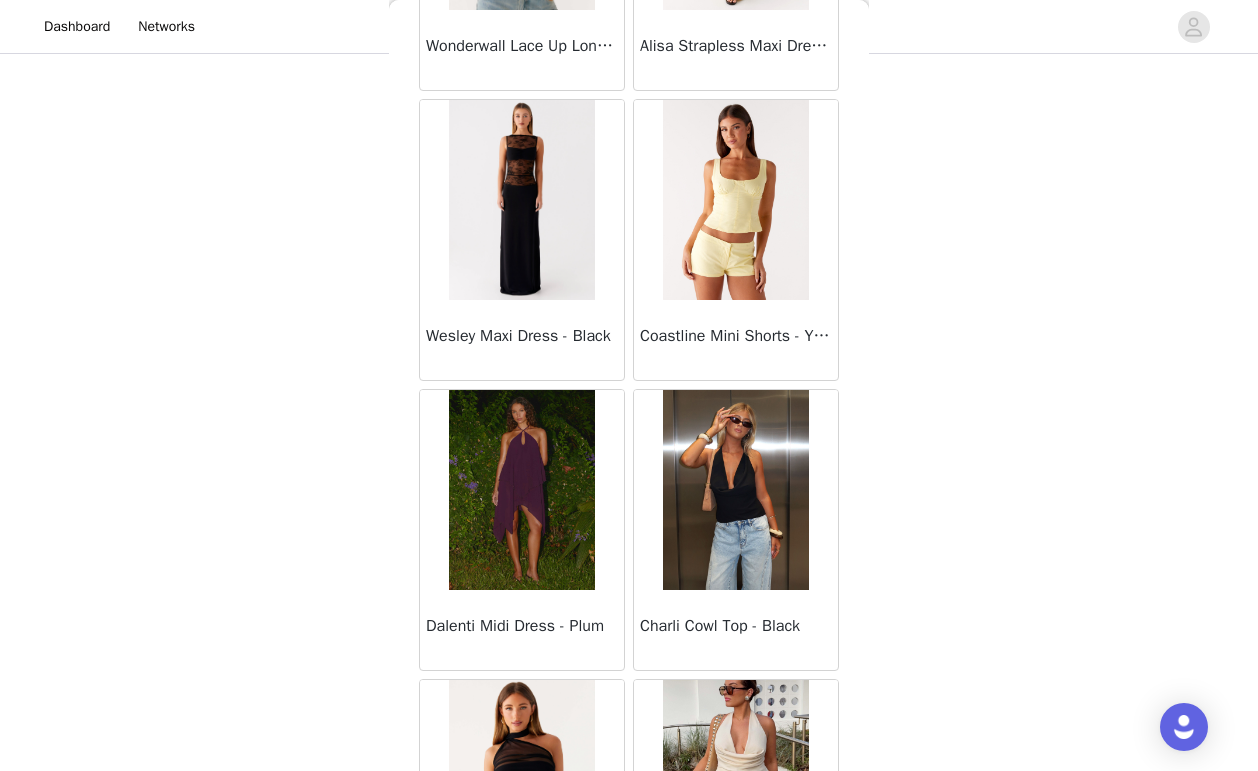 scroll, scrollTop: 74789, scrollLeft: 0, axis: vertical 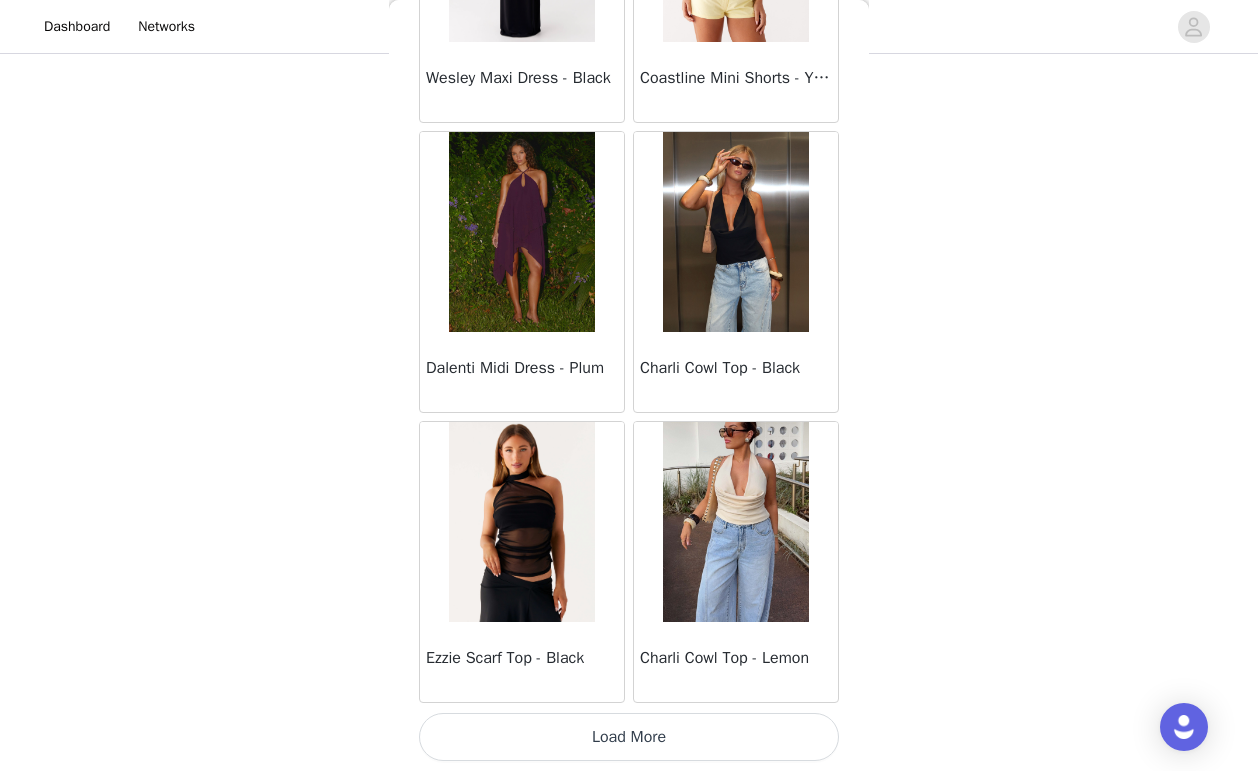 click on "Load More" at bounding box center (629, 737) 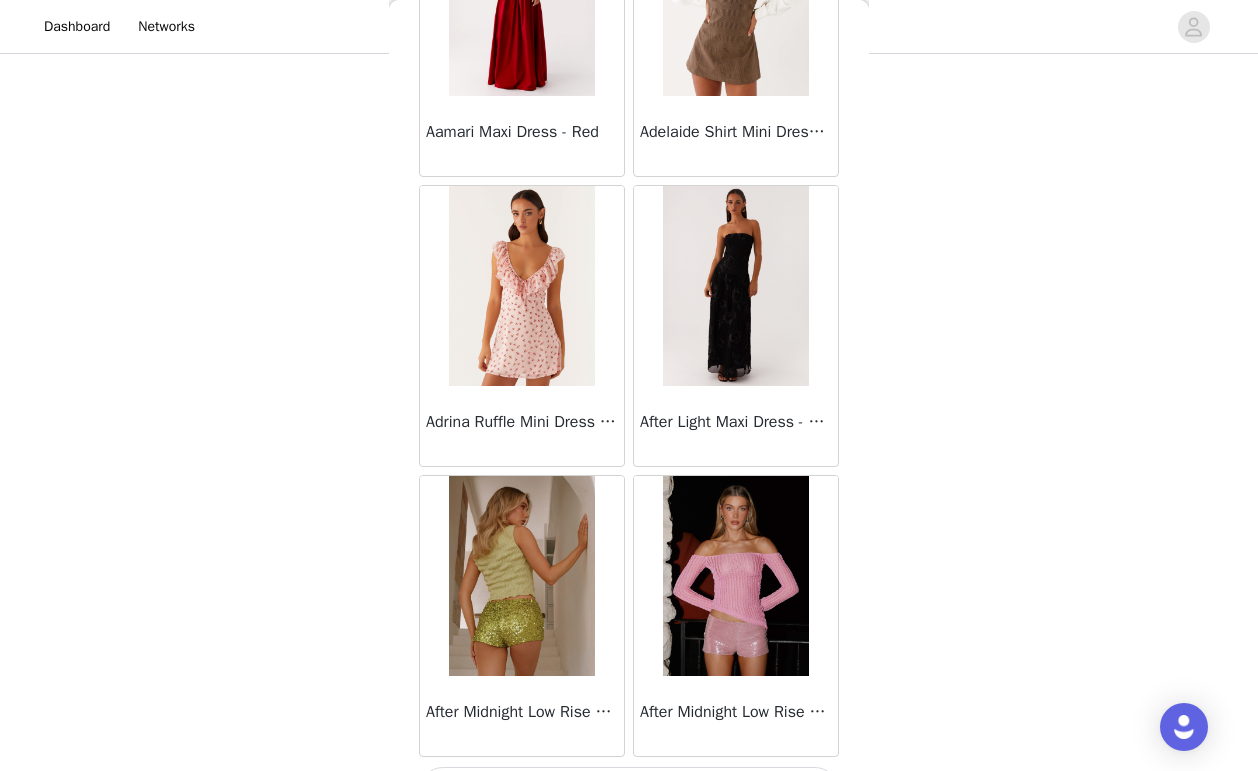 scroll, scrollTop: 77689, scrollLeft: 0, axis: vertical 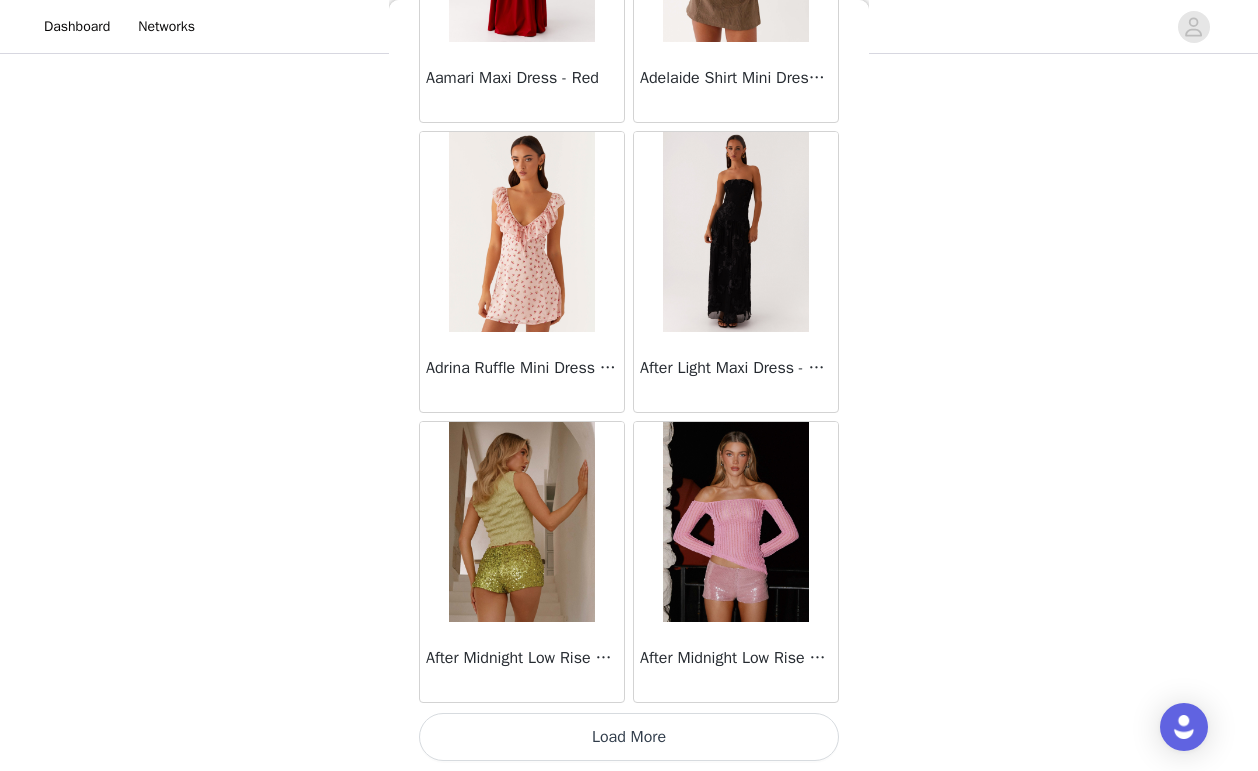 click on "Load More" at bounding box center [629, 737] 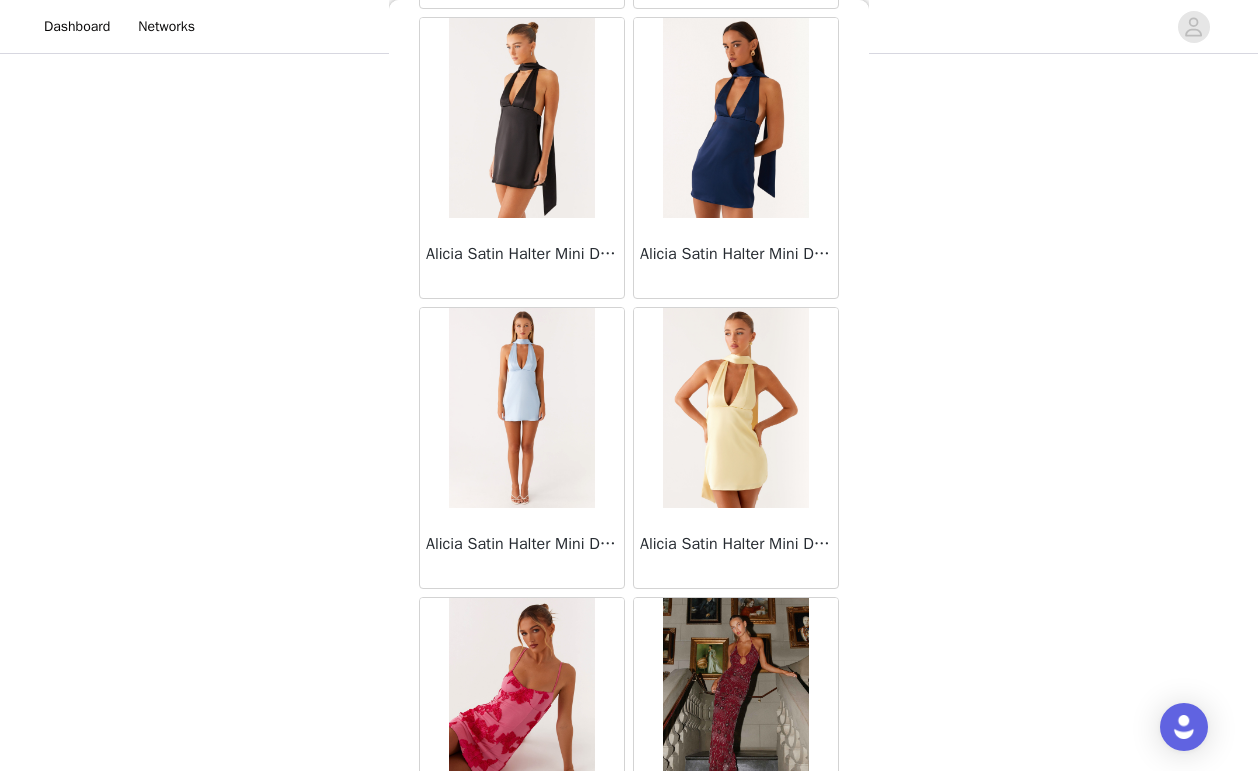 scroll, scrollTop: 80589, scrollLeft: 0, axis: vertical 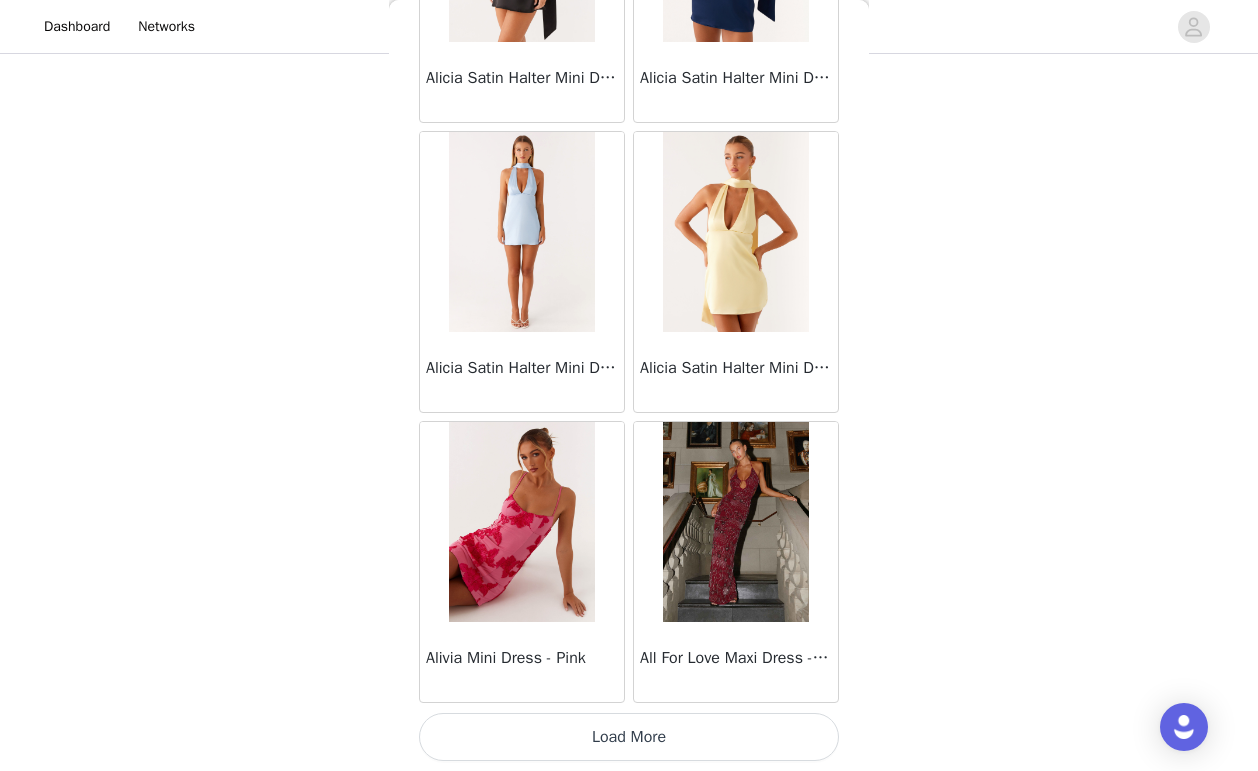 click on "Load More" at bounding box center [629, 737] 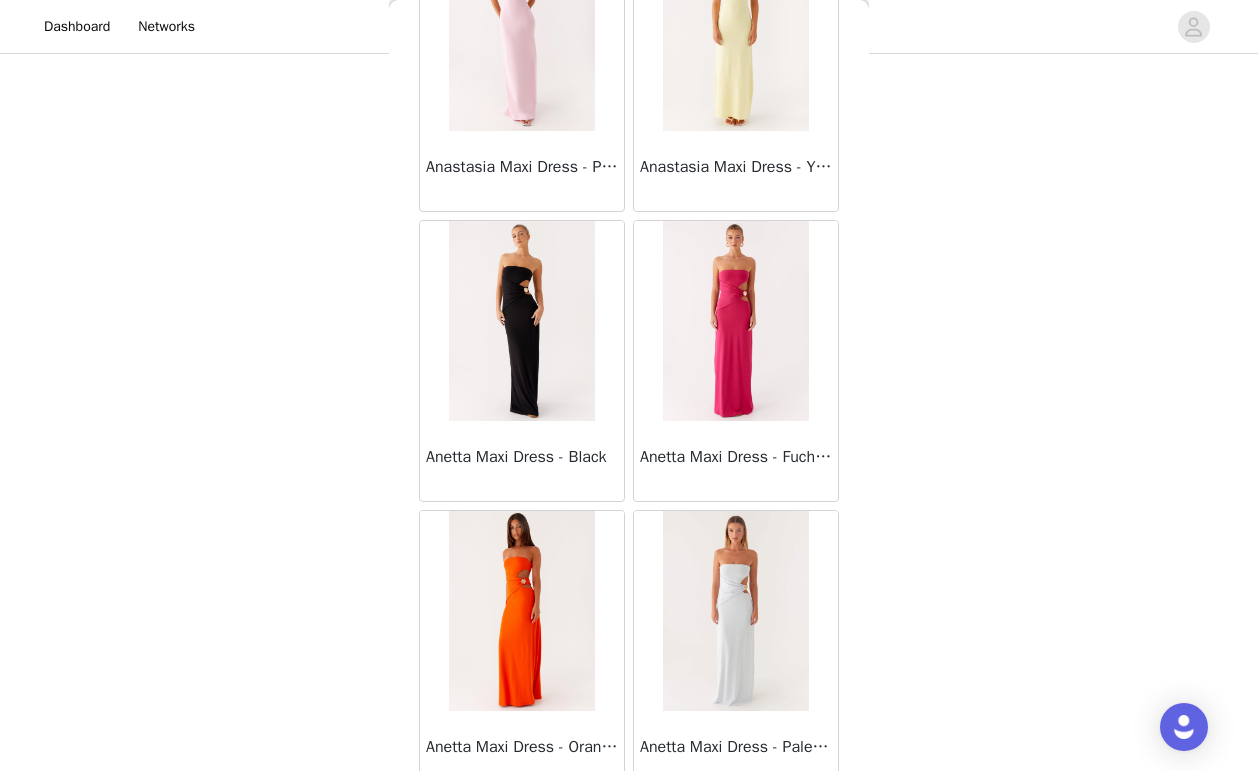 scroll, scrollTop: 83489, scrollLeft: 0, axis: vertical 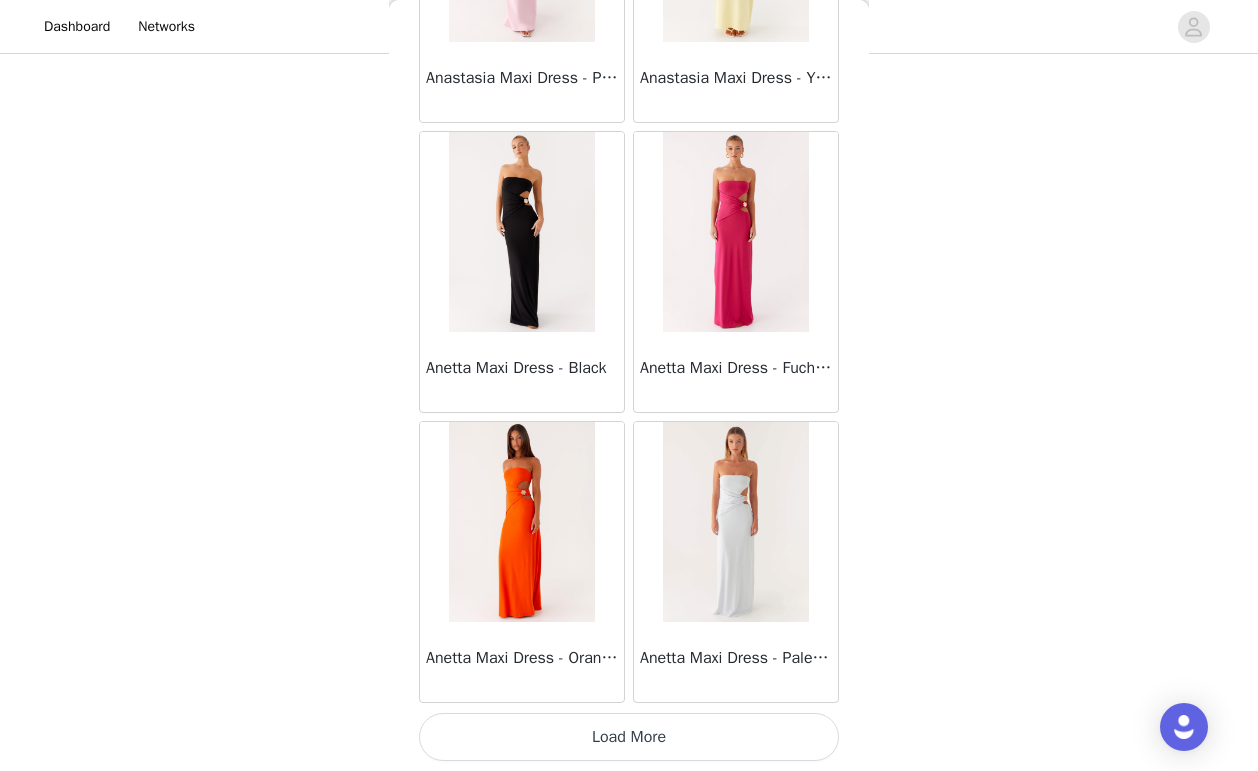 click on "Load More" at bounding box center (629, 737) 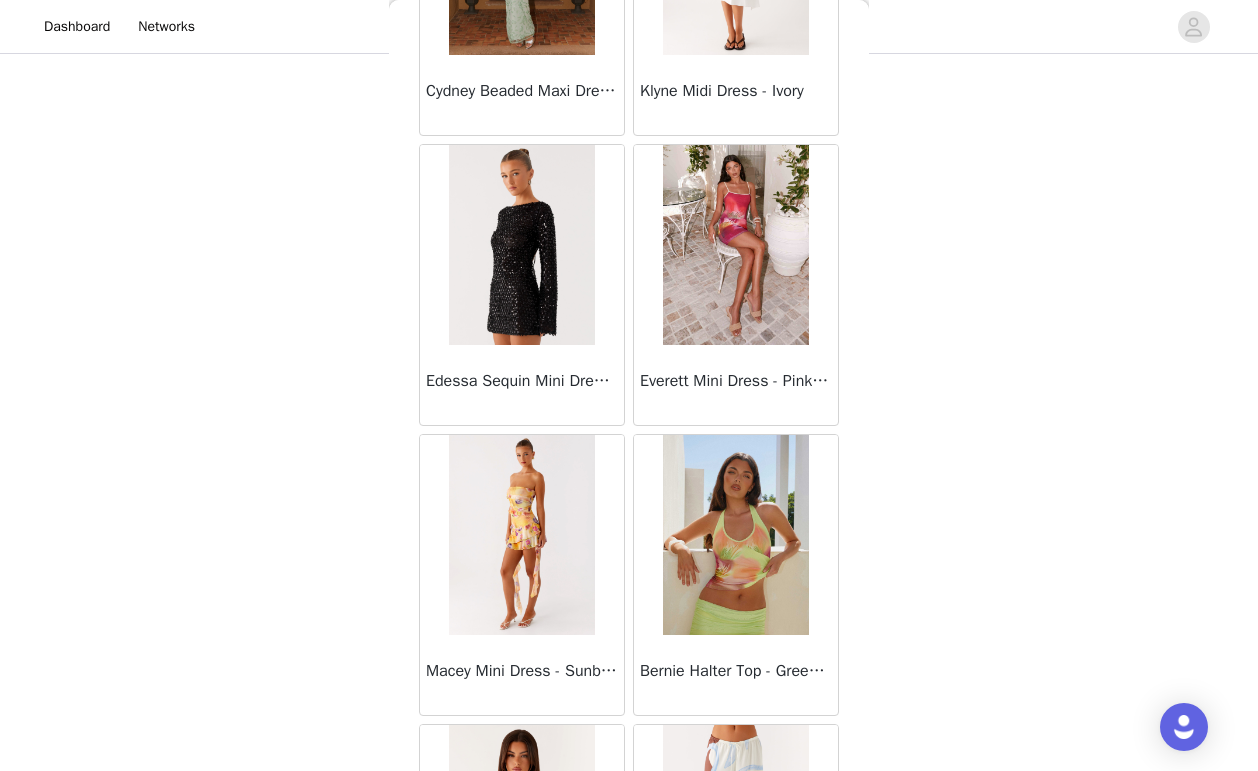 scroll, scrollTop: 50104, scrollLeft: 0, axis: vertical 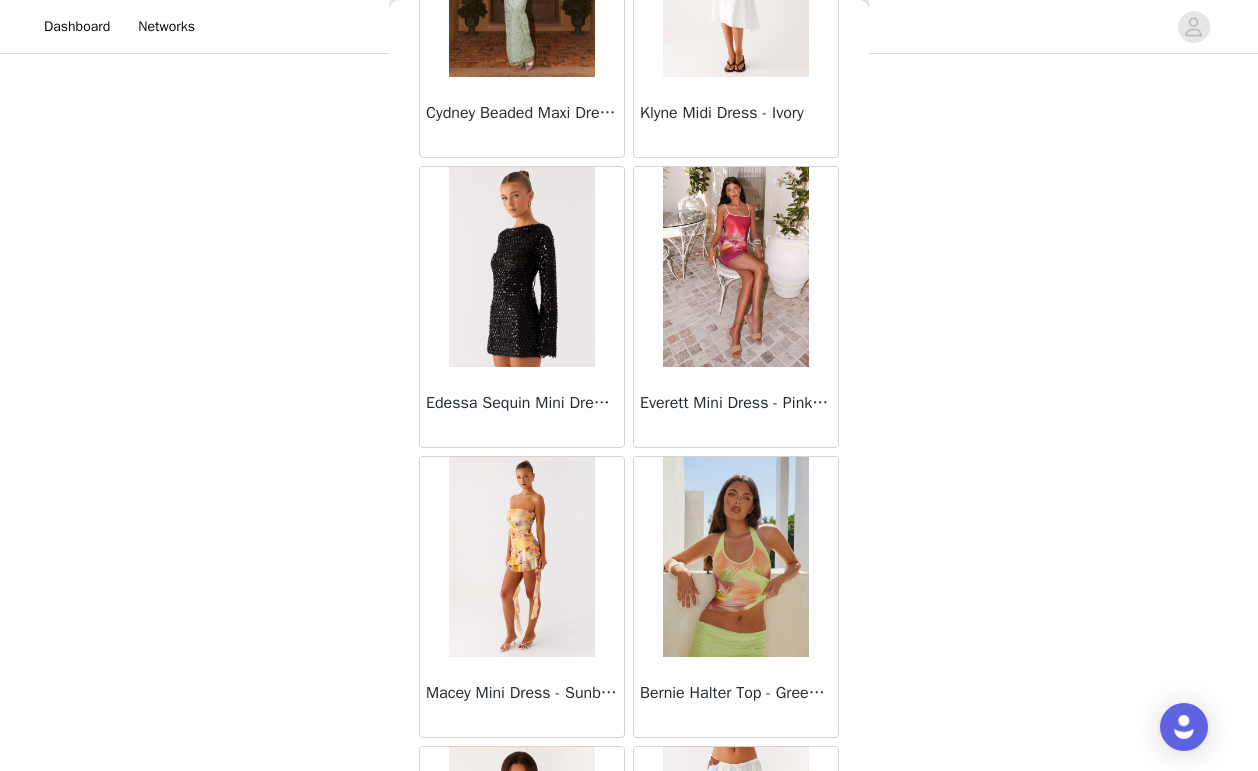 click on "Edessa Sequin Mini Dress - Black" at bounding box center (522, 403) 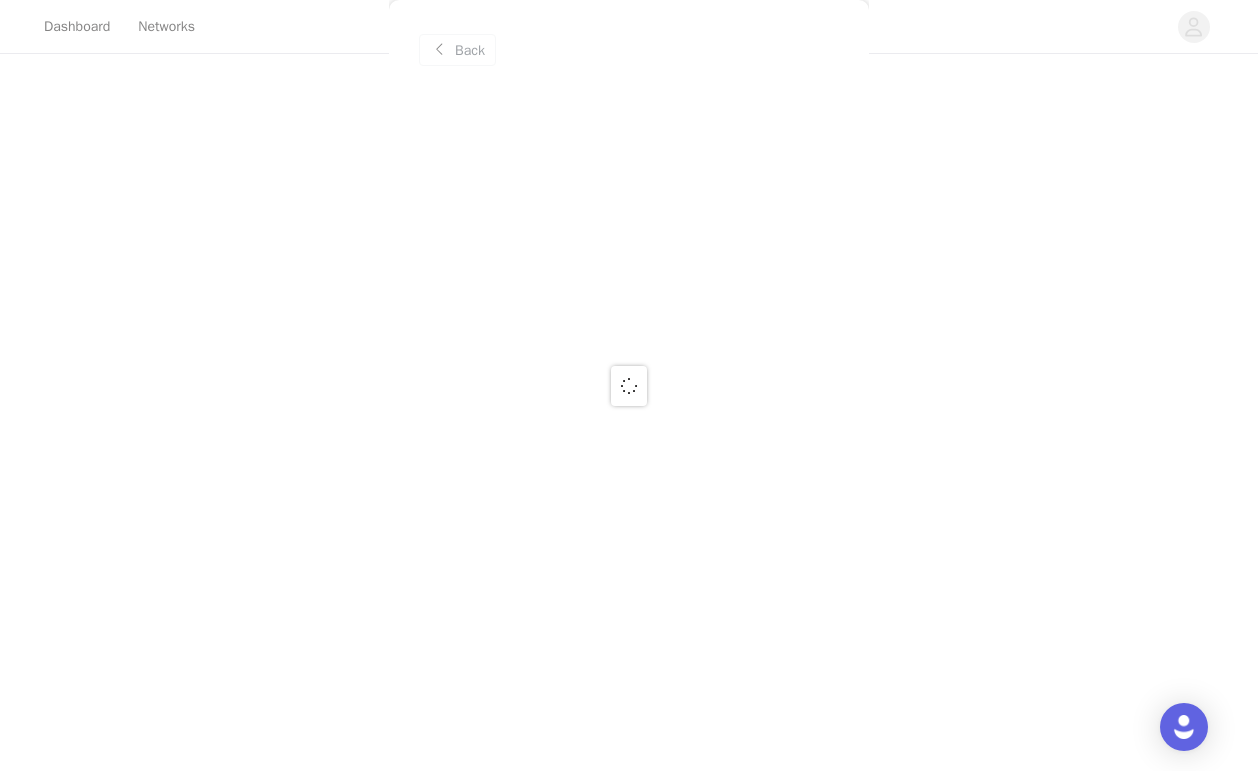 scroll, scrollTop: 0, scrollLeft: 0, axis: both 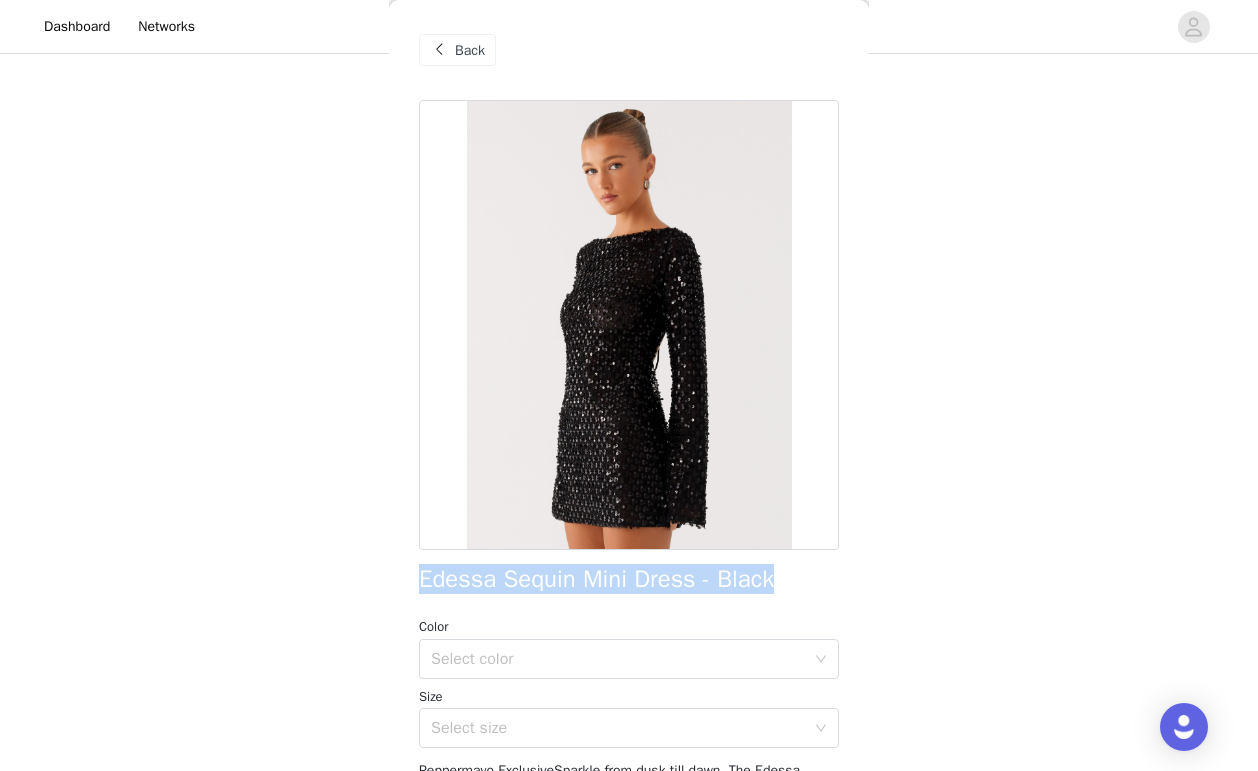 drag, startPoint x: 797, startPoint y: 574, endPoint x: 423, endPoint y: 567, distance: 374.0655 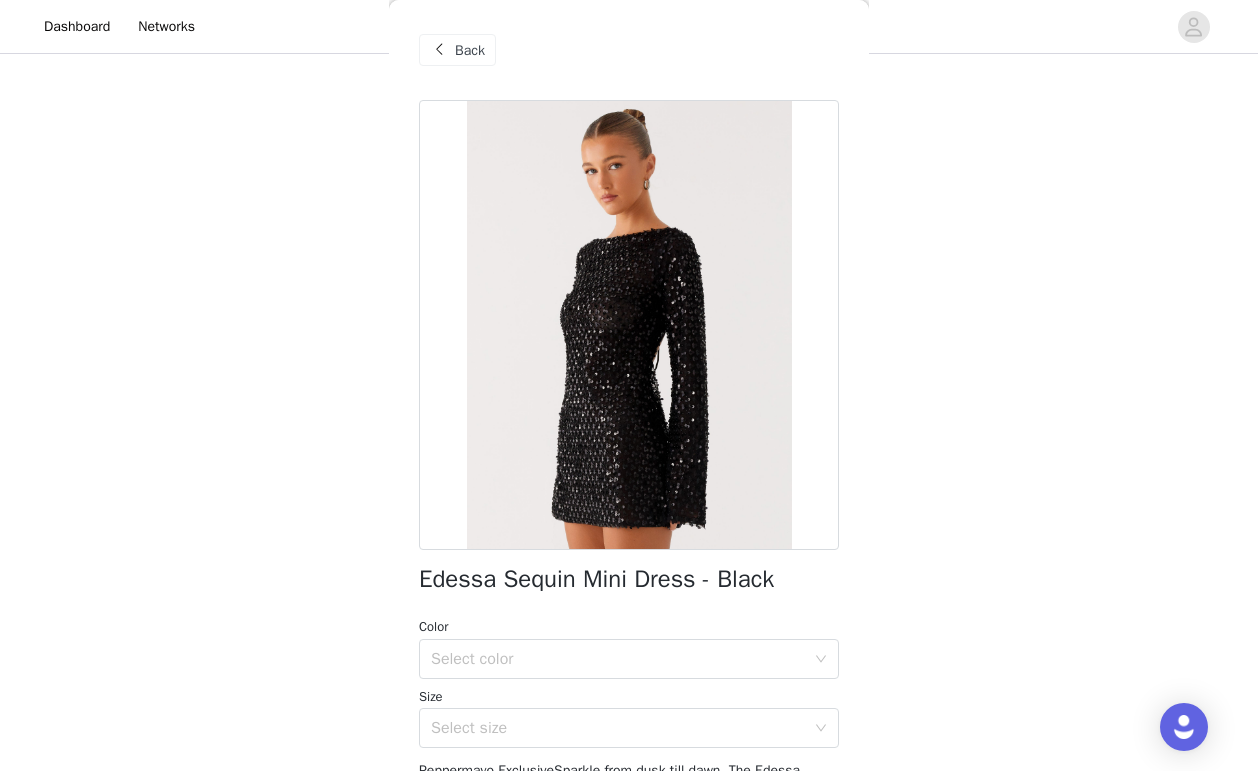 click at bounding box center [439, 50] 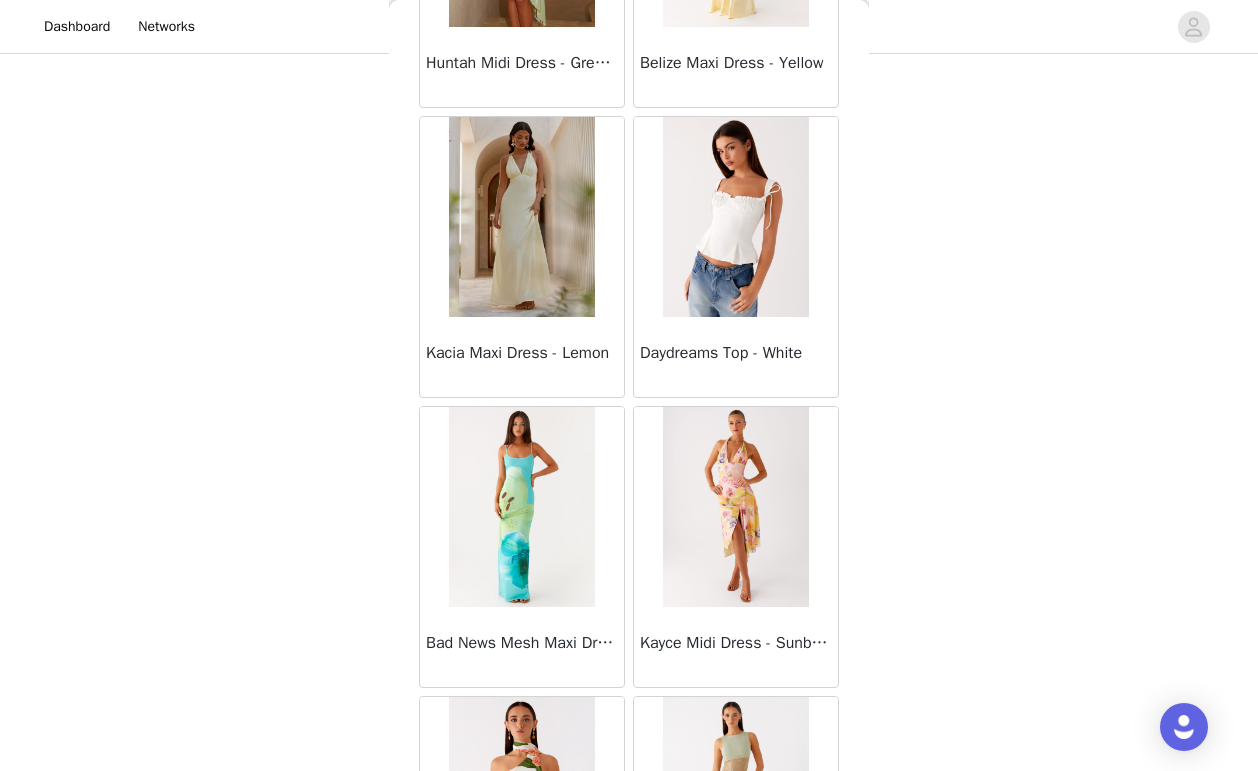 scroll, scrollTop: 40298, scrollLeft: 0, axis: vertical 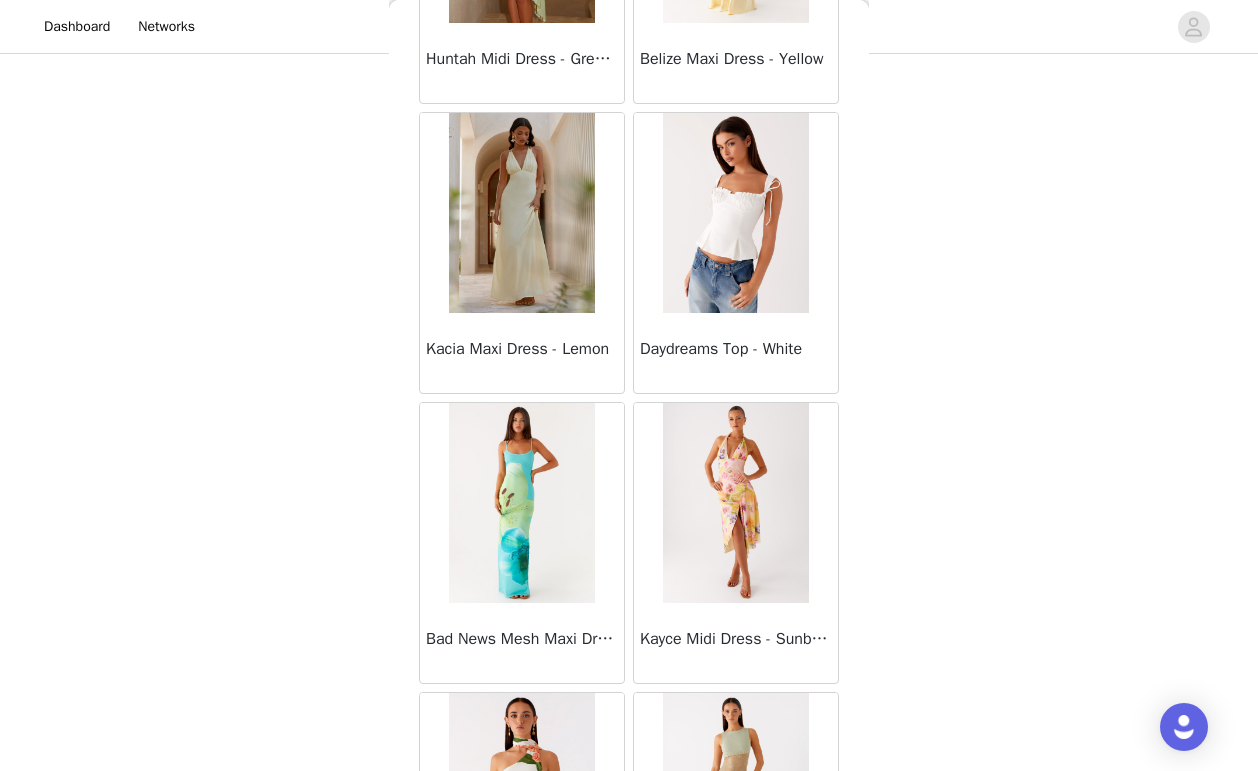 click at bounding box center [735, 503] 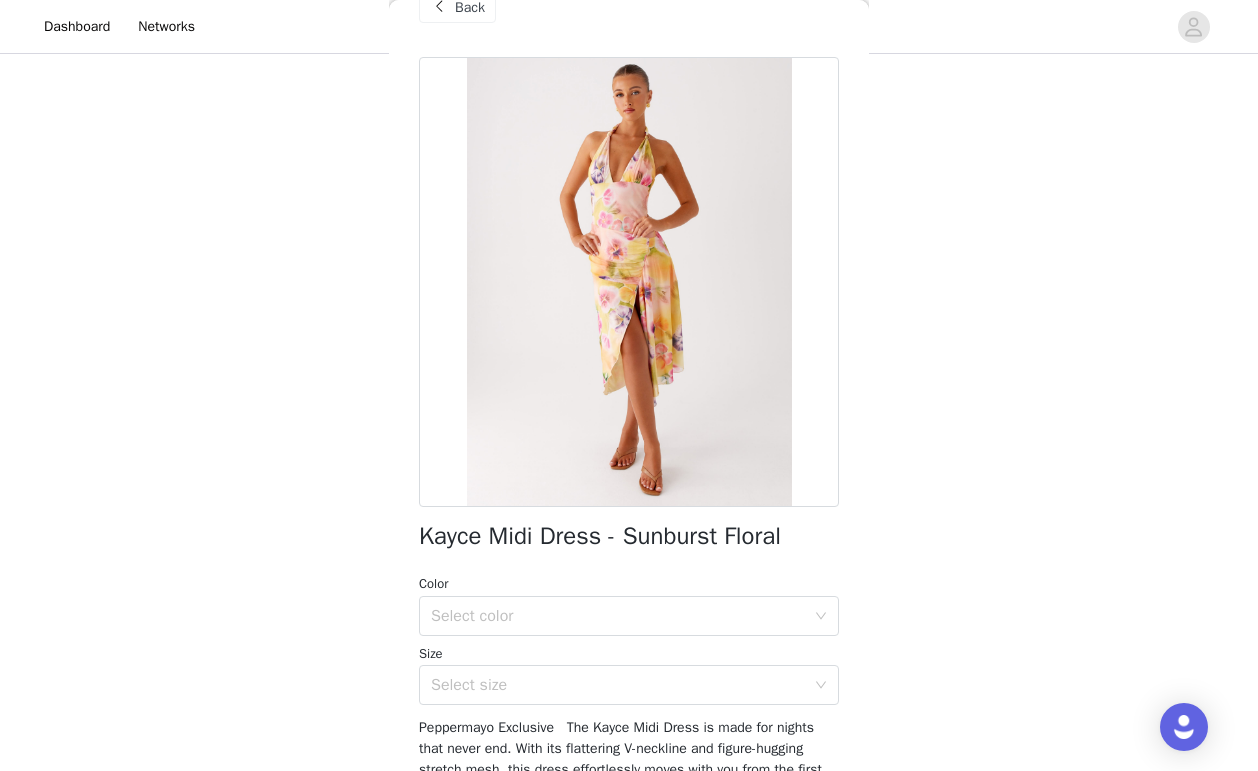 scroll, scrollTop: 0, scrollLeft: 0, axis: both 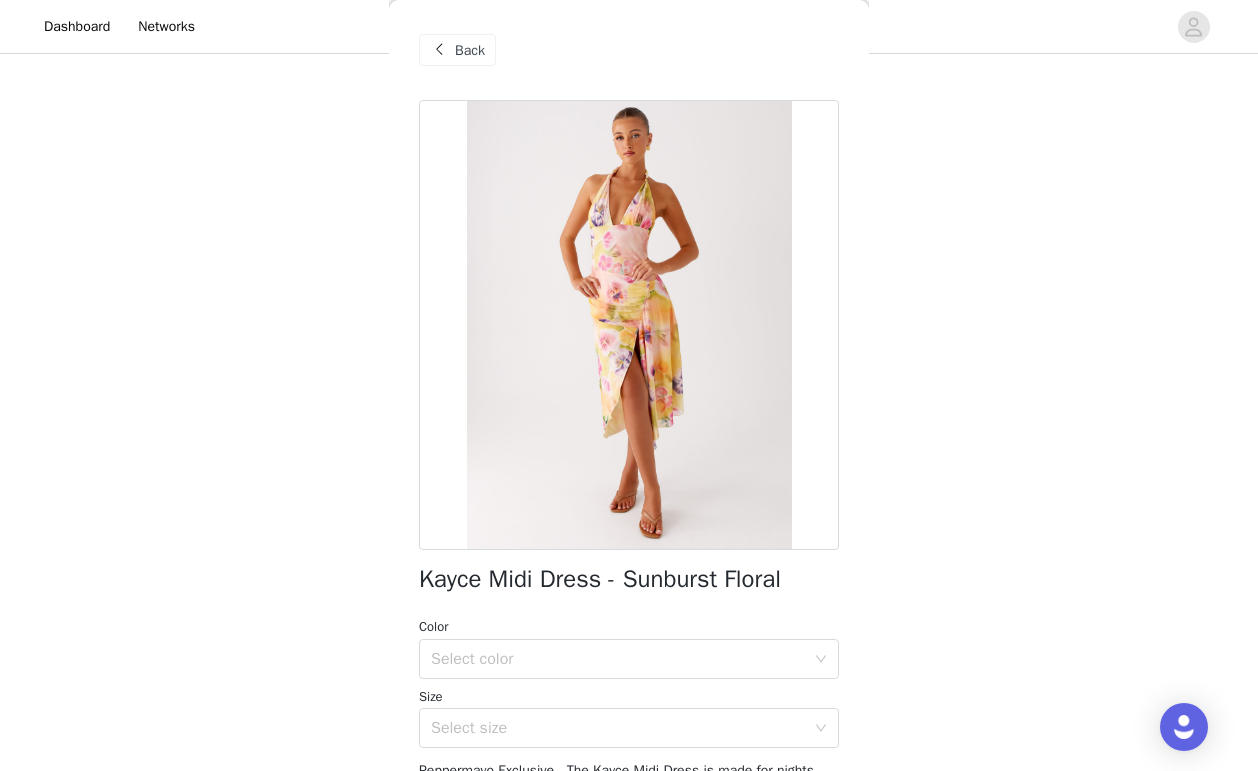 click on "Back" at bounding box center [470, 50] 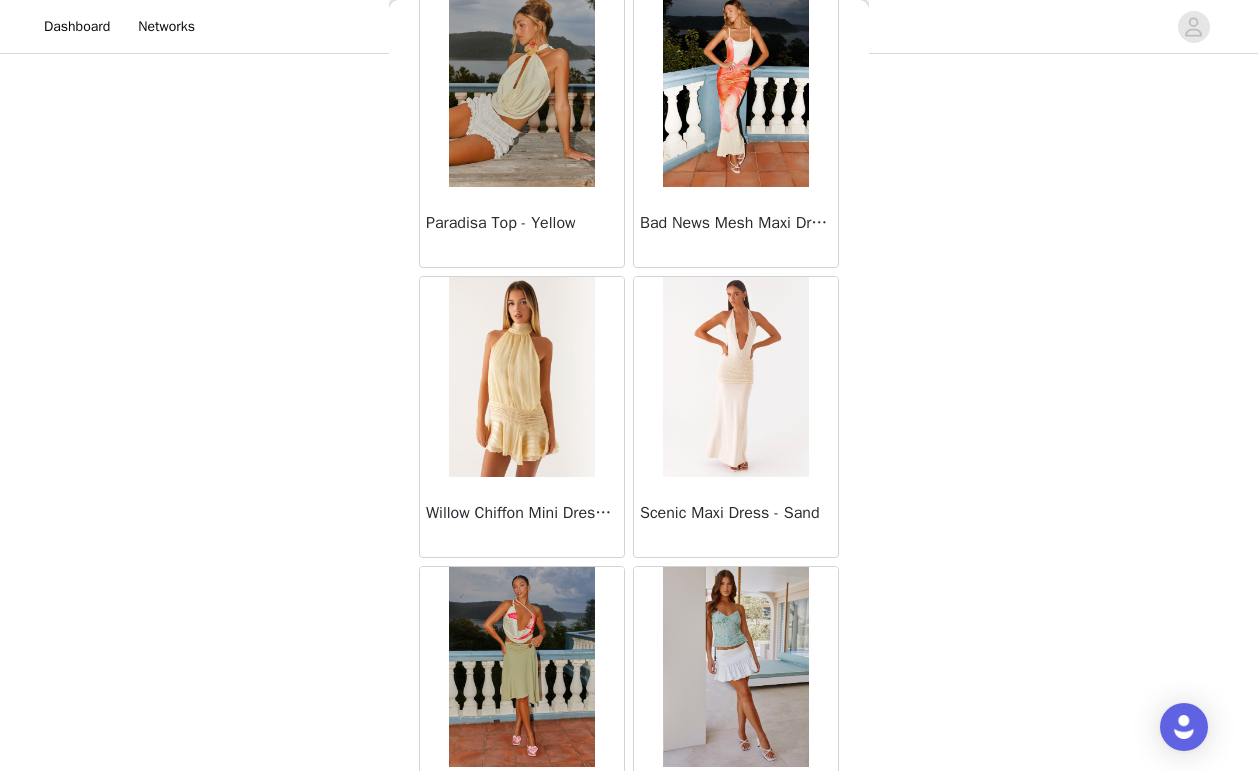 scroll, scrollTop: 21567, scrollLeft: 0, axis: vertical 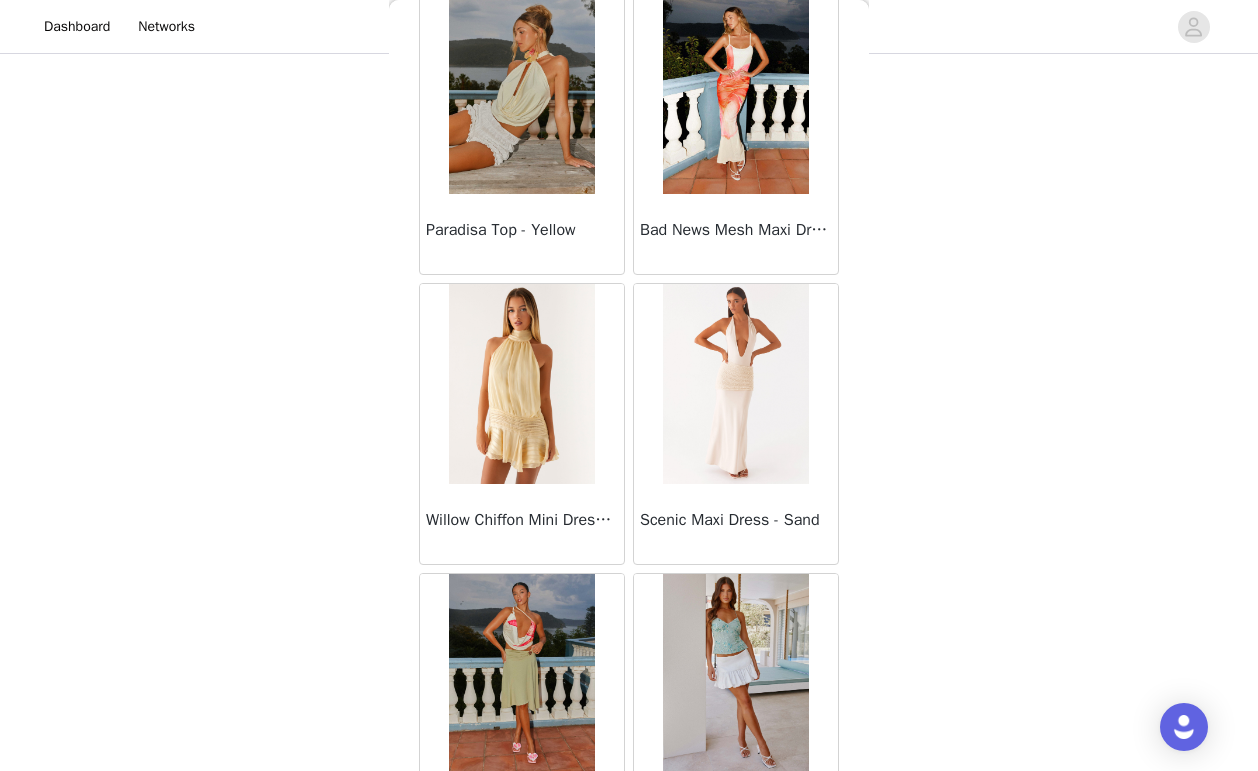 click at bounding box center [521, 384] 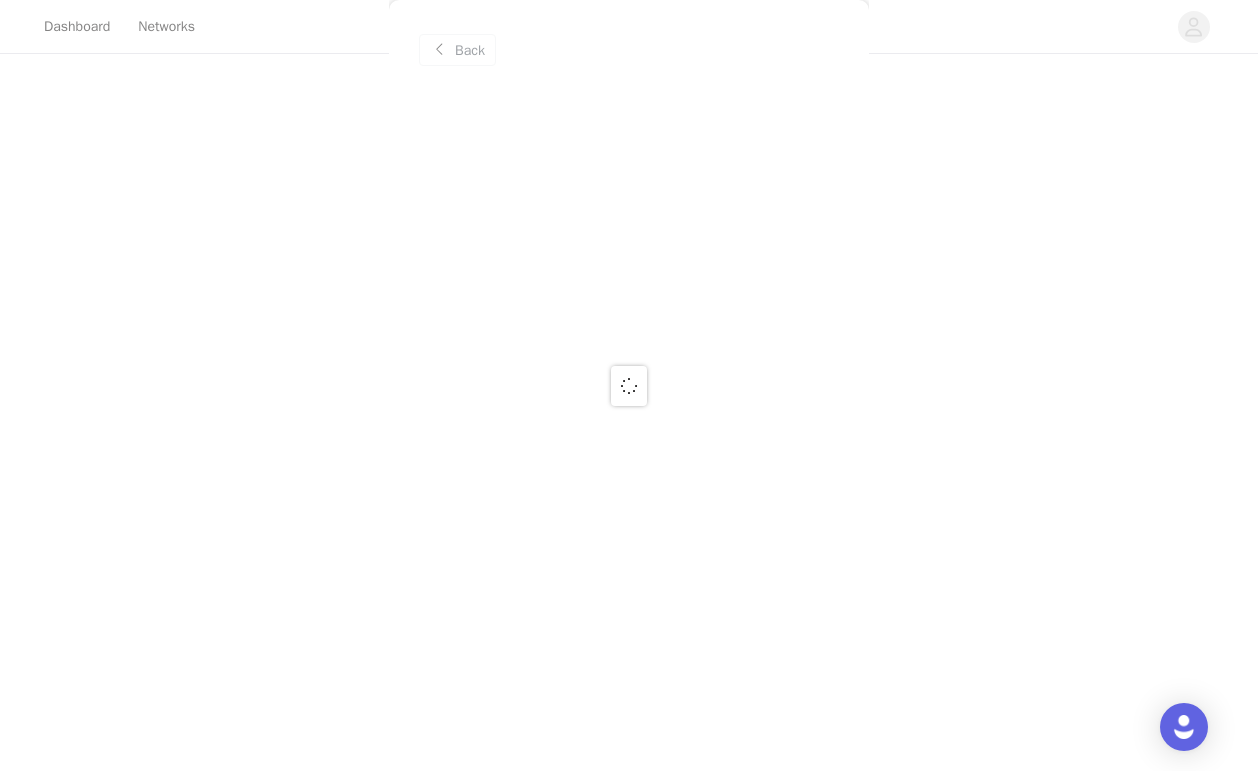 scroll, scrollTop: 0, scrollLeft: 0, axis: both 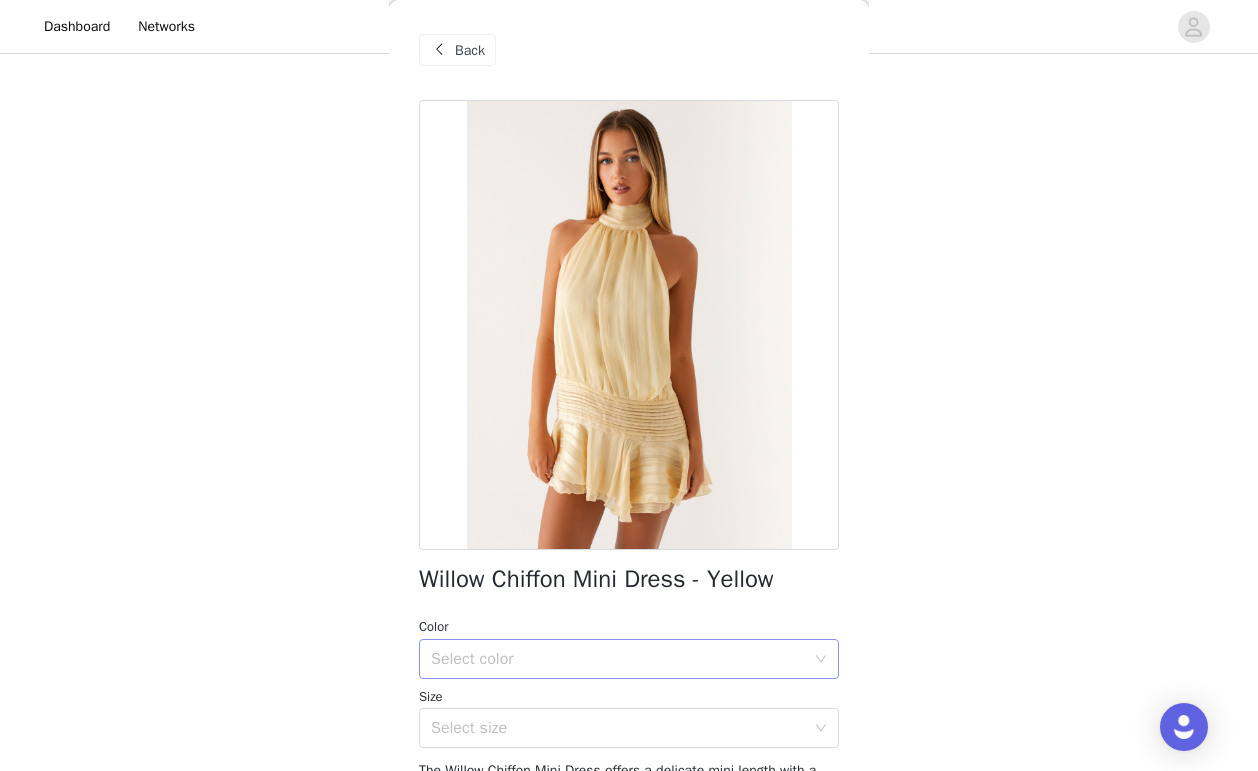 click on "Select color" at bounding box center (622, 659) 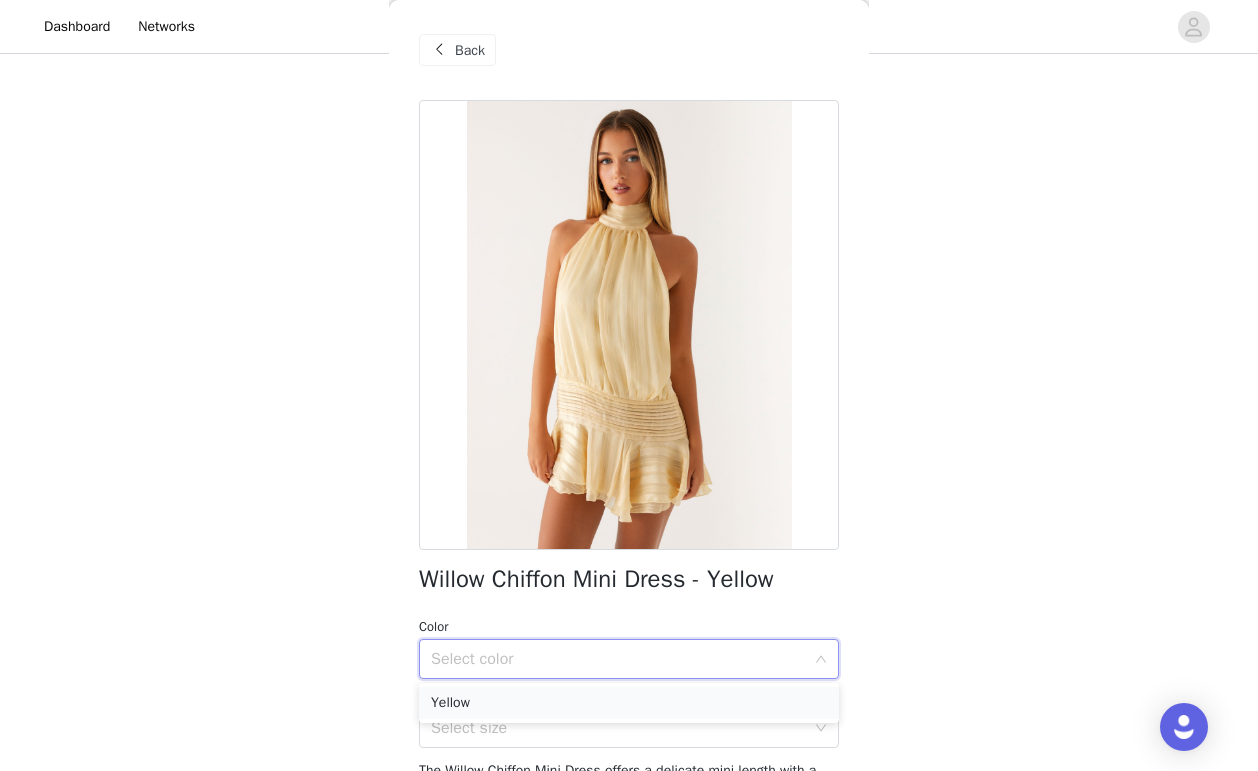 click on "Yellow" at bounding box center [629, 703] 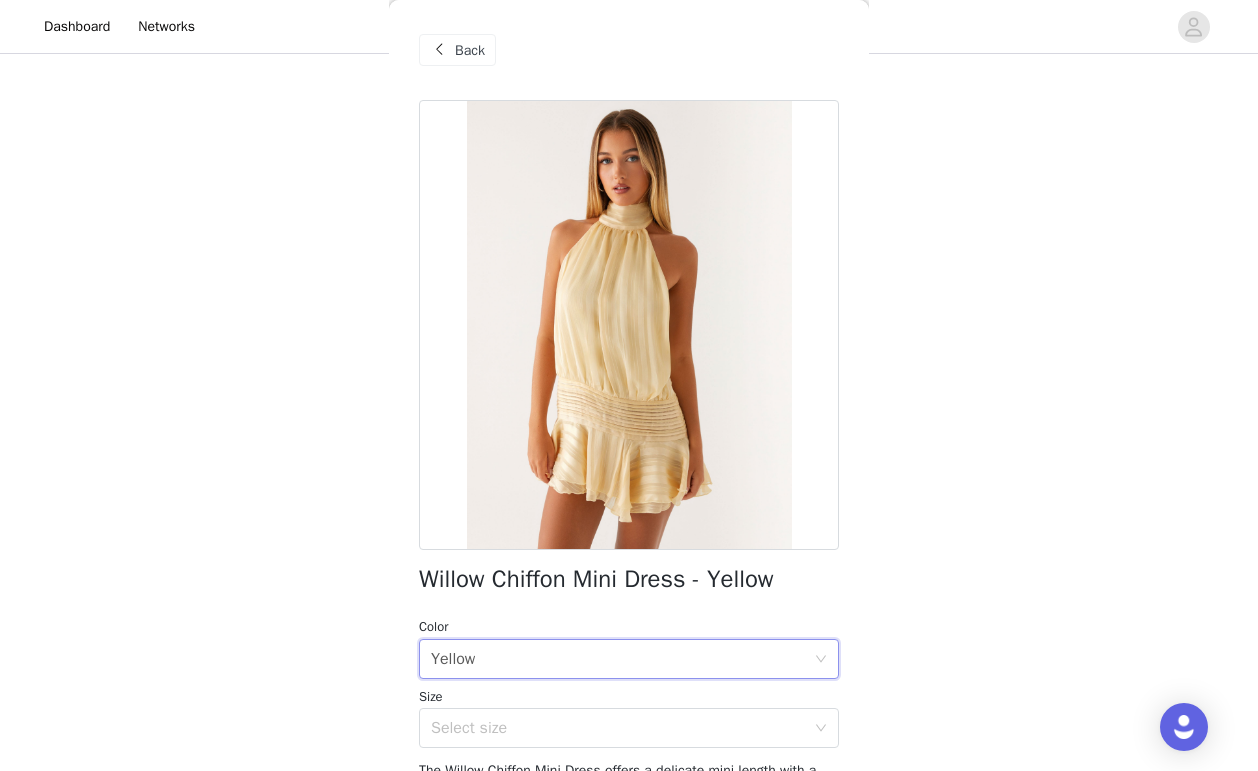 scroll, scrollTop: 83, scrollLeft: 0, axis: vertical 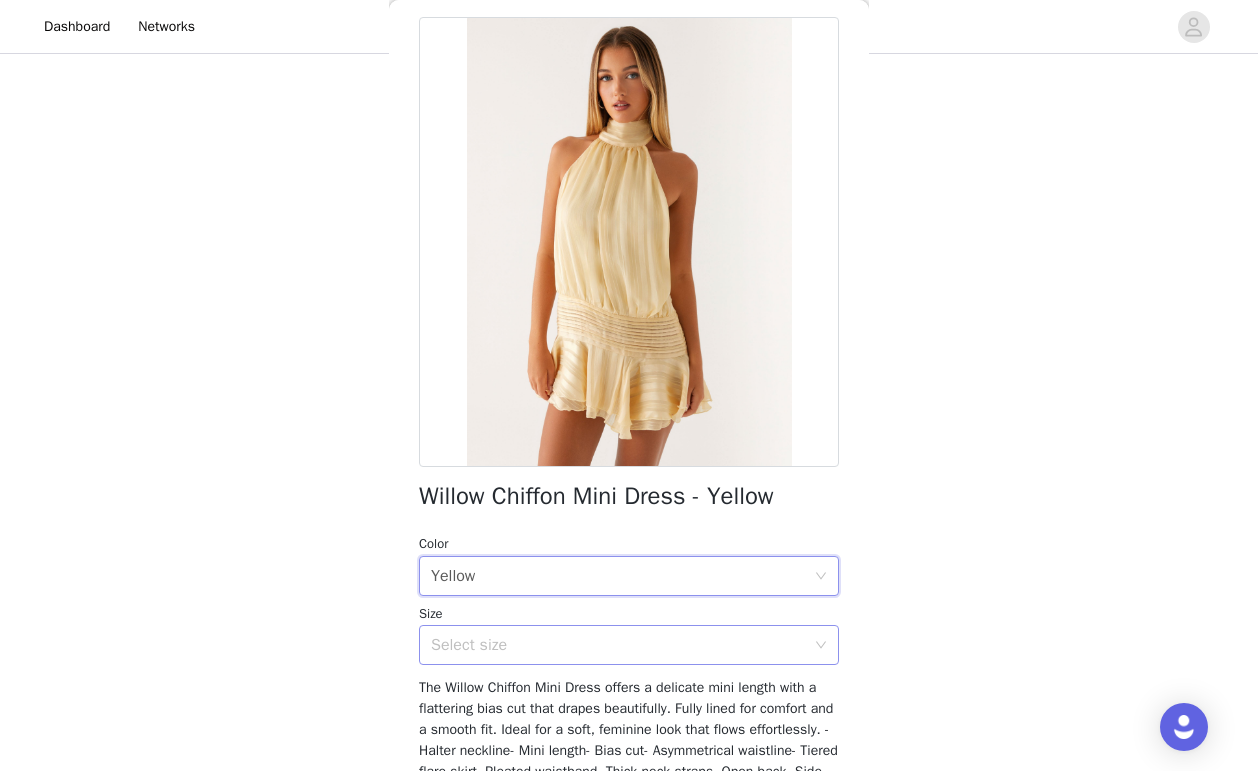 click on "Select size" at bounding box center (618, 645) 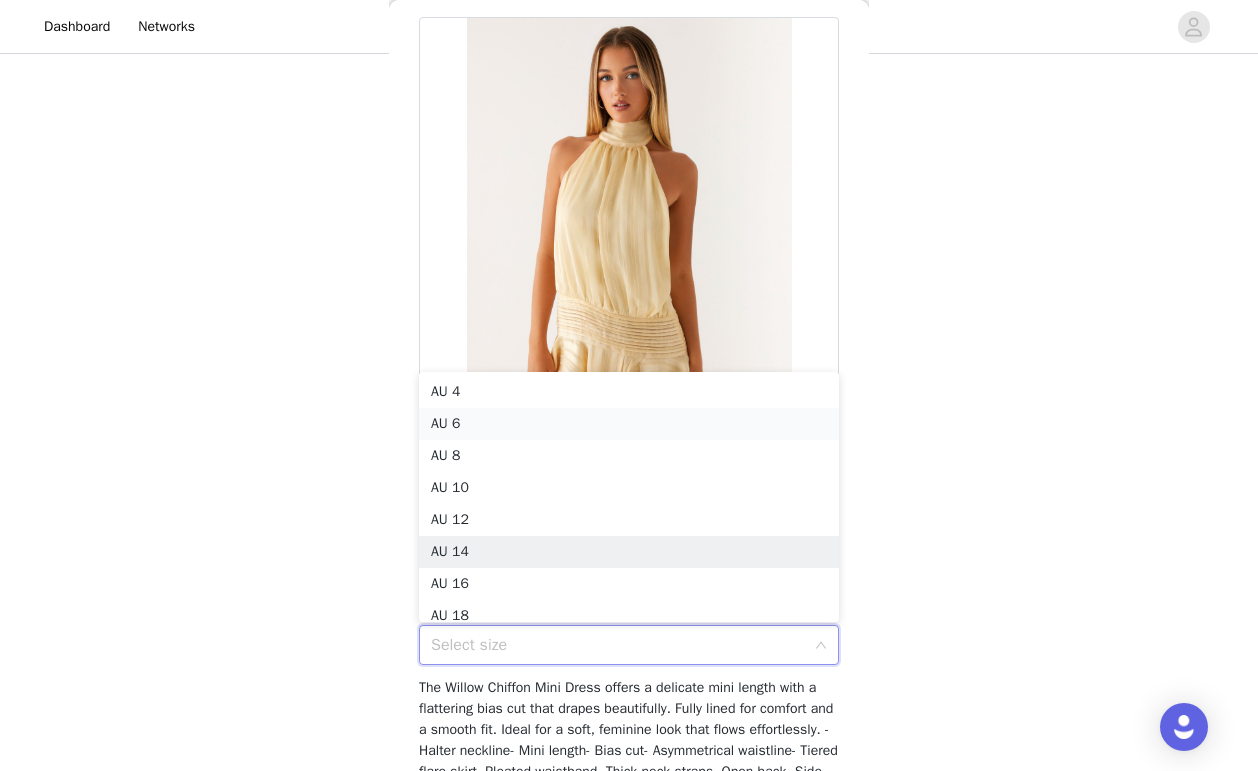 scroll, scrollTop: 10, scrollLeft: 0, axis: vertical 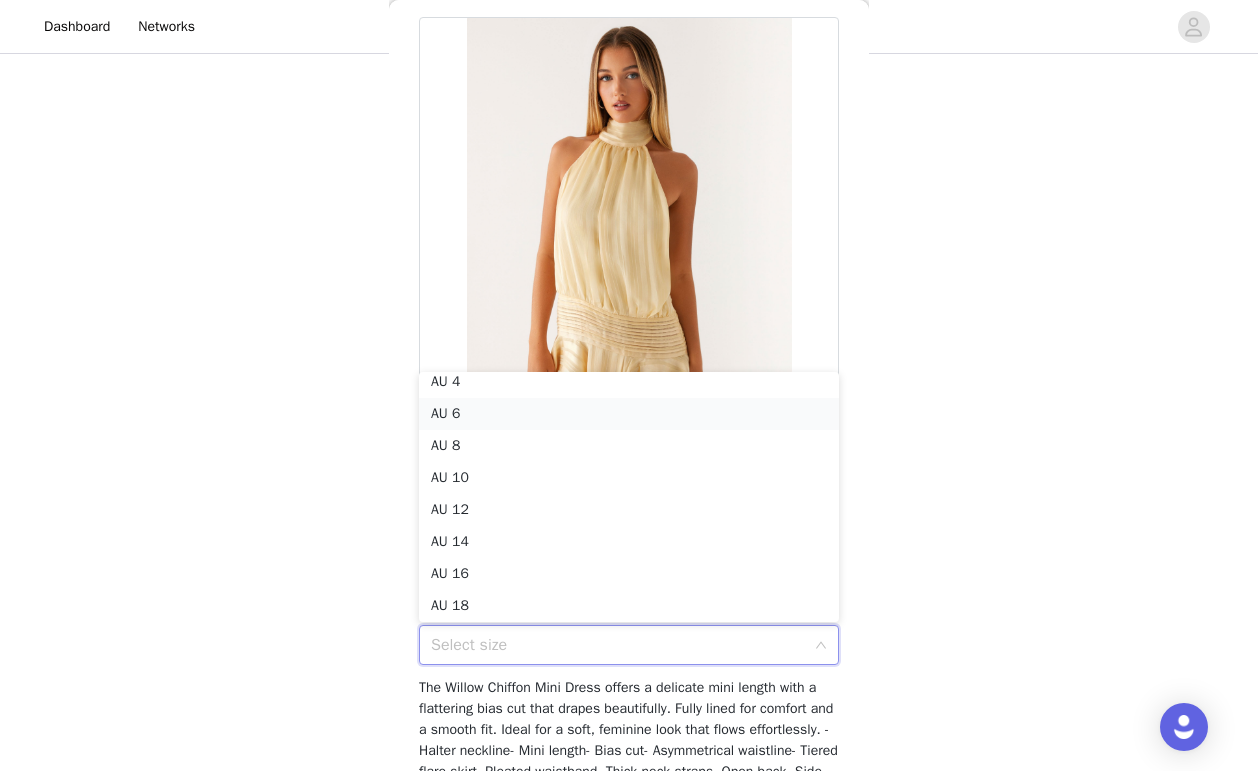 click on "AU 6" at bounding box center [629, 414] 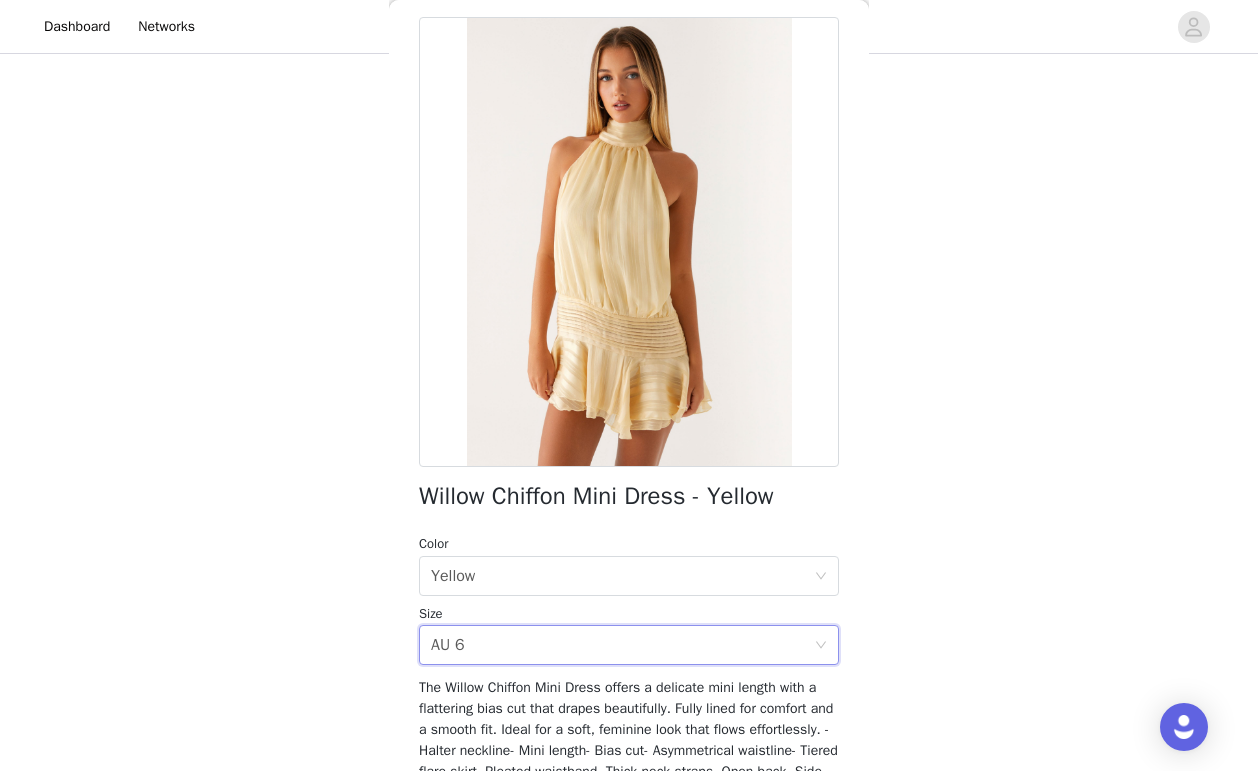 click on "STEP 1 OF 5
Select your styles!
Please note that the sizes are in AU Sizes       3/6 Selected           Valor Mini Dress - Black           Black, AU 6       Edit   Remove     Willow Chiffon Mini Dress - Red           Red, AU 6       Edit   Remove     Willow Chiffon Top - Black           Black, AU 6       Edit   Remove     Add Product       Back     Willow Chiffon Mini Dress - Yellow               Color   Select color Yellow Size   Select size AU 6     Add Product" at bounding box center [629, 204] 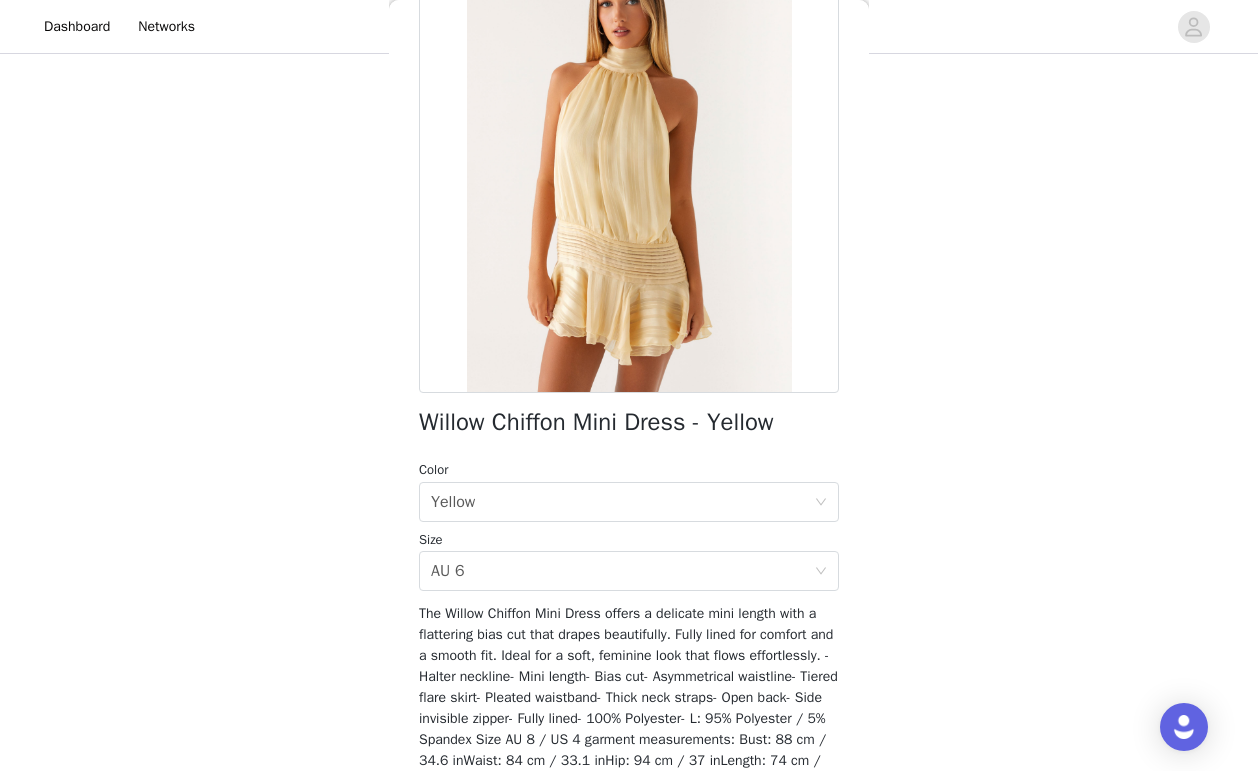 scroll, scrollTop: 283, scrollLeft: 0, axis: vertical 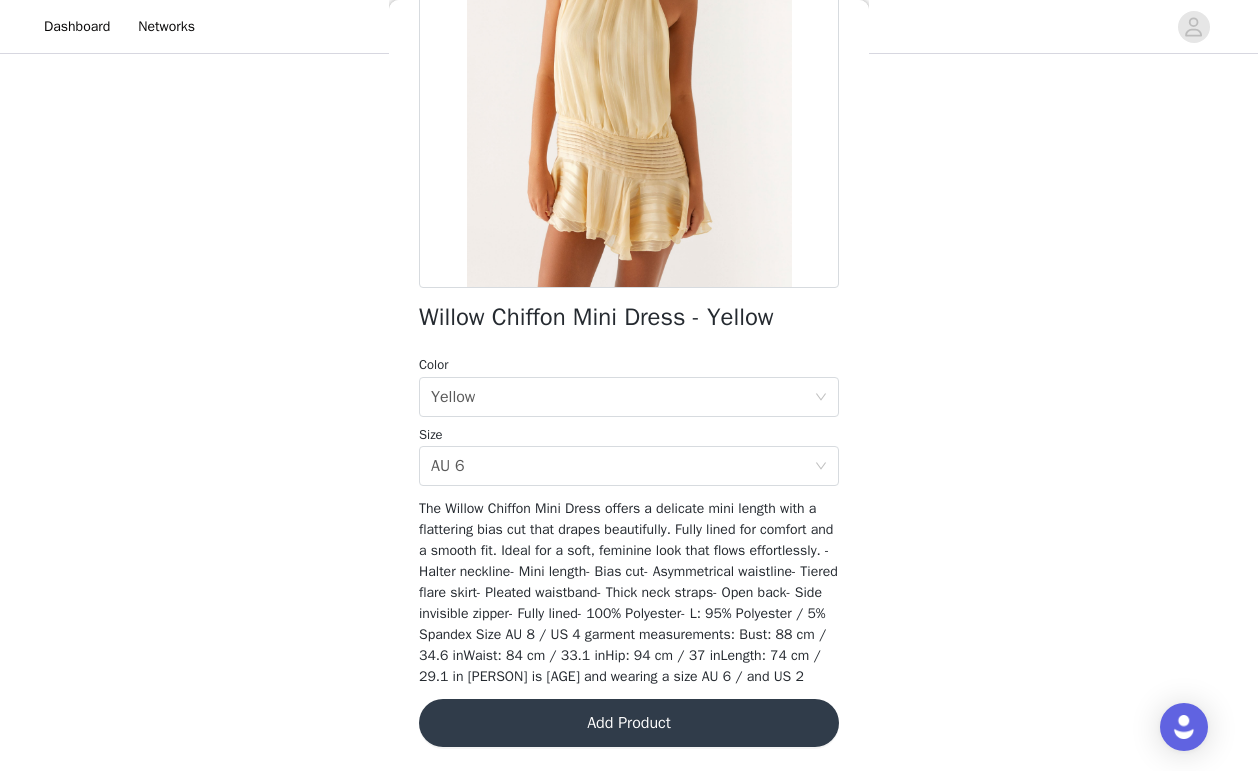 click on "Add Product" at bounding box center [629, 723] 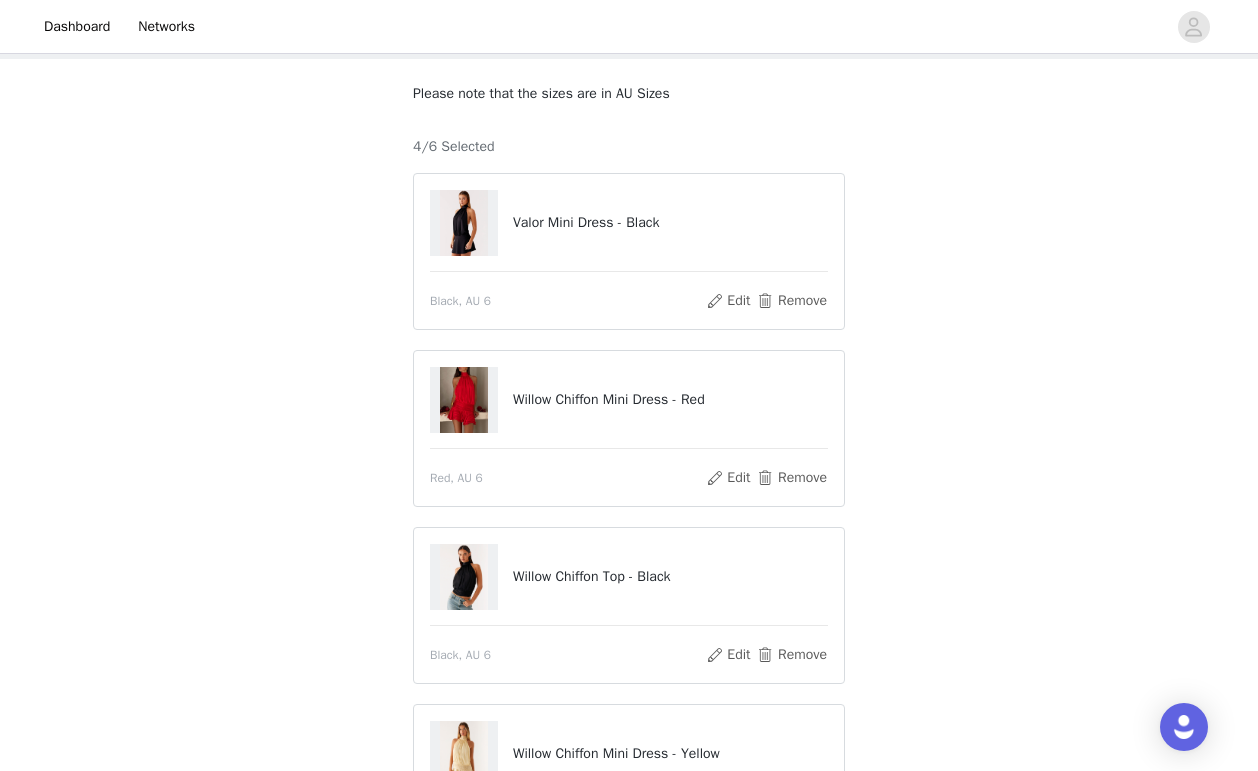scroll, scrollTop: 455, scrollLeft: 0, axis: vertical 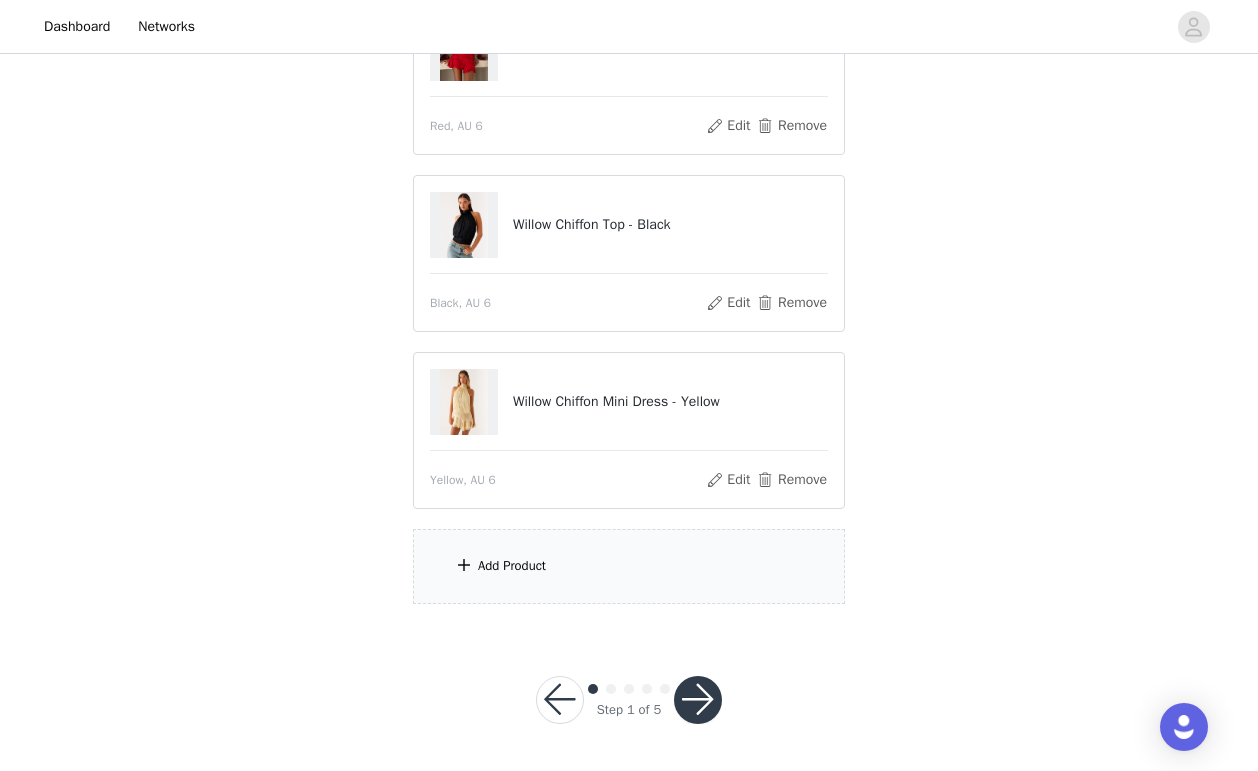 click on "Add Product" at bounding box center (629, 566) 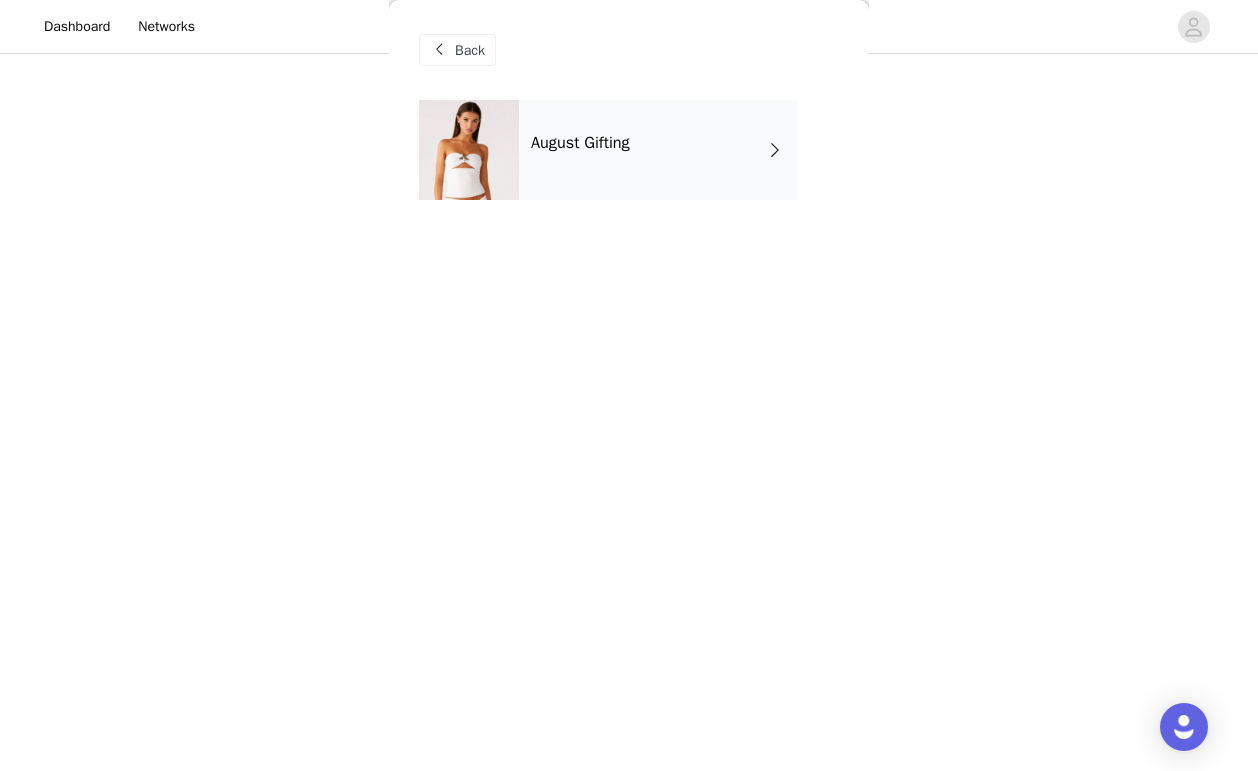 click on "August Gifting" at bounding box center [658, 150] 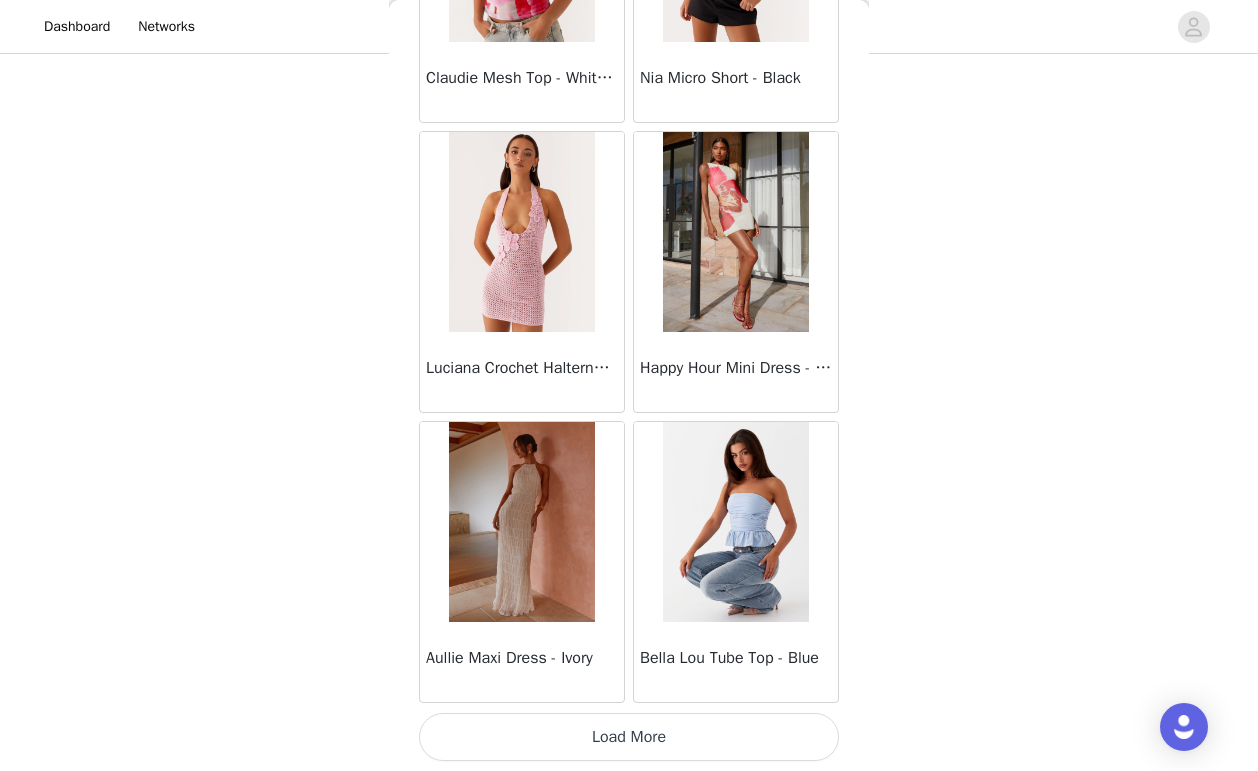 scroll, scrollTop: 2287, scrollLeft: 0, axis: vertical 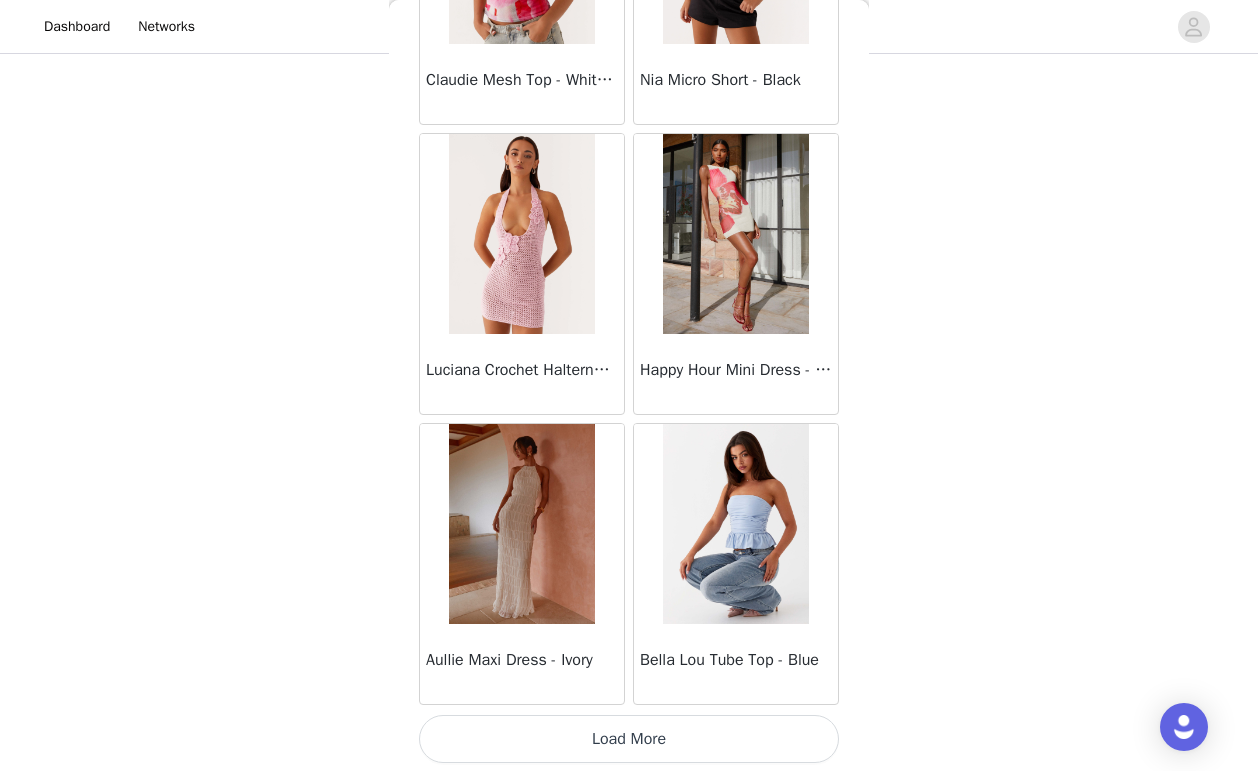 click on "Load More" at bounding box center [629, 739] 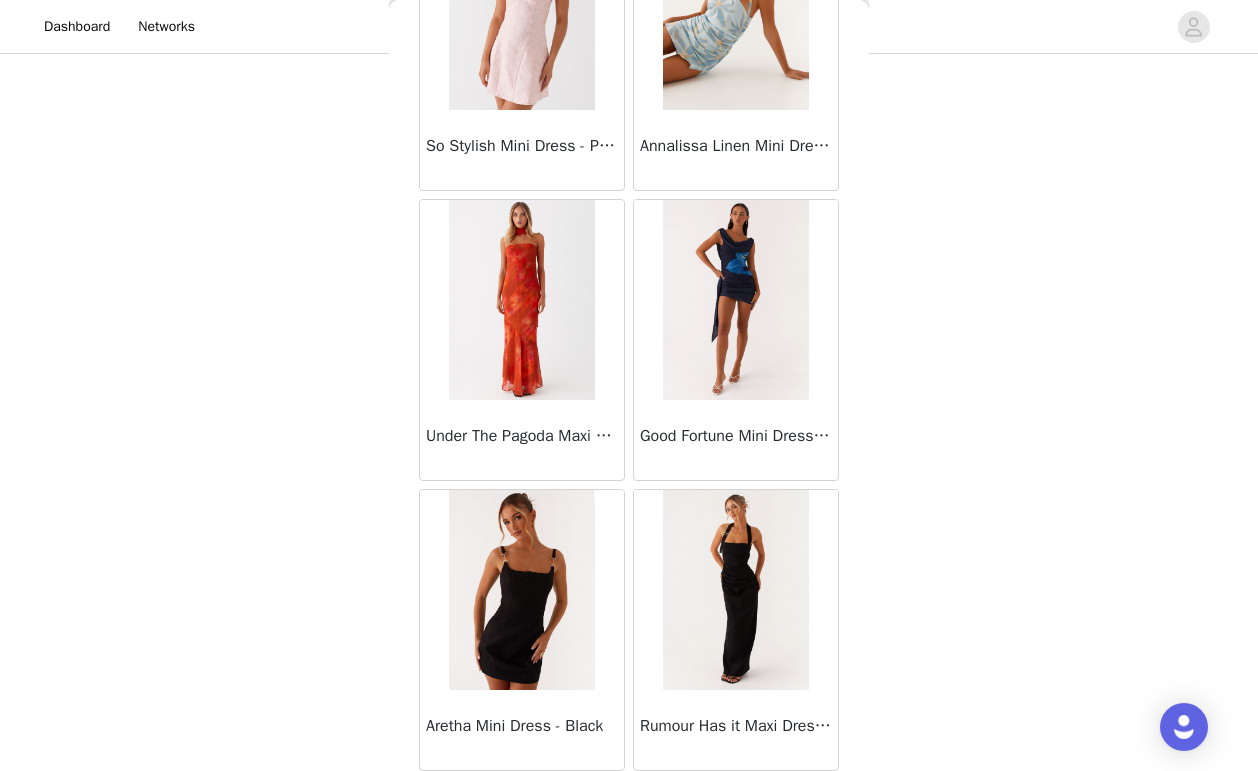 scroll, scrollTop: 5189, scrollLeft: 0, axis: vertical 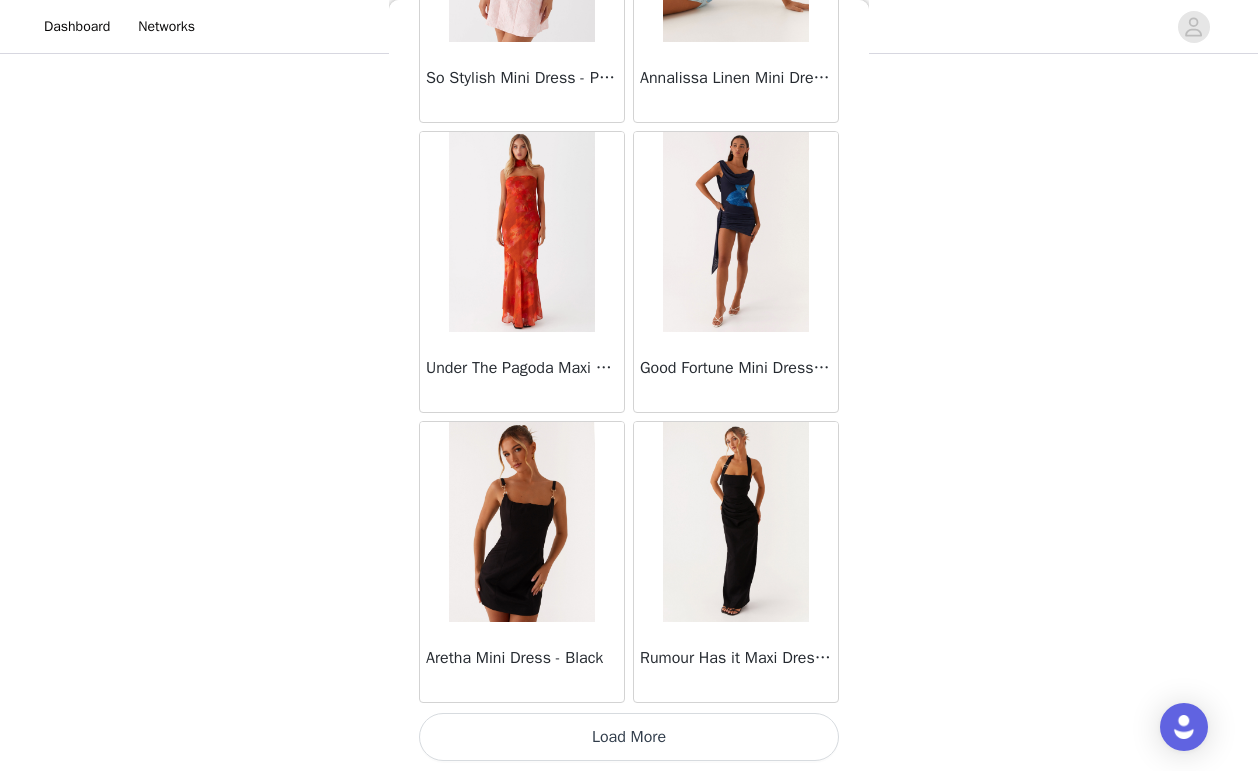 click on "Load More" at bounding box center (629, 737) 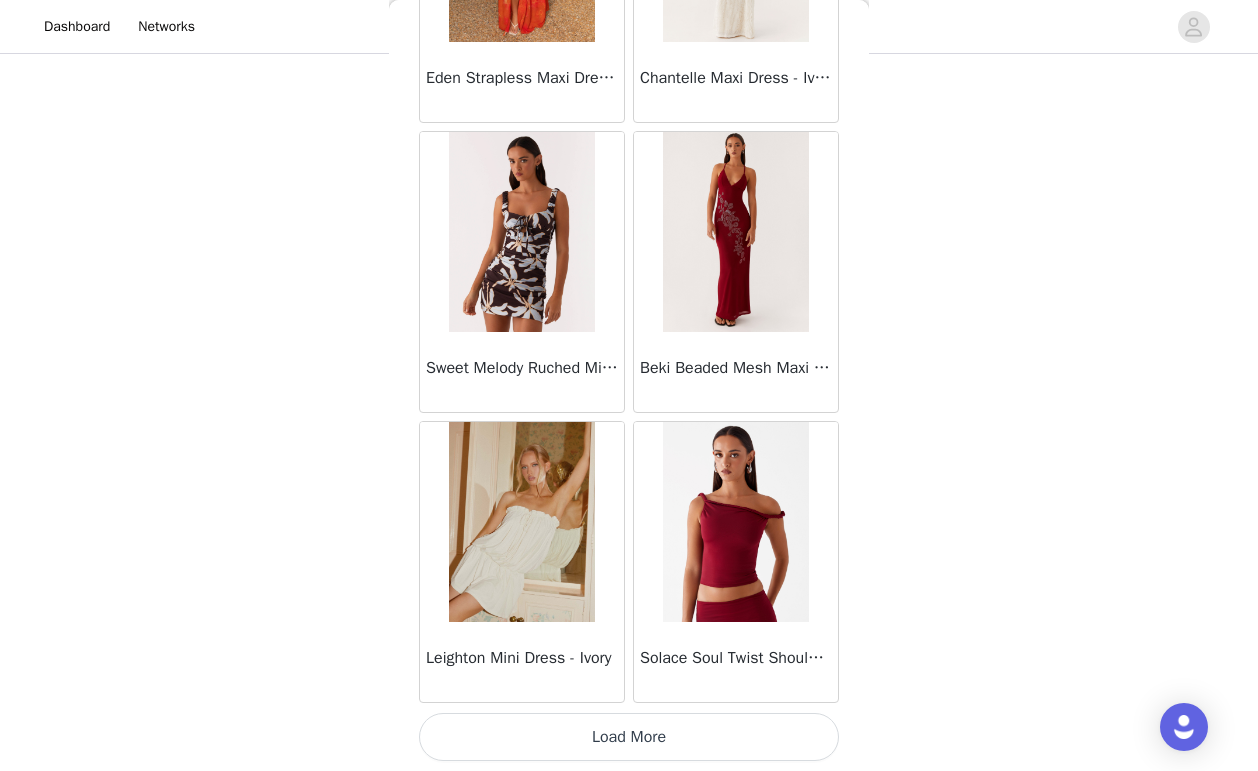 scroll, scrollTop: 8087, scrollLeft: 0, axis: vertical 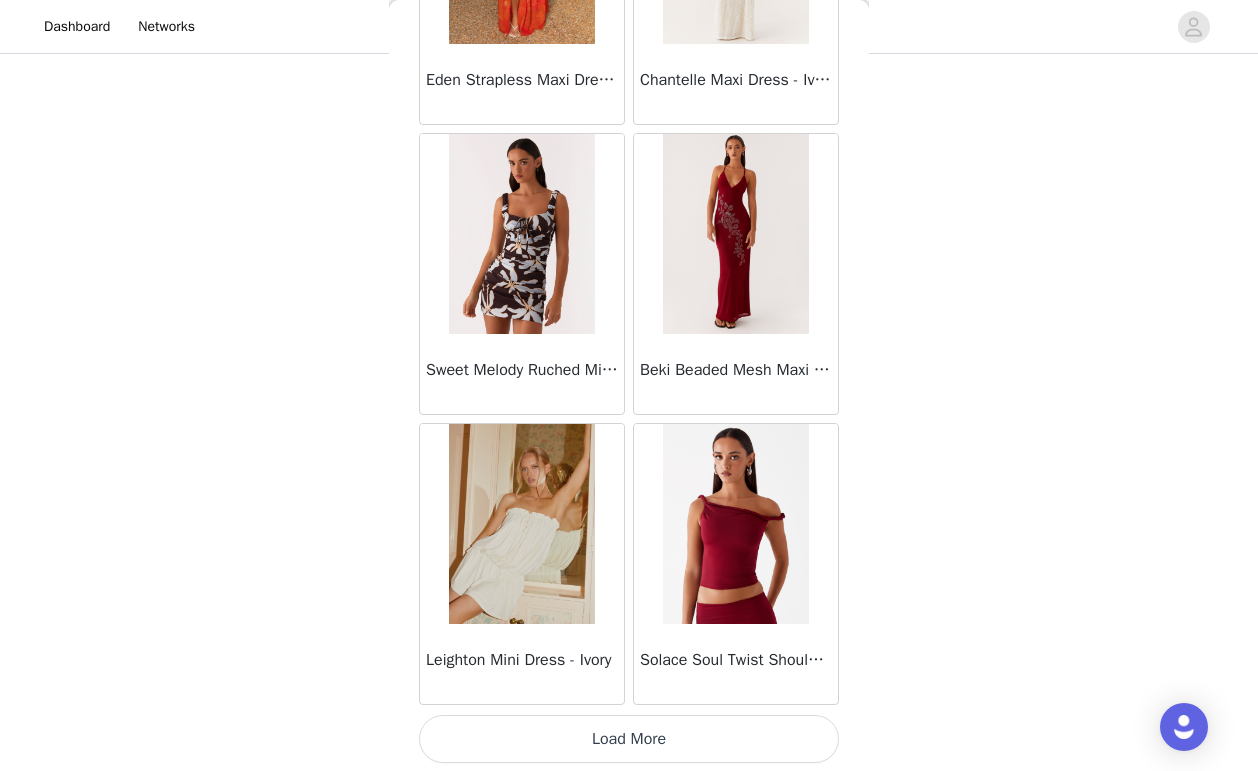 click on "Load More" at bounding box center (629, 739) 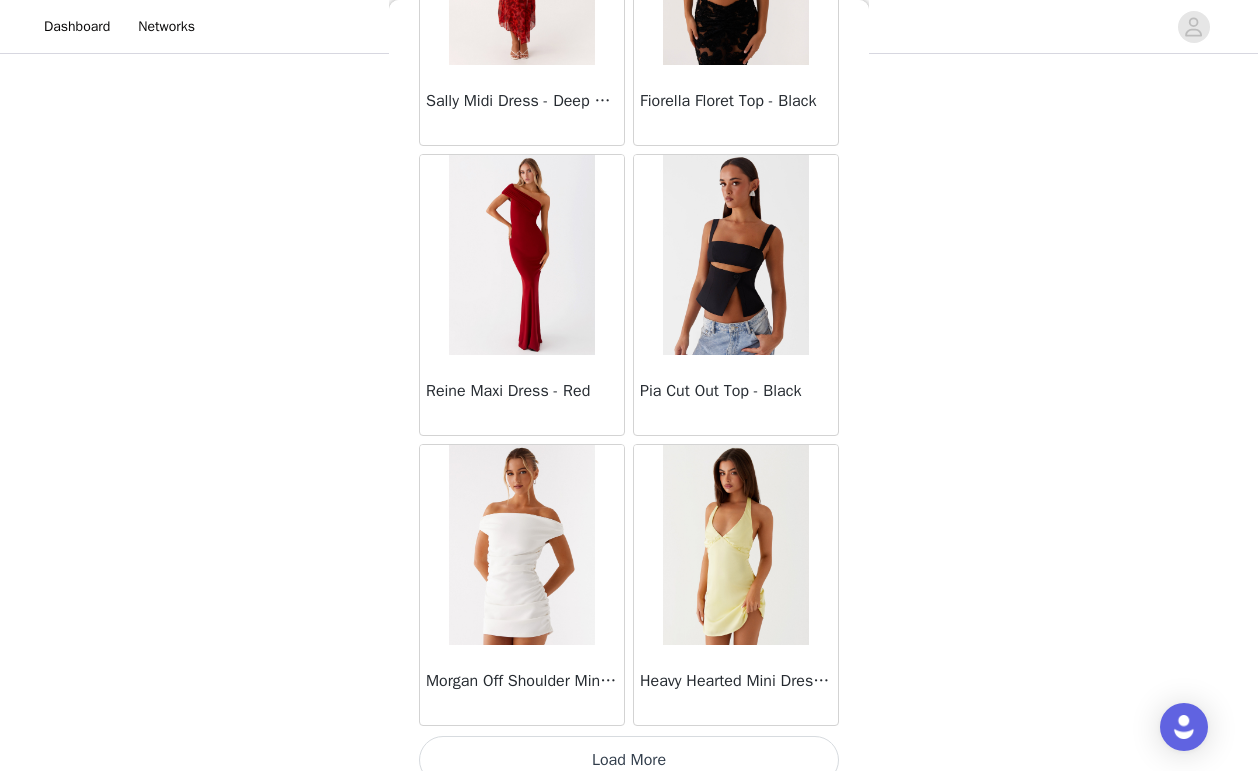 scroll, scrollTop: 10989, scrollLeft: 0, axis: vertical 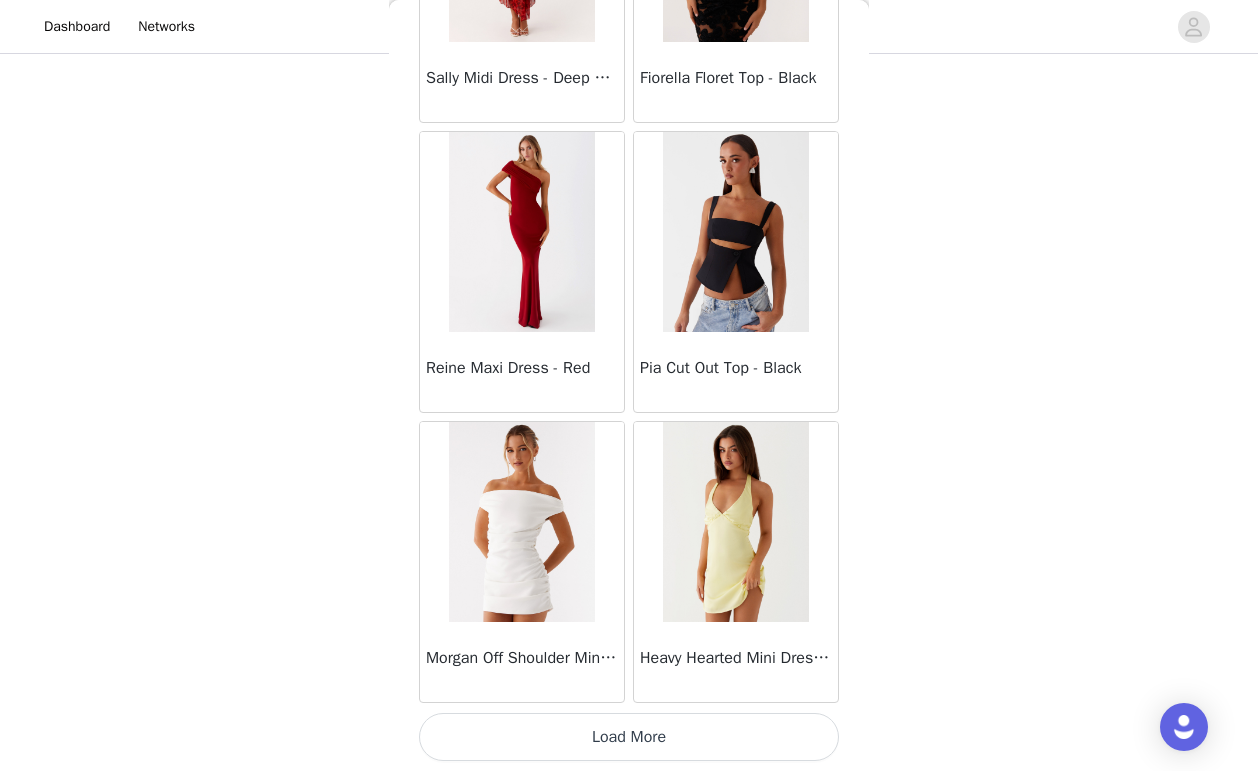click on "Load More" at bounding box center [629, 737] 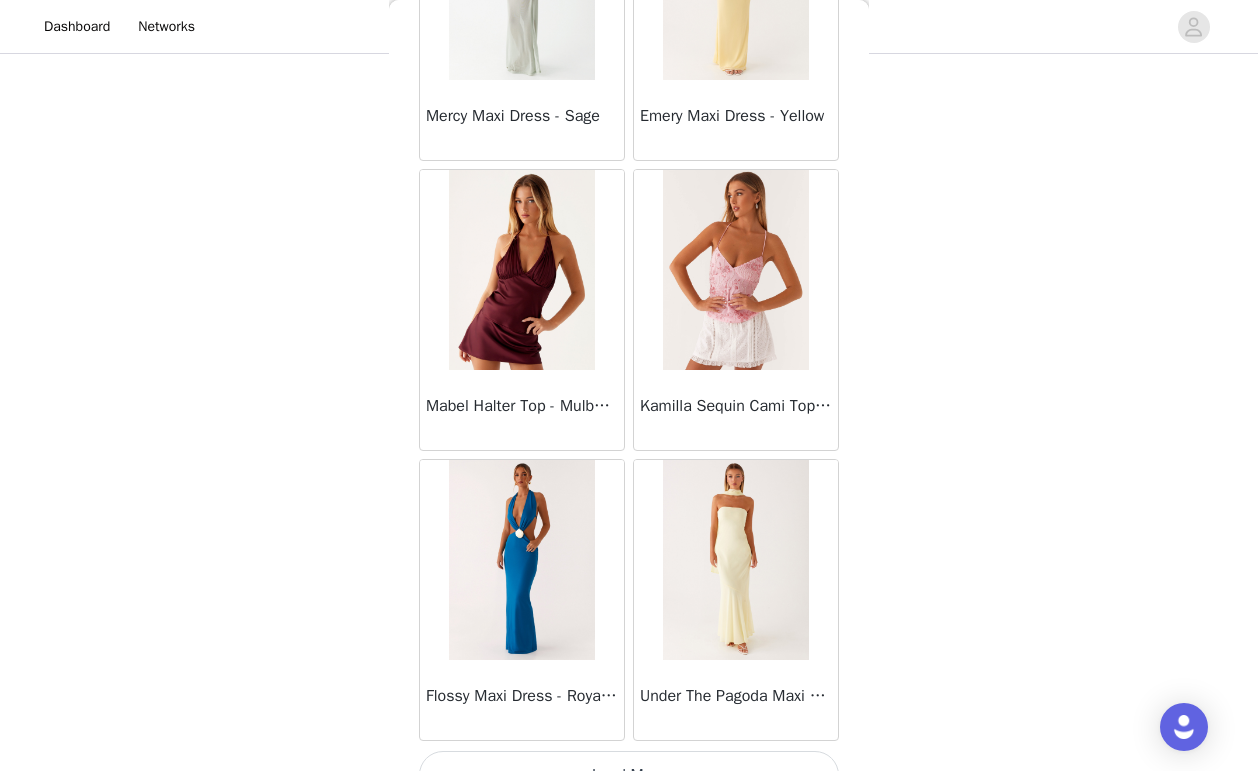scroll, scrollTop: 13889, scrollLeft: 0, axis: vertical 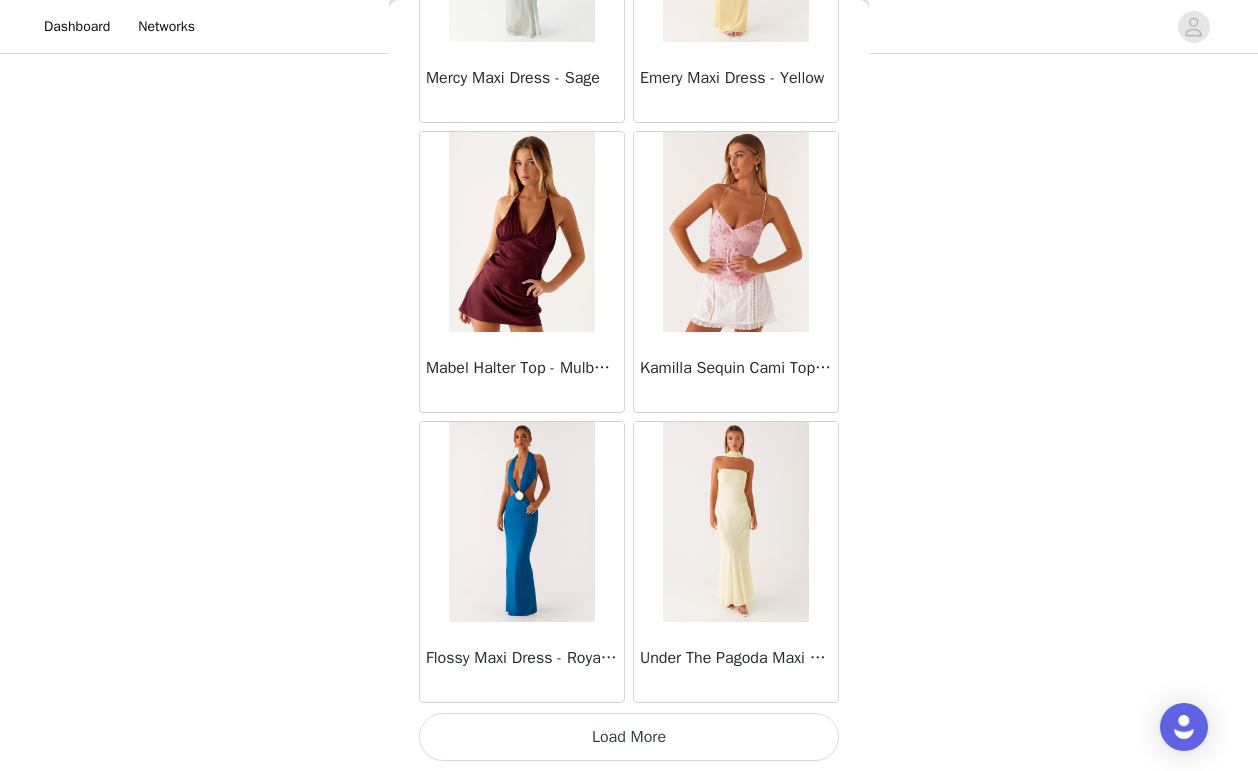 click on "Load More" at bounding box center (629, 737) 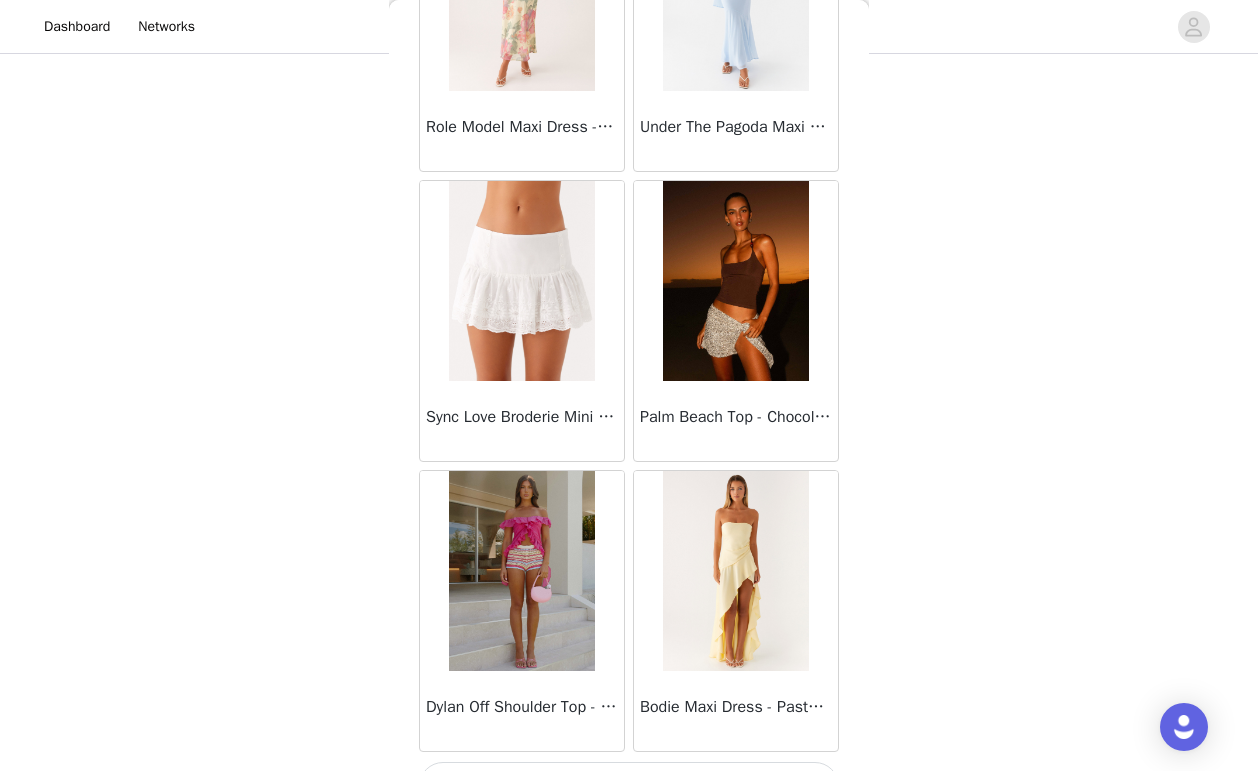 scroll, scrollTop: 16789, scrollLeft: 0, axis: vertical 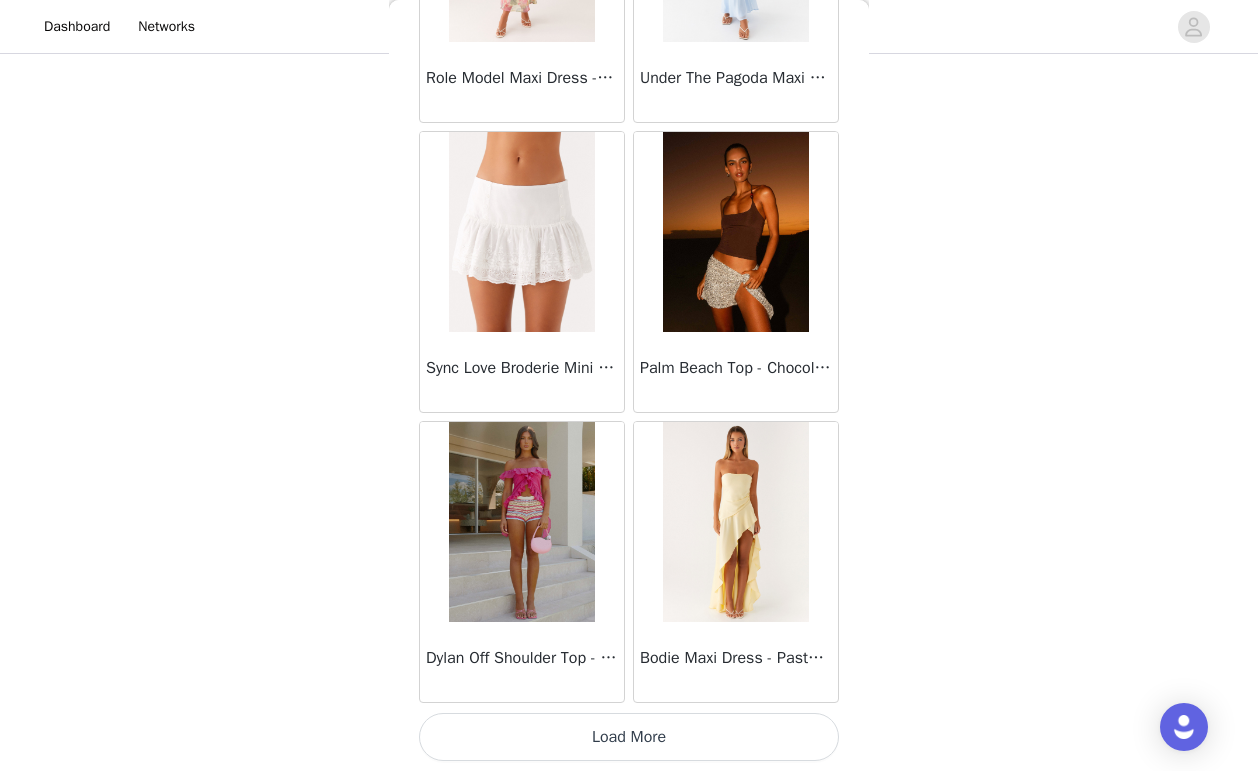 click on "Load More" at bounding box center [629, 737] 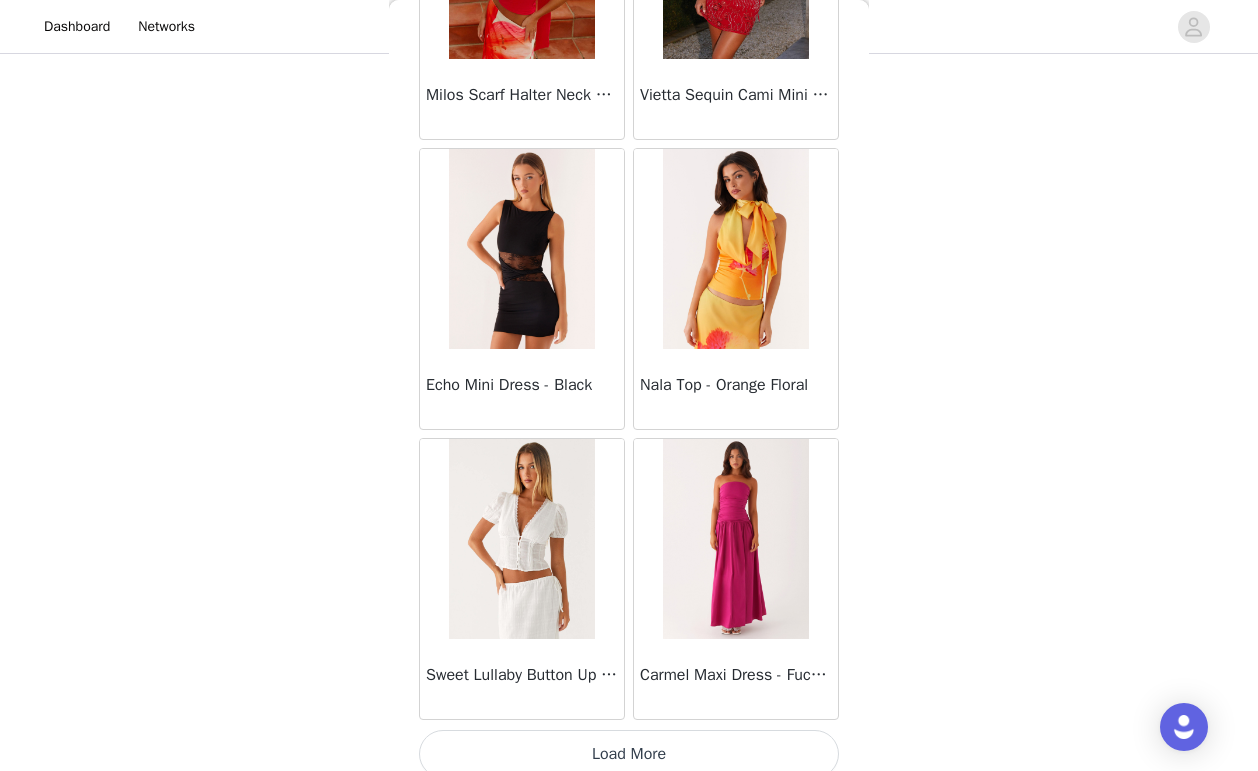 scroll, scrollTop: 19689, scrollLeft: 0, axis: vertical 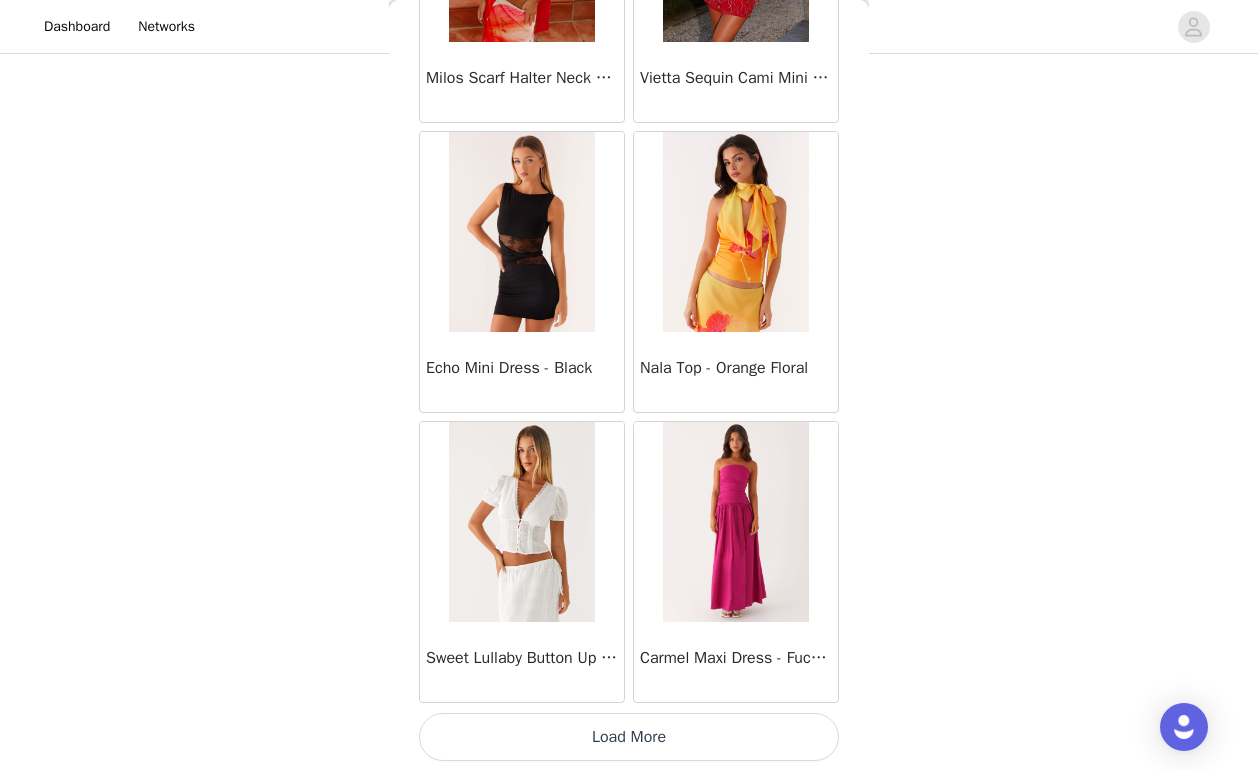 click on "Load More" at bounding box center [629, 737] 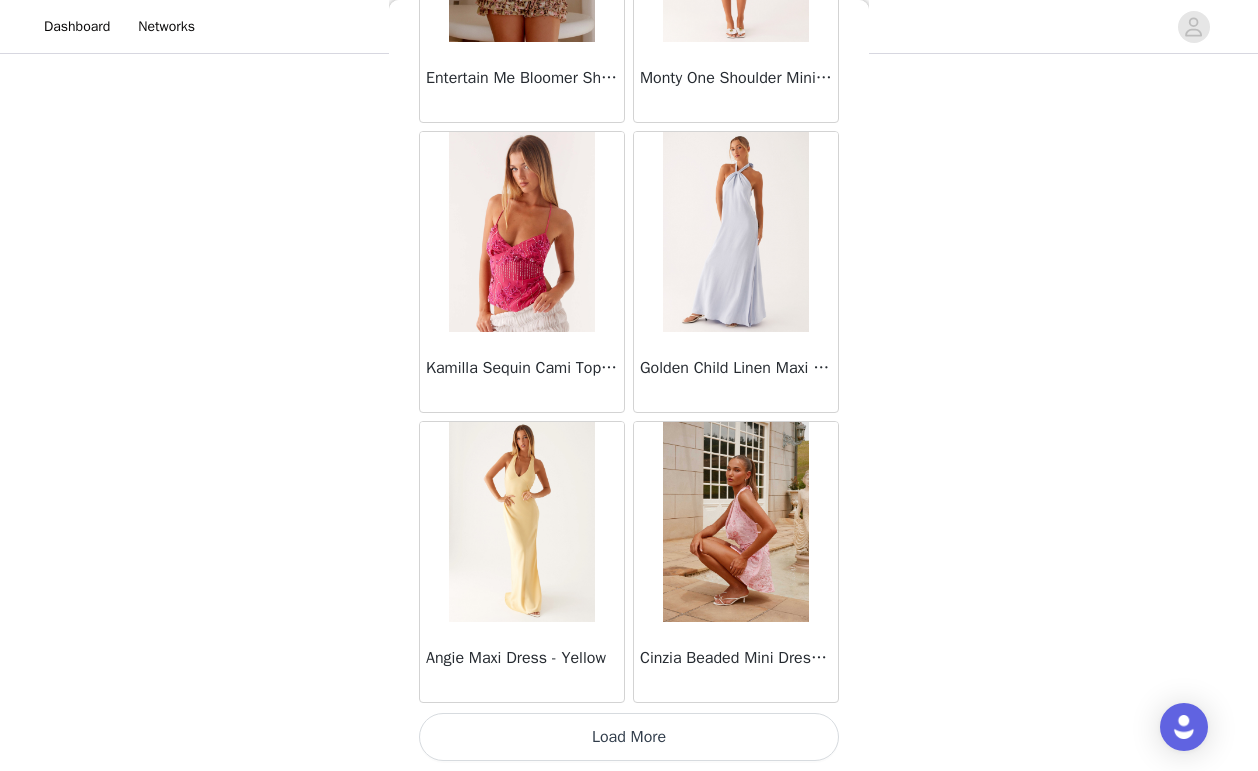 scroll, scrollTop: 22583, scrollLeft: 0, axis: vertical 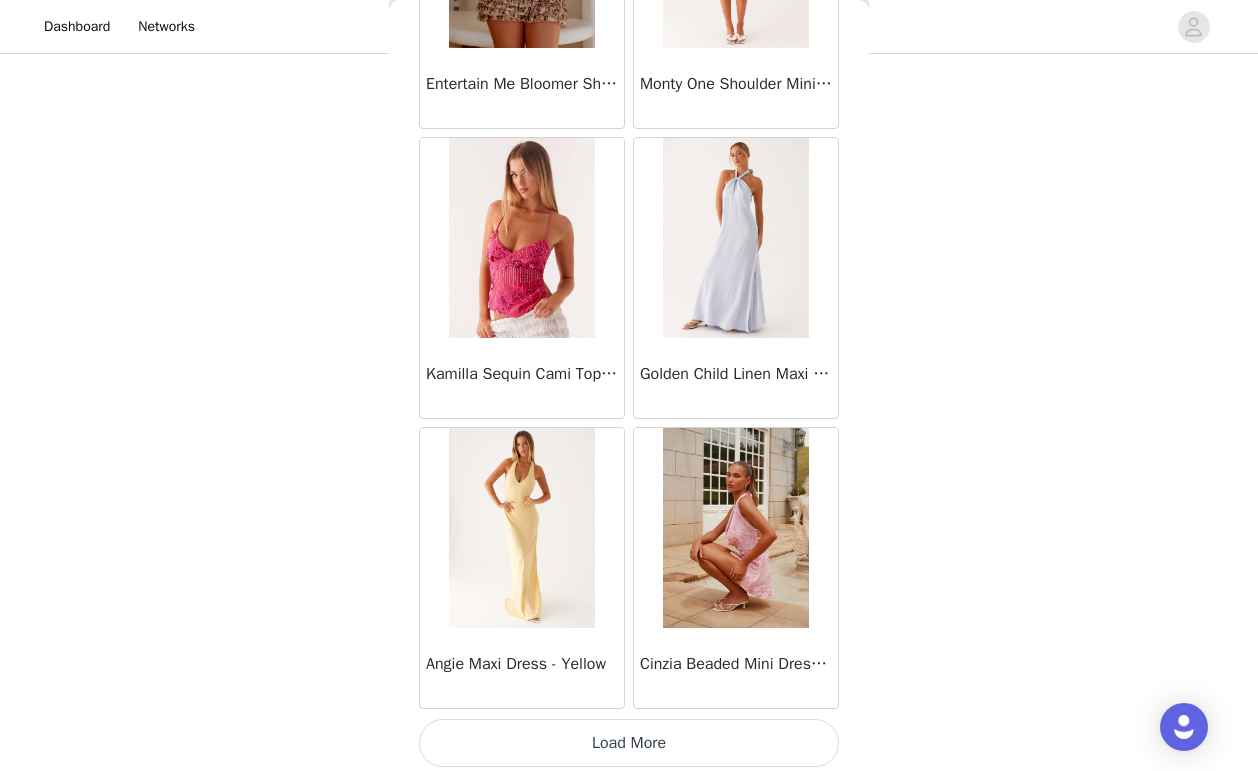 click on "Load More" at bounding box center [629, 743] 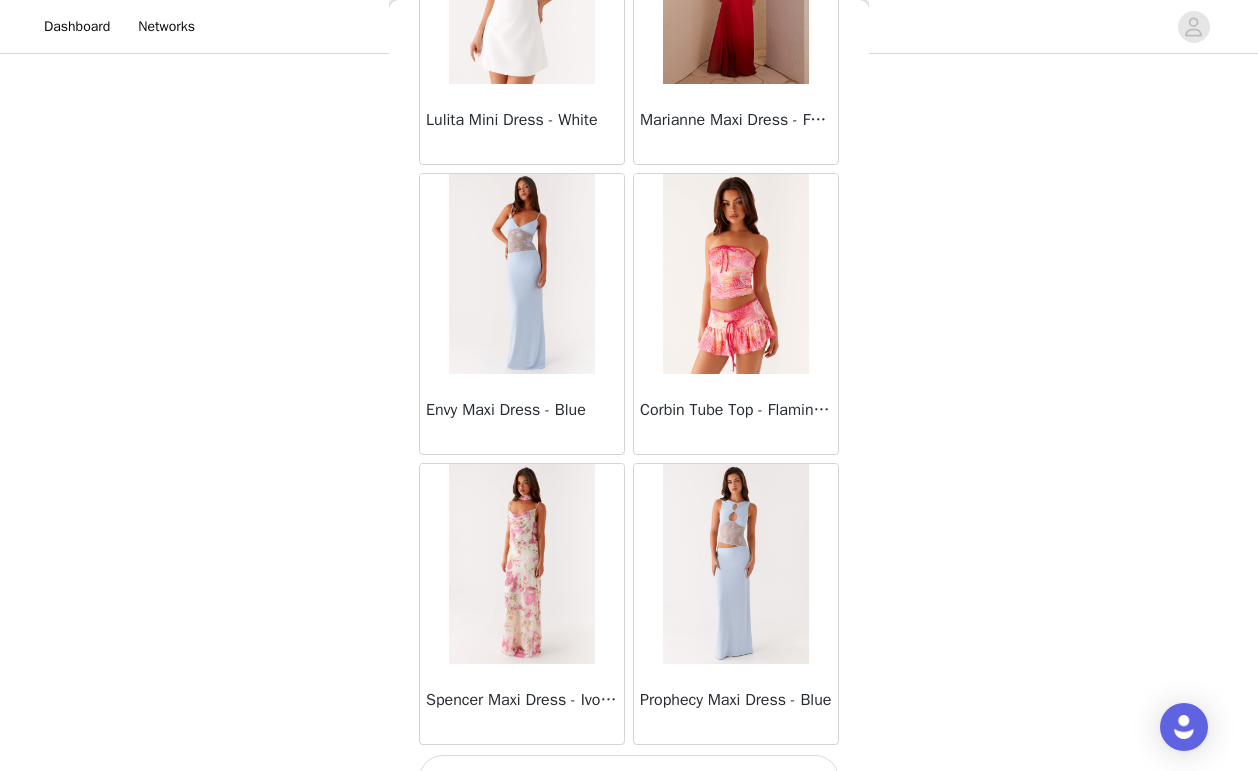 scroll, scrollTop: 25489, scrollLeft: 0, axis: vertical 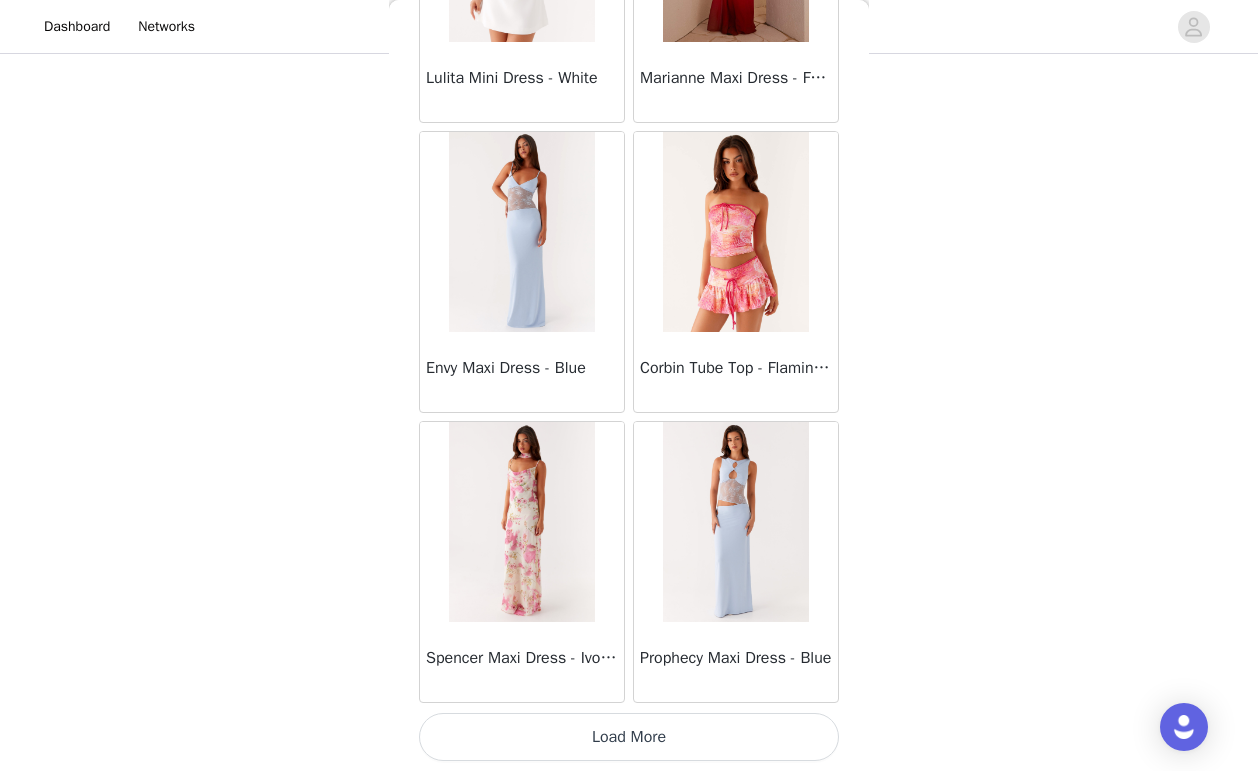 click on "Load More" at bounding box center (629, 737) 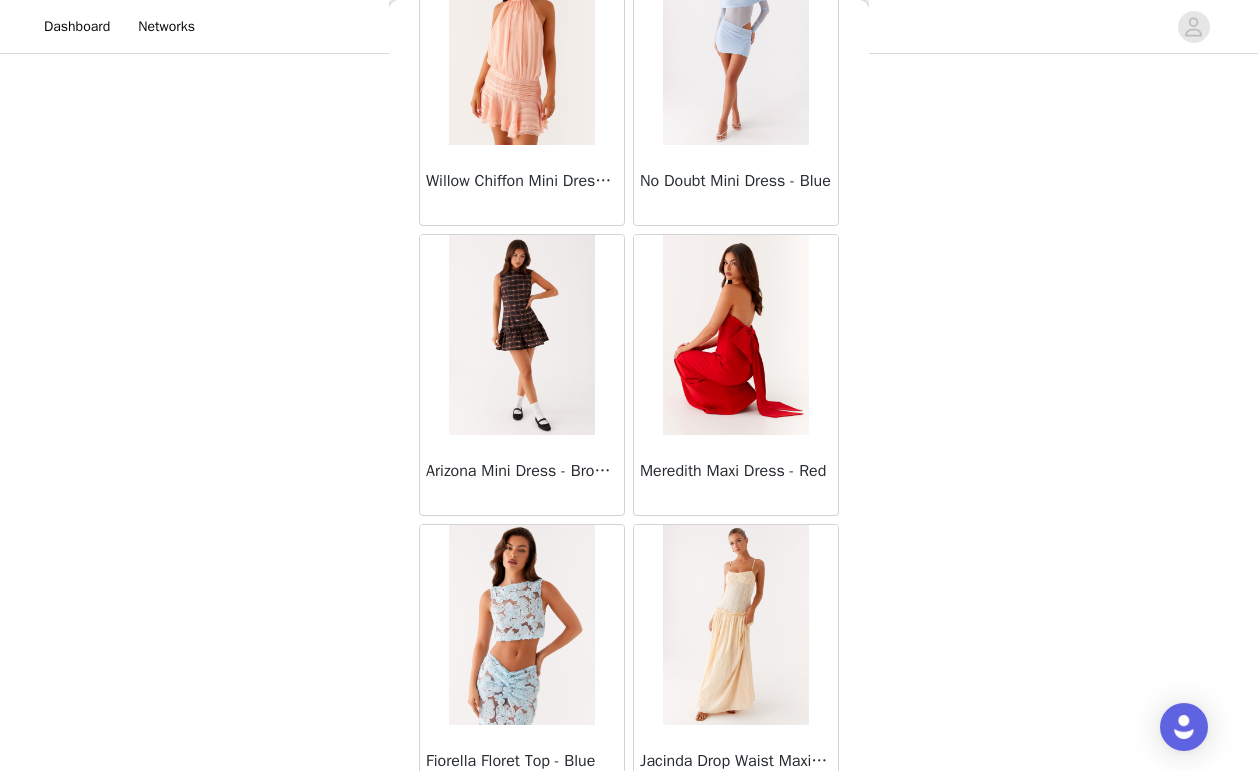 scroll, scrollTop: 28389, scrollLeft: 0, axis: vertical 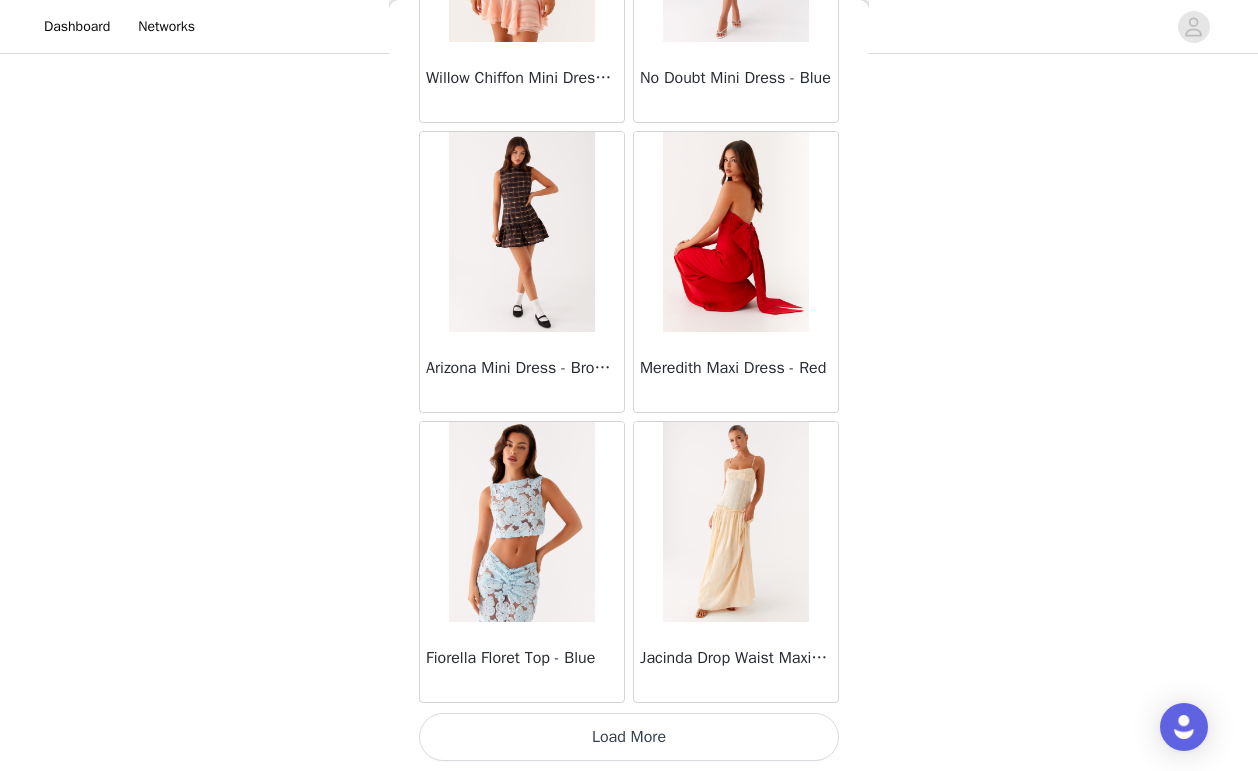 click on "Load More" at bounding box center (629, 737) 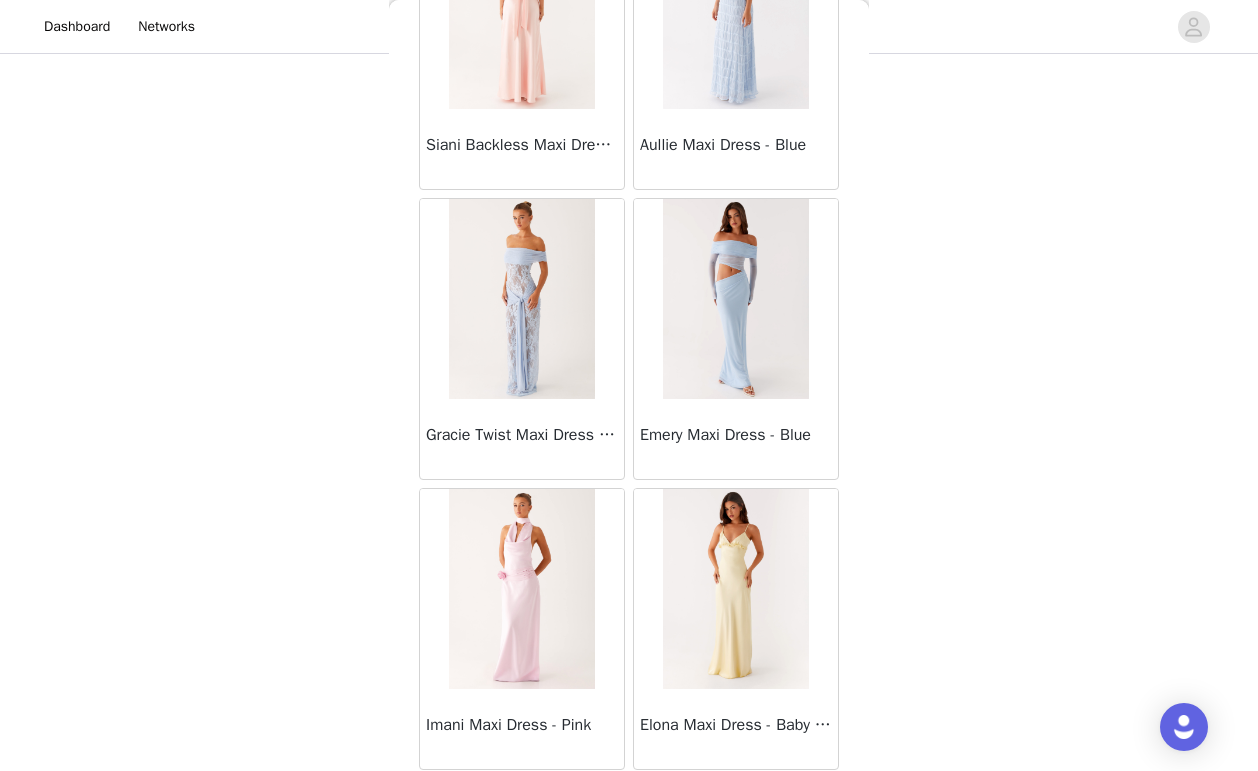 scroll, scrollTop: 31289, scrollLeft: 0, axis: vertical 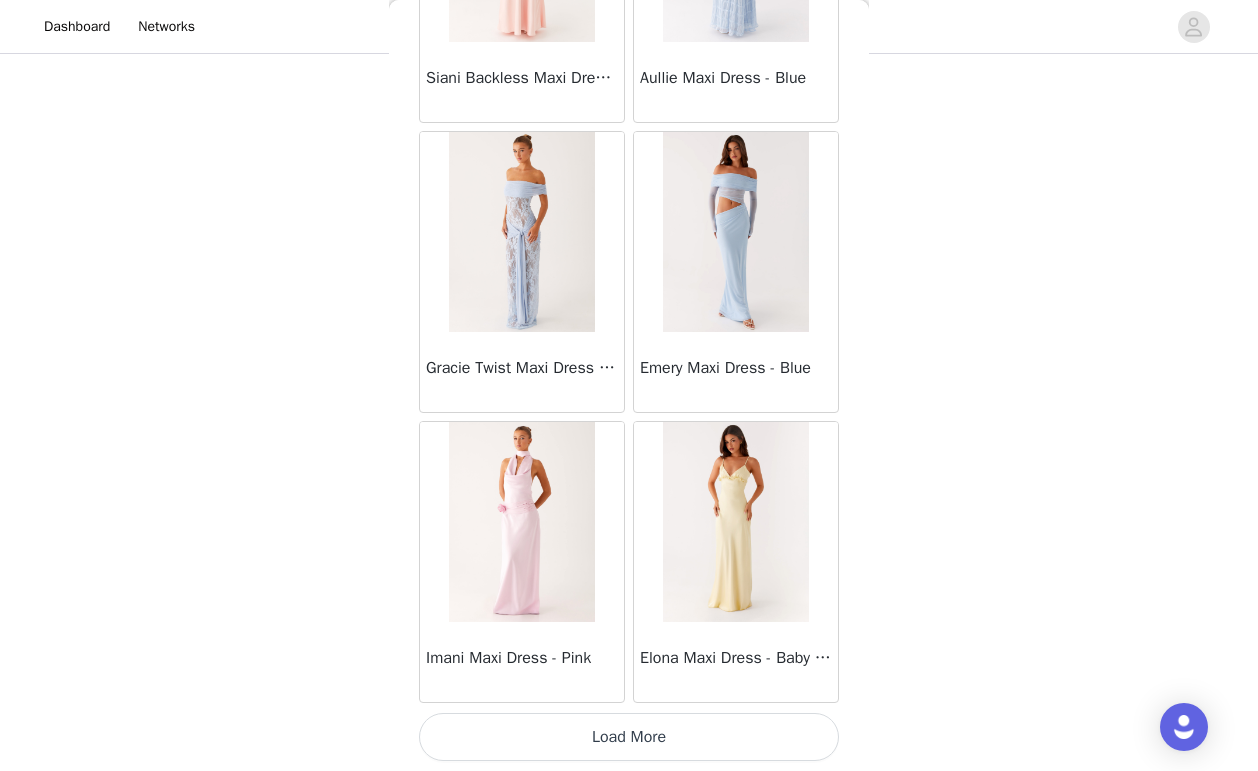 click on "Load More" at bounding box center (629, 737) 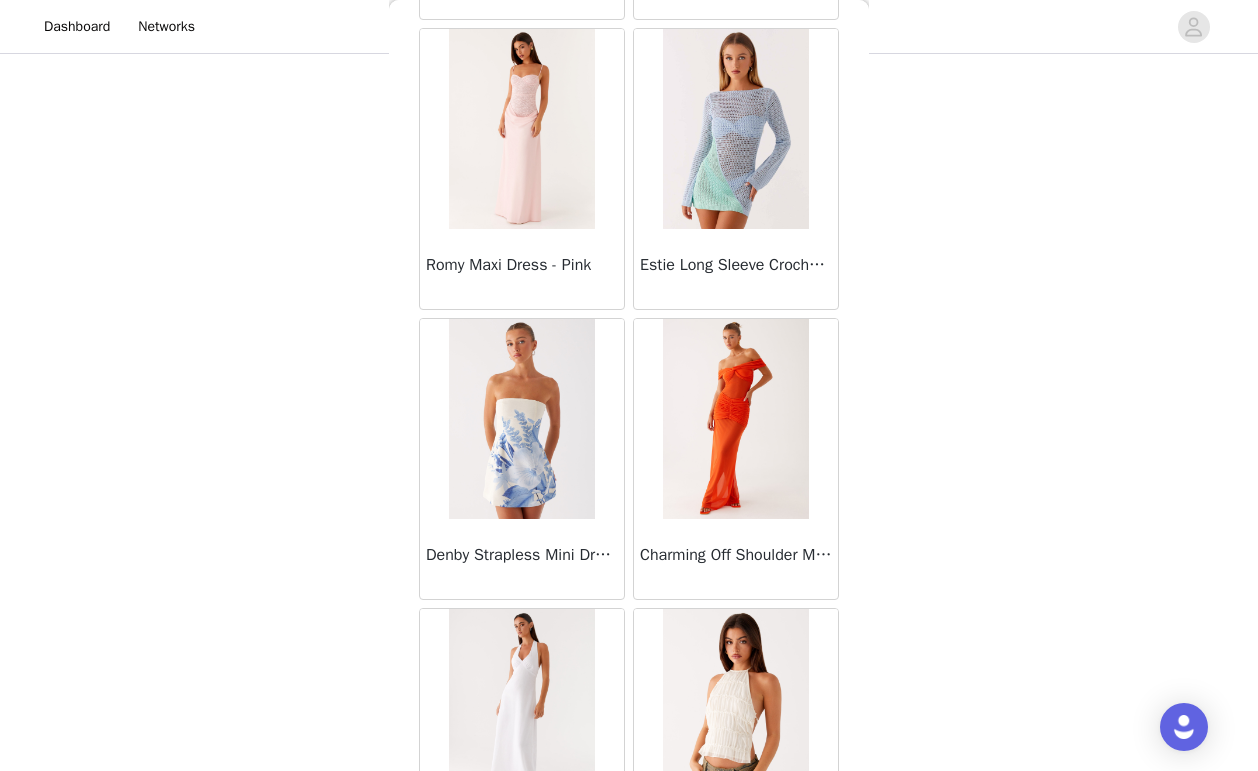 scroll, scrollTop: 34189, scrollLeft: 0, axis: vertical 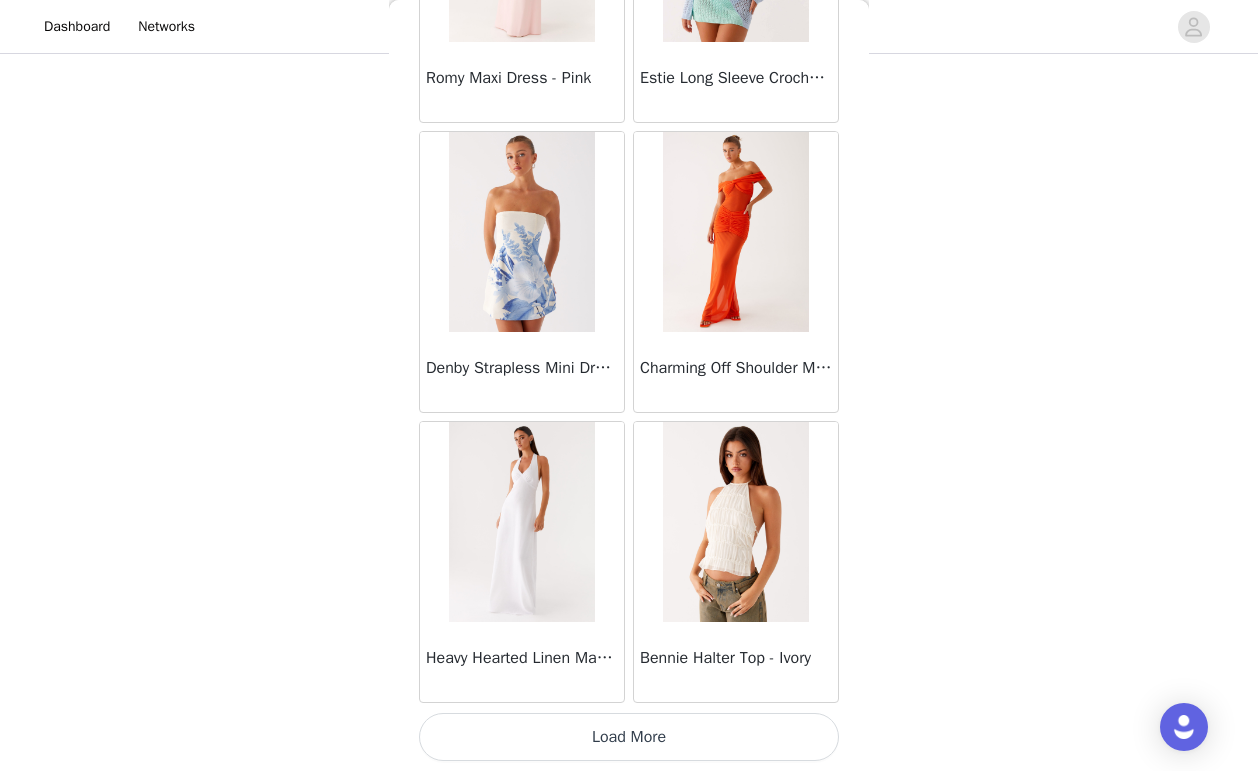 click on "Load More" at bounding box center [629, 737] 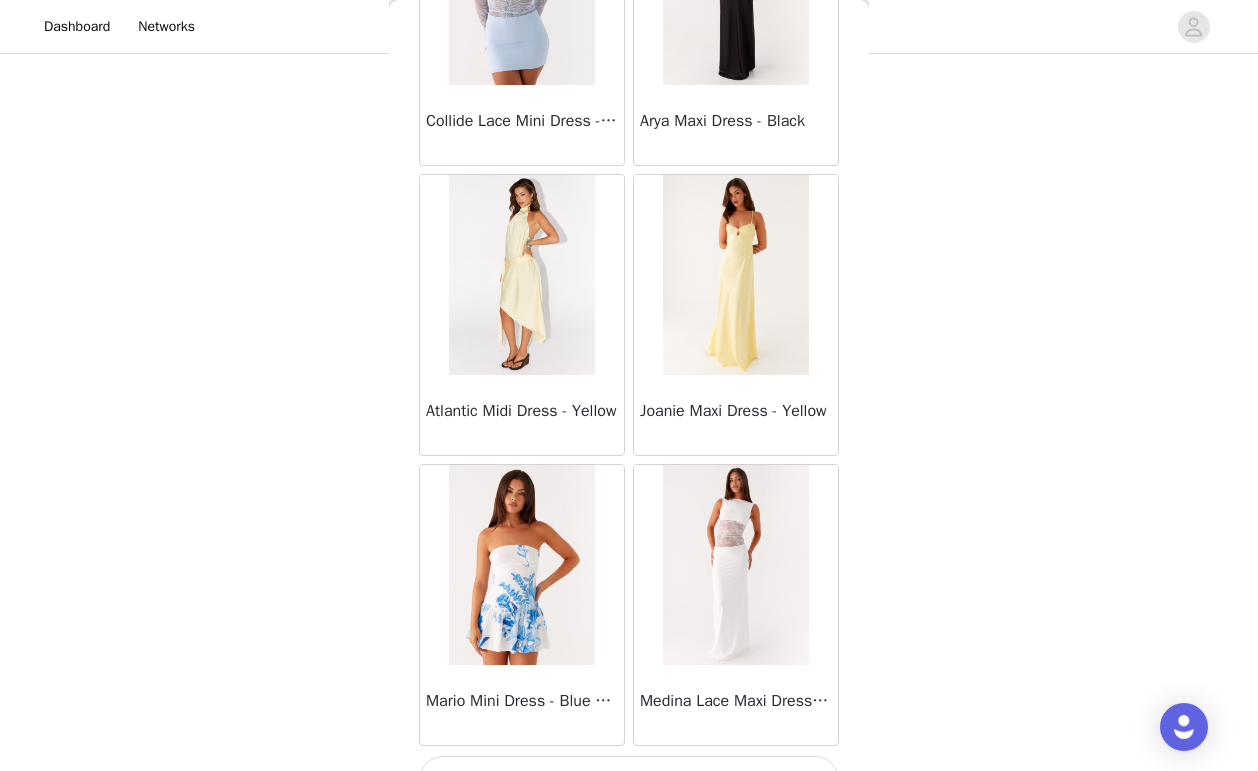 scroll, scrollTop: 37089, scrollLeft: 0, axis: vertical 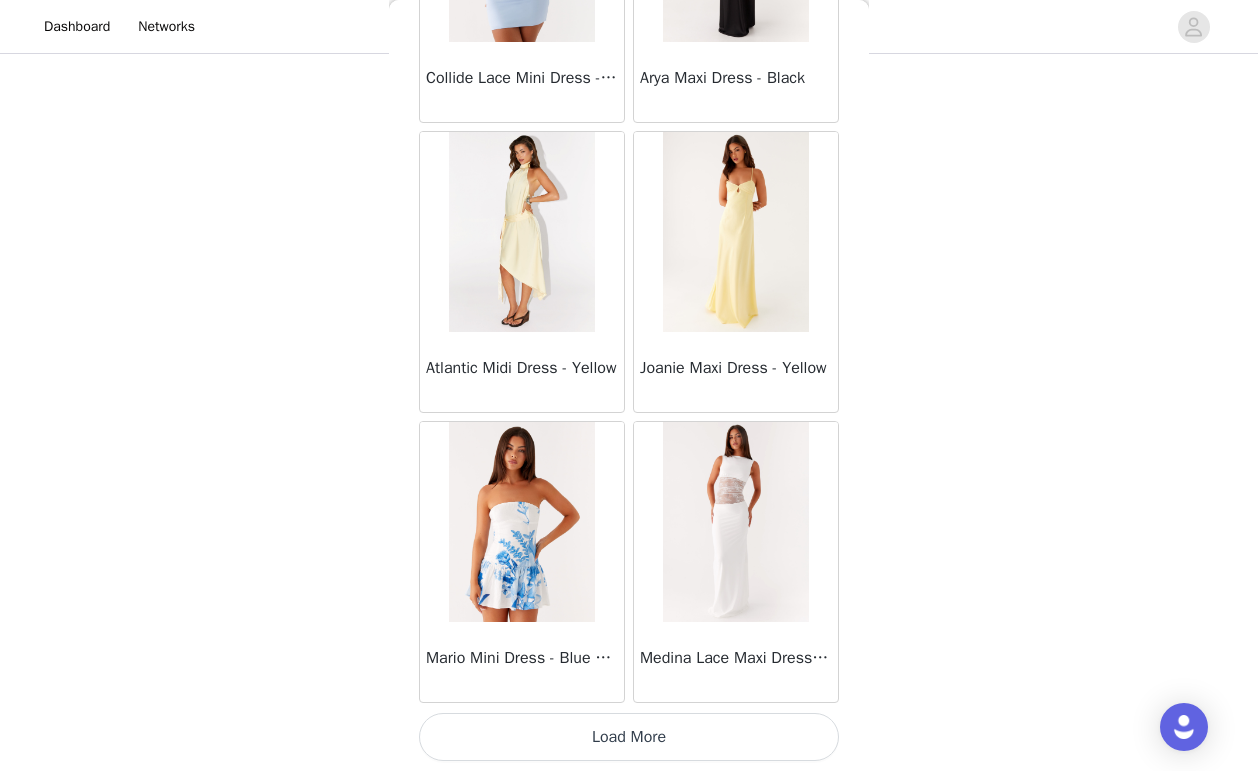 click on "Load More" at bounding box center (629, 737) 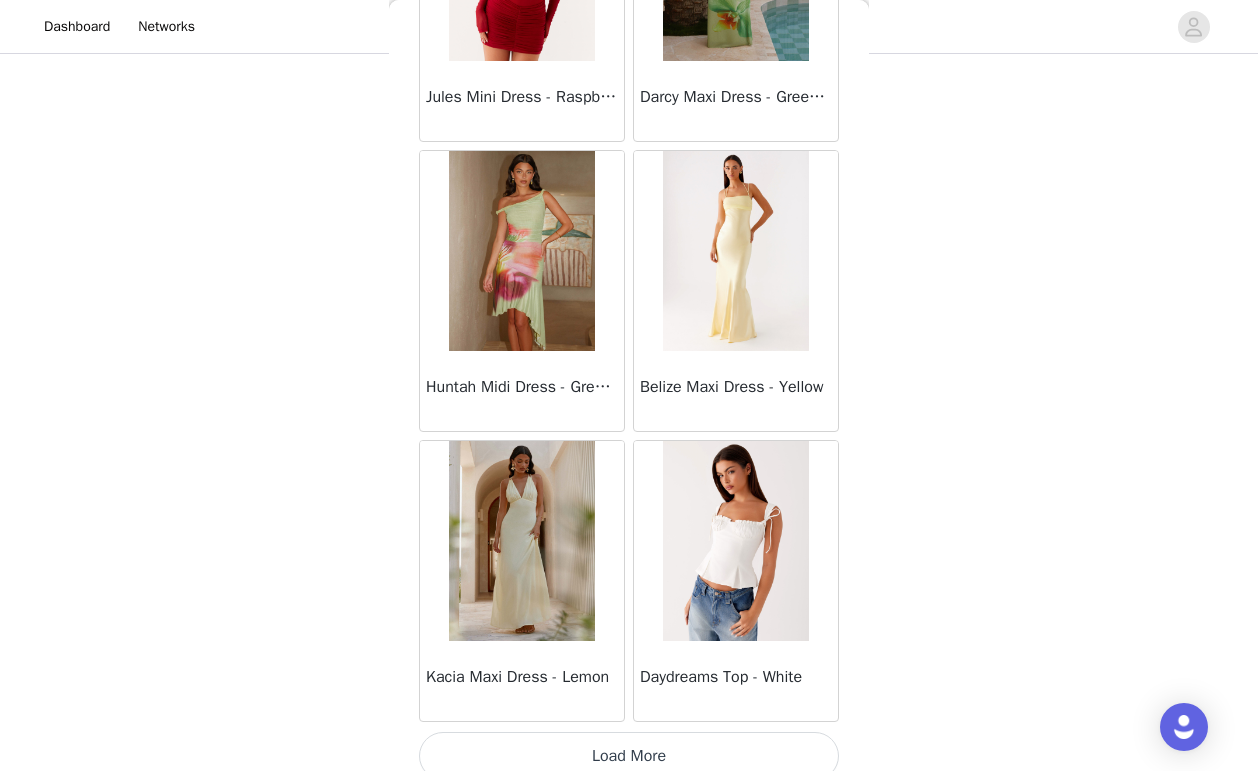 scroll, scrollTop: 39989, scrollLeft: 0, axis: vertical 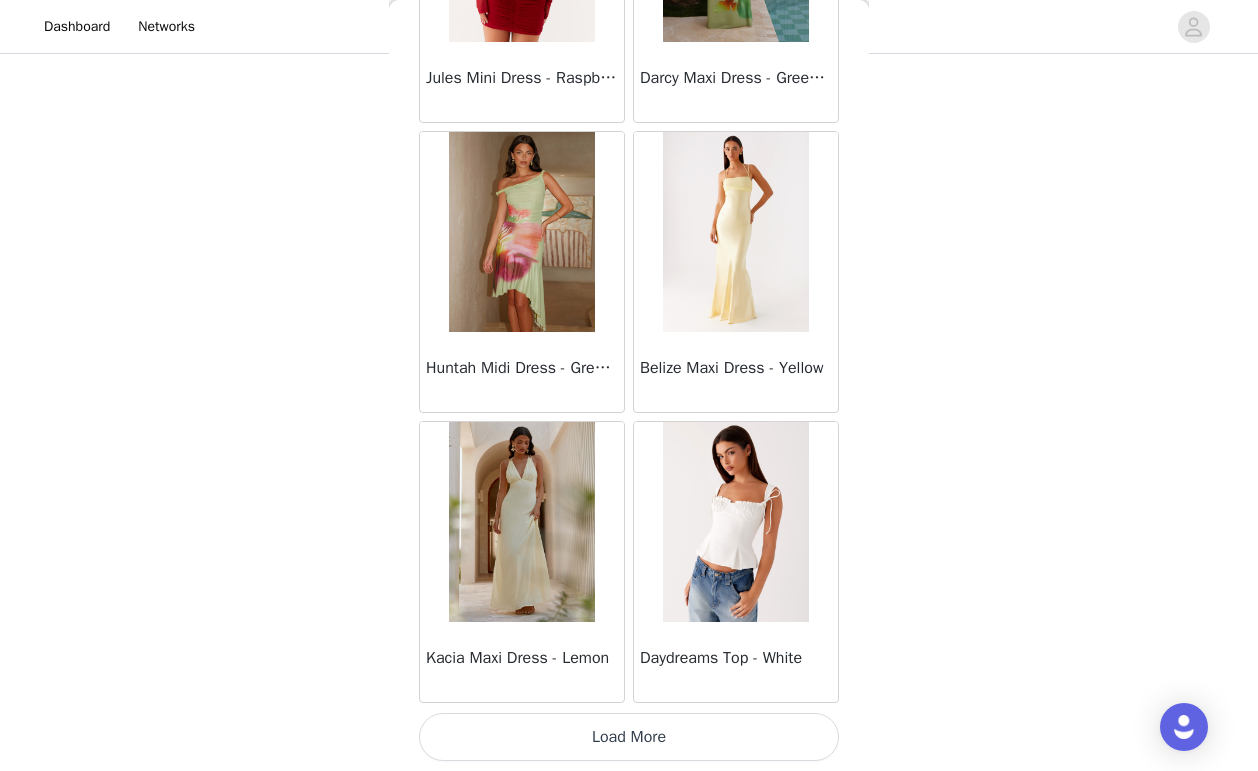 click on "Load More" at bounding box center [629, 737] 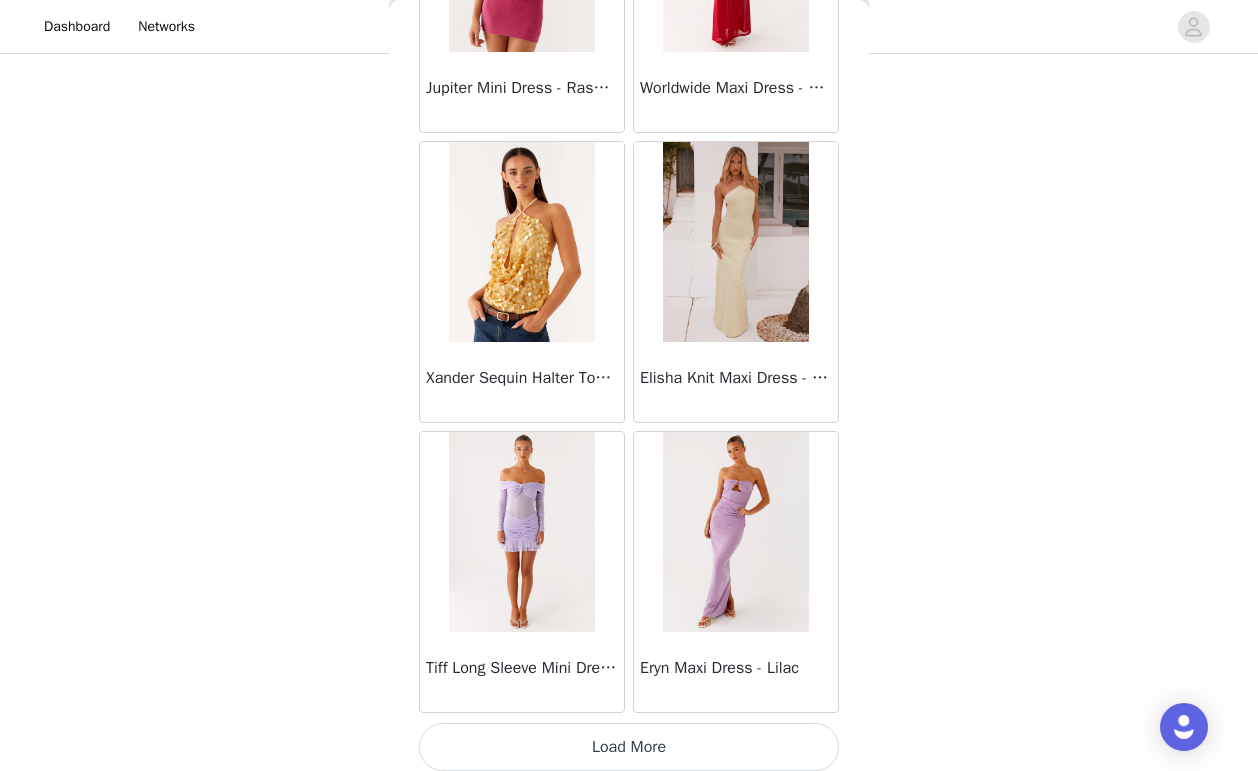 scroll, scrollTop: 42889, scrollLeft: 0, axis: vertical 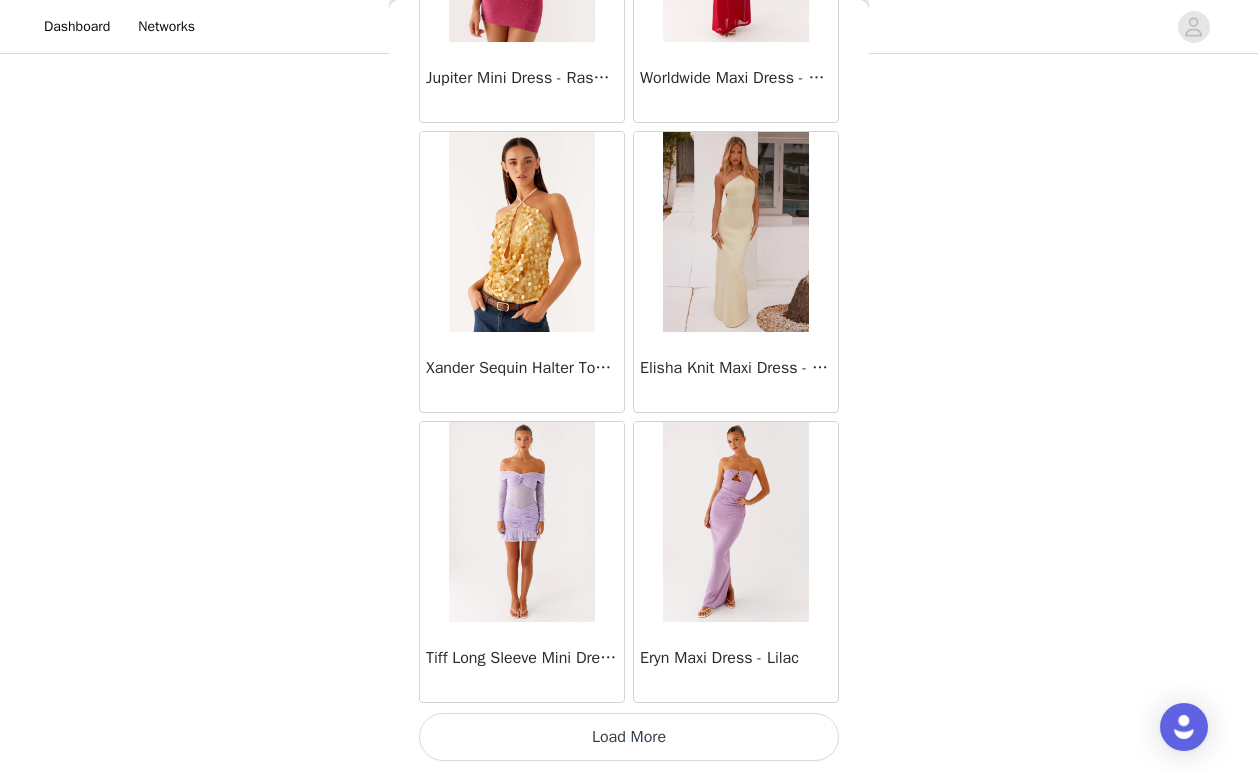 click on "Load More" at bounding box center (629, 737) 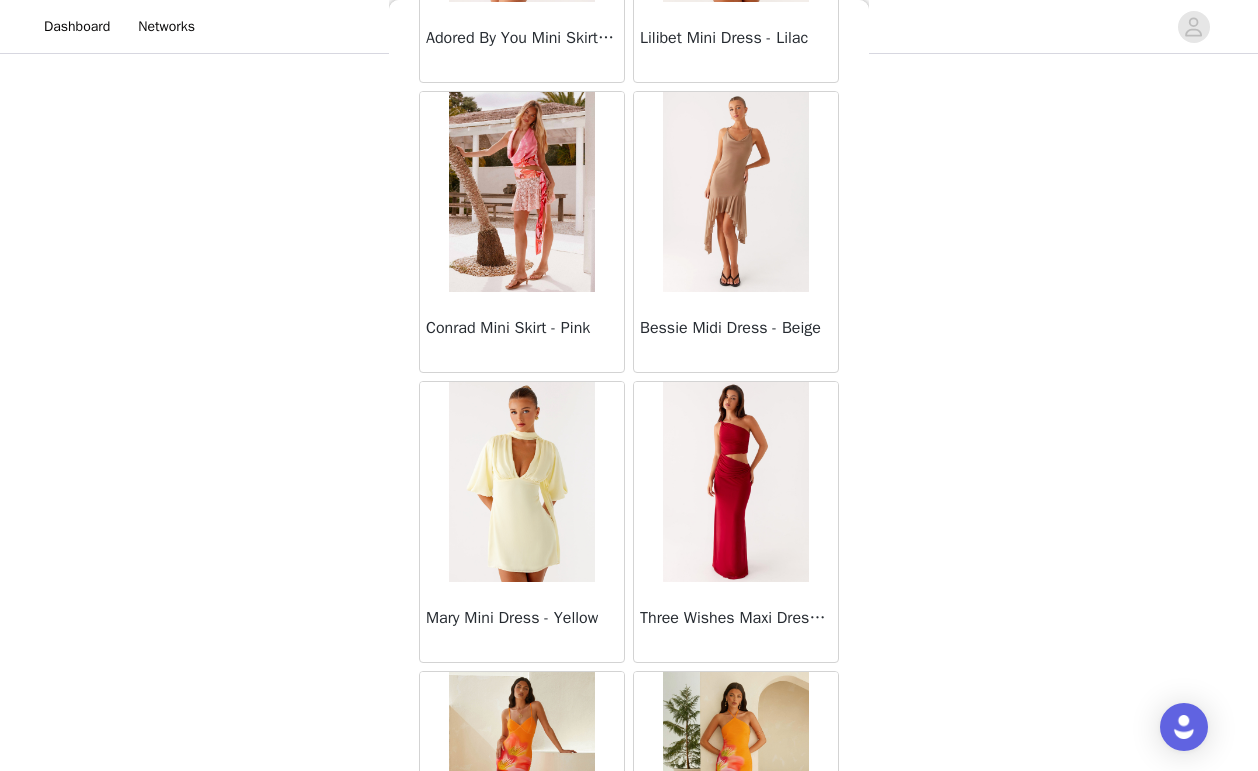 scroll, scrollTop: 45789, scrollLeft: 0, axis: vertical 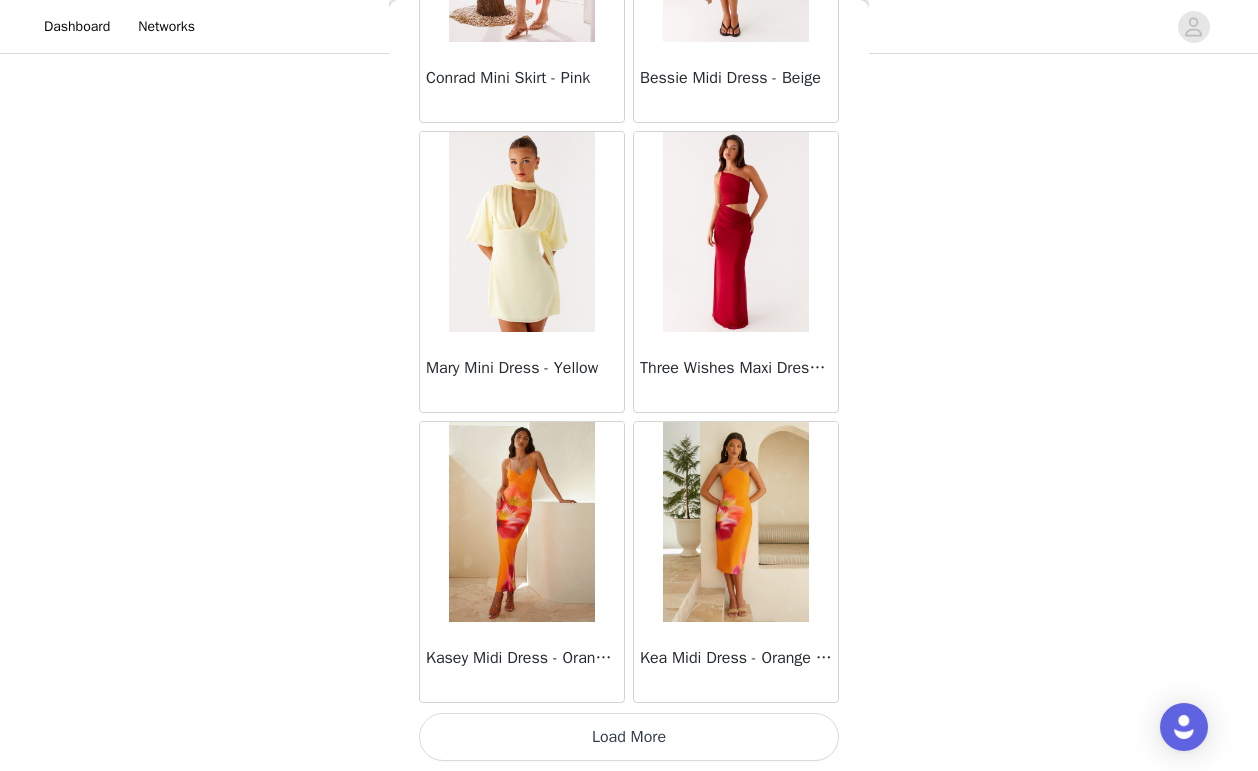click on "Load More" at bounding box center (629, 737) 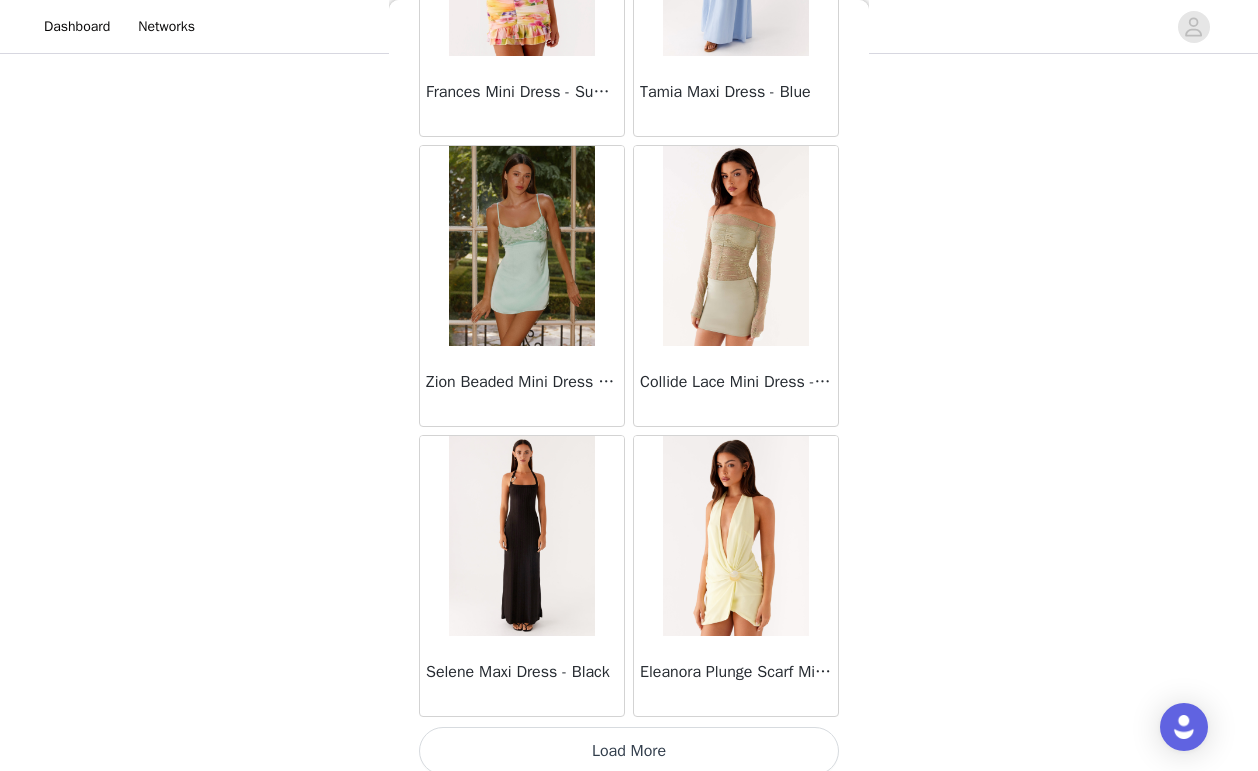 scroll, scrollTop: 48689, scrollLeft: 0, axis: vertical 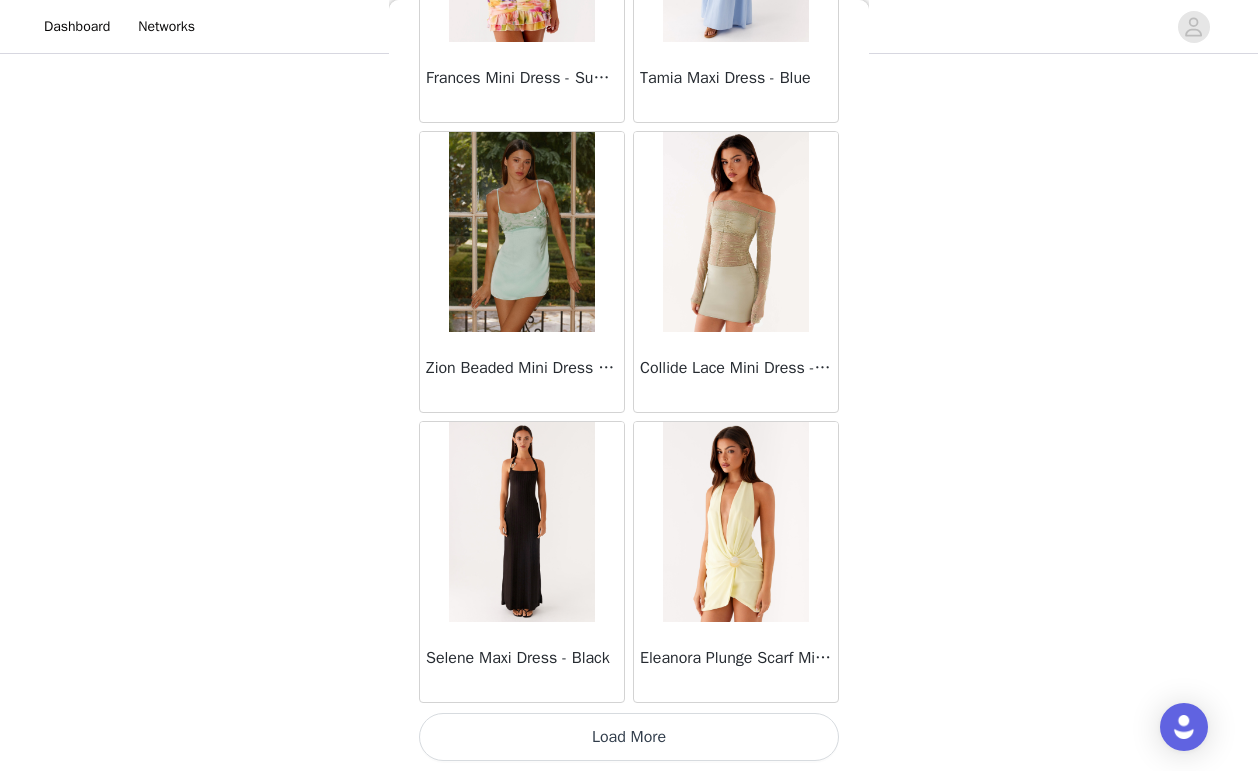 click on "Load More" at bounding box center [629, 737] 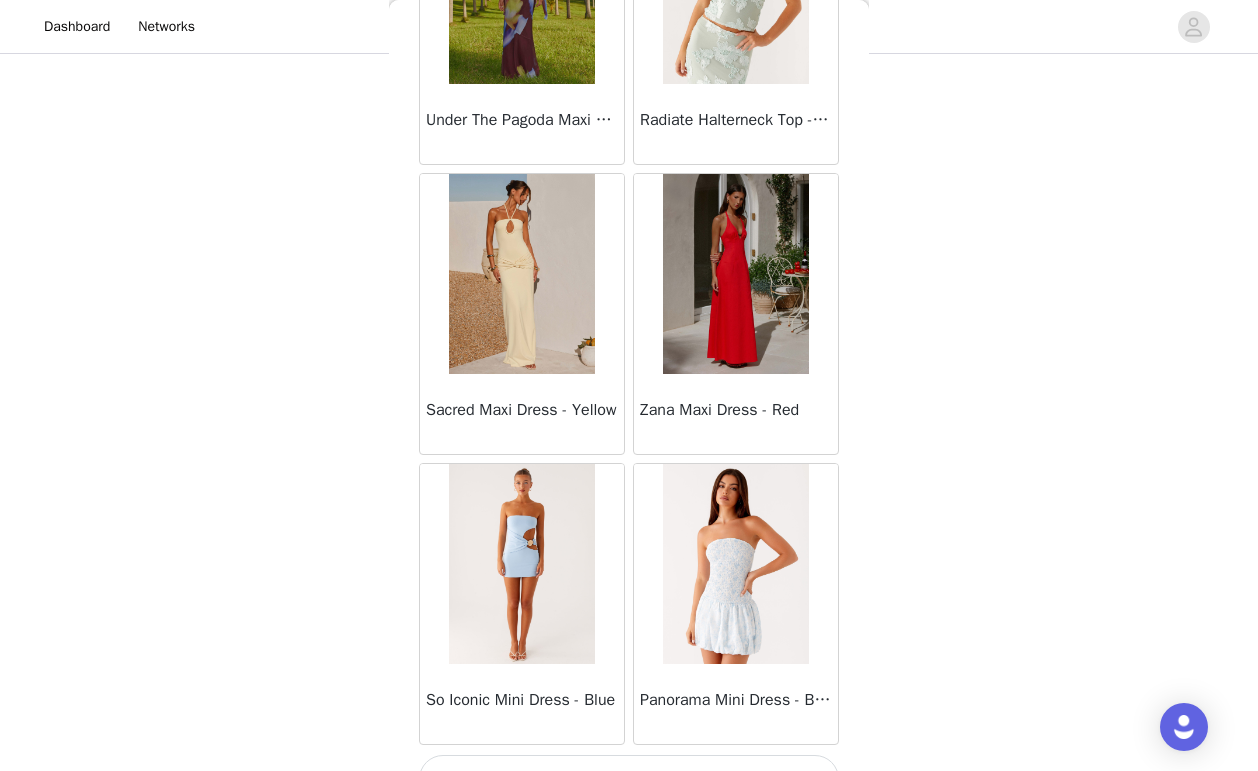 scroll, scrollTop: 51589, scrollLeft: 0, axis: vertical 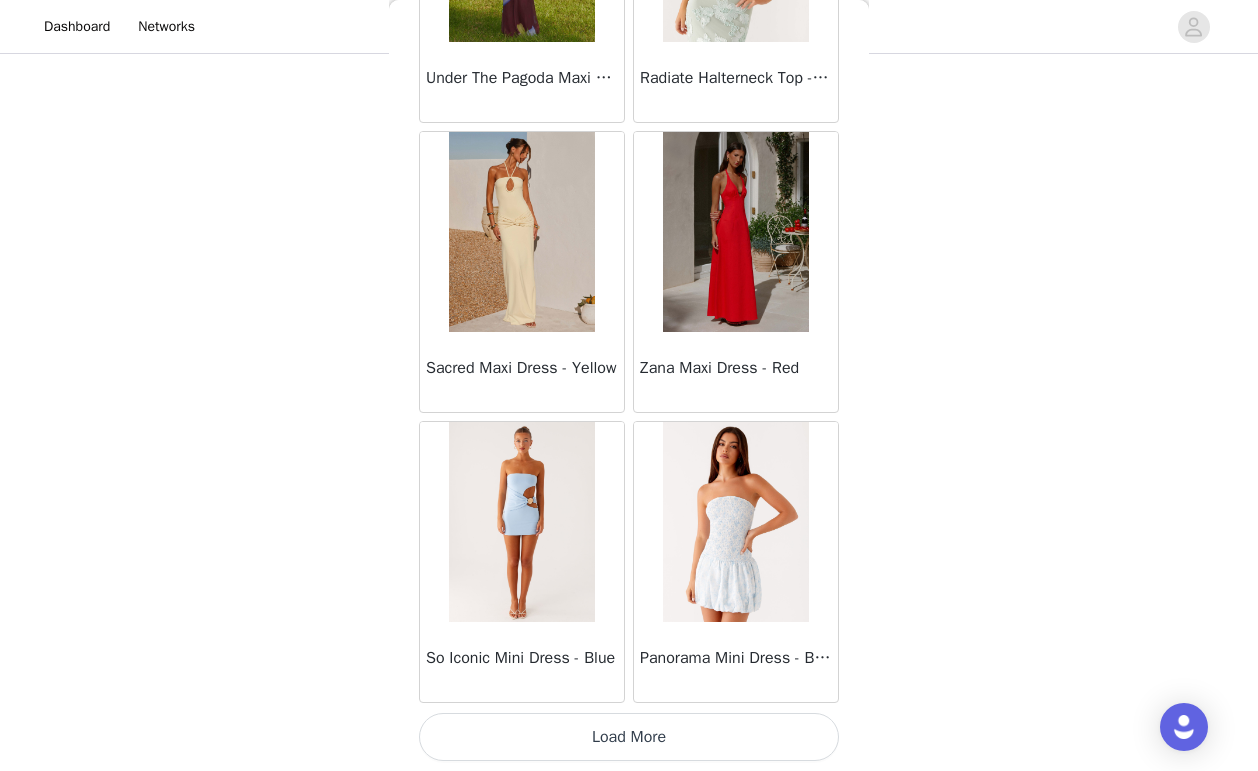 click on "Load More" at bounding box center [629, 737] 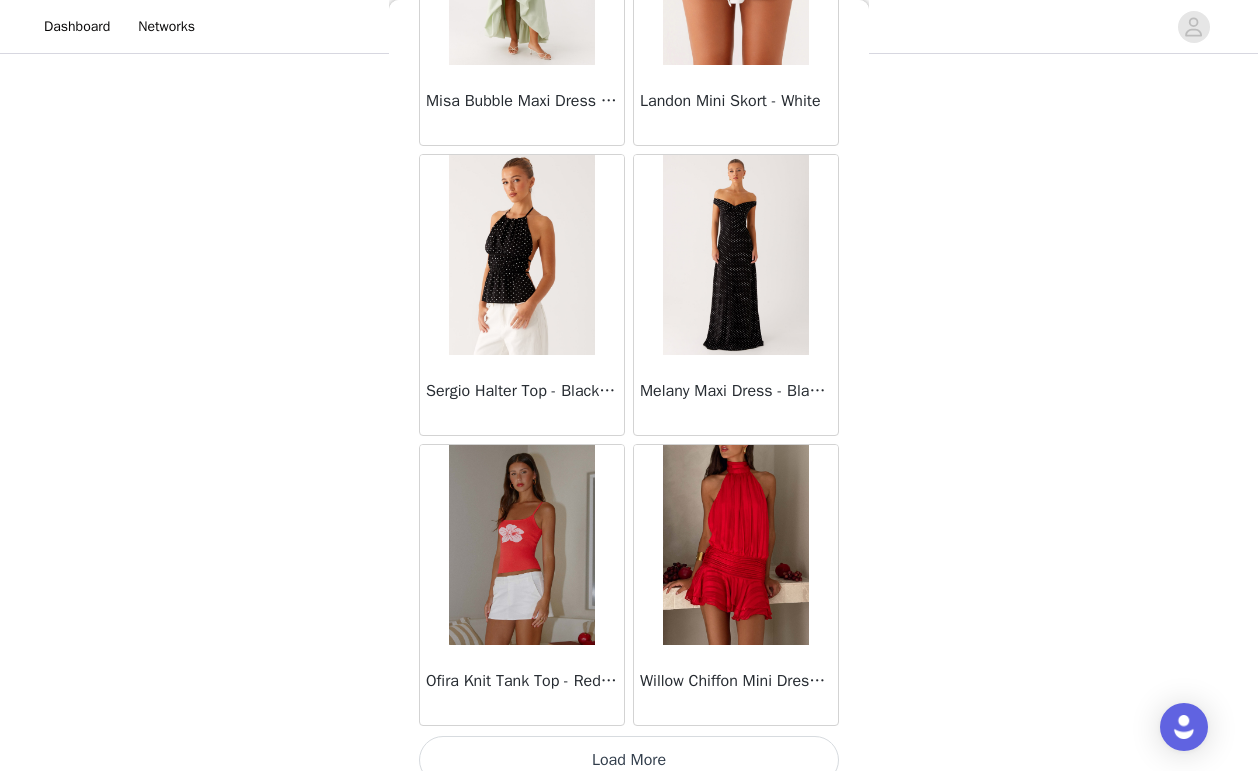 scroll, scrollTop: 54489, scrollLeft: 0, axis: vertical 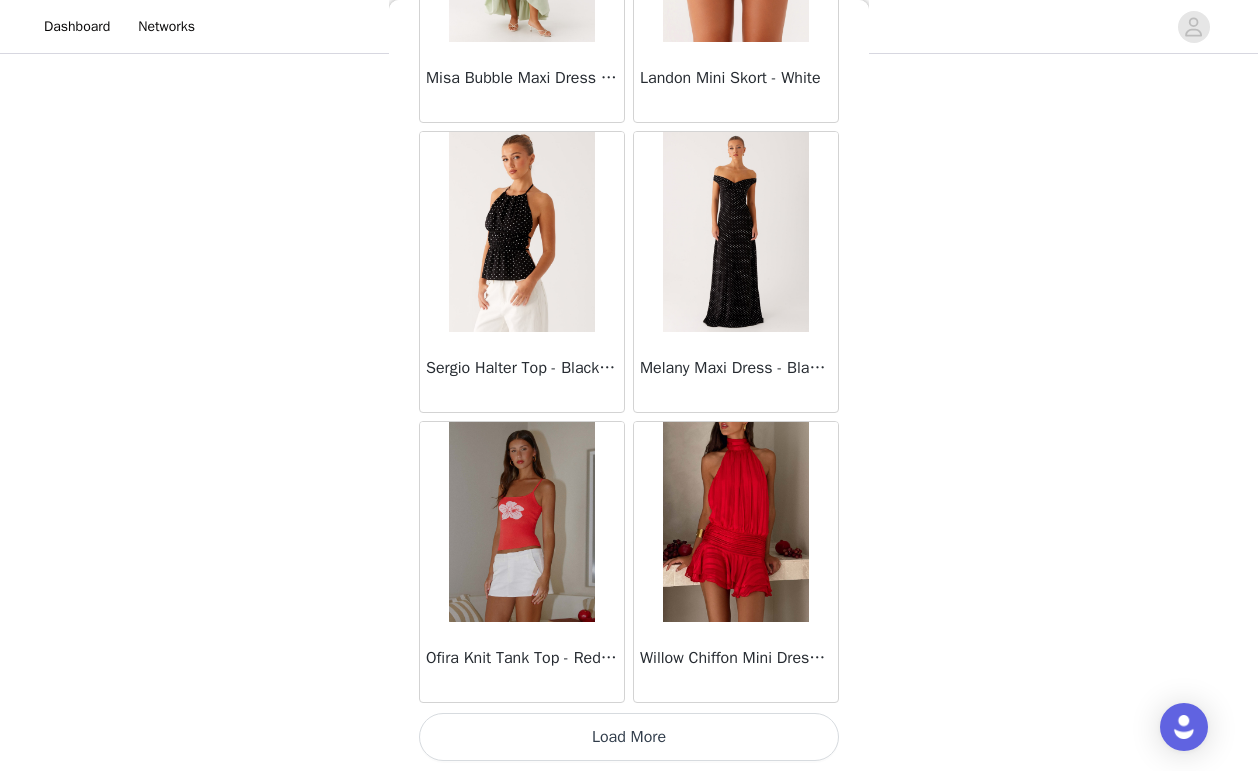click on "Load More" at bounding box center (629, 737) 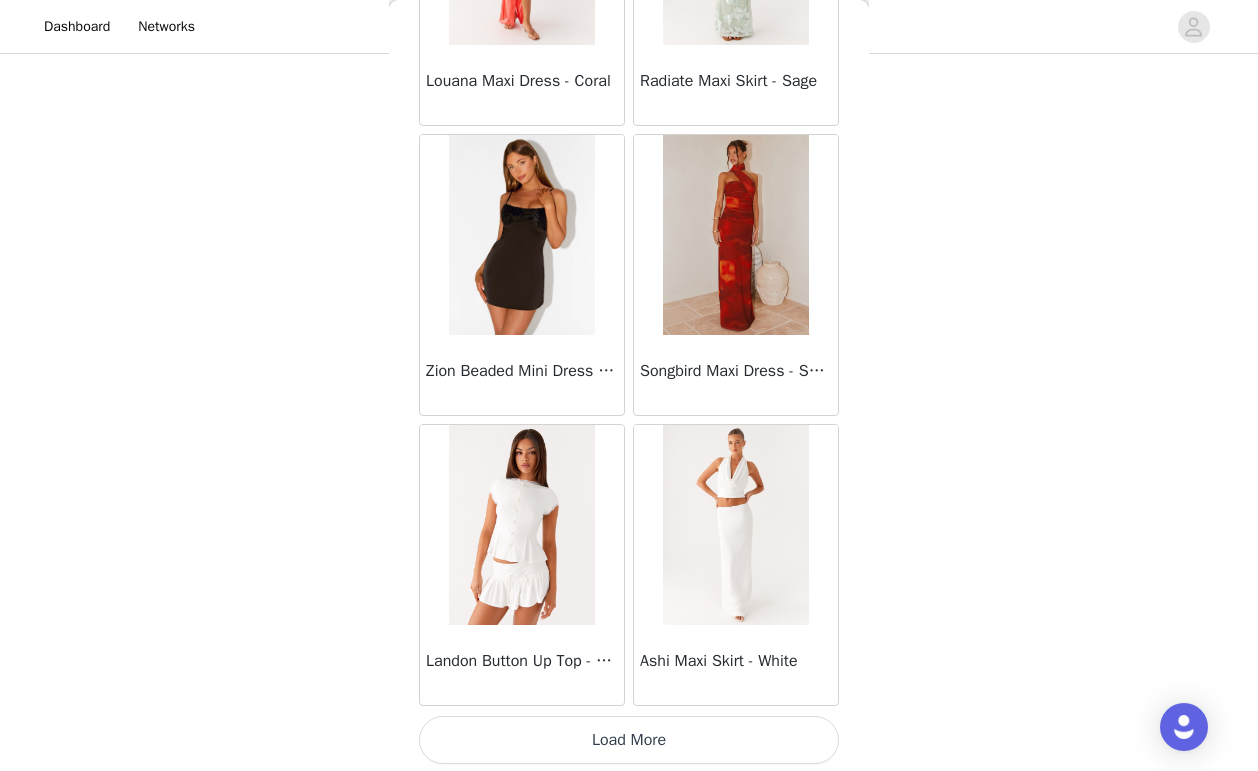 scroll, scrollTop: 57389, scrollLeft: 0, axis: vertical 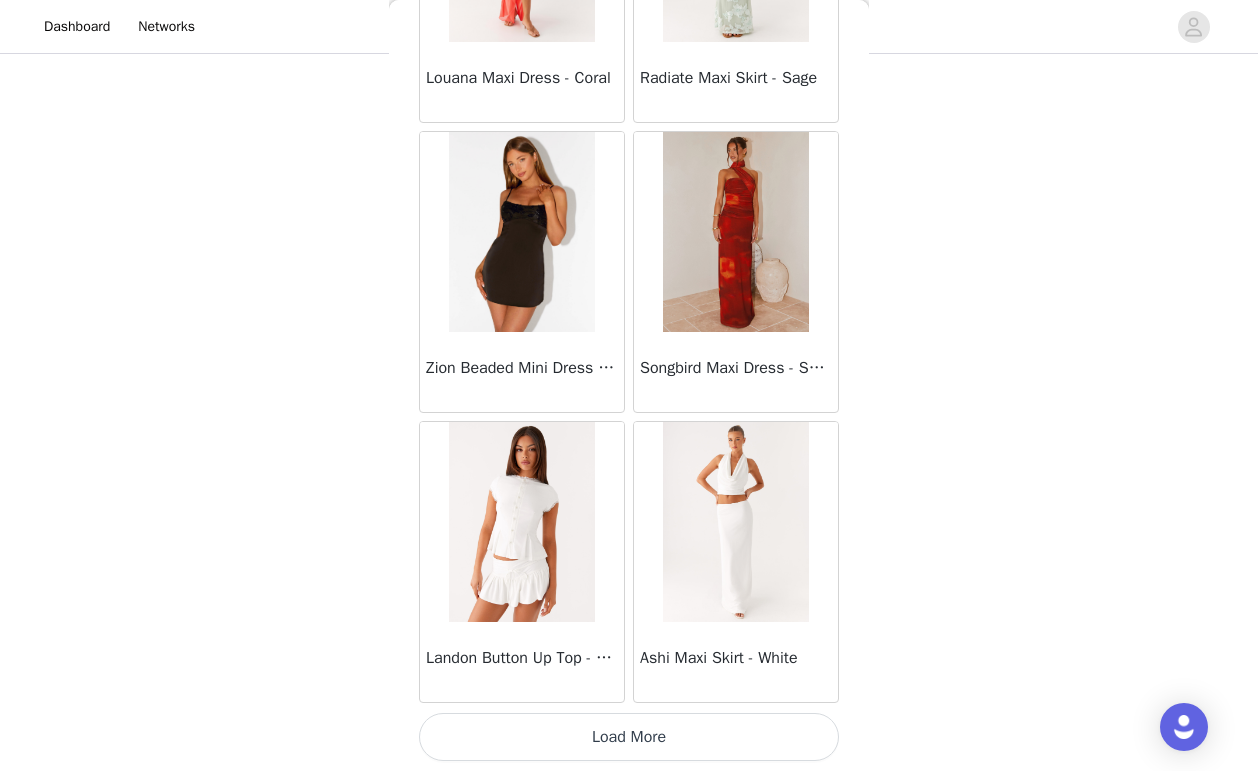 click on "Load More" at bounding box center (629, 737) 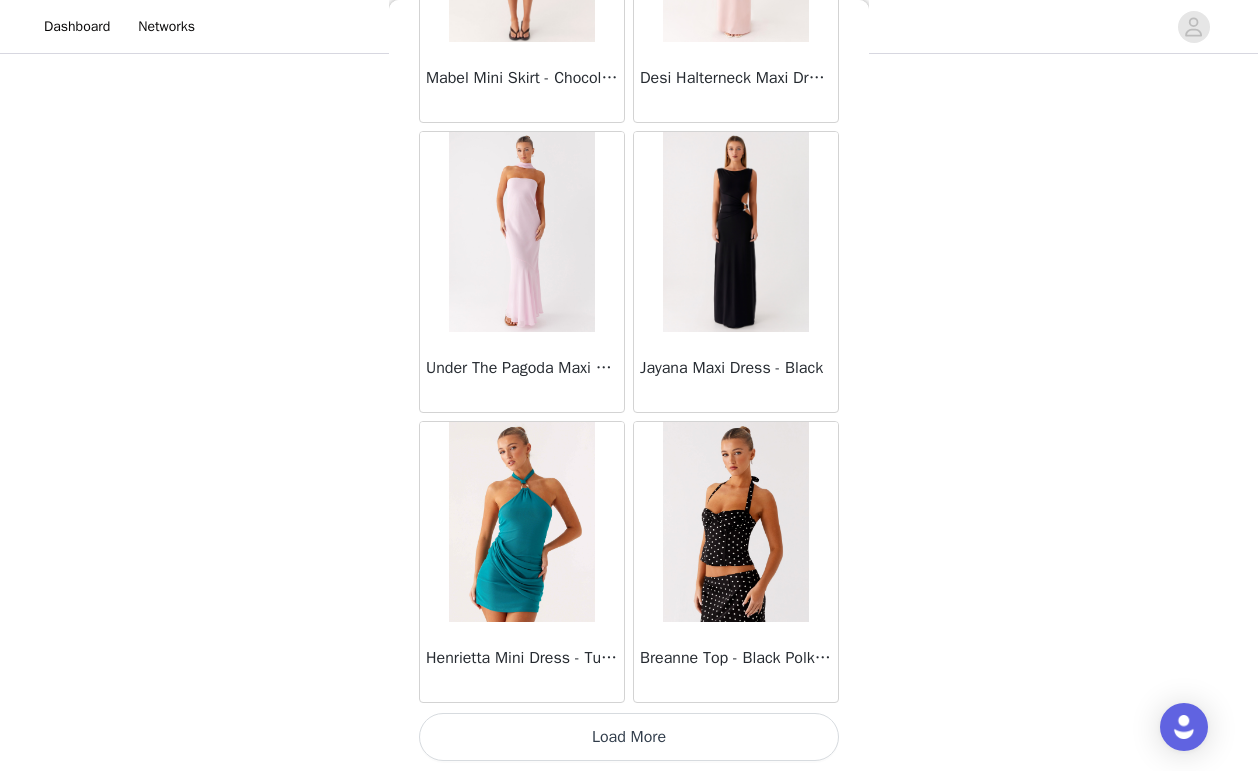 scroll, scrollTop: 59400, scrollLeft: 0, axis: vertical 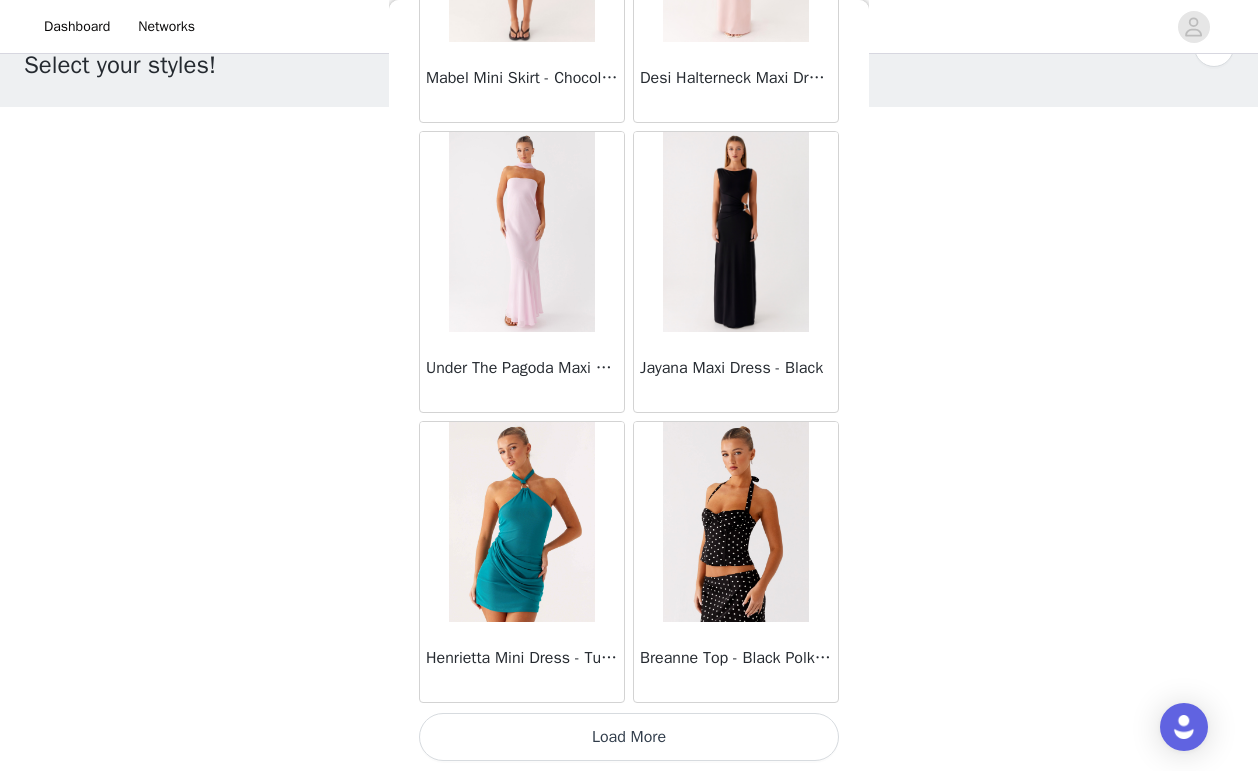 click on "Load More" at bounding box center (629, 737) 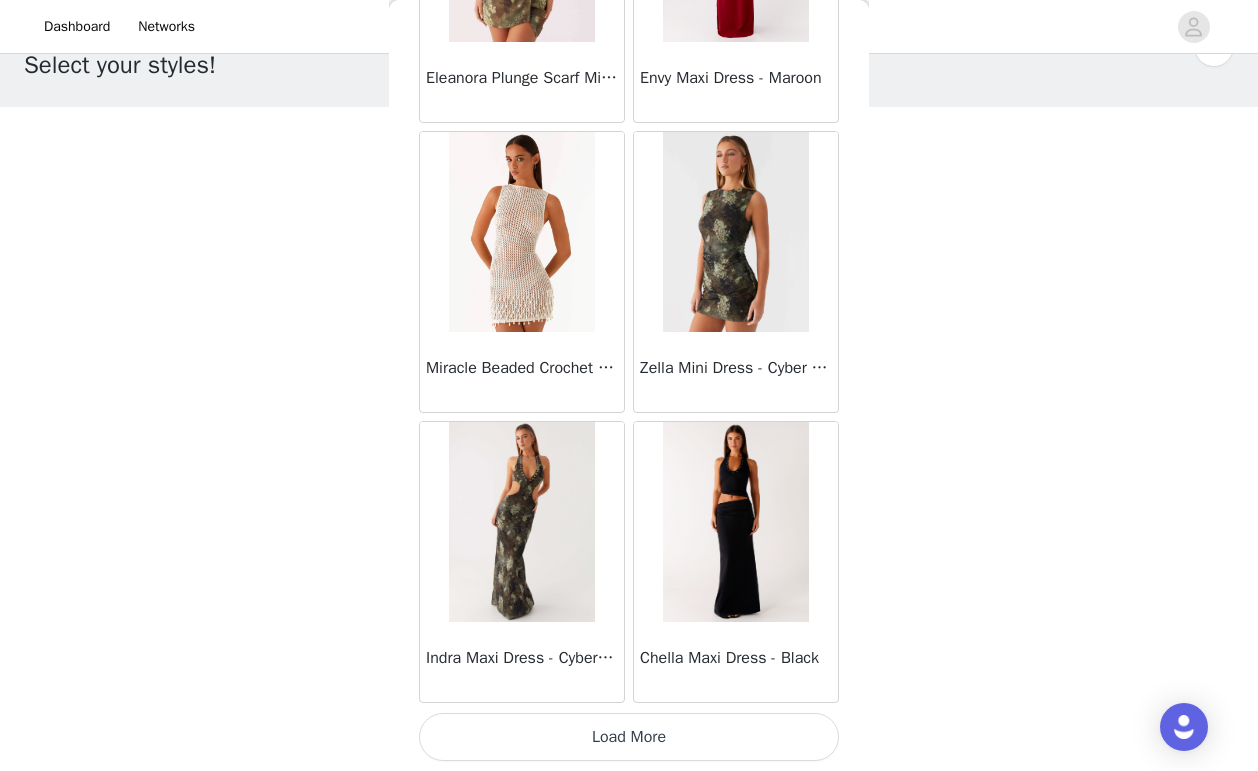 scroll, scrollTop: 63186, scrollLeft: 0, axis: vertical 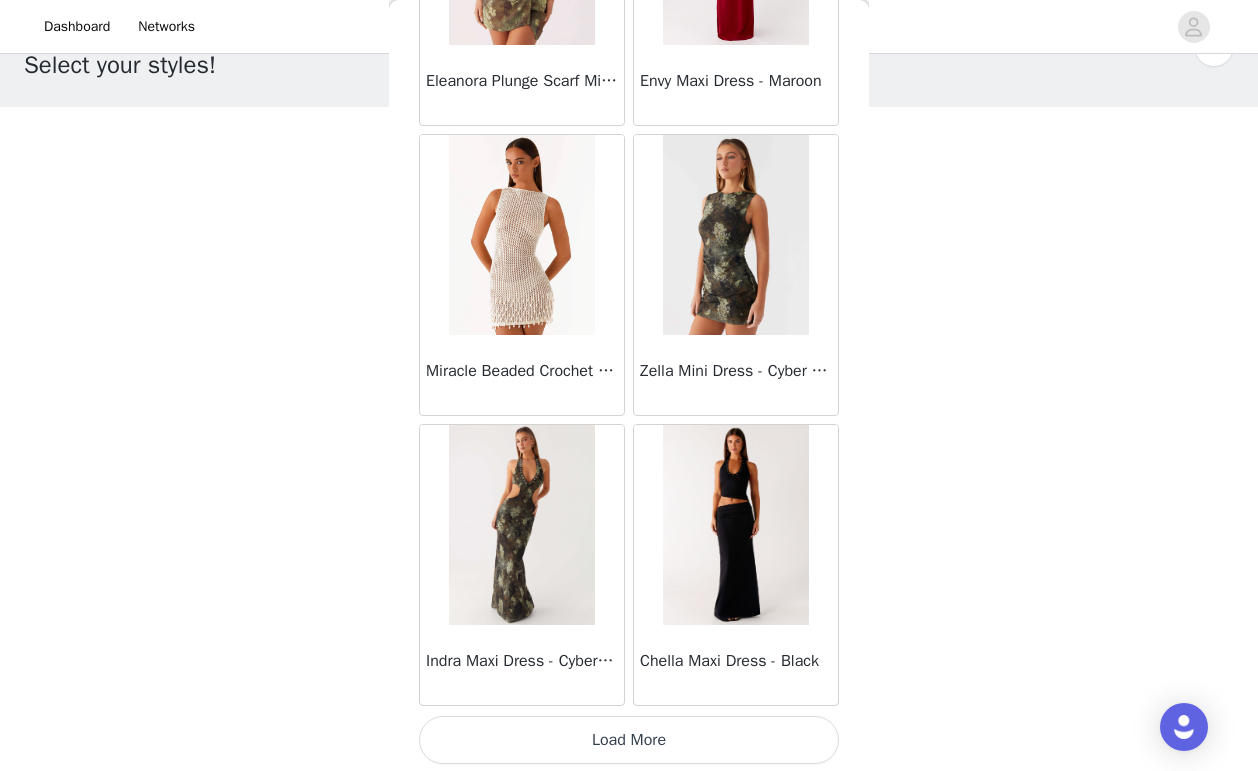 click on "Load More" at bounding box center [629, 740] 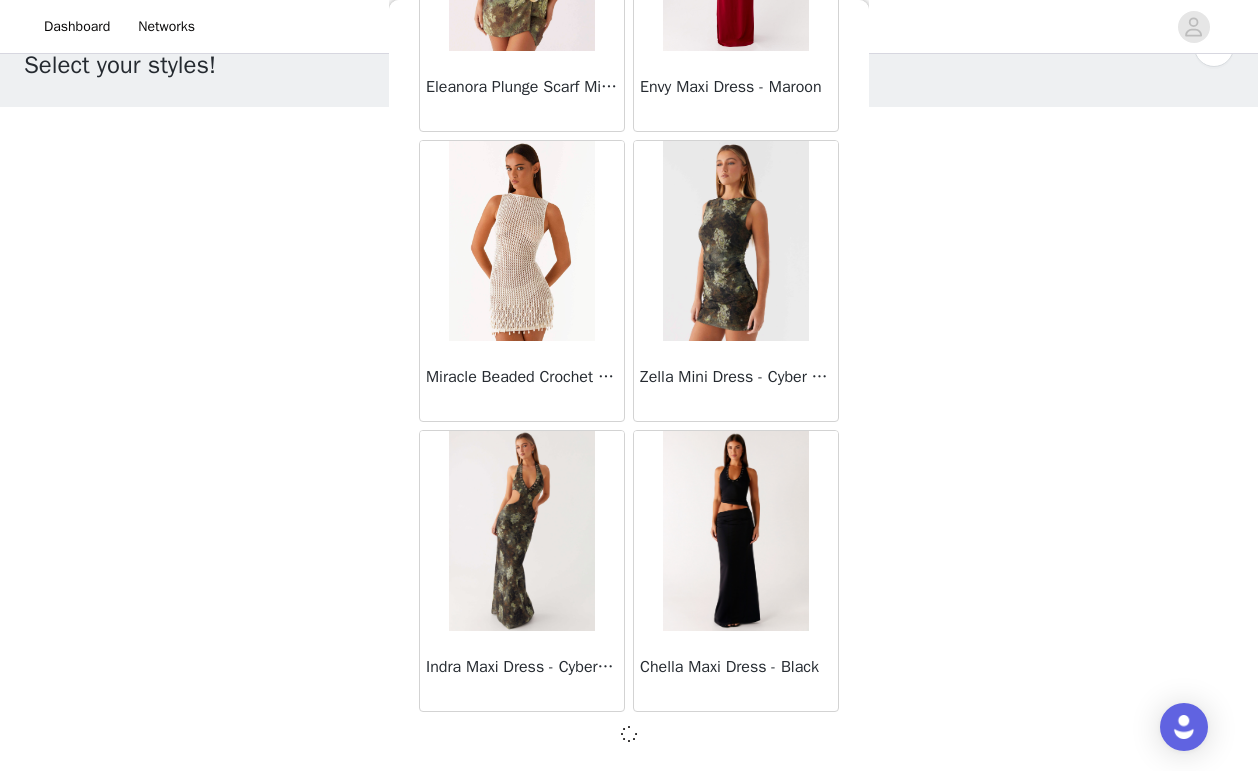 scroll, scrollTop: 63180, scrollLeft: 0, axis: vertical 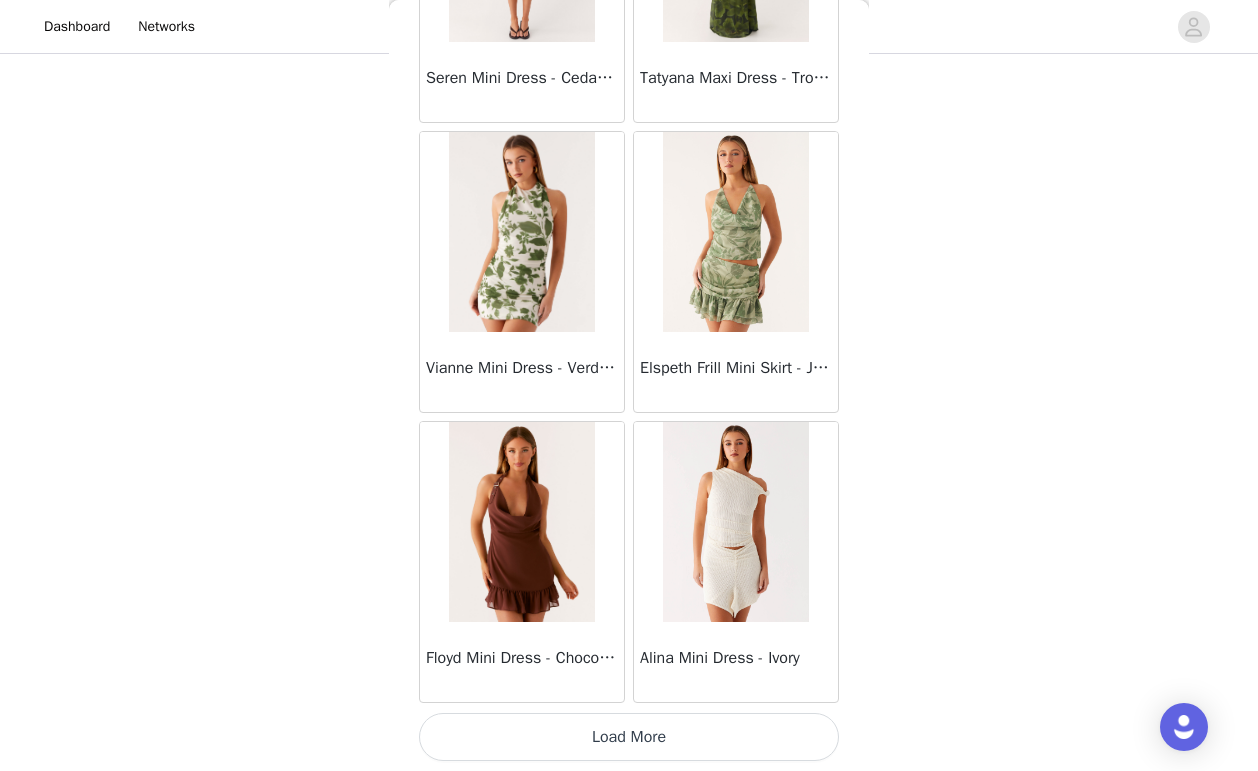 click on "Load More" at bounding box center (629, 737) 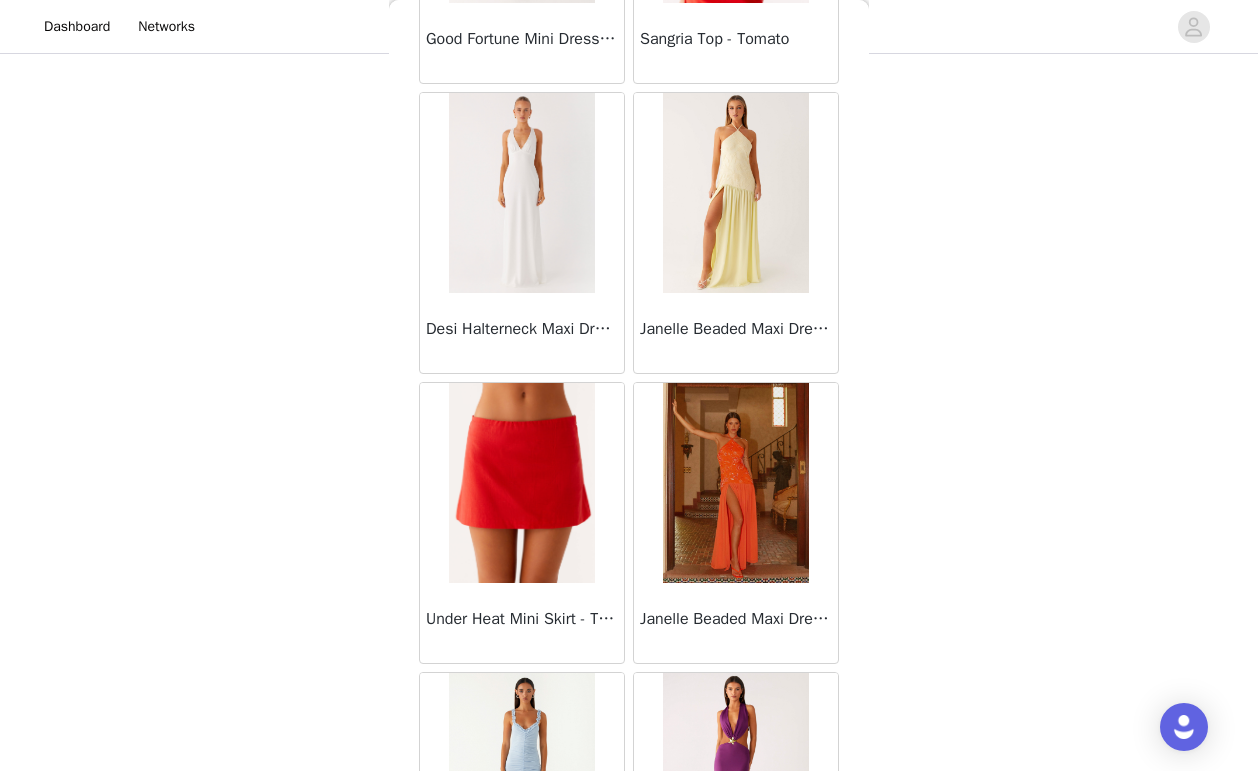 scroll, scrollTop: 68989, scrollLeft: 0, axis: vertical 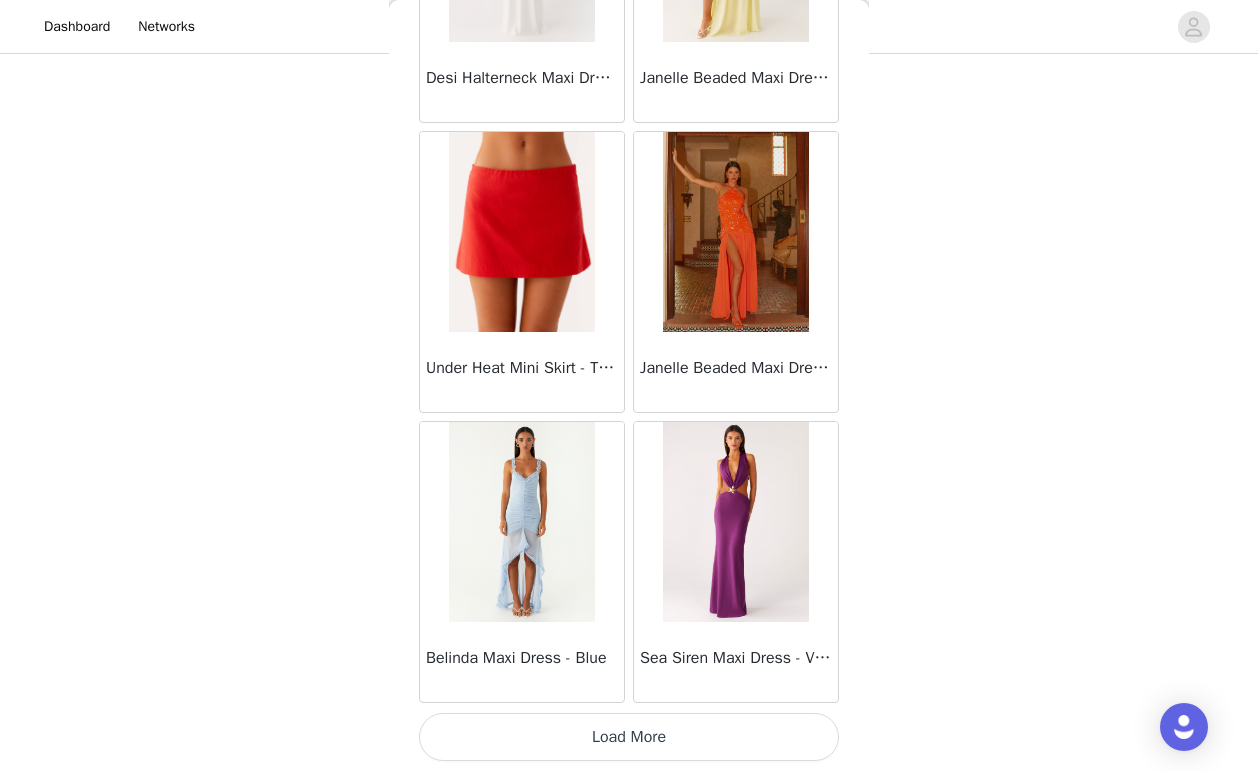 click on "Load More" at bounding box center (629, 737) 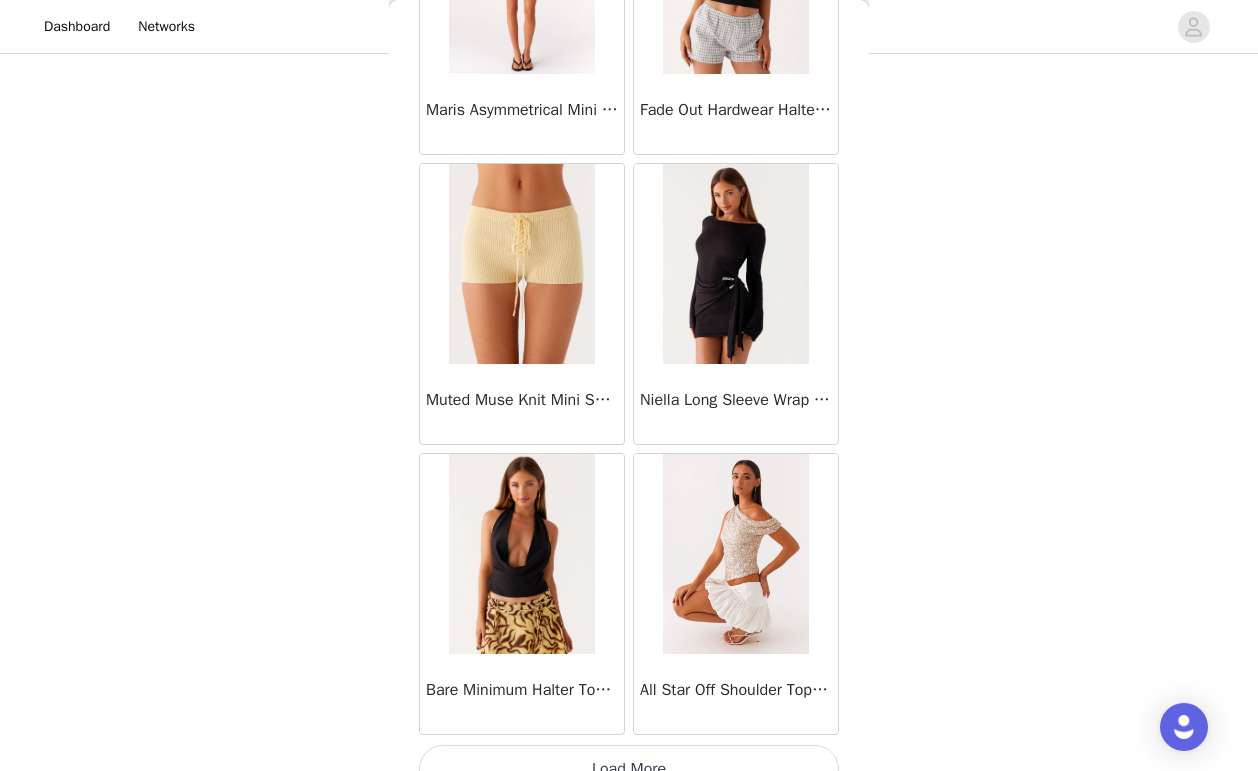 scroll, scrollTop: 71889, scrollLeft: 0, axis: vertical 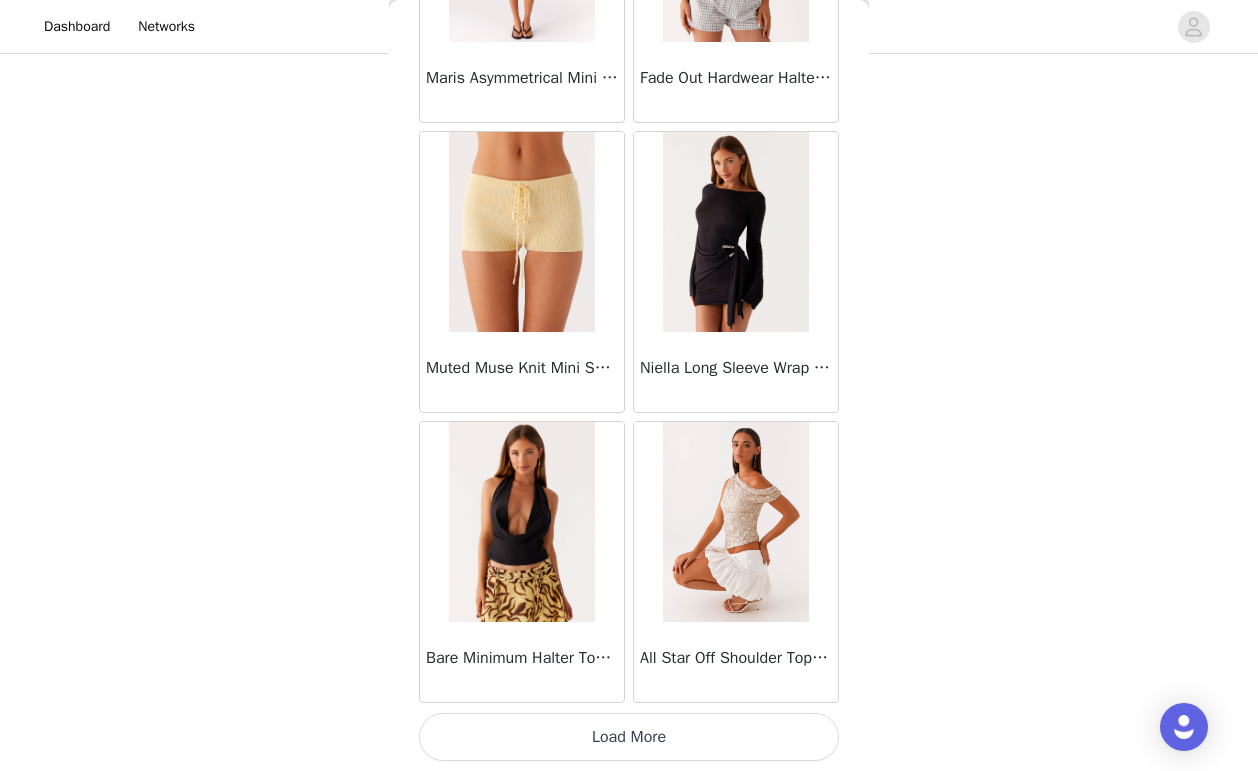 click on "Load More" at bounding box center (629, 737) 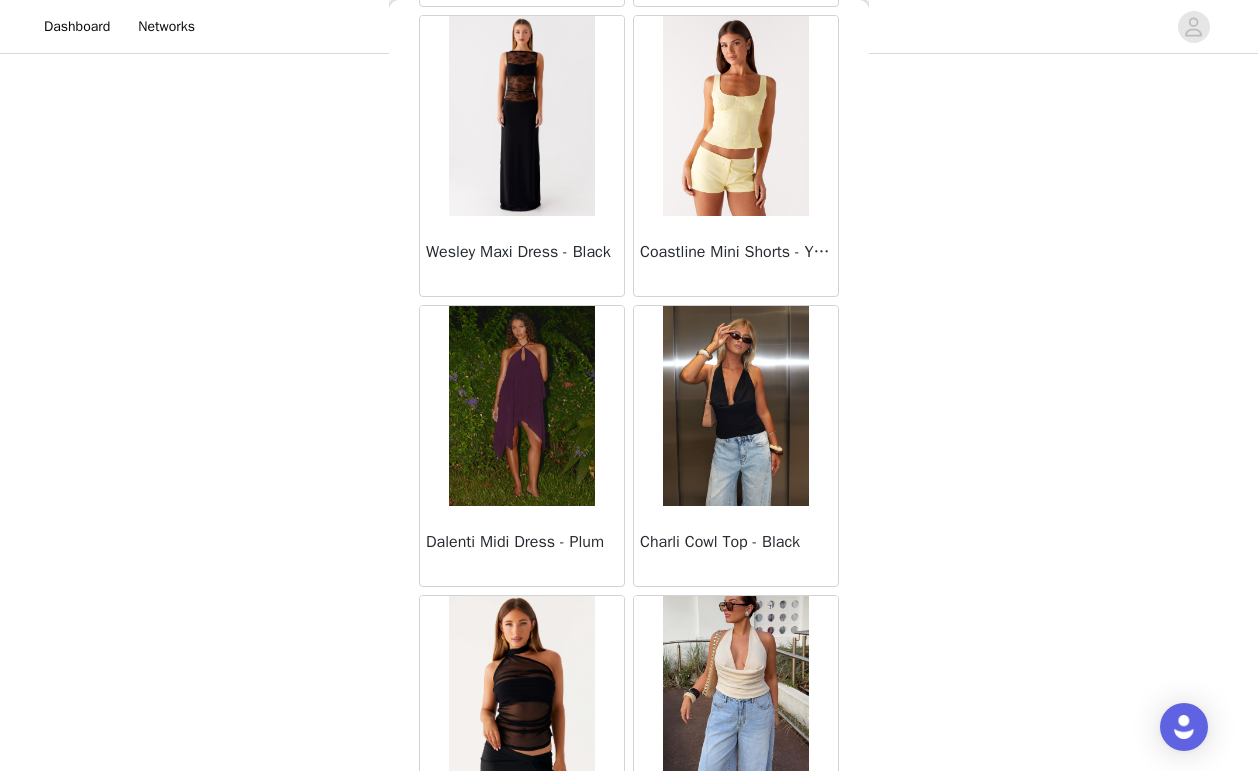 scroll, scrollTop: 74789, scrollLeft: 0, axis: vertical 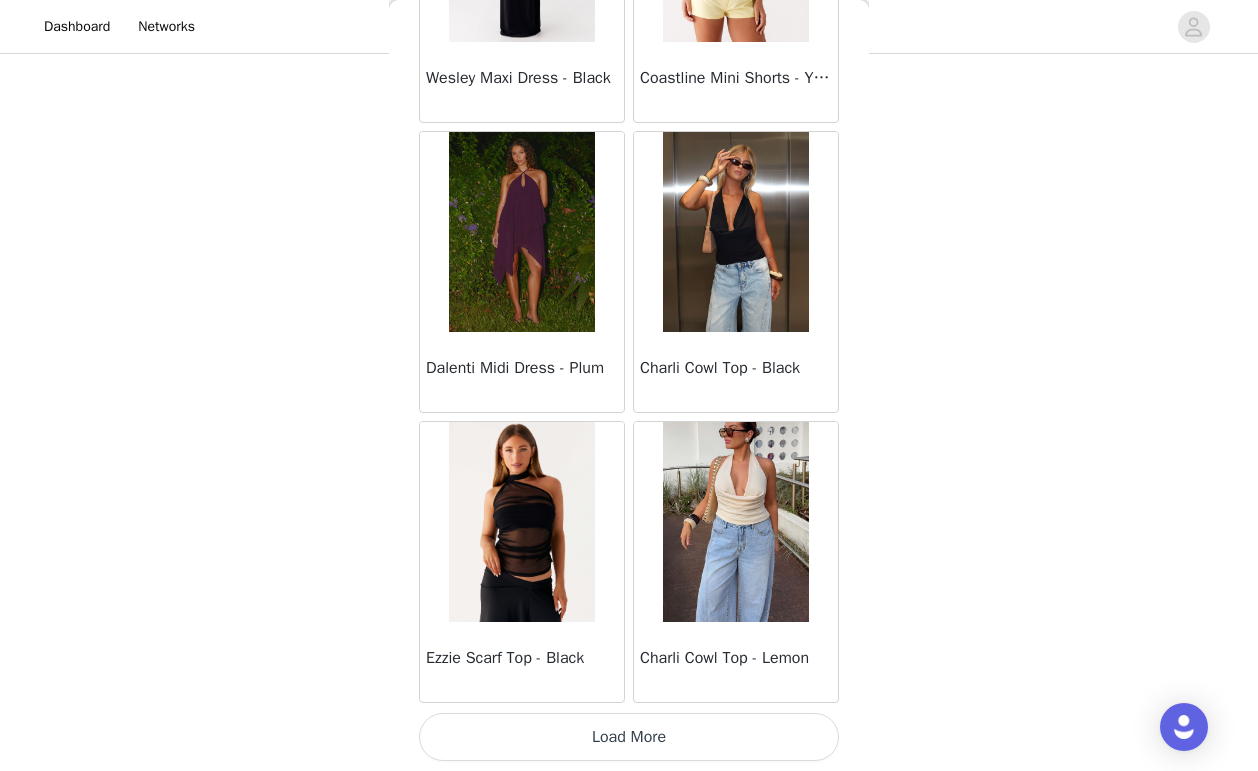 click on "Load More" at bounding box center [629, 737] 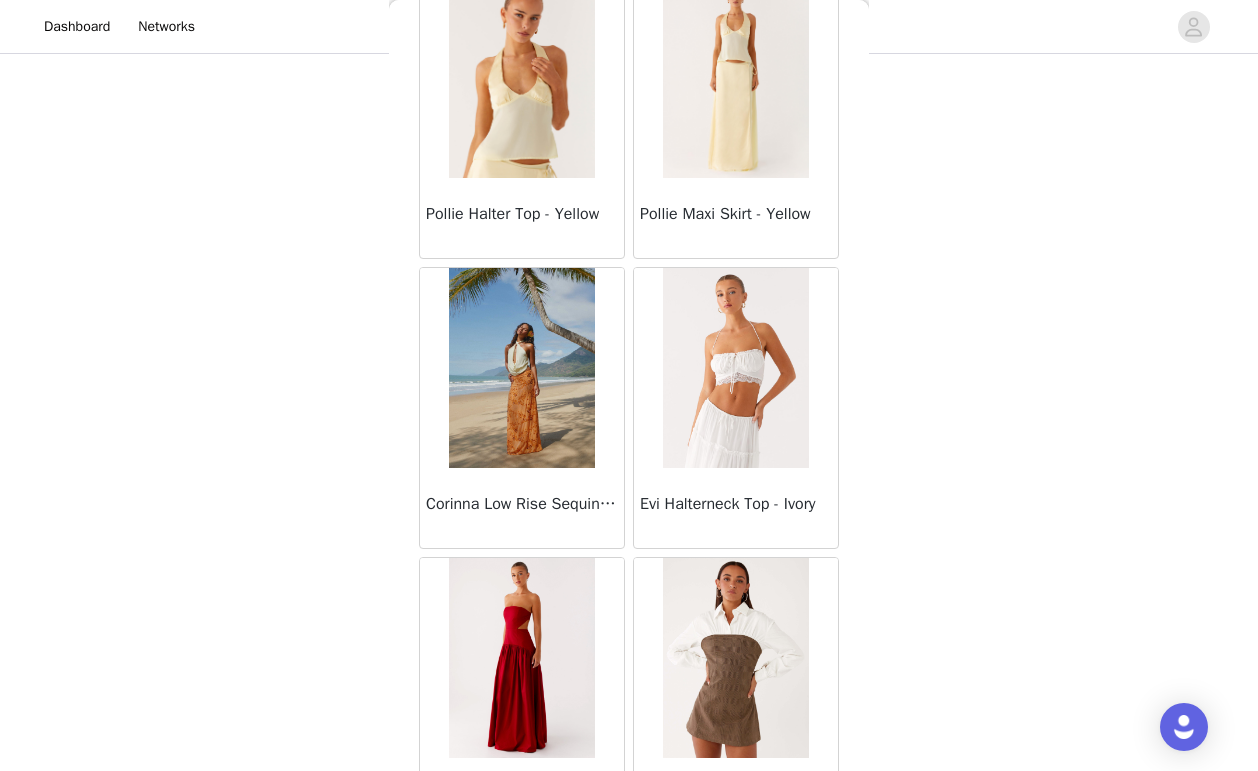 scroll, scrollTop: 76984, scrollLeft: 0, axis: vertical 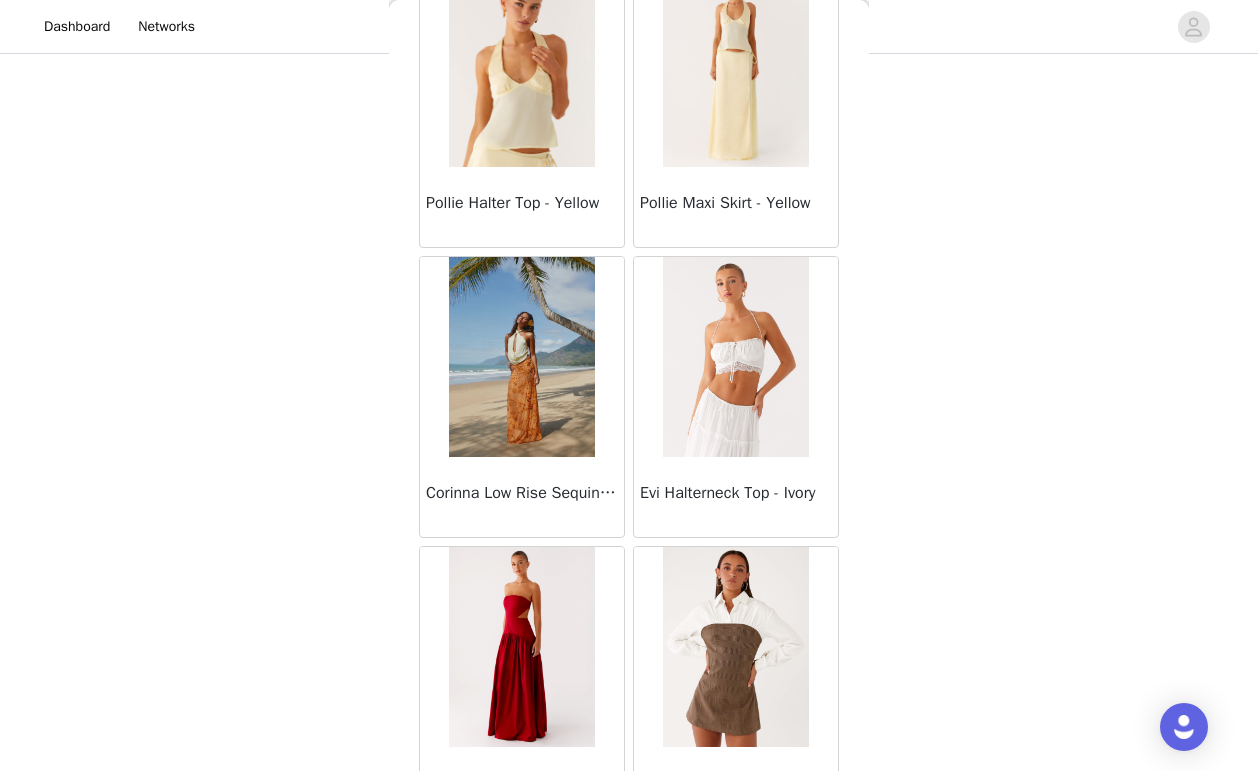 click at bounding box center (735, 357) 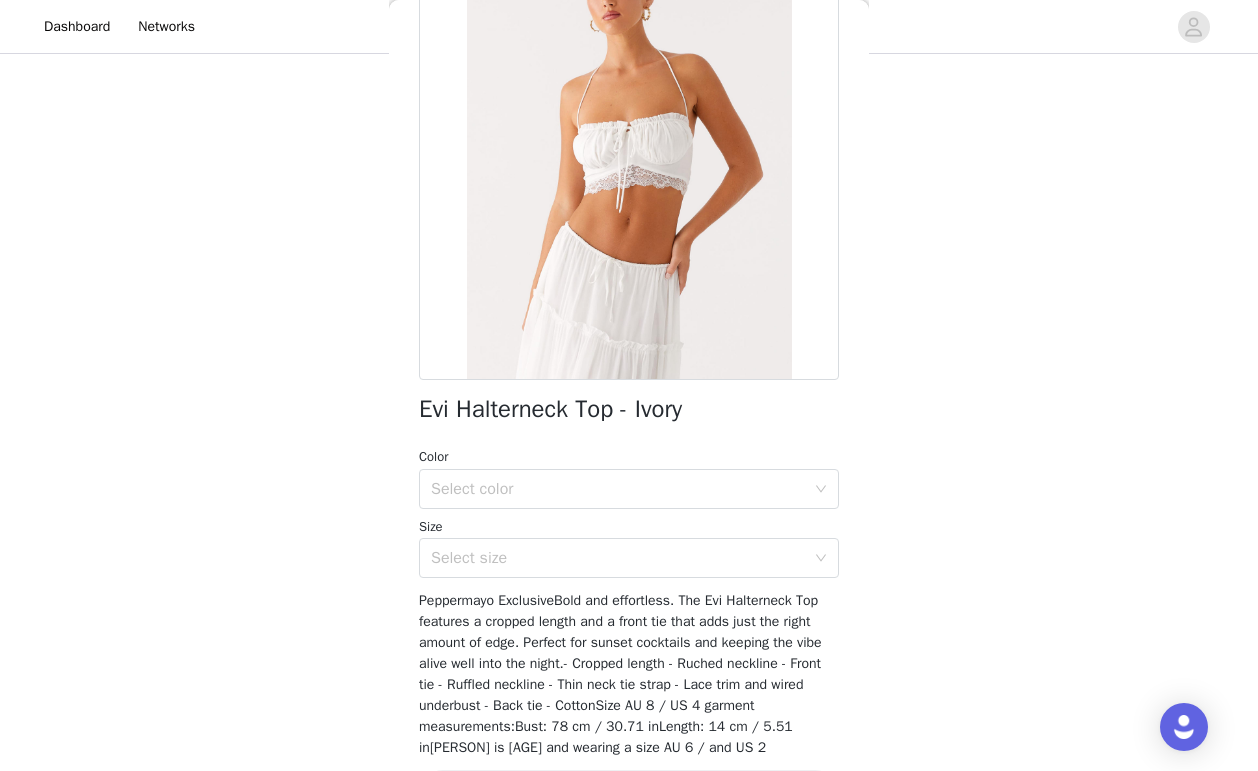 scroll, scrollTop: 189, scrollLeft: 0, axis: vertical 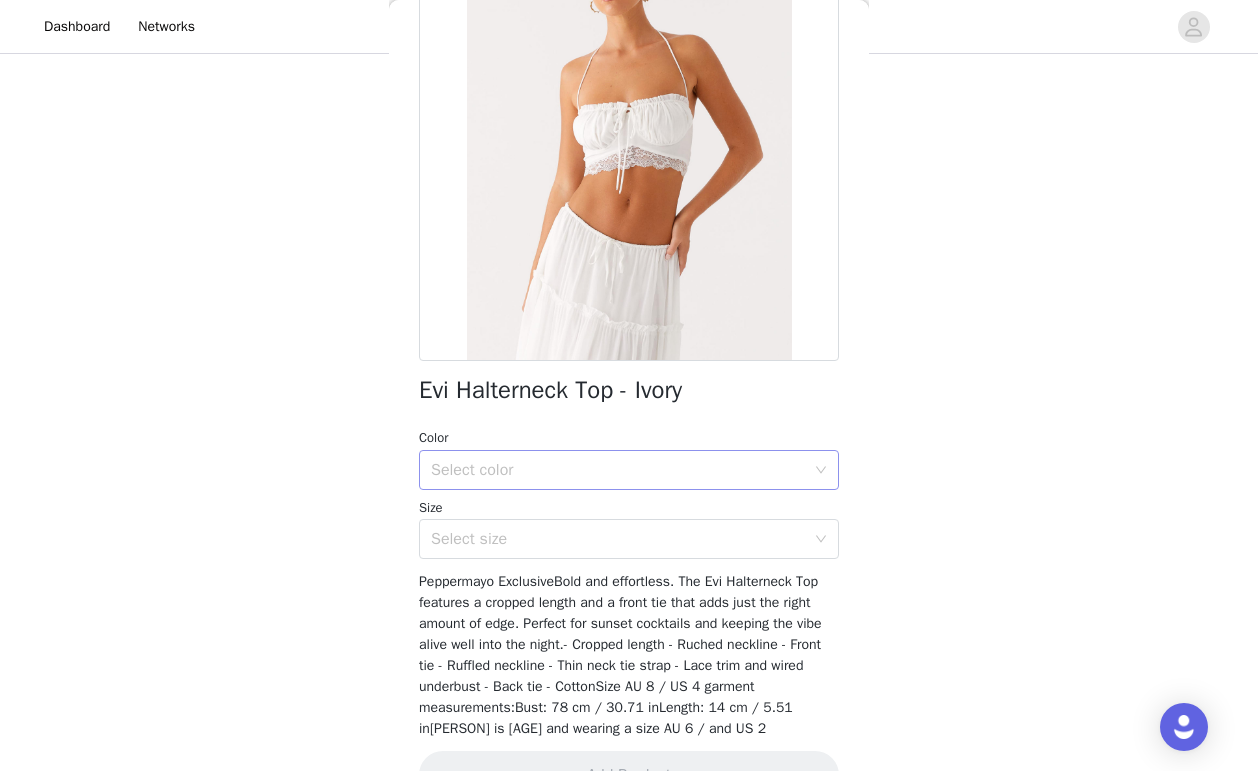 click on "Select color" at bounding box center (618, 470) 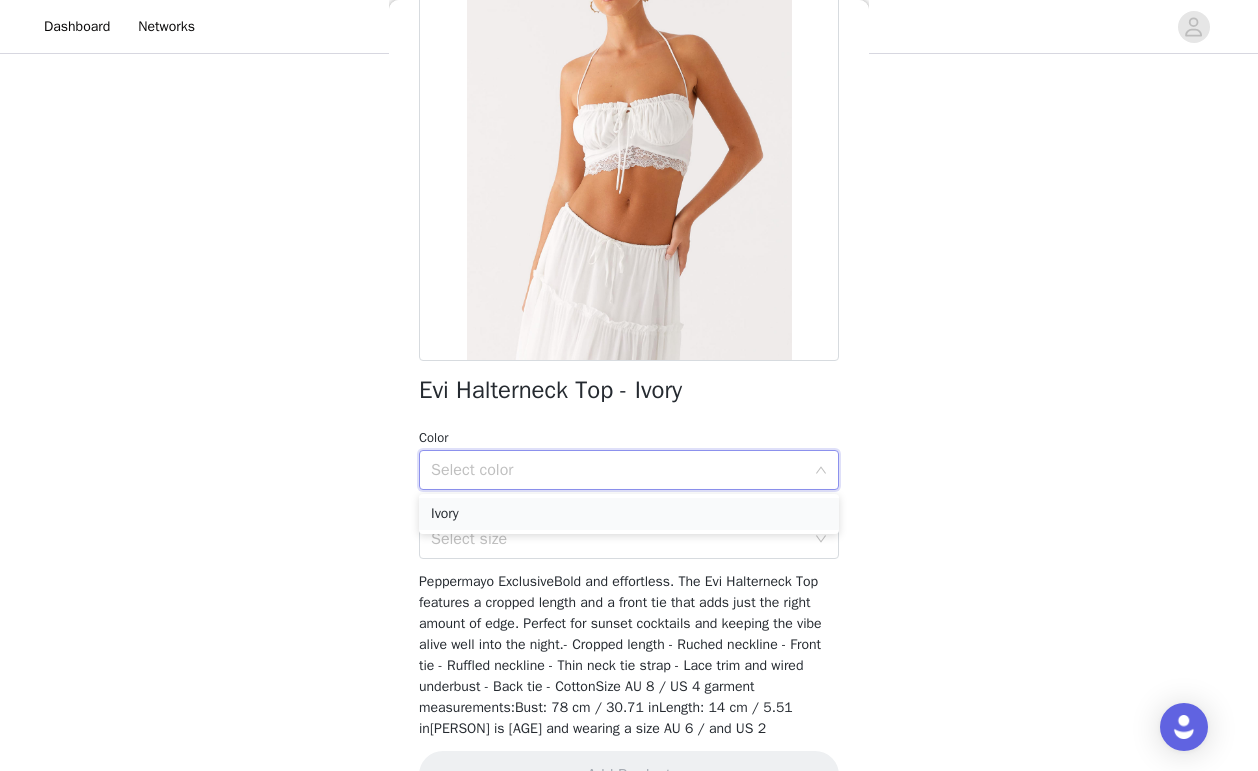 click on "Ivory" at bounding box center [629, 514] 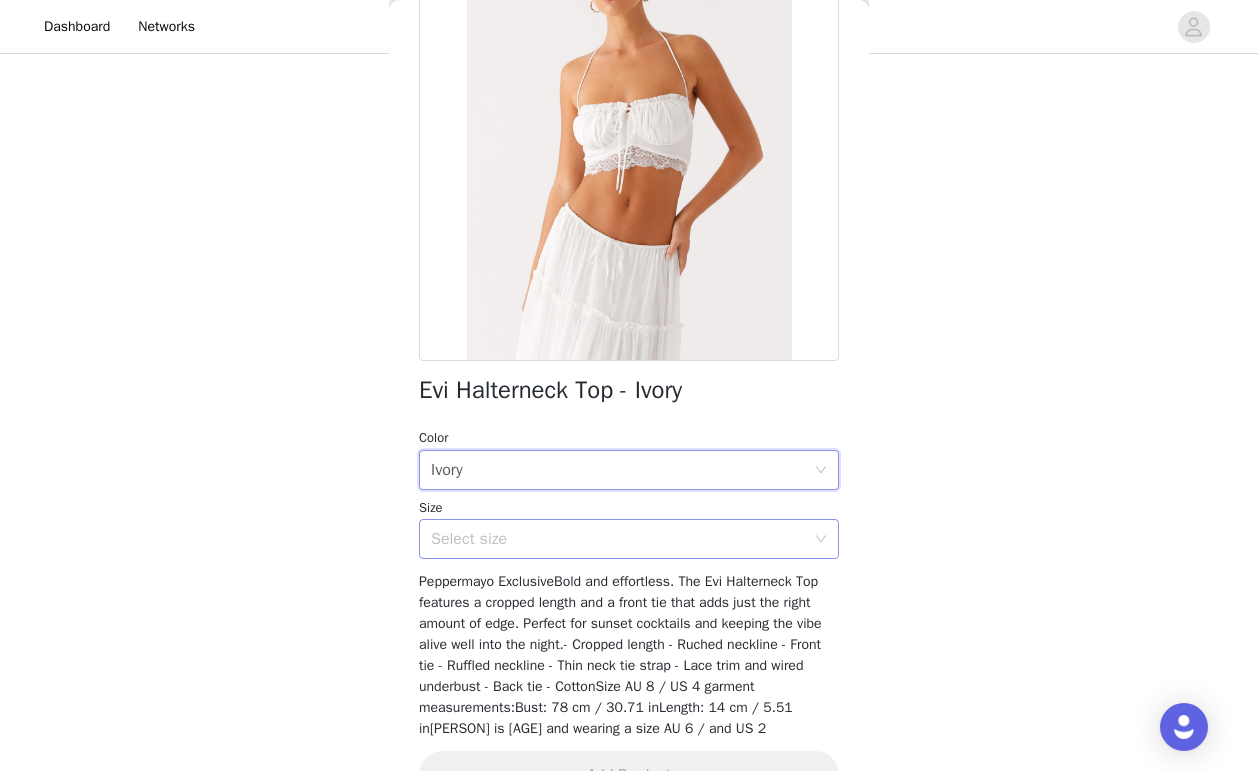 click on "Select size" at bounding box center (618, 539) 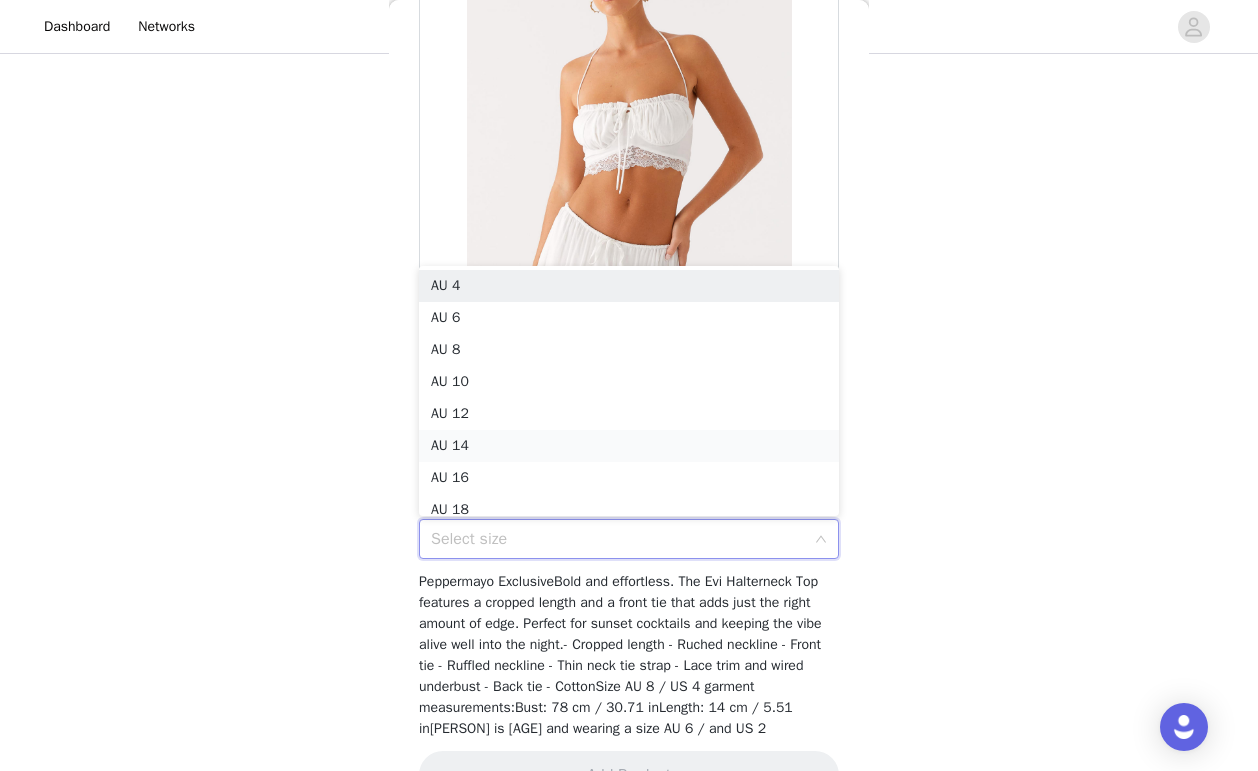 scroll, scrollTop: 10, scrollLeft: 0, axis: vertical 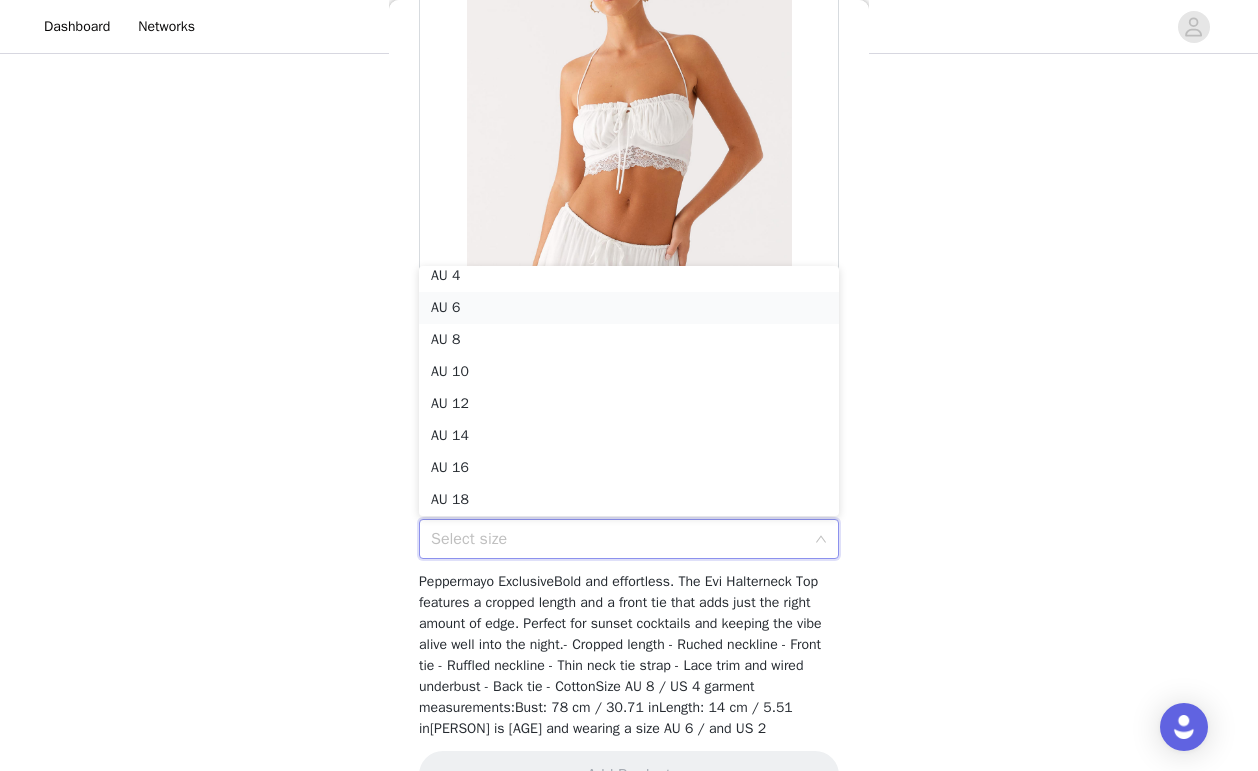 click on "AU 6" at bounding box center (629, 308) 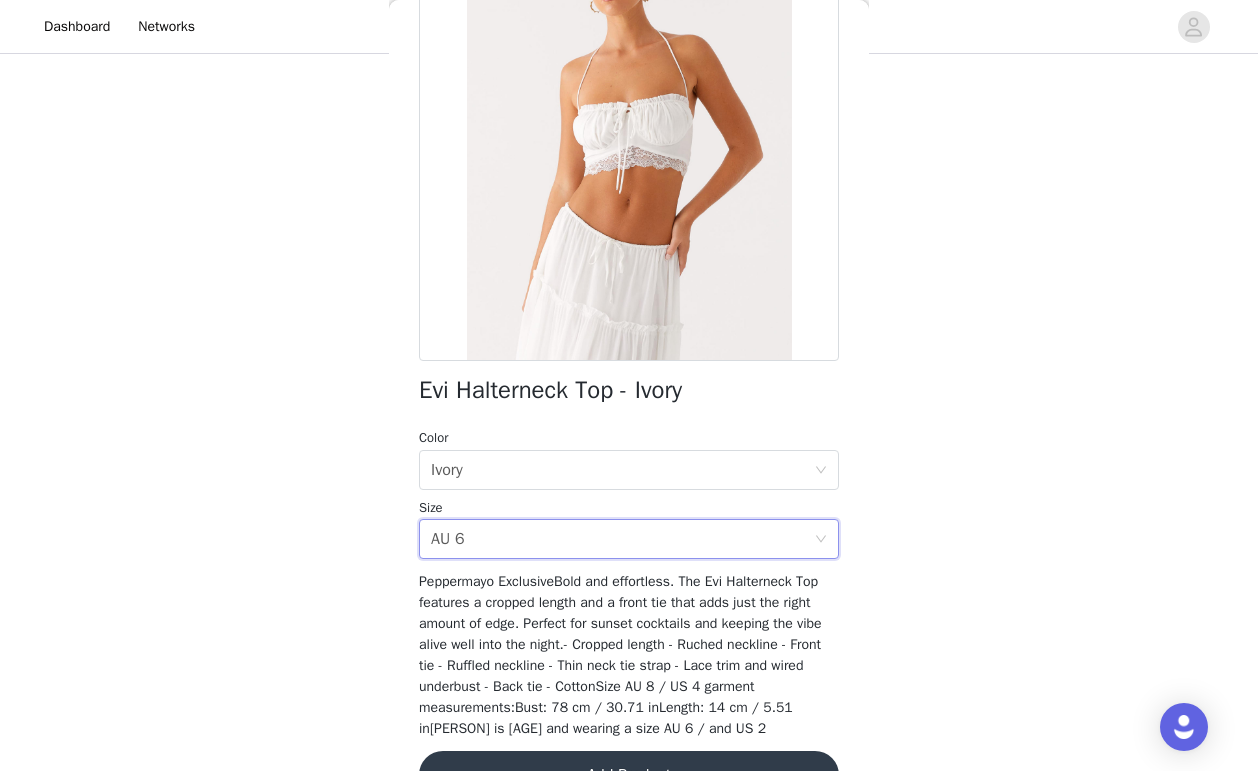 scroll, scrollTop: 241, scrollLeft: 0, axis: vertical 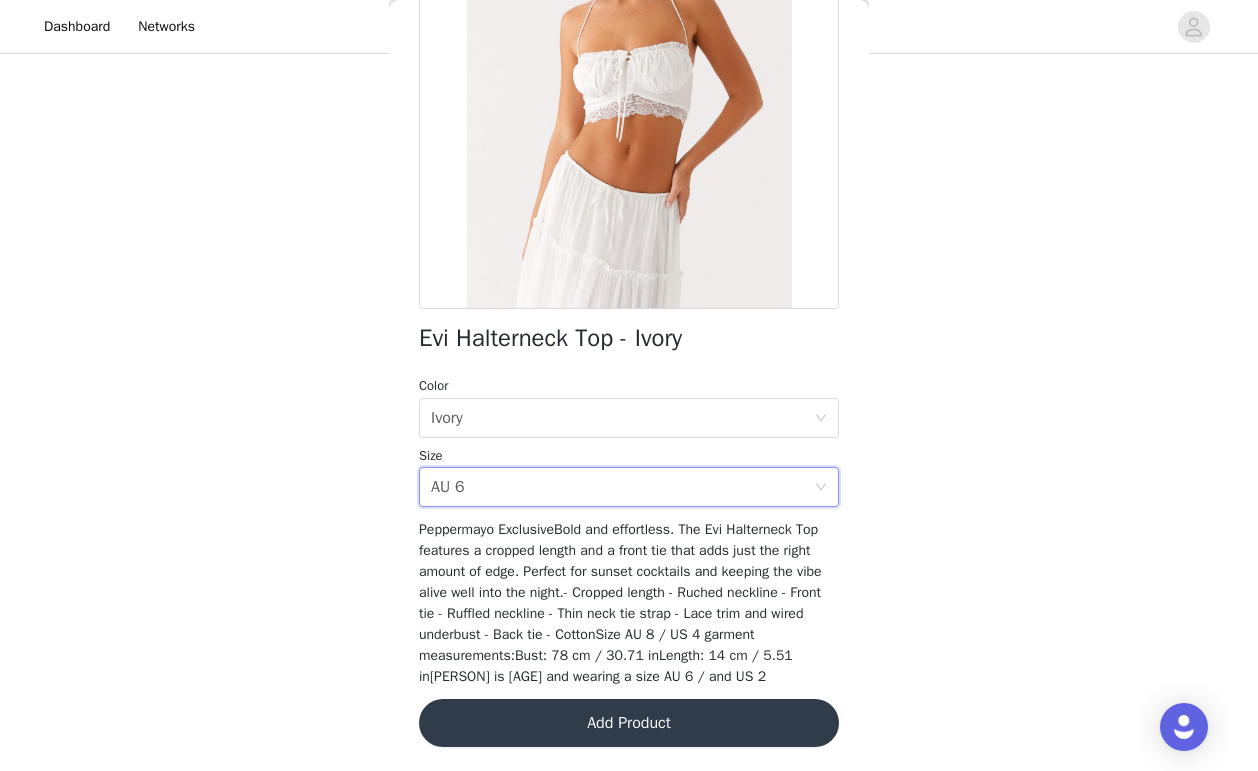click on "Add Product" at bounding box center [629, 723] 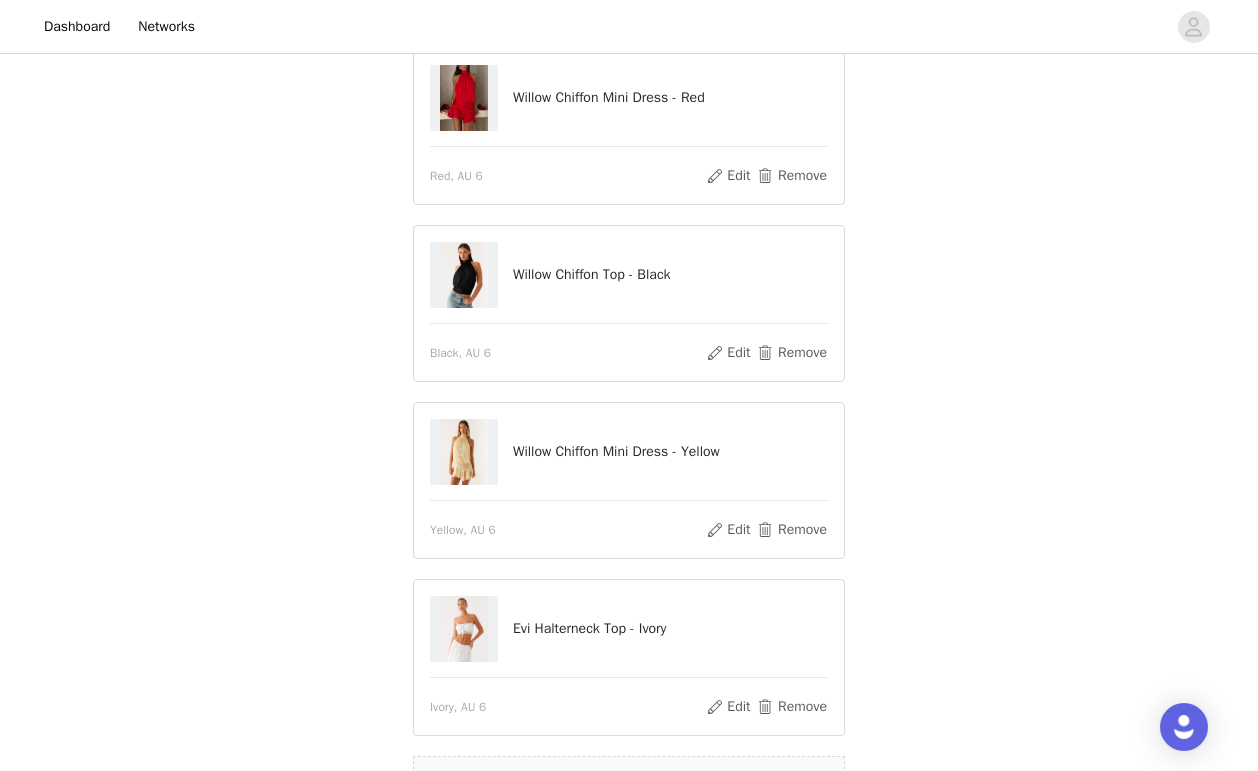 scroll, scrollTop: 479, scrollLeft: 0, axis: vertical 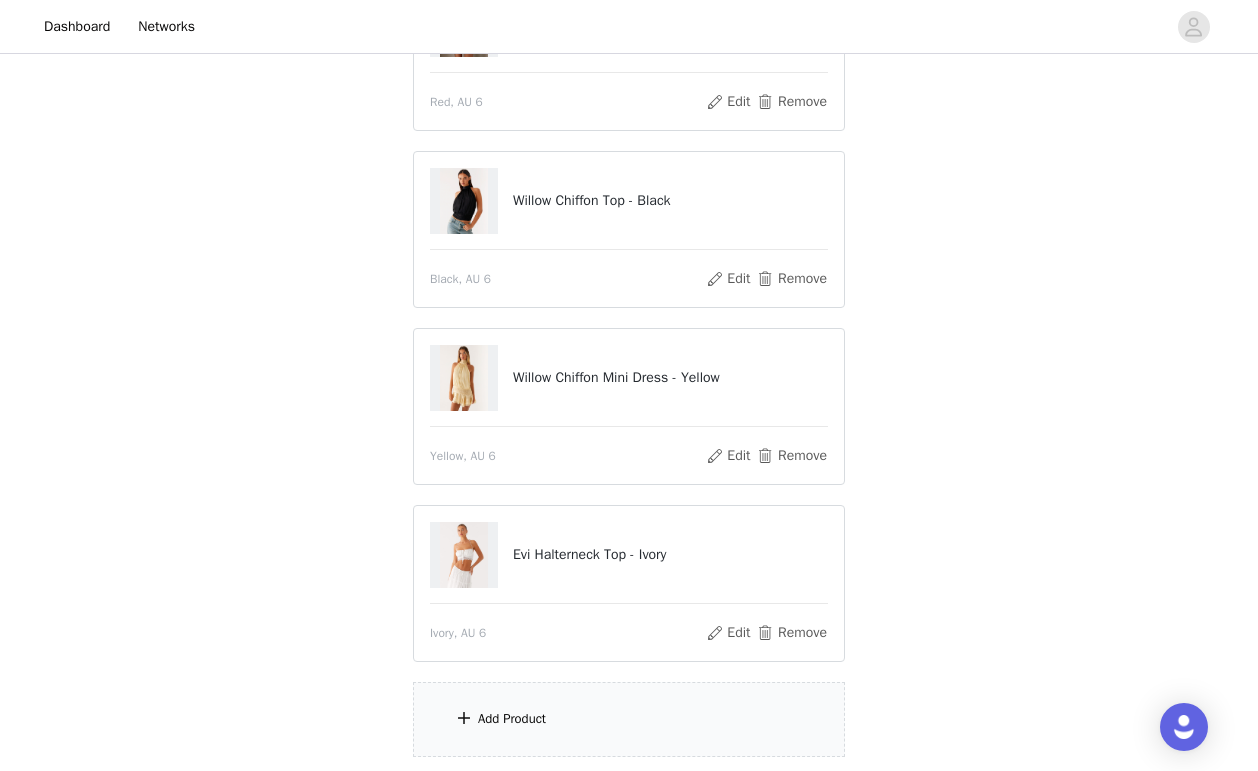 click on "Add Product" at bounding box center (629, 719) 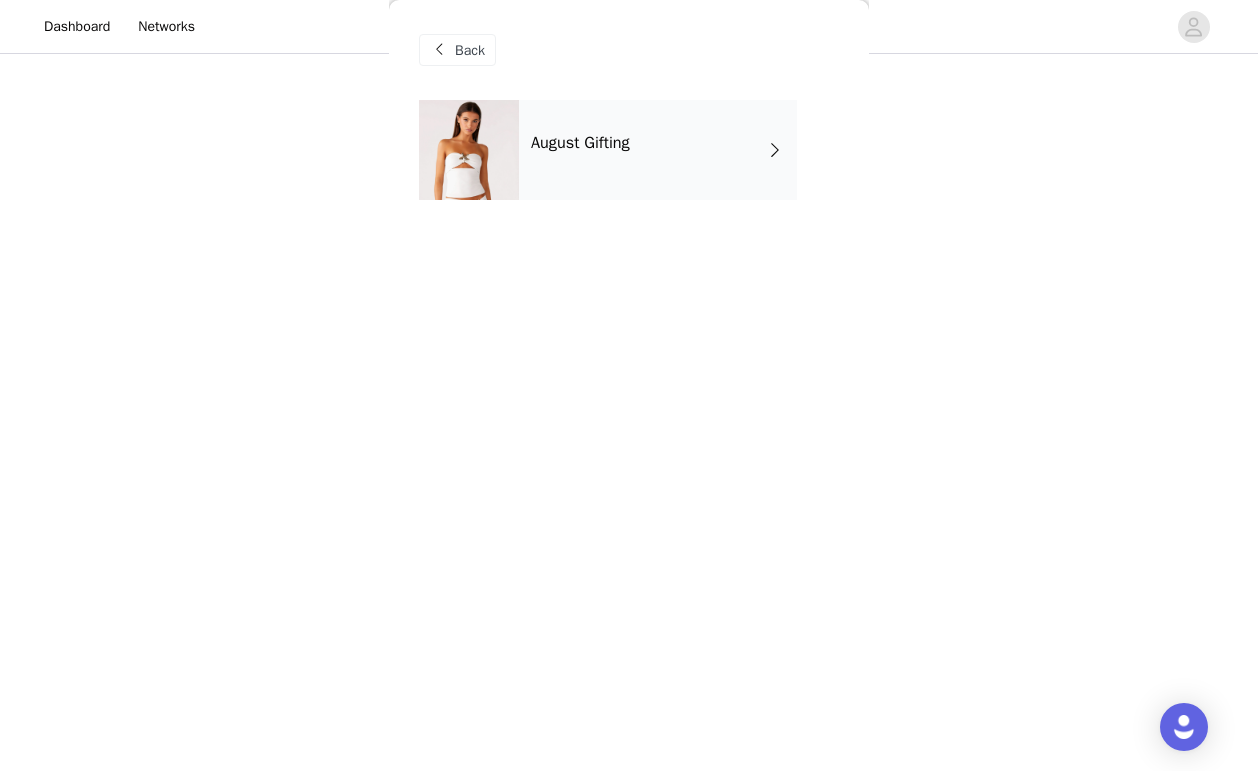 click on "Back" at bounding box center [629, 50] 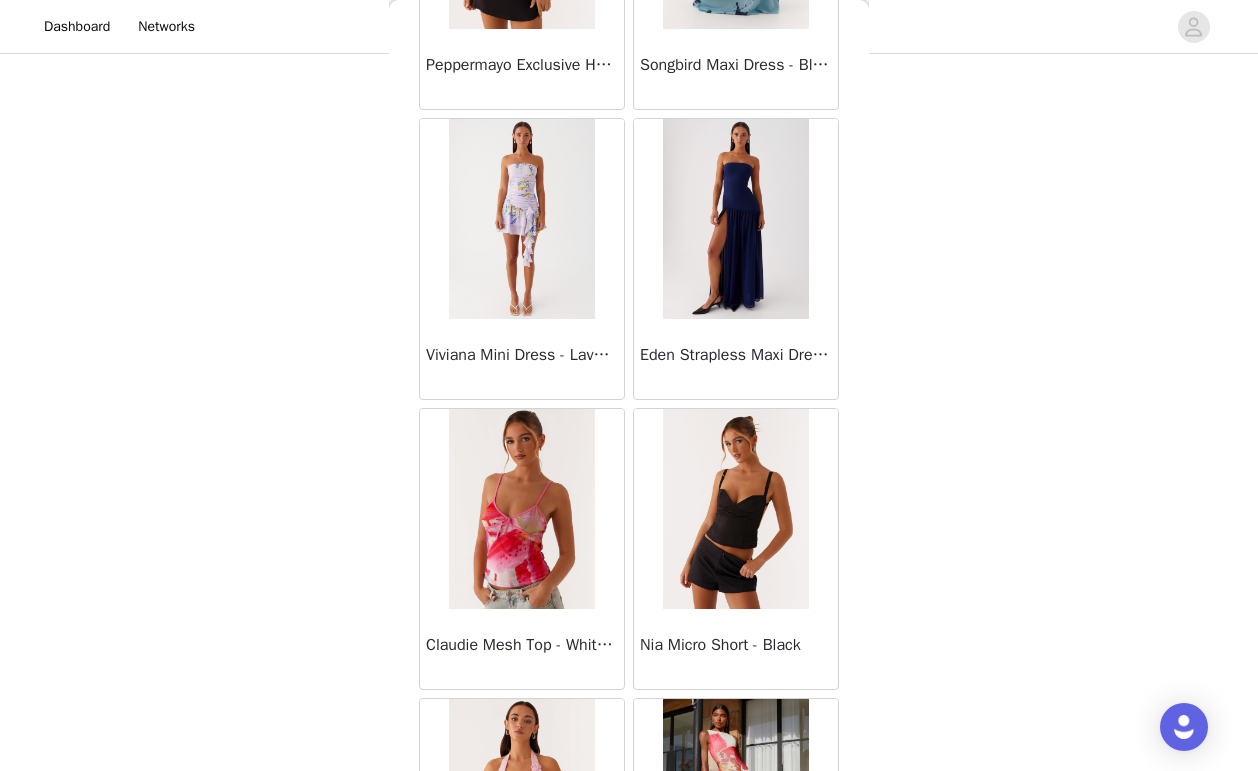 scroll, scrollTop: 2289, scrollLeft: 0, axis: vertical 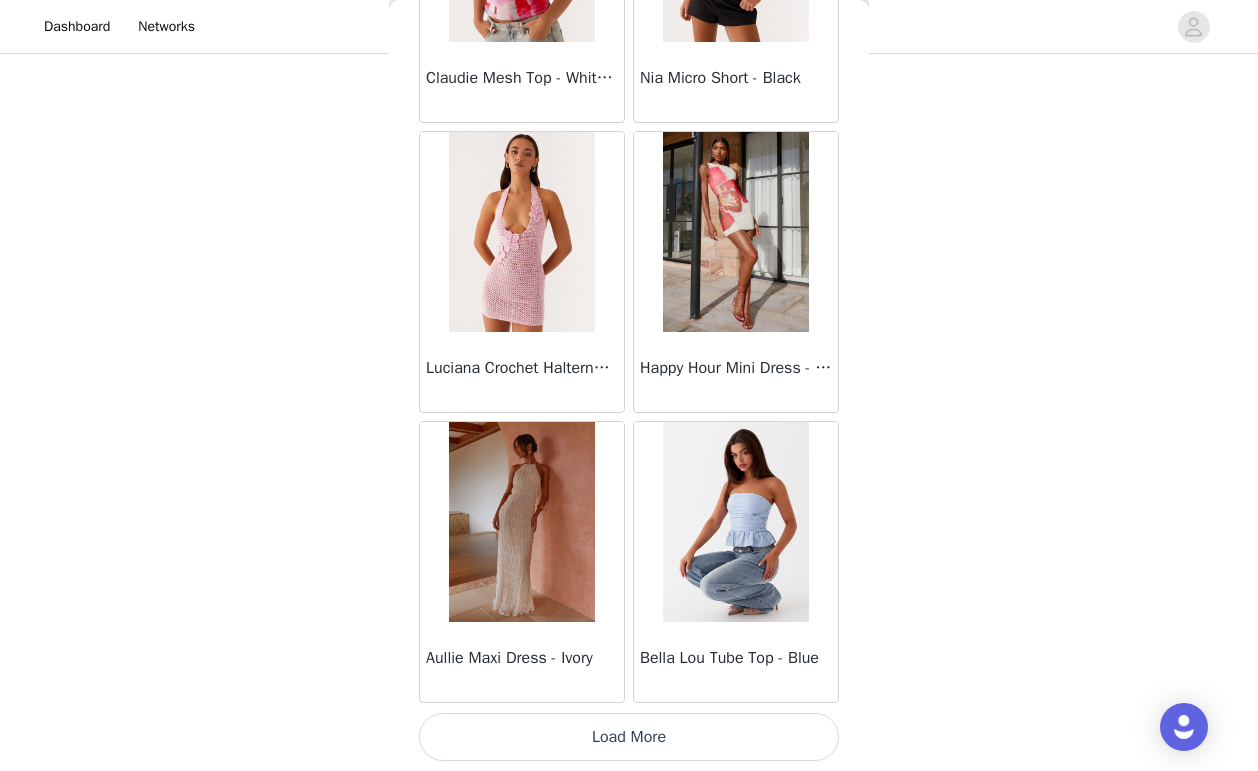 click on "Load More" at bounding box center (629, 737) 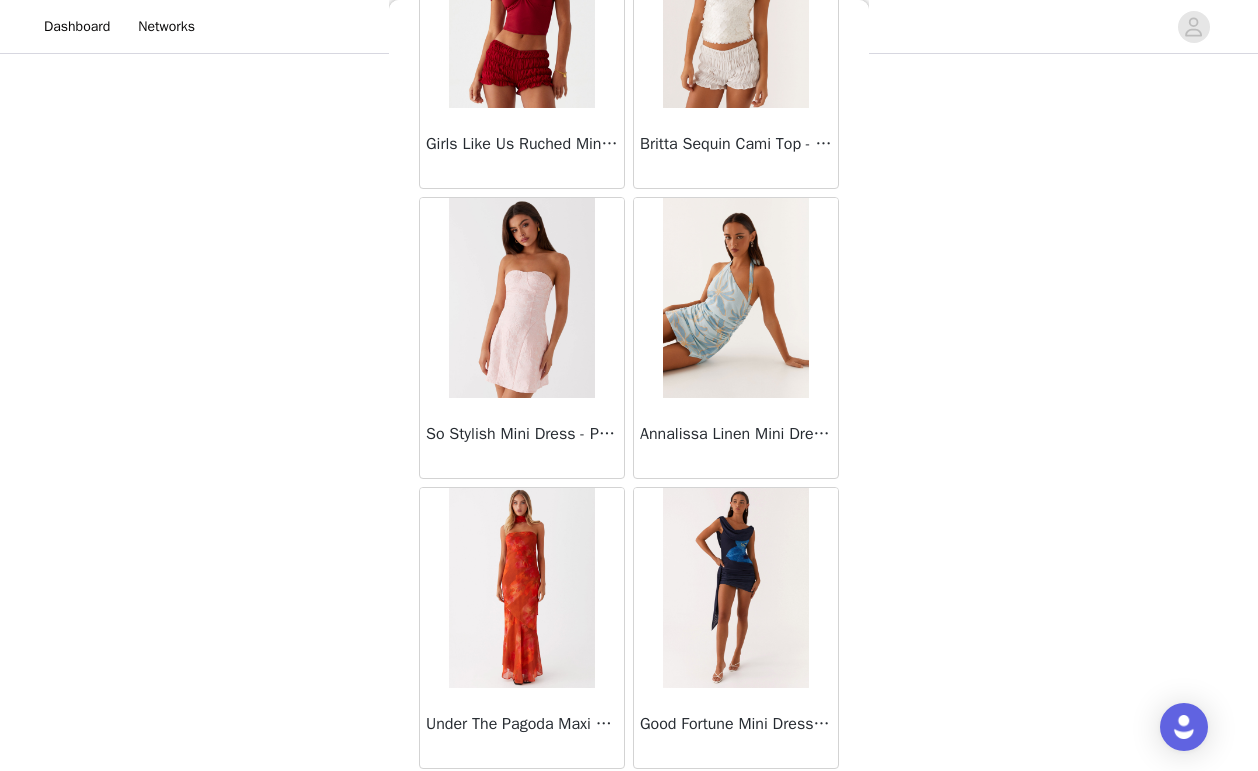 scroll, scrollTop: 5189, scrollLeft: 0, axis: vertical 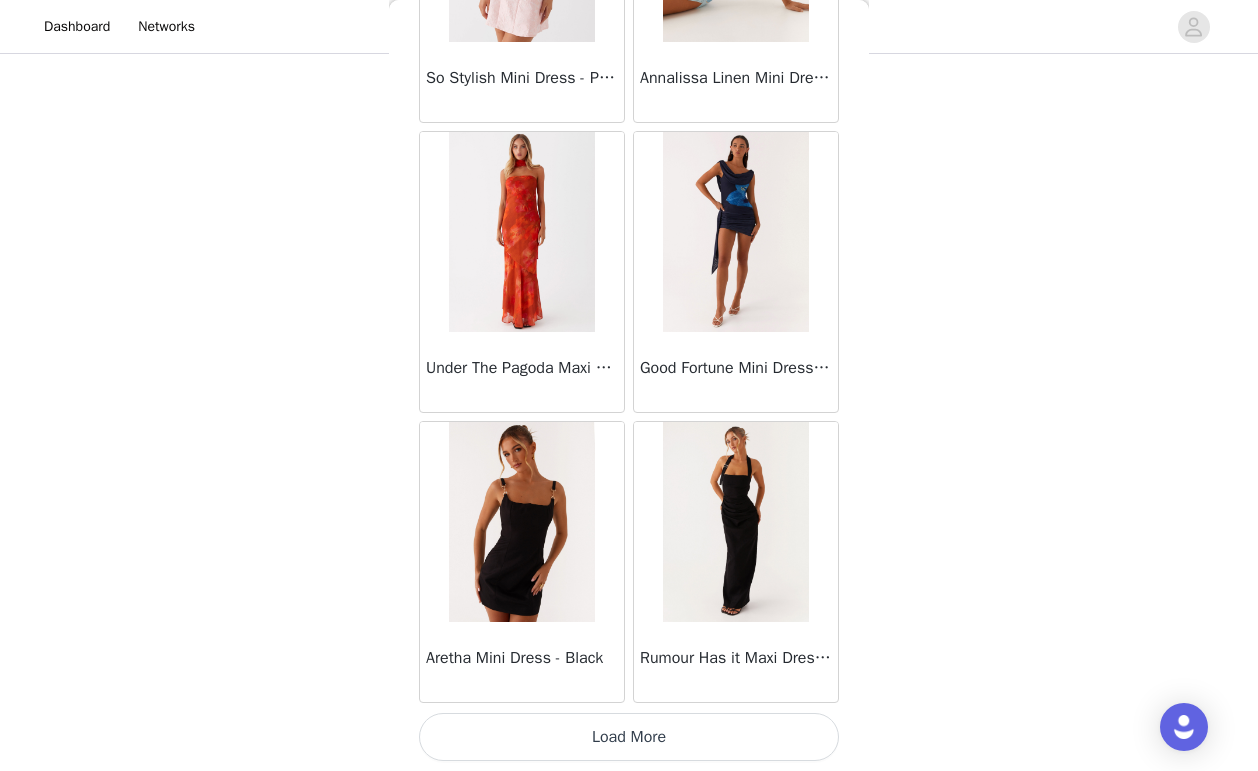 click on "Rumour Has it Maxi Dress - Black" at bounding box center (736, 562) 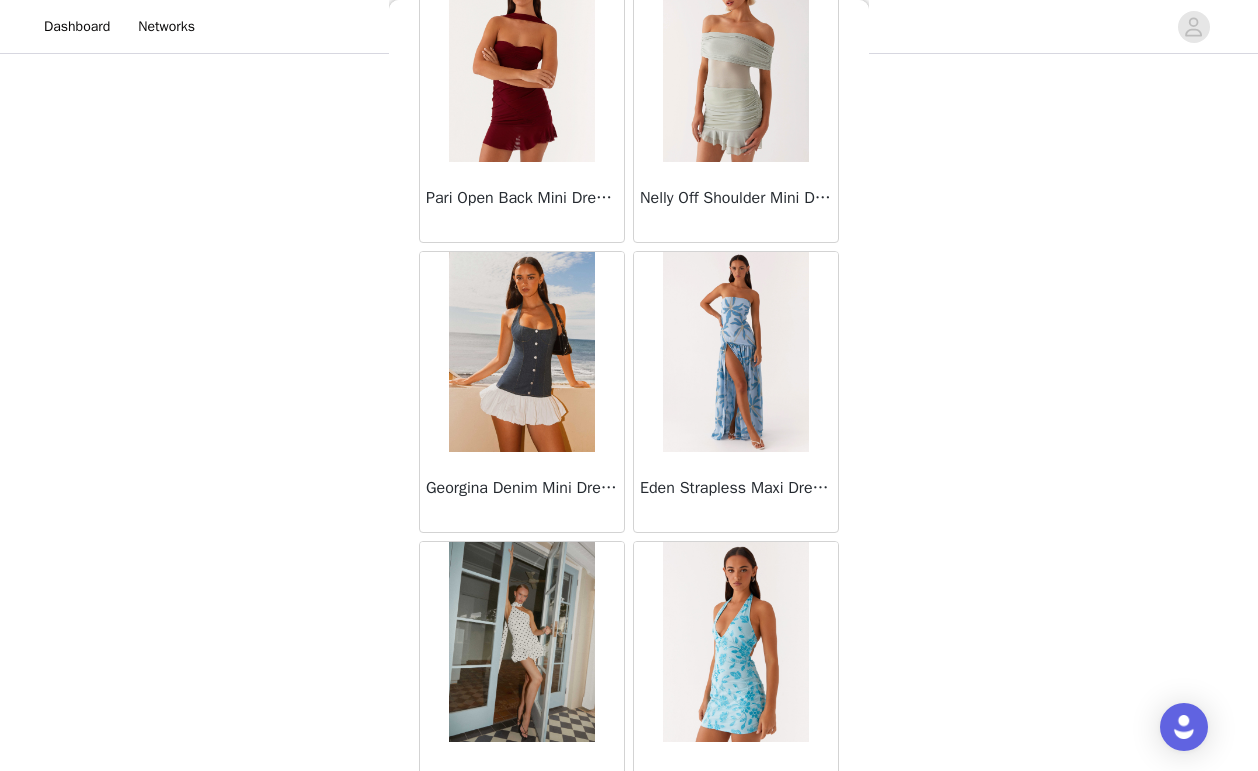 scroll, scrollTop: 8089, scrollLeft: 0, axis: vertical 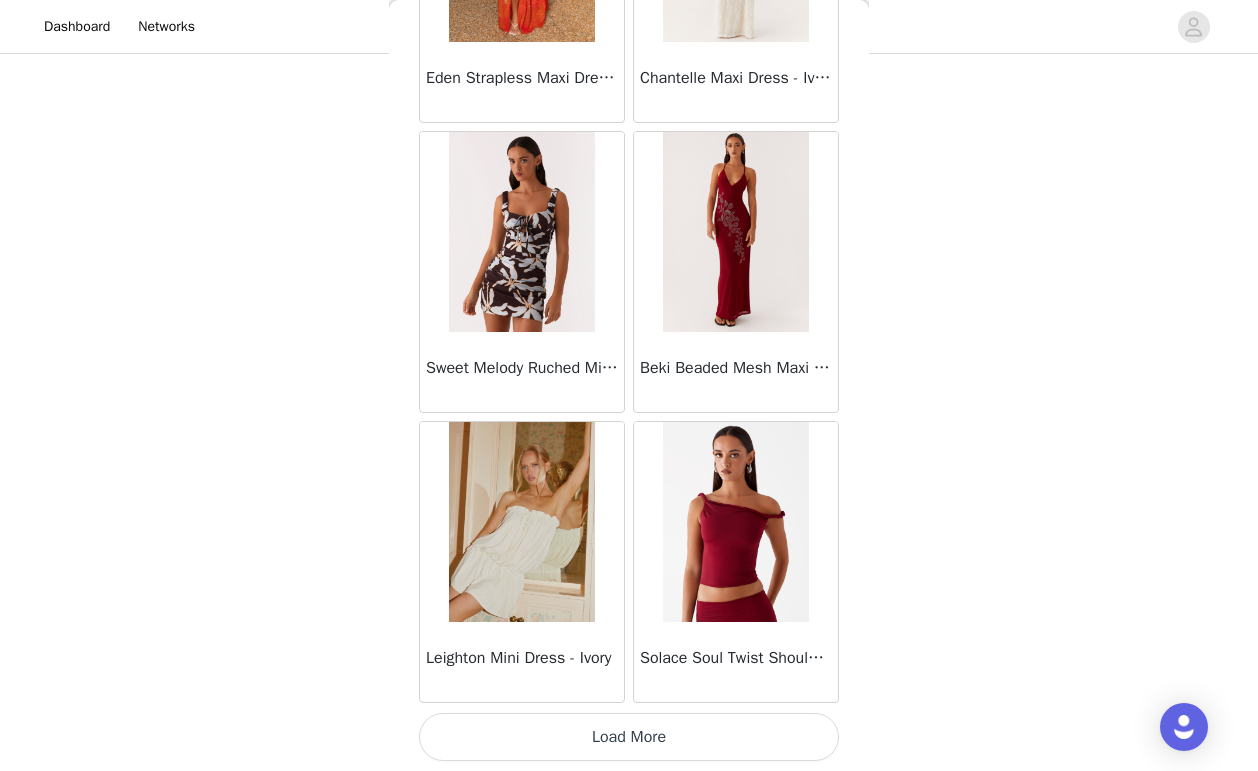 click on "Load More" at bounding box center [629, 737] 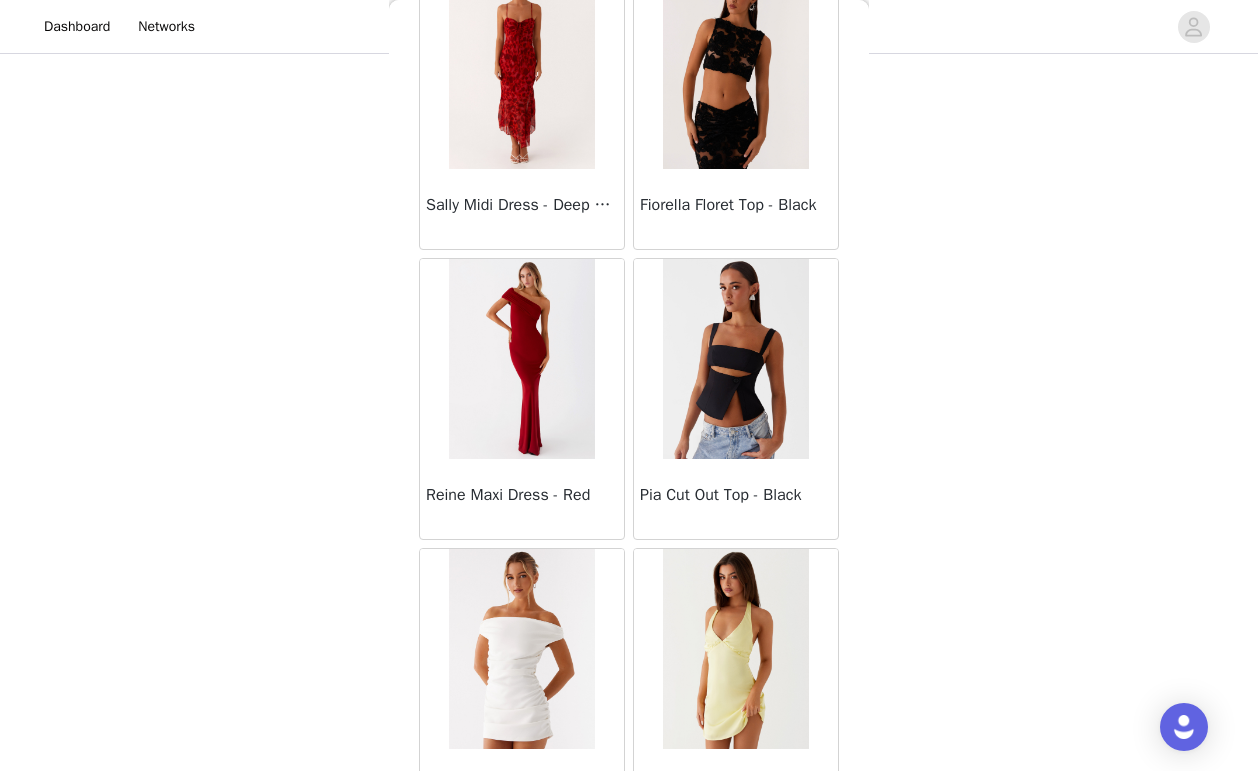 scroll, scrollTop: 10989, scrollLeft: 0, axis: vertical 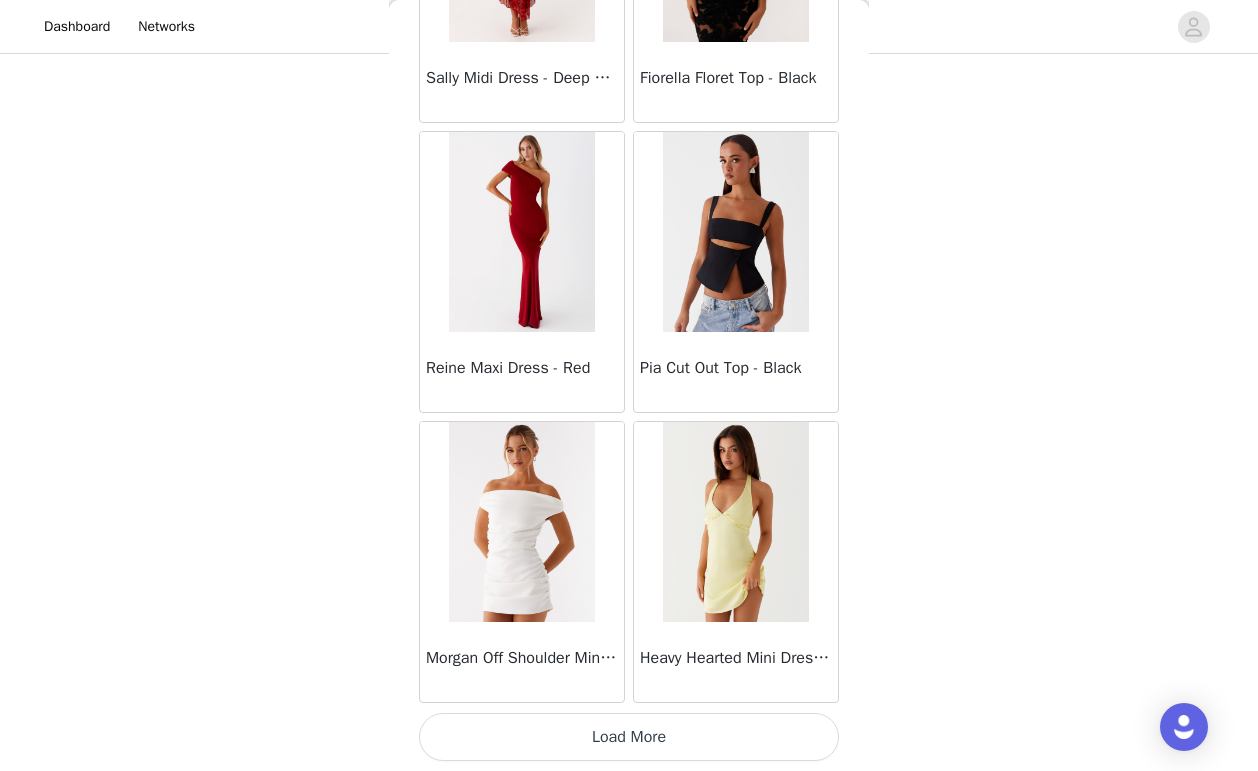 click on "Load More" at bounding box center [629, 737] 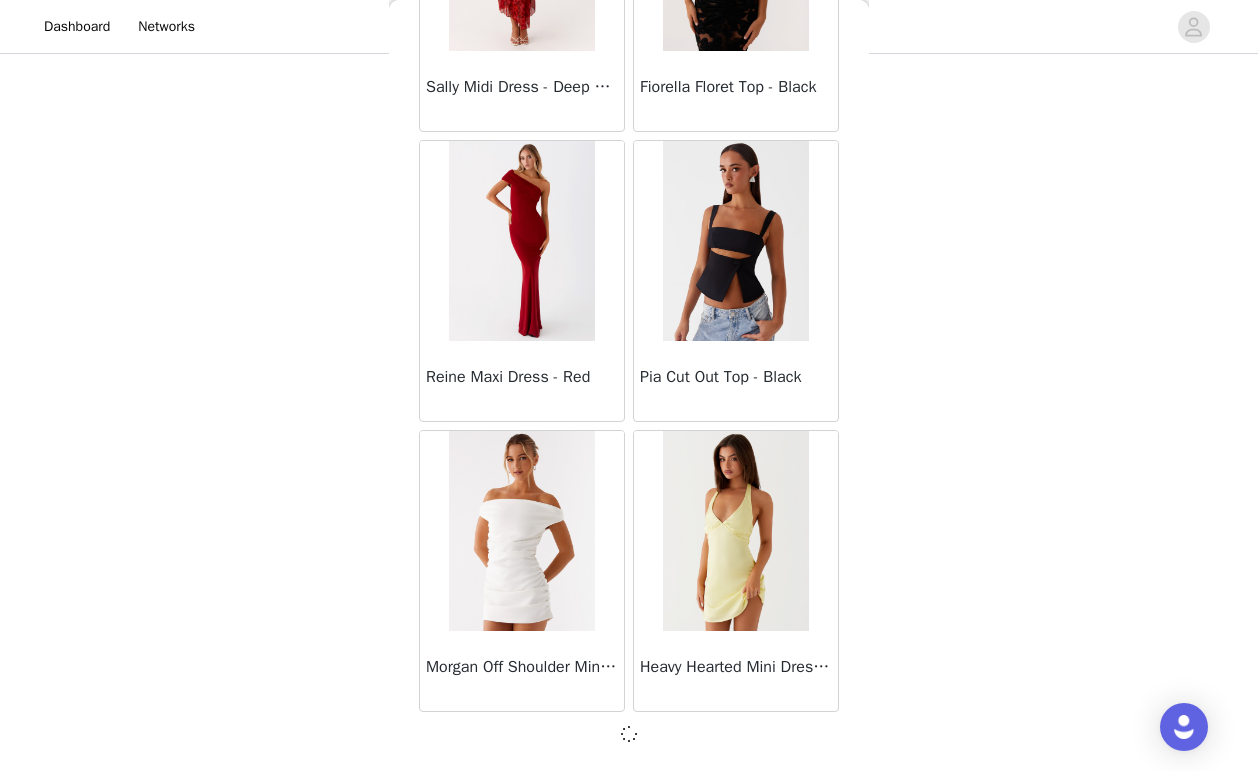 scroll, scrollTop: 10980, scrollLeft: 0, axis: vertical 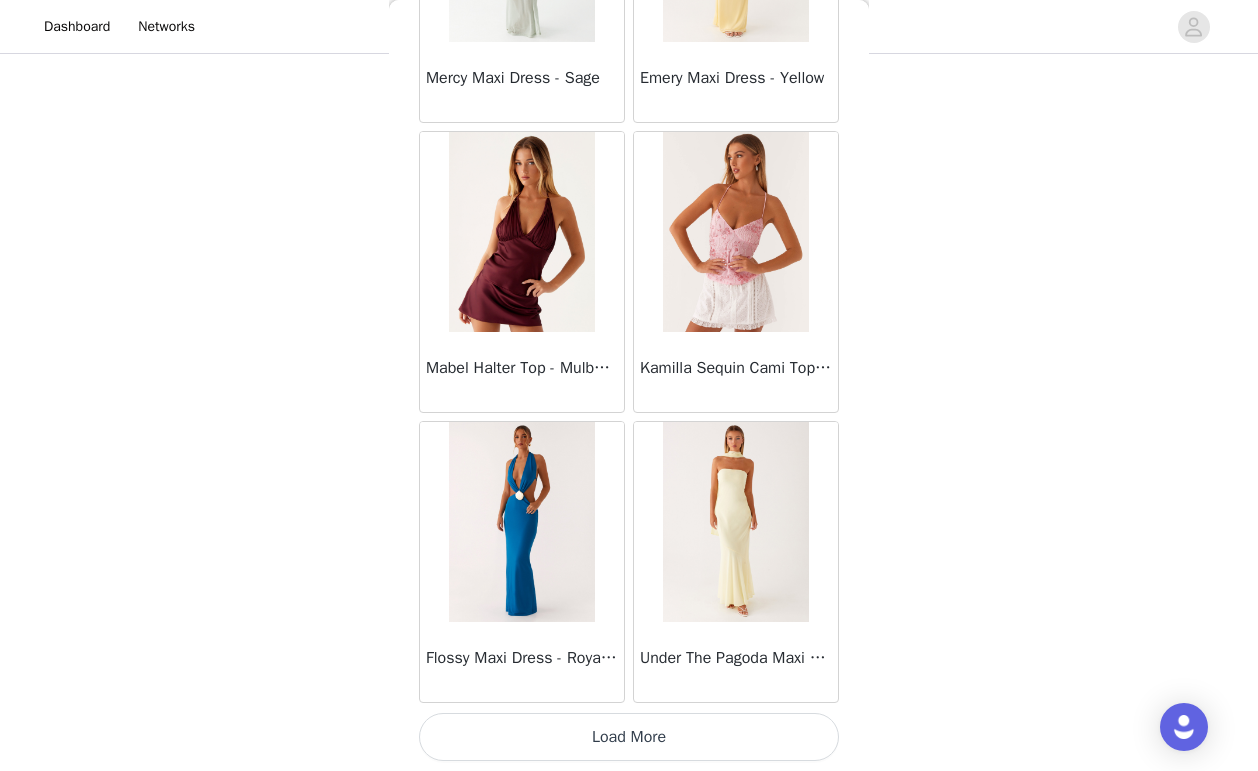 click on "Load More" at bounding box center (629, 737) 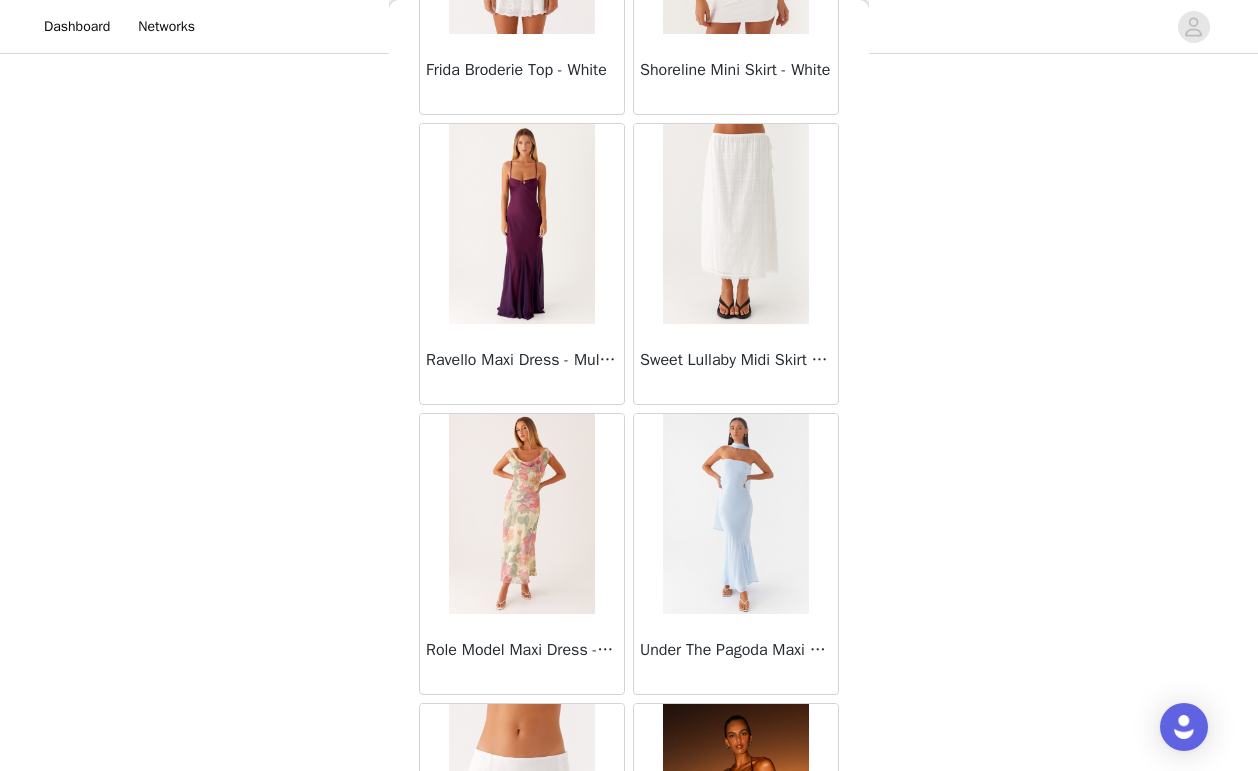 scroll, scrollTop: 16789, scrollLeft: 0, axis: vertical 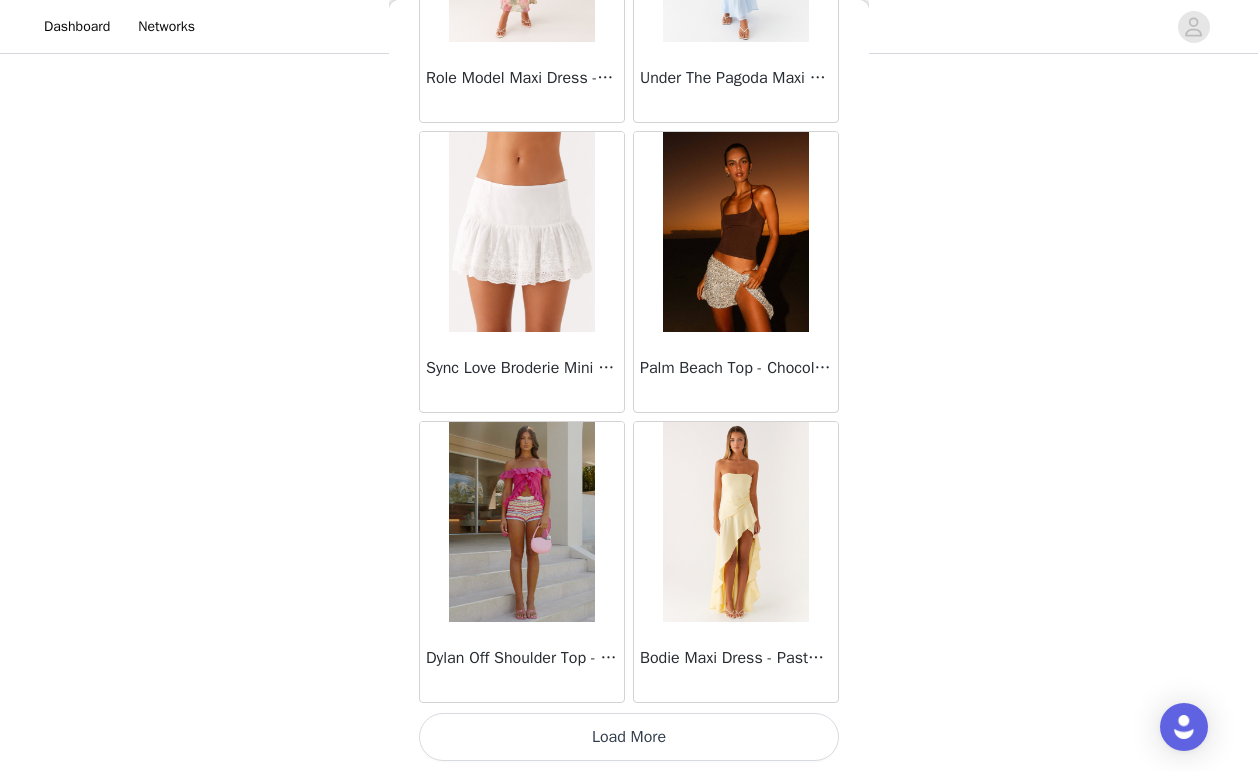 click on "Load More" at bounding box center (629, 737) 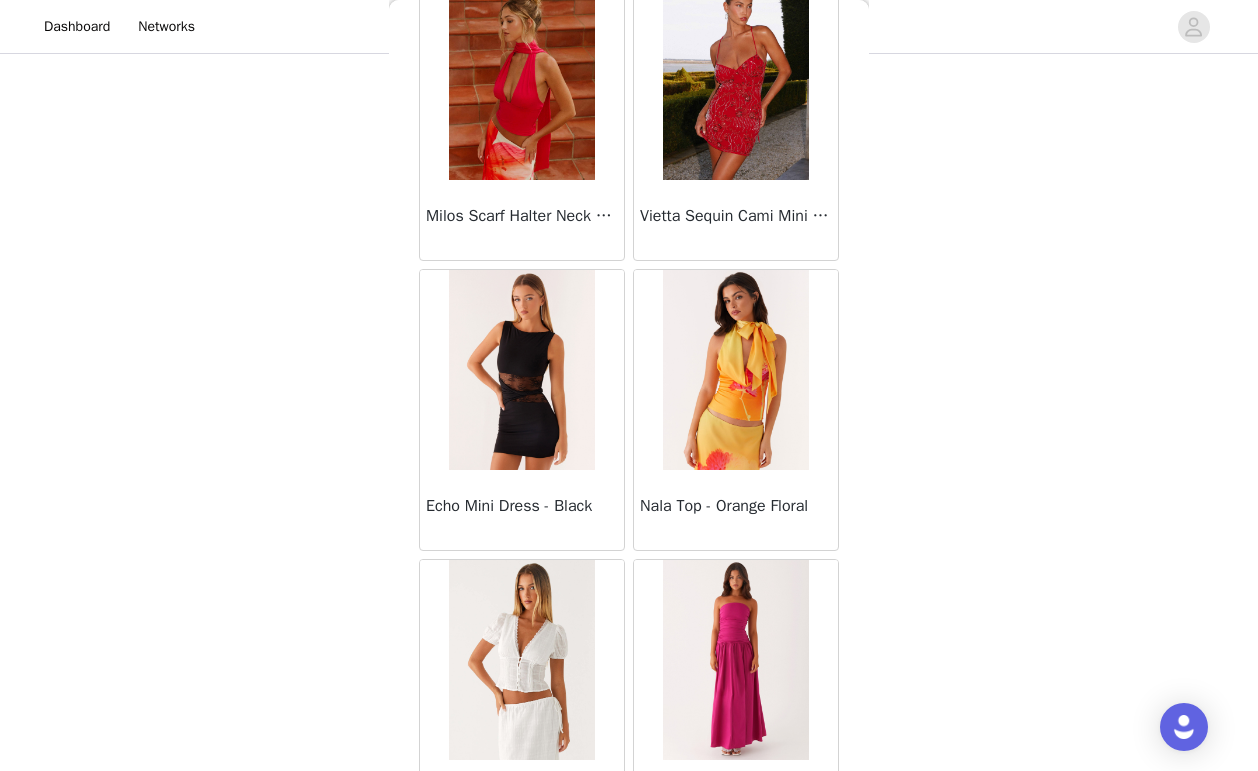 scroll, scrollTop: 19689, scrollLeft: 0, axis: vertical 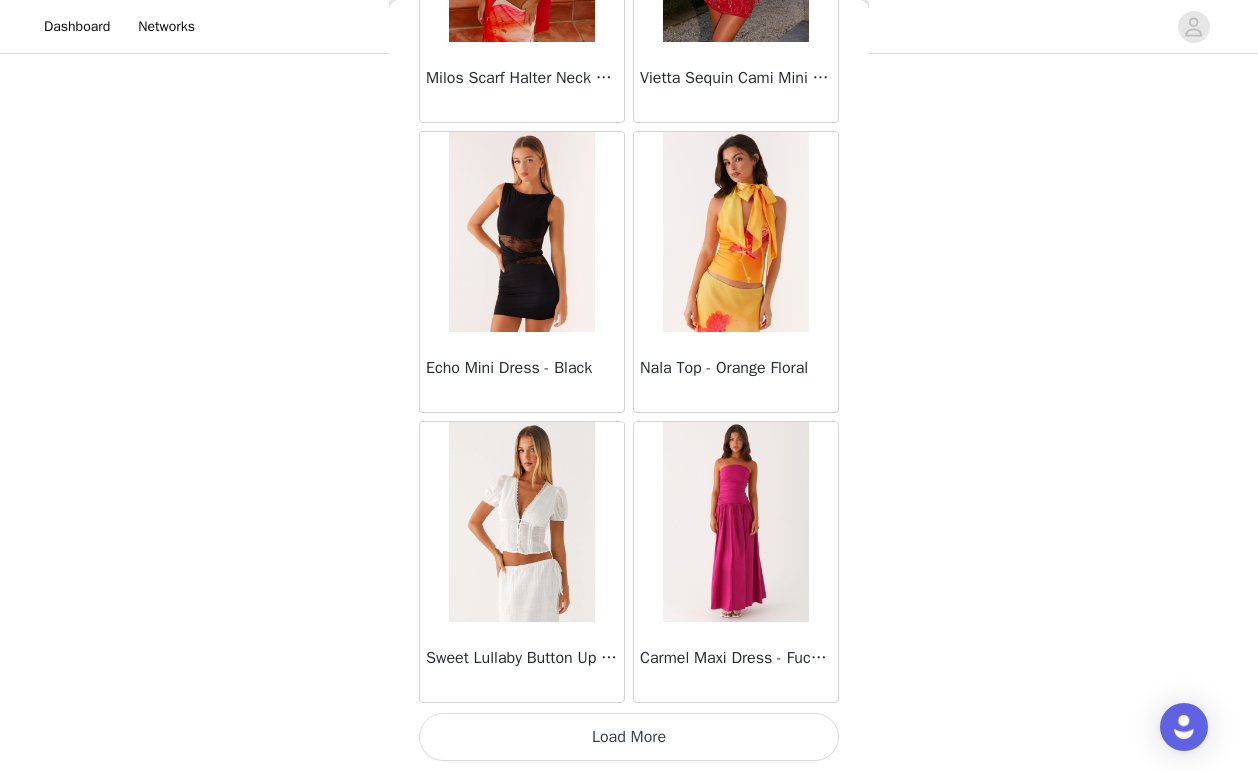 click on "Load More" at bounding box center [629, 737] 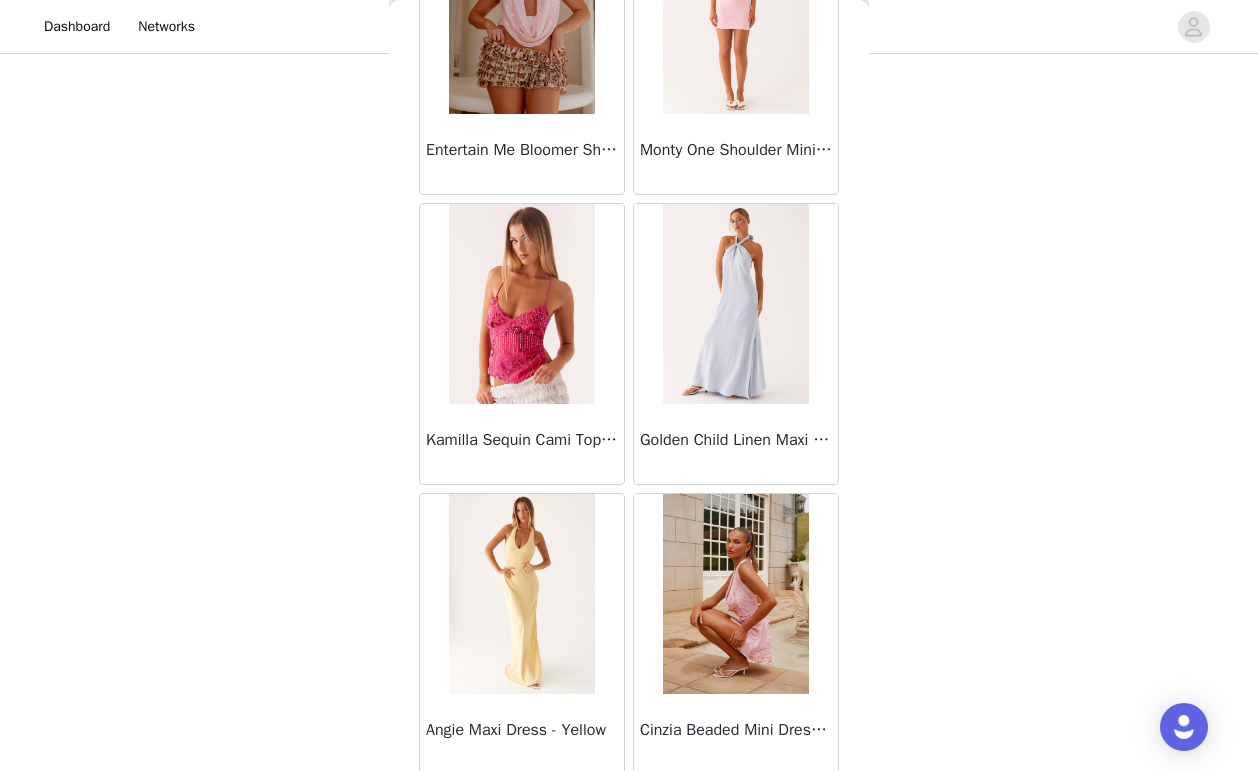 scroll, scrollTop: 22589, scrollLeft: 0, axis: vertical 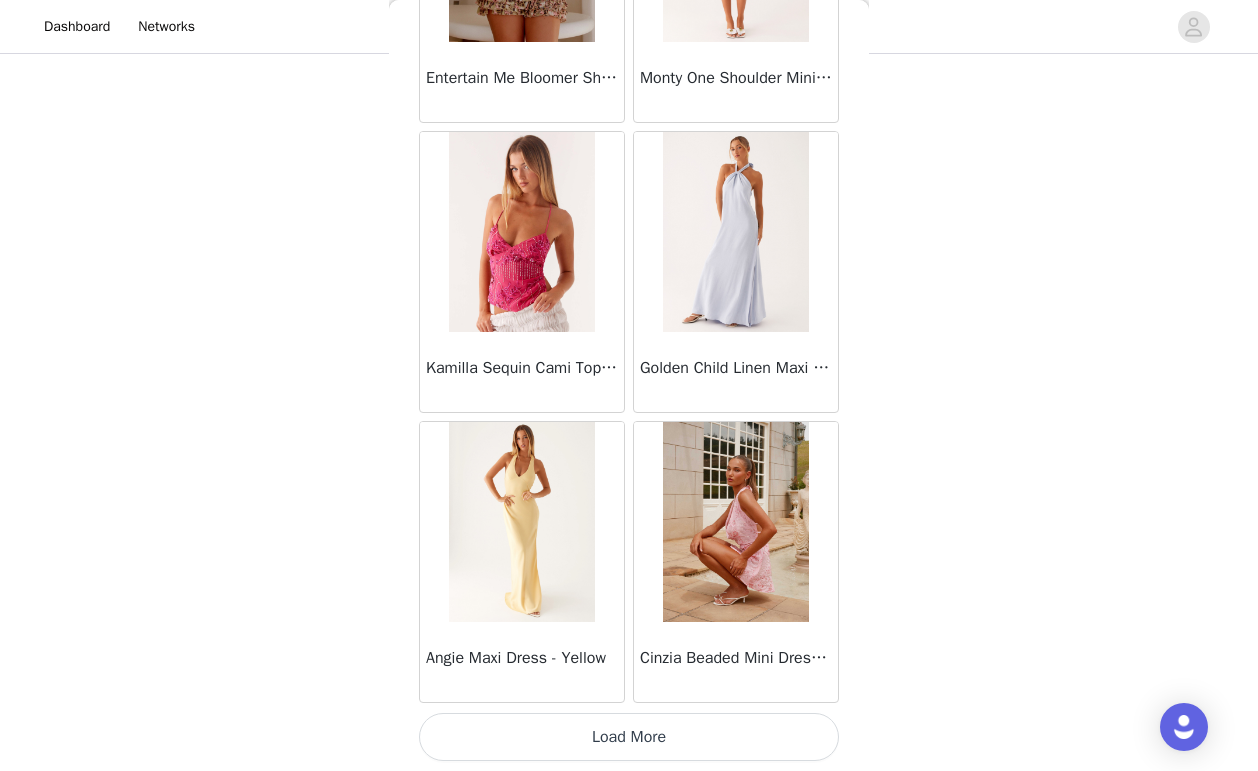 click on "Load More" at bounding box center (629, 737) 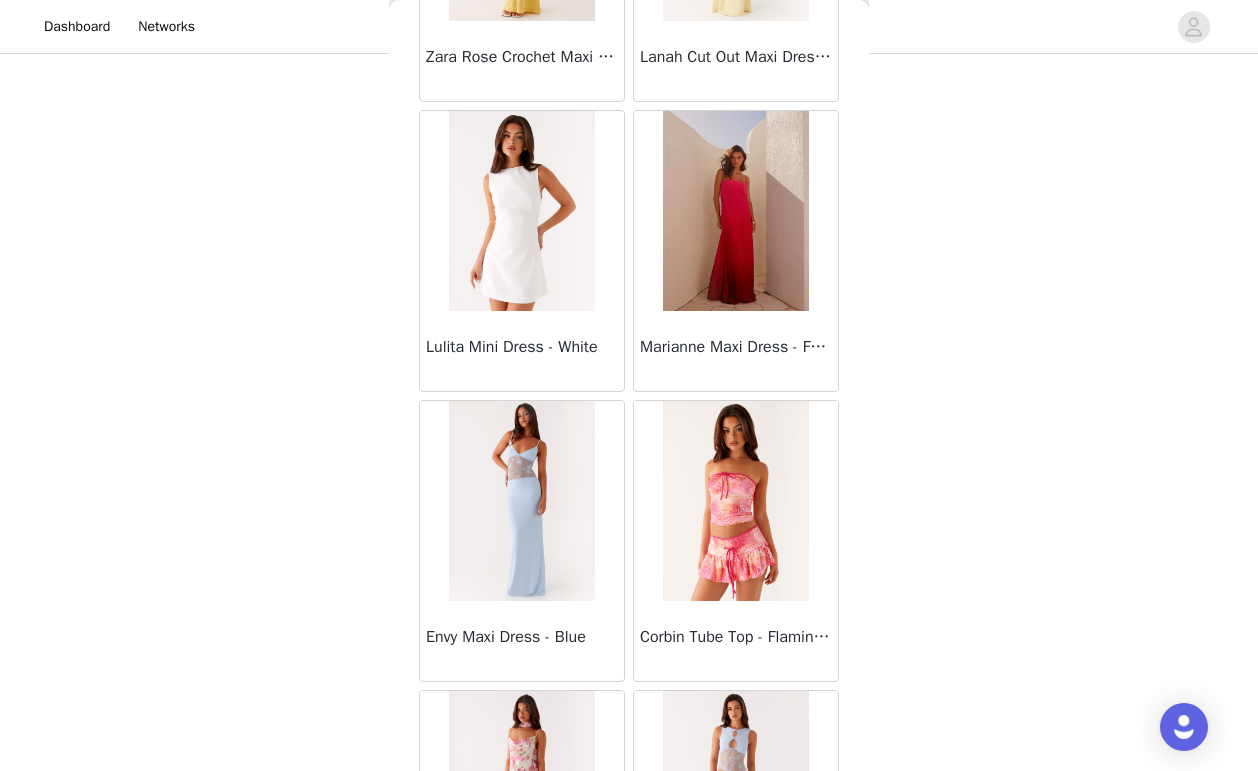 scroll, scrollTop: 25489, scrollLeft: 0, axis: vertical 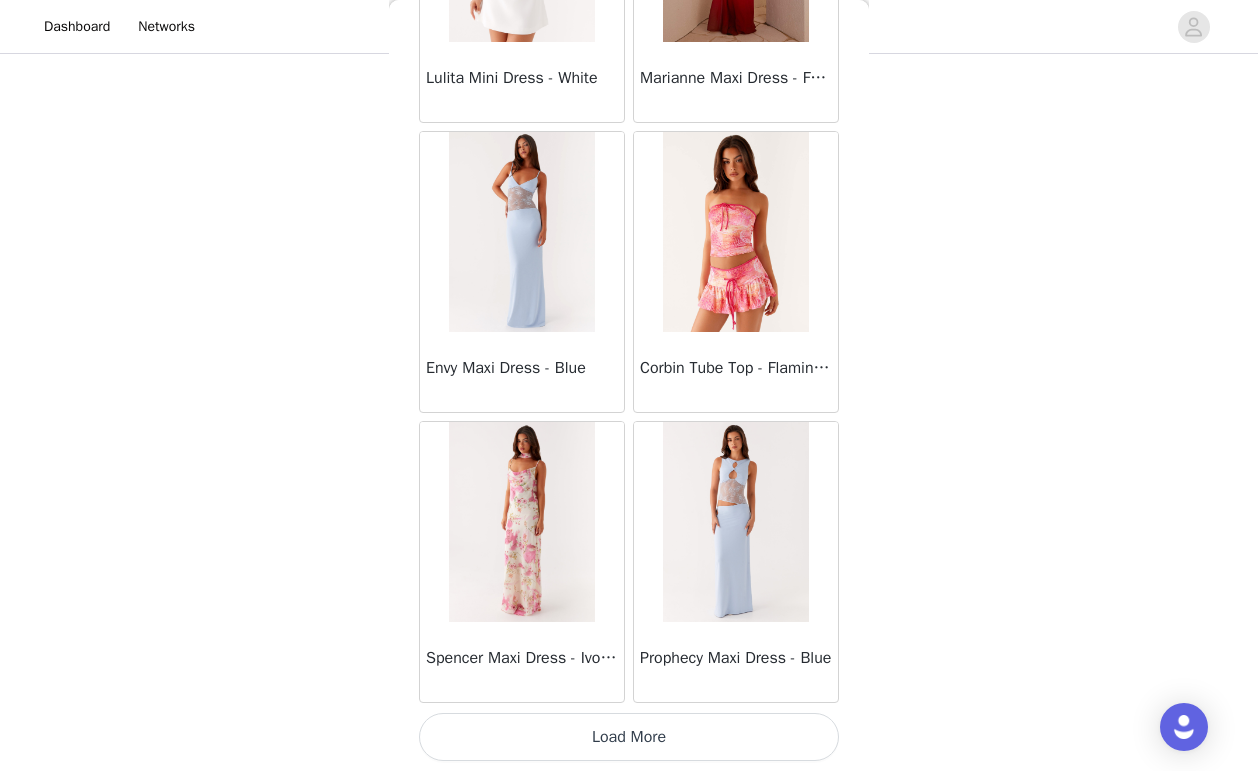 click on "Load More" at bounding box center [629, 737] 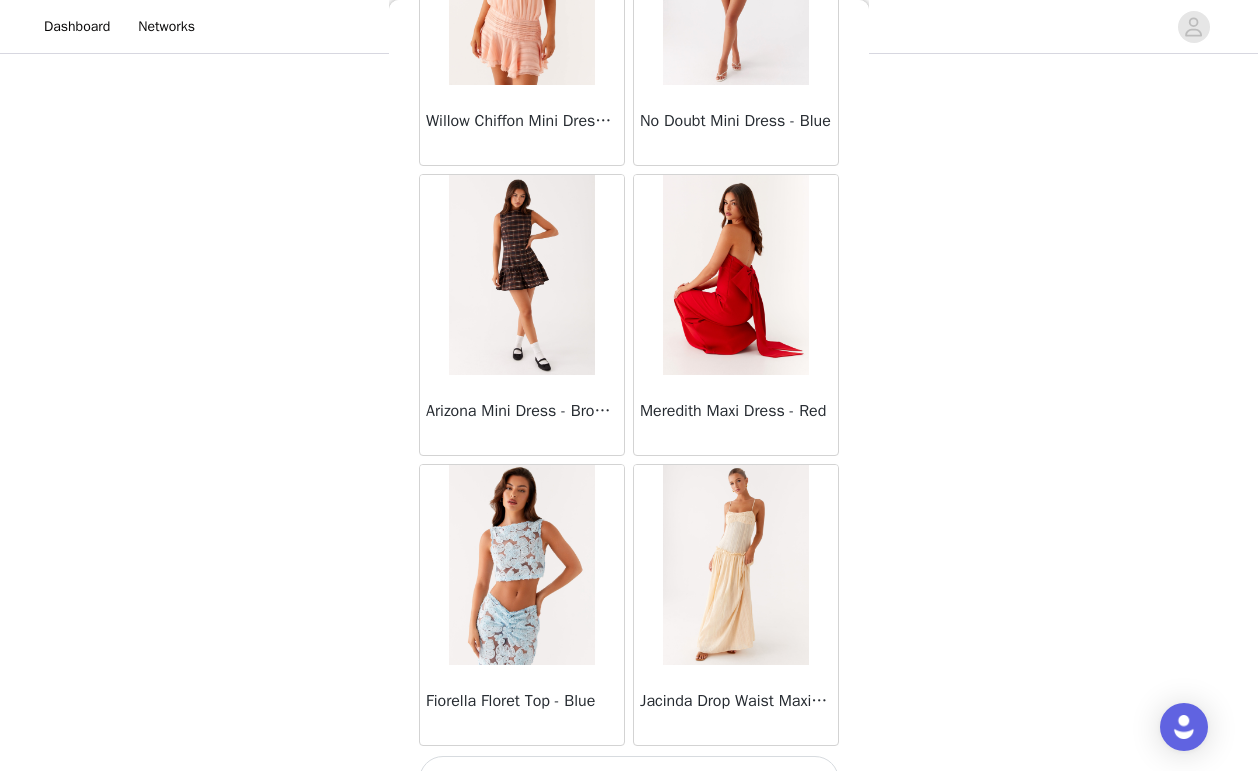 scroll, scrollTop: 28389, scrollLeft: 0, axis: vertical 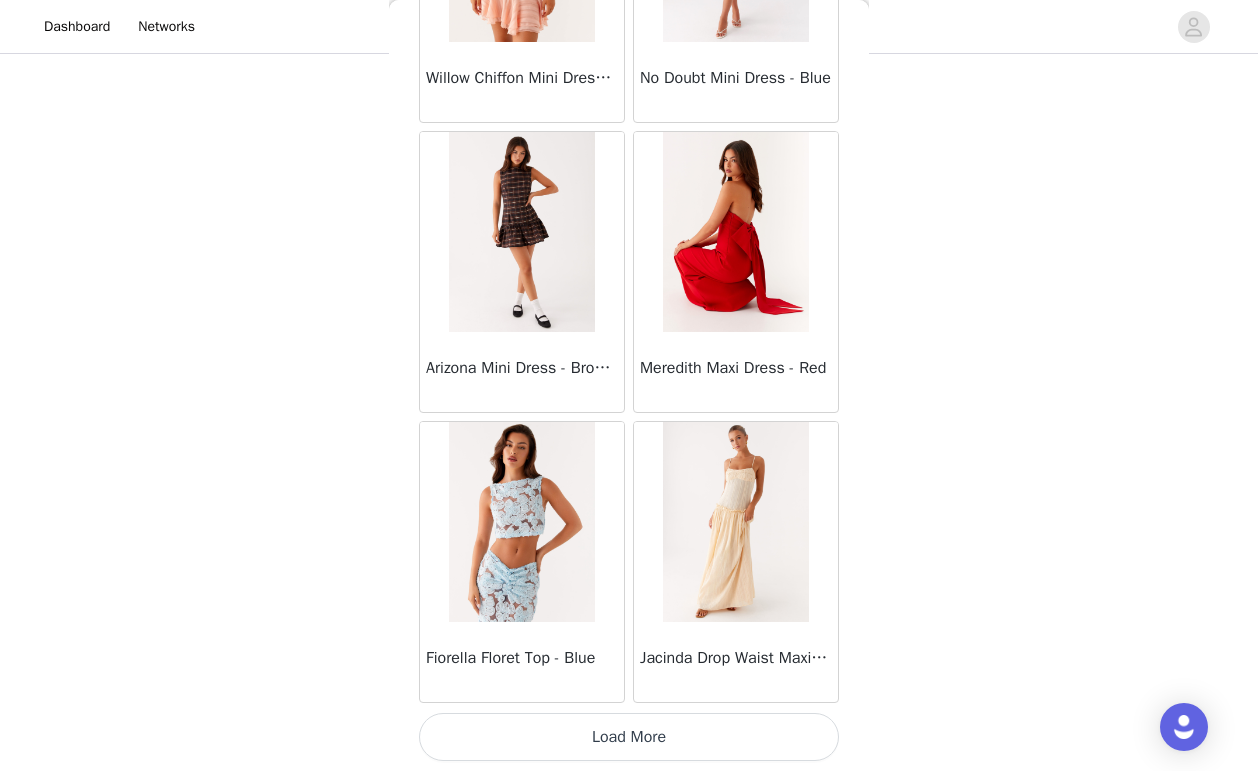 click on "Load More" at bounding box center (629, 737) 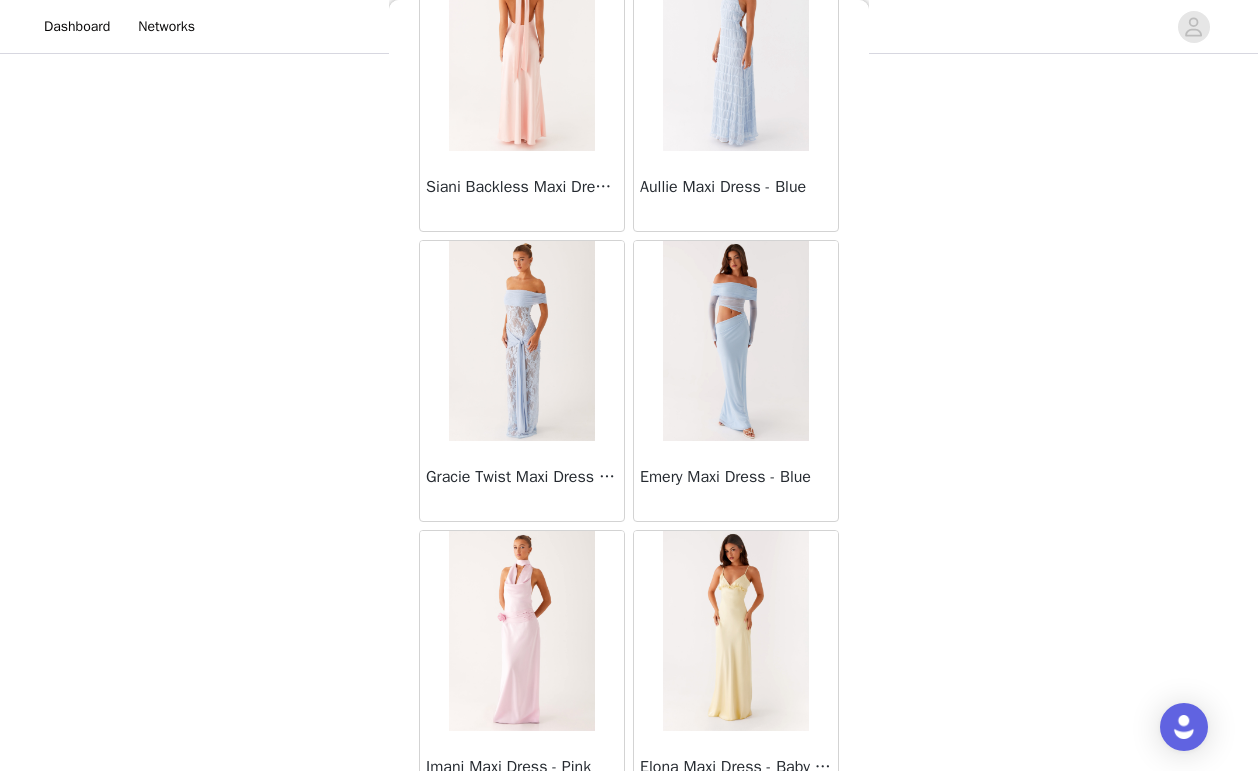 scroll, scrollTop: 31289, scrollLeft: 0, axis: vertical 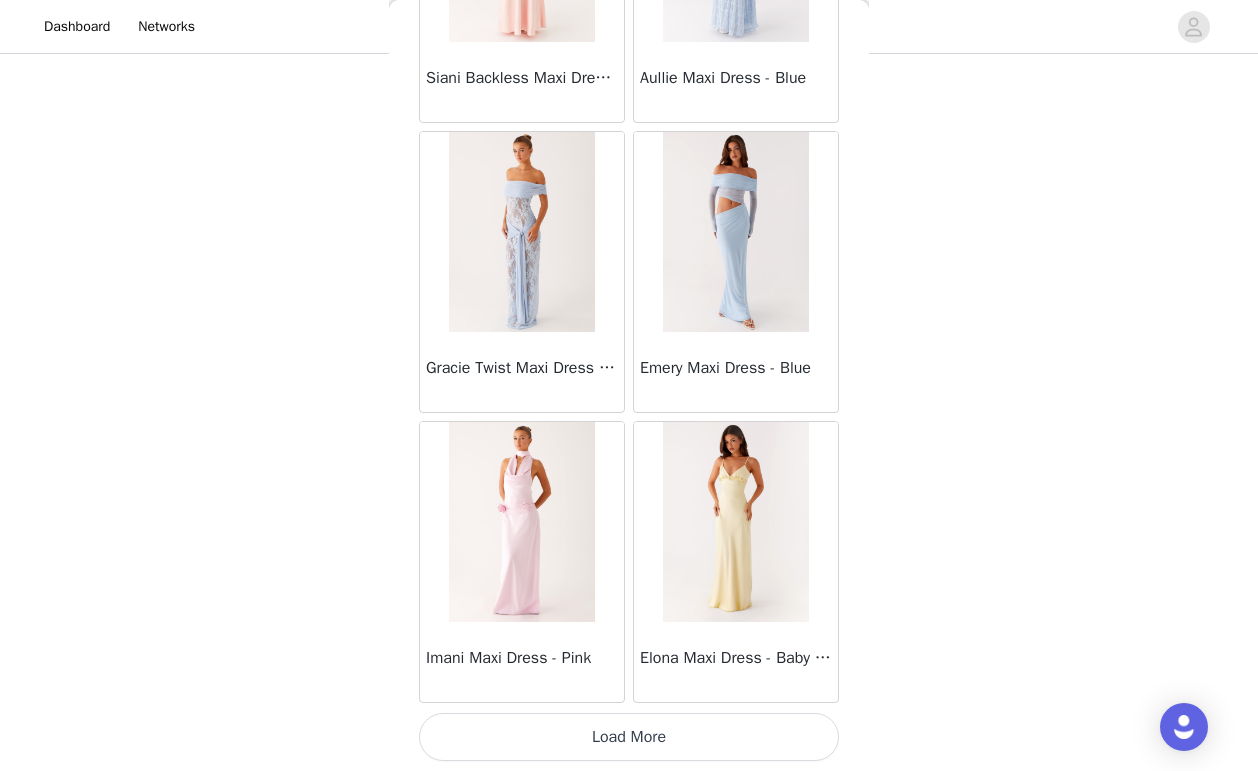 click on "Load More" at bounding box center [629, 737] 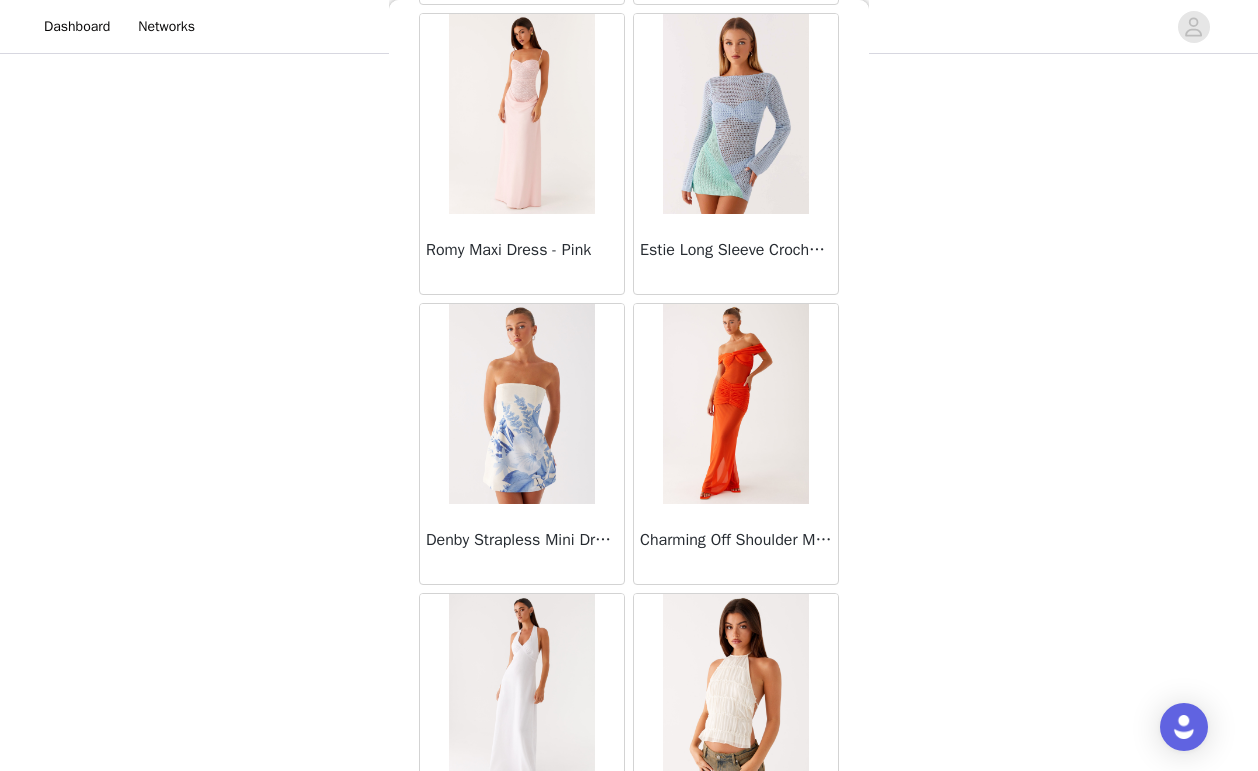 scroll, scrollTop: 34189, scrollLeft: 0, axis: vertical 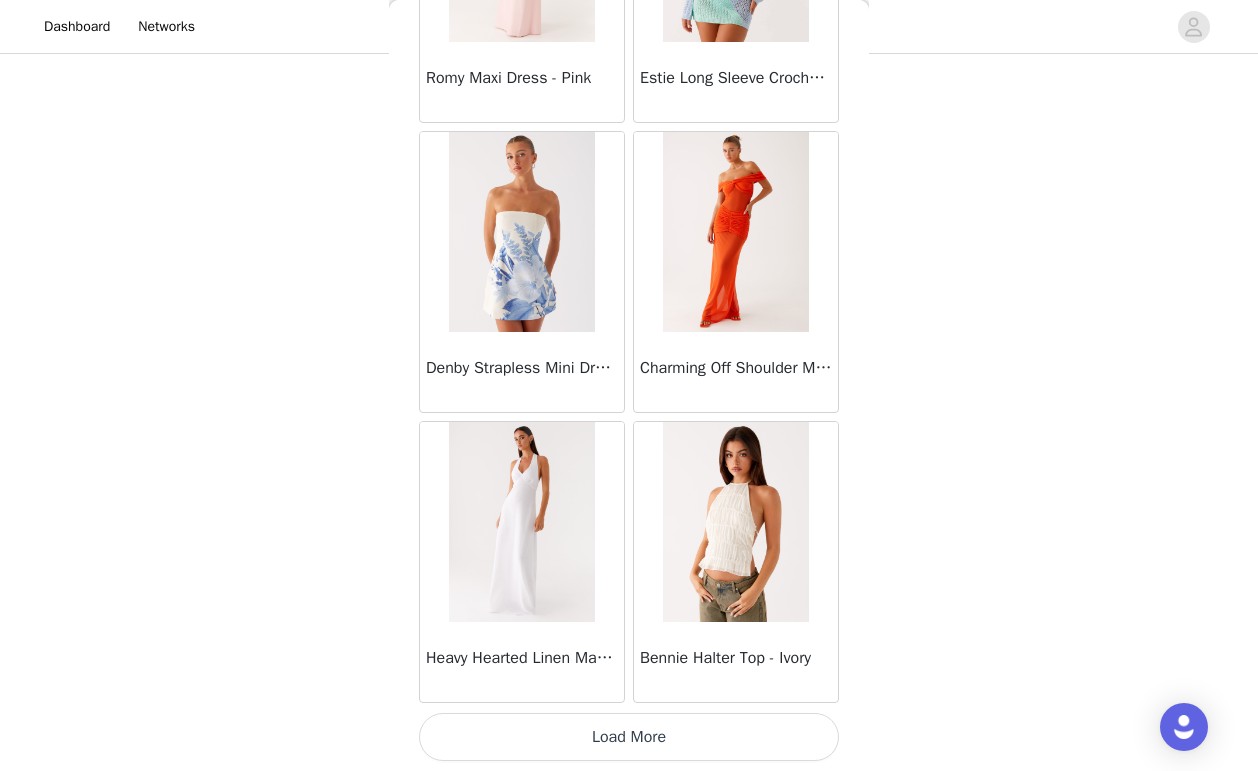 click on "Load More" at bounding box center [629, 737] 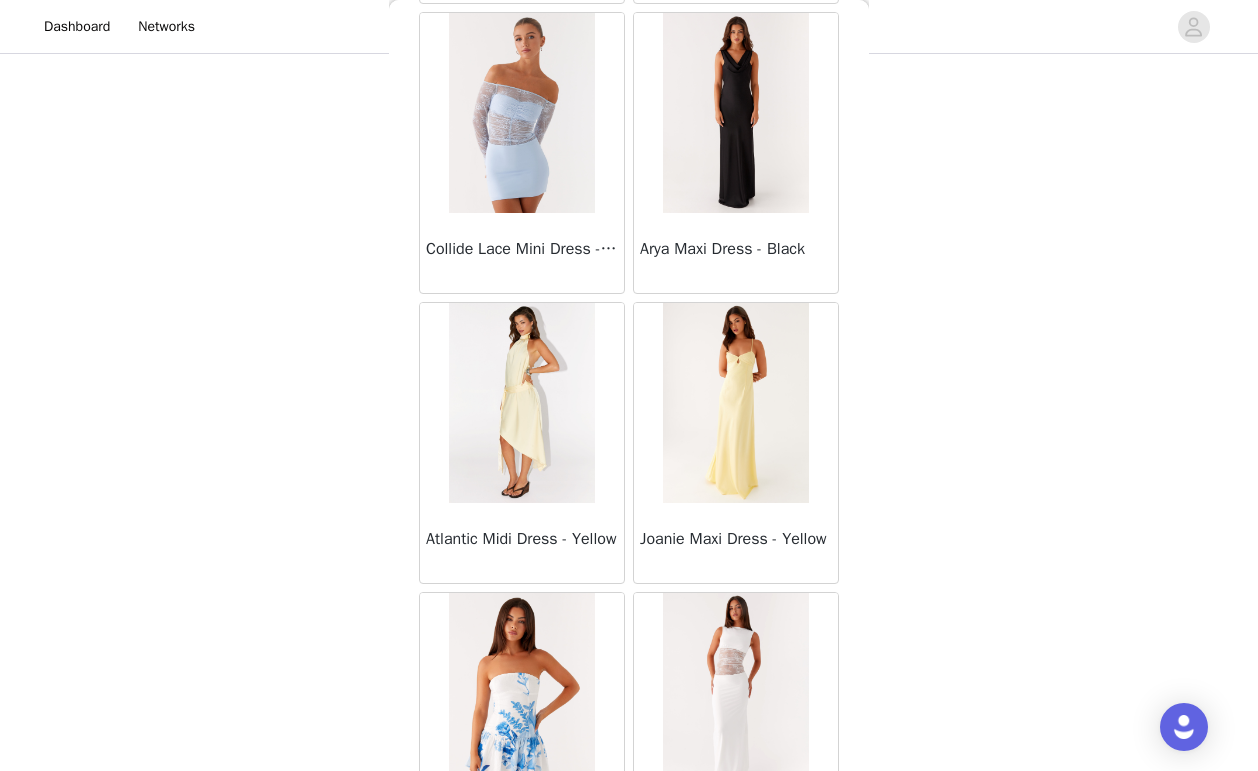 scroll, scrollTop: 37089, scrollLeft: 0, axis: vertical 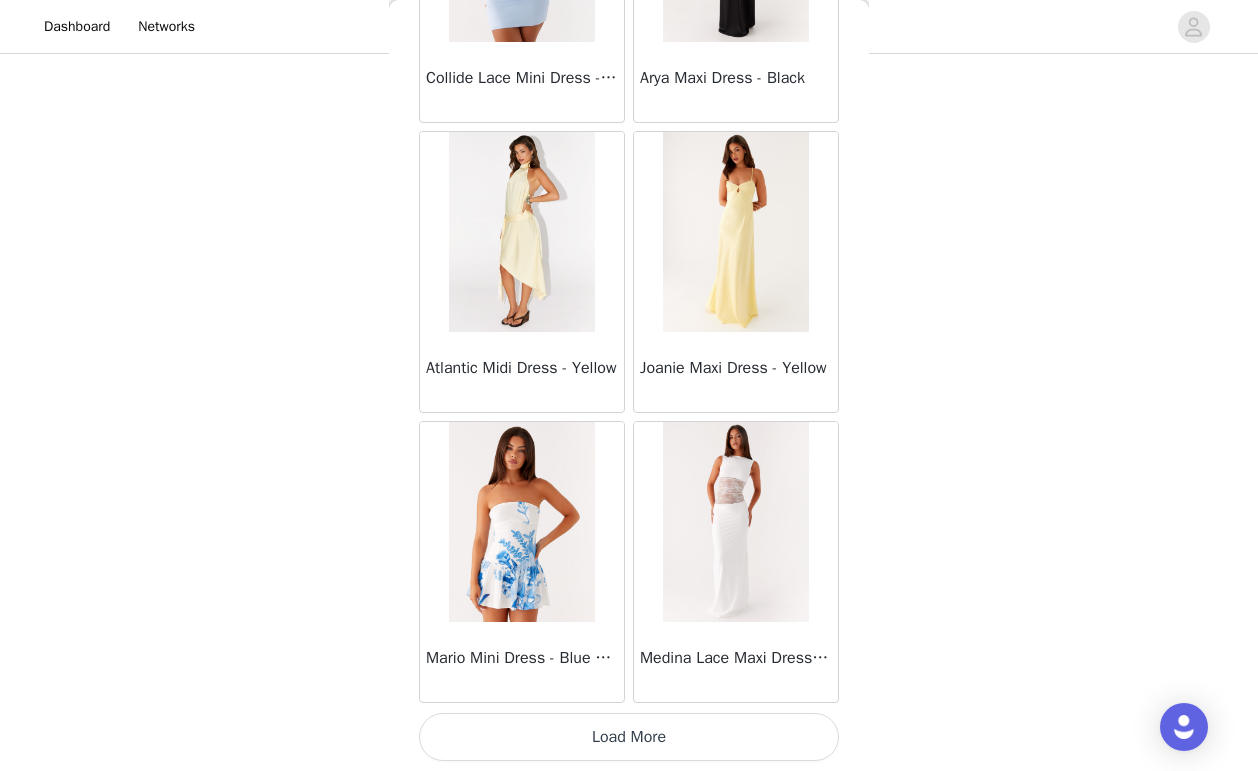 click on "Load More" at bounding box center (629, 737) 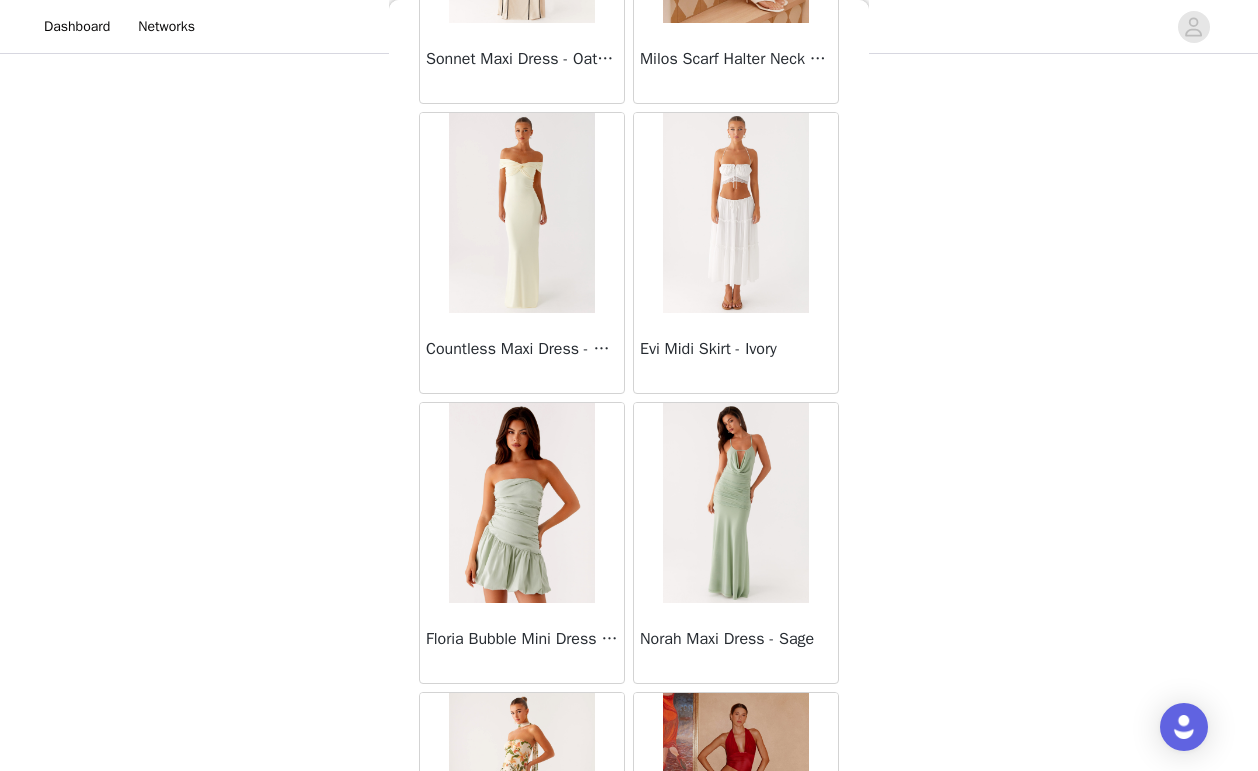 scroll, scrollTop: 38853, scrollLeft: 0, axis: vertical 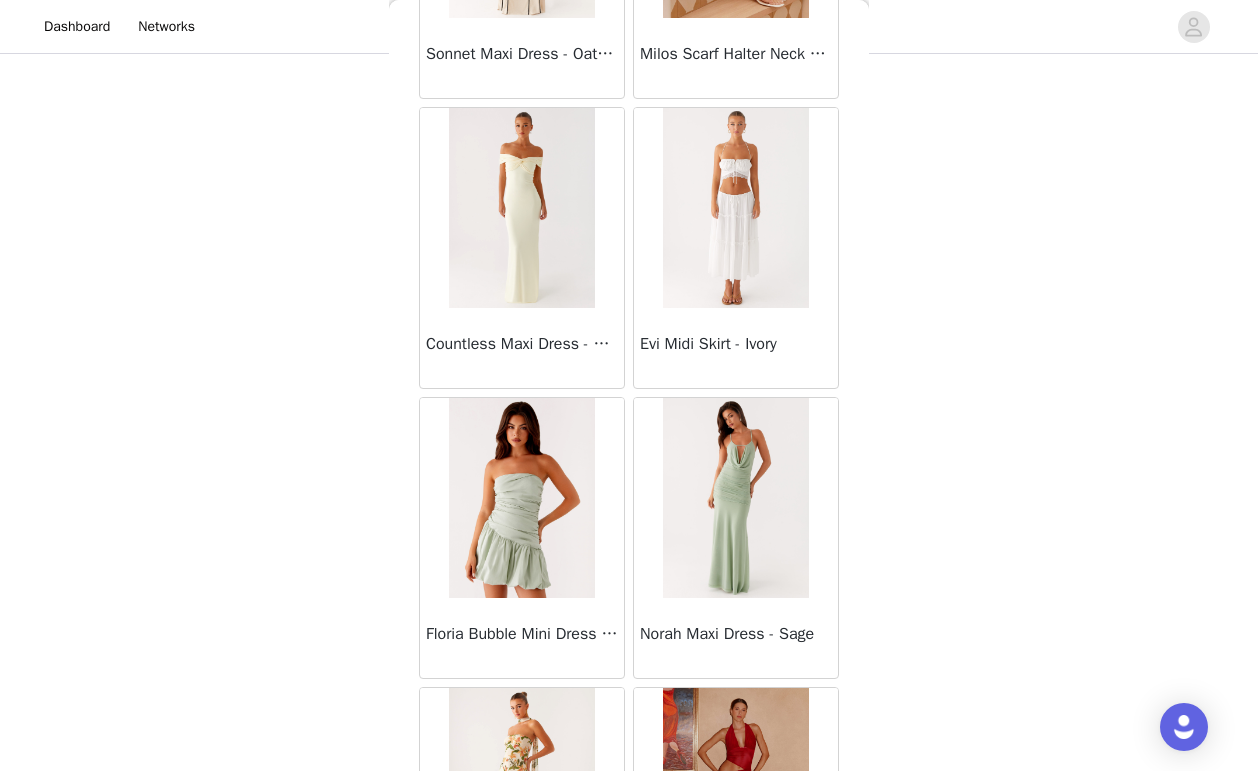 click at bounding box center (735, 208) 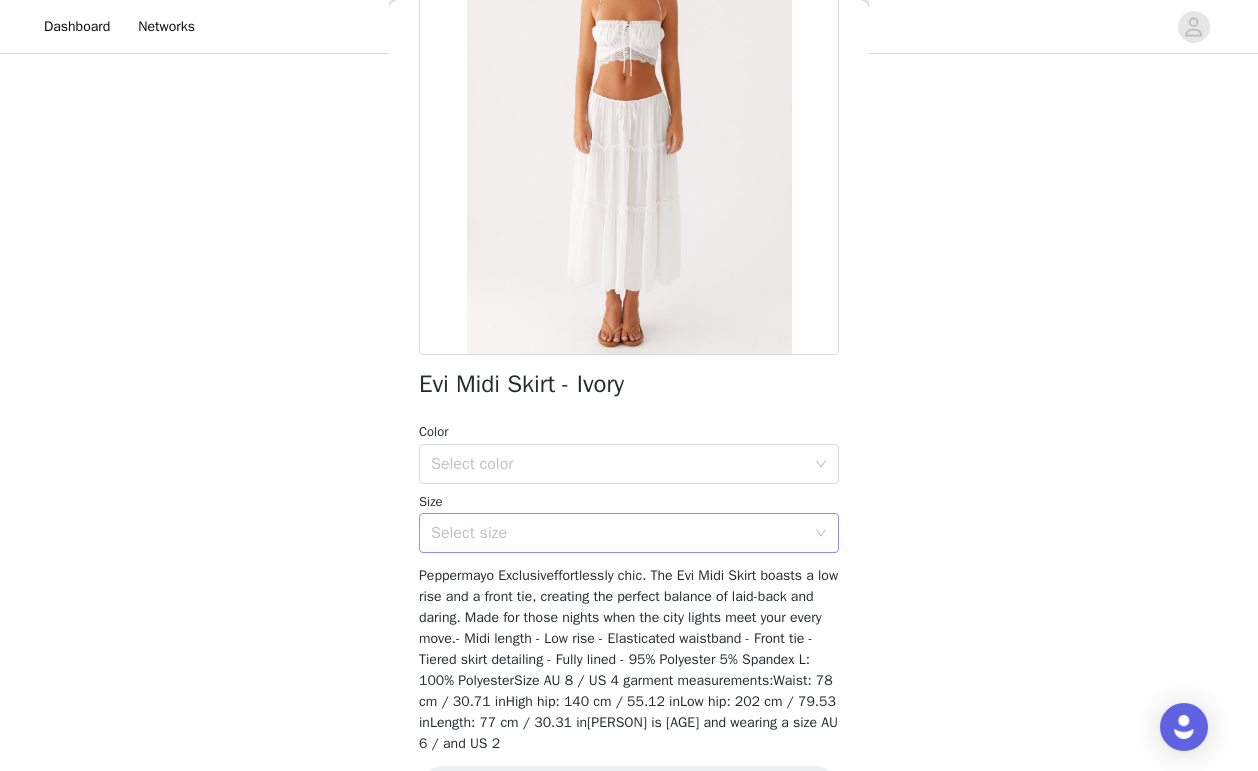 scroll, scrollTop: 188, scrollLeft: 0, axis: vertical 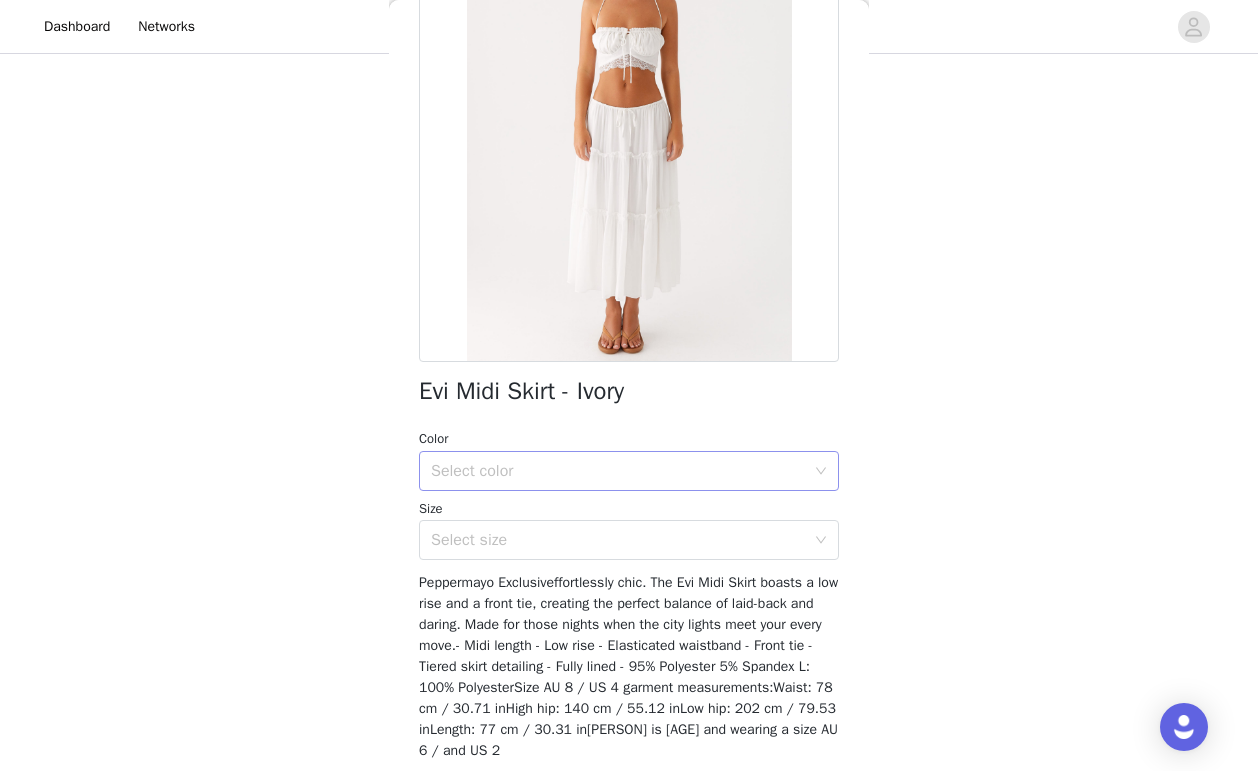 click on "Select color" at bounding box center [618, 471] 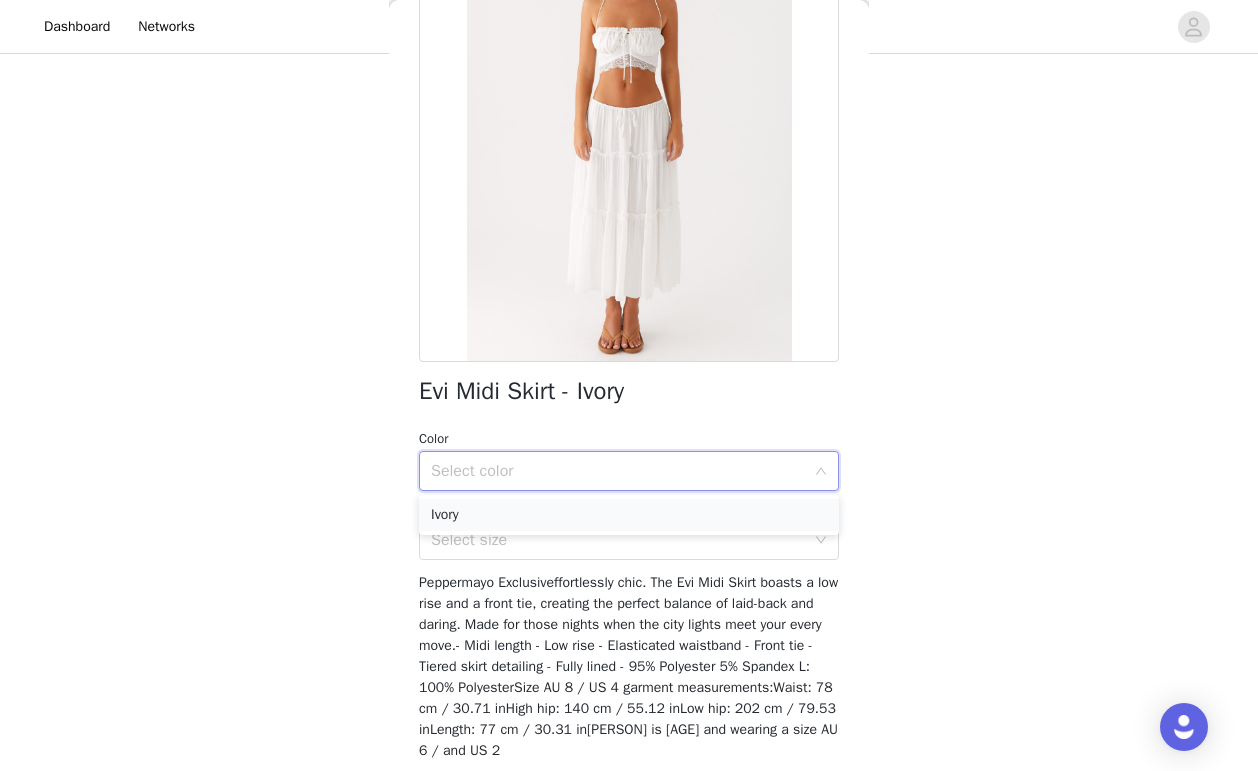 click on "Ivory" at bounding box center [629, 515] 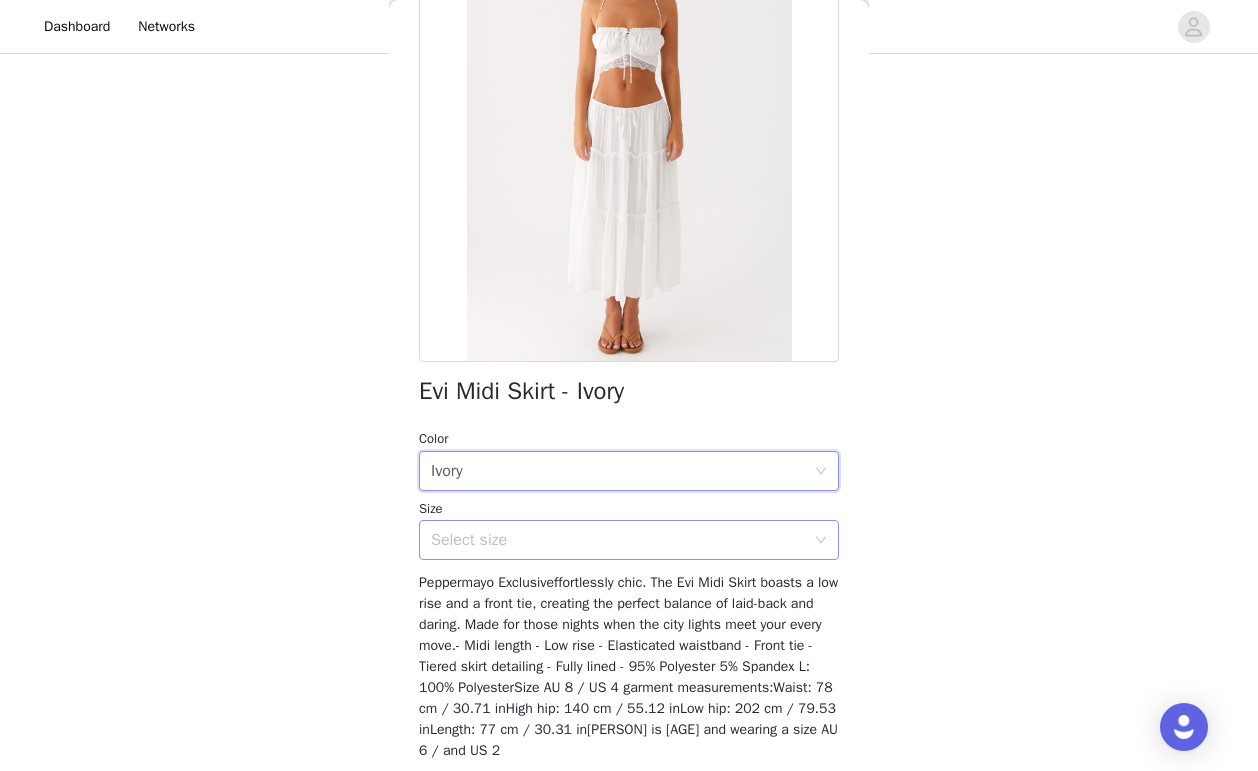 click on "Select size" at bounding box center [618, 540] 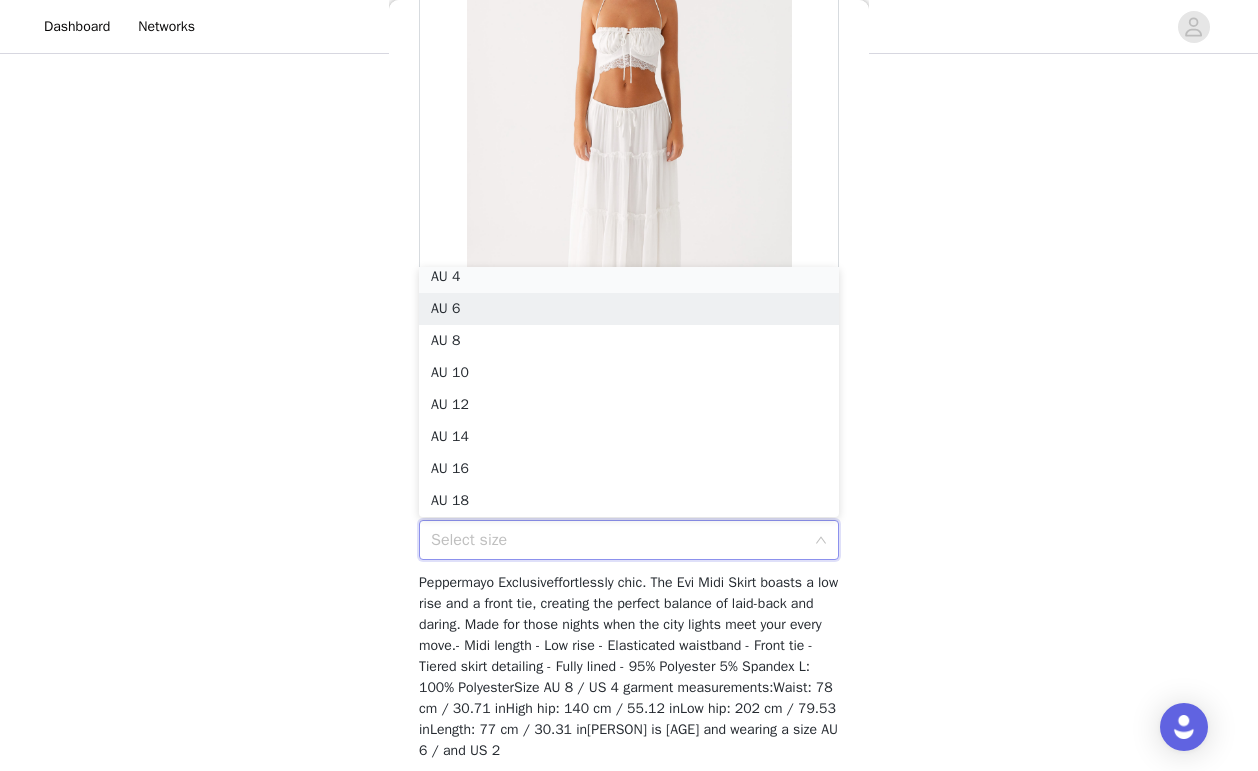 scroll, scrollTop: 4, scrollLeft: 0, axis: vertical 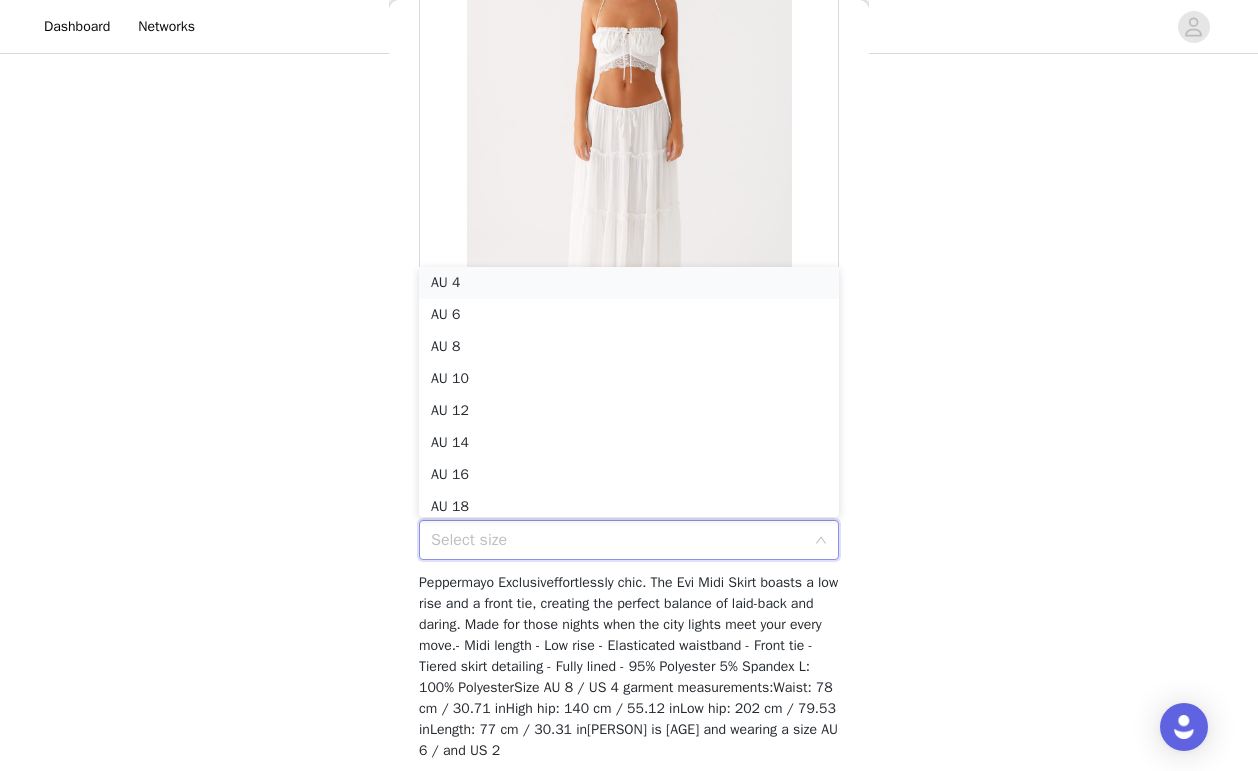 click on "AU 4" at bounding box center (629, 283) 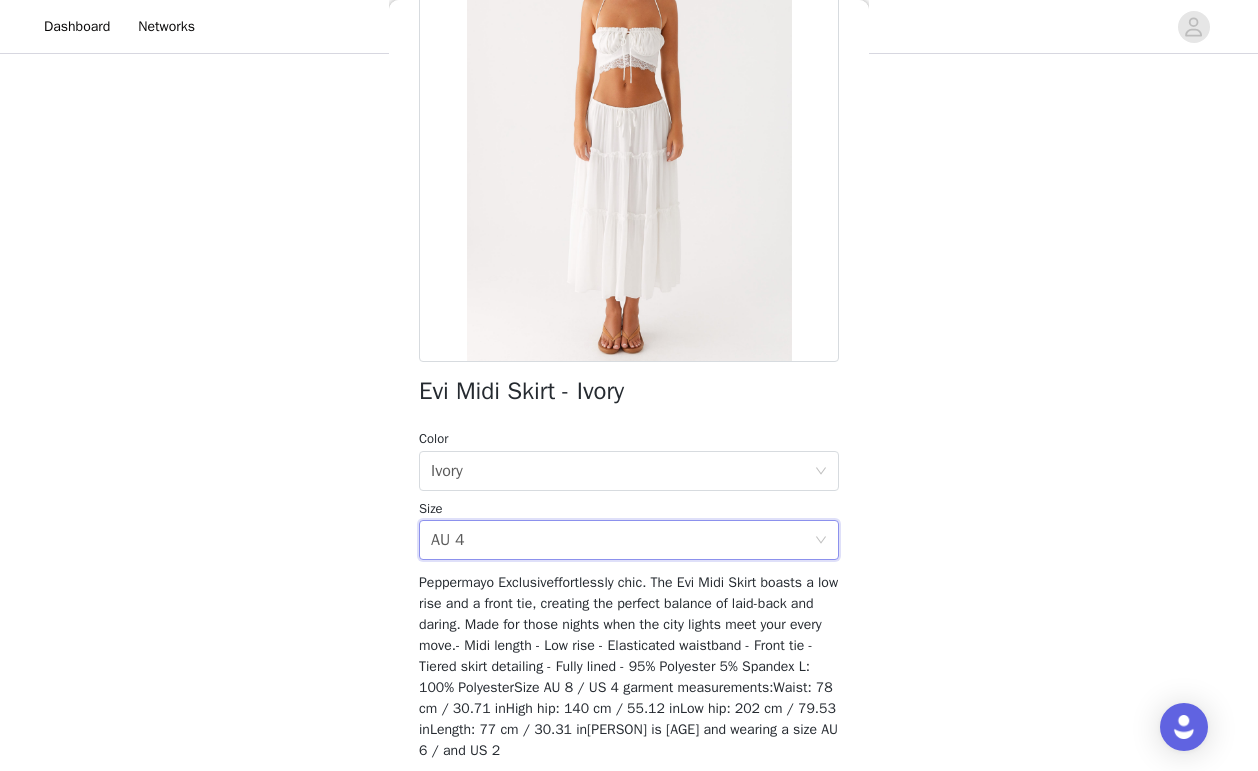 click on "STEP 1 OF 5
Select your styles!
Please note that the sizes are in AU Sizes       5/6 Selected           Valor Mini Dress - Black           Black, AU 6       Edit   Remove     Willow Chiffon Mini Dress - Red           Red, AU 6       Edit   Remove     Willow Chiffon Top - Black           Black, AU 6       Edit   Remove     Willow Chiffon Mini Dress - Yellow           Yellow, AU 6       Edit   Remove     Evi Halterneck Top - Ivory           Ivory, AU 6       Edit   Remove     Add Product       Back     Evi Midi Skirt - Ivory               Color   Select color Ivory Size   Select size AU 4     Add Product" at bounding box center (629, 27) 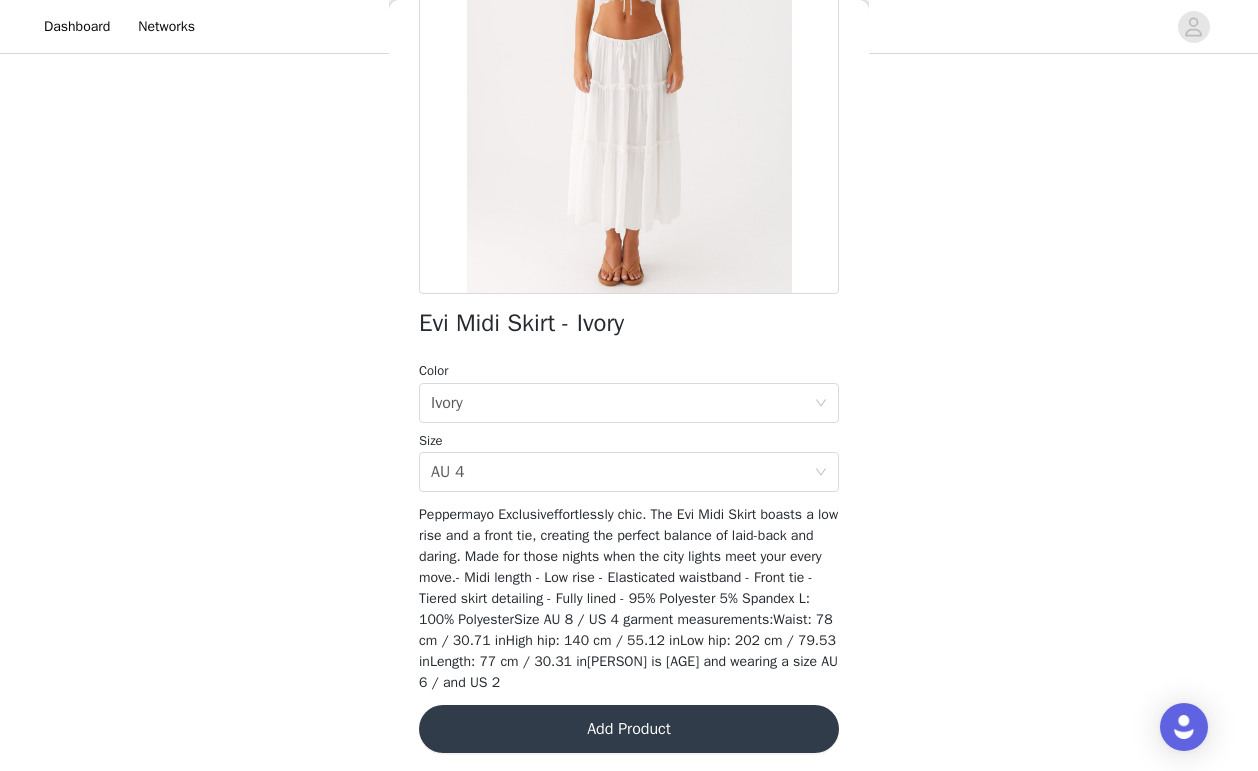 scroll, scrollTop: 262, scrollLeft: 0, axis: vertical 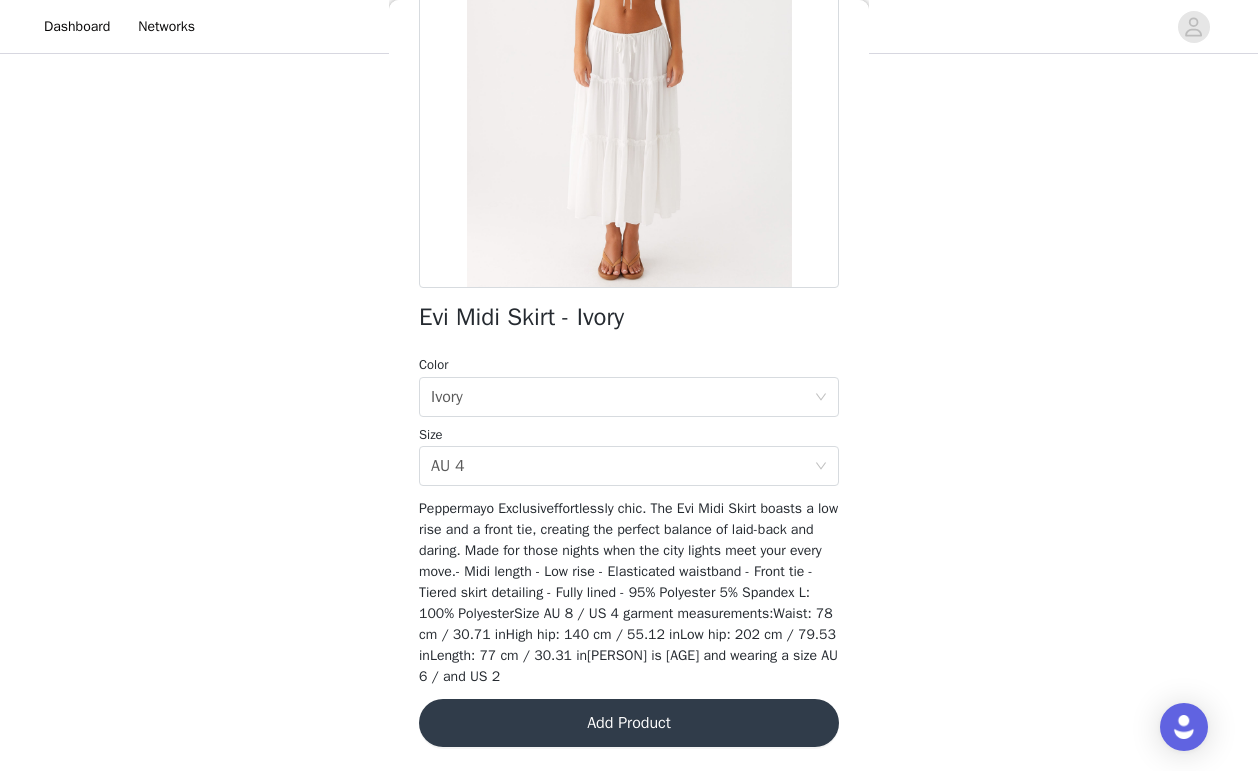 click on "Add Product" at bounding box center [629, 723] 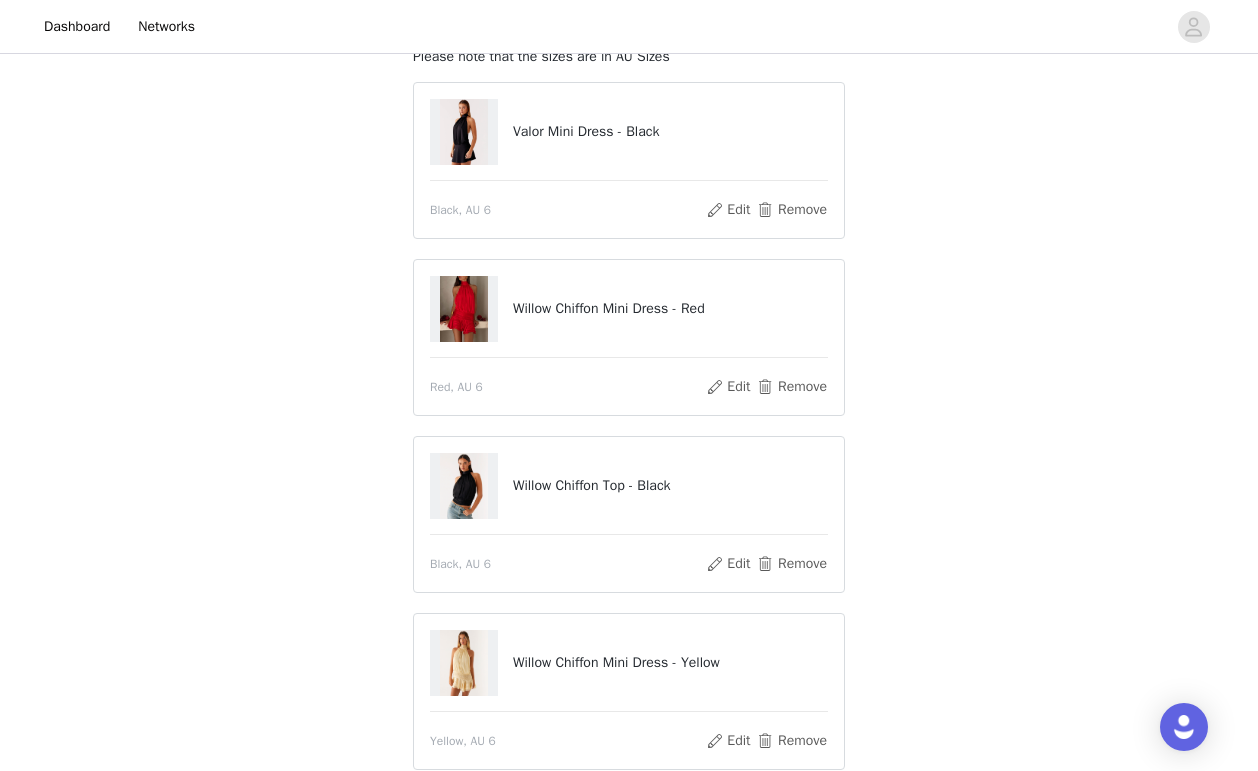 scroll, scrollTop: 134, scrollLeft: 0, axis: vertical 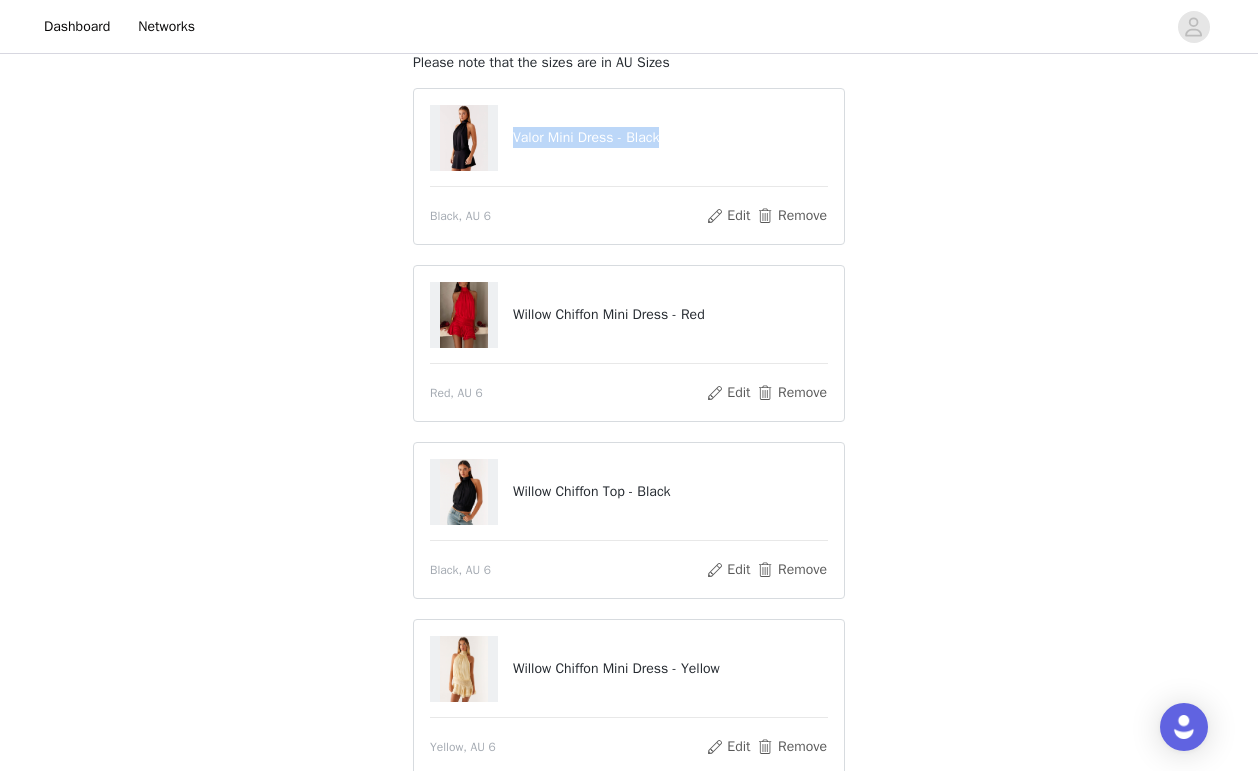drag, startPoint x: 697, startPoint y: 151, endPoint x: 515, endPoint y: 128, distance: 183.44754 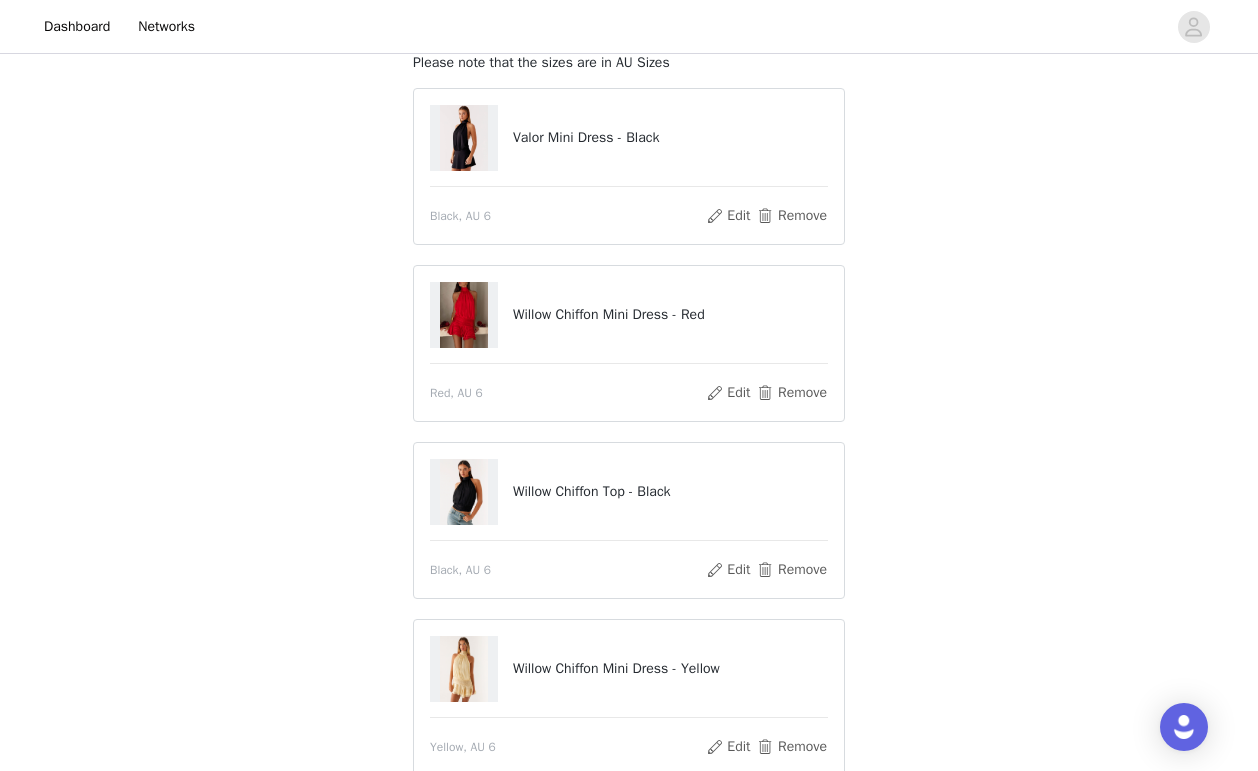 click on "STEP 1 OF 5
Select your styles!
Please note that the sizes are in AU Sizes                 Valor Mini Dress - Black           Black, AU 6       Edit   Remove     Willow Chiffon Mini Dress - Red           Red, AU 6       Edit   Remove     Willow Chiffon Top - Black           Black, AU 6       Edit   Remove     Willow Chiffon Mini Dress - Yellow           Yellow, AU 6       Edit   Remove     Evi Halterneck Top - Ivory           Ivory, AU 6       Edit   Remove     Evi Midi Skirt - Ivory           Ivory, AU 4       Edit   Remove" at bounding box center (629, 549) 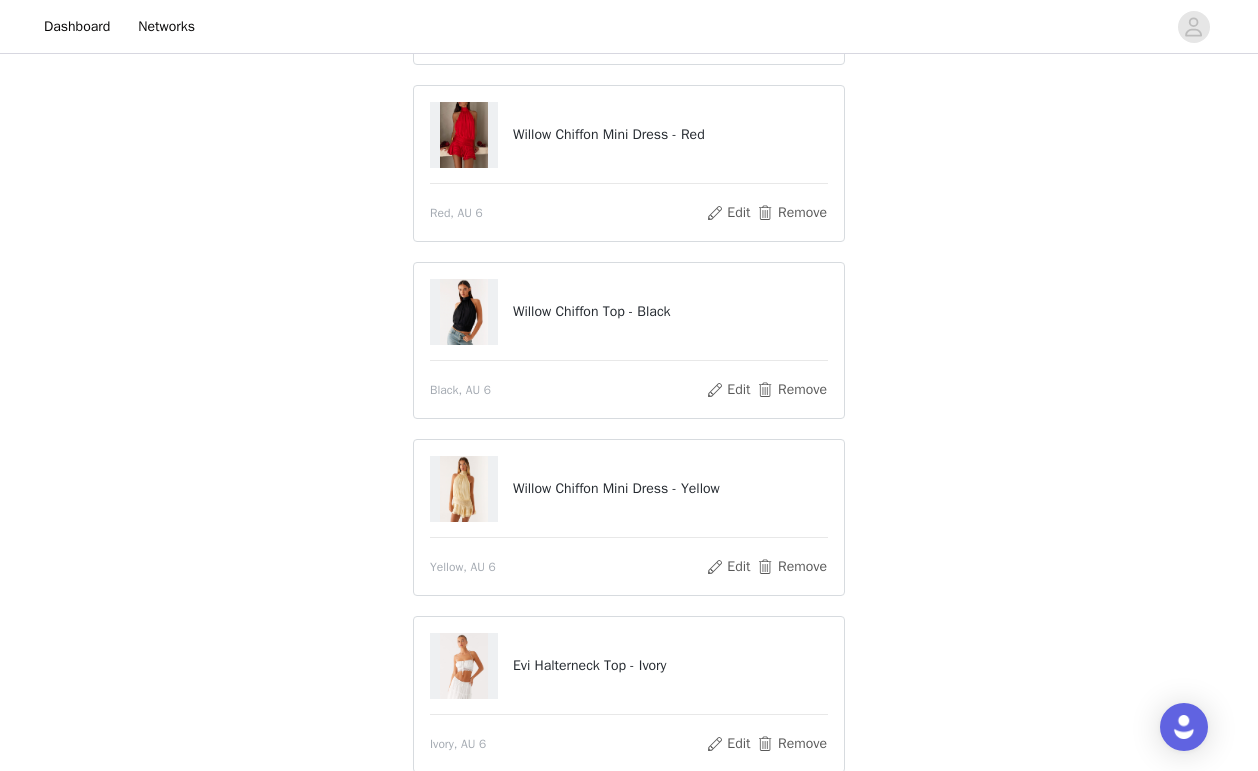 scroll, scrollTop: 308, scrollLeft: 0, axis: vertical 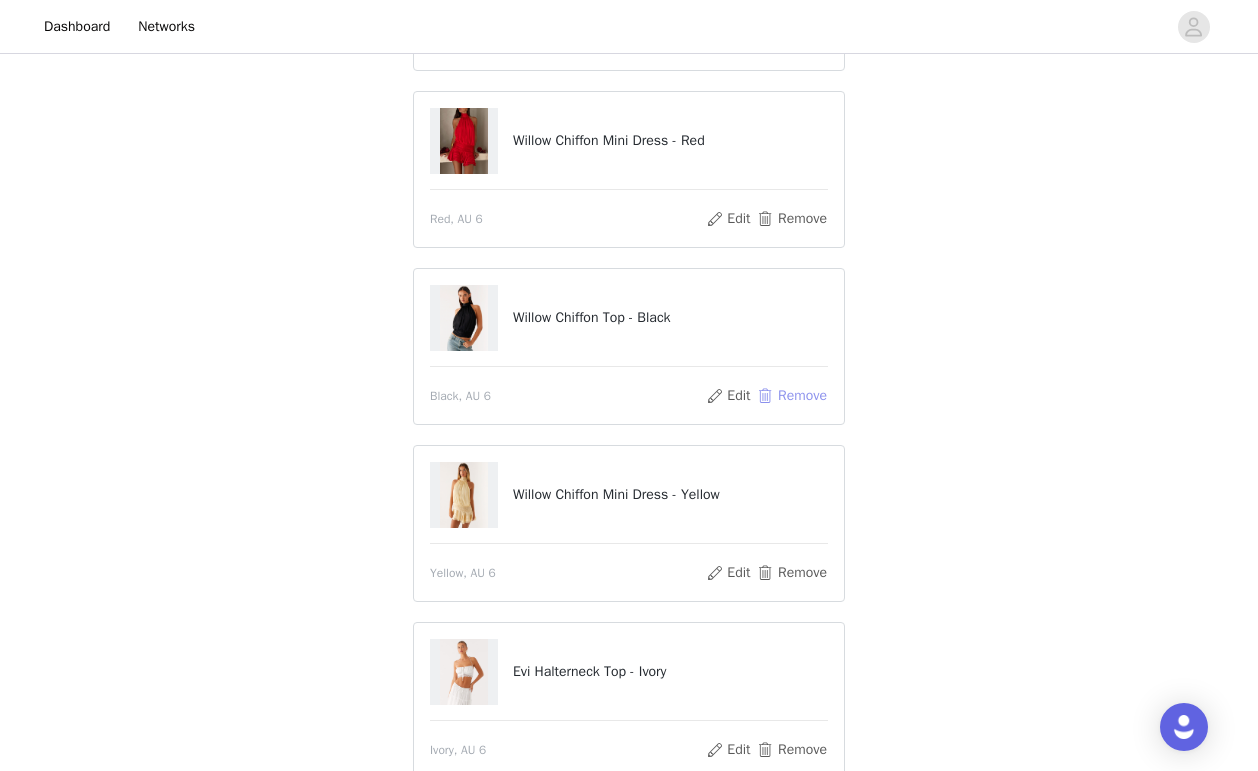 click on "Remove" at bounding box center [792, 396] 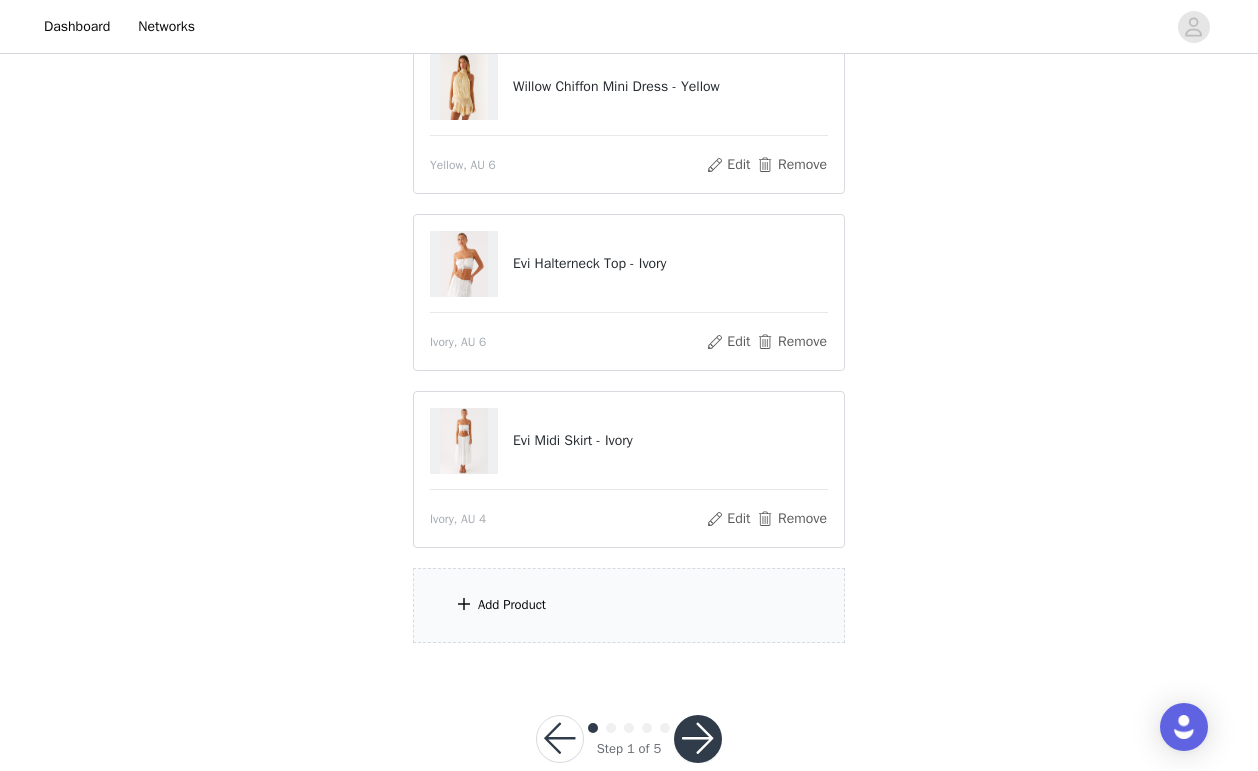 scroll, scrollTop: 632, scrollLeft: 0, axis: vertical 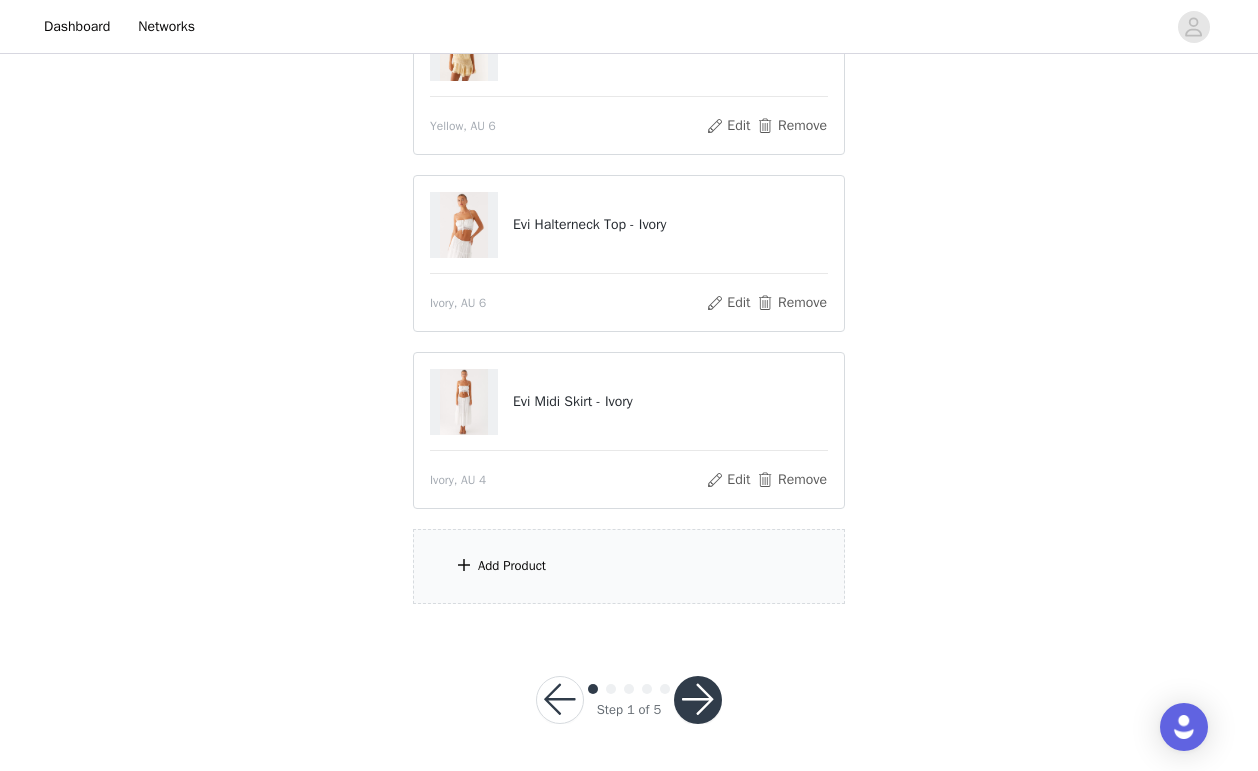 click on "Add Product" at bounding box center [629, 566] 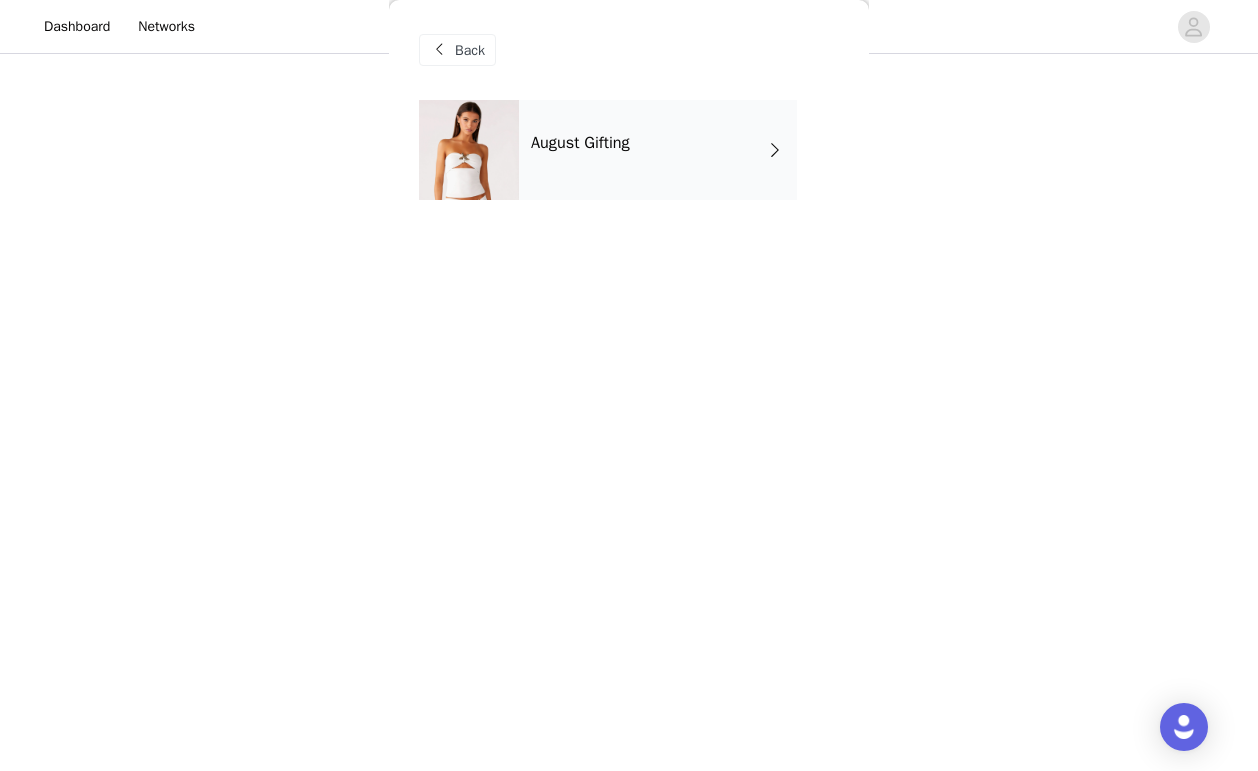 click on "August Gifting" at bounding box center [658, 150] 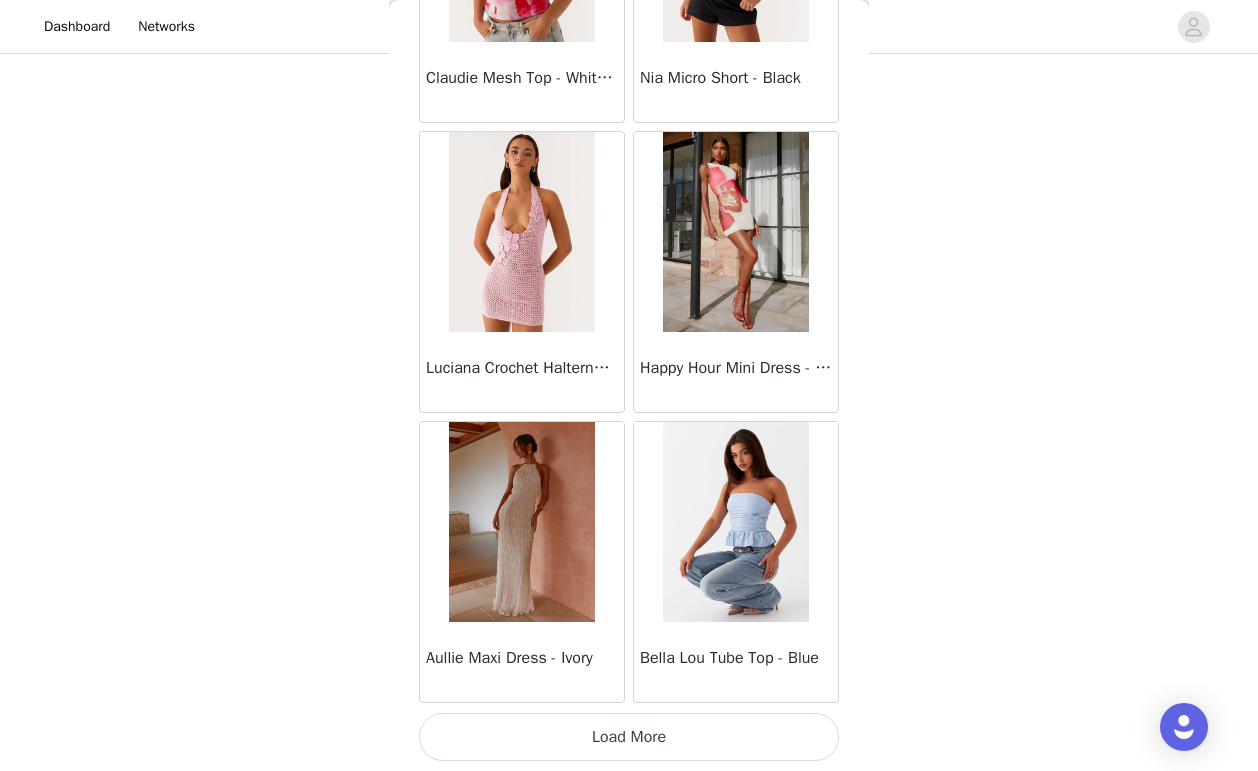 click on "Load More" at bounding box center (629, 737) 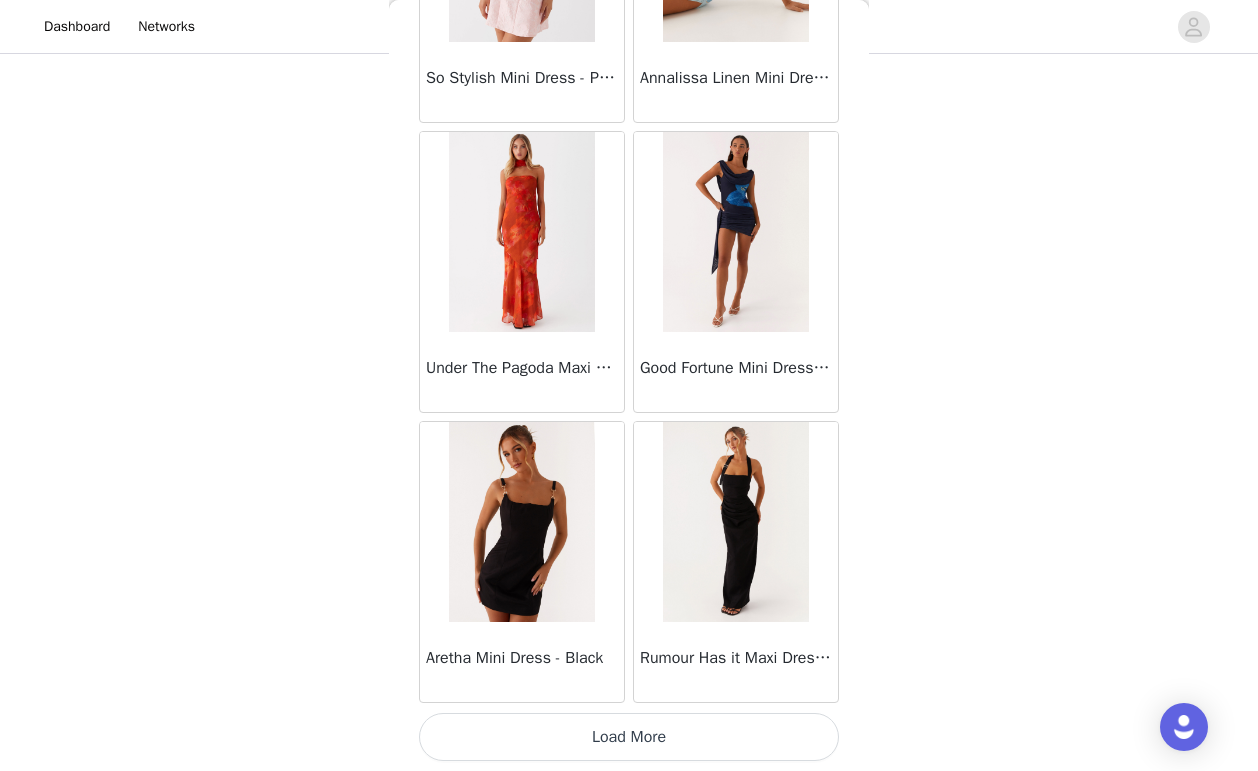 click on "Load More" at bounding box center (629, 737) 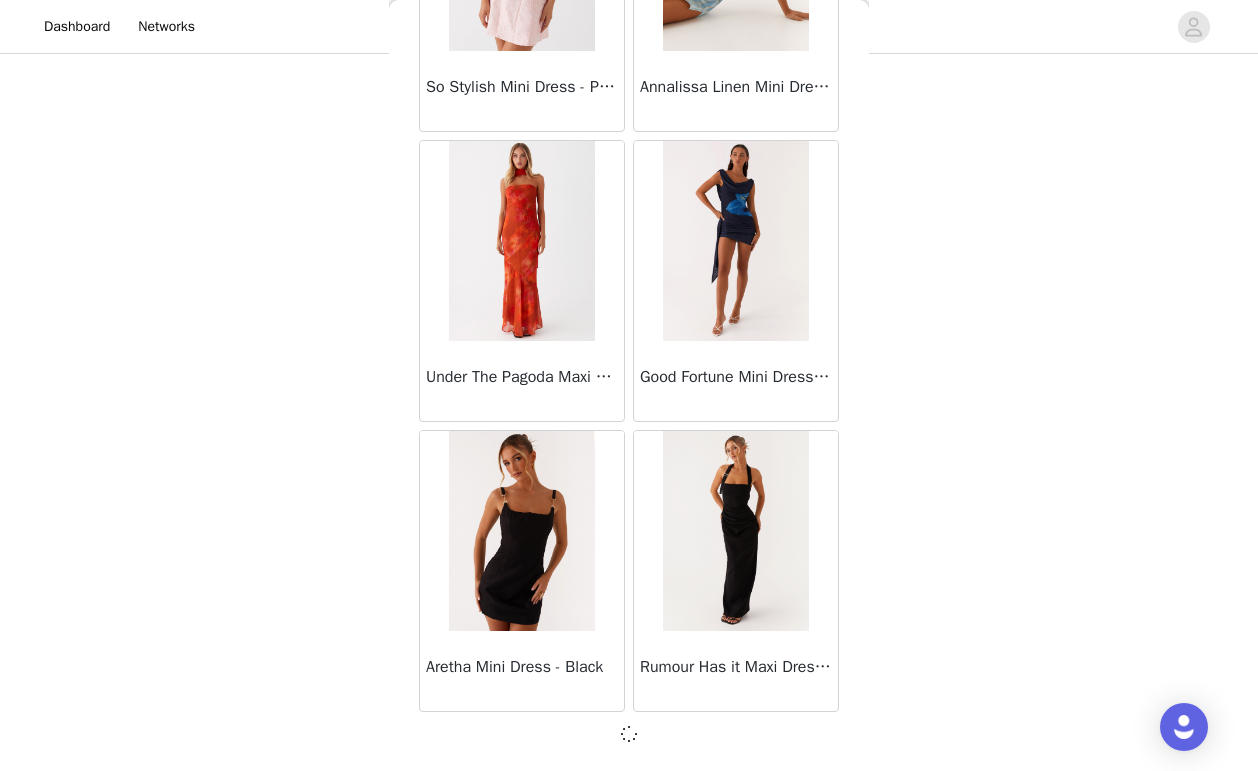 scroll, scrollTop: 5180, scrollLeft: 0, axis: vertical 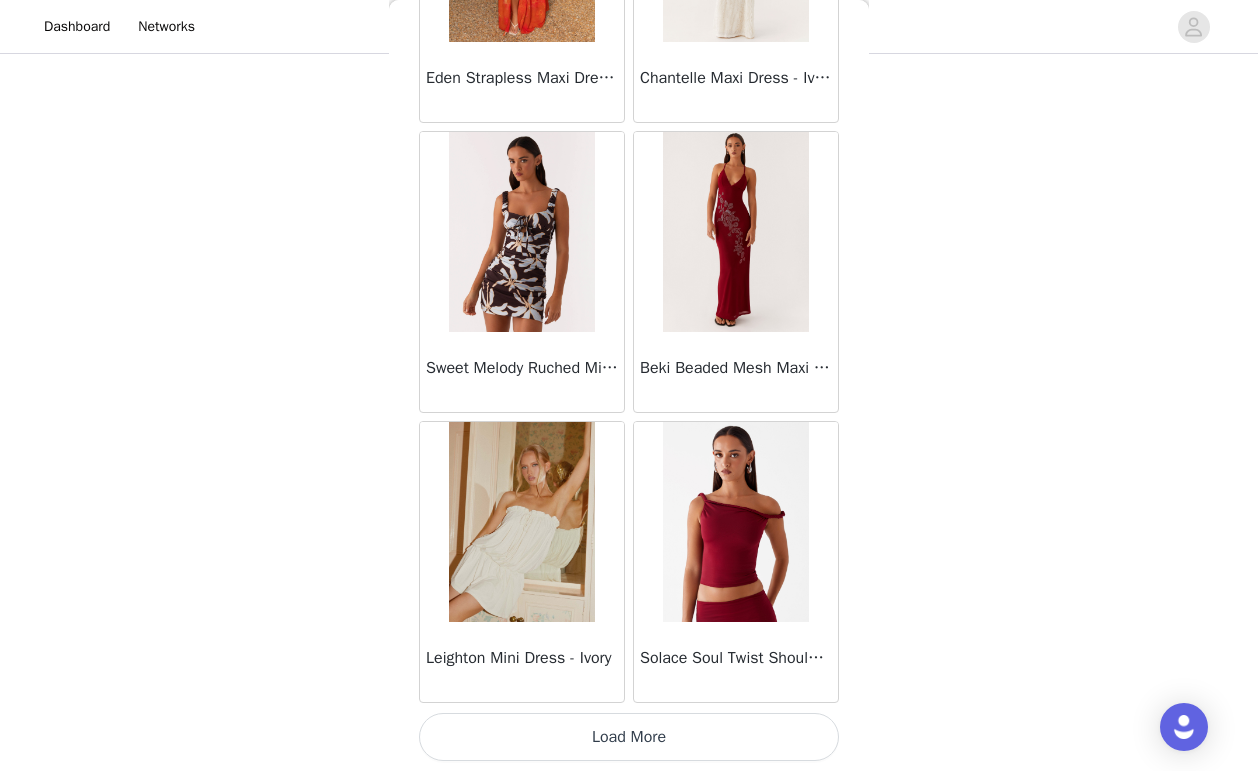 click on "Load More" at bounding box center [629, 737] 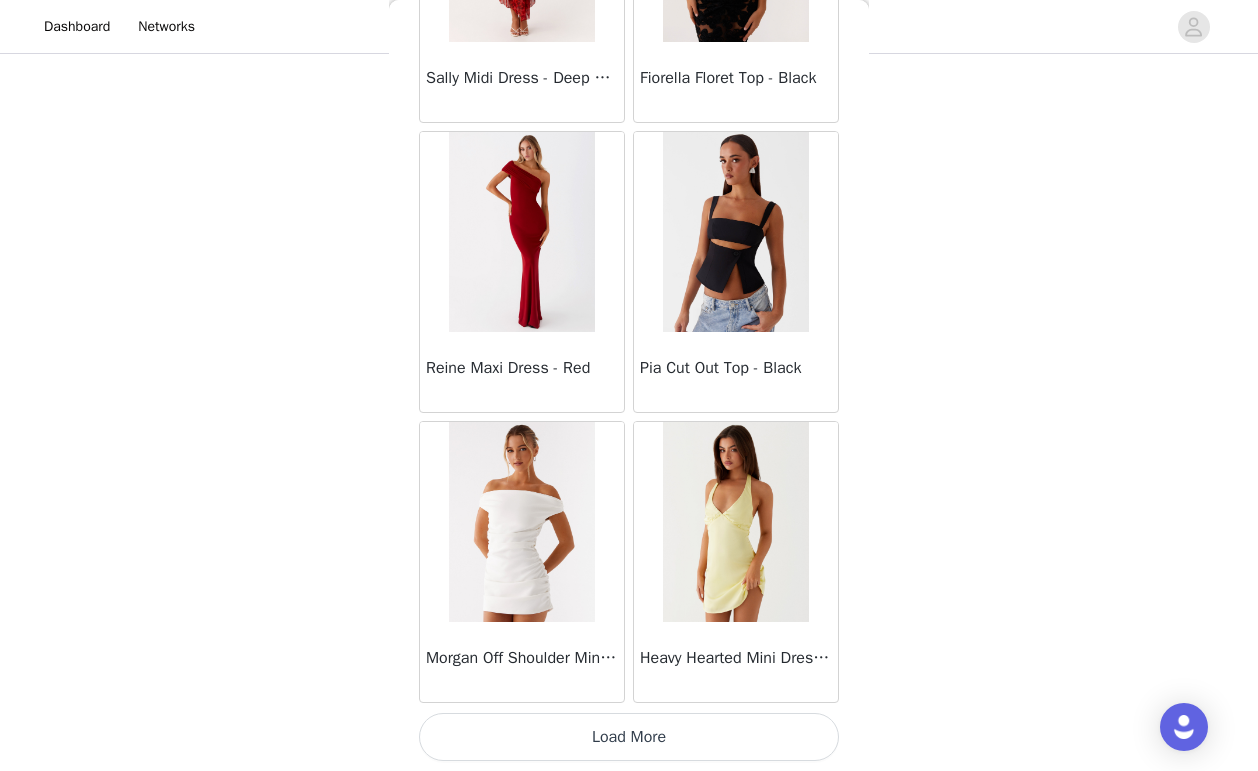 click on "Load More" at bounding box center (629, 737) 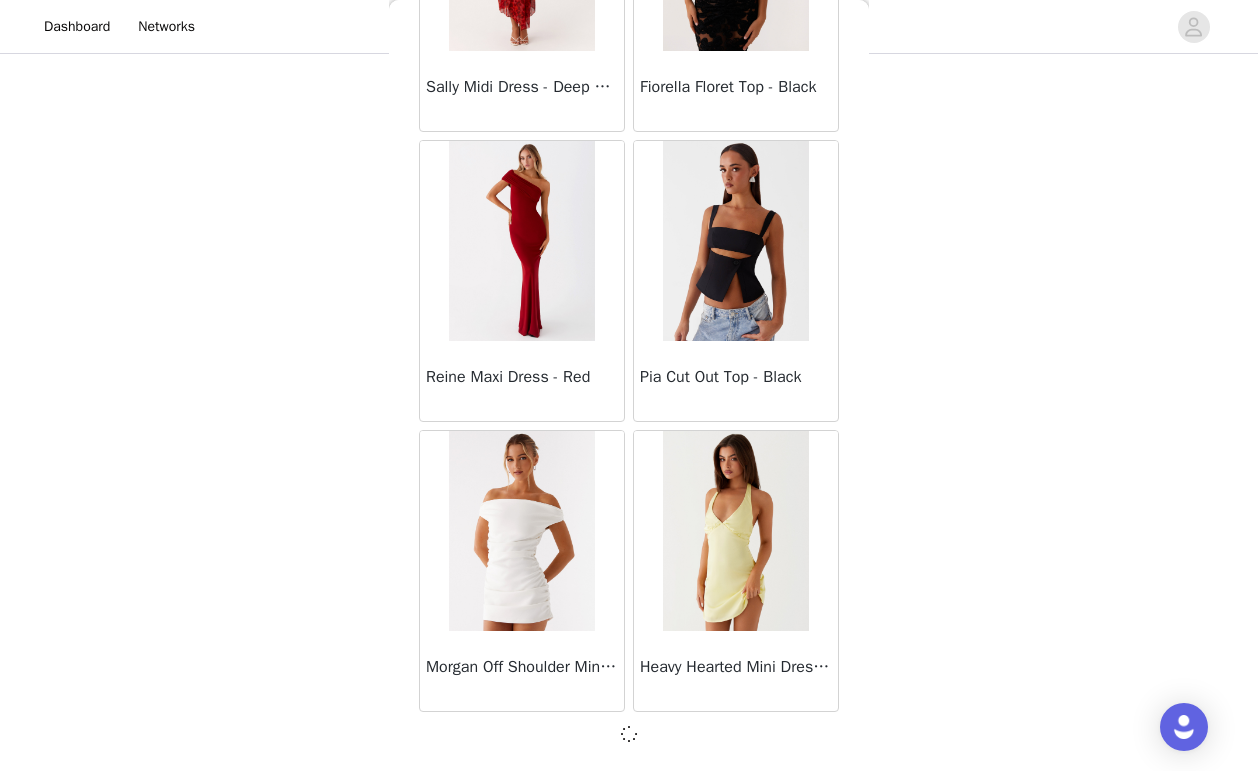 scroll, scrollTop: 10980, scrollLeft: 0, axis: vertical 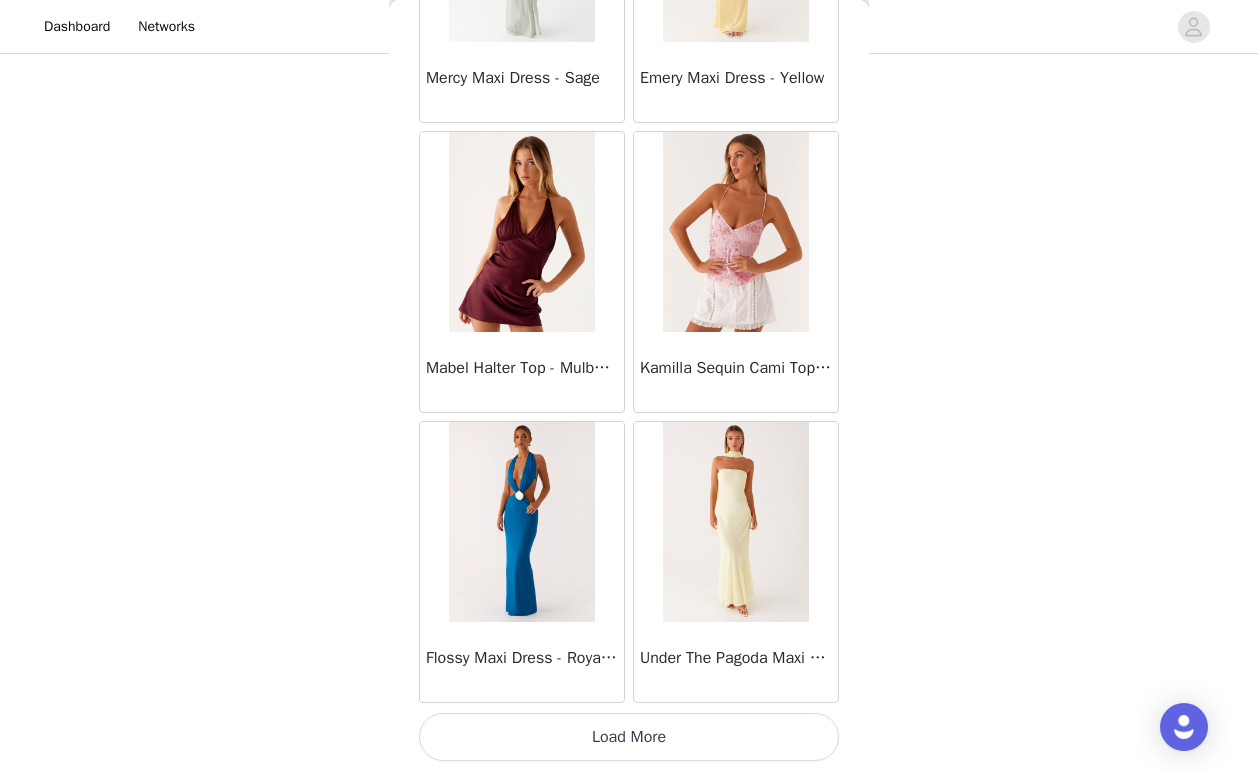 click on "Load More" at bounding box center [629, 737] 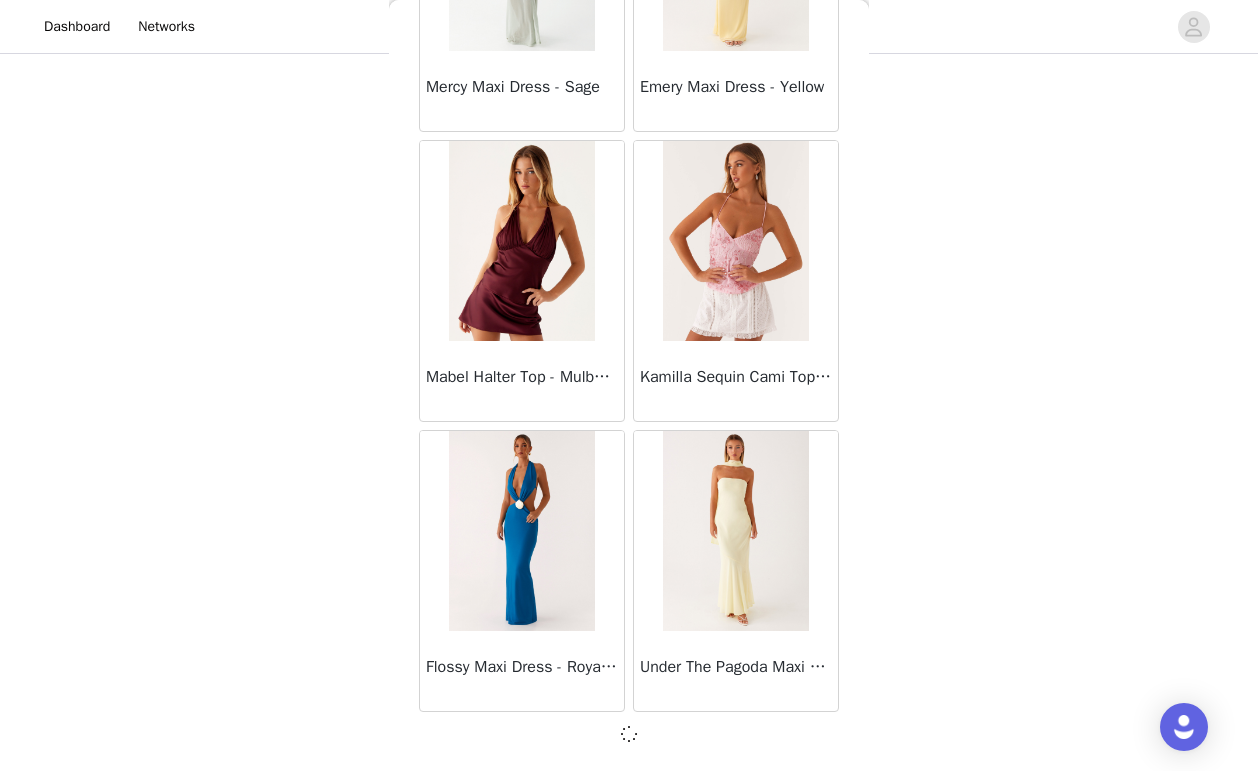 scroll, scrollTop: 13880, scrollLeft: 0, axis: vertical 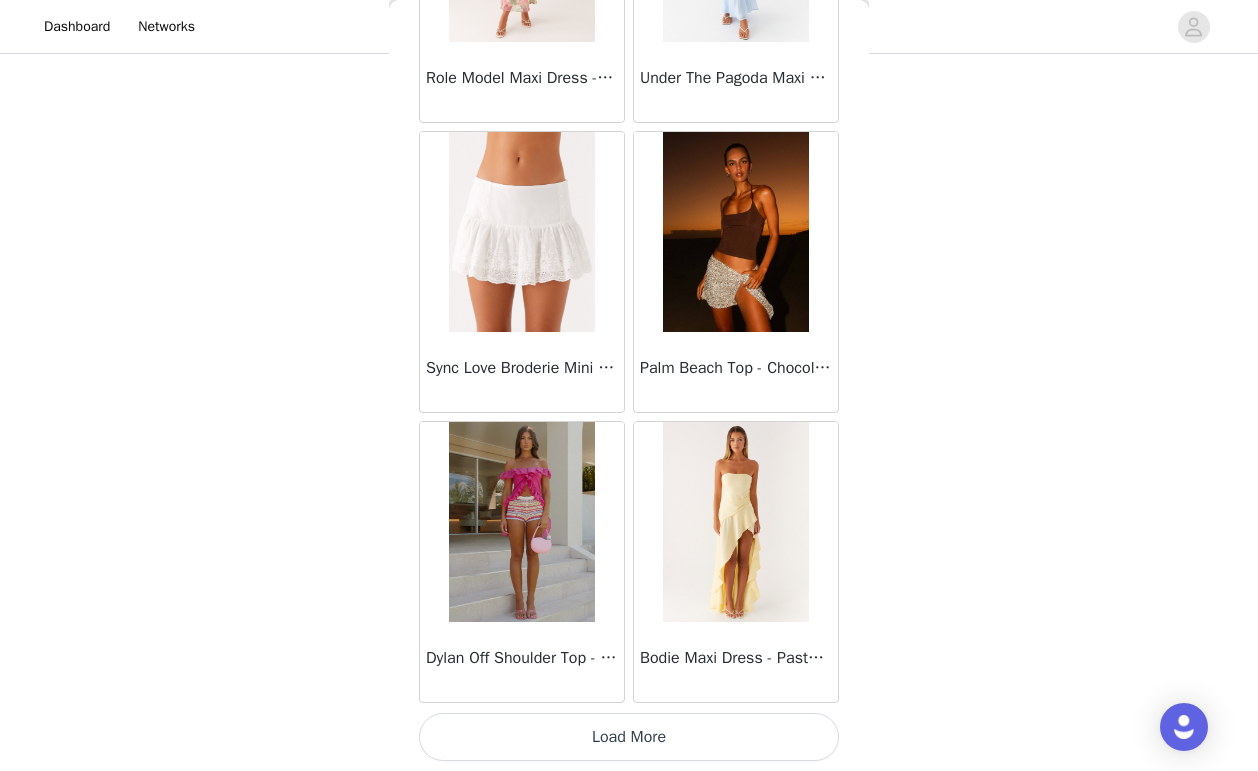 click on "Load More" at bounding box center [629, 737] 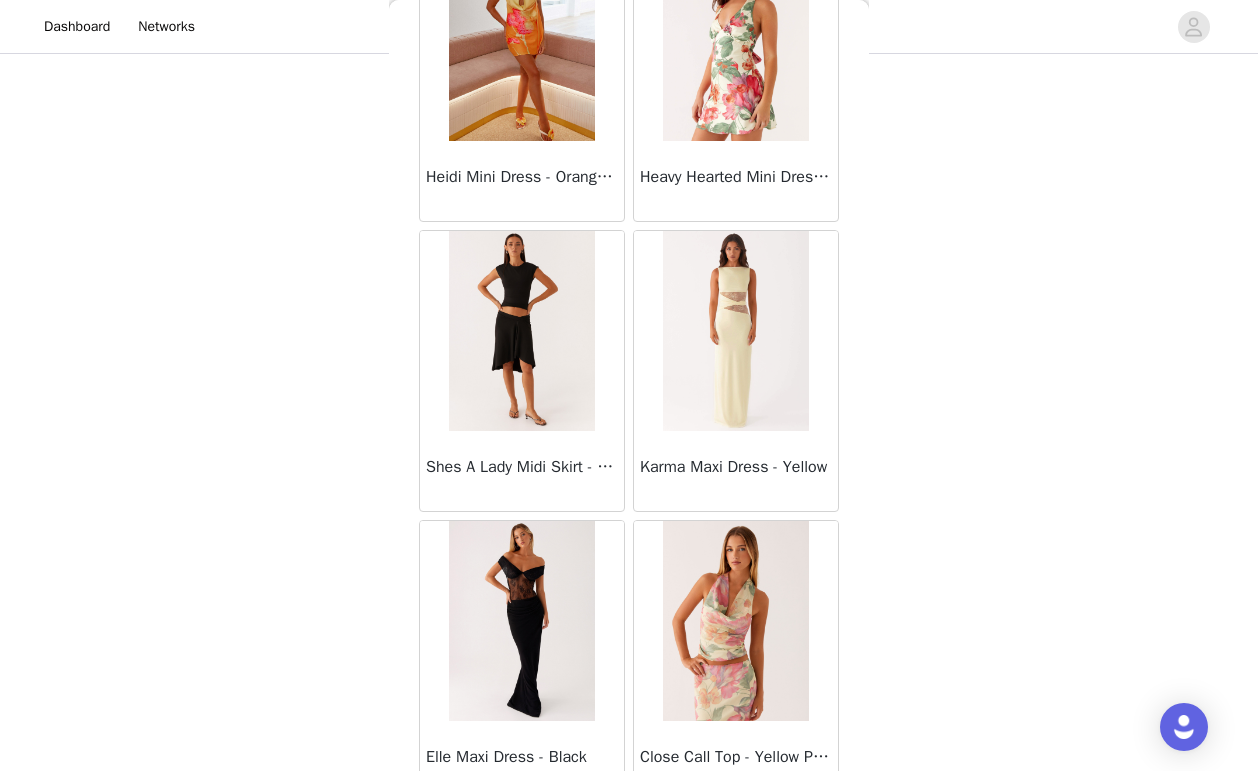 scroll, scrollTop: 19689, scrollLeft: 0, axis: vertical 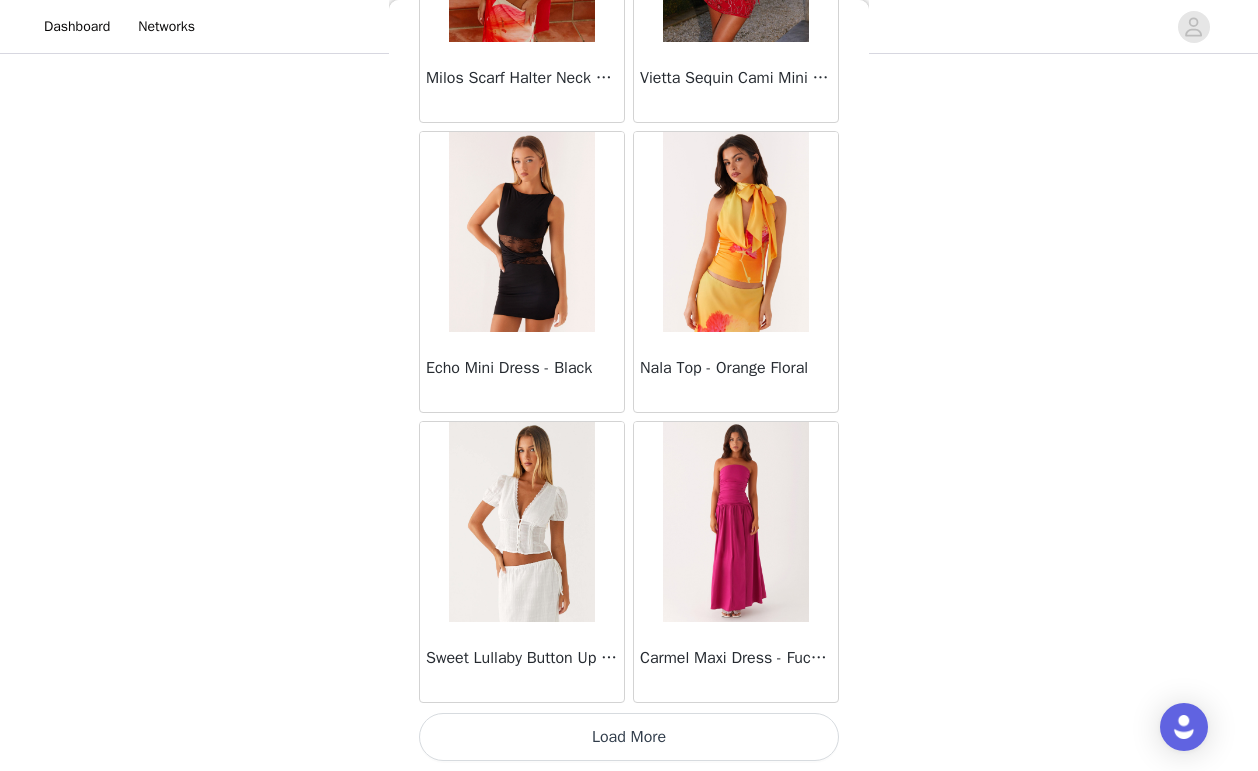 click on "Load More" at bounding box center (629, 737) 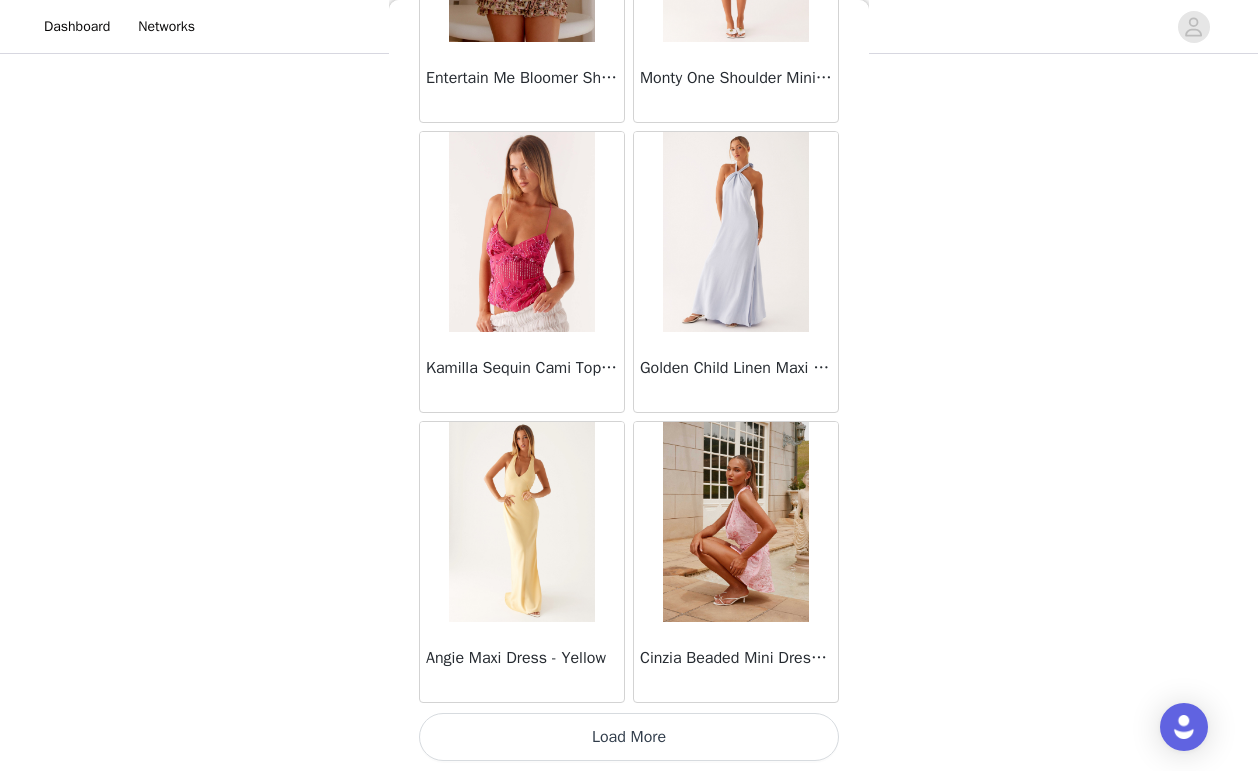 click on "Load More" at bounding box center [629, 737] 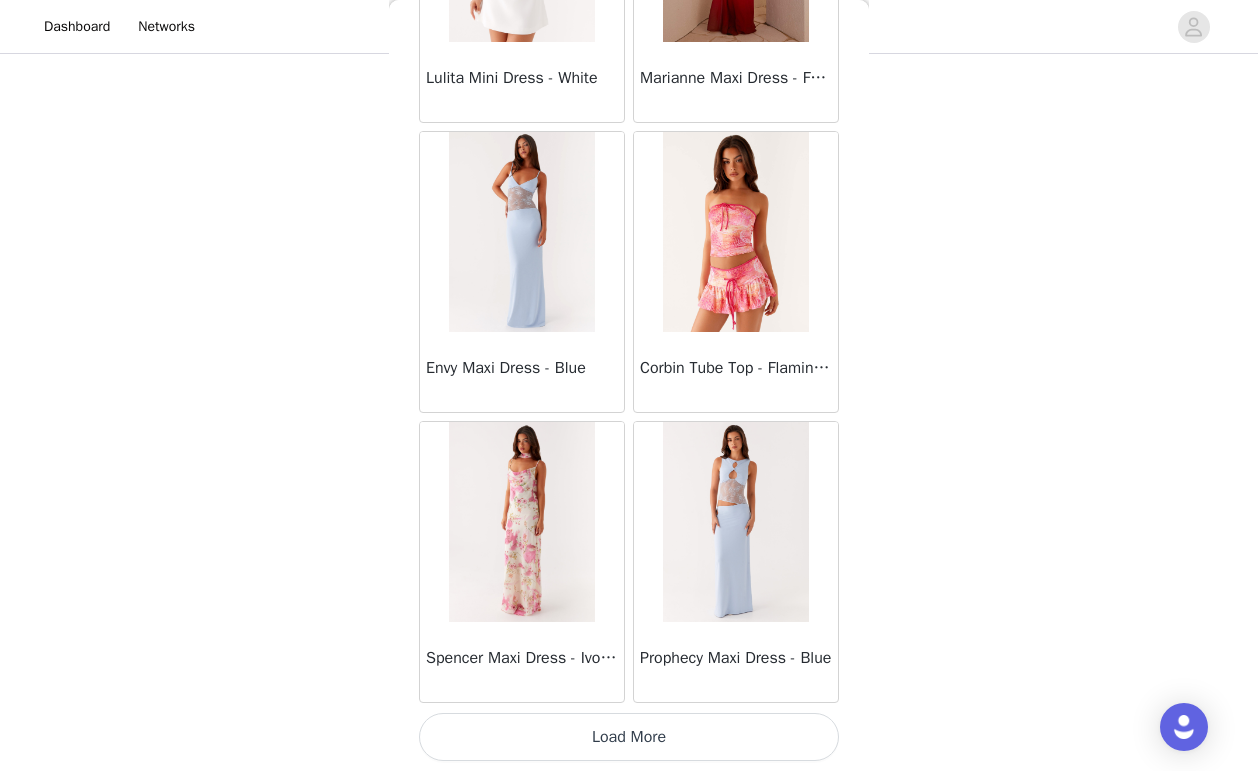 click on "Load More" at bounding box center (629, 737) 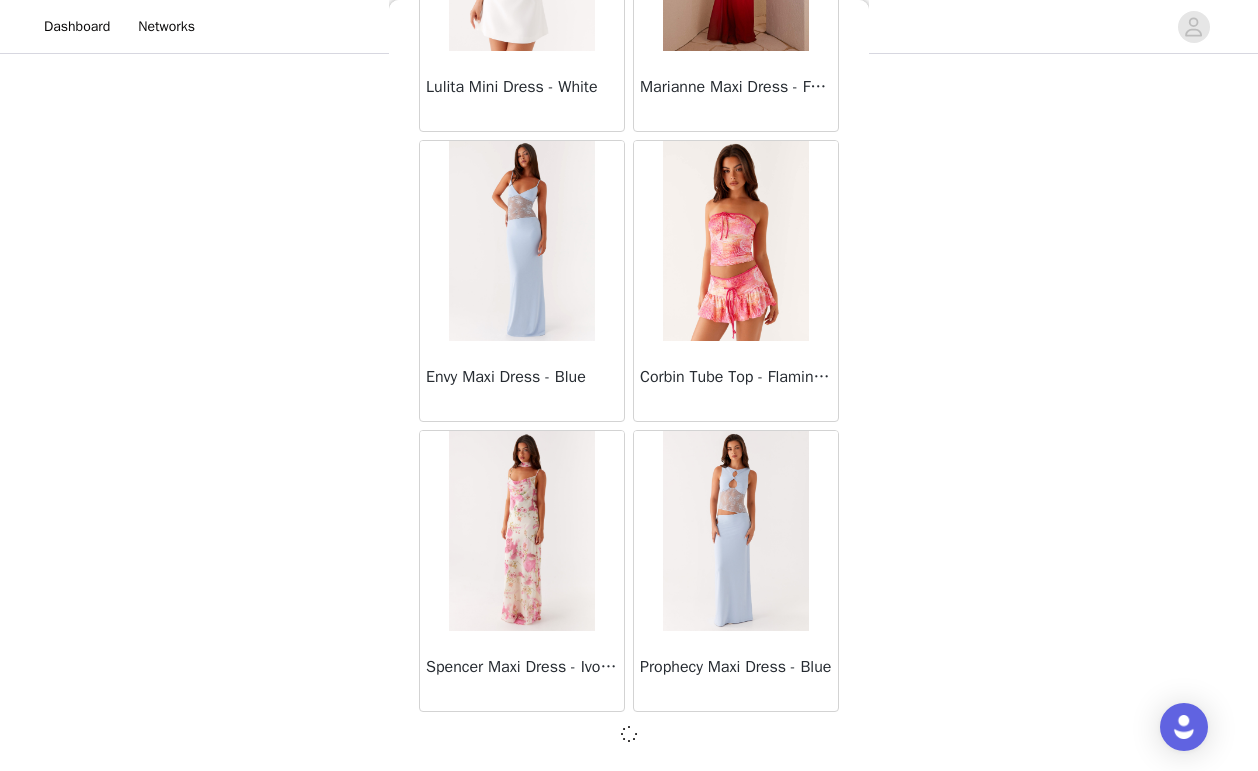 scroll, scrollTop: 25480, scrollLeft: 0, axis: vertical 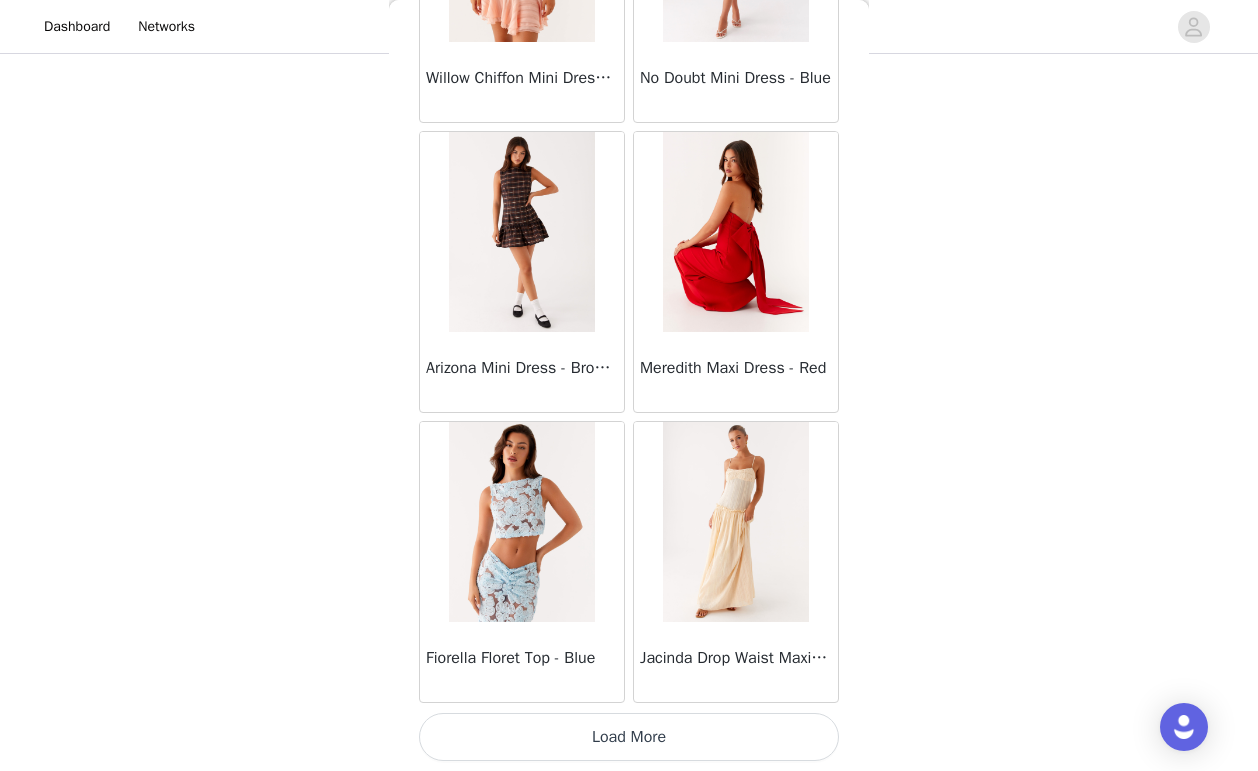 click on "Load More" at bounding box center [629, 737] 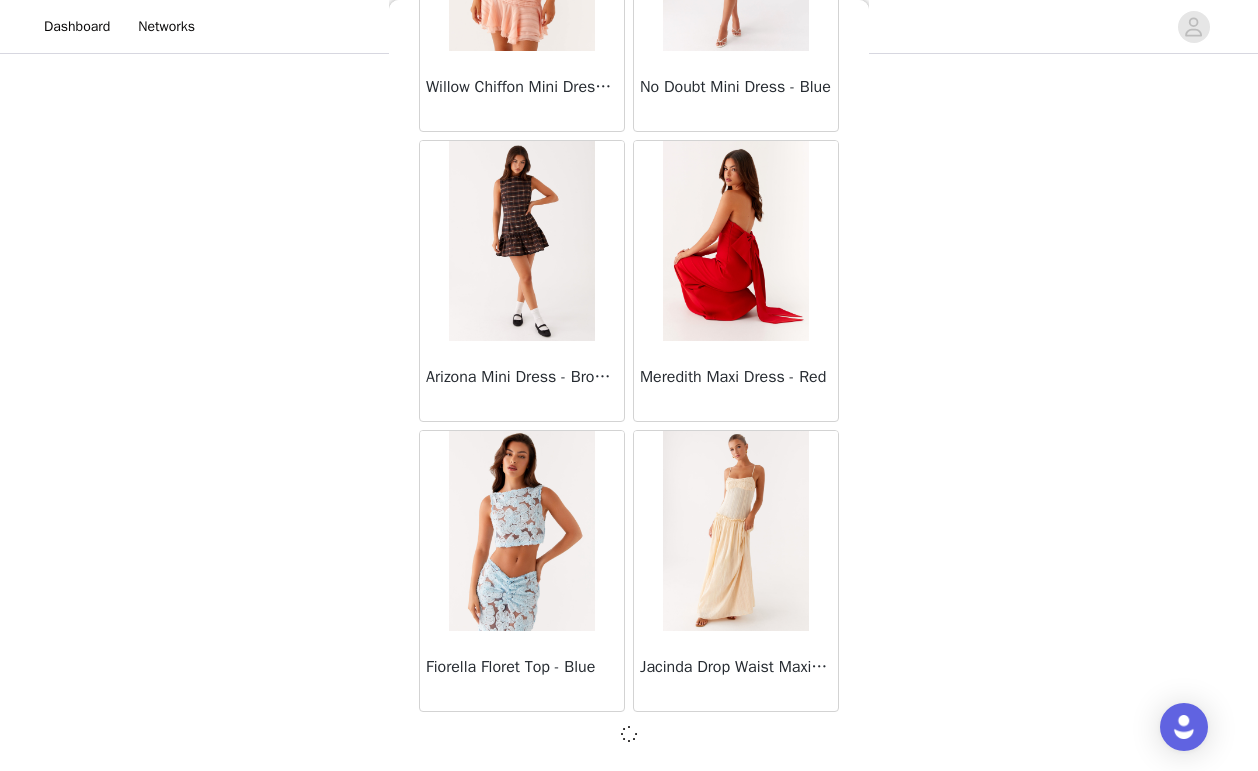 scroll, scrollTop: 28380, scrollLeft: 0, axis: vertical 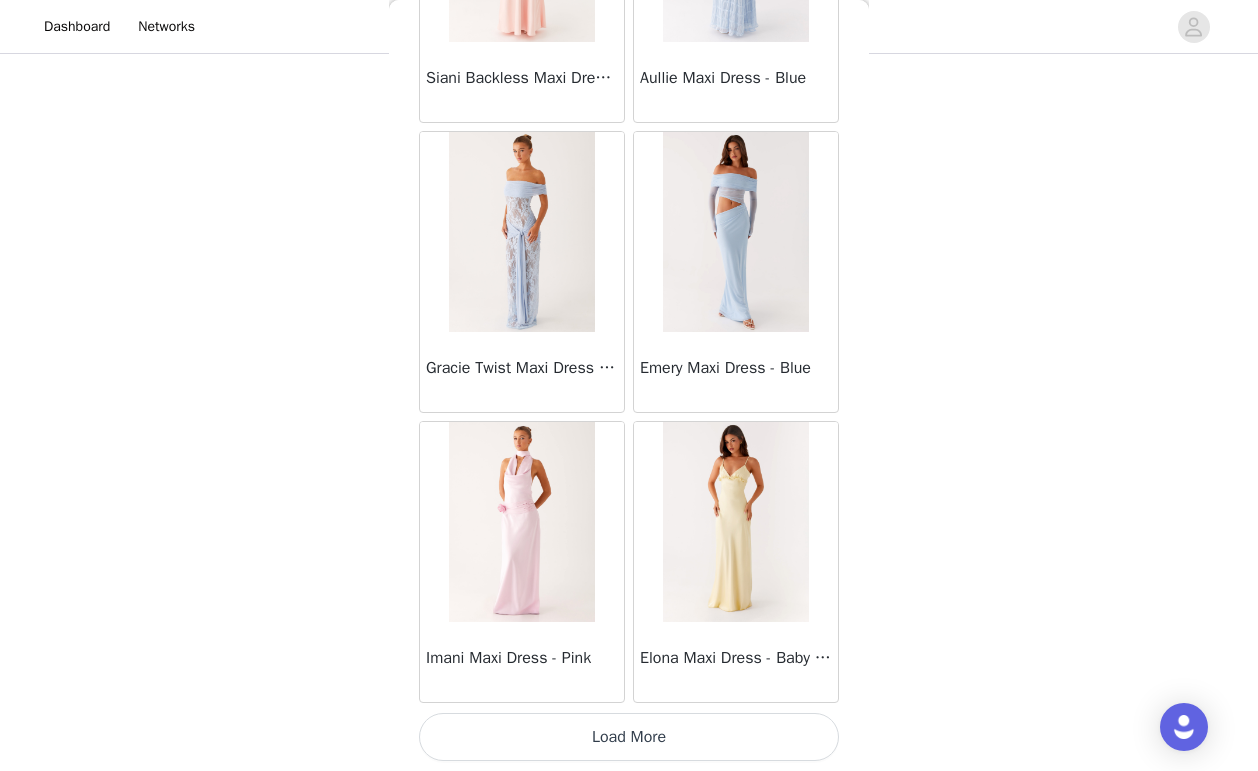 click on "Load More" at bounding box center (629, 737) 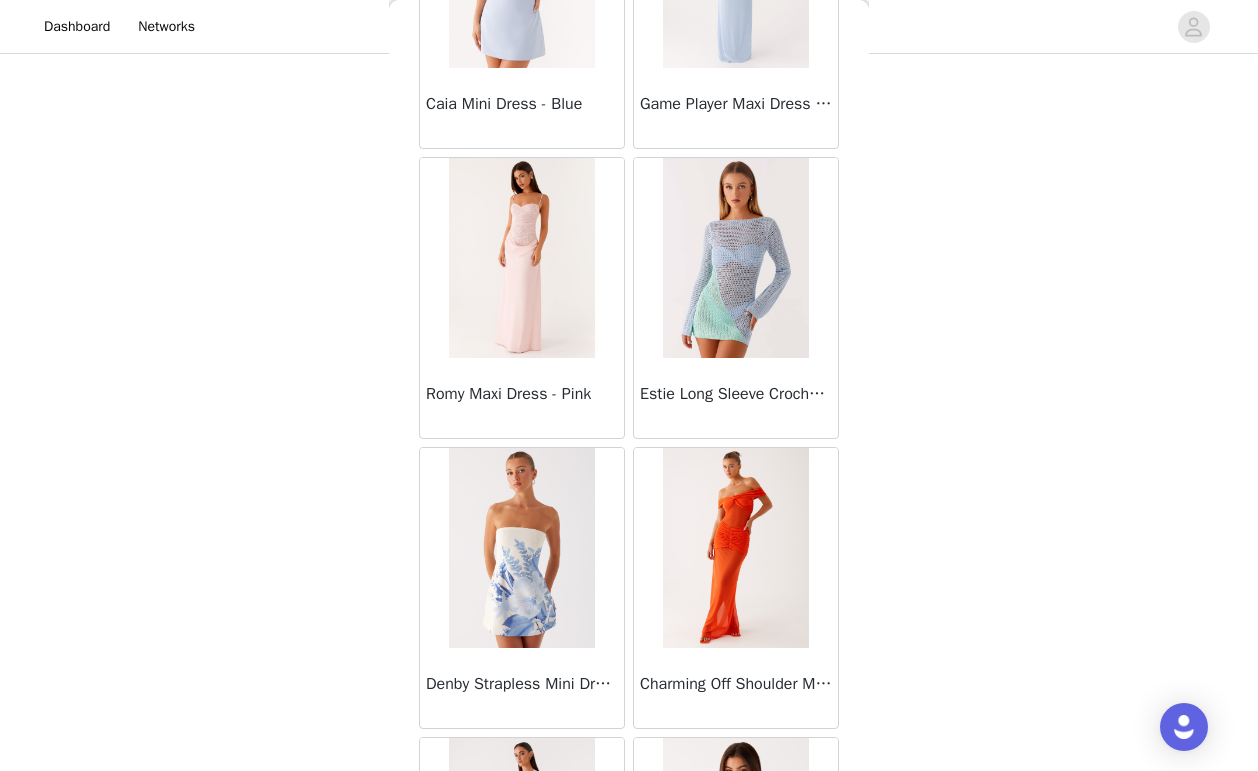 scroll, scrollTop: 34189, scrollLeft: 0, axis: vertical 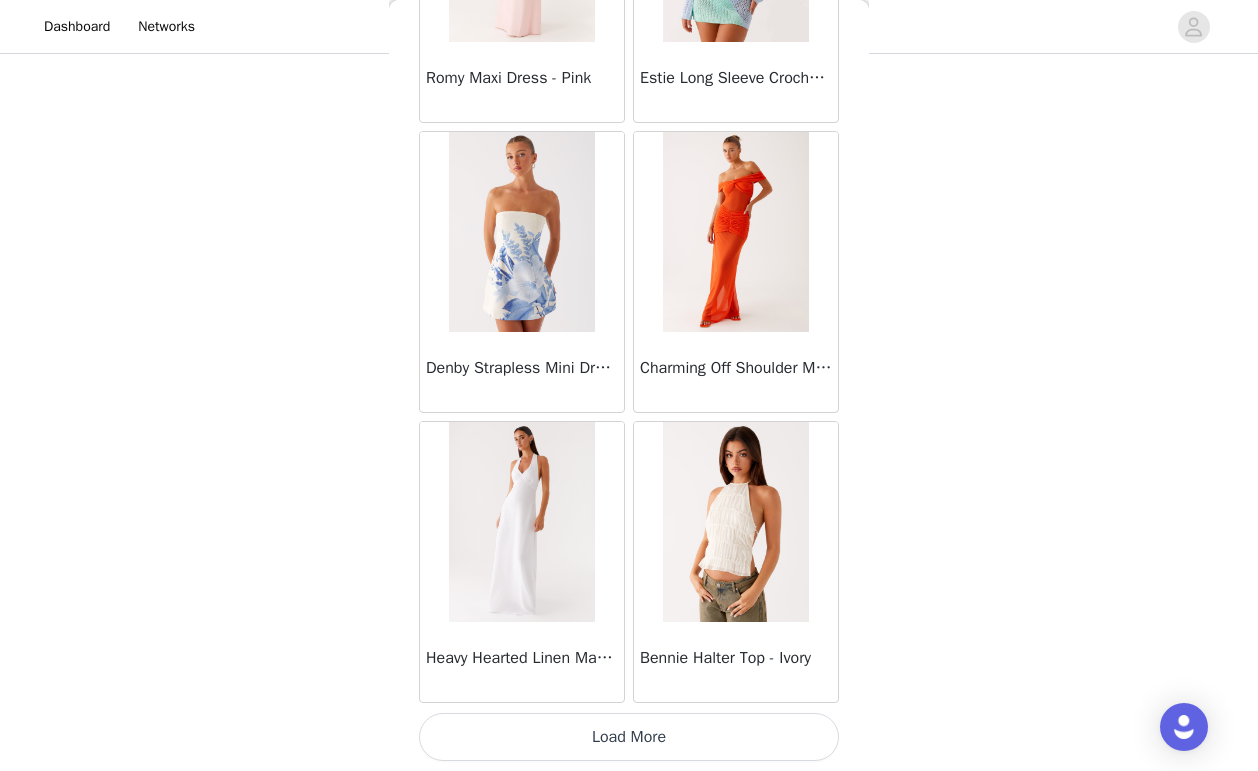 click on "Sweetpea Mini Dress - Yellow       Manifest Mini Dress - Amber       Raquel Off Shoulder Long Sleeve Top - Pink       Julianna Linen Mini Dress - Black       Radiate Halterneck Top - Pink       Arden Mesh Mini Dress - White       Cheryl Bustier Halter Top - Cherry Red       Under The Pagoda Maxi Dress - Deep Red Floral       Sweetest Pie T-Shirt - Black Gingham       That Girl Maxi Dress - Pink       Peppermayo Exclusive Heavy Hearted Mini - Black       Songbird Maxi Dress - Blue Black Floral       Viviana Mini Dress - Lavender       Eden Strapless Maxi Dress - Navy       Claudie Mesh Top - White Pink Lilly       Nia Micro Short - Black       Luciana Crochet Halterneck Mini Dress - Pink       Happy Hour Mini Dress - Yellow       Aullie Maxi Dress - Ivory       Bella Lou Tube Top - Blue       Odette Satin Mini Dress - Blue       Talk About Us Maxi Dress - Blue       Odette Satin Mini Dress - Lilac       Bellamy Top - Red Gingham       Field Of Dreams Maxi Dress - Blue Black Floral" at bounding box center [629, -16661] 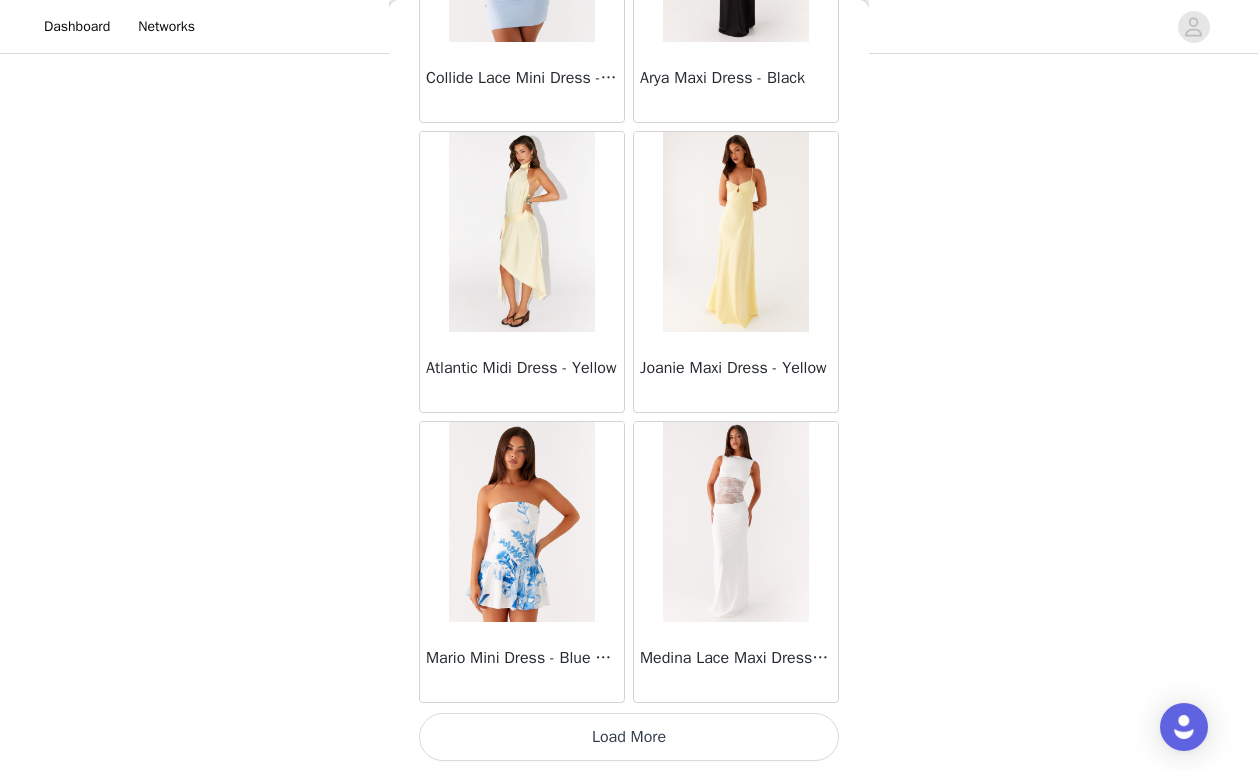 click on "Load More" at bounding box center [629, 737] 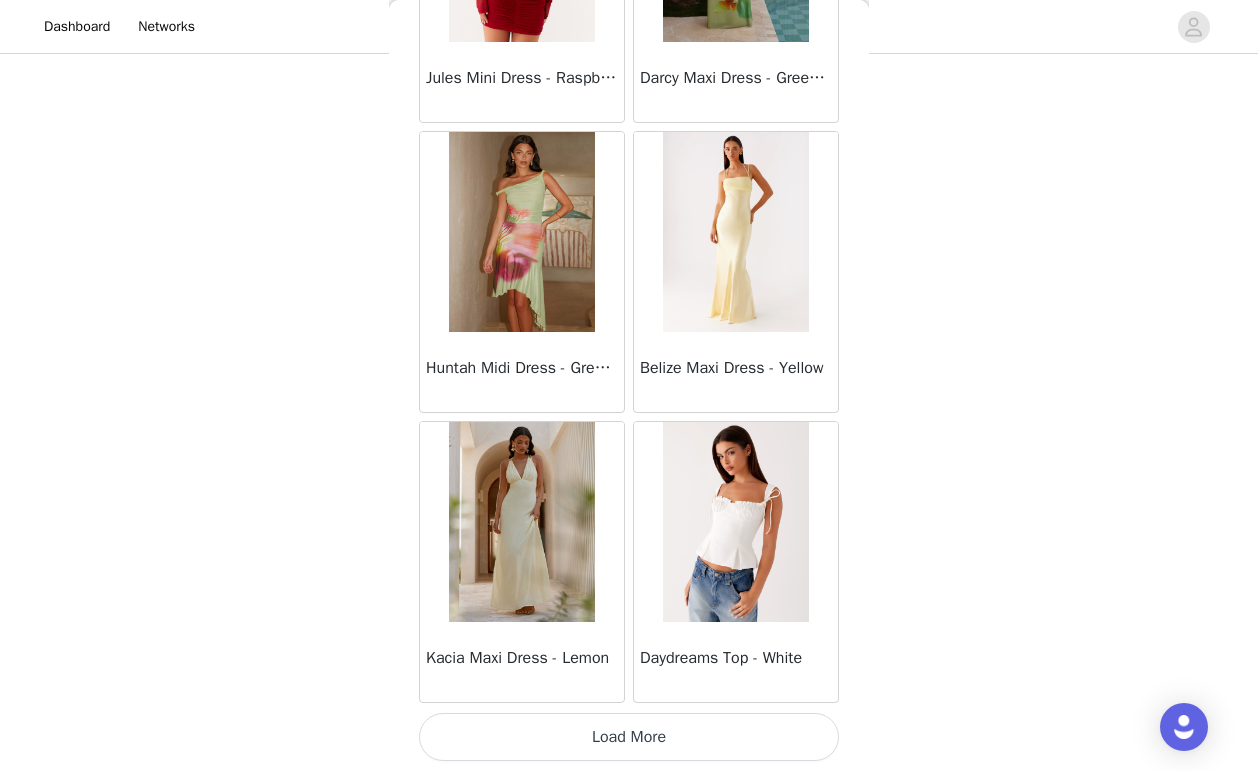 click on "Load More" at bounding box center (629, 737) 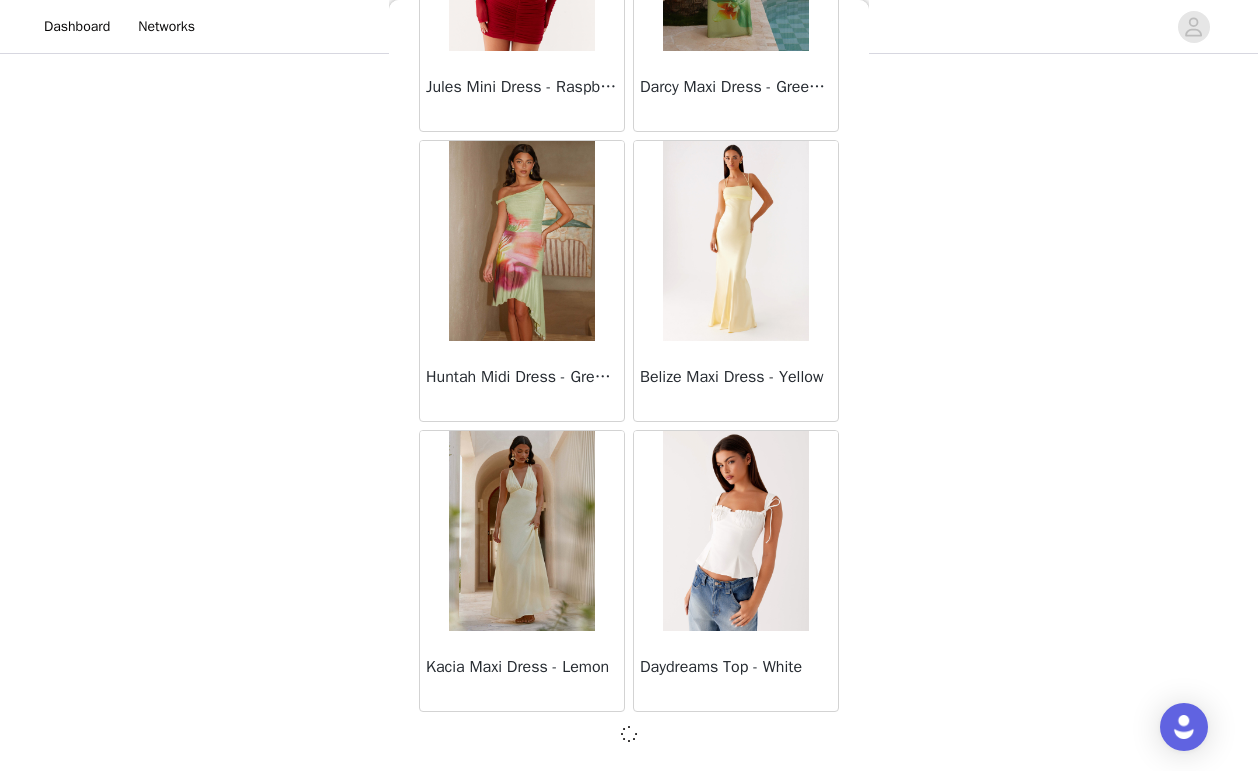 scroll, scrollTop: 39980, scrollLeft: 0, axis: vertical 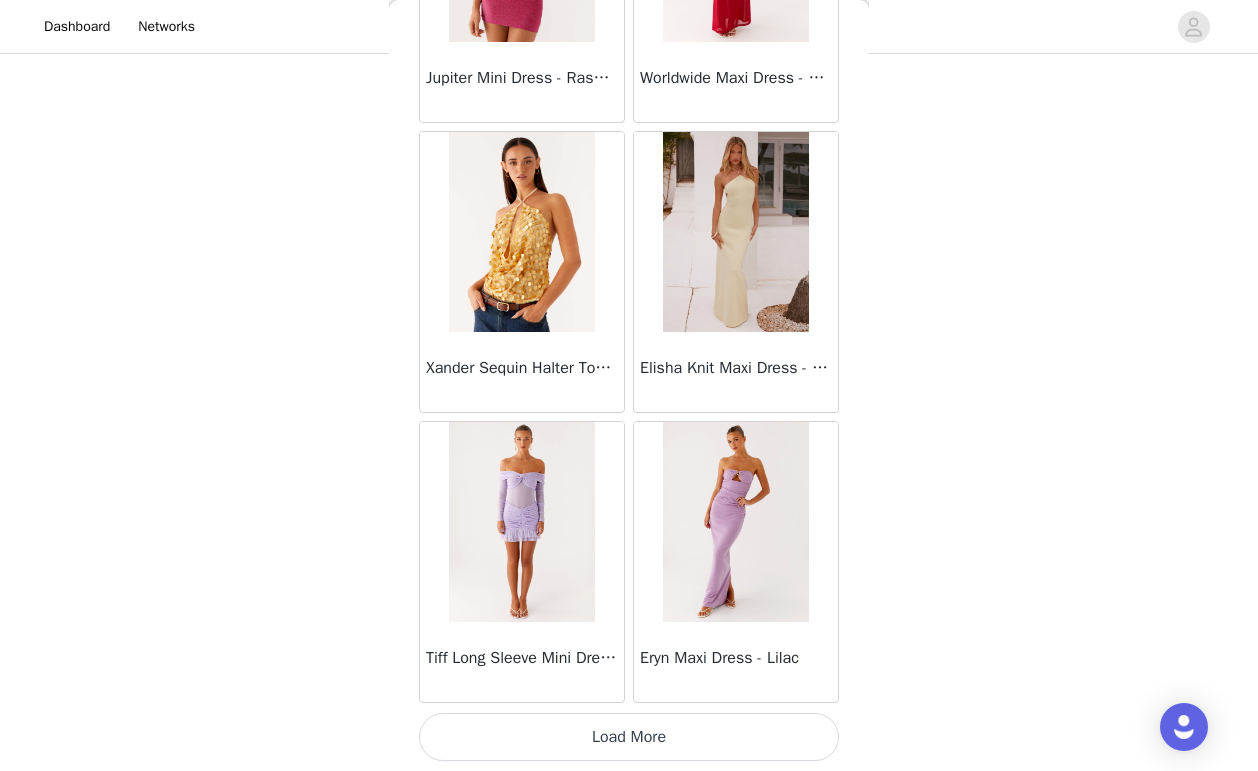 click on "Load More" at bounding box center [629, 737] 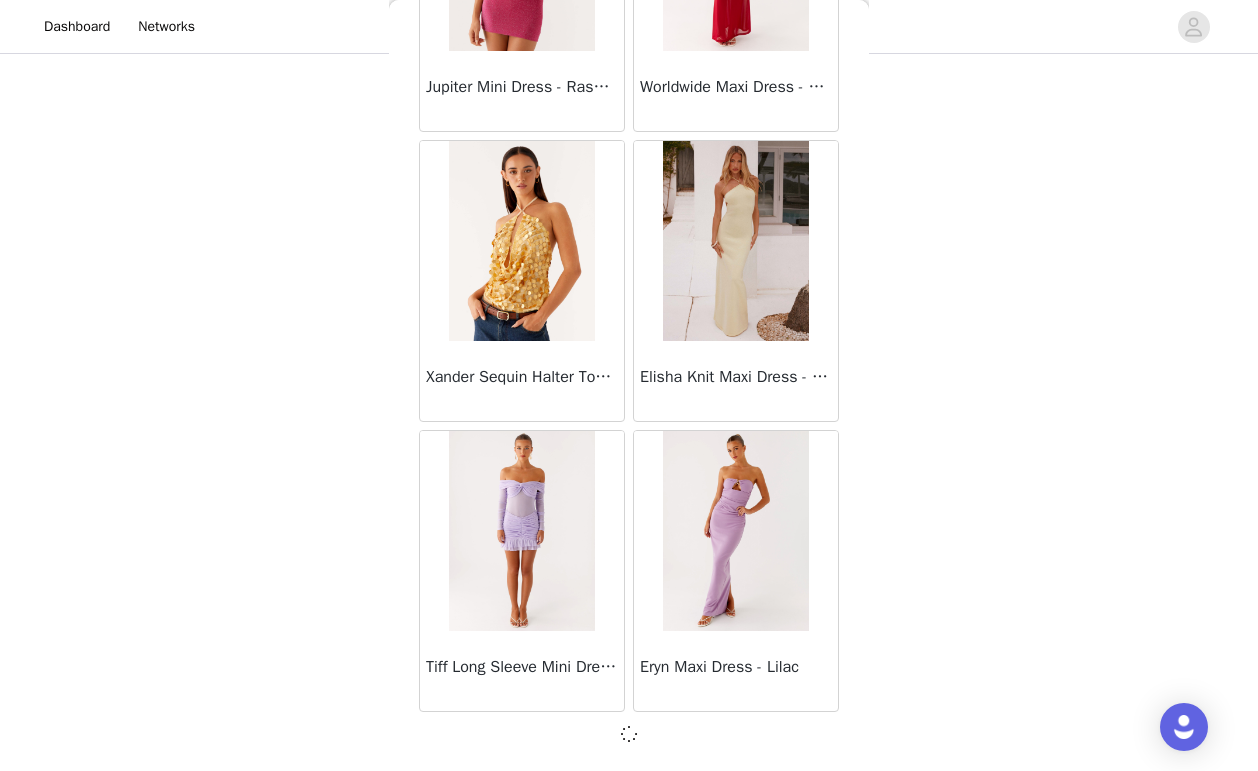 scroll, scrollTop: 42880, scrollLeft: 0, axis: vertical 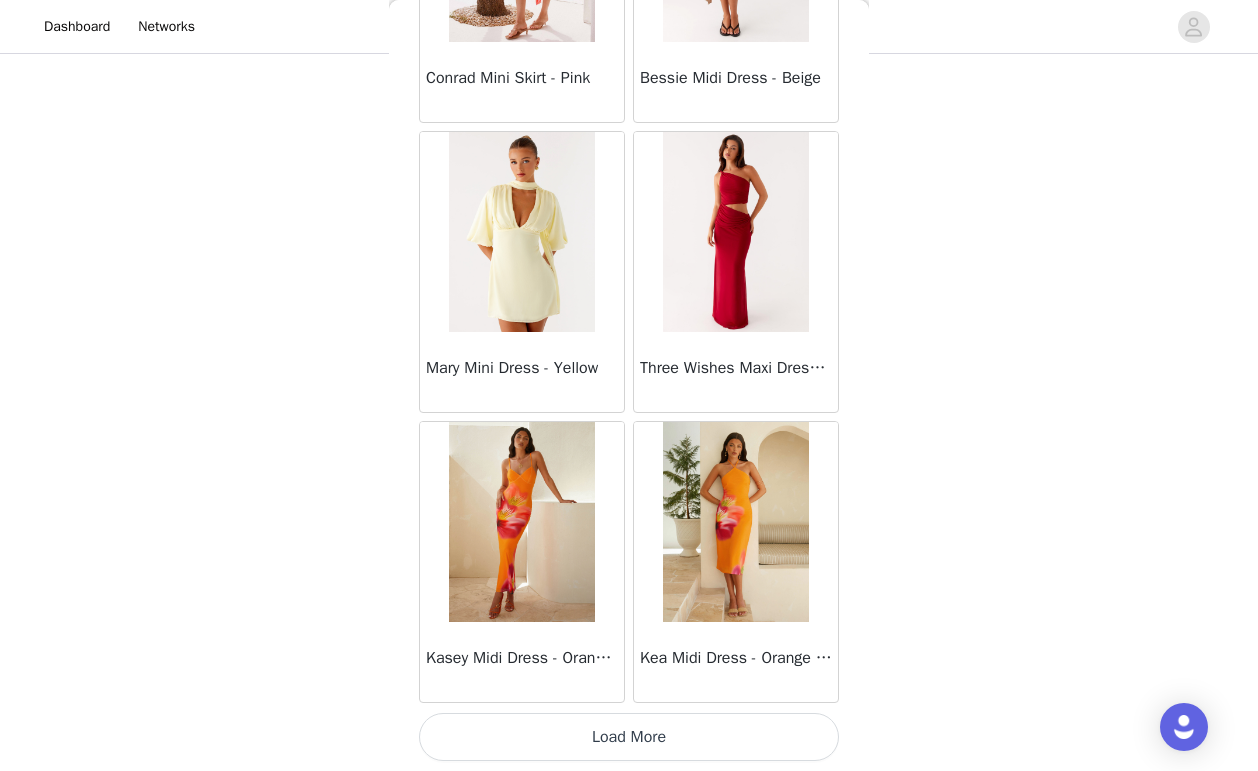 click on "Load More" at bounding box center [629, 737] 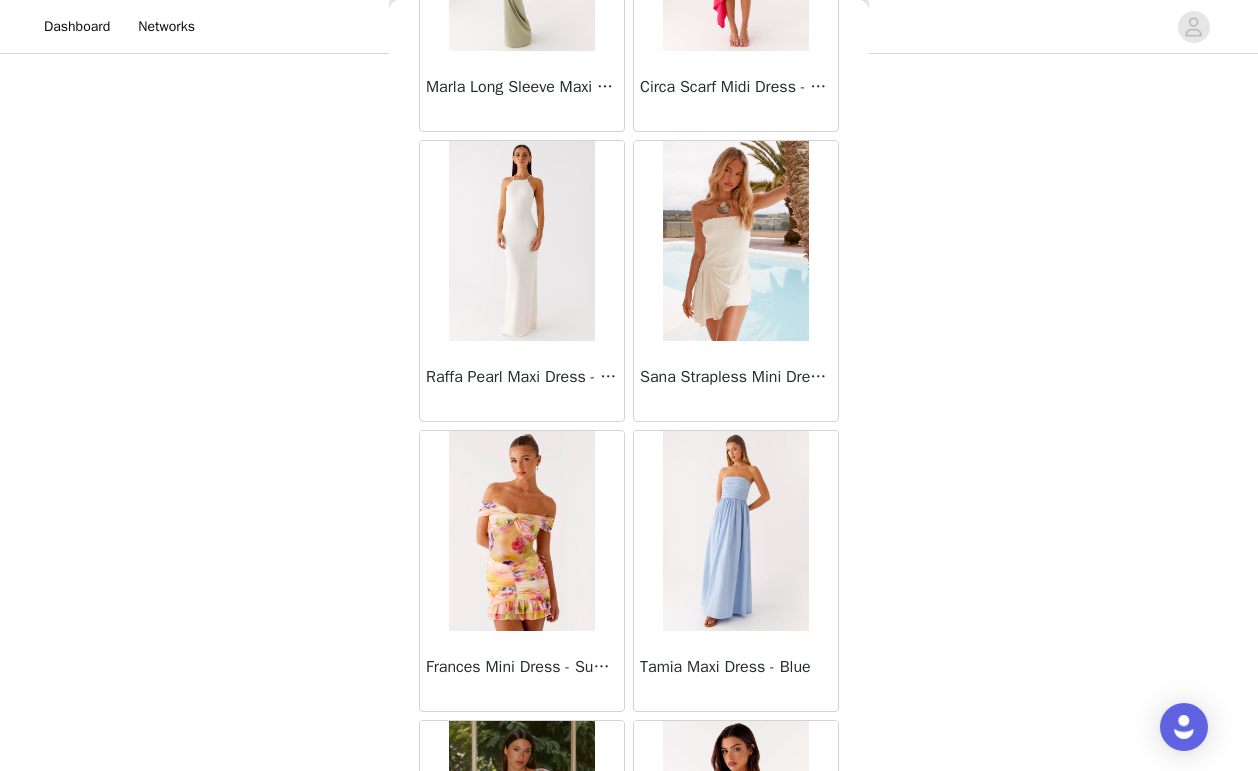 scroll, scrollTop: 48689, scrollLeft: 0, axis: vertical 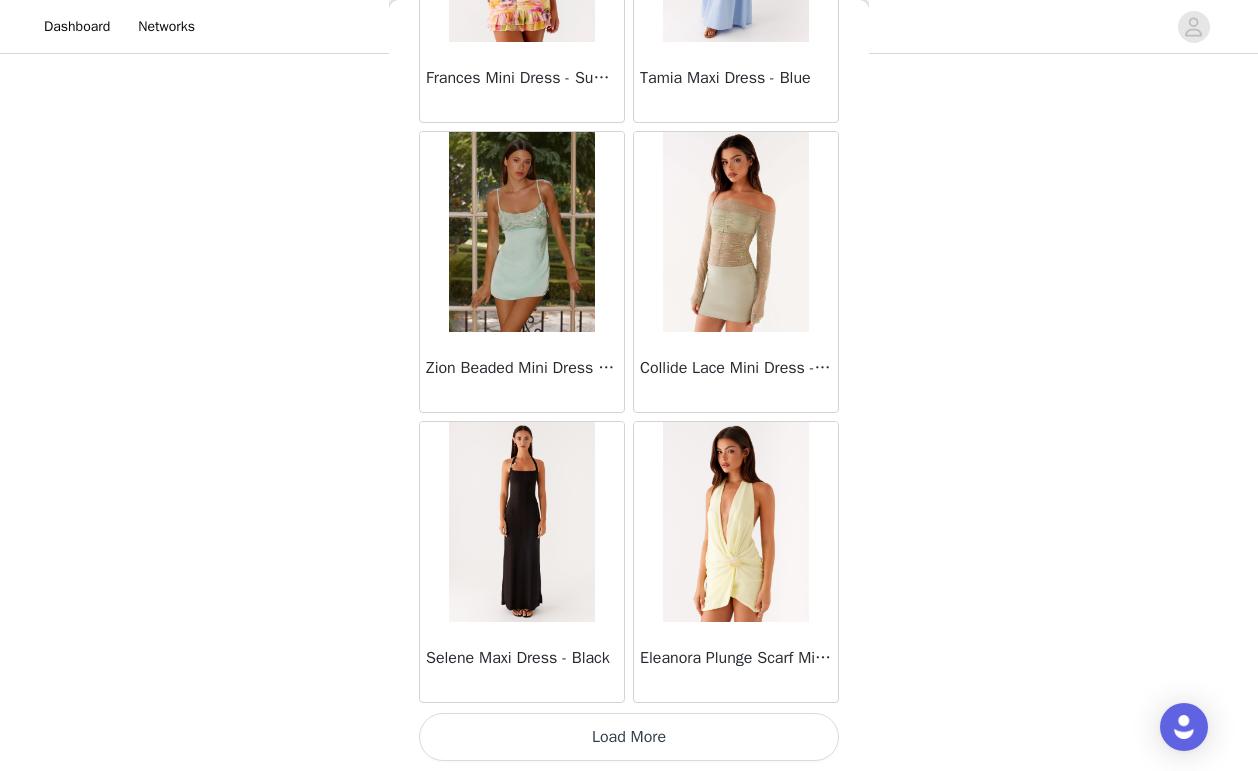 click on "Load More" at bounding box center (629, 737) 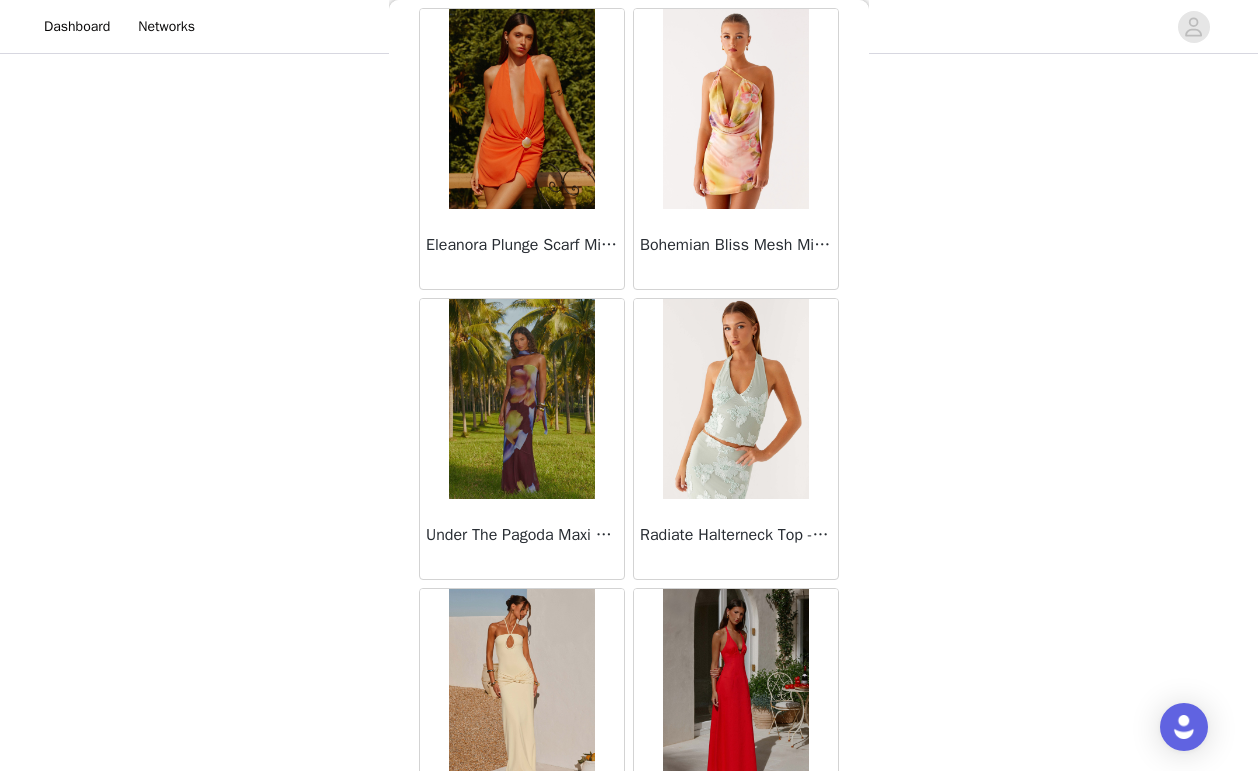 scroll, scrollTop: 51589, scrollLeft: 0, axis: vertical 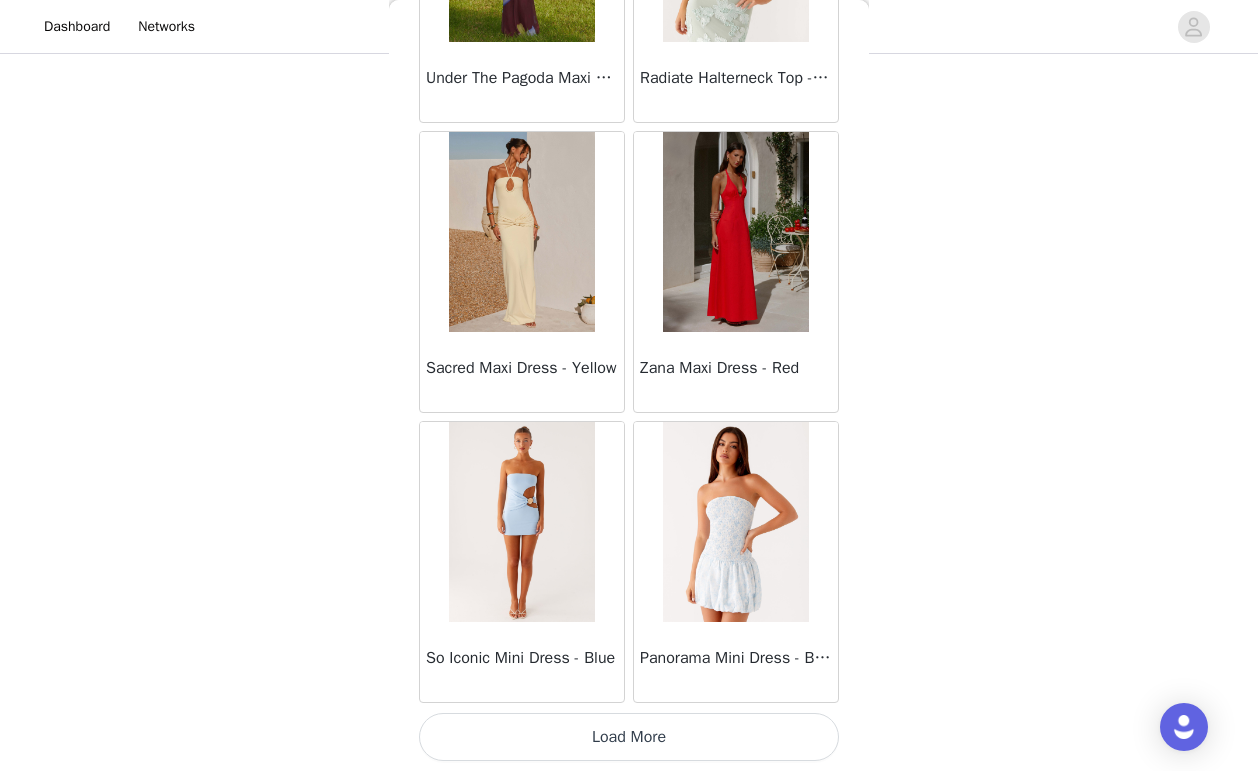 click on "Load More" at bounding box center [629, 737] 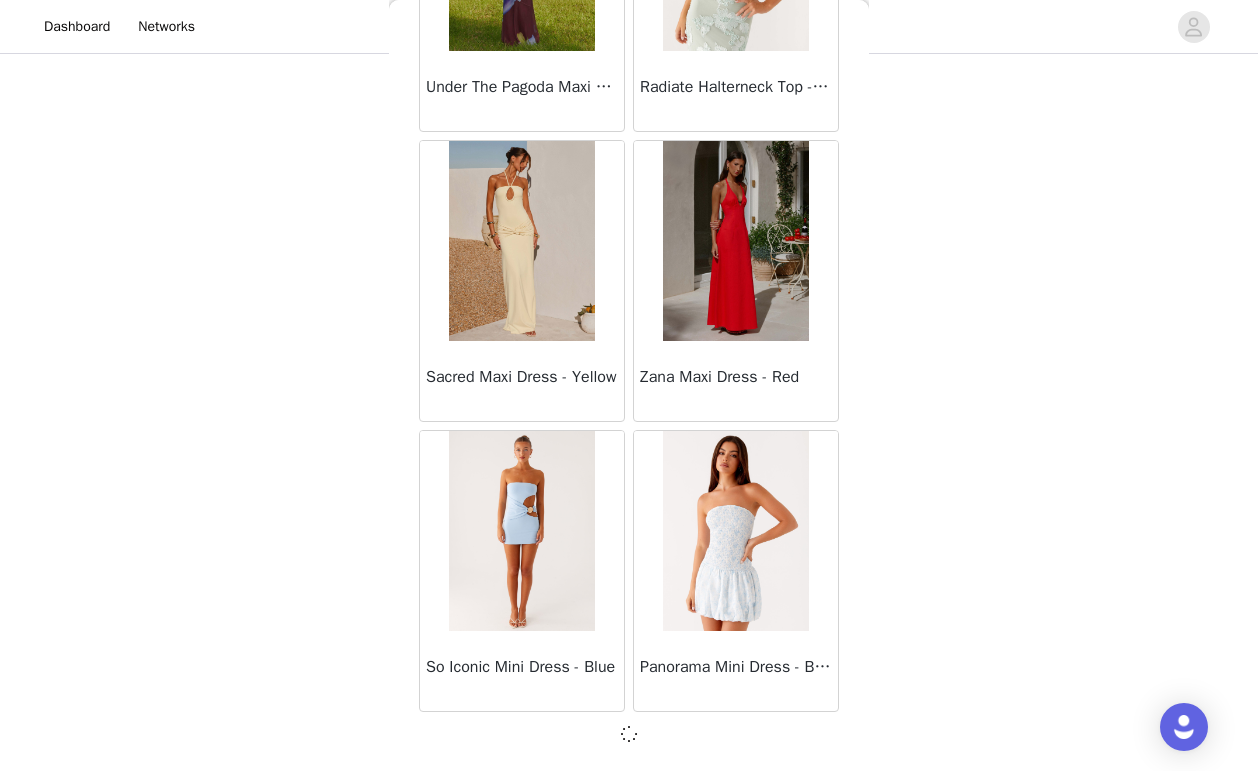 scroll, scrollTop: 51580, scrollLeft: 0, axis: vertical 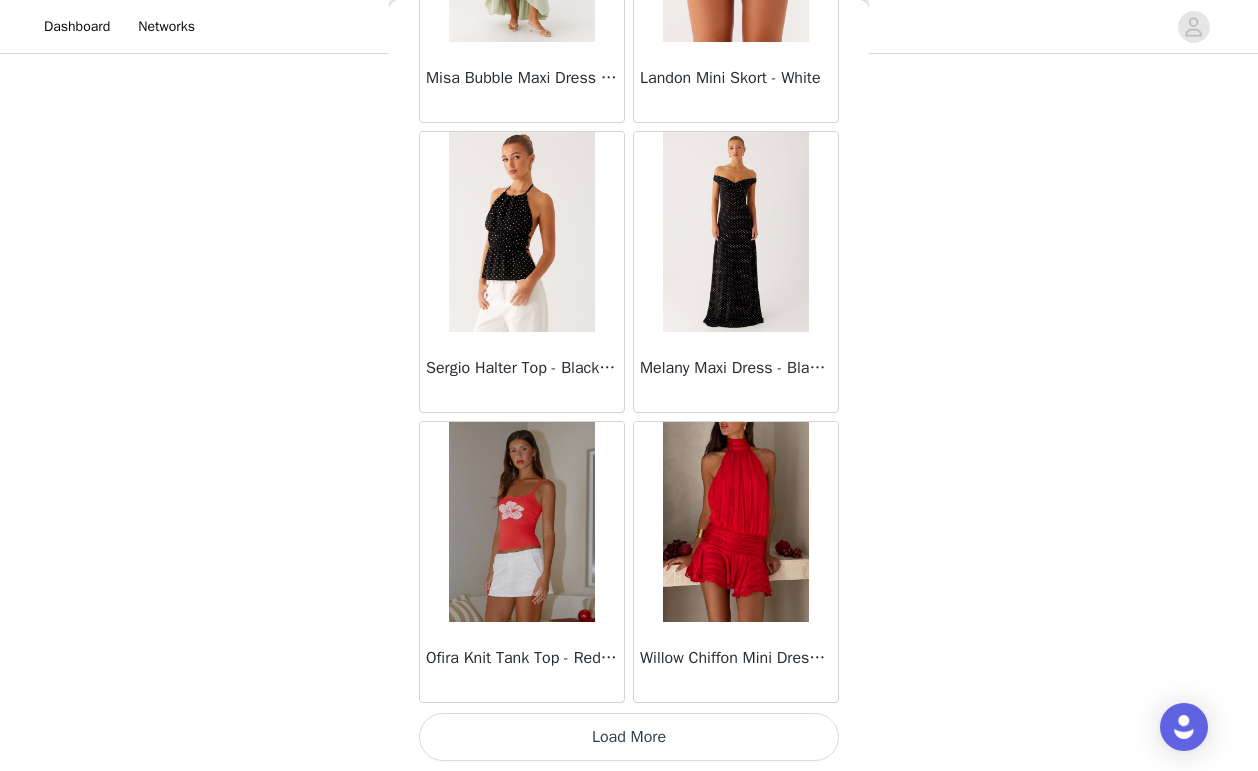 click on "Load More" at bounding box center [629, 737] 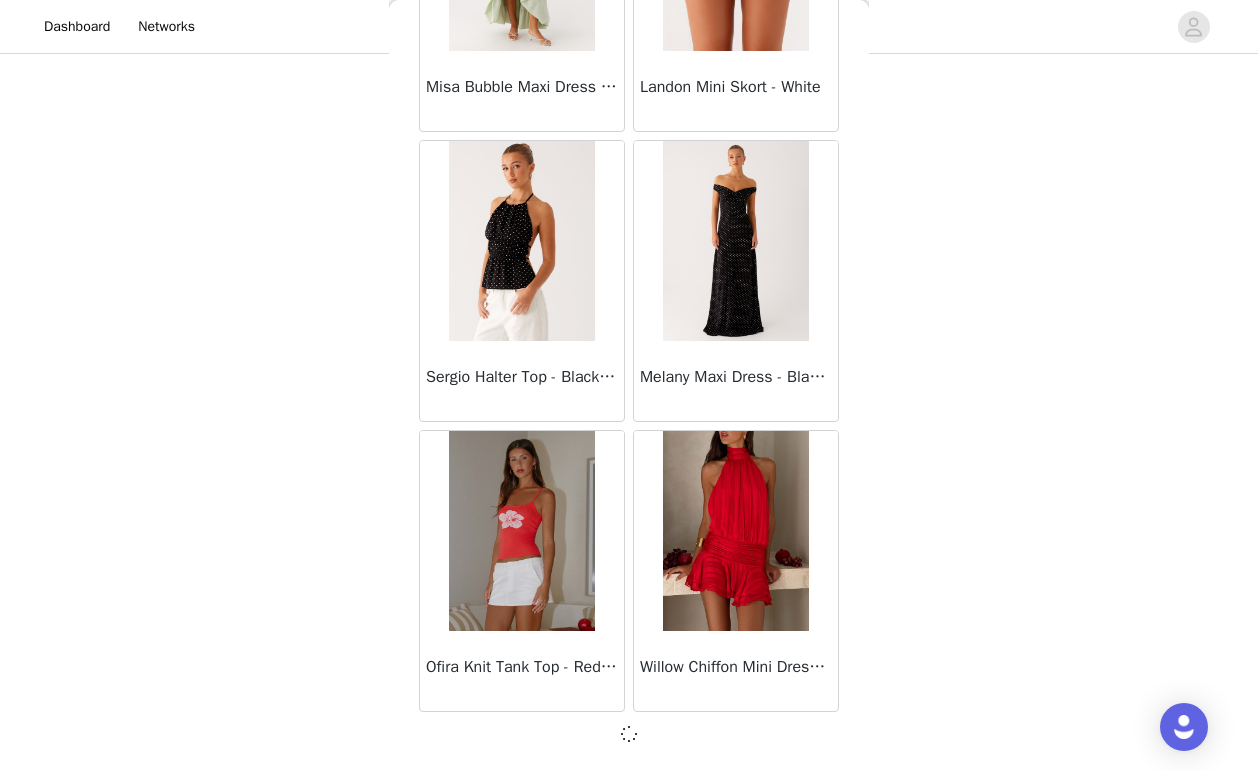 scroll, scrollTop: 54480, scrollLeft: 0, axis: vertical 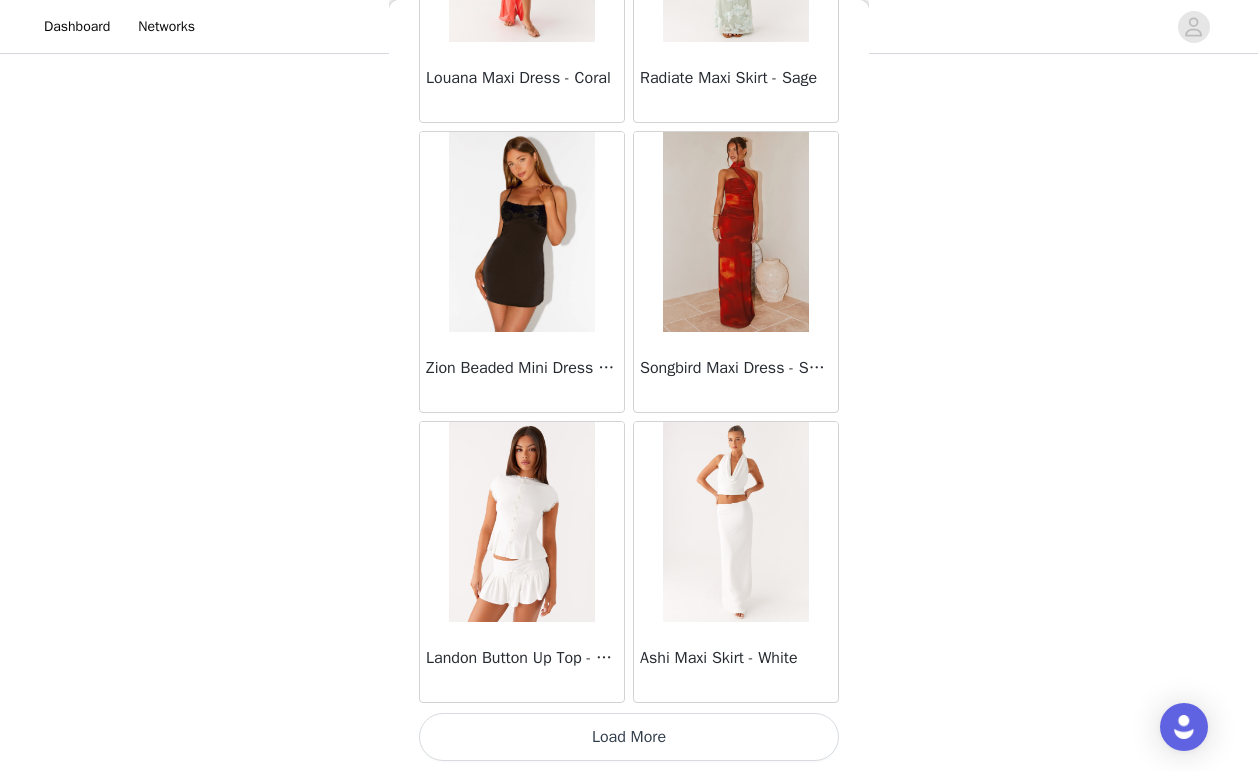click on "Load More" at bounding box center [629, 737] 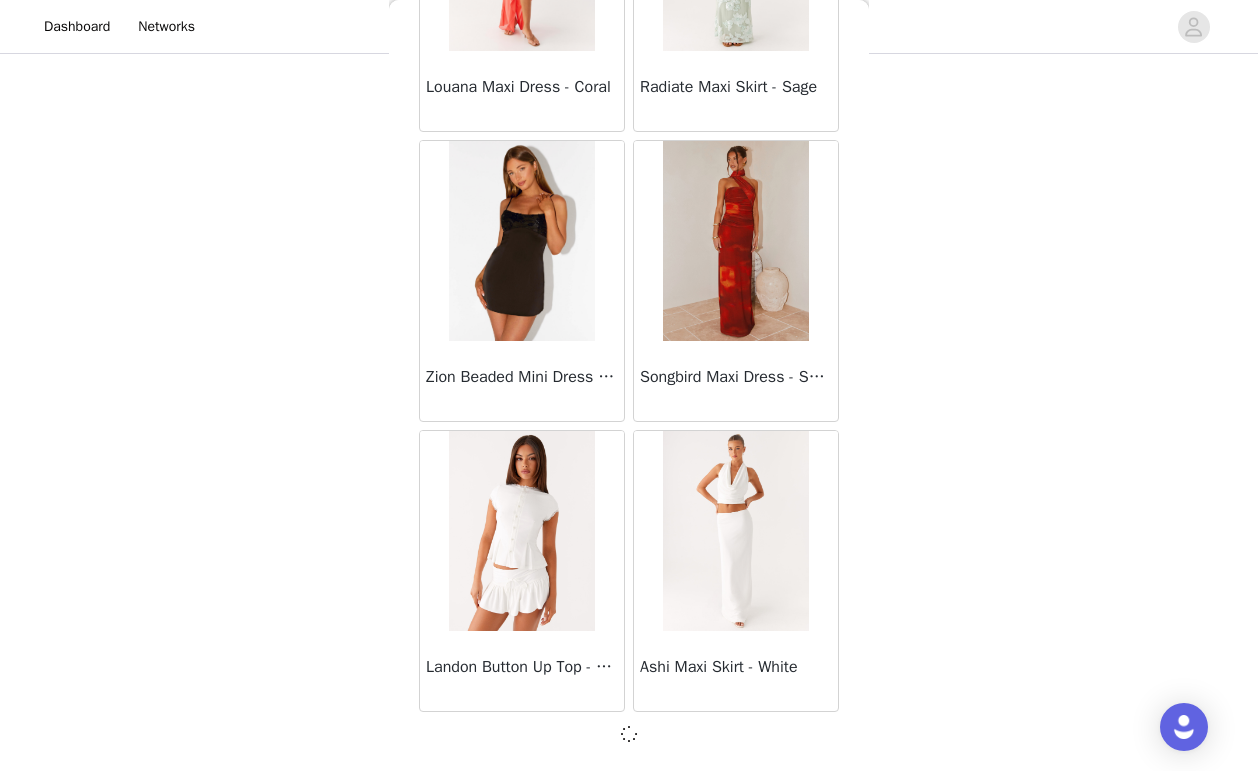 scroll, scrollTop: 57380, scrollLeft: 0, axis: vertical 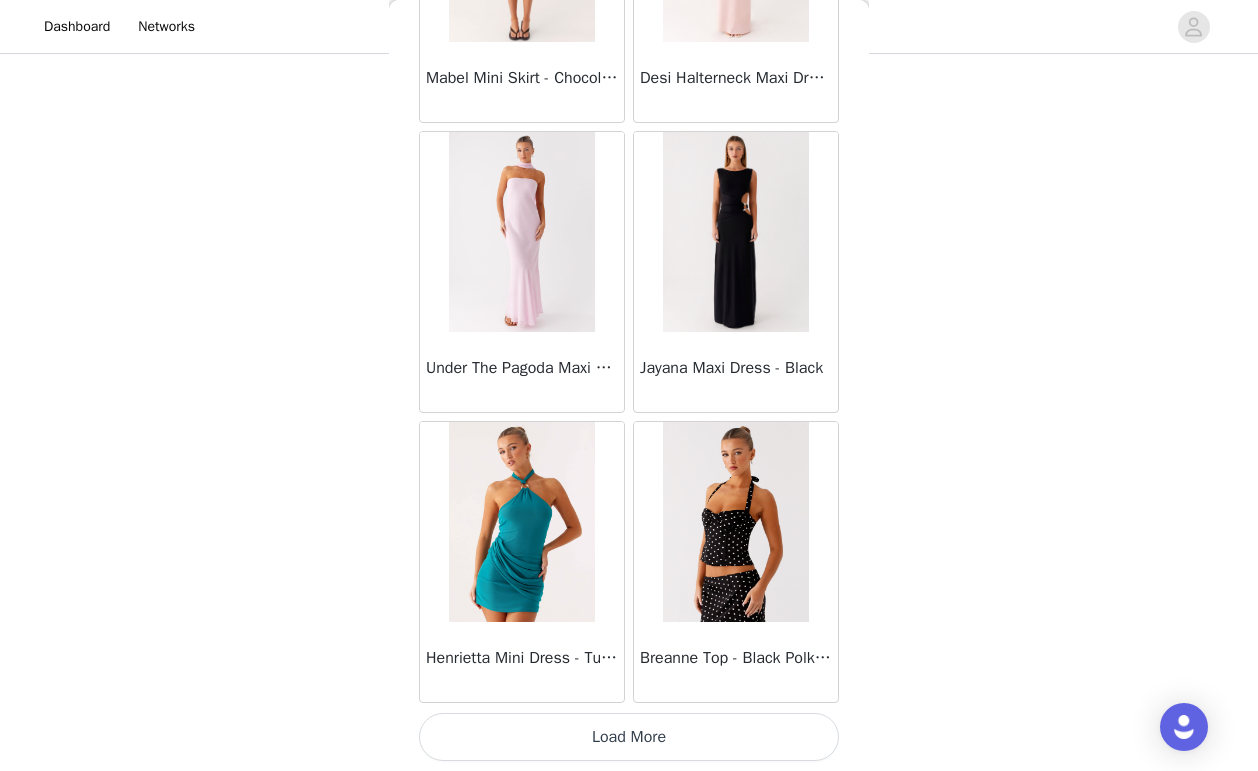click on "Load More" at bounding box center [629, 737] 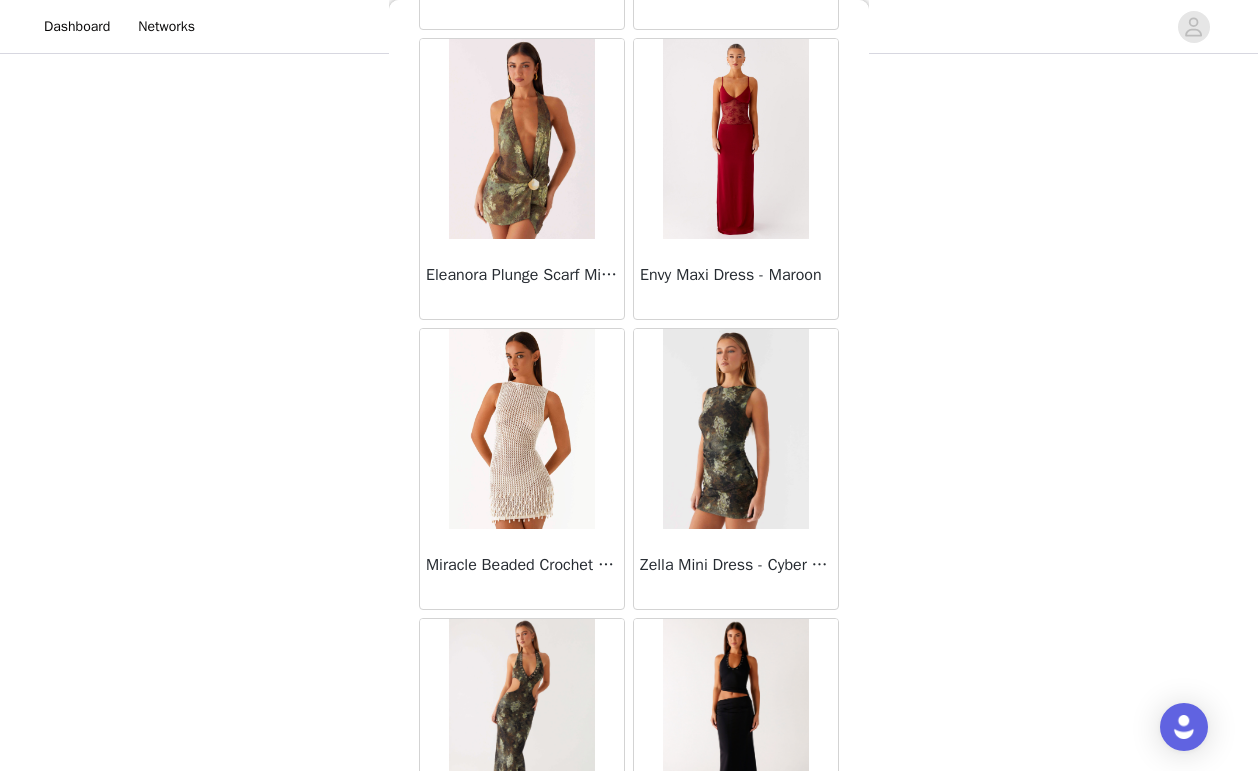 scroll, scrollTop: 63189, scrollLeft: 0, axis: vertical 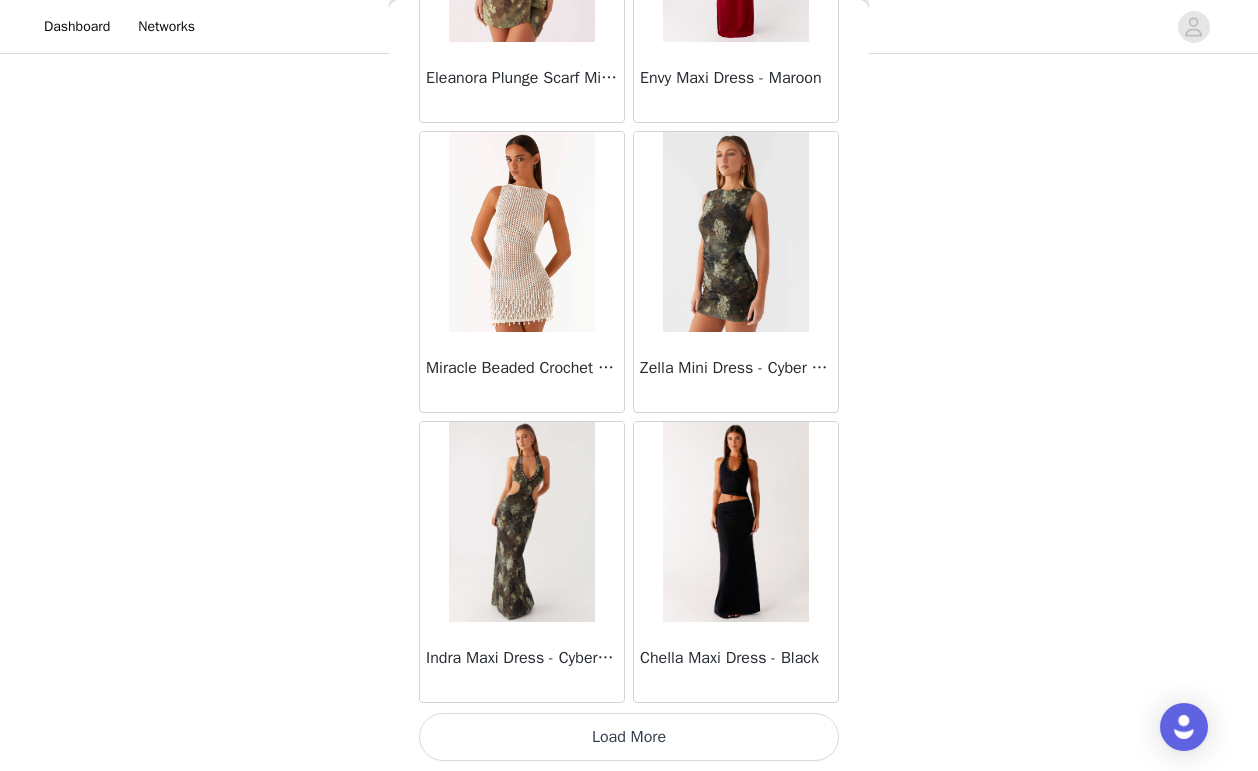 click on "Load More" at bounding box center (629, 737) 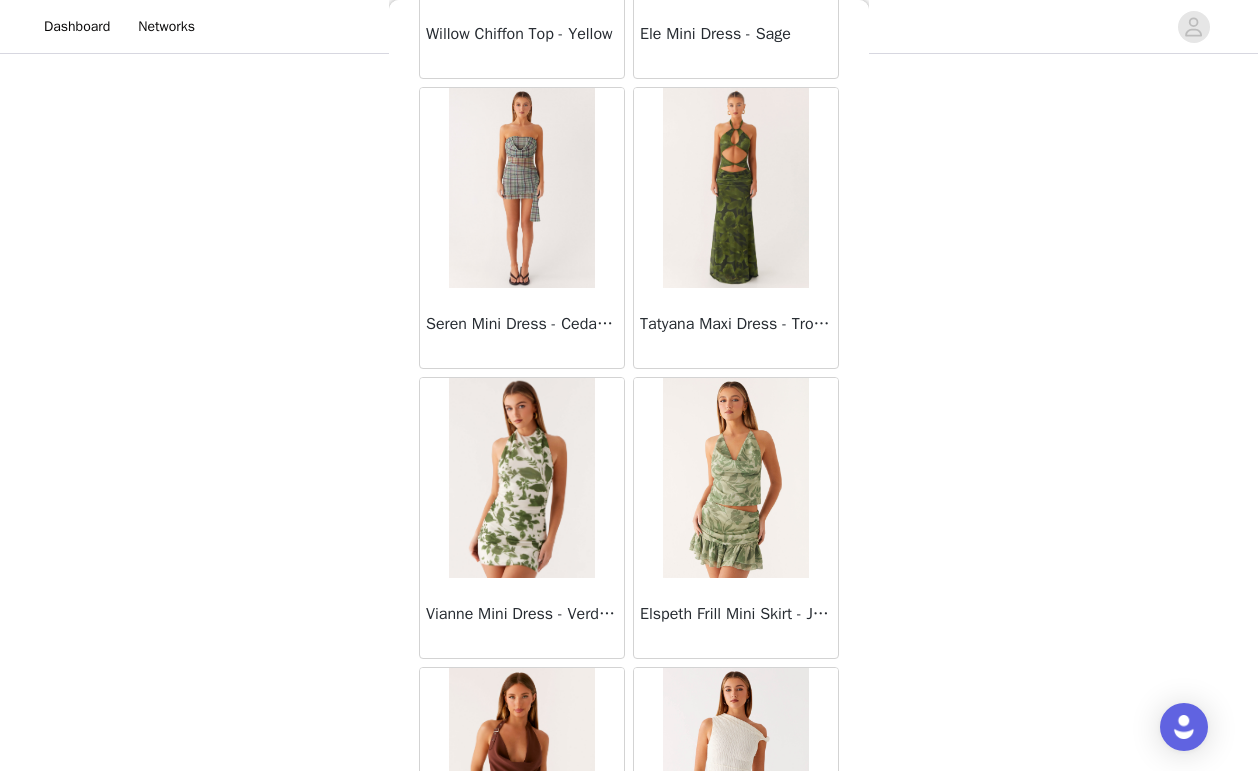 scroll, scrollTop: 66089, scrollLeft: 0, axis: vertical 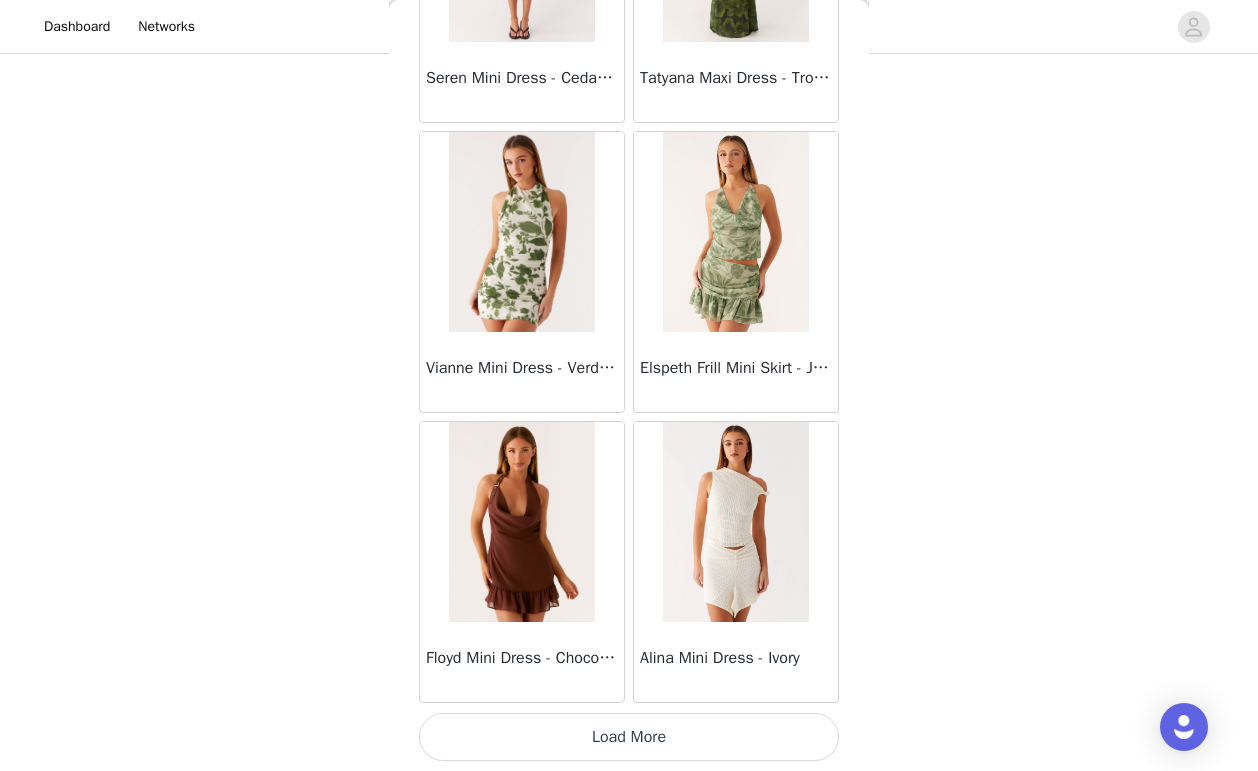 click on "Floyd Mini Dress - Chocolate" at bounding box center [522, 662] 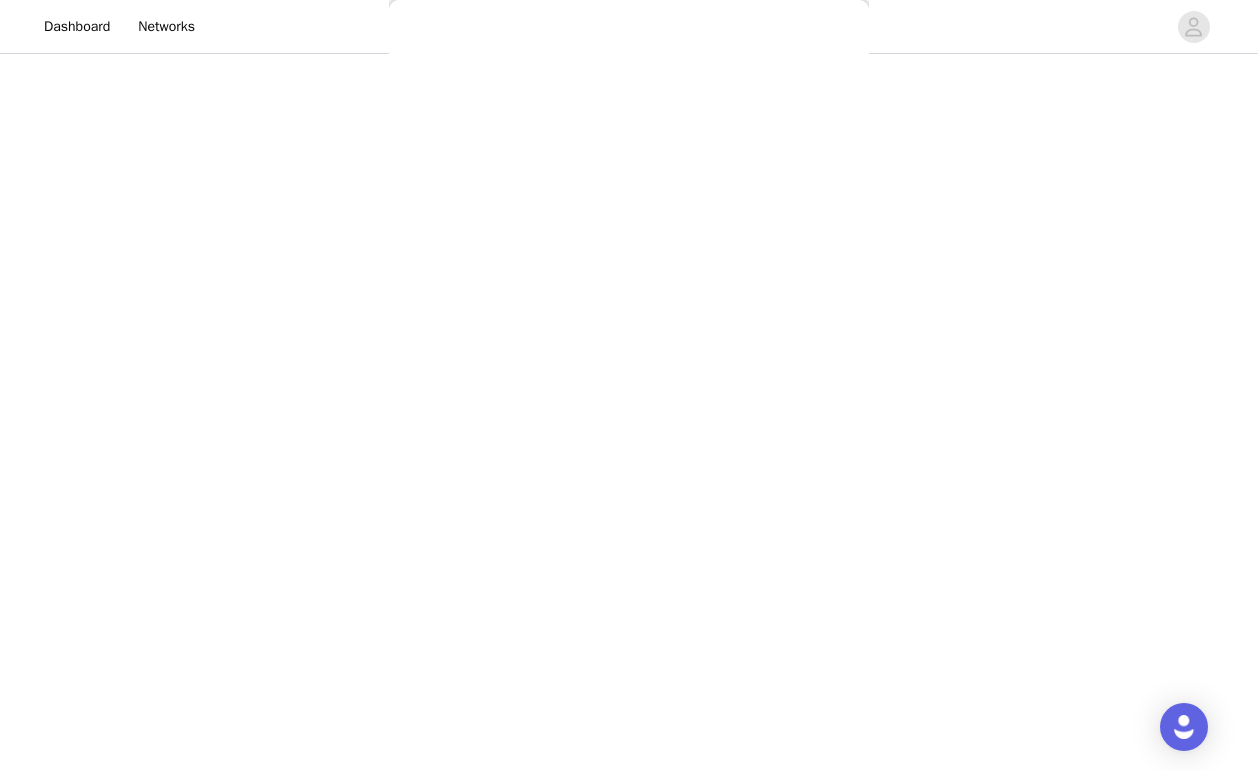 scroll, scrollTop: 0, scrollLeft: 0, axis: both 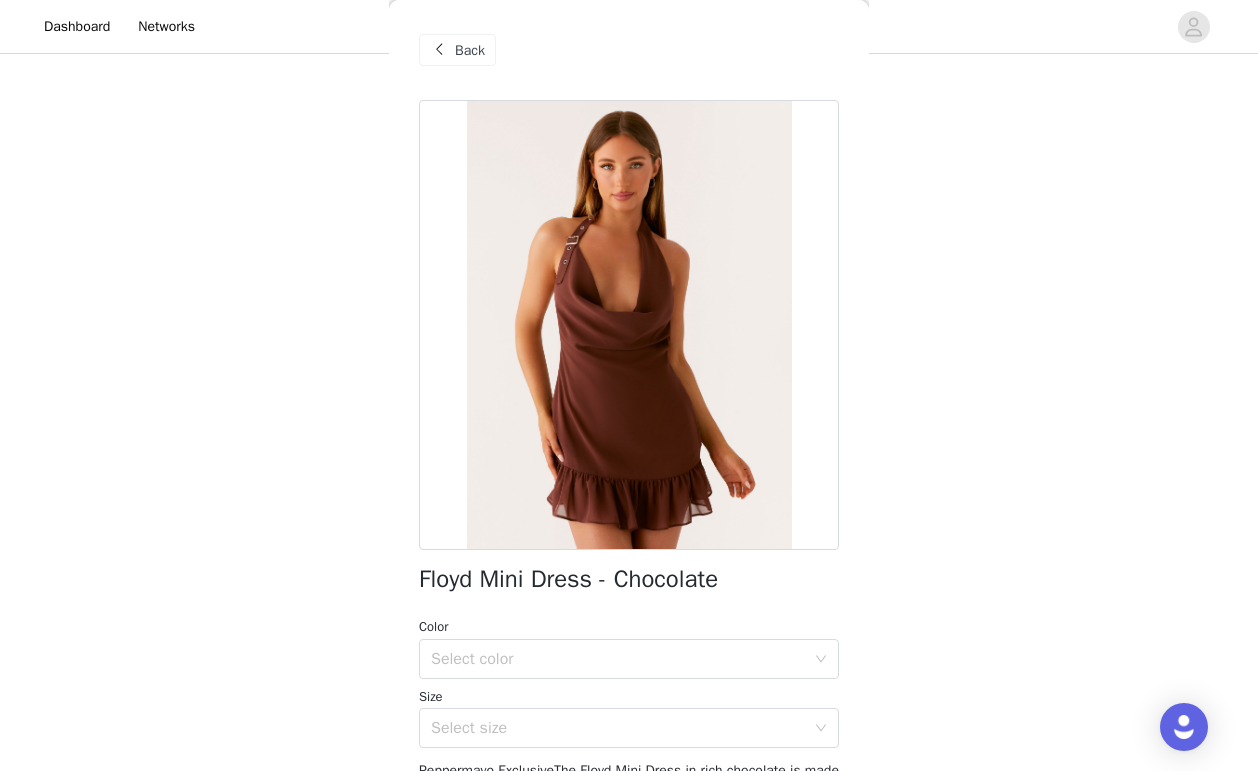 click on "Back" at bounding box center (470, 50) 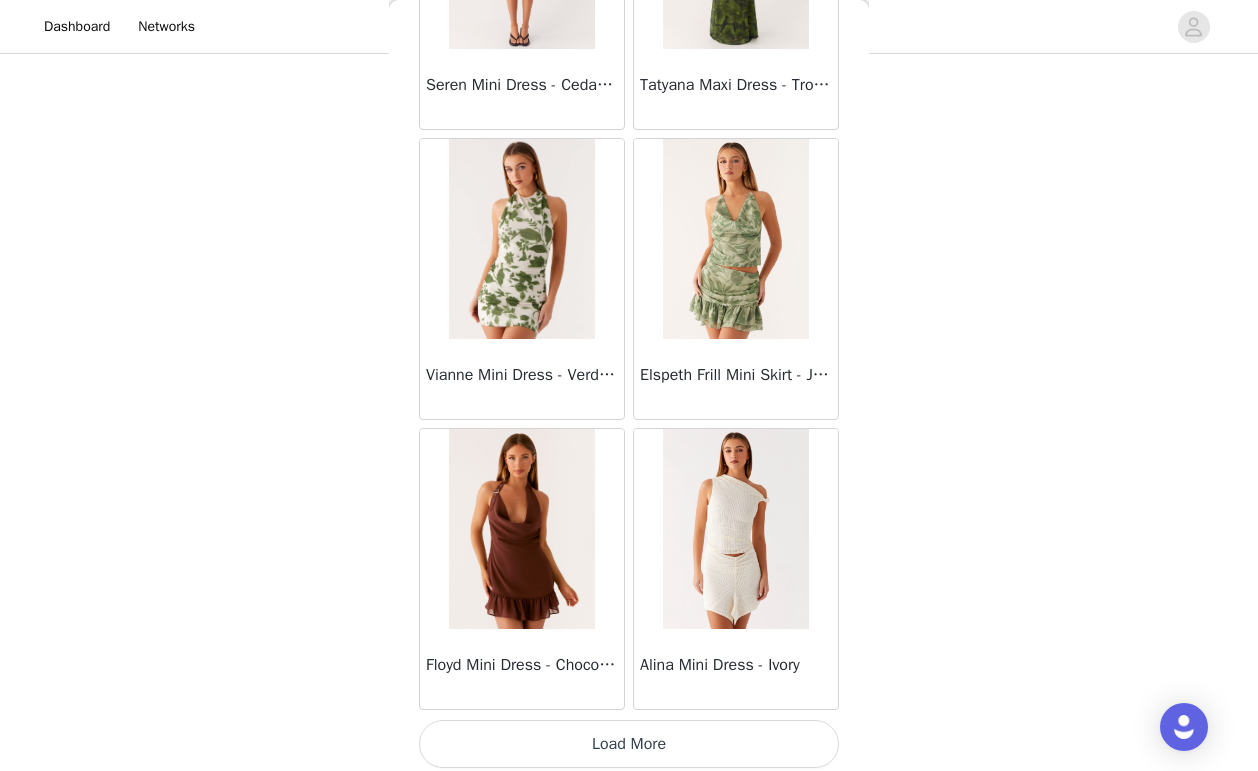scroll, scrollTop: 66089, scrollLeft: 0, axis: vertical 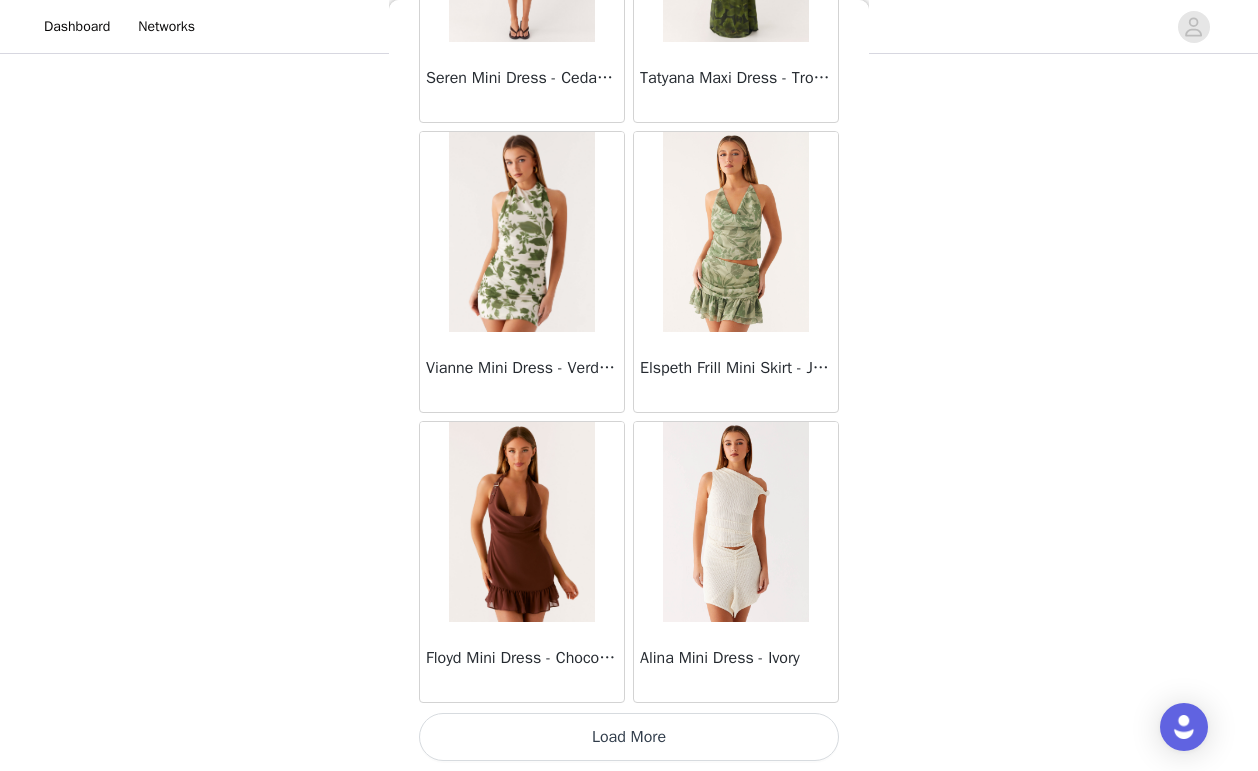click on "Load More" at bounding box center [629, 737] 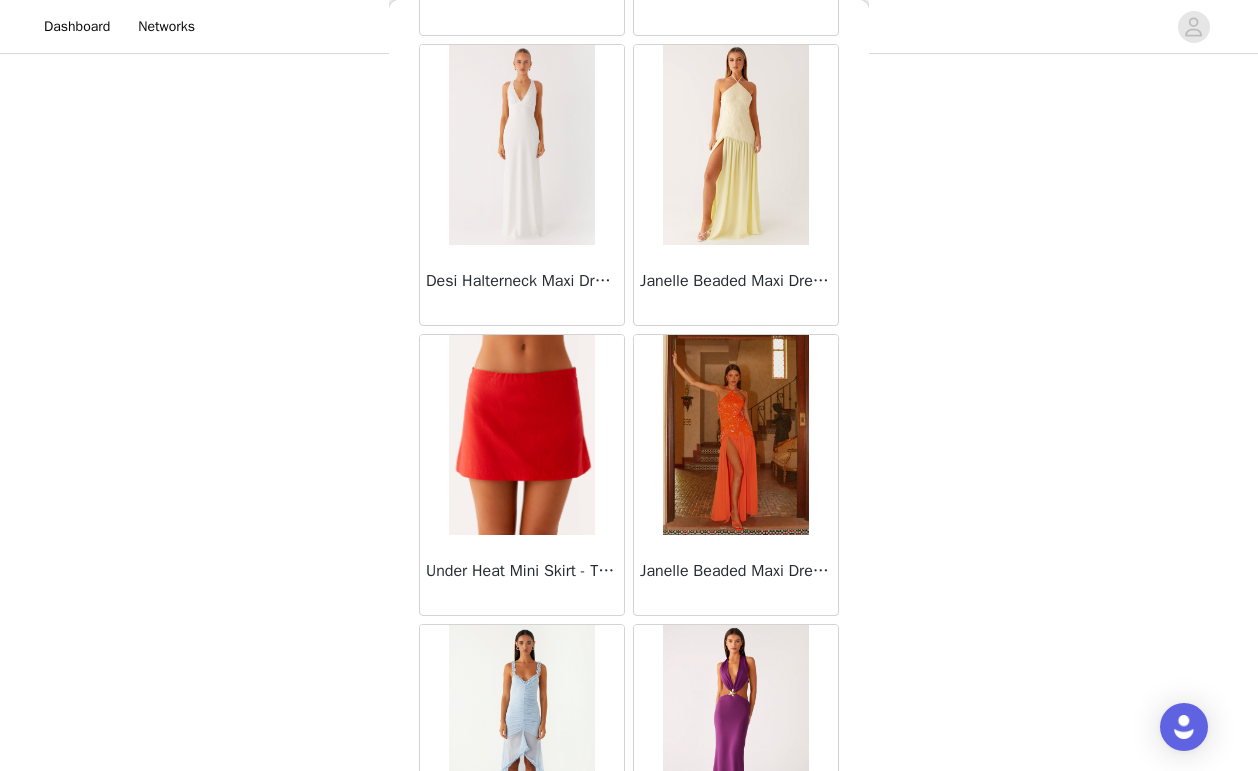 scroll, scrollTop: 68989, scrollLeft: 0, axis: vertical 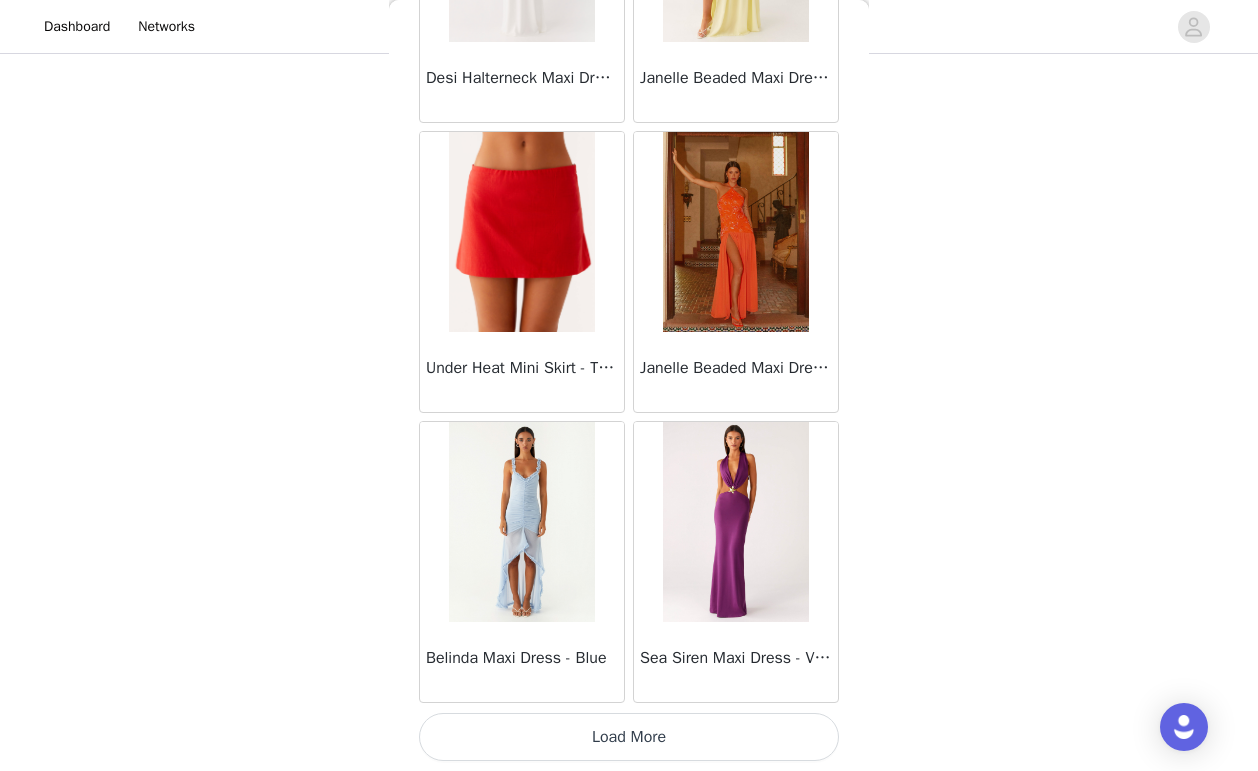 click on "Load More" at bounding box center [629, 737] 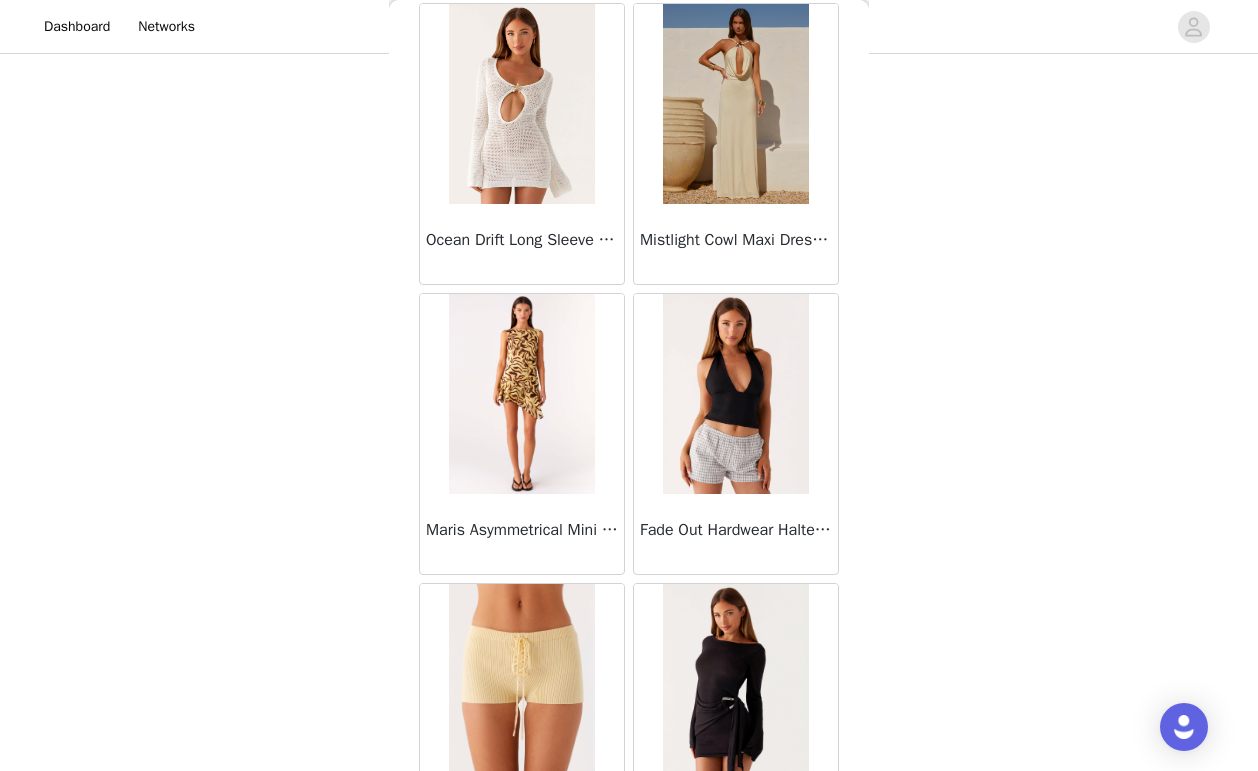 scroll, scrollTop: 71889, scrollLeft: 0, axis: vertical 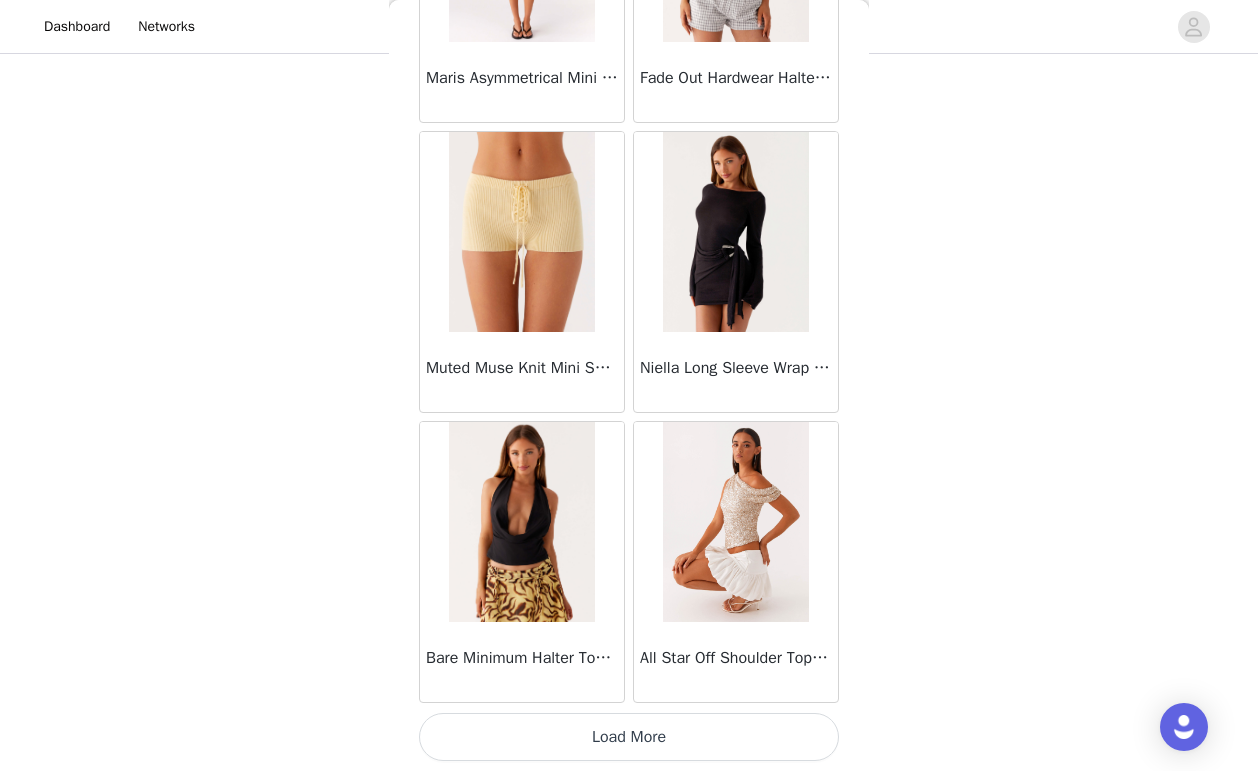 click on "Load More" at bounding box center [629, 737] 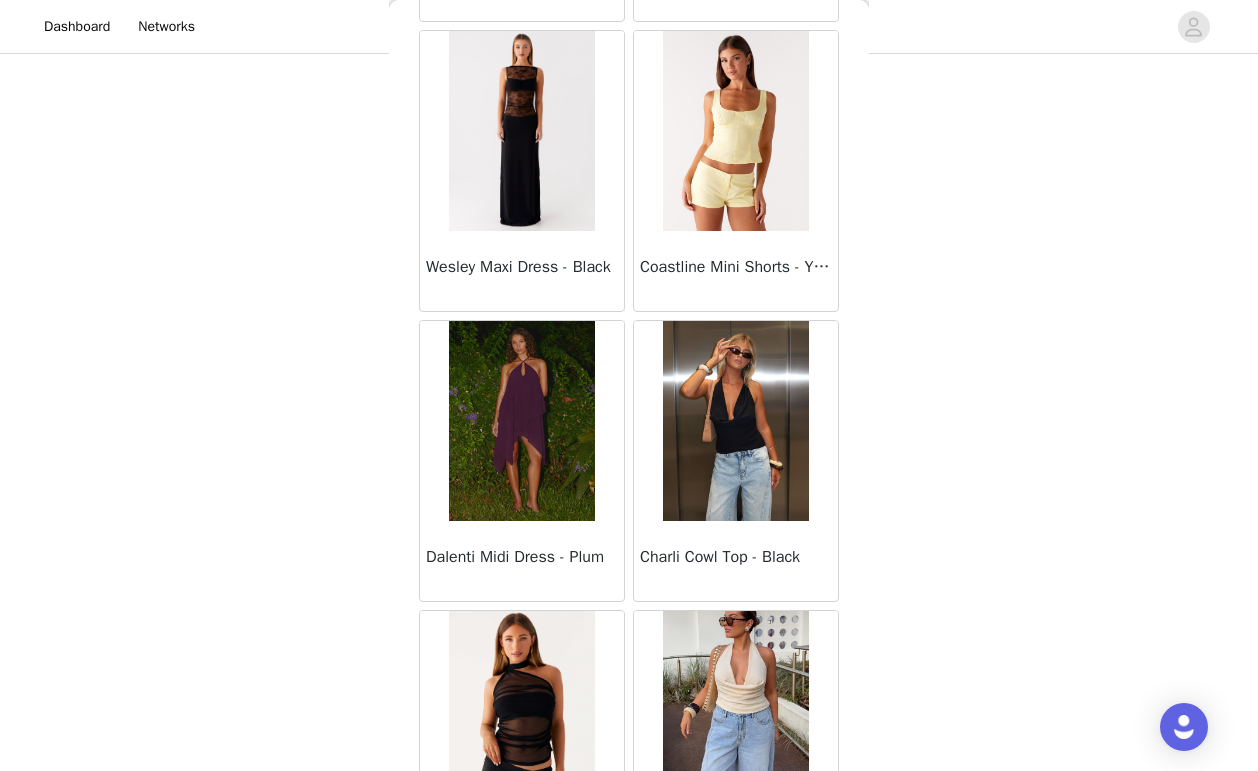 scroll, scrollTop: 74789, scrollLeft: 0, axis: vertical 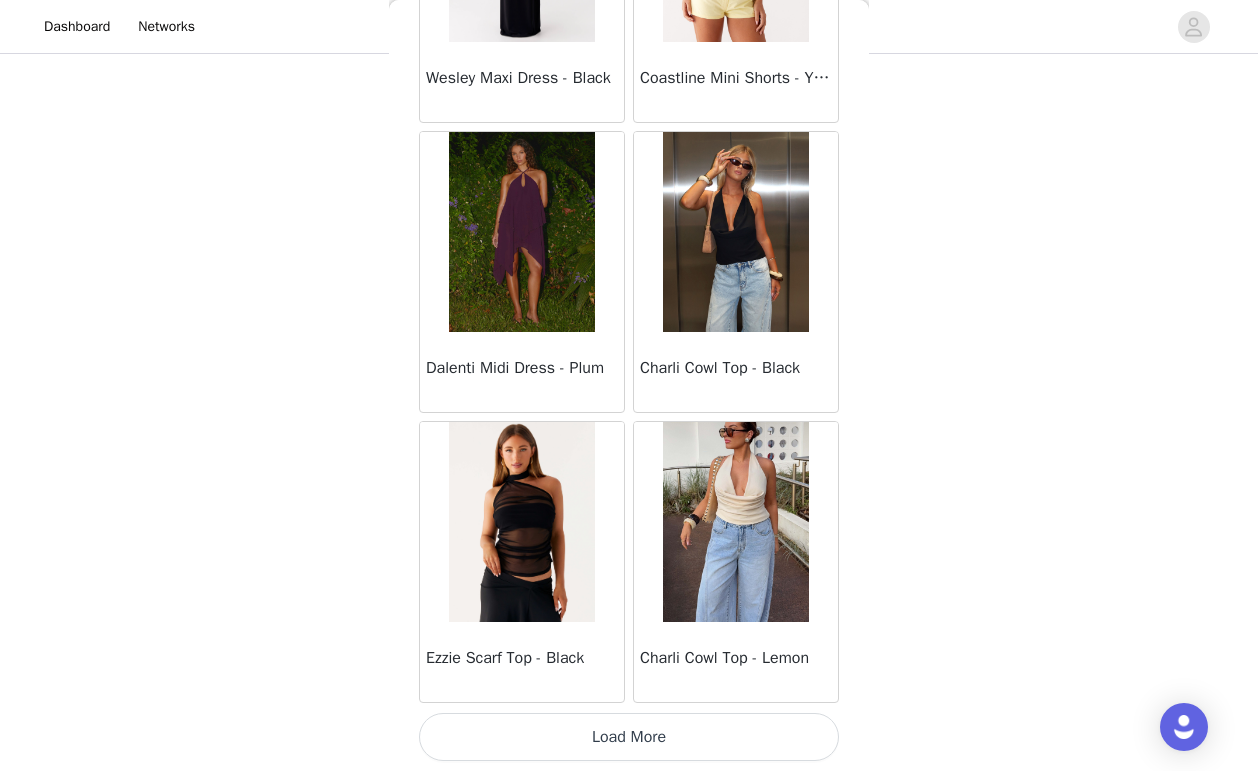 click on "Load More" at bounding box center [629, 737] 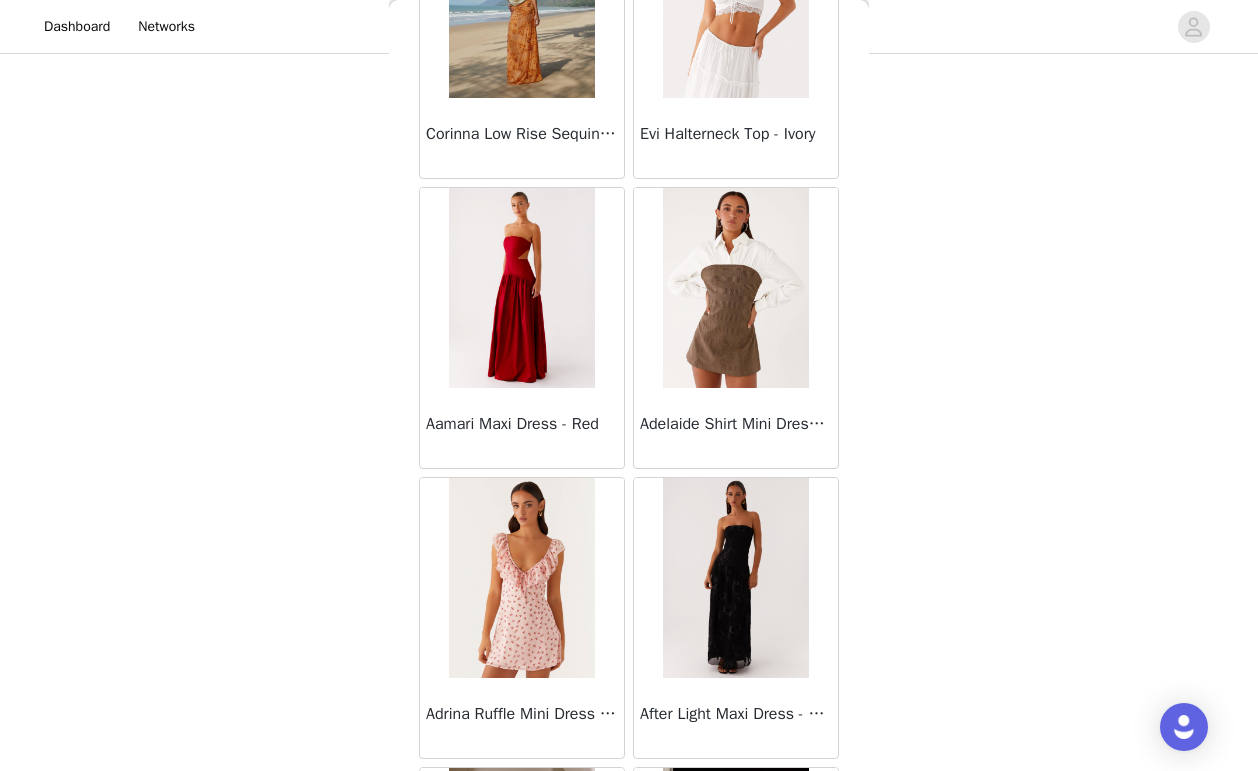 scroll, scrollTop: 77689, scrollLeft: 0, axis: vertical 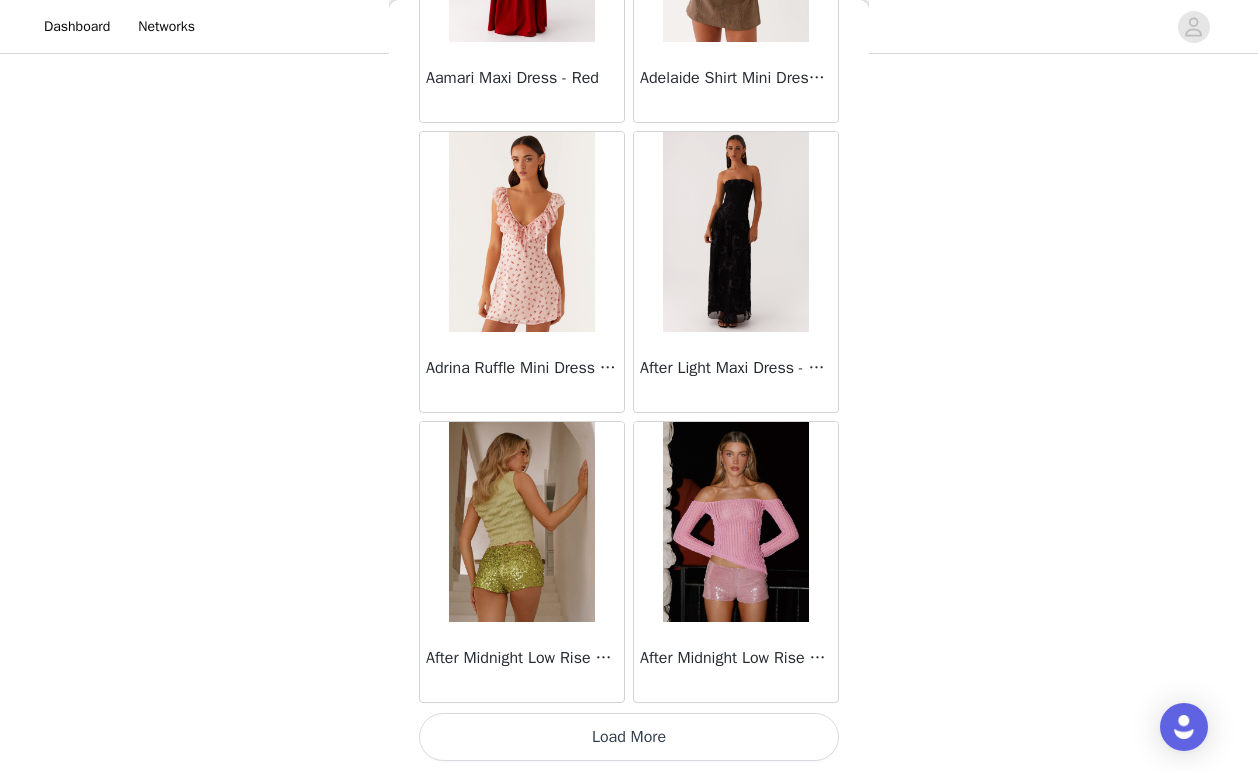 click on "Load More" at bounding box center [629, 737] 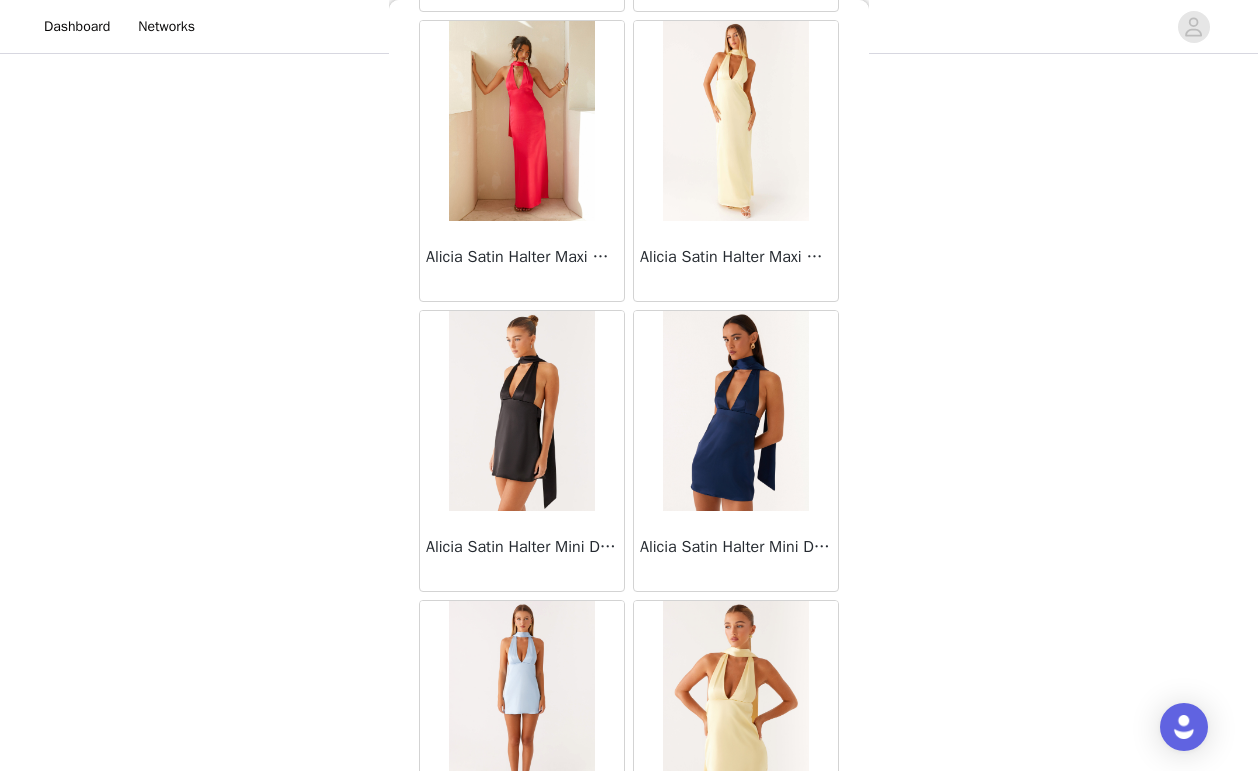 scroll, scrollTop: 80589, scrollLeft: 0, axis: vertical 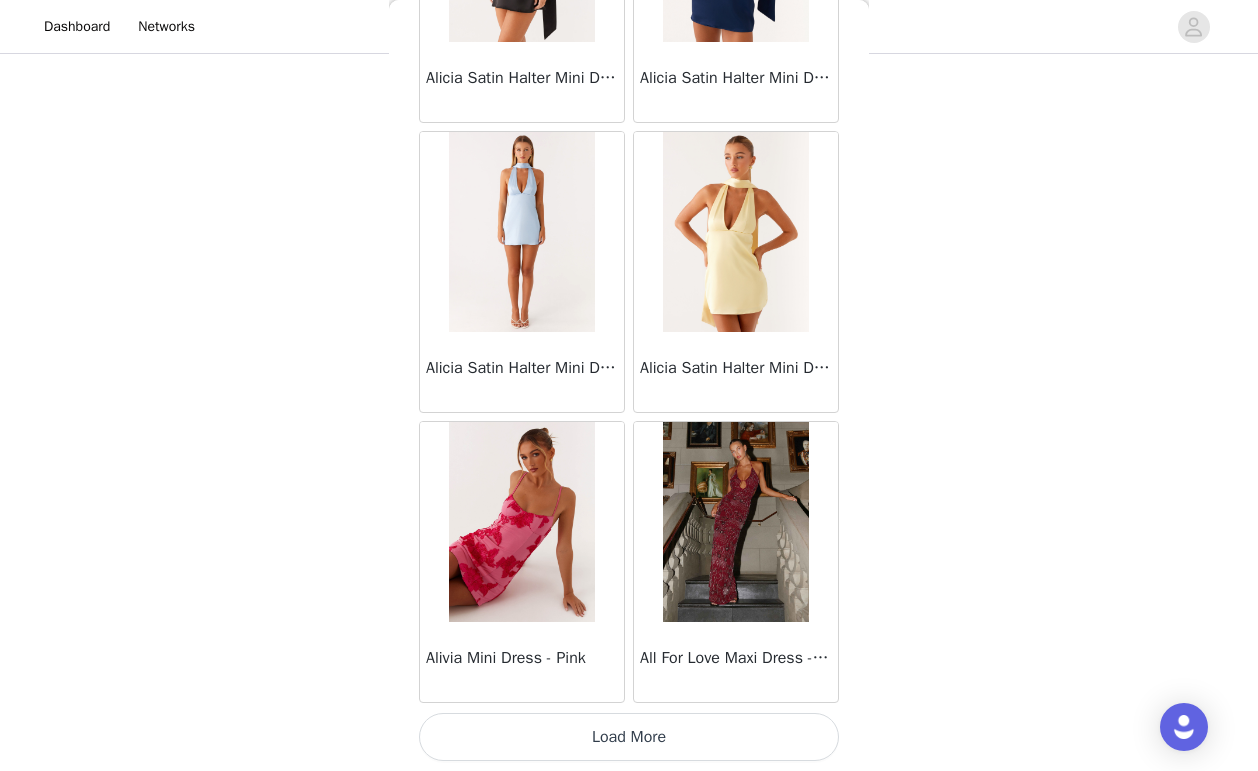 click on "Load More" at bounding box center (629, 737) 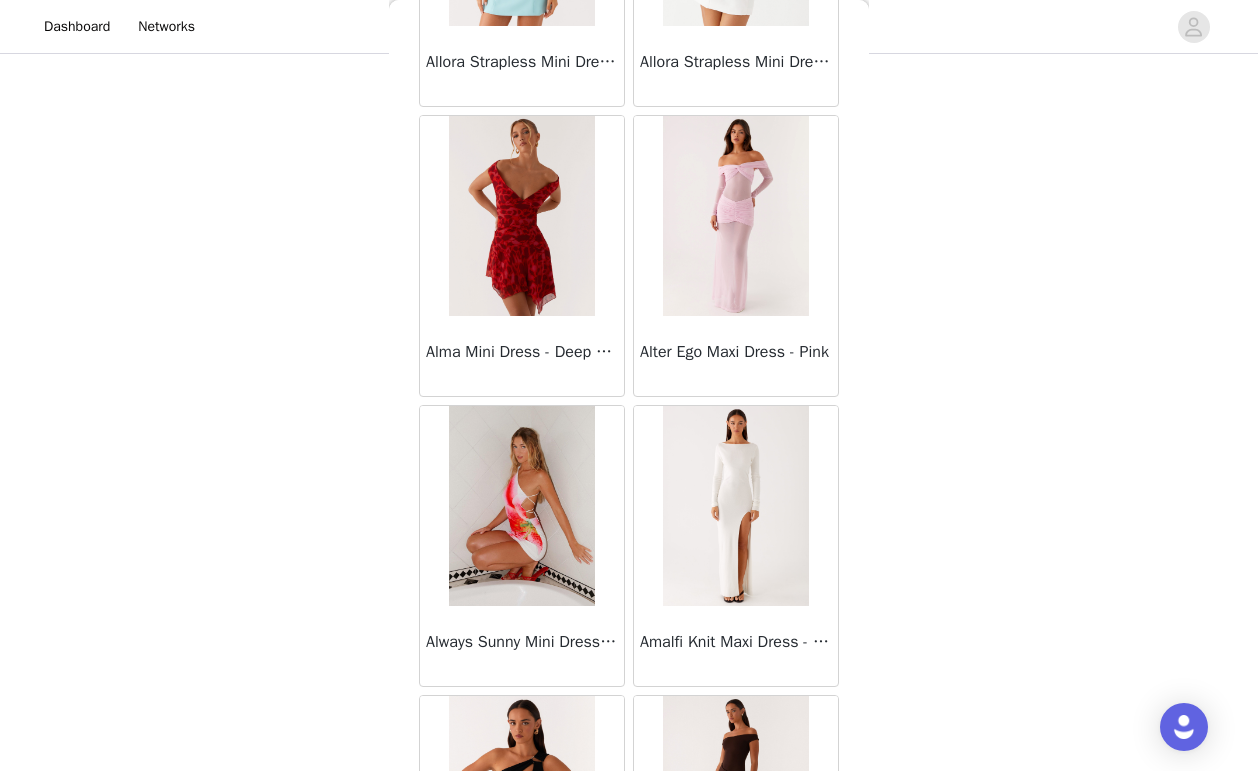 scroll, scrollTop: 81782, scrollLeft: 0, axis: vertical 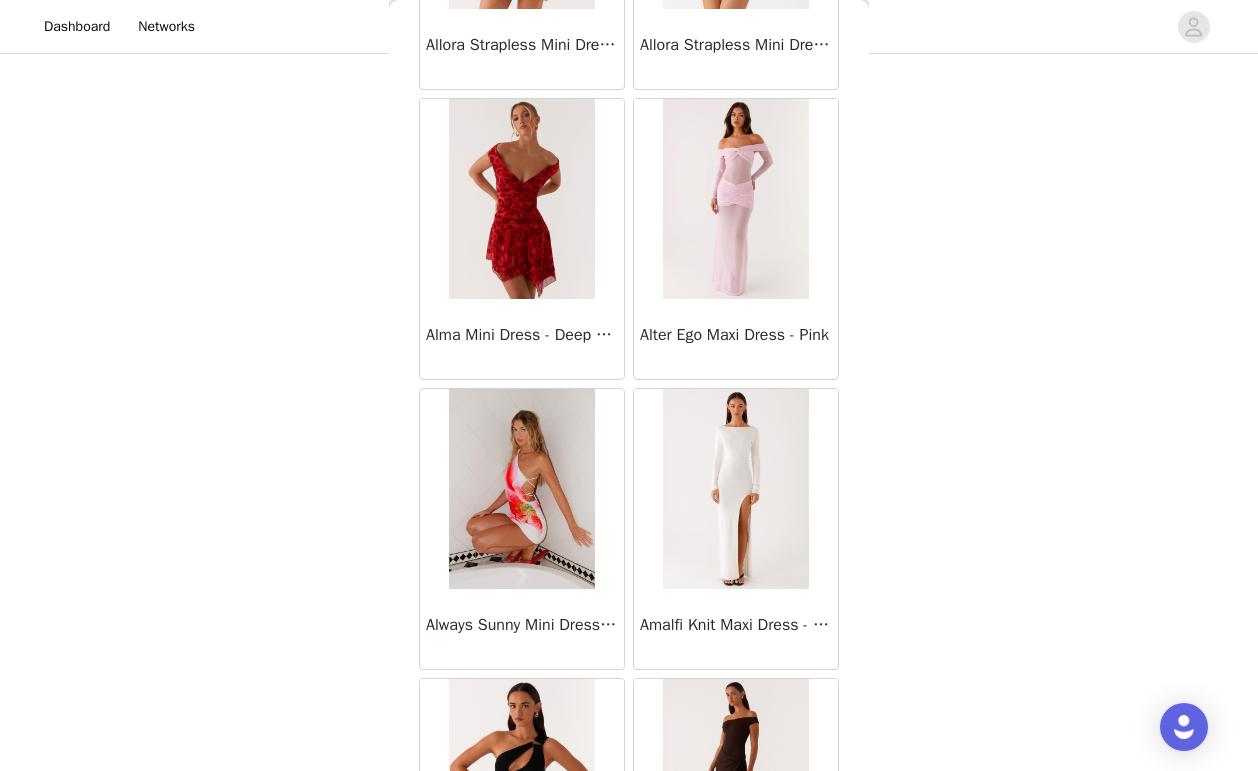 click on "Alter Ego Maxi Dress - Pink" at bounding box center (736, 335) 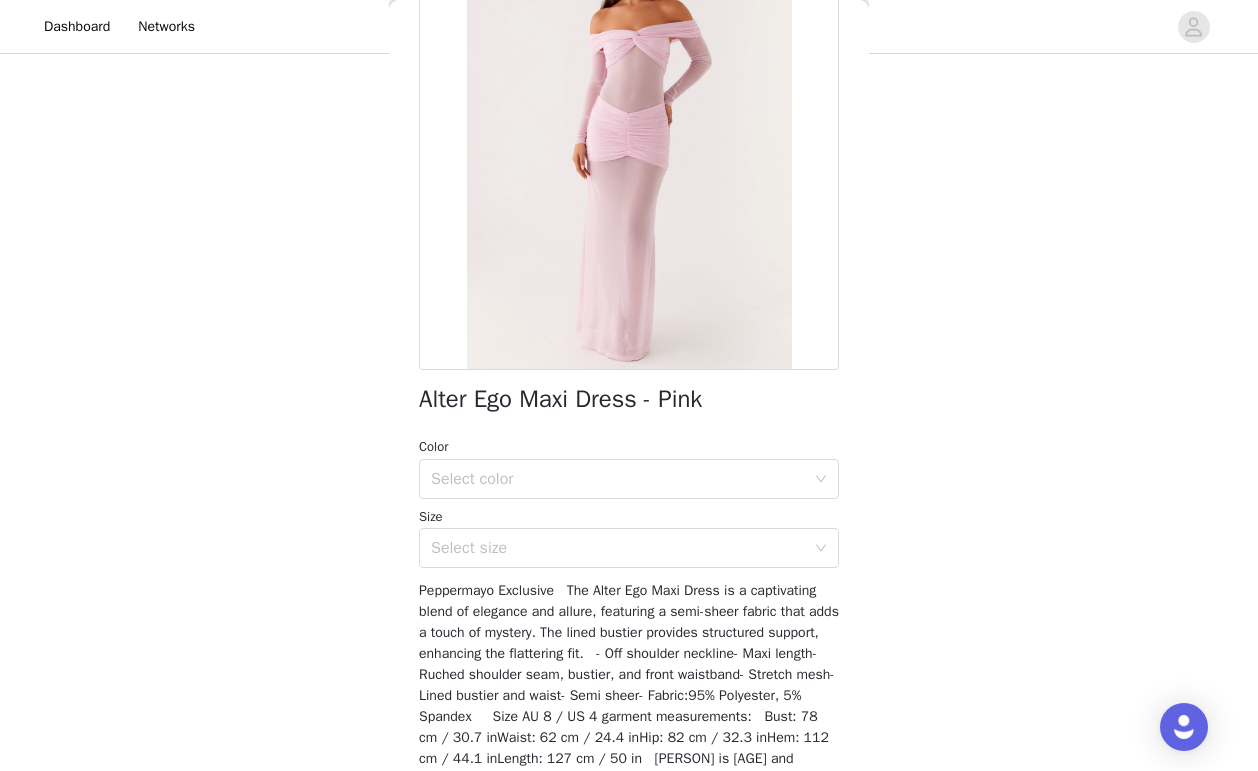 scroll, scrollTop: 234, scrollLeft: 0, axis: vertical 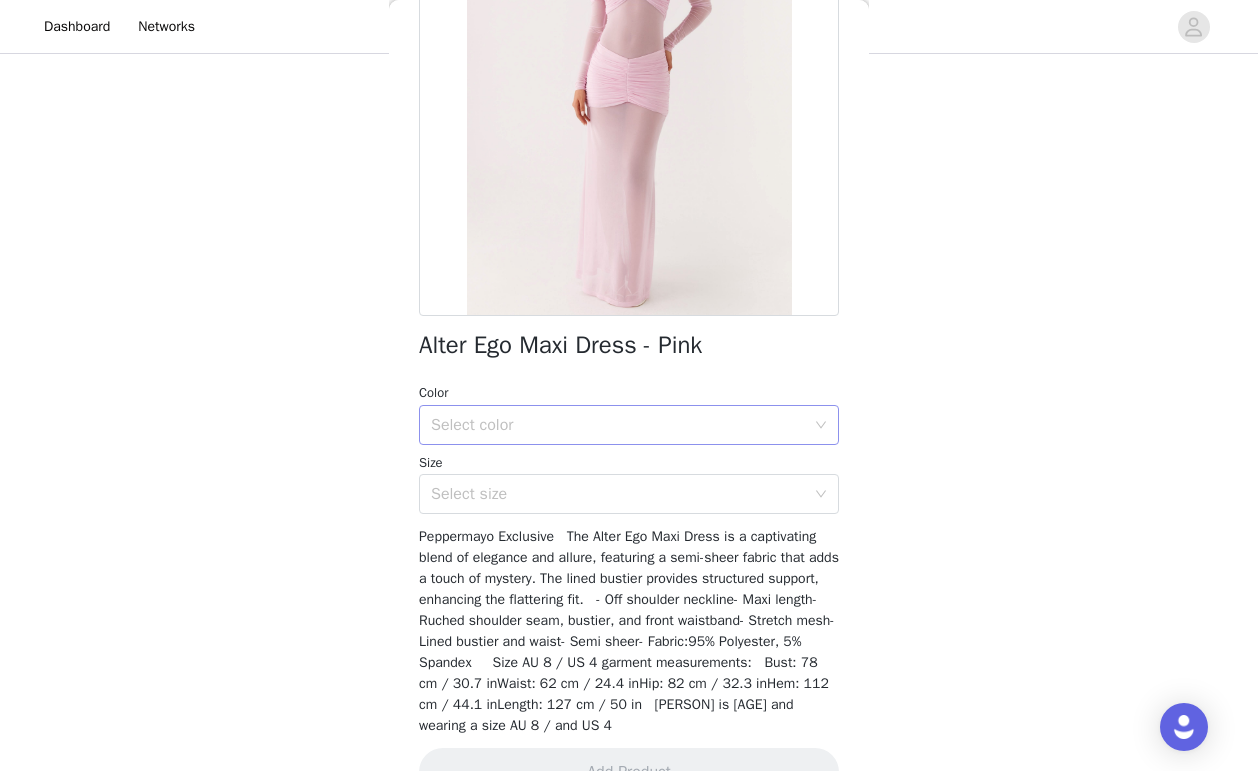 click on "Select color" at bounding box center [622, 425] 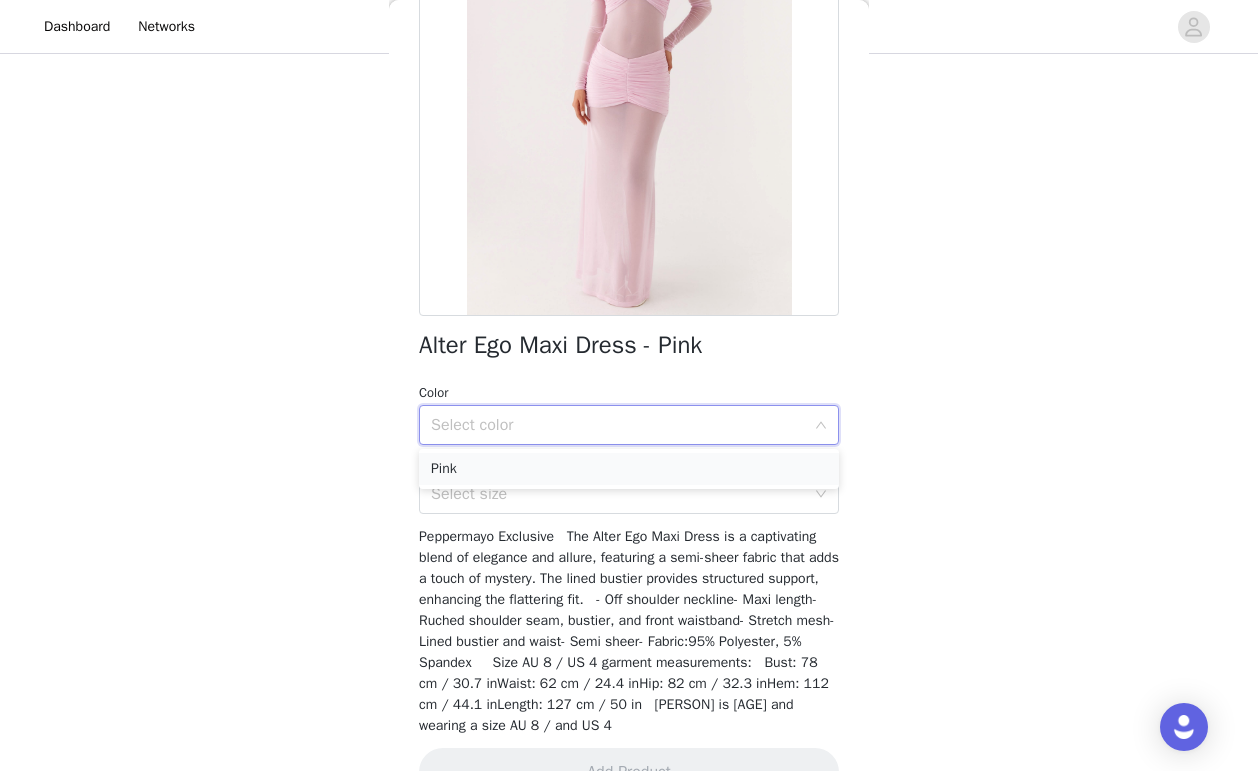 click on "Pink" at bounding box center (629, 469) 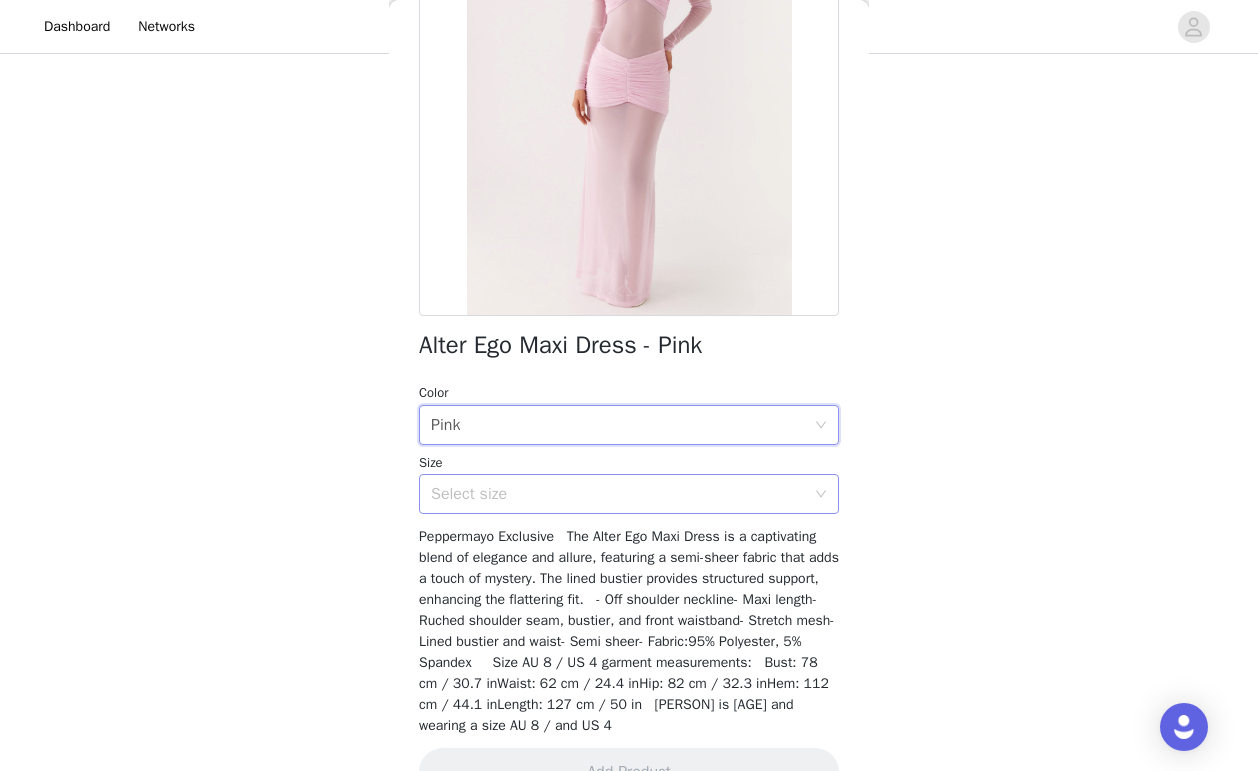 click on "Select size" at bounding box center (618, 494) 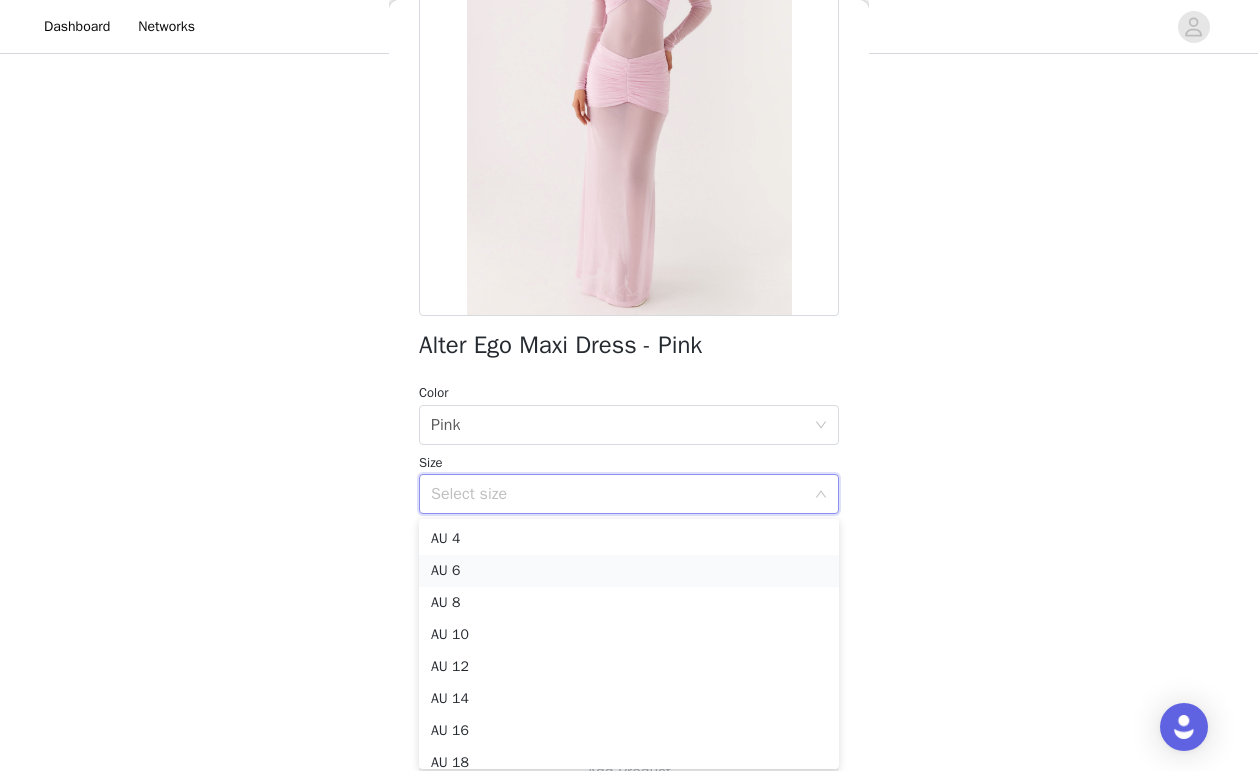 click on "AU 6" at bounding box center [629, 571] 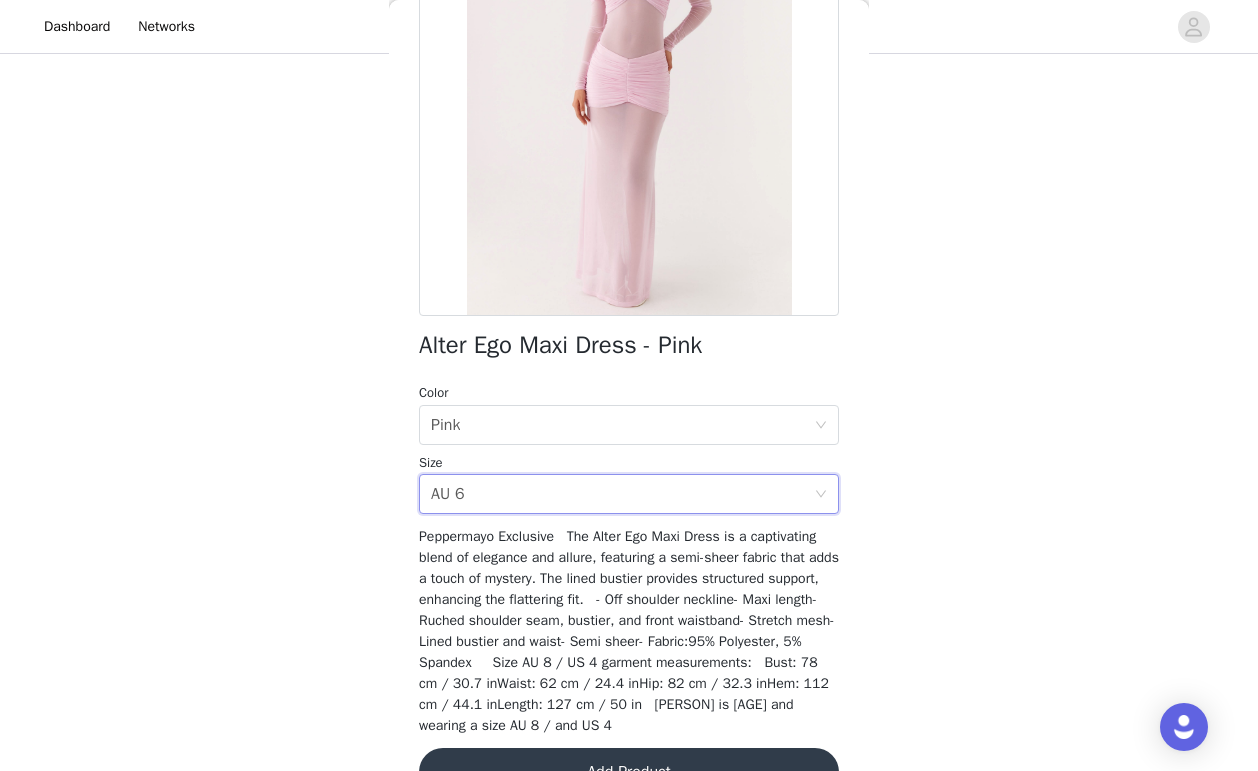 drag, startPoint x: 863, startPoint y: 364, endPoint x: 851, endPoint y: 364, distance: 12 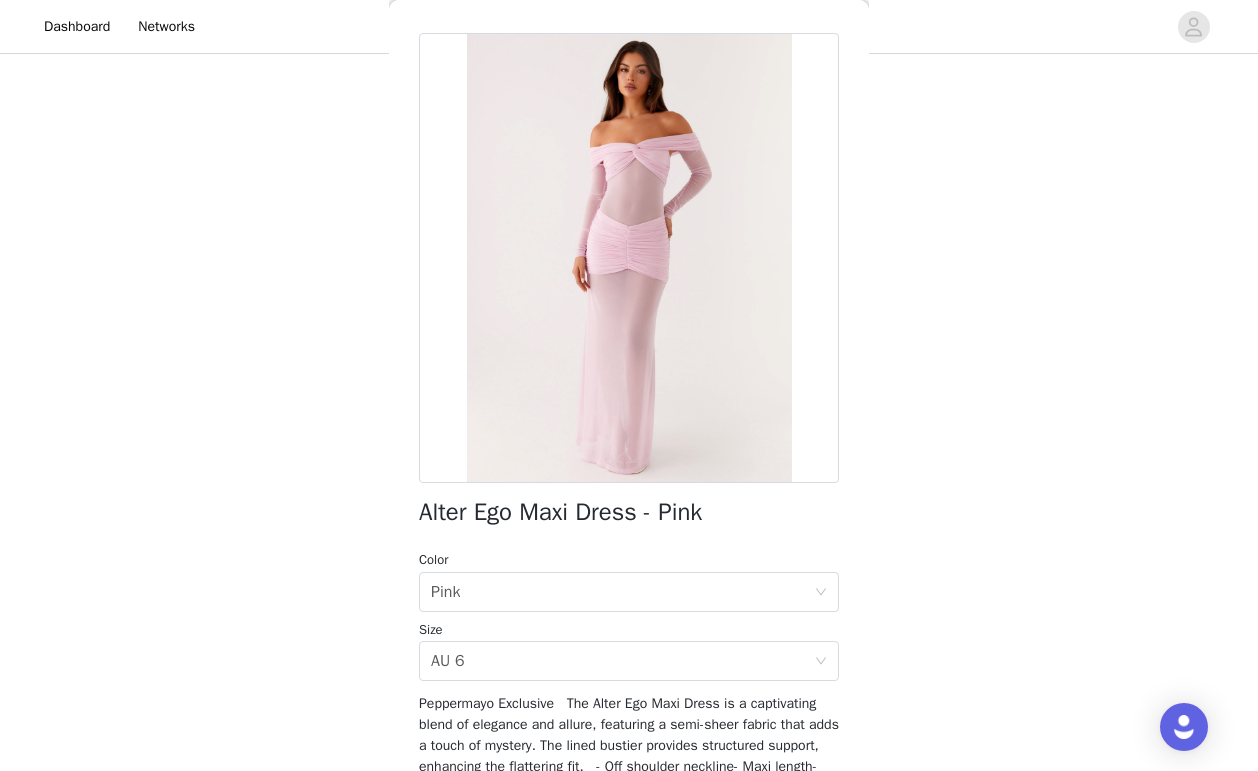 scroll, scrollTop: 283, scrollLeft: 0, axis: vertical 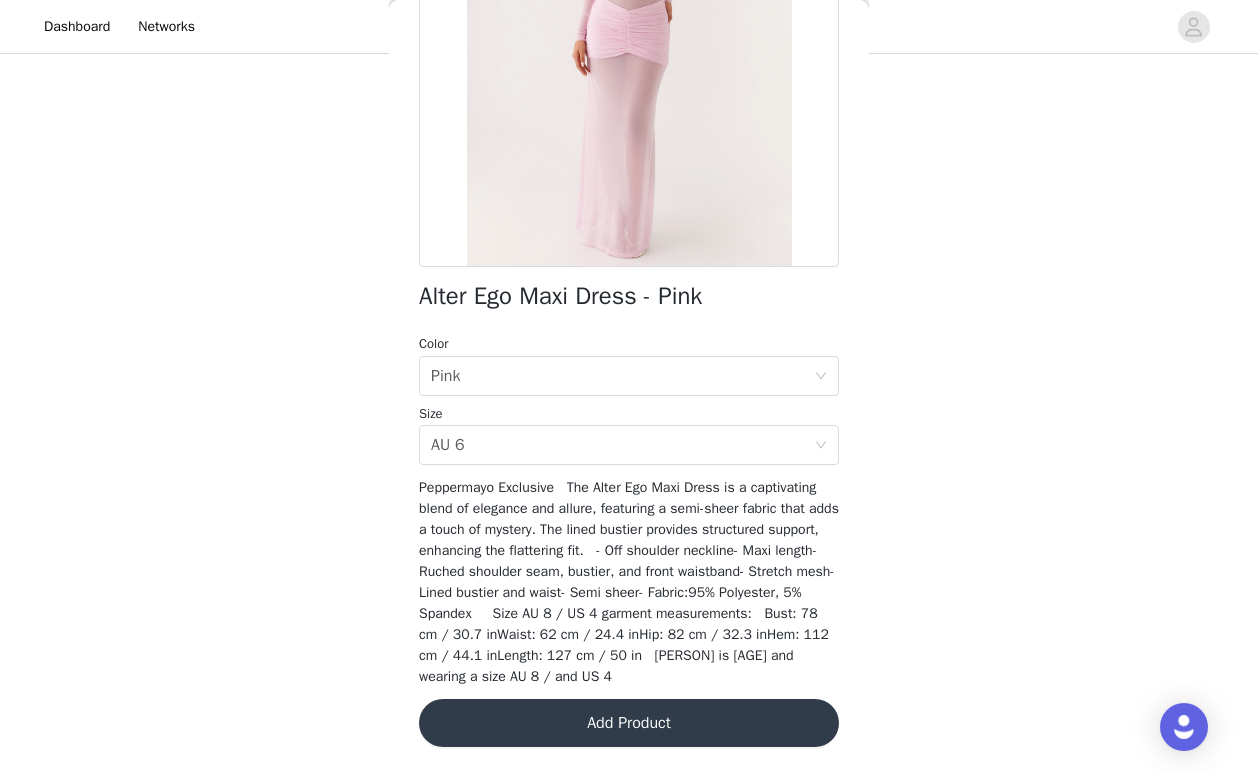 click on "Add Product" at bounding box center [629, 723] 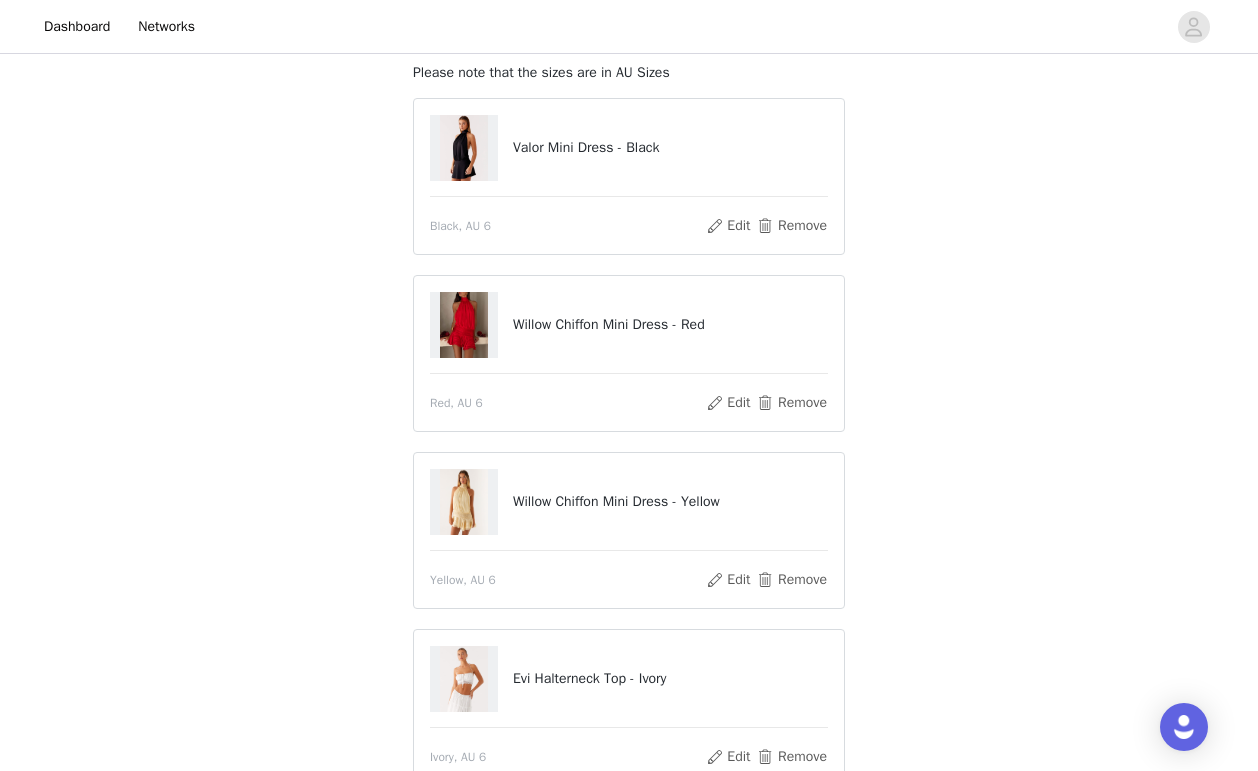 scroll, scrollTop: 125, scrollLeft: 0, axis: vertical 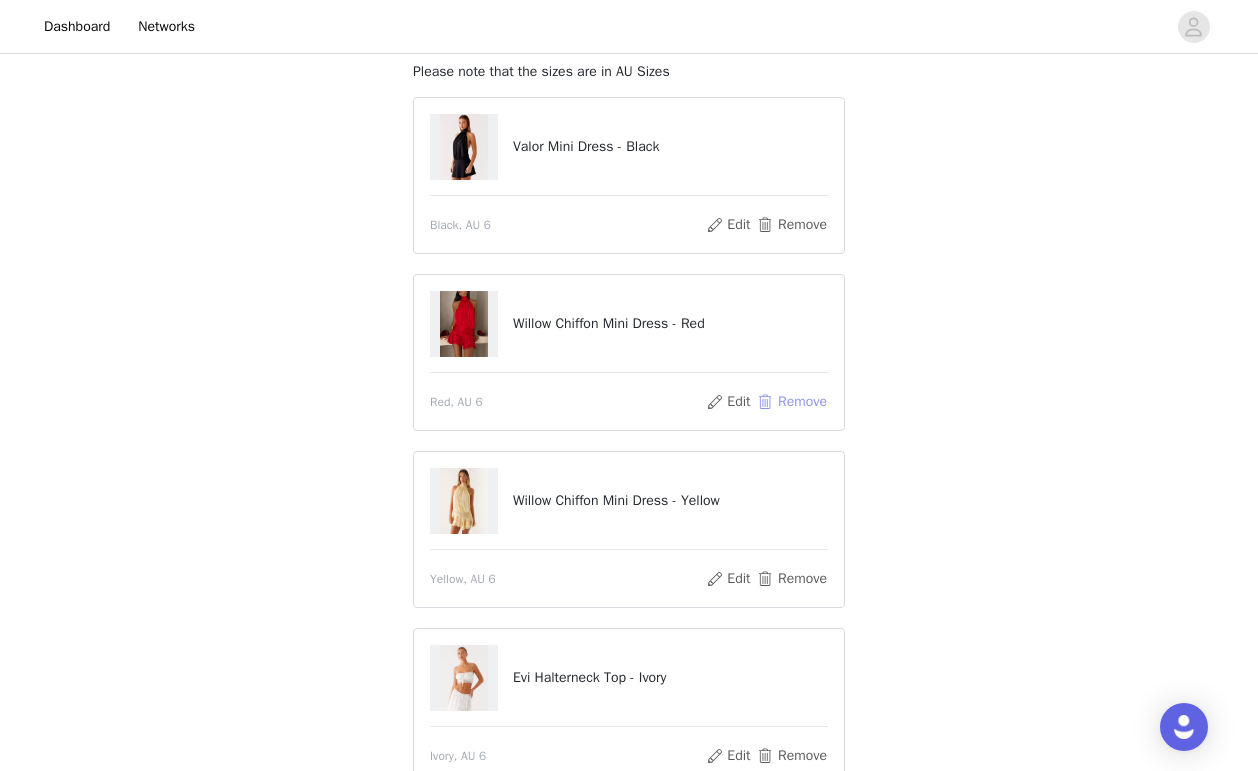 click on "Remove" at bounding box center (792, 402) 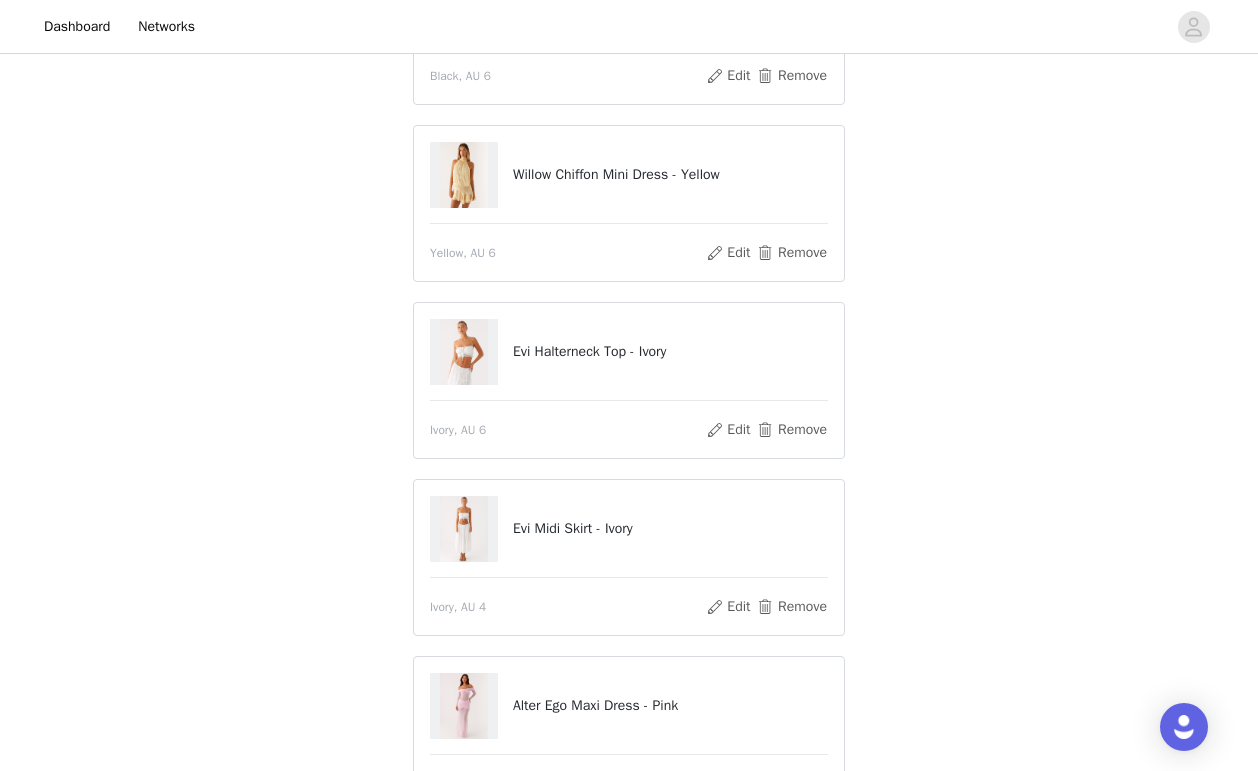 scroll, scrollTop: 632, scrollLeft: 0, axis: vertical 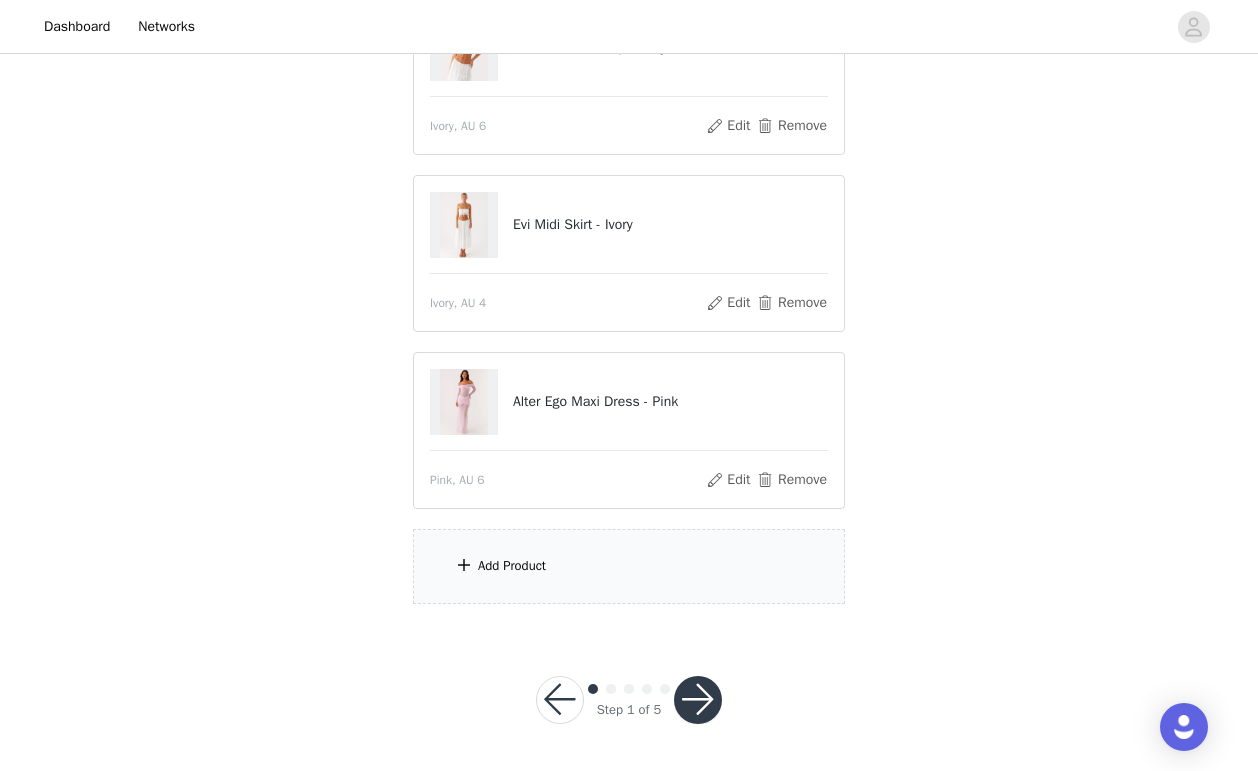 click on "Add Product" at bounding box center [512, 566] 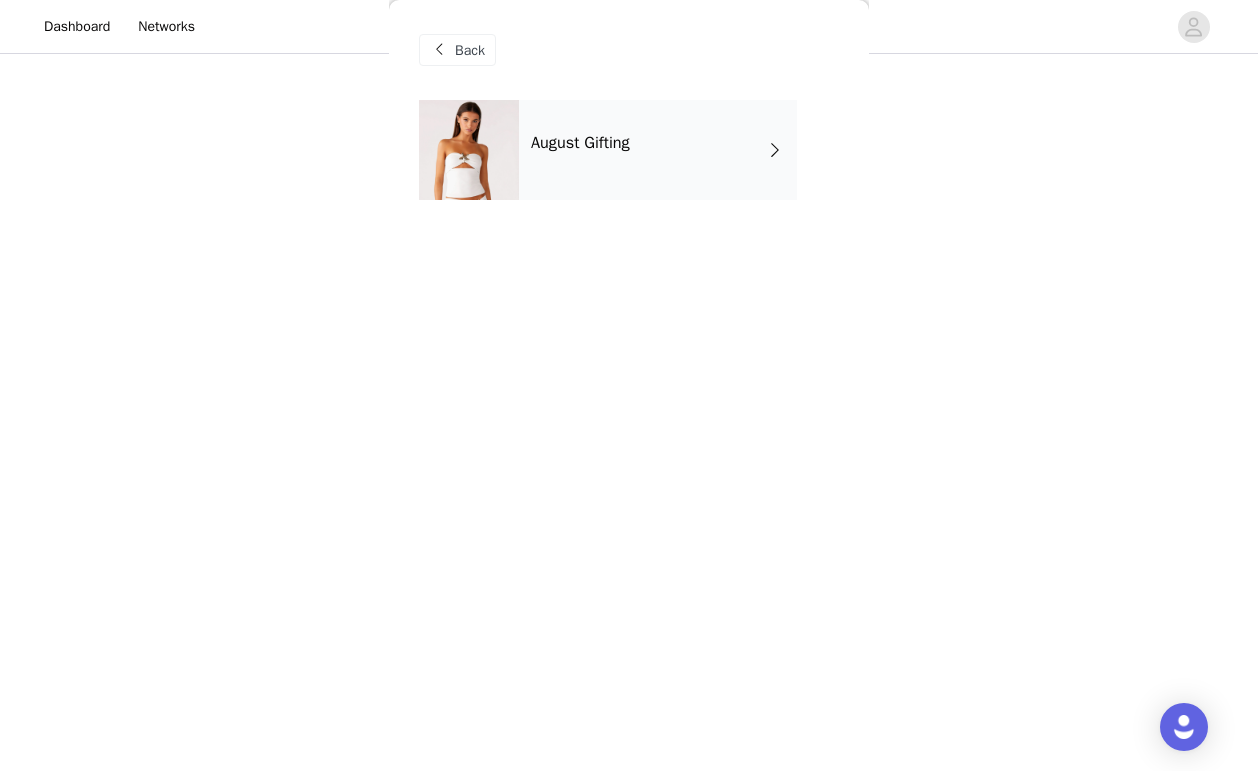 click on "August Gifting" at bounding box center [580, 143] 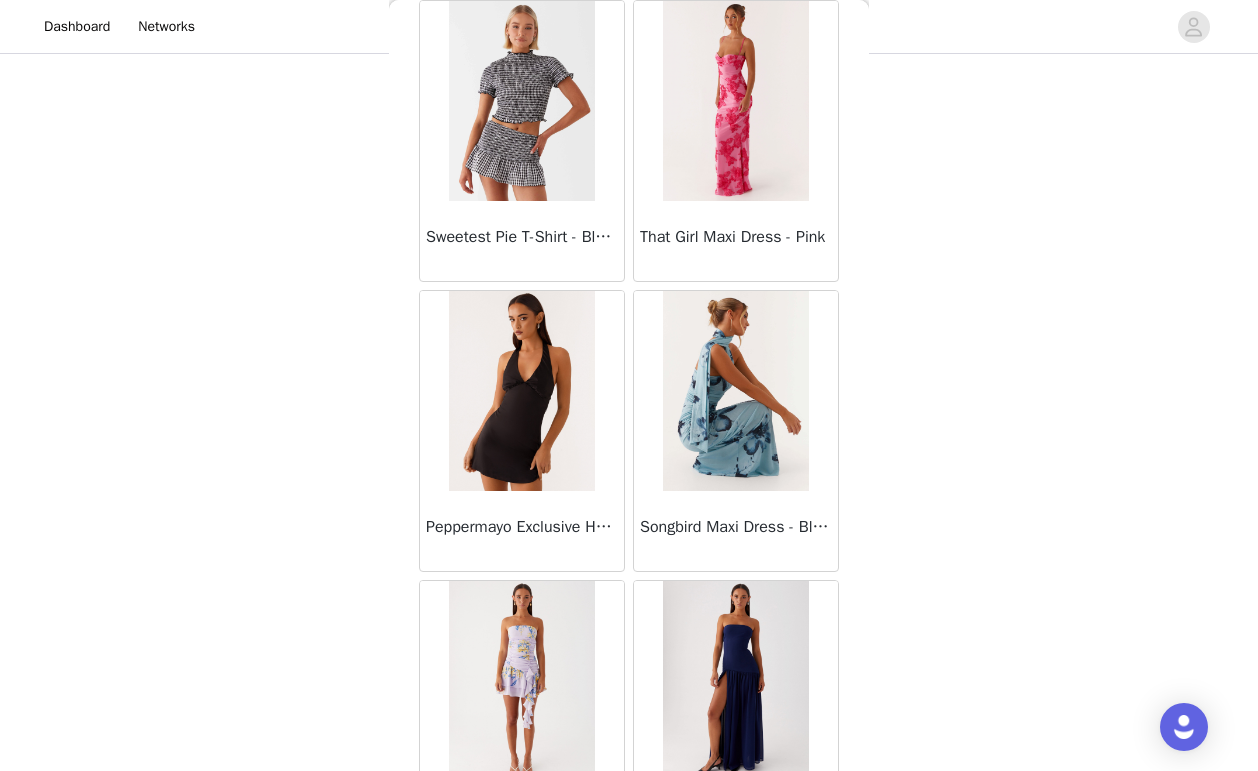 scroll, scrollTop: 2289, scrollLeft: 0, axis: vertical 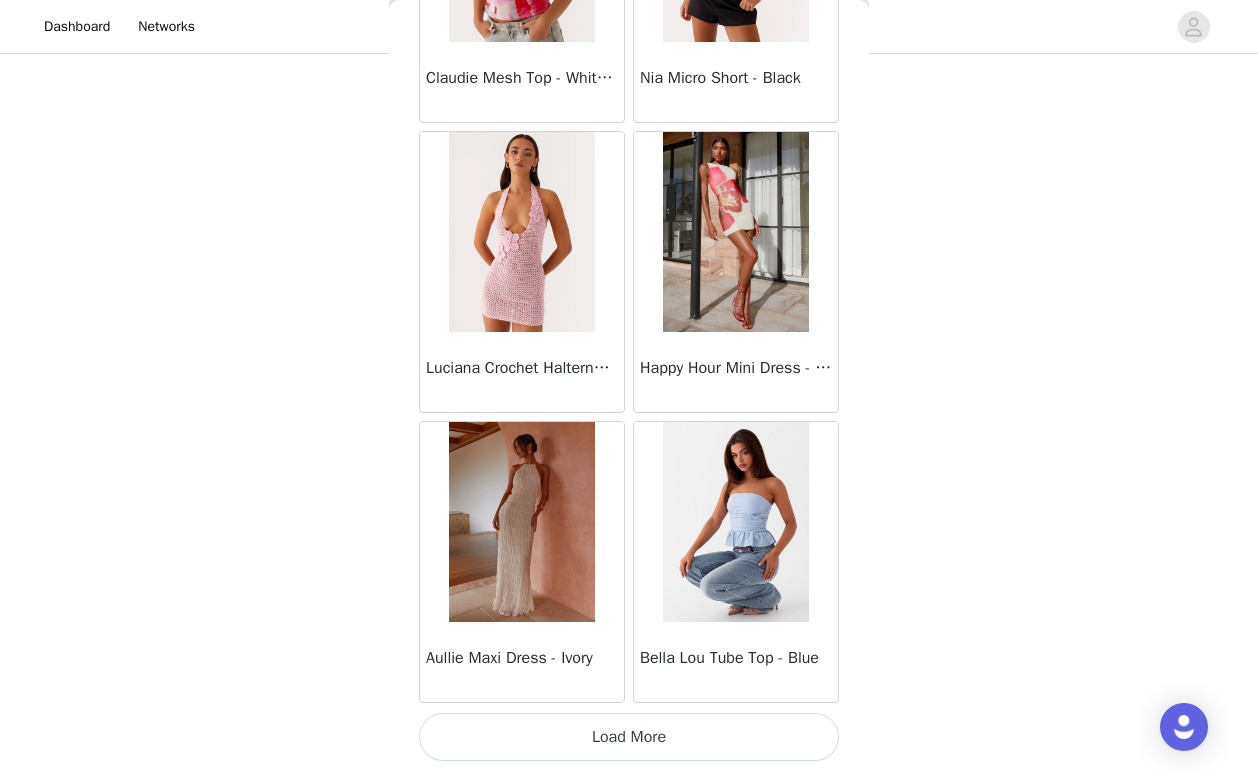 click on "Load More" at bounding box center (629, 737) 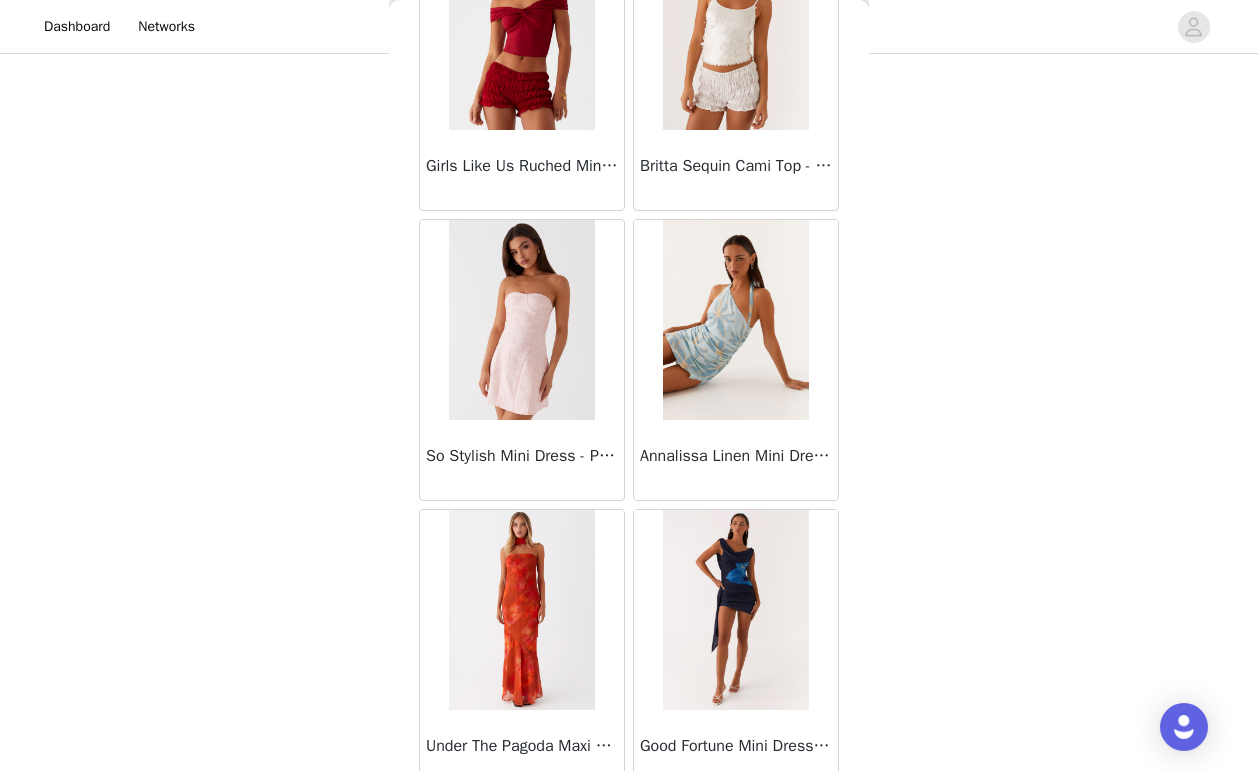 scroll, scrollTop: 5189, scrollLeft: 0, axis: vertical 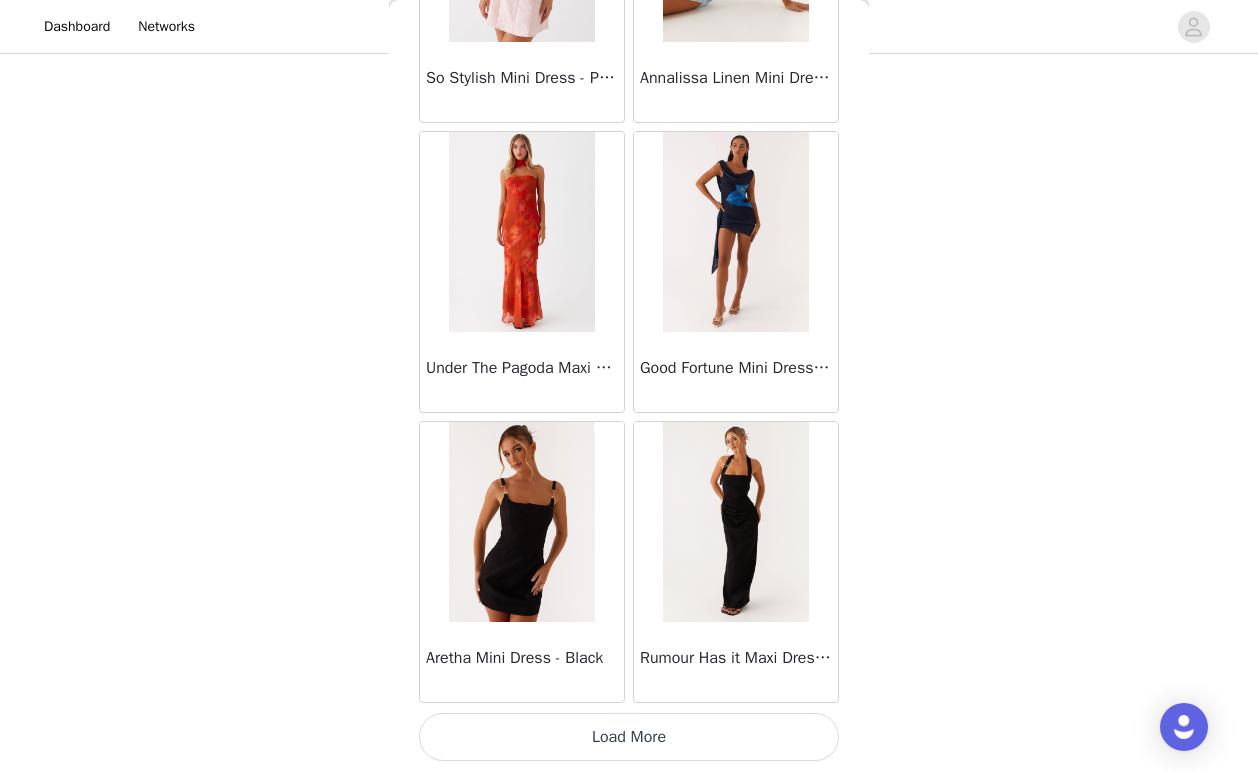click on "Load More" at bounding box center [629, 737] 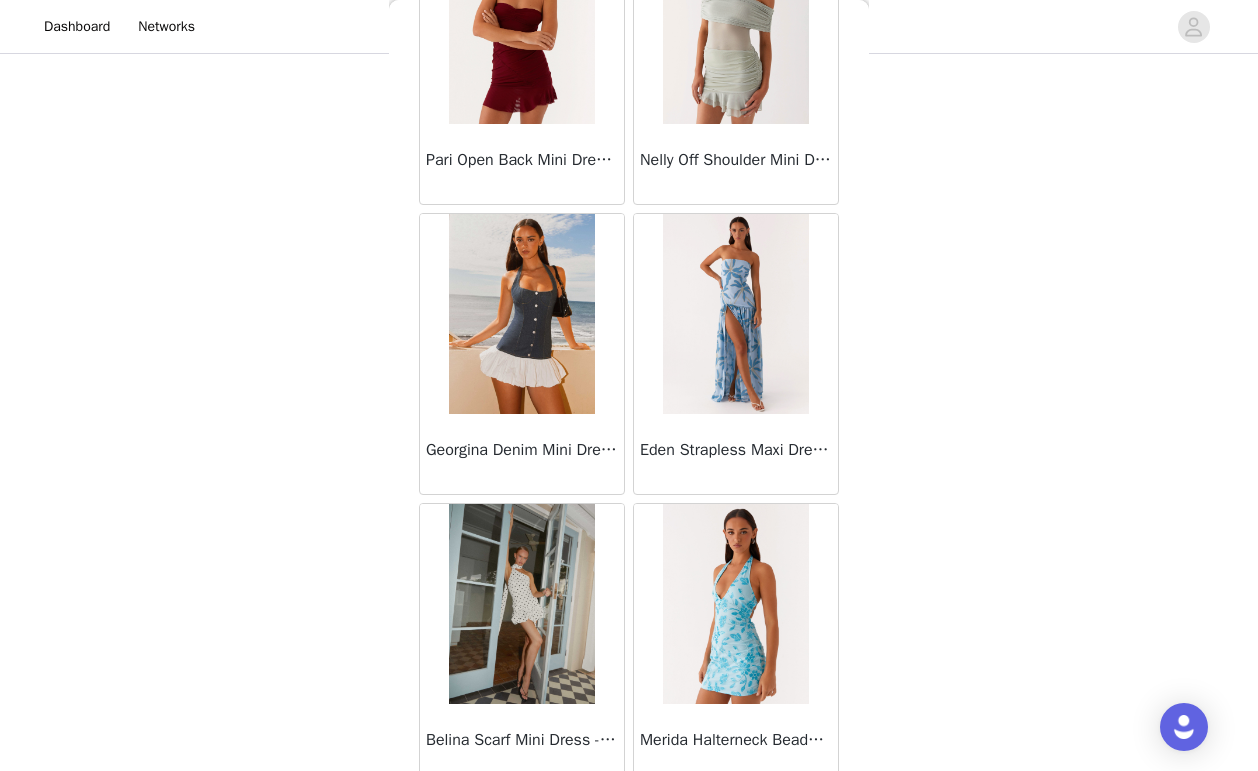scroll, scrollTop: 8089, scrollLeft: 0, axis: vertical 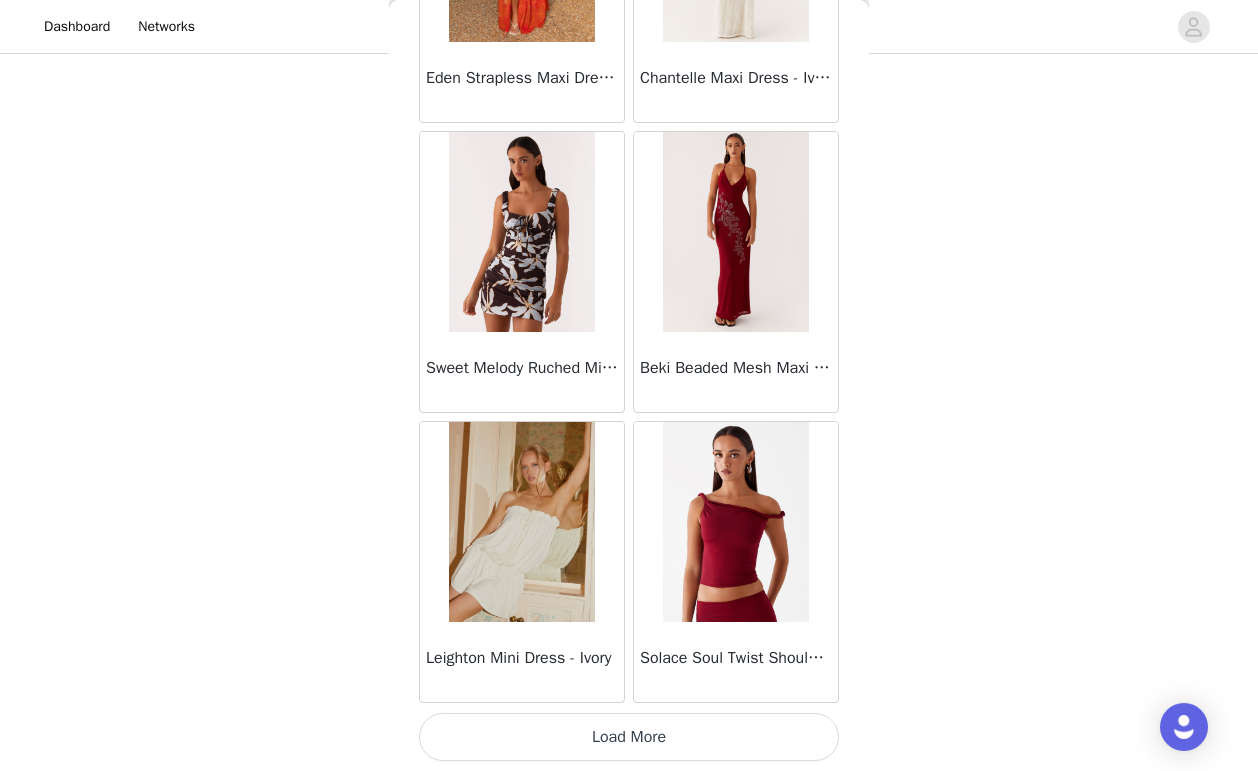 click on "Load More" at bounding box center [629, 737] 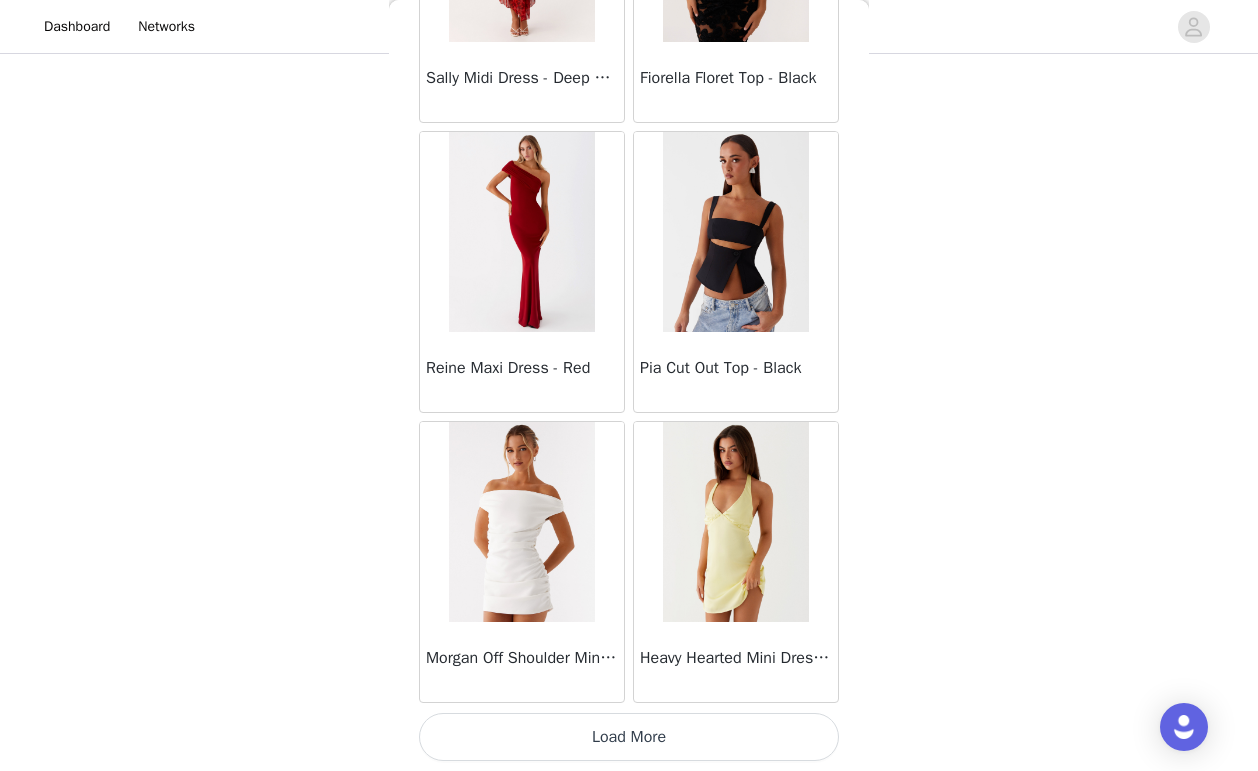 click on "Load More" at bounding box center (629, 737) 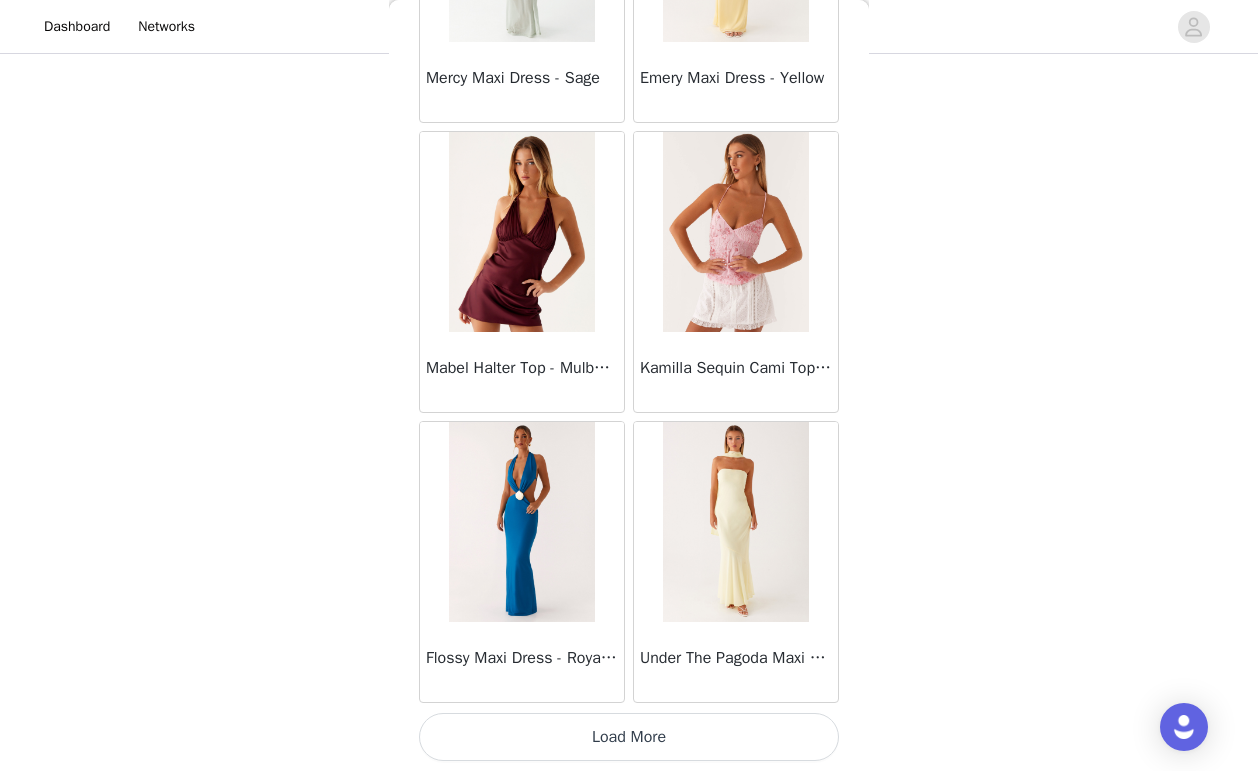 click on "Load More" at bounding box center (629, 737) 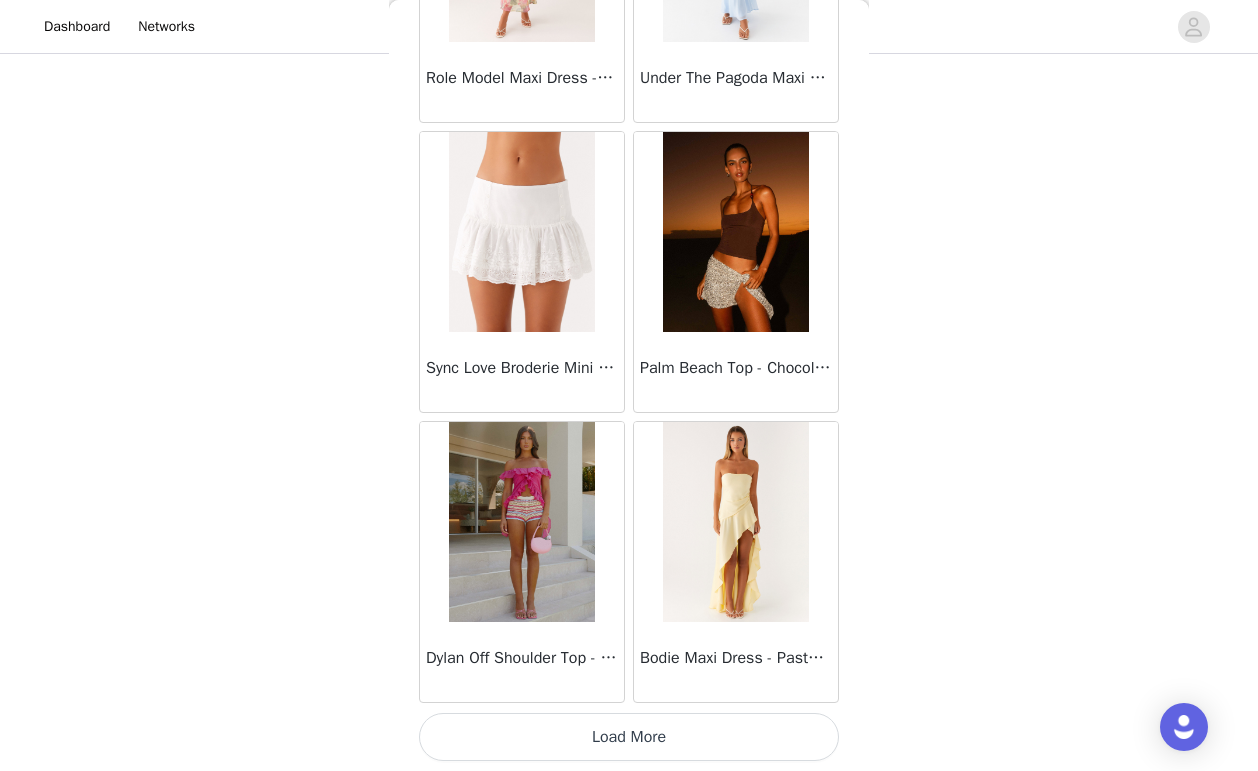click on "Load More" at bounding box center [629, 737] 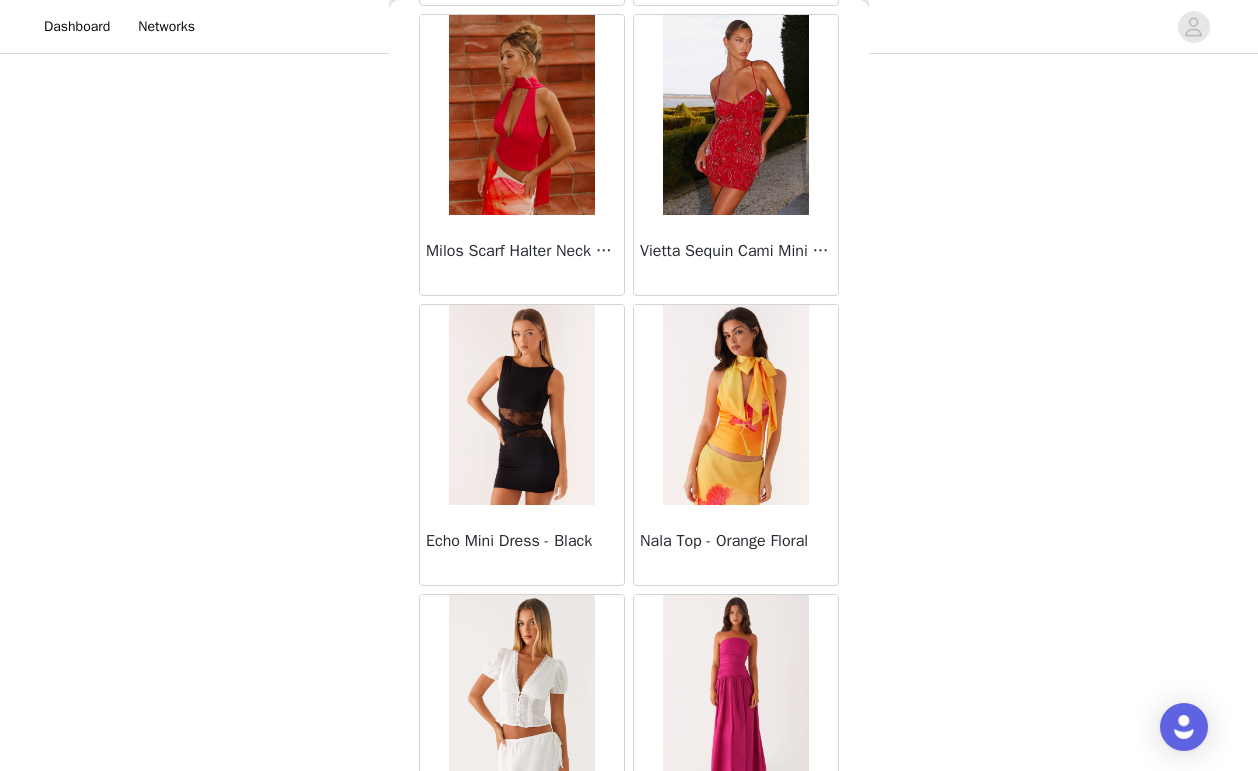 scroll, scrollTop: 19689, scrollLeft: 0, axis: vertical 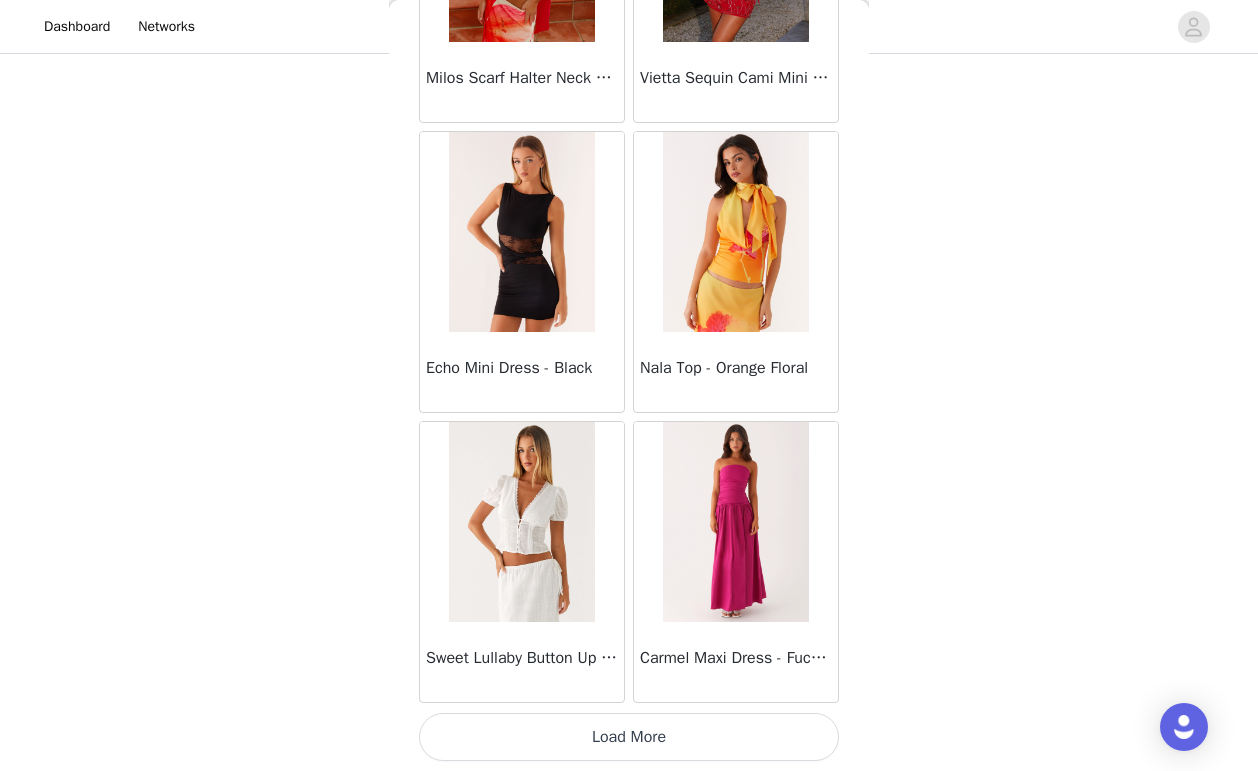 click on "Load More" at bounding box center [629, 737] 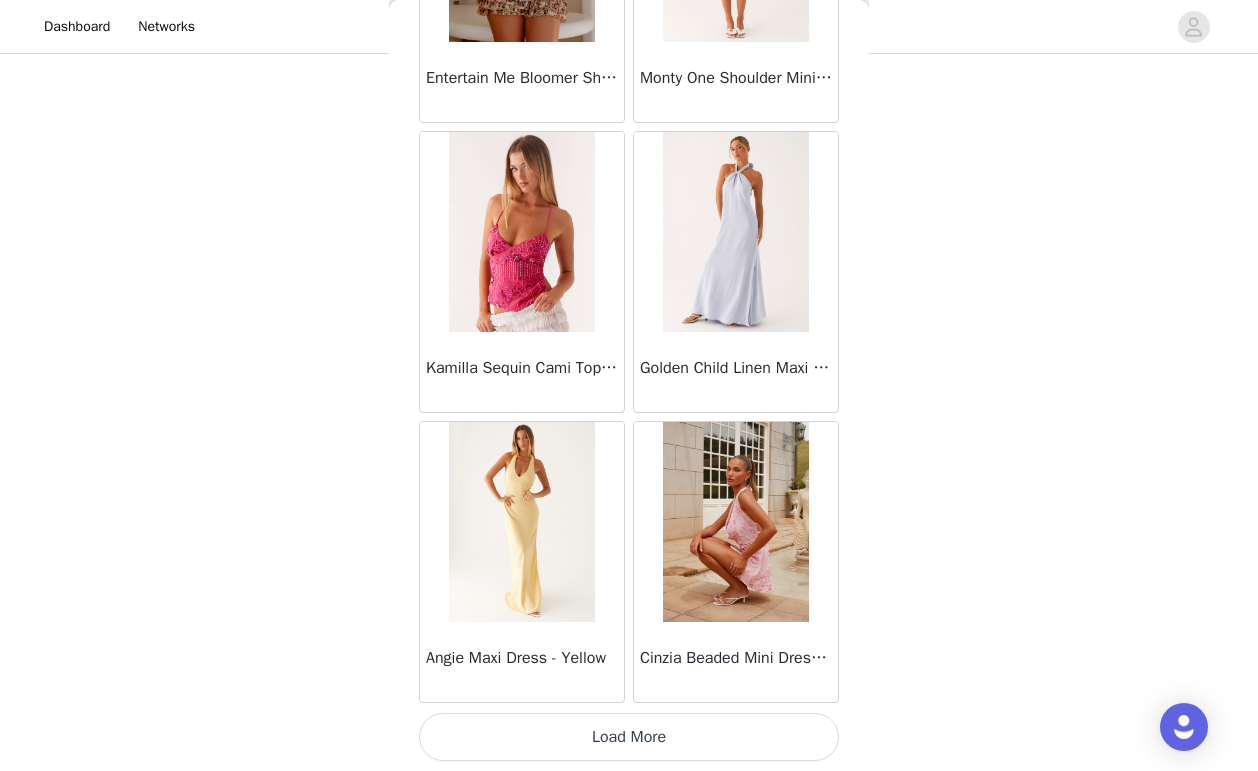 click on "Load More" at bounding box center [629, 737] 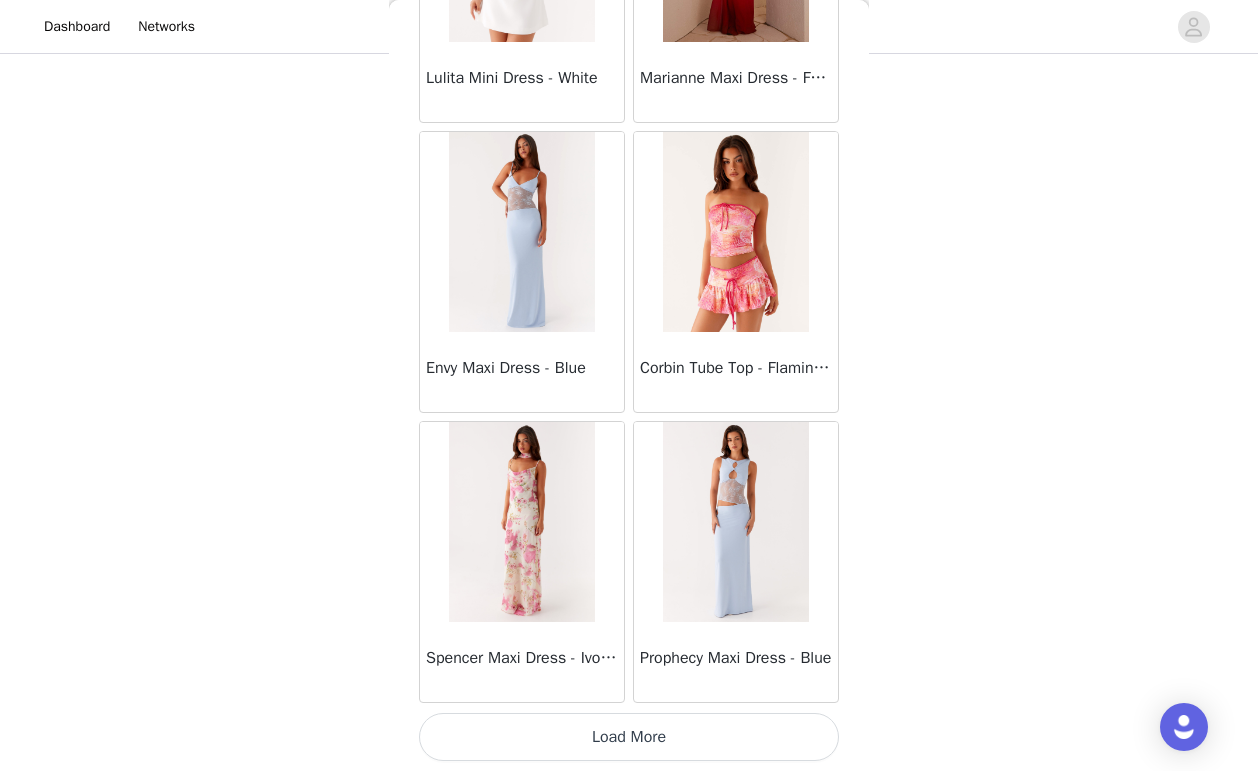 click on "Load More" at bounding box center (629, 737) 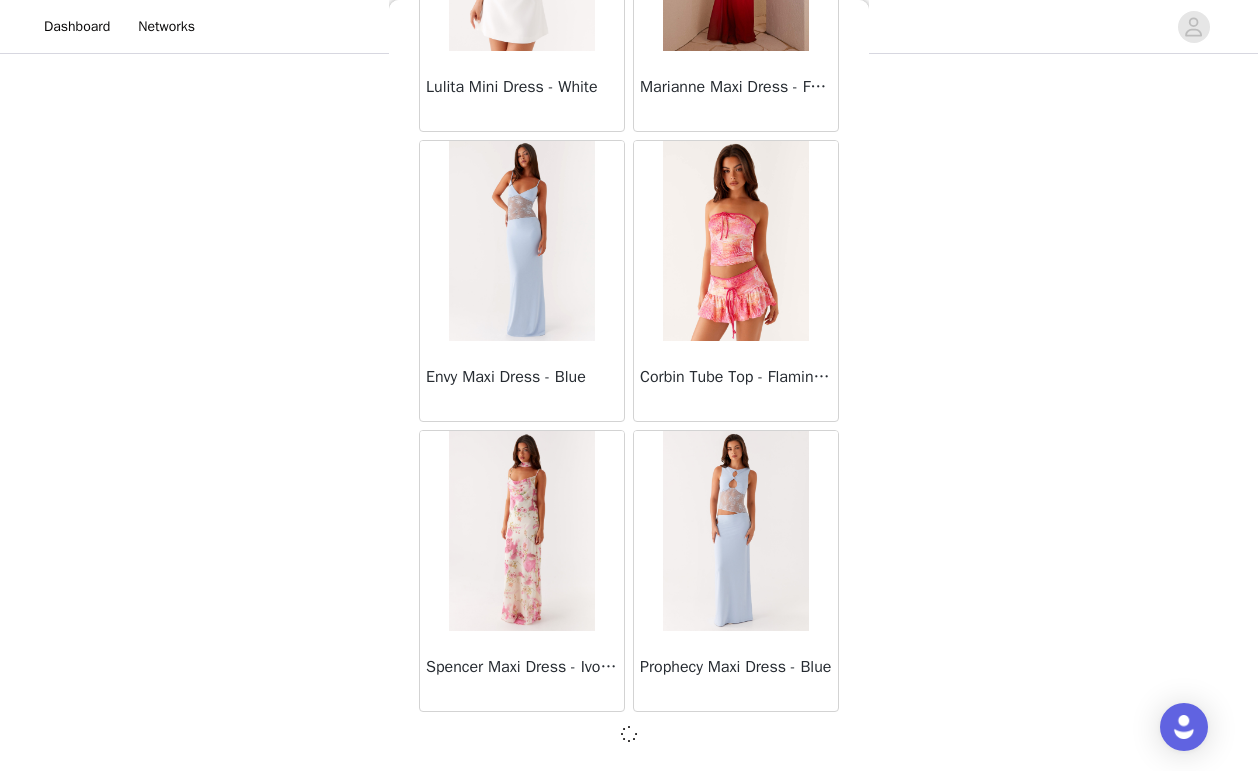 scroll, scrollTop: 25480, scrollLeft: 0, axis: vertical 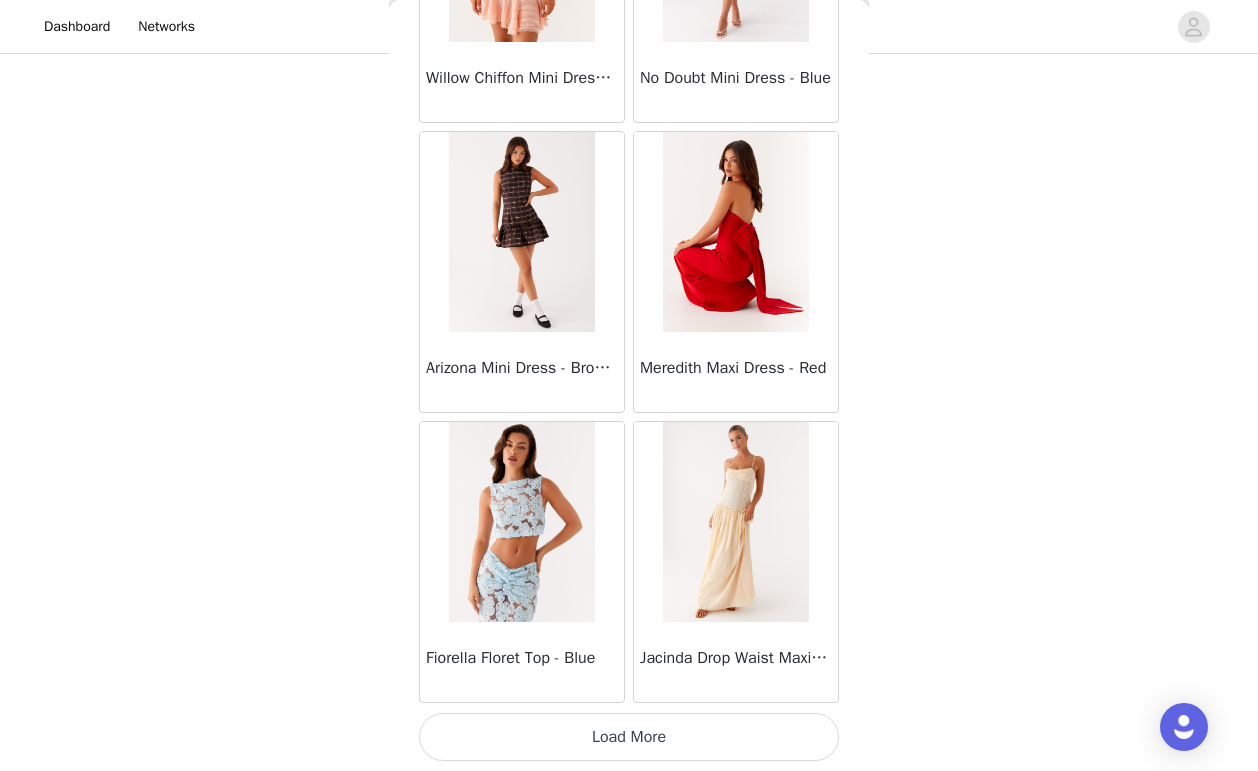 click on "Load More" at bounding box center (629, 737) 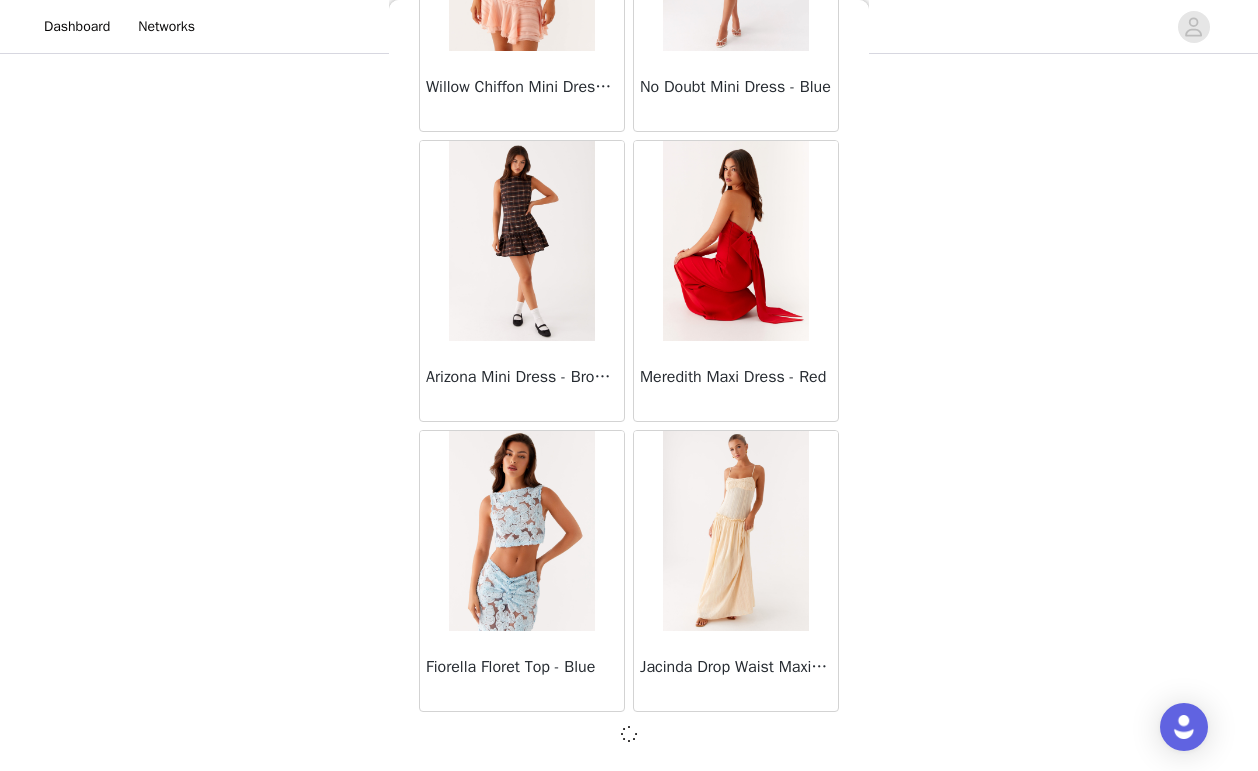 scroll, scrollTop: 28380, scrollLeft: 0, axis: vertical 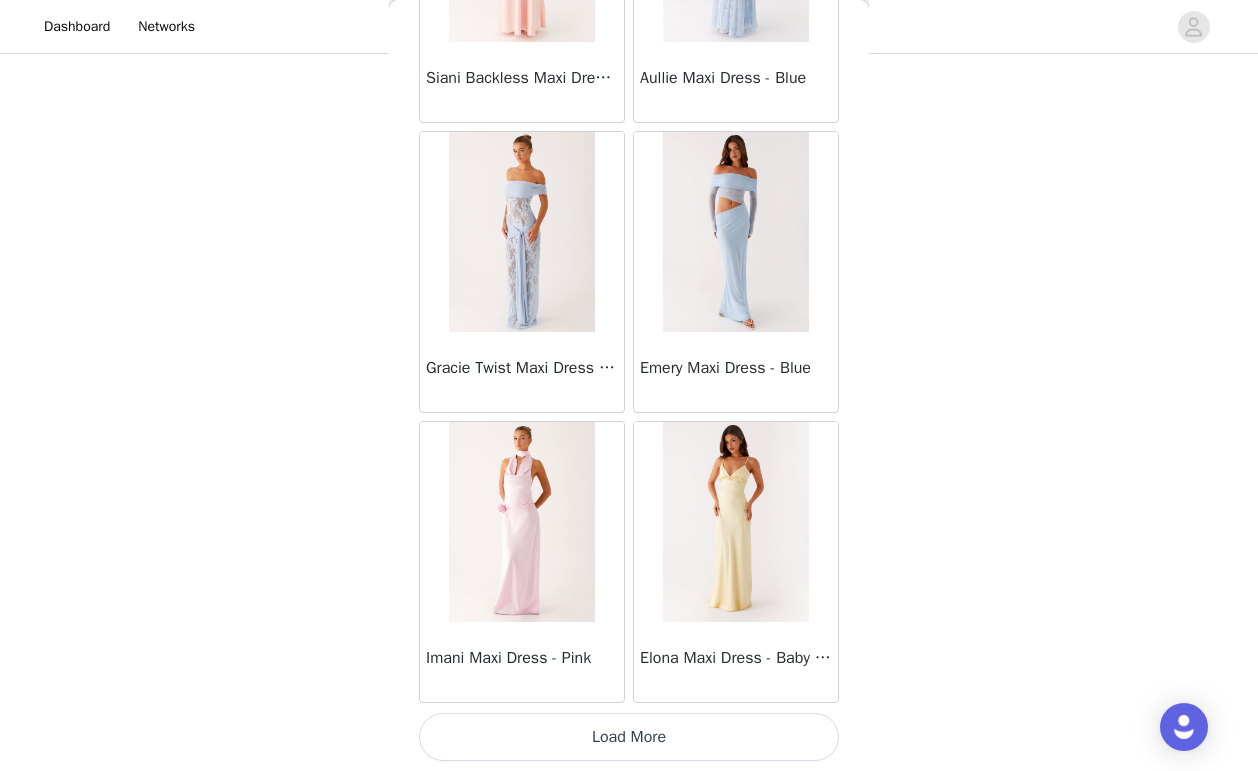 click on "Load More" at bounding box center [629, 737] 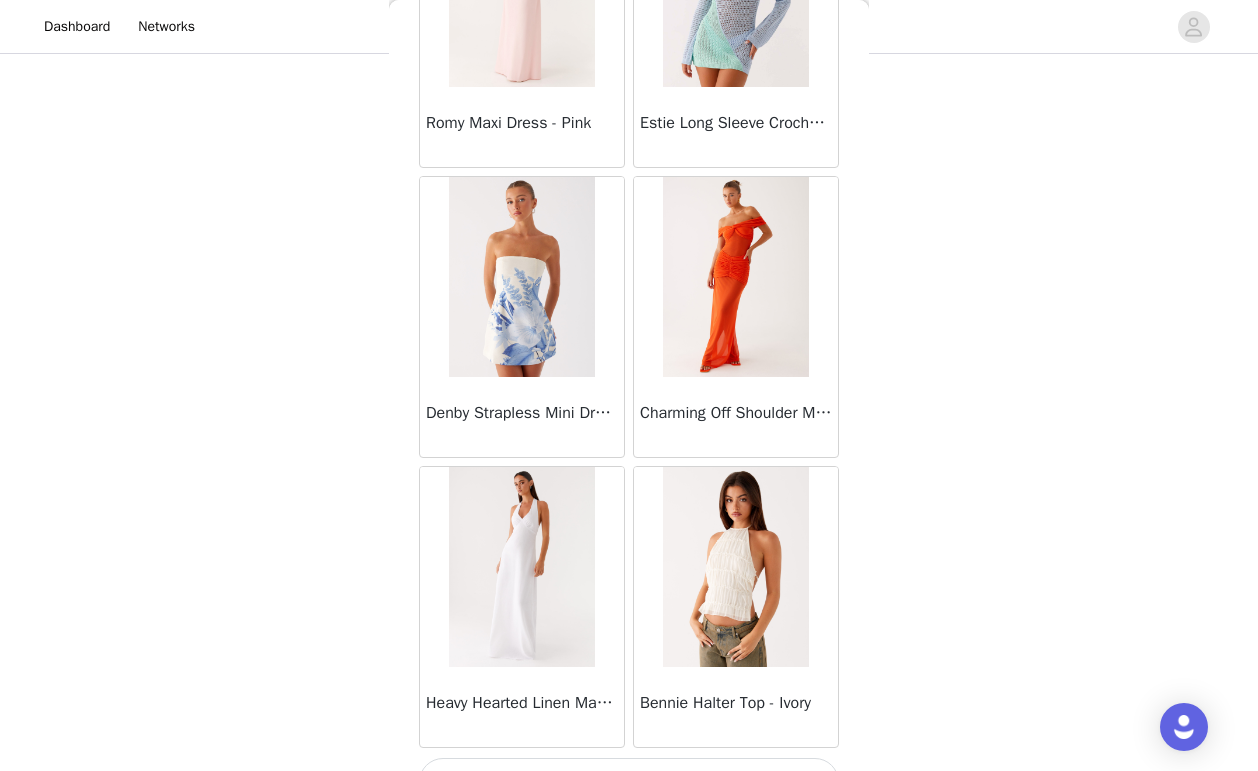 scroll, scrollTop: 34189, scrollLeft: 0, axis: vertical 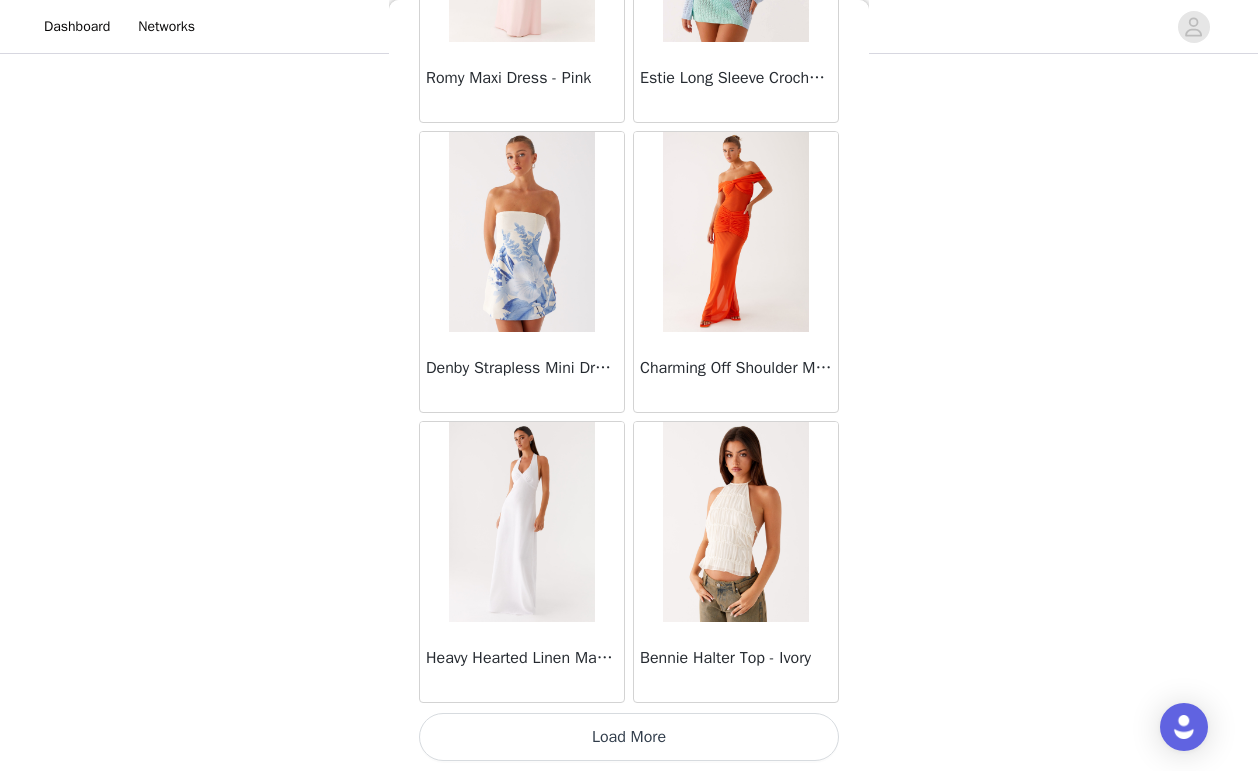 click on "Load More" at bounding box center (629, 737) 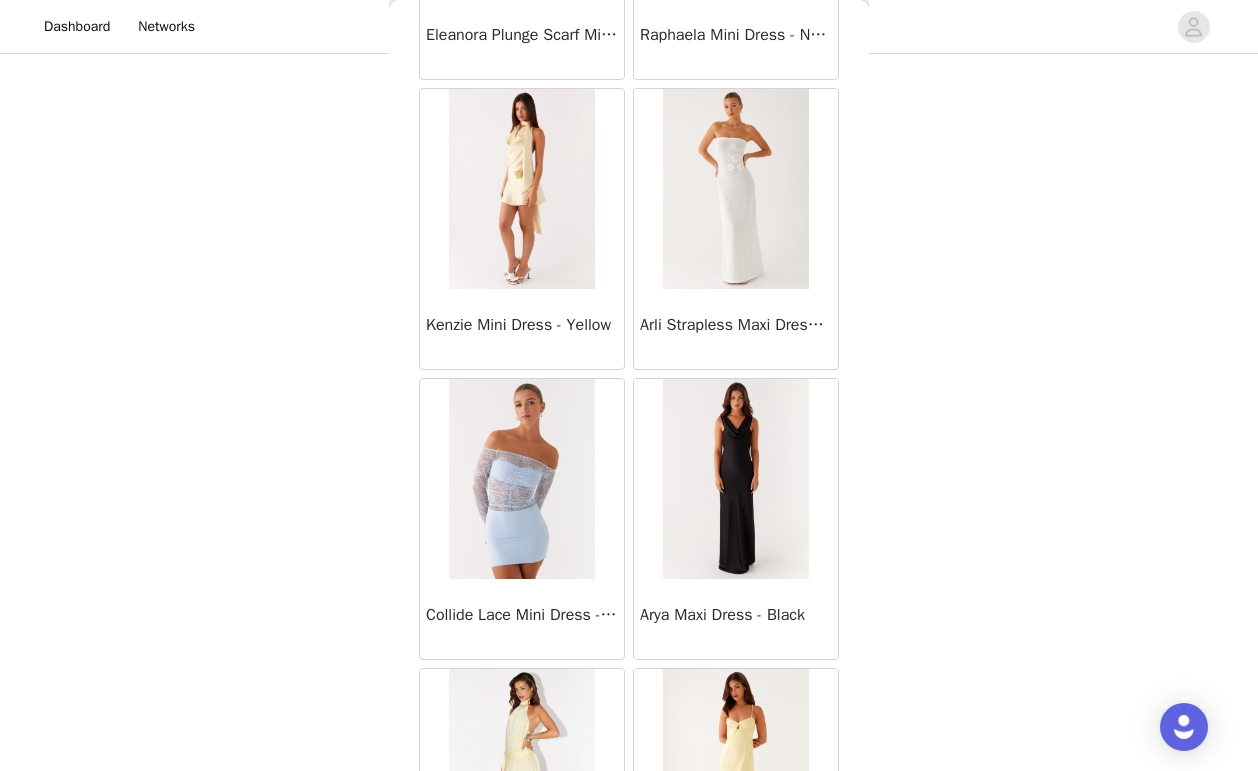 scroll, scrollTop: 37089, scrollLeft: 0, axis: vertical 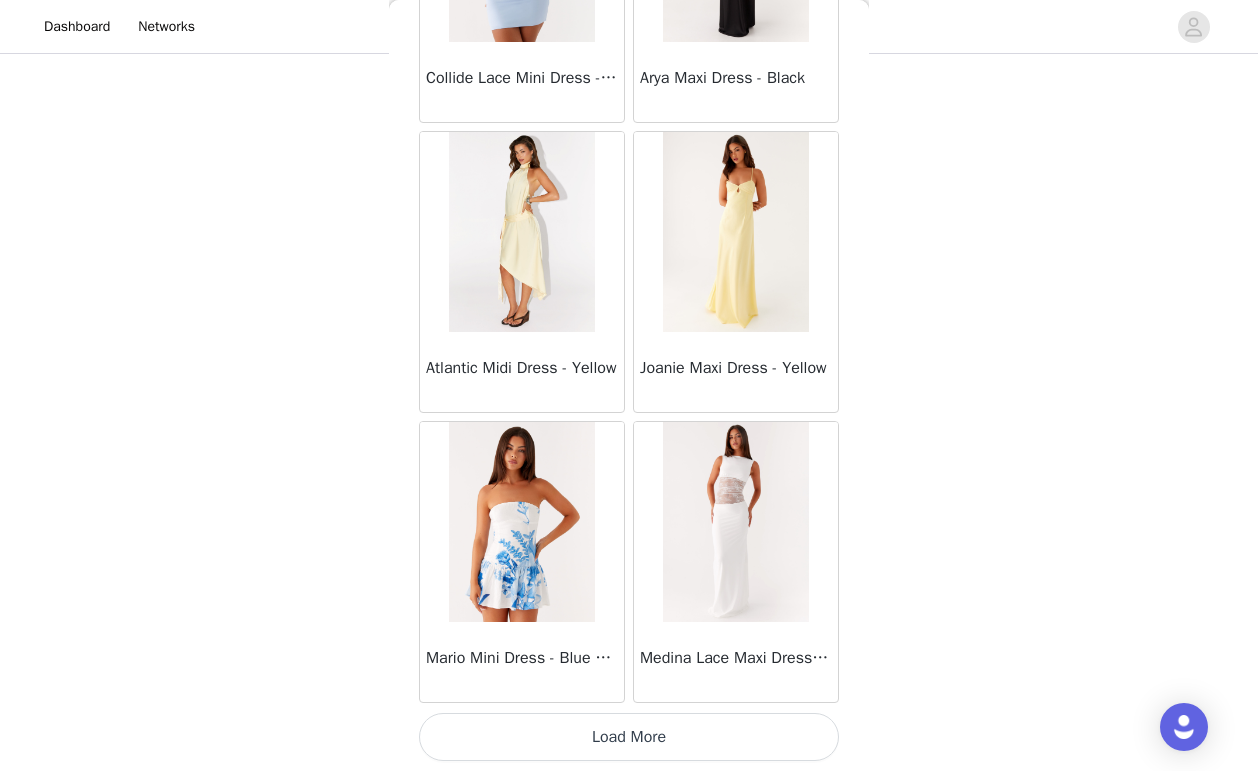 click on "Load More" at bounding box center (629, 737) 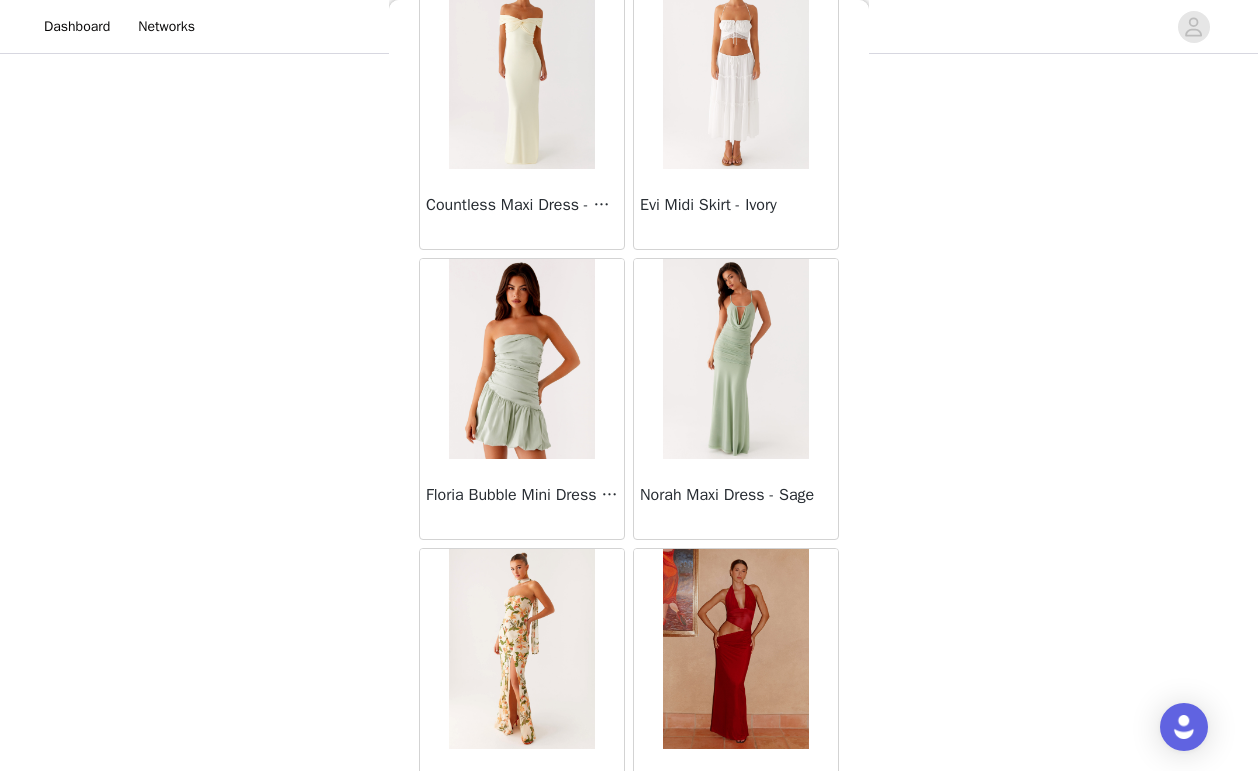 scroll, scrollTop: 39989, scrollLeft: 0, axis: vertical 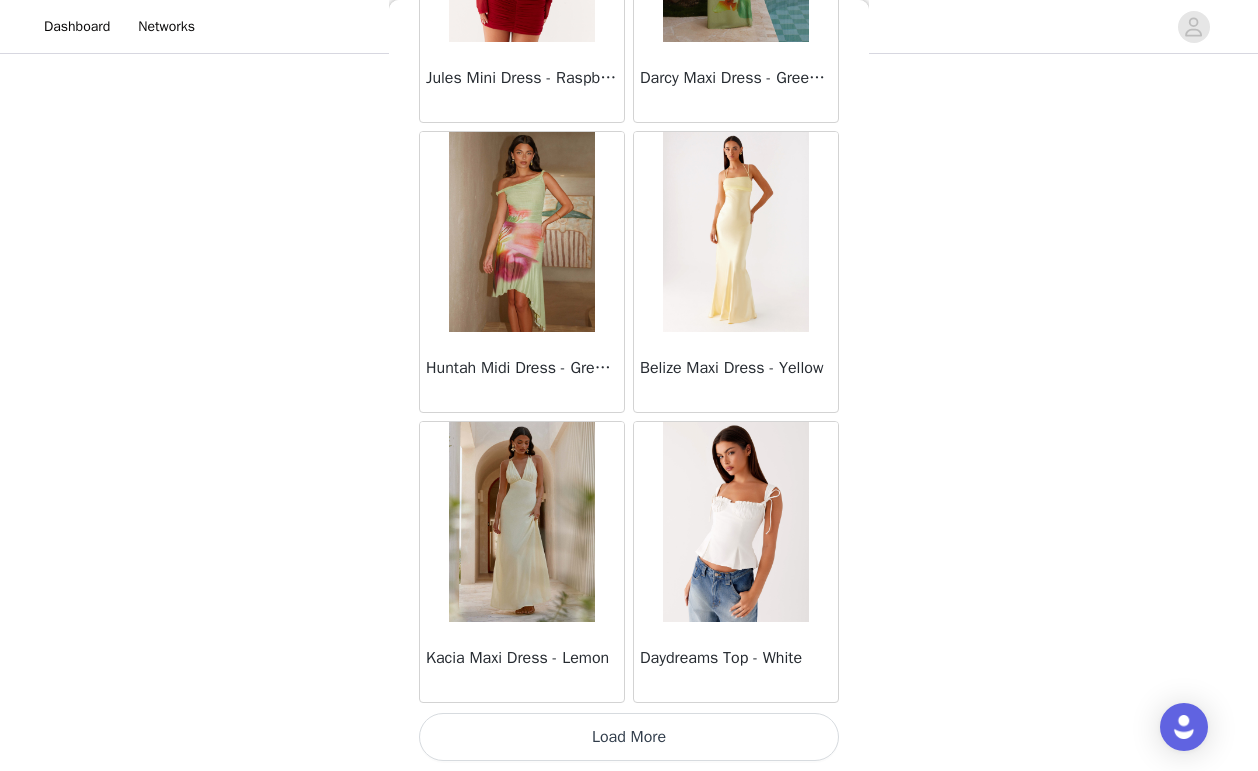 click on "Load More" at bounding box center (629, 737) 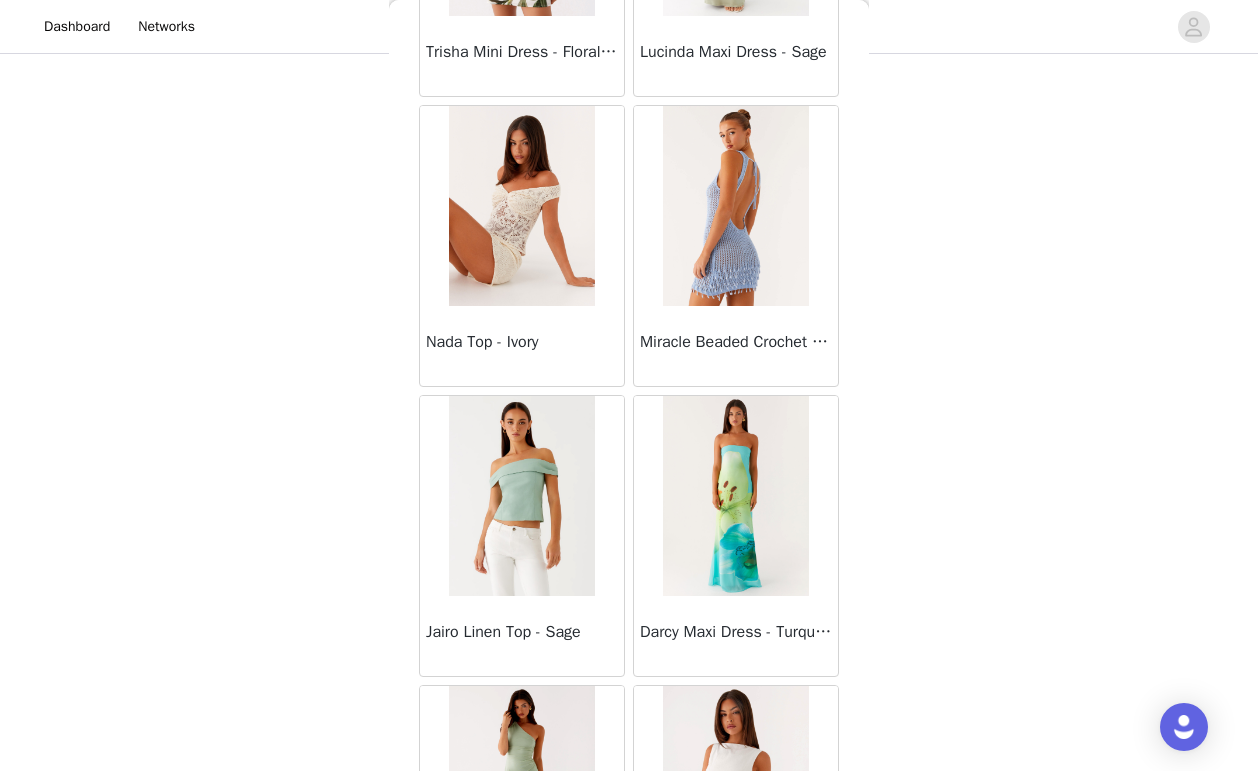scroll, scrollTop: 42889, scrollLeft: 0, axis: vertical 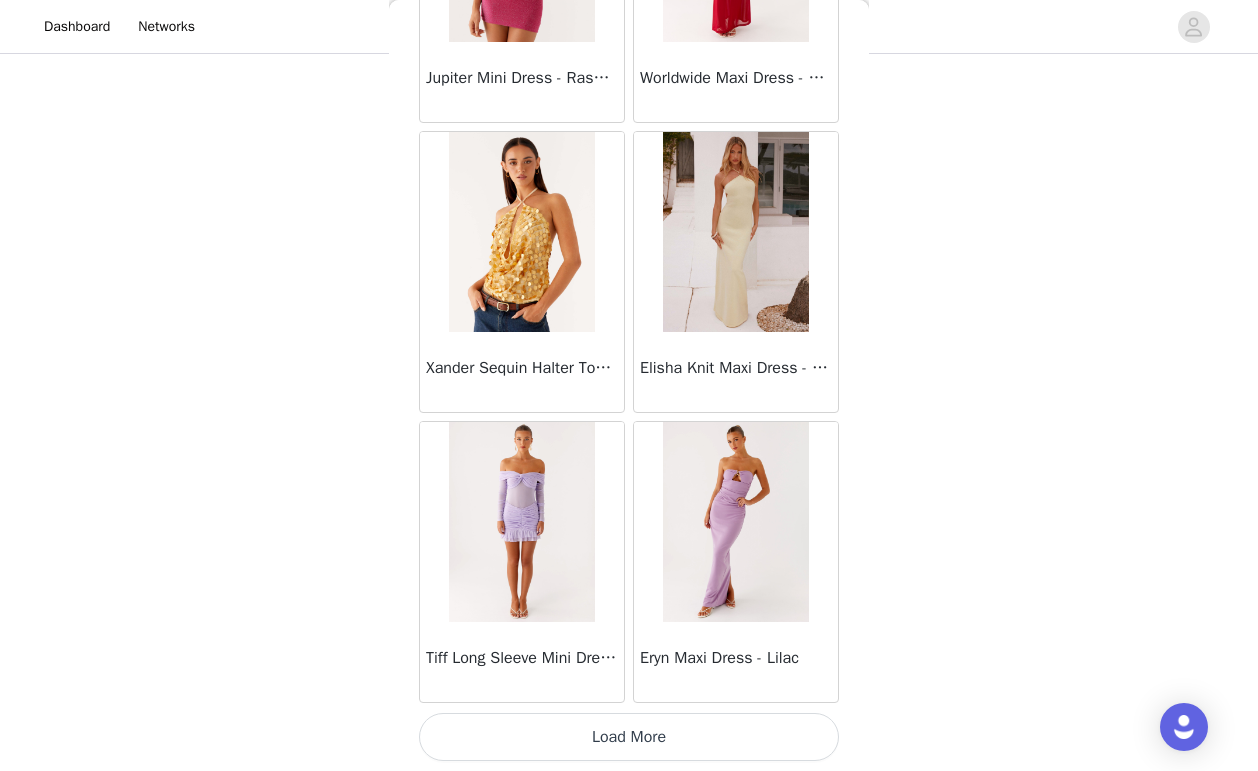 click on "Load More" at bounding box center [629, 737] 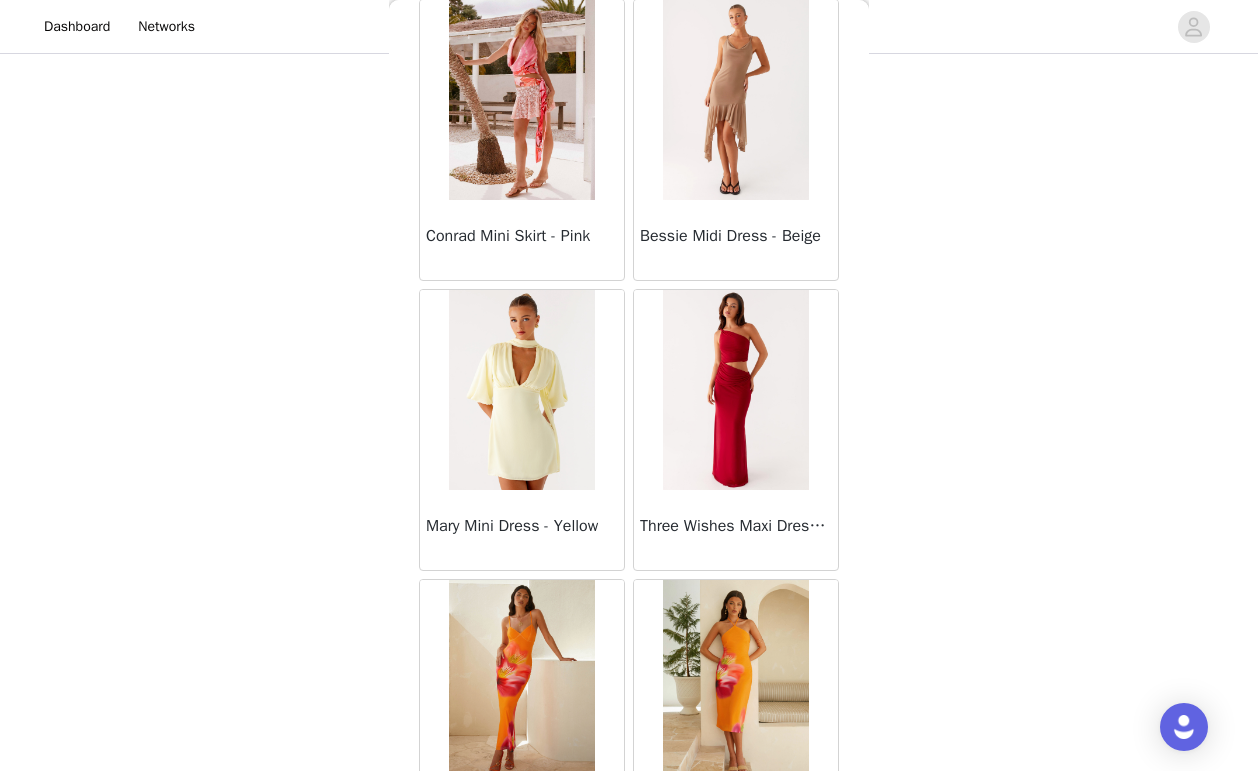 scroll, scrollTop: 45789, scrollLeft: 0, axis: vertical 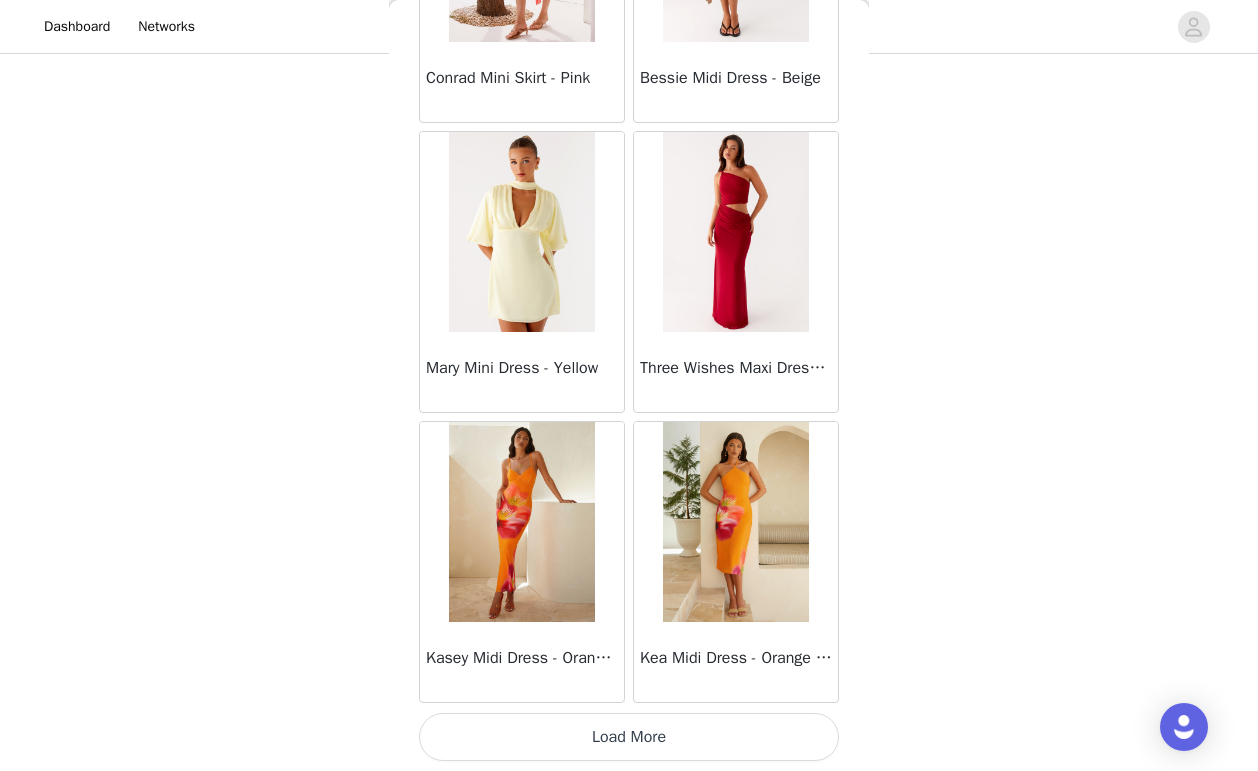 click on "Load More" at bounding box center (629, 737) 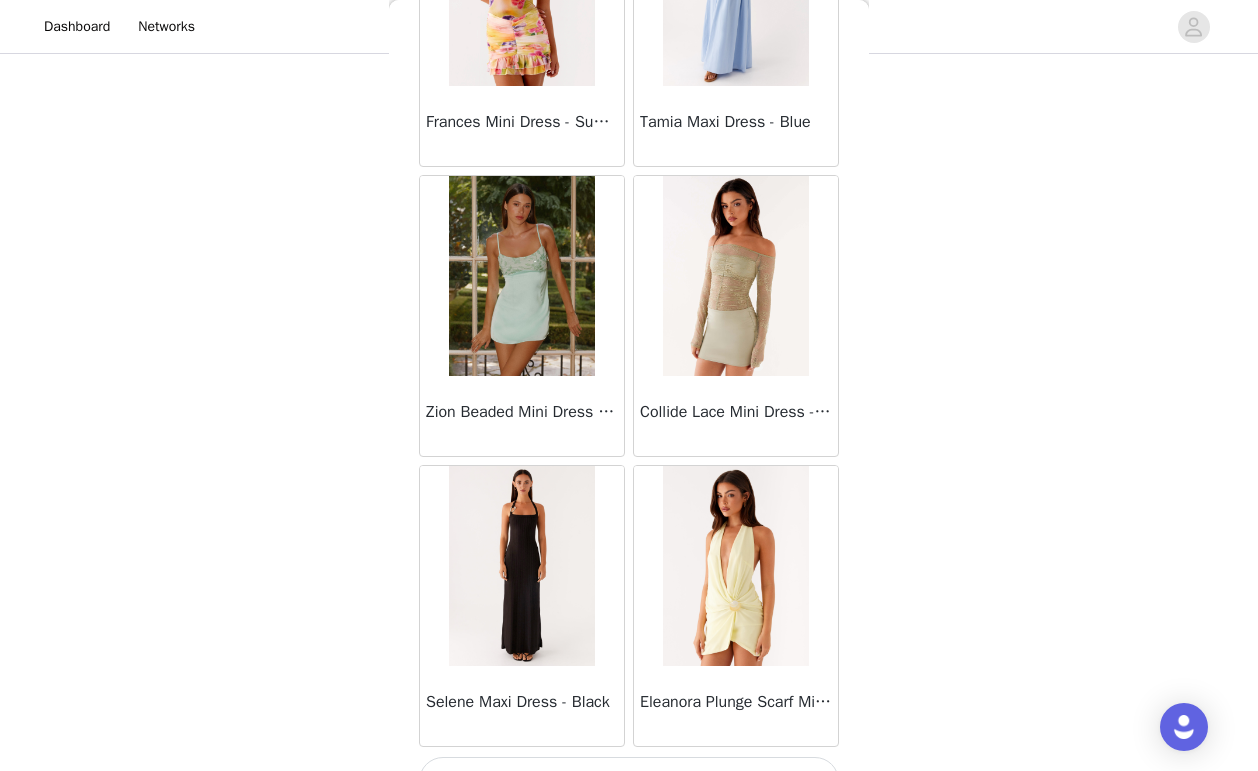 scroll, scrollTop: 48689, scrollLeft: 0, axis: vertical 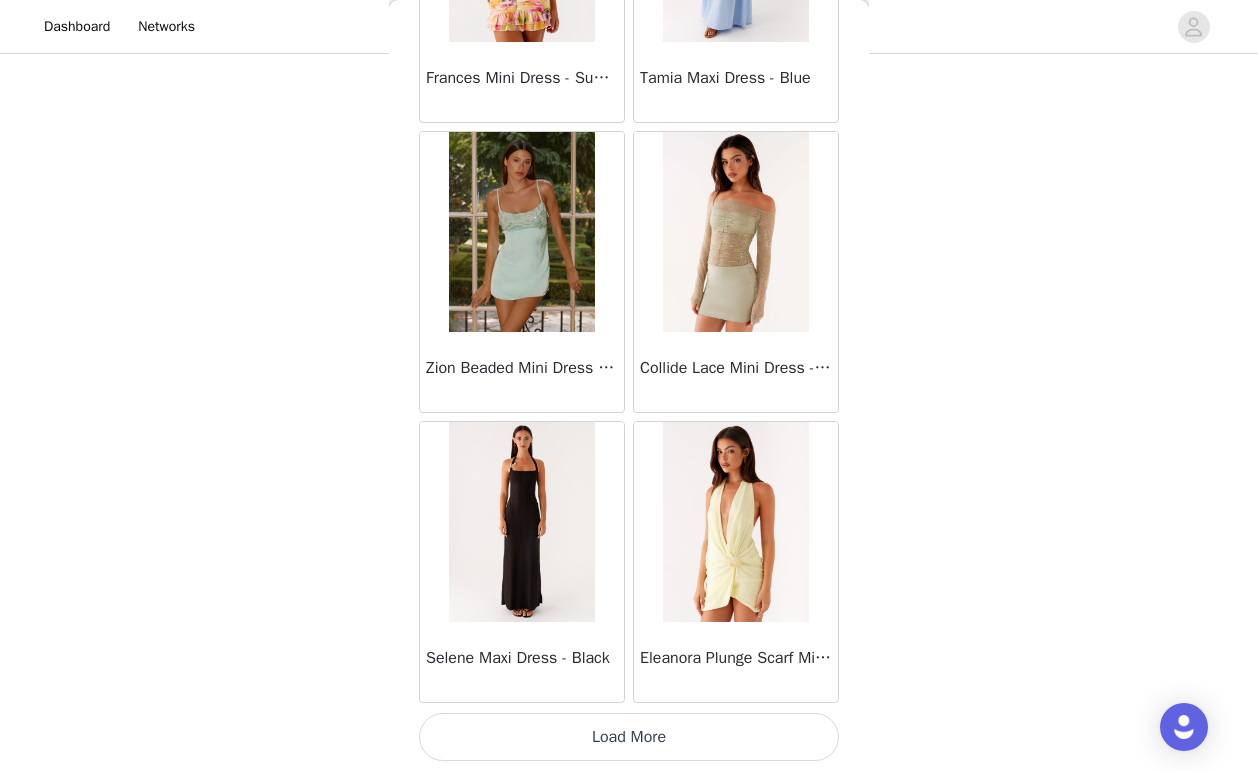 click on "Load More" at bounding box center [629, 737] 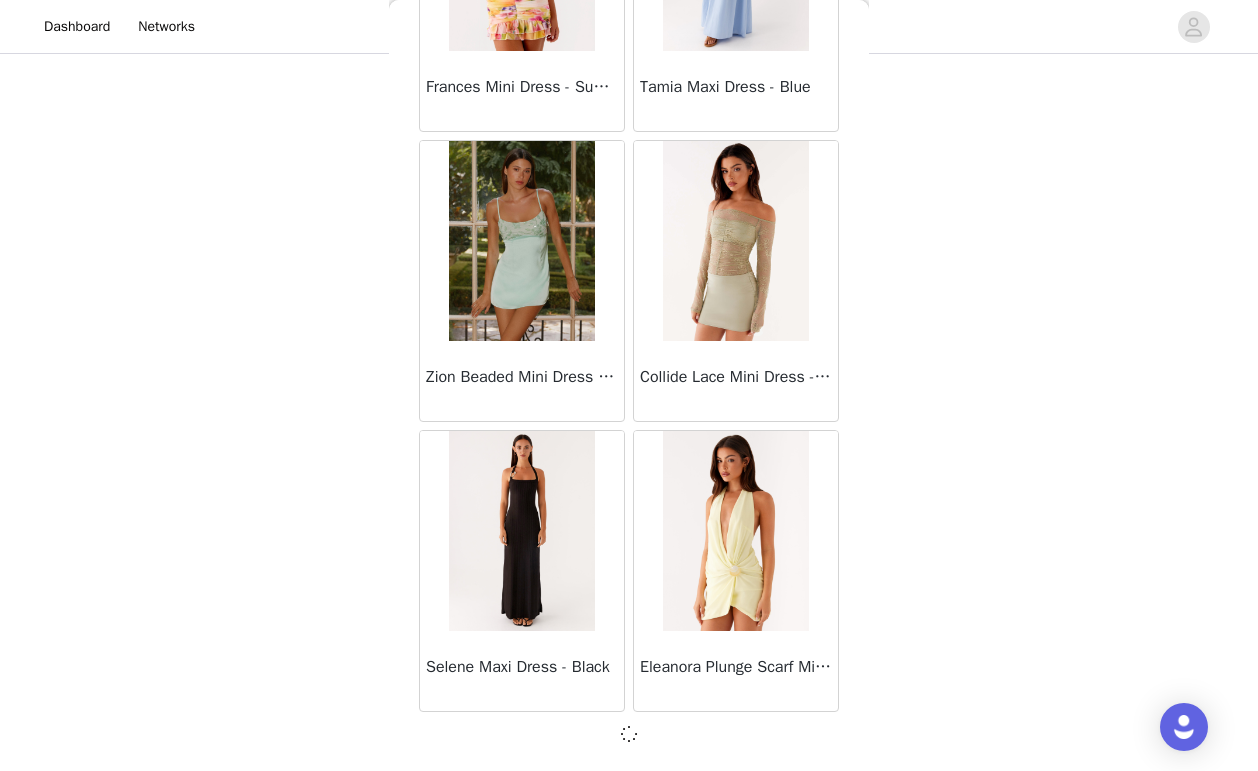 scroll, scrollTop: 48680, scrollLeft: 0, axis: vertical 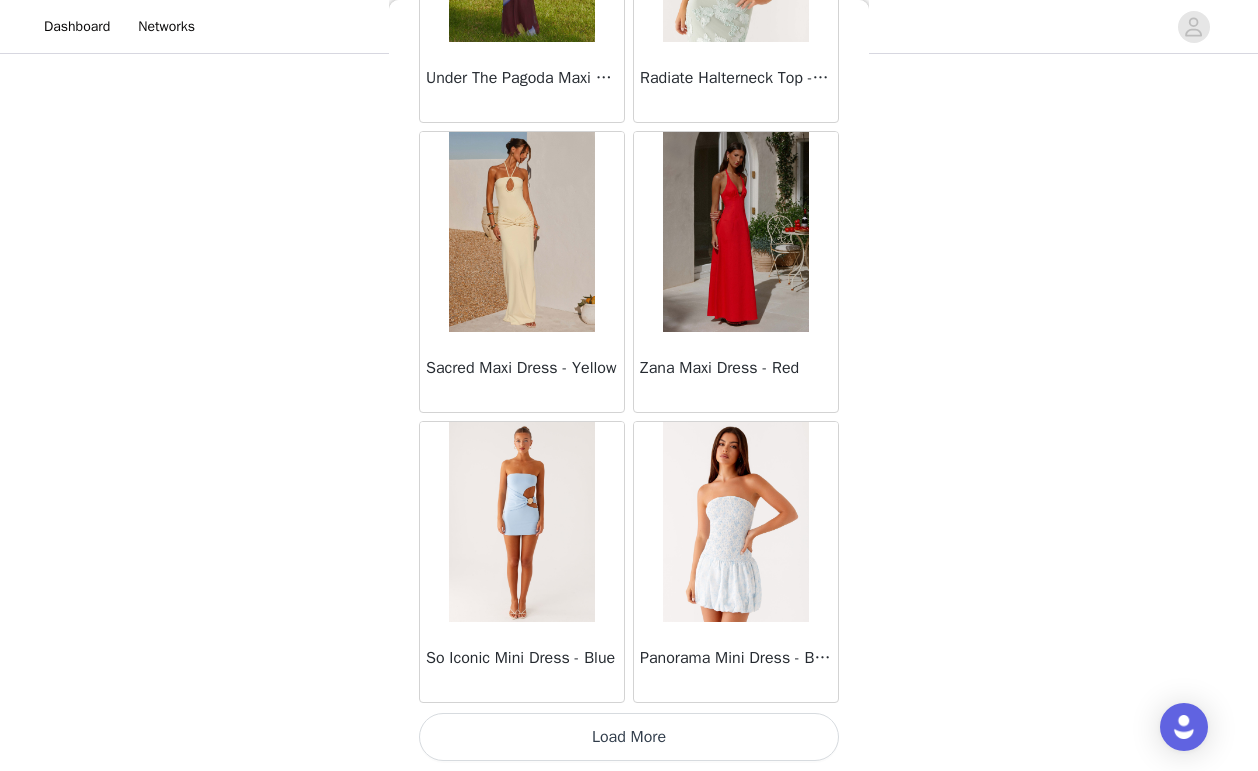 click on "Load More" at bounding box center [629, 737] 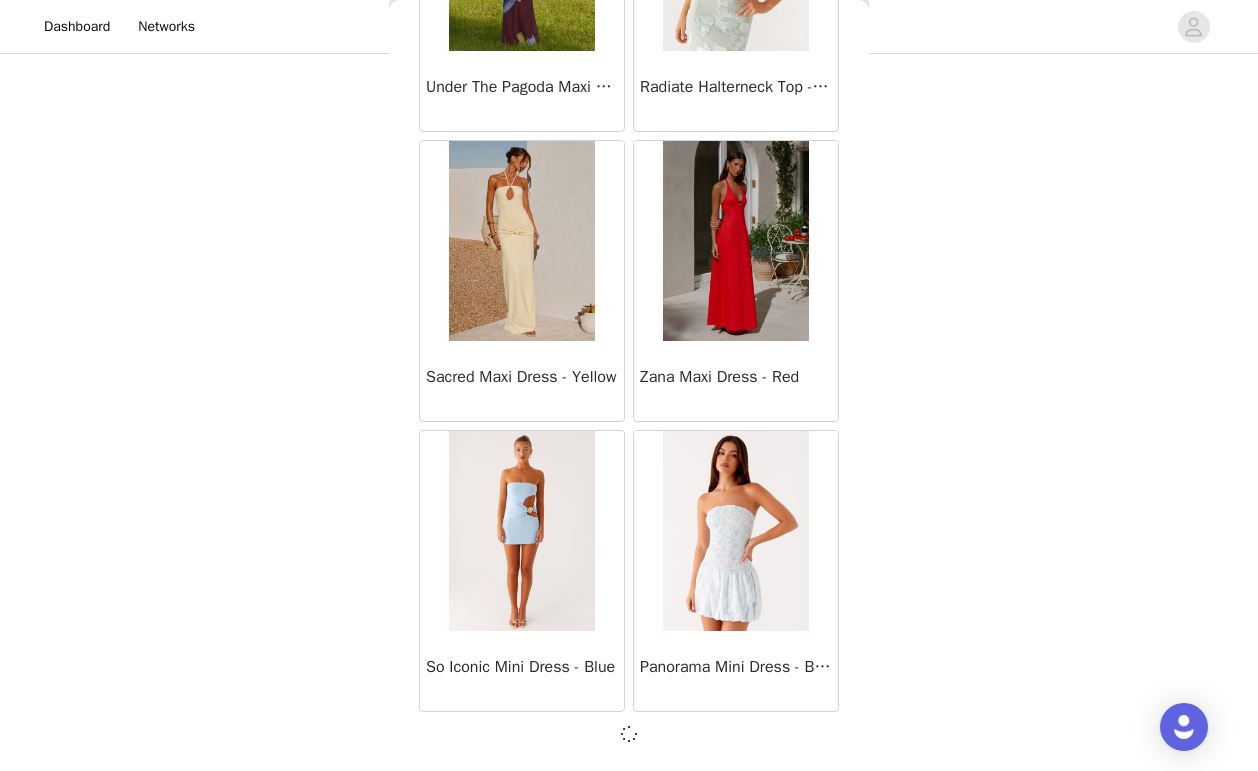 scroll, scrollTop: 51580, scrollLeft: 0, axis: vertical 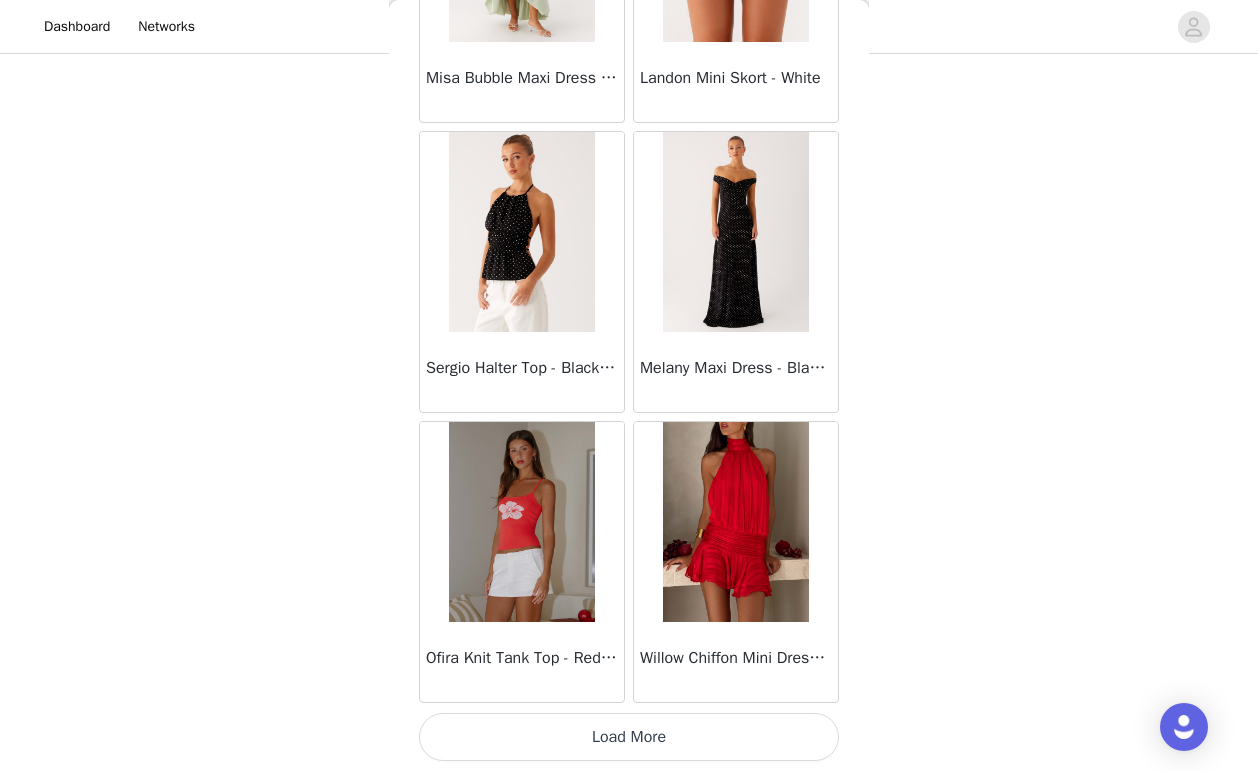 click on "Load More" at bounding box center (629, 737) 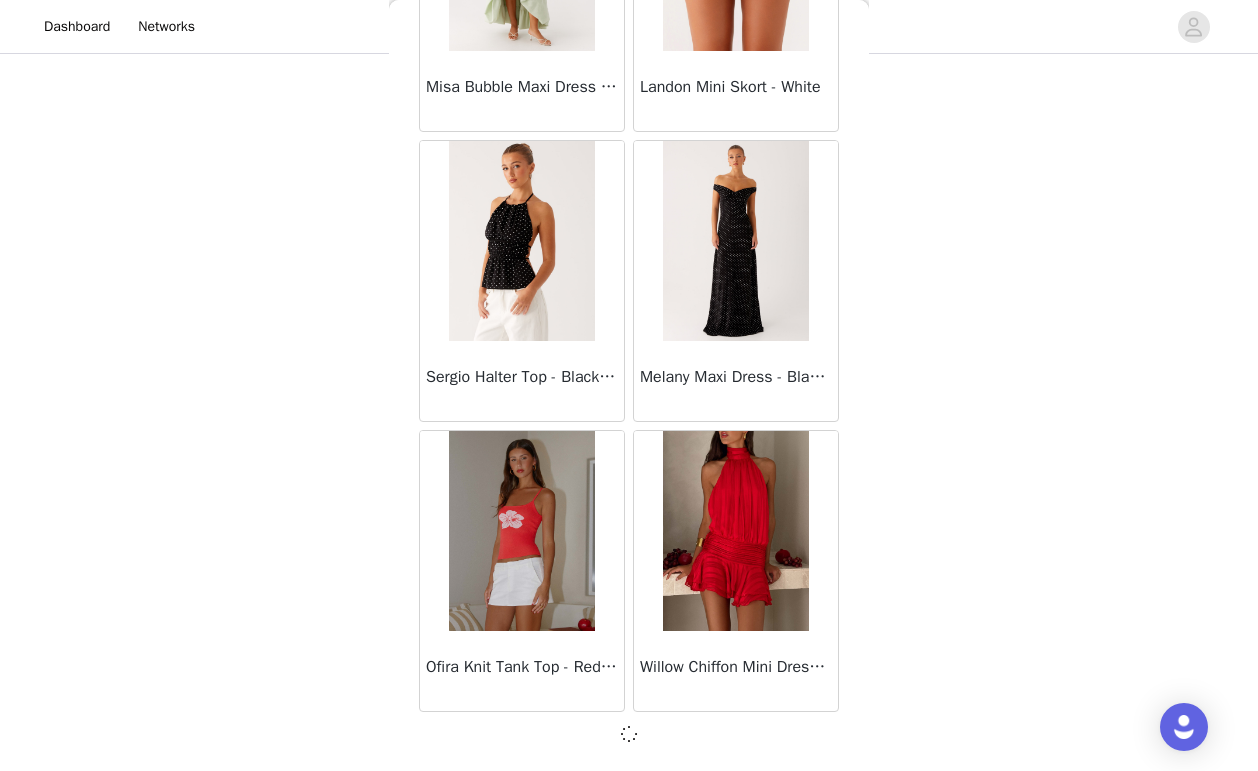 scroll, scrollTop: 54480, scrollLeft: 0, axis: vertical 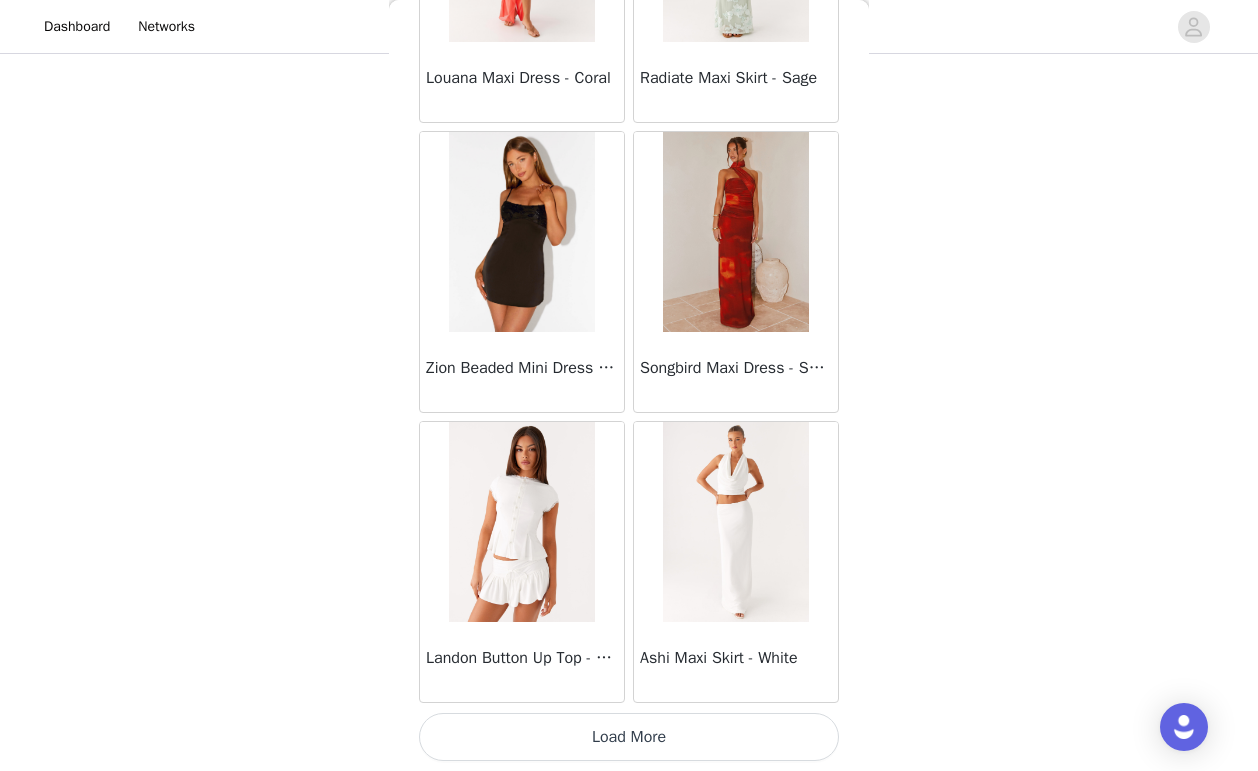 click on "Load More" at bounding box center [629, 737] 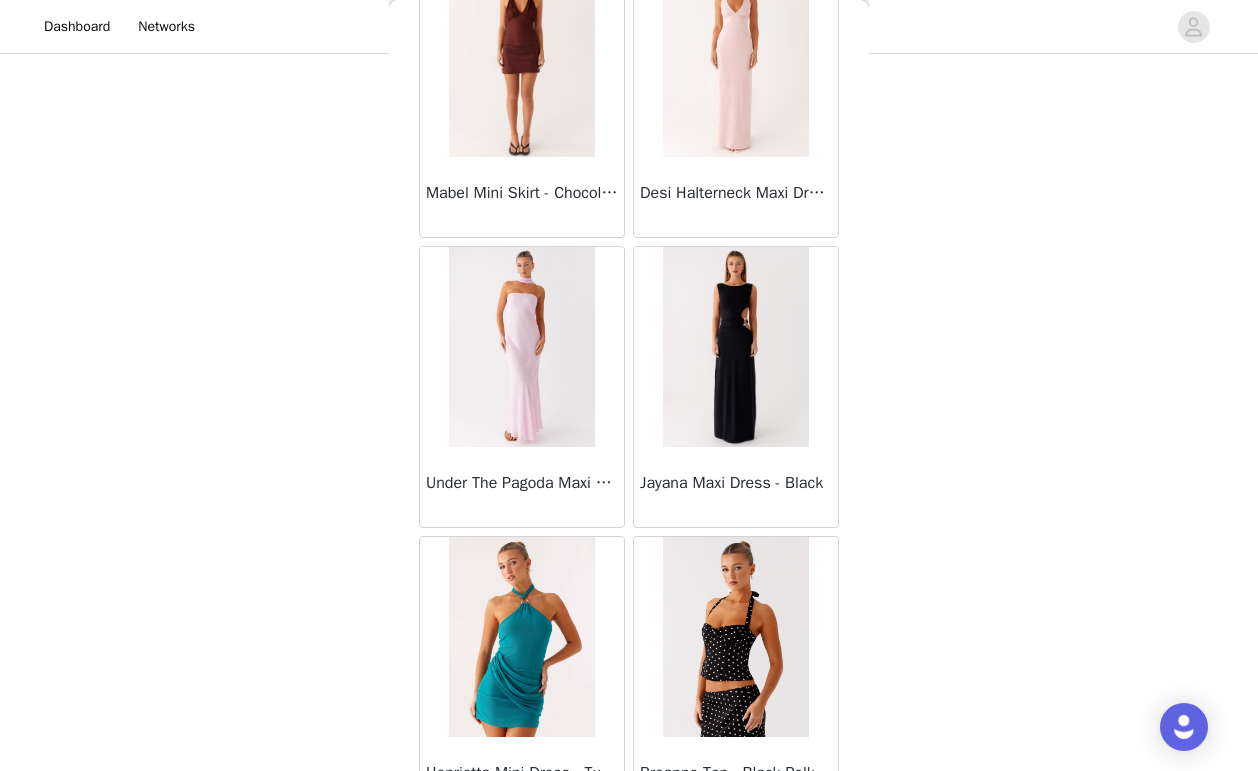scroll, scrollTop: 60289, scrollLeft: 0, axis: vertical 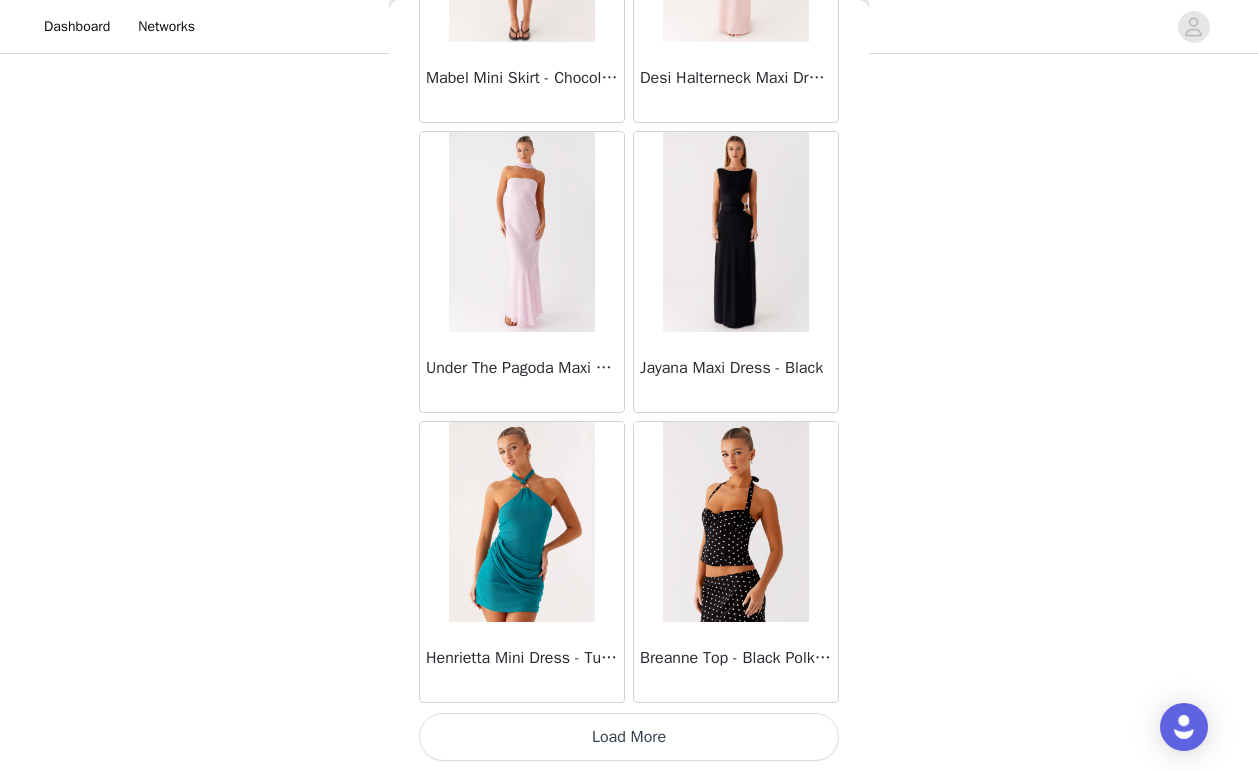 click on "Load More" at bounding box center [629, 737] 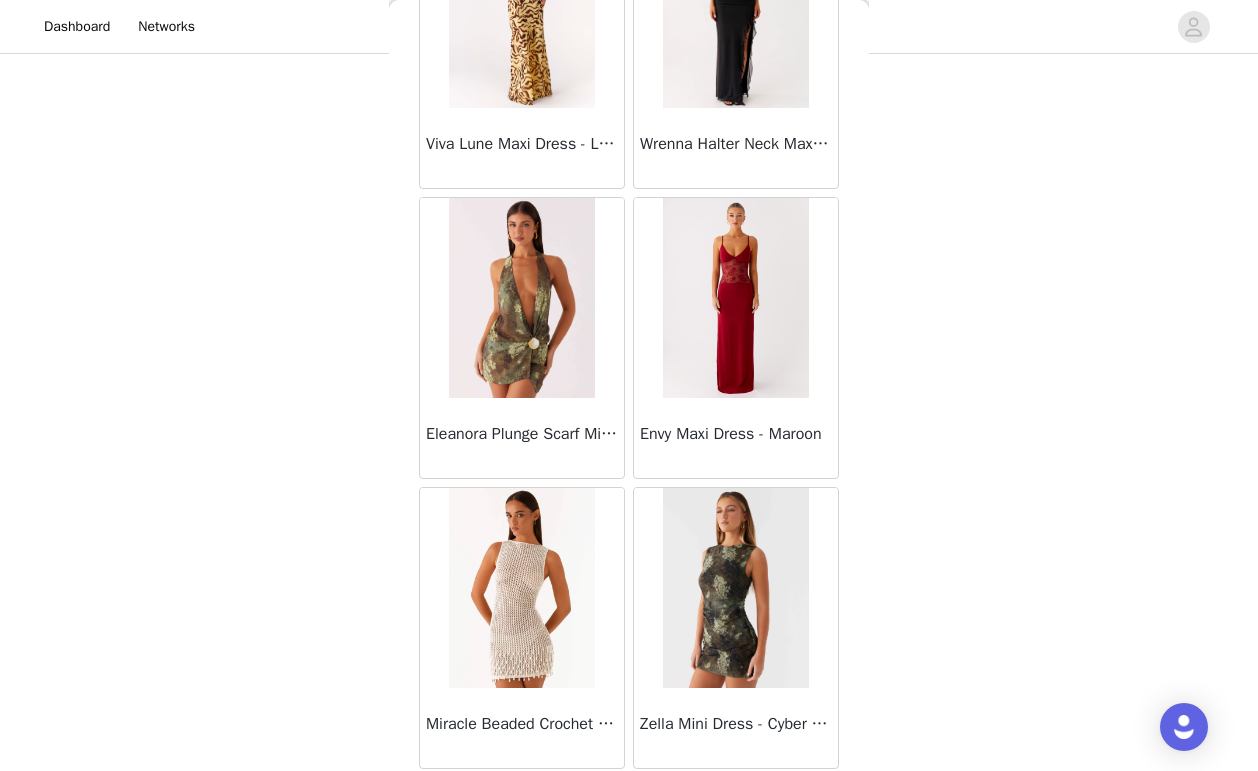 scroll, scrollTop: 63189, scrollLeft: 0, axis: vertical 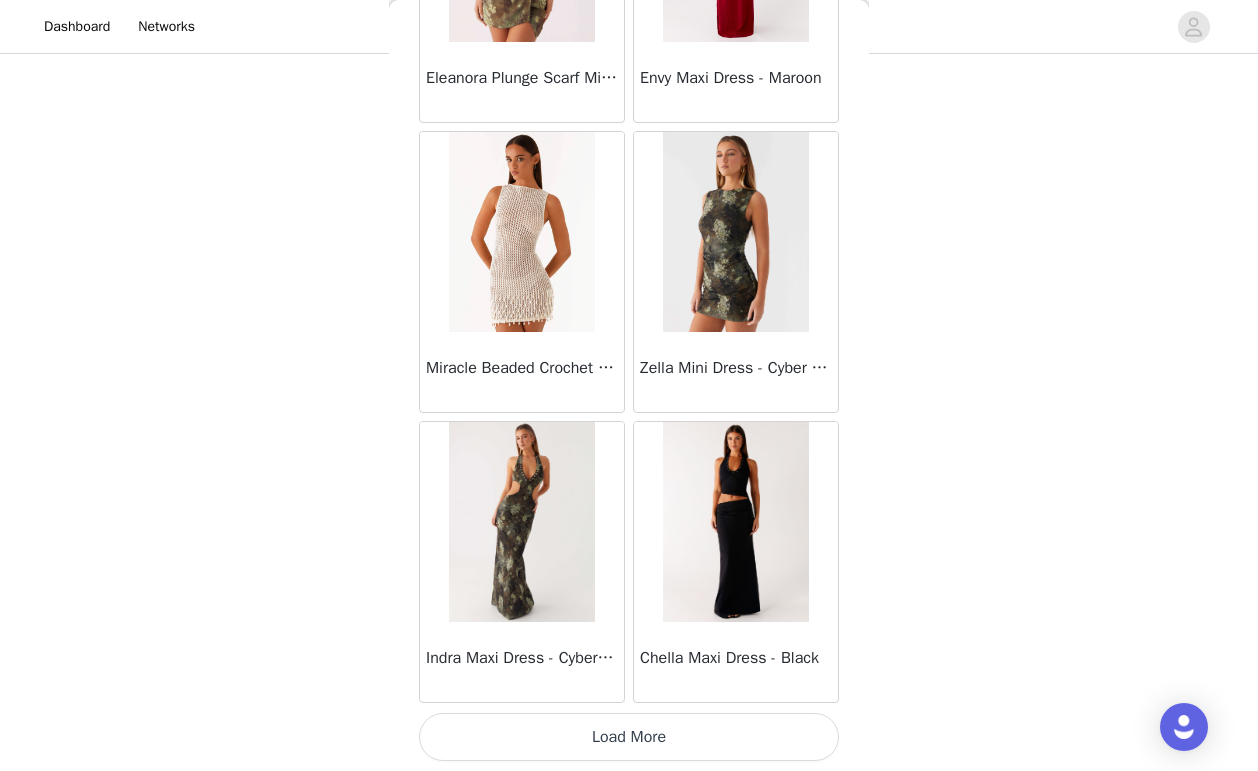 click on "Load More" at bounding box center (629, 737) 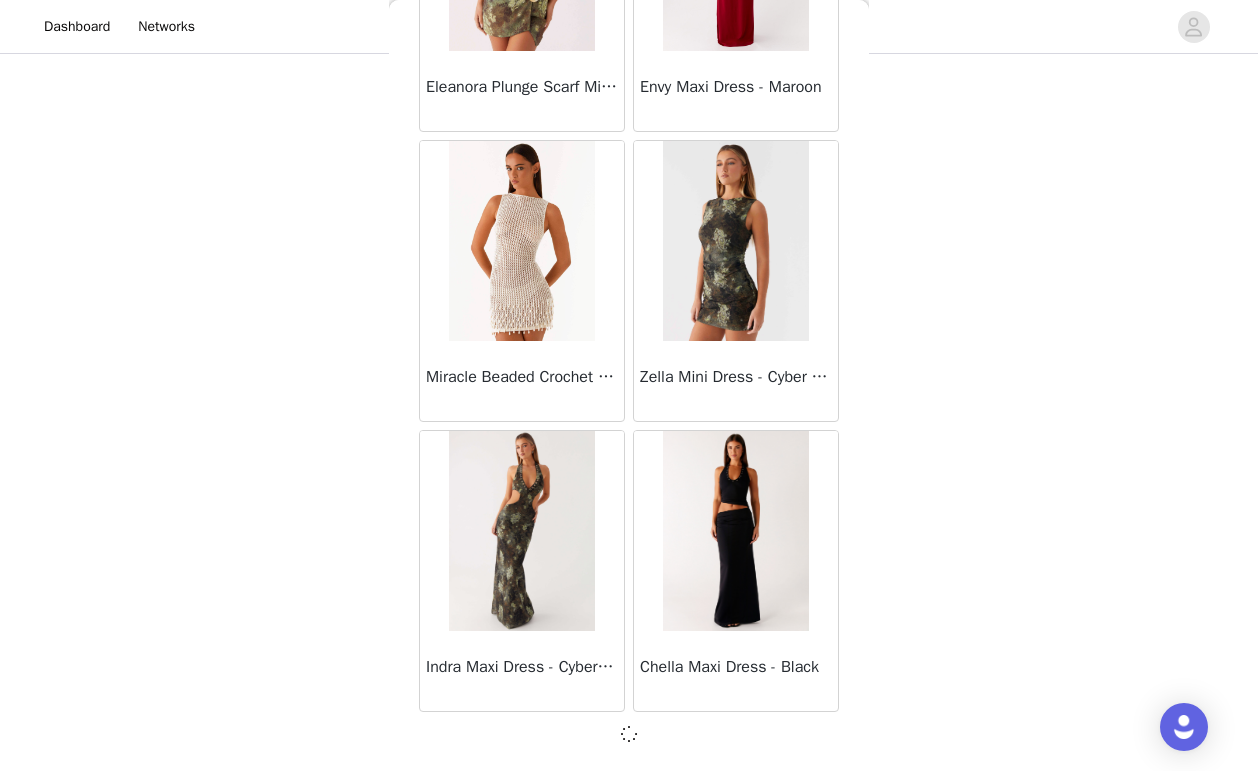 scroll, scrollTop: 63180, scrollLeft: 0, axis: vertical 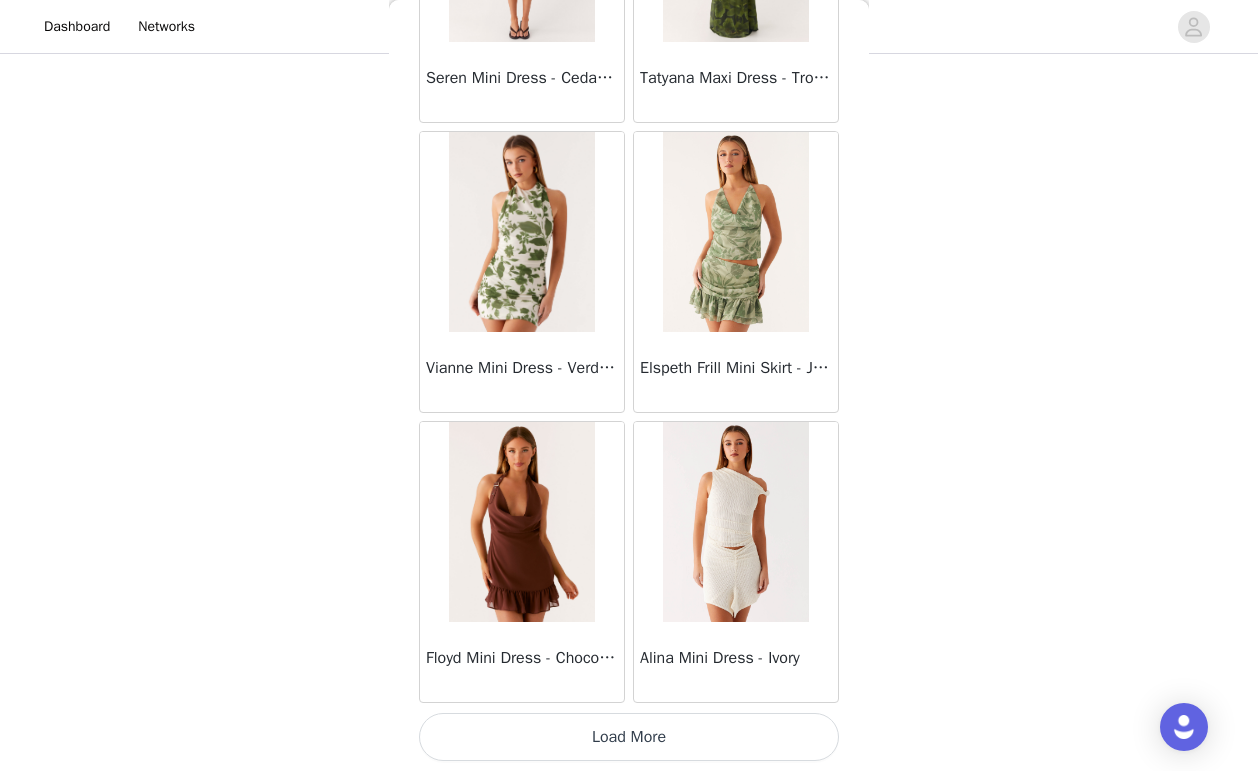 click on "Load More" at bounding box center [629, 737] 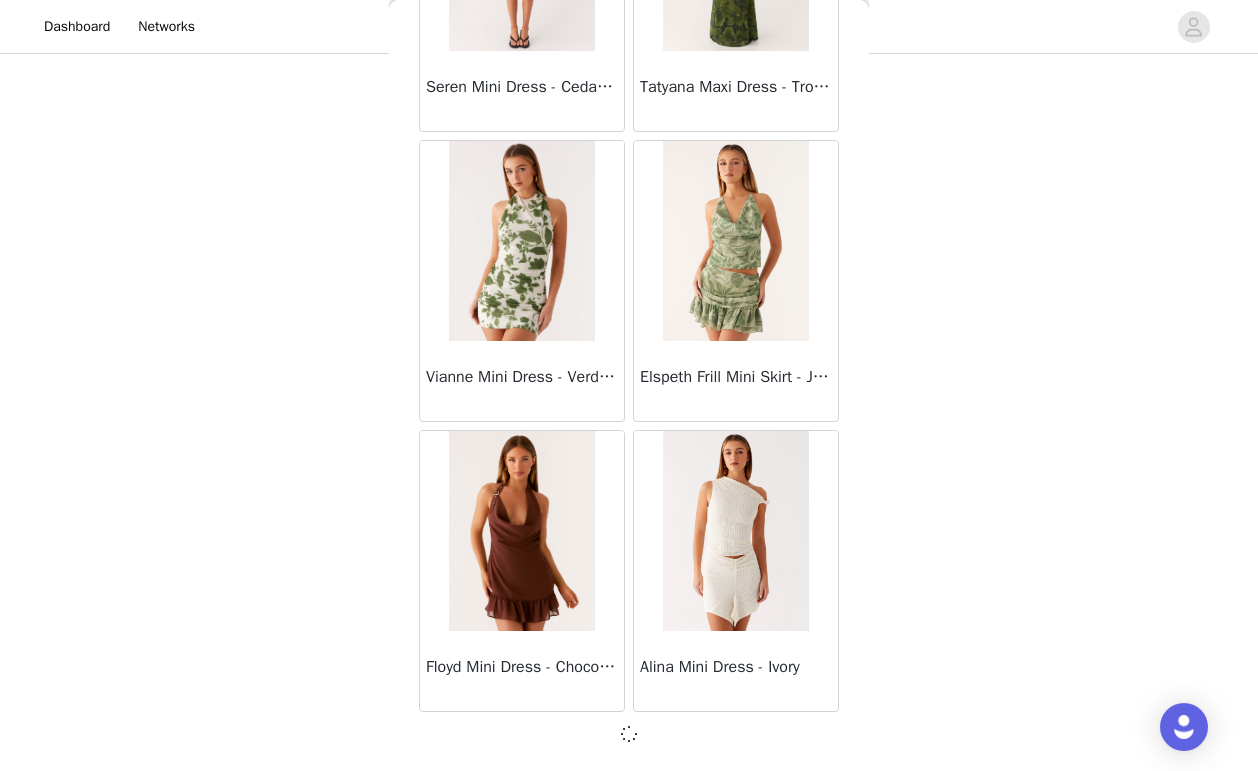 scroll, scrollTop: 66080, scrollLeft: 0, axis: vertical 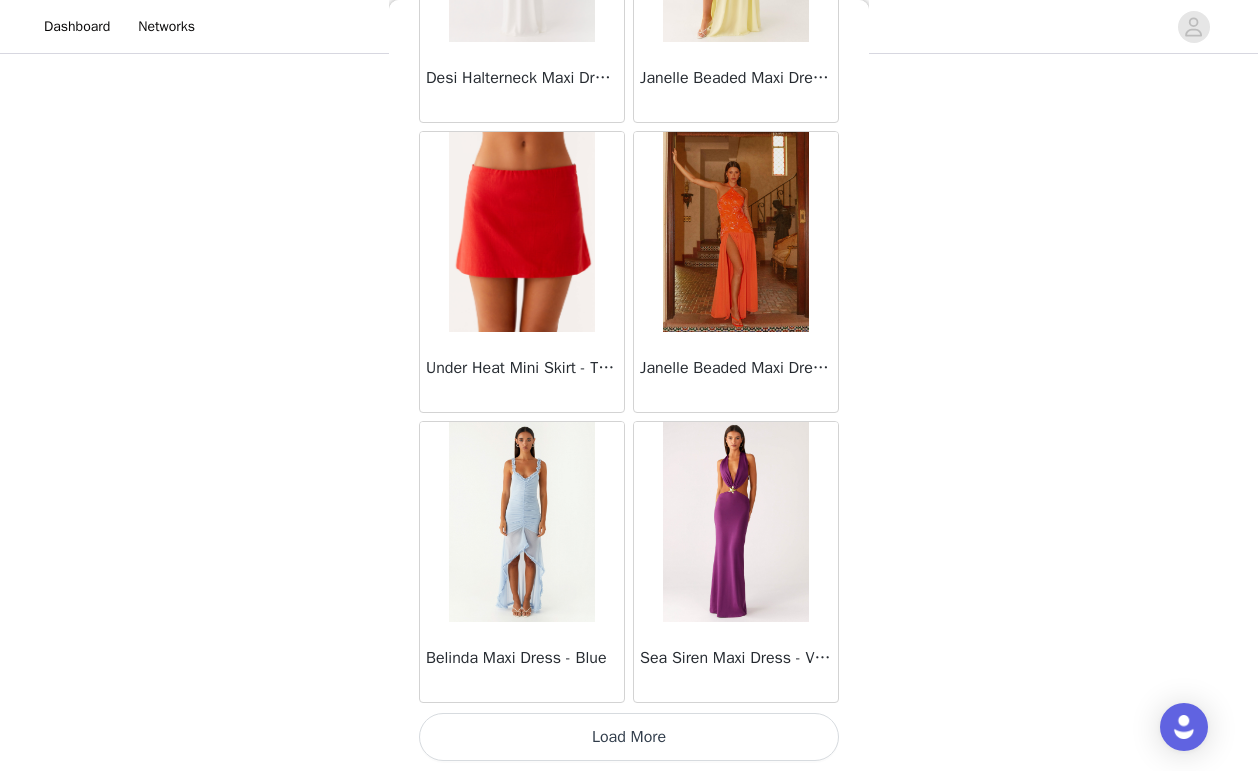 click on "Load More" at bounding box center [629, 737] 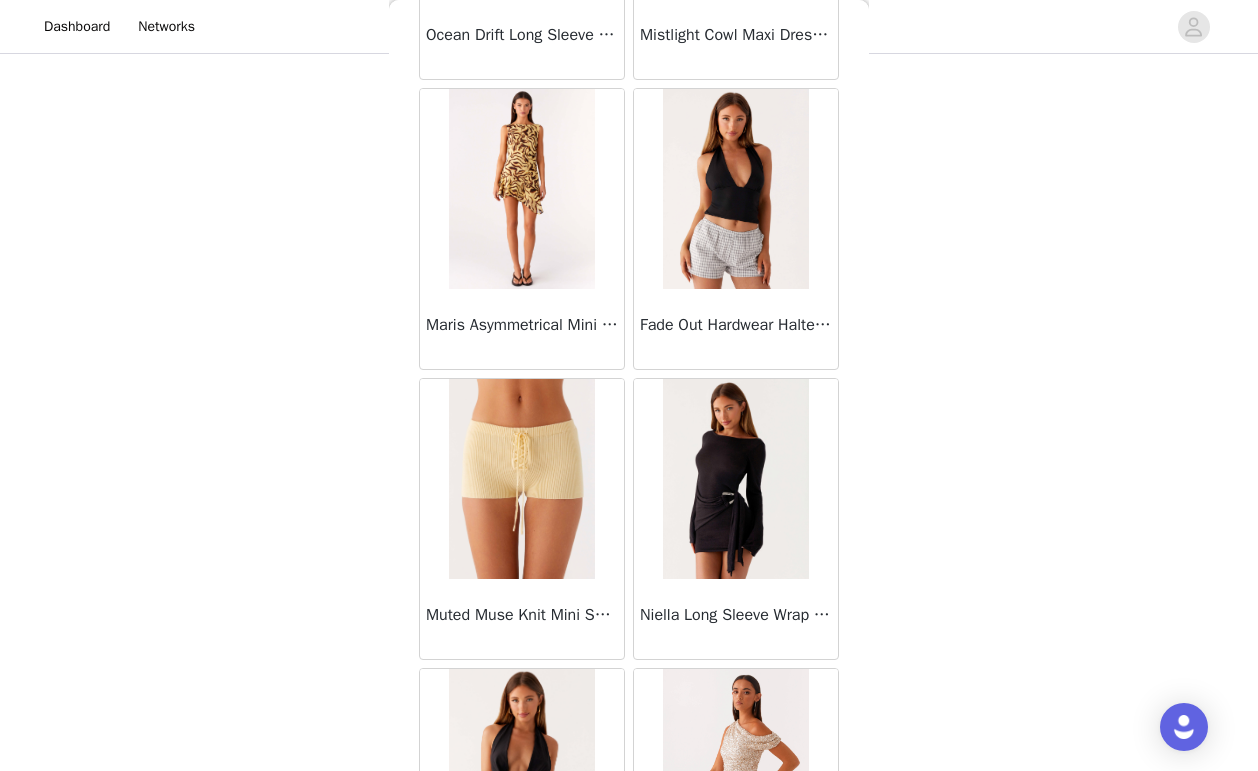scroll, scrollTop: 71889, scrollLeft: 0, axis: vertical 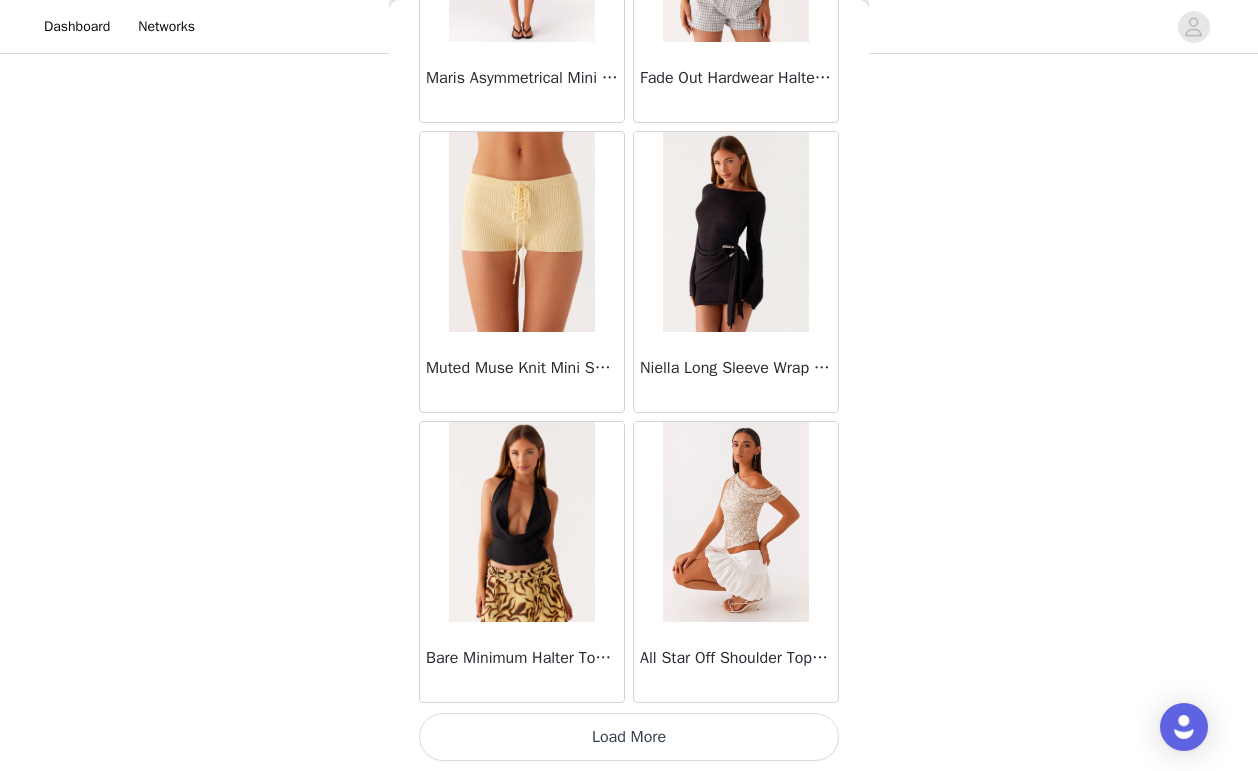 click on "Load More" at bounding box center [629, 737] 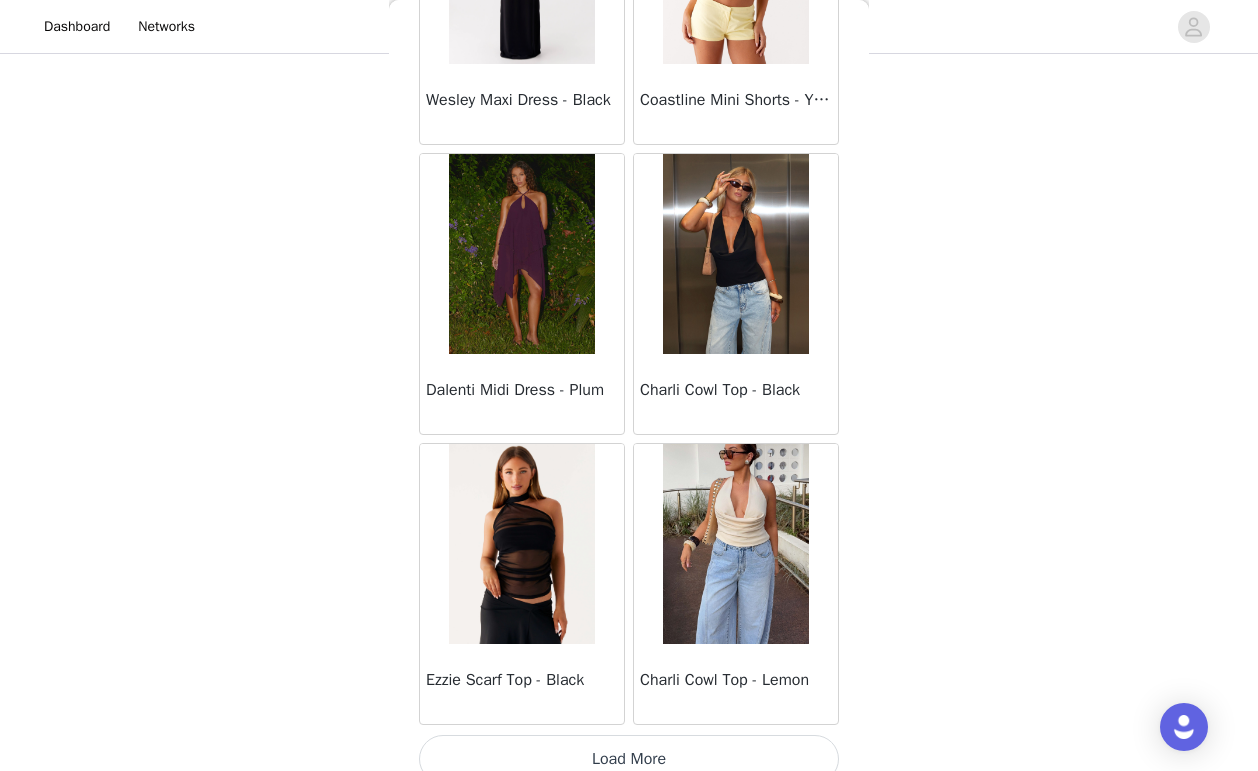 scroll, scrollTop: 74789, scrollLeft: 0, axis: vertical 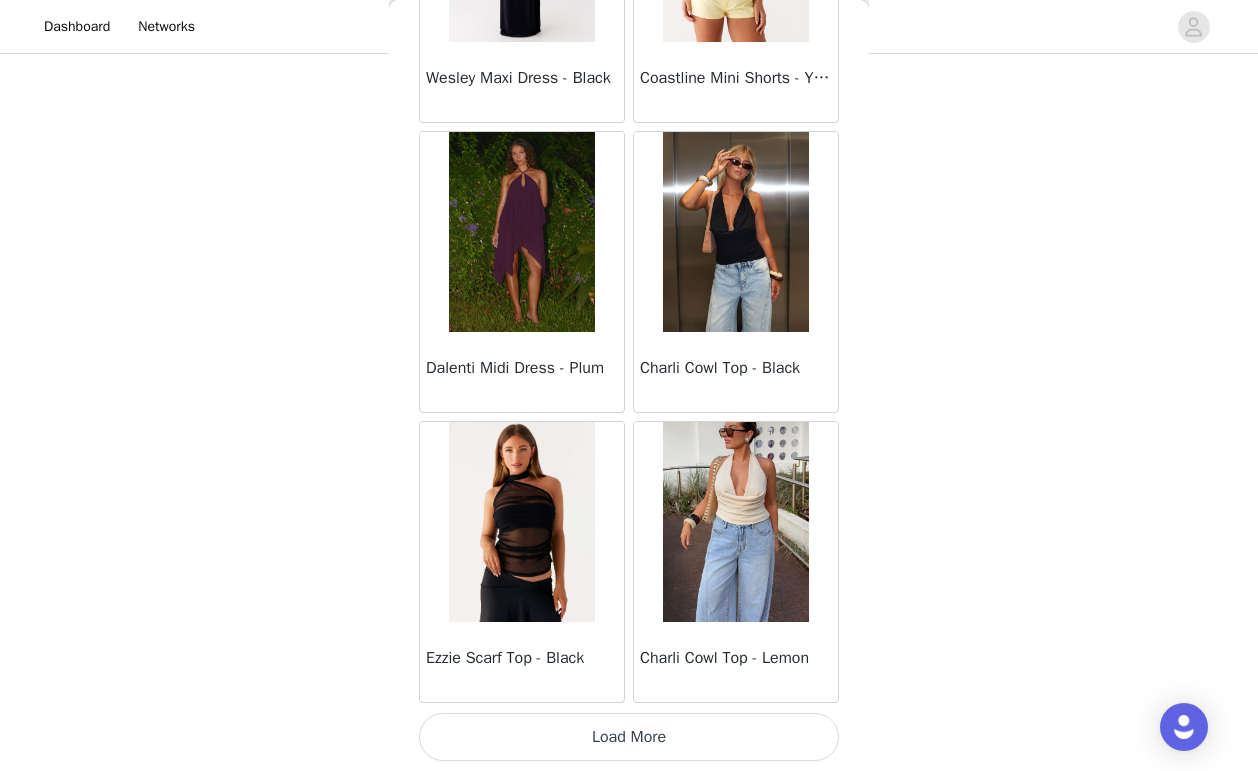 click on "Load More" at bounding box center (629, 737) 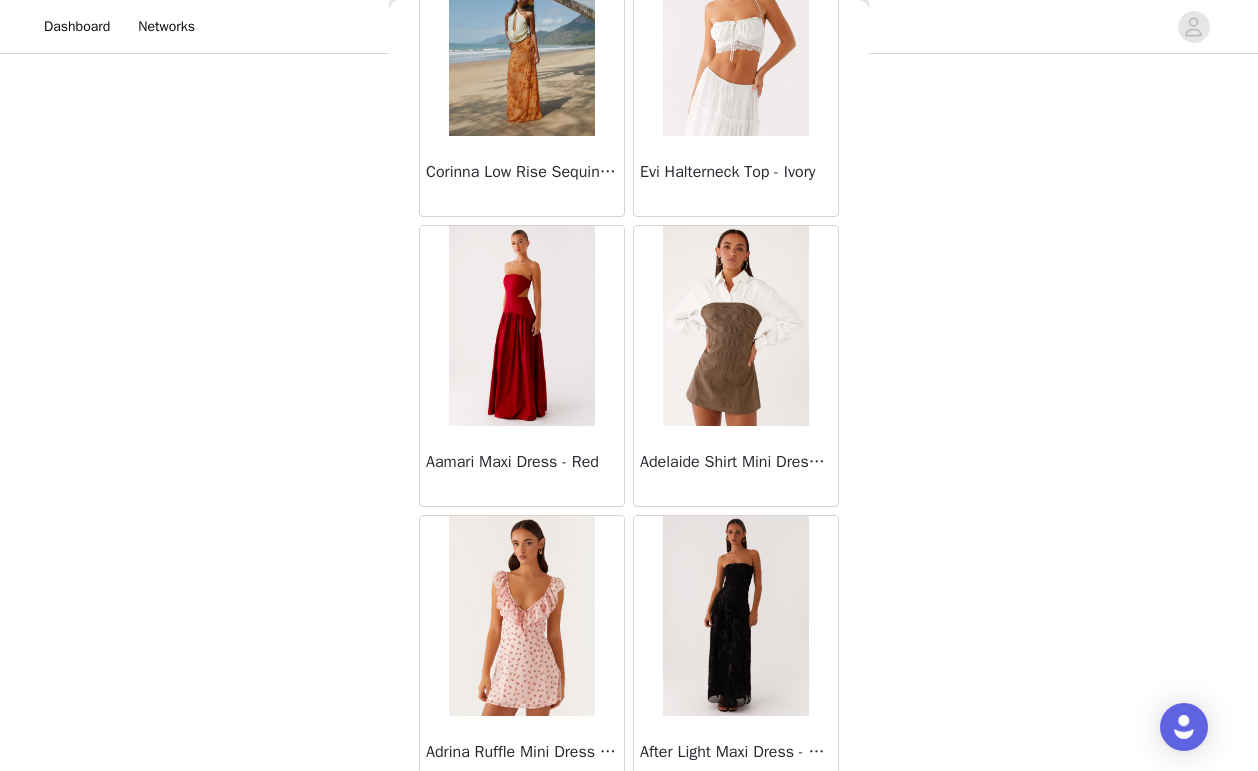 scroll, scrollTop: 77689, scrollLeft: 0, axis: vertical 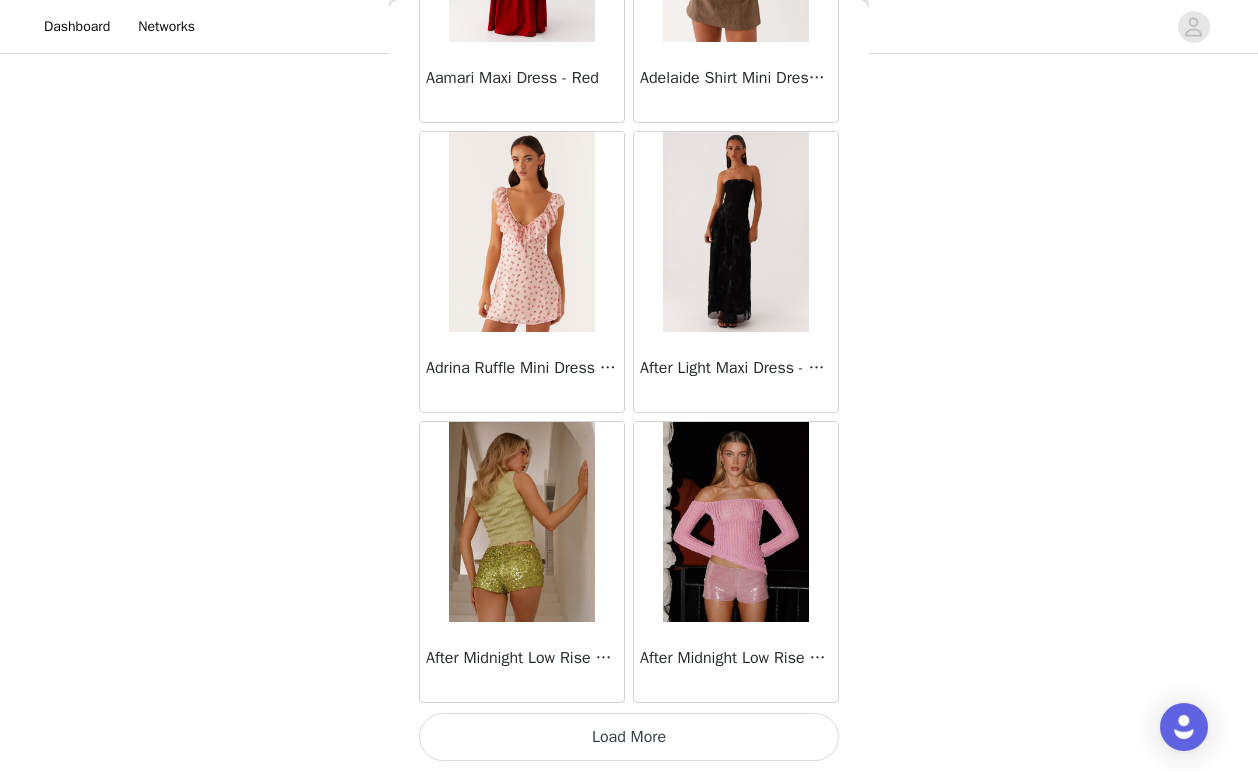 click on "Load More" at bounding box center [629, 737] 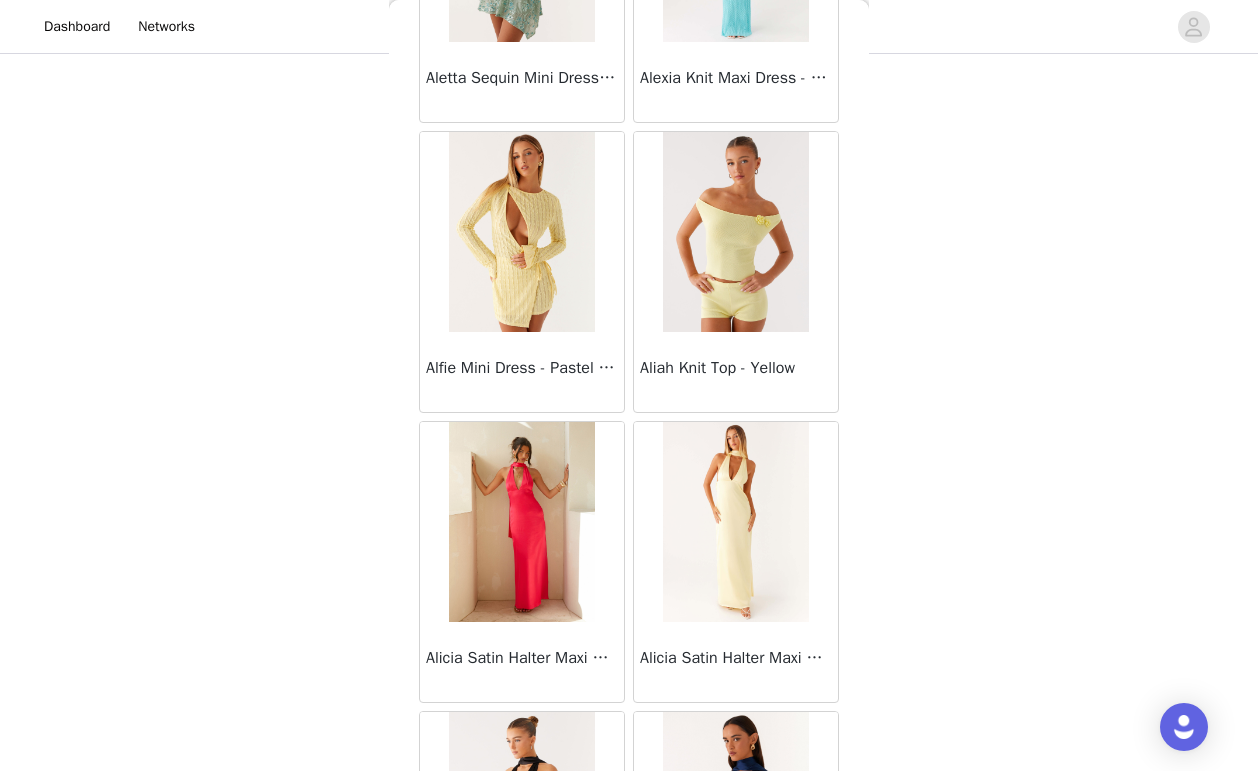 scroll, scrollTop: 80589, scrollLeft: 0, axis: vertical 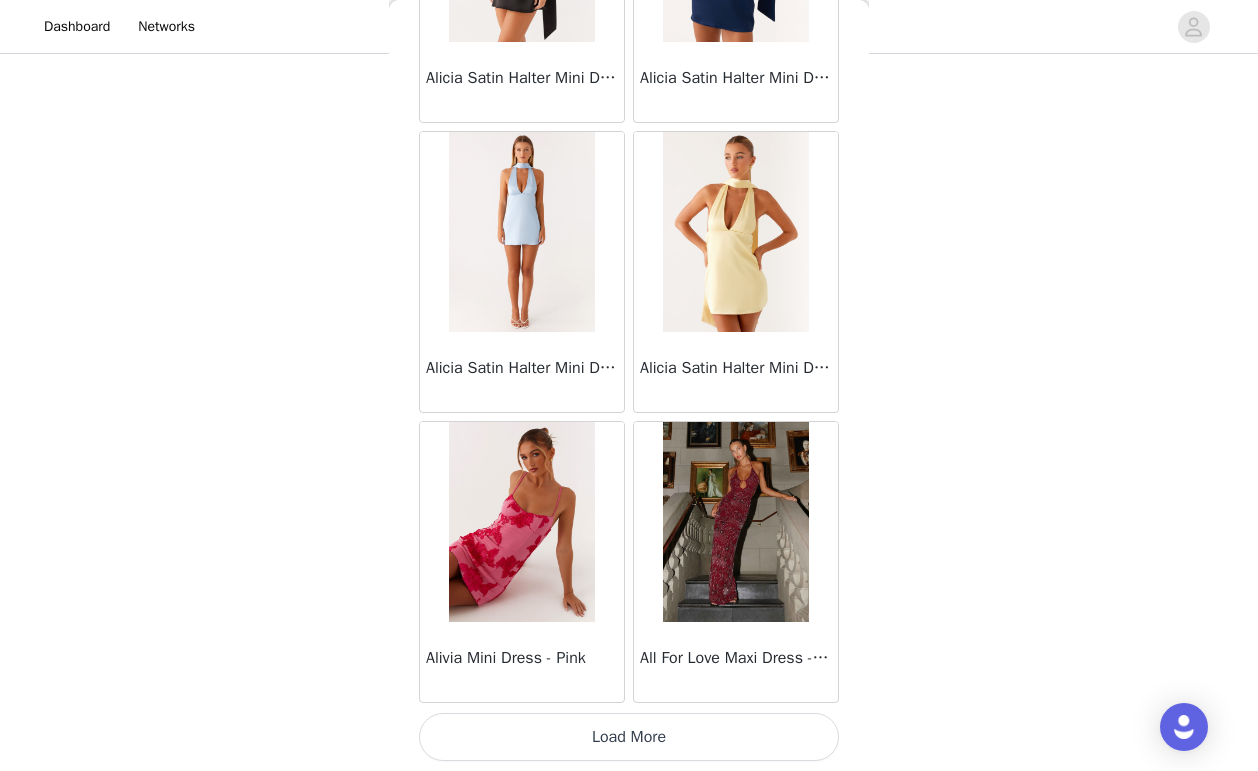 click on "Load More" at bounding box center [629, 737] 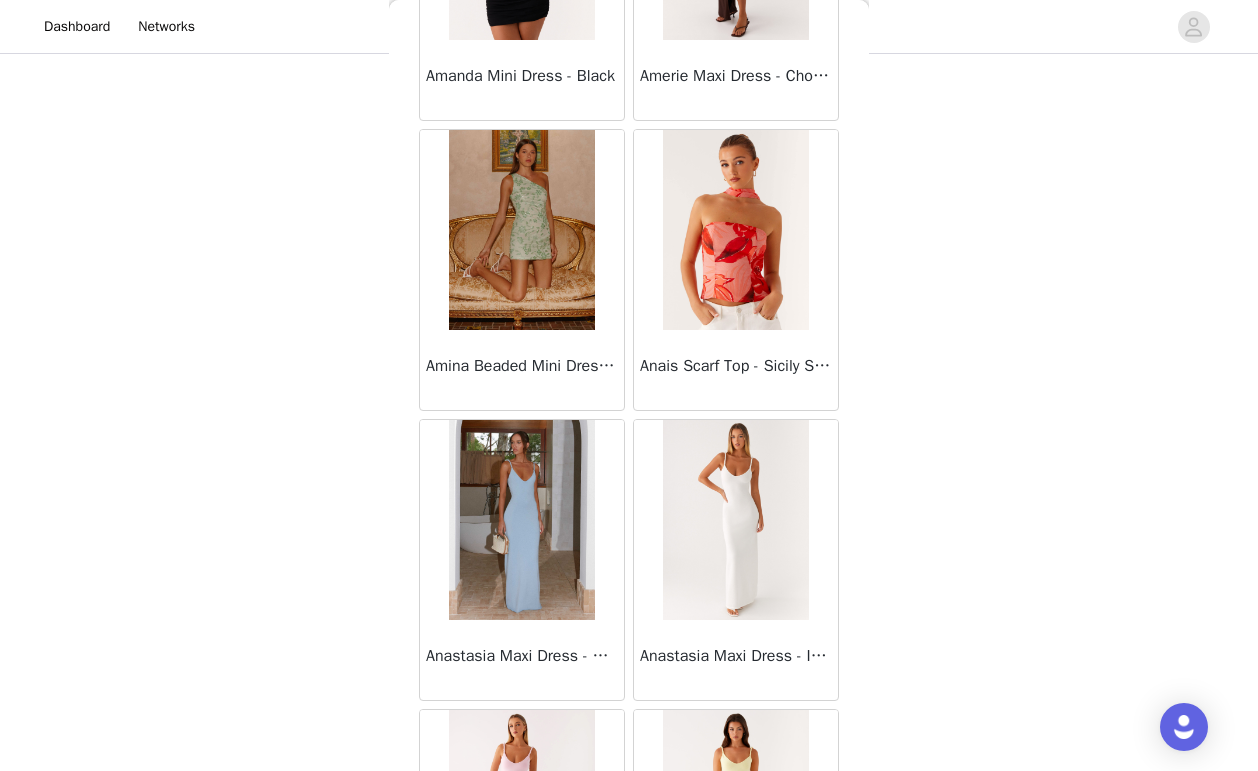 scroll, scrollTop: 83489, scrollLeft: 0, axis: vertical 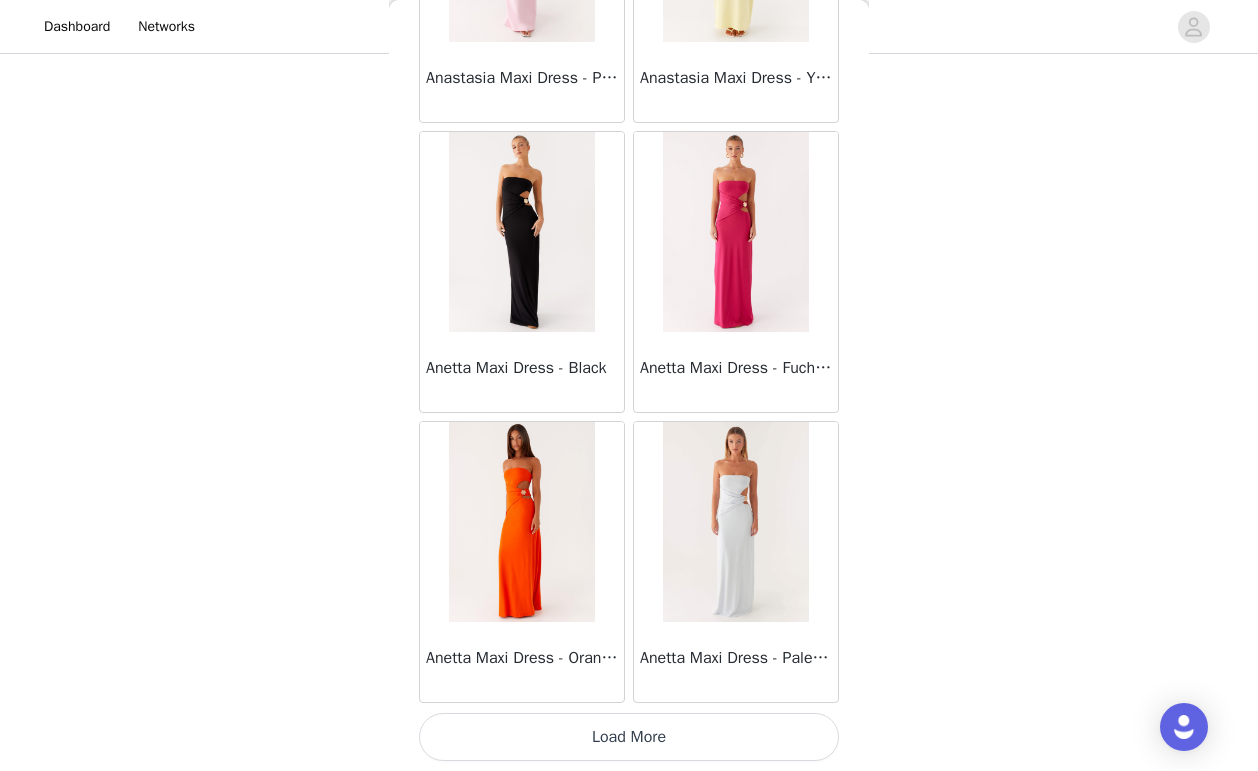 click on "Load More" at bounding box center [629, 737] 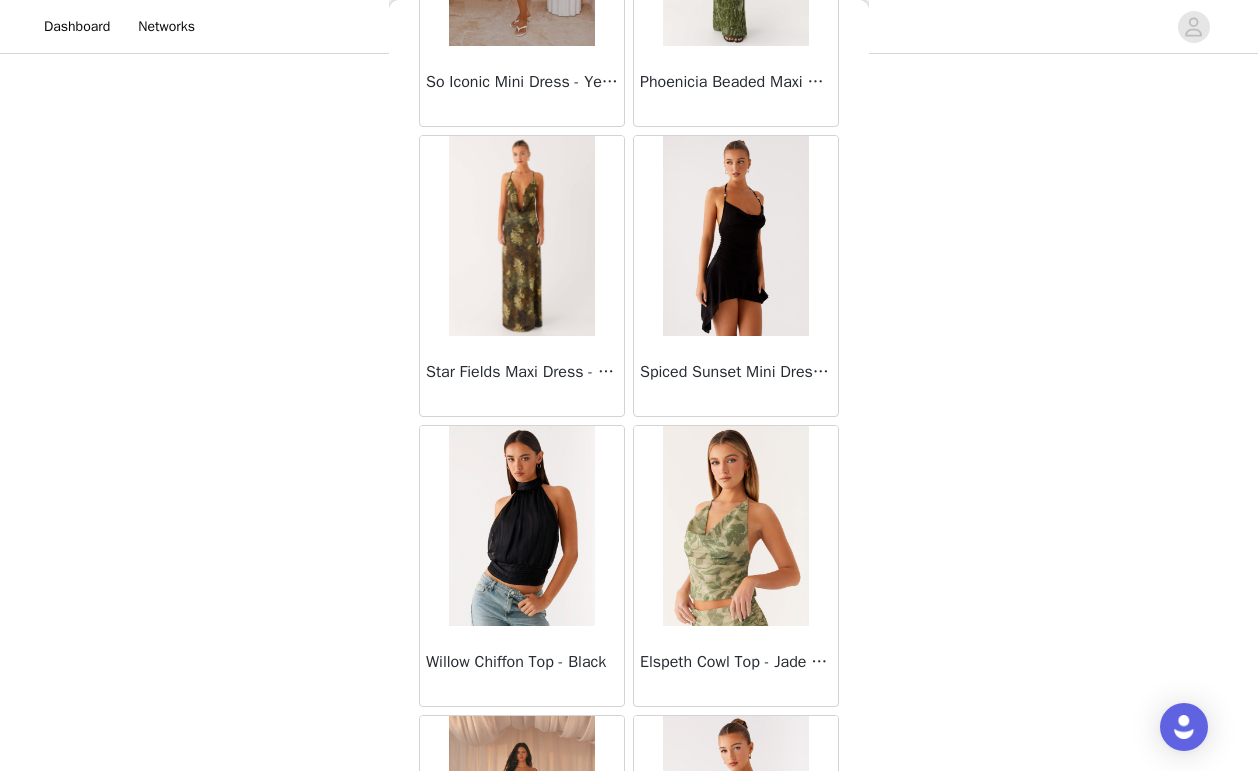 scroll, scrollTop: 67001, scrollLeft: 0, axis: vertical 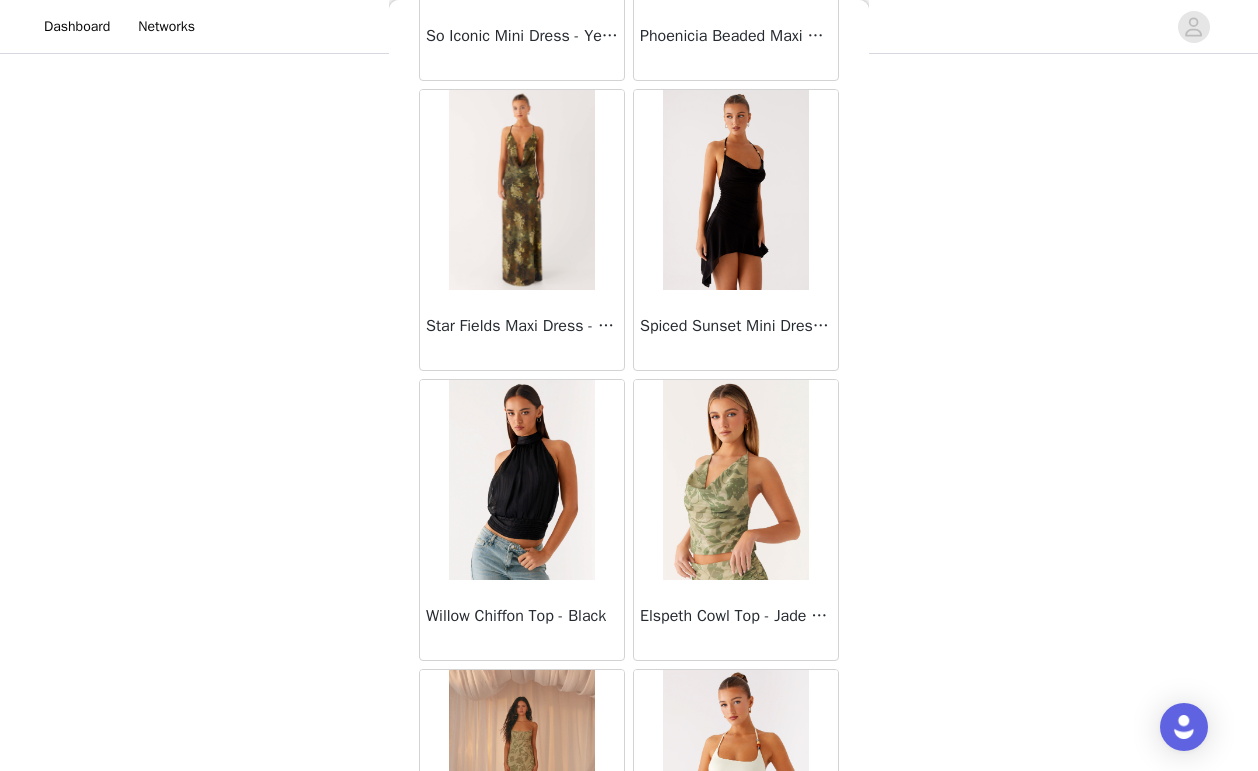 click at bounding box center (521, 480) 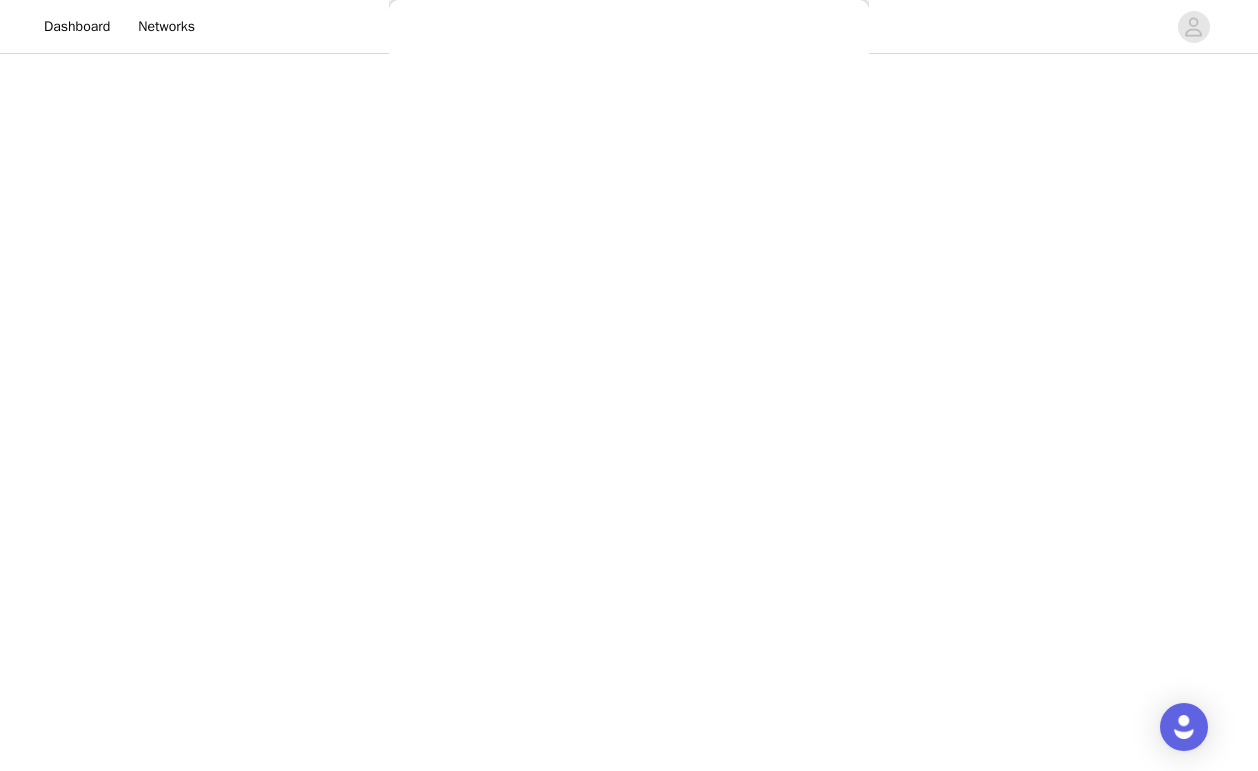scroll, scrollTop: 283, scrollLeft: 0, axis: vertical 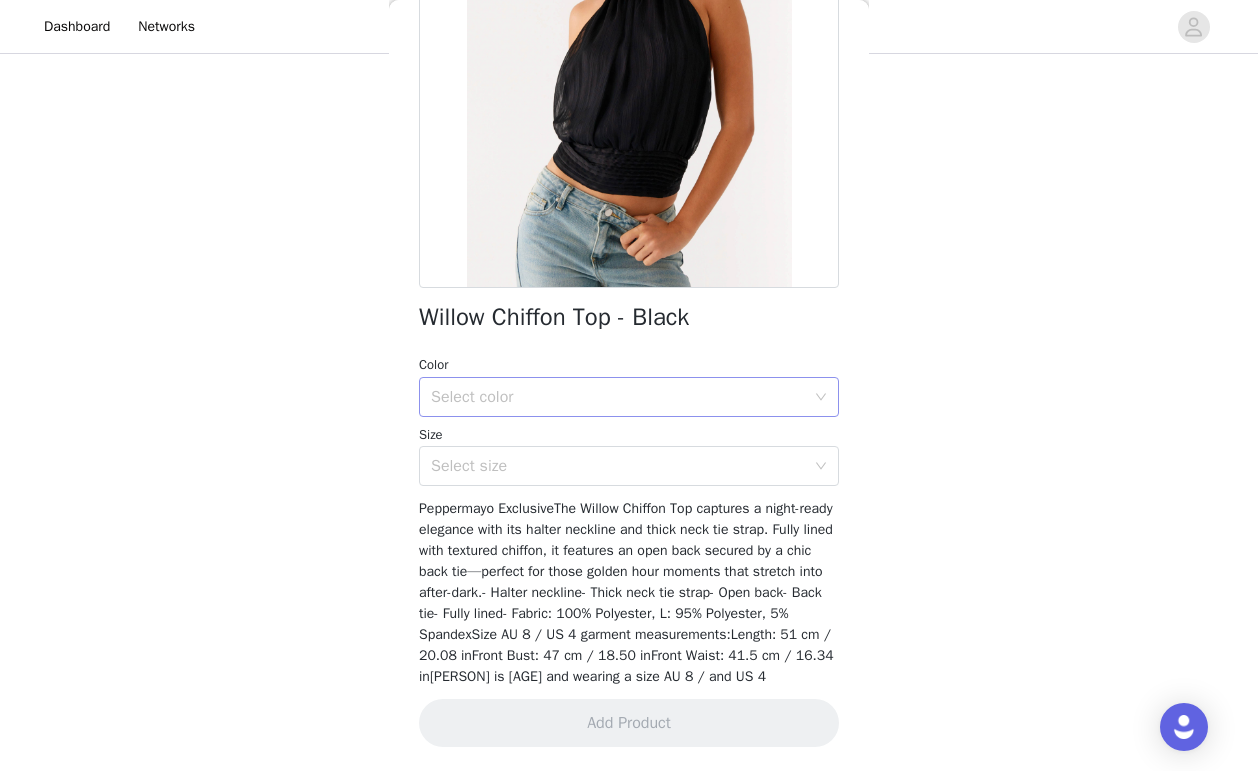 click on "Select color" at bounding box center (618, 397) 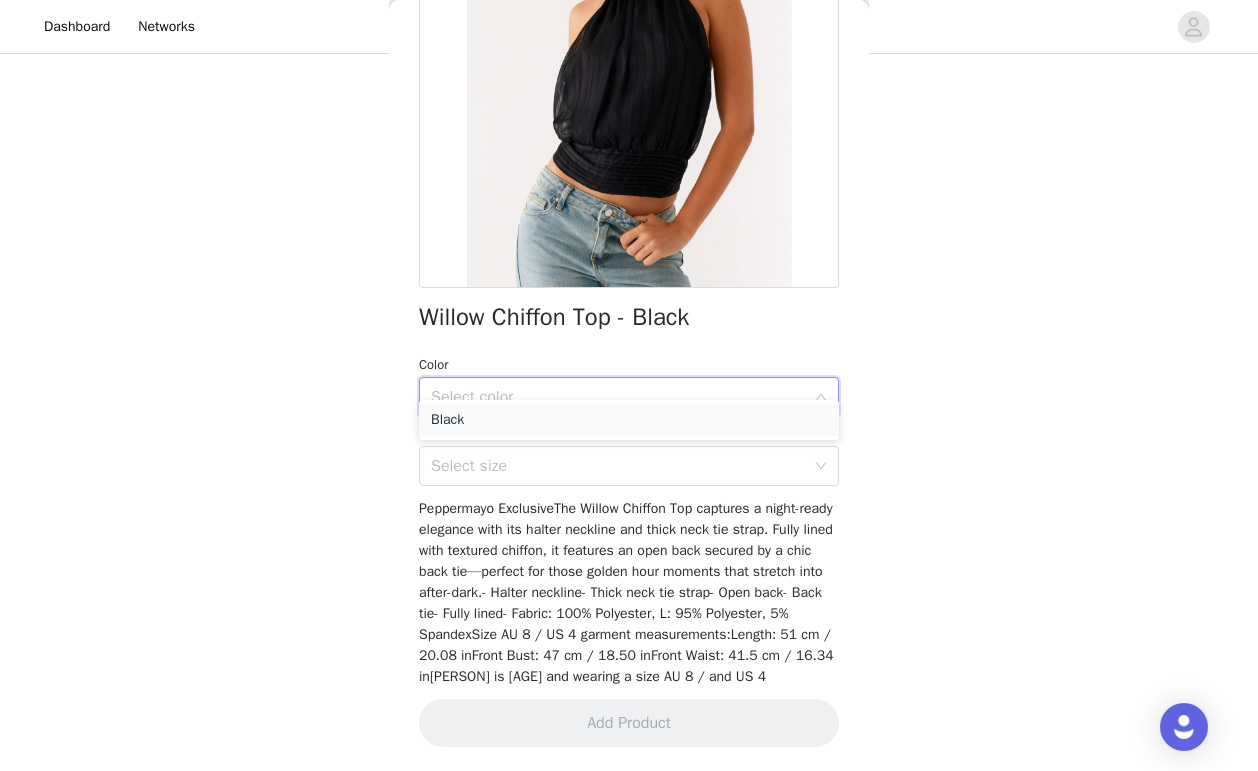 click on "Black" at bounding box center (629, 420) 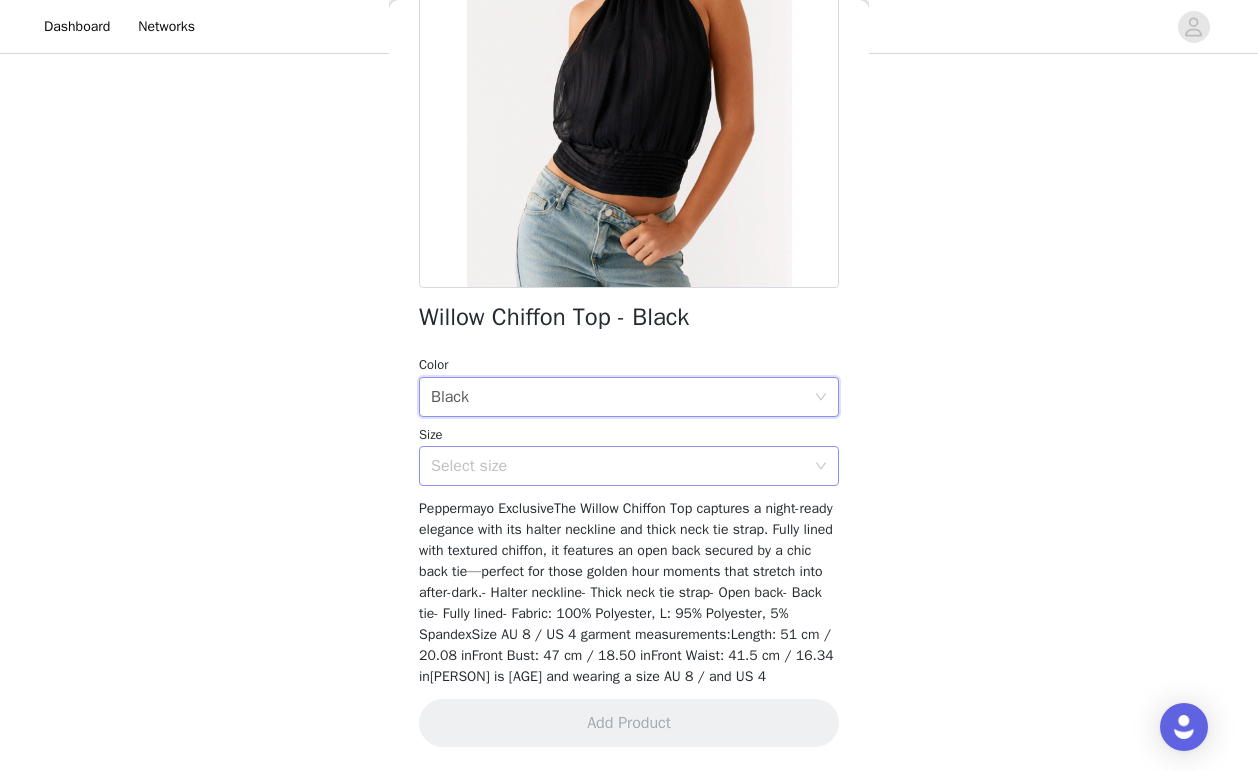 click on "Select size" at bounding box center (618, 466) 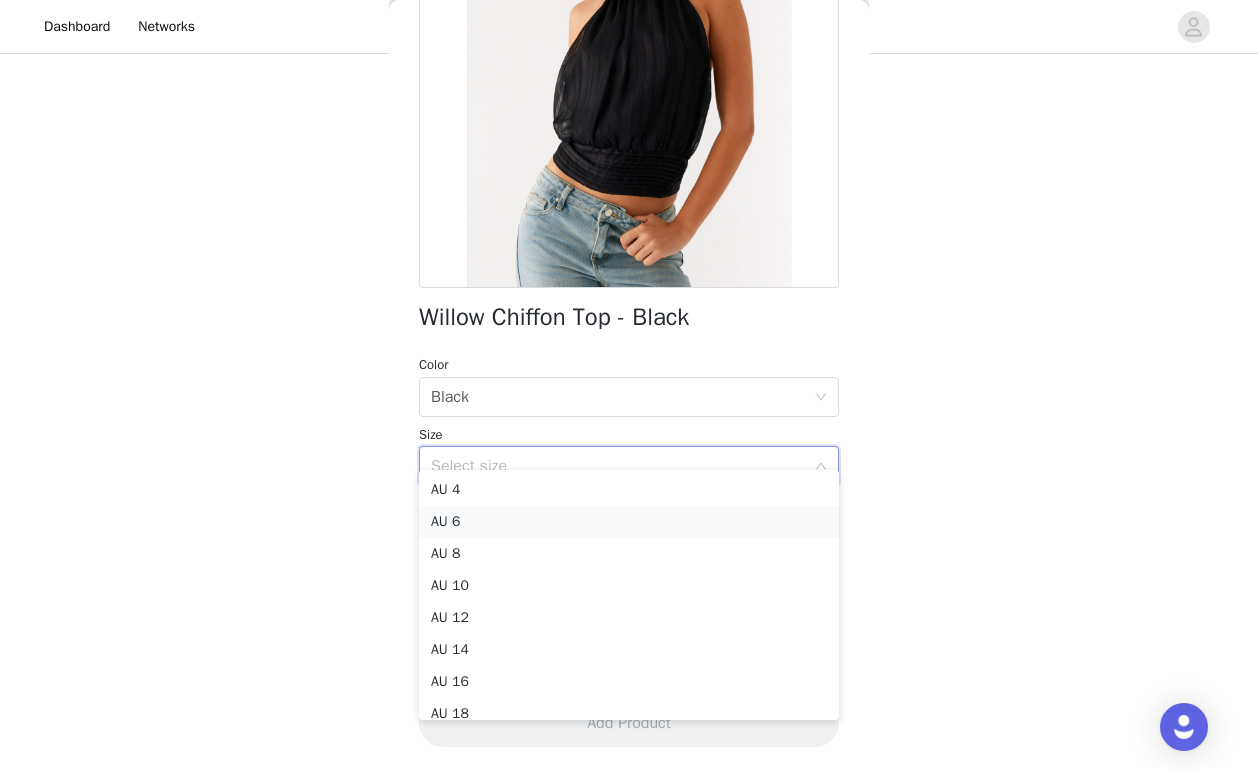 click on "AU 6" at bounding box center (629, 522) 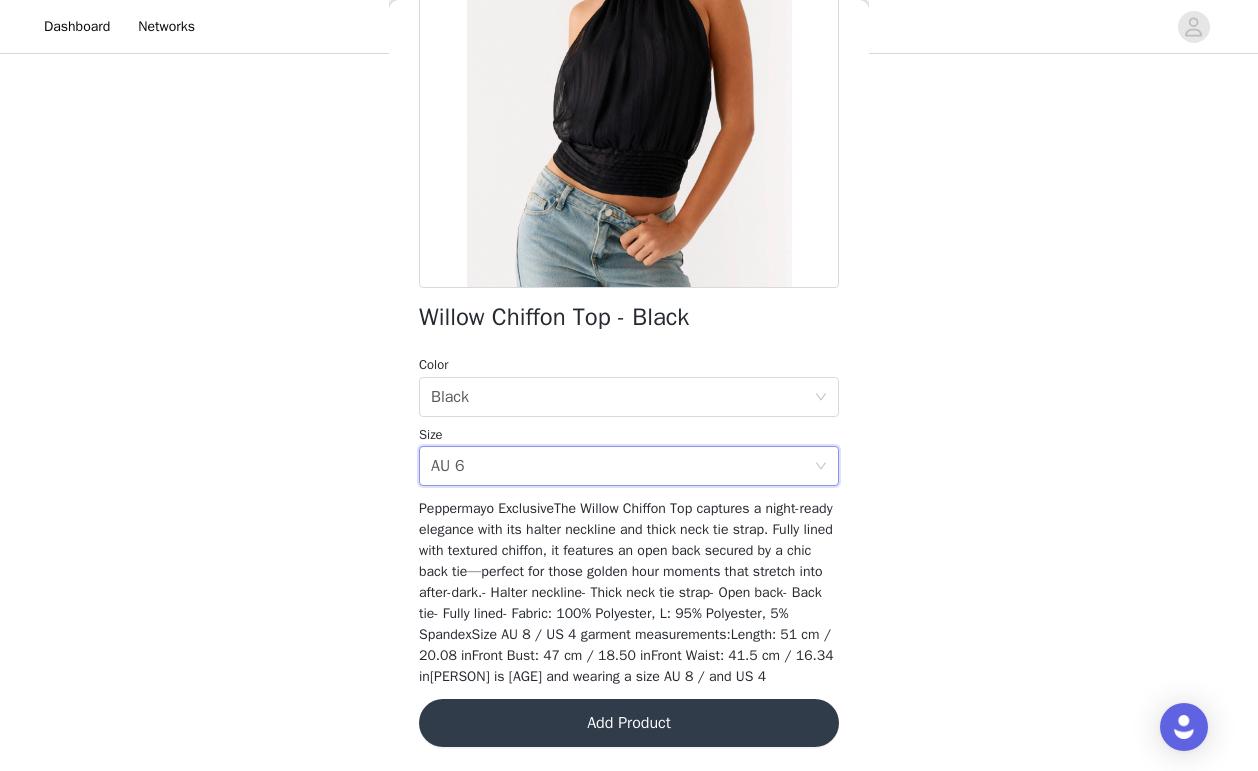 click on "Add Product" at bounding box center (629, 723) 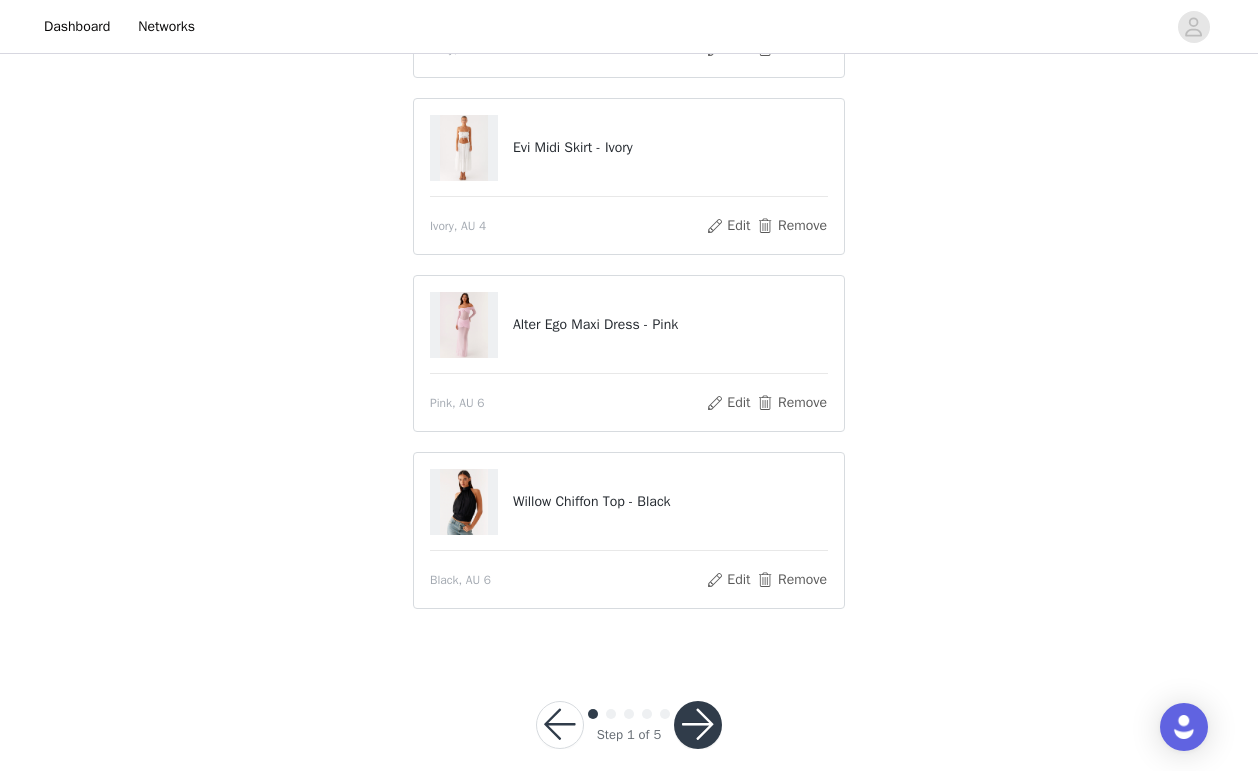scroll, scrollTop: 680, scrollLeft: 0, axis: vertical 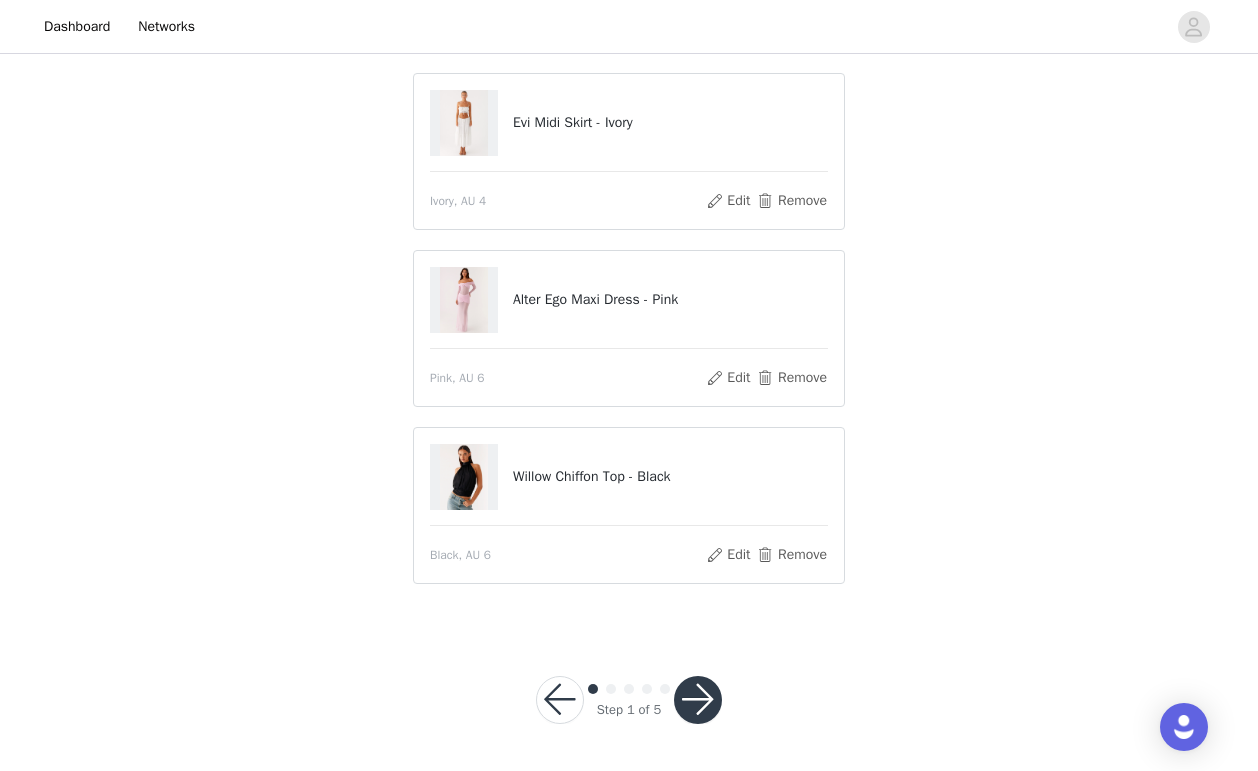 click at bounding box center (698, 700) 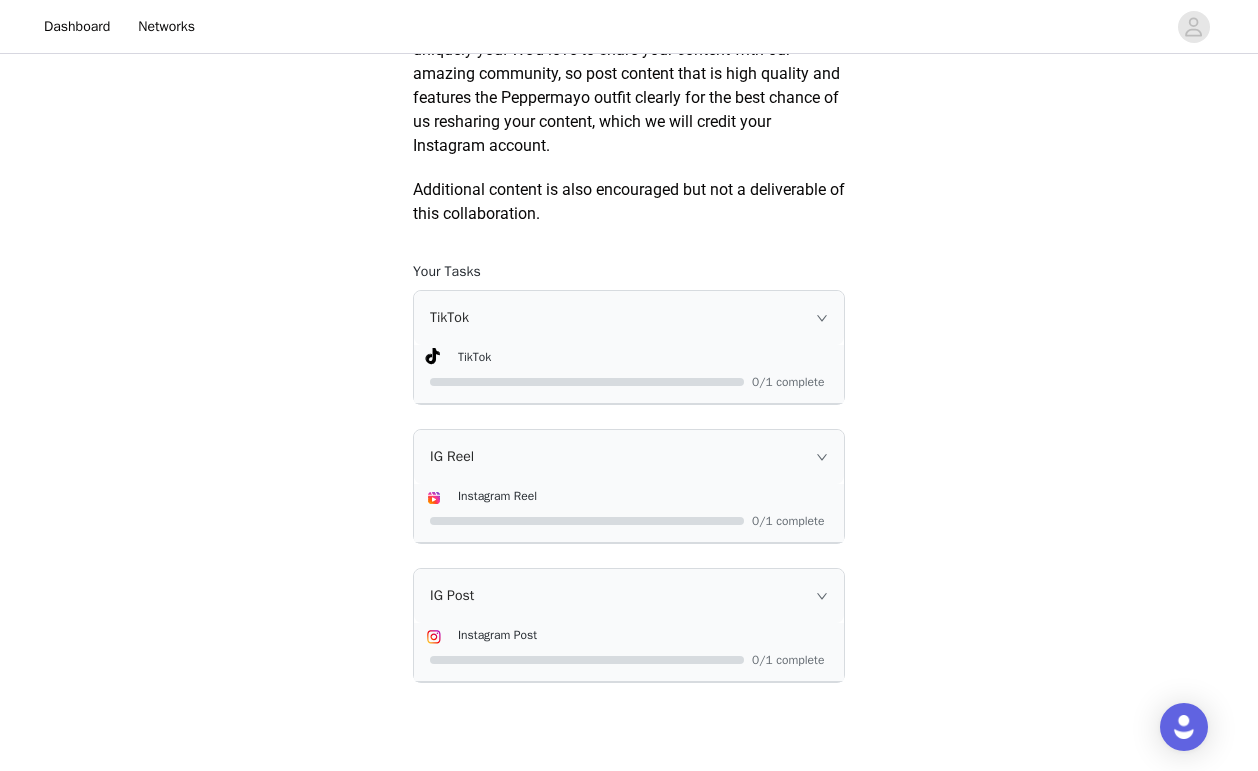 scroll, scrollTop: 1231, scrollLeft: 0, axis: vertical 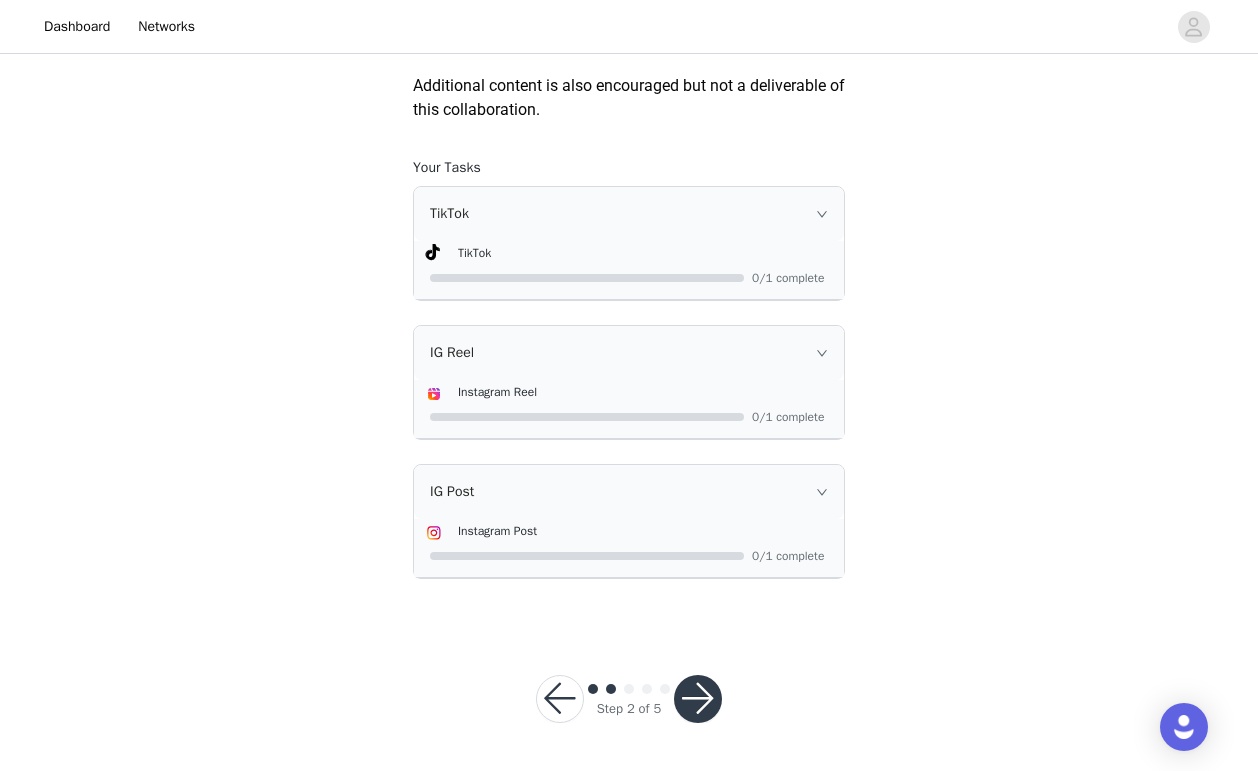 click at bounding box center (698, 699) 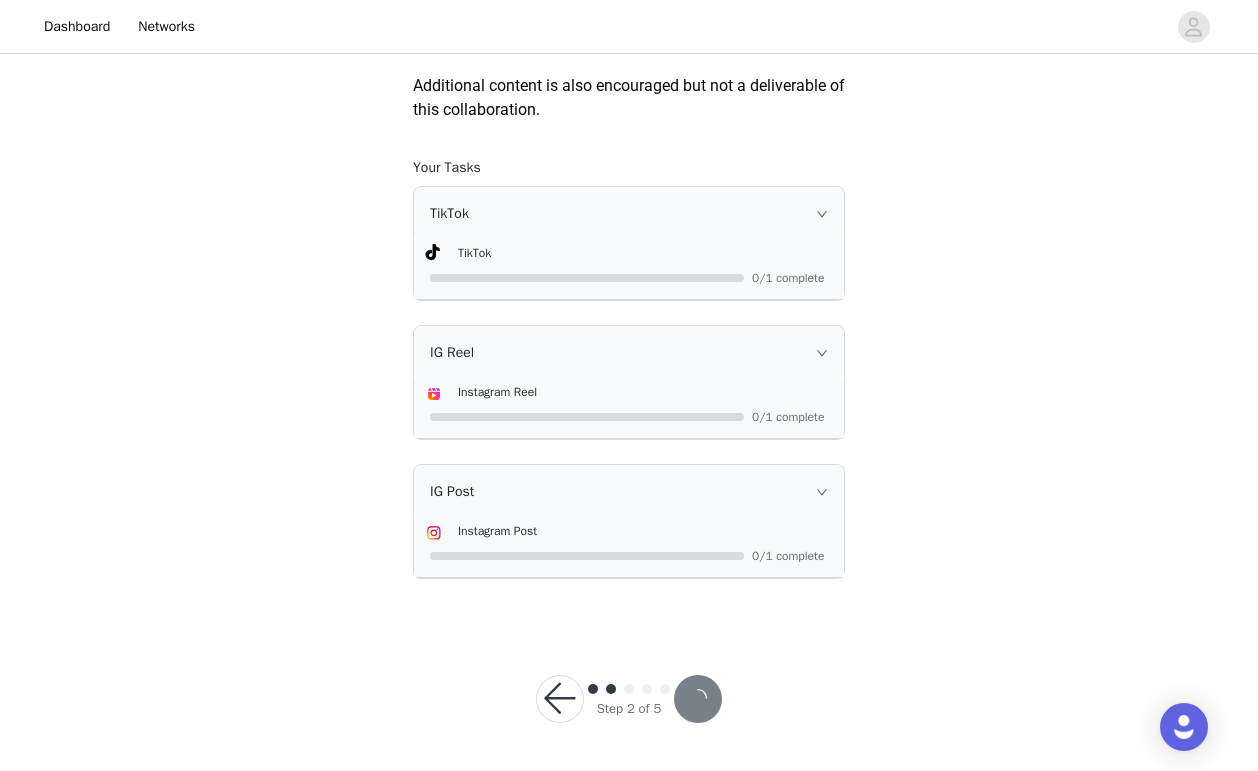scroll, scrollTop: 0, scrollLeft: 0, axis: both 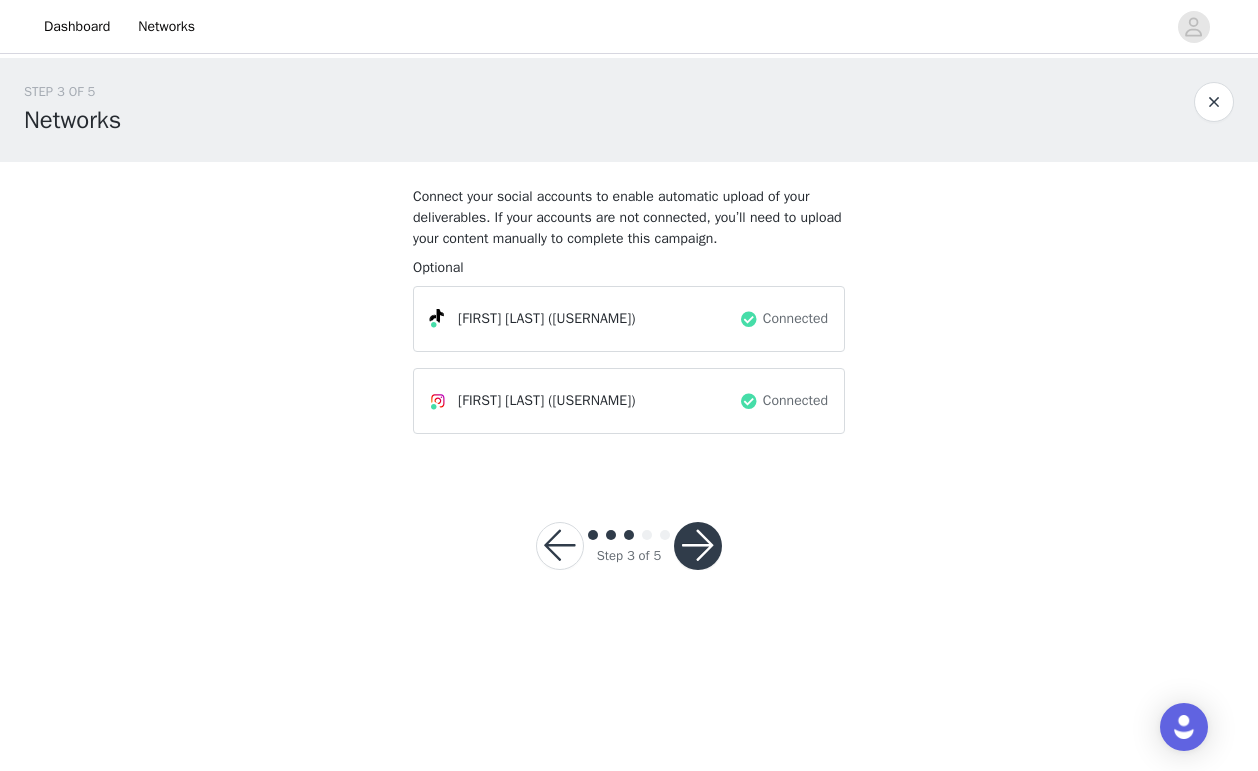 click at bounding box center [698, 546] 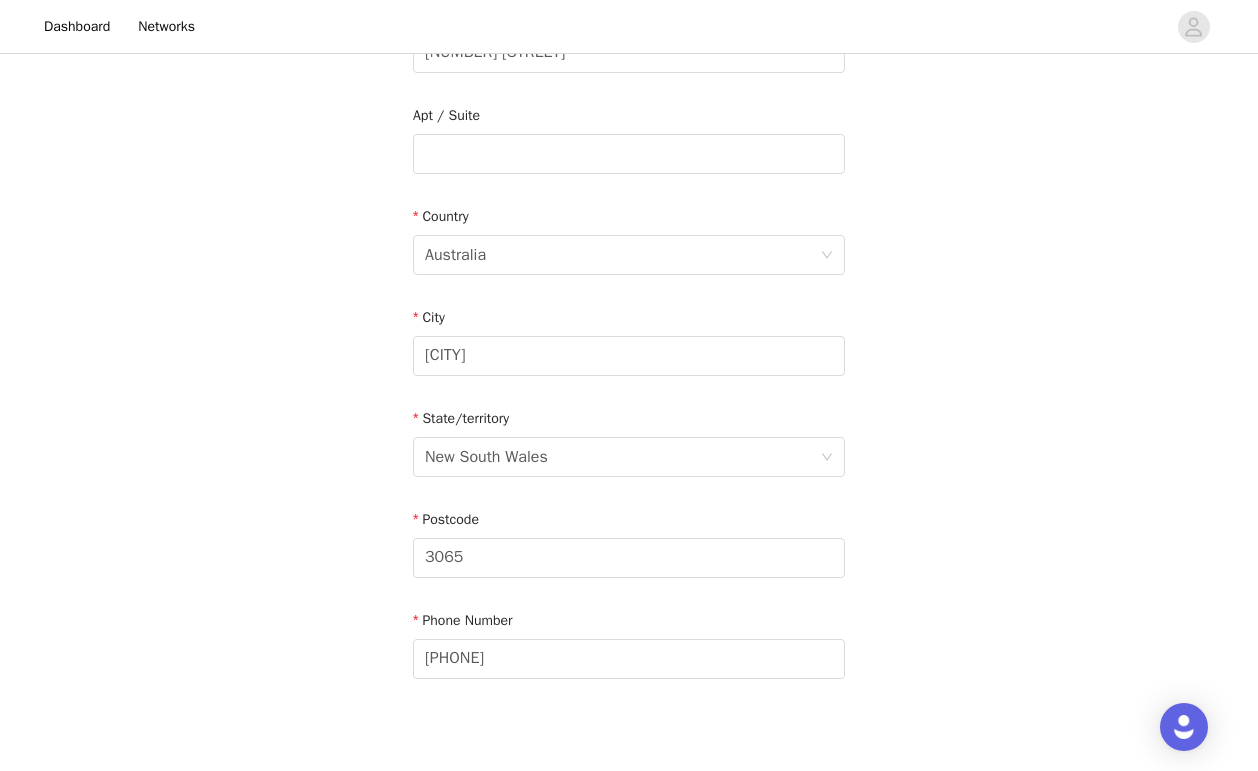 scroll, scrollTop: 634, scrollLeft: 0, axis: vertical 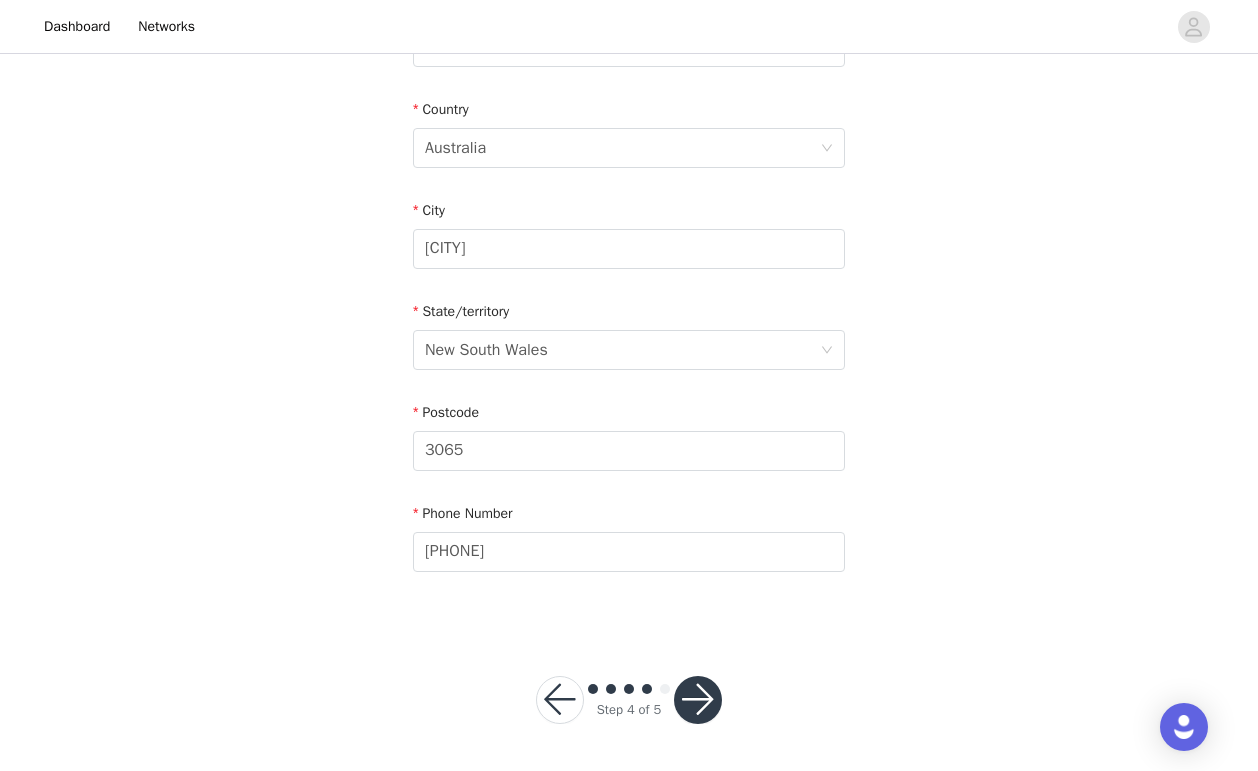 click at bounding box center (698, 700) 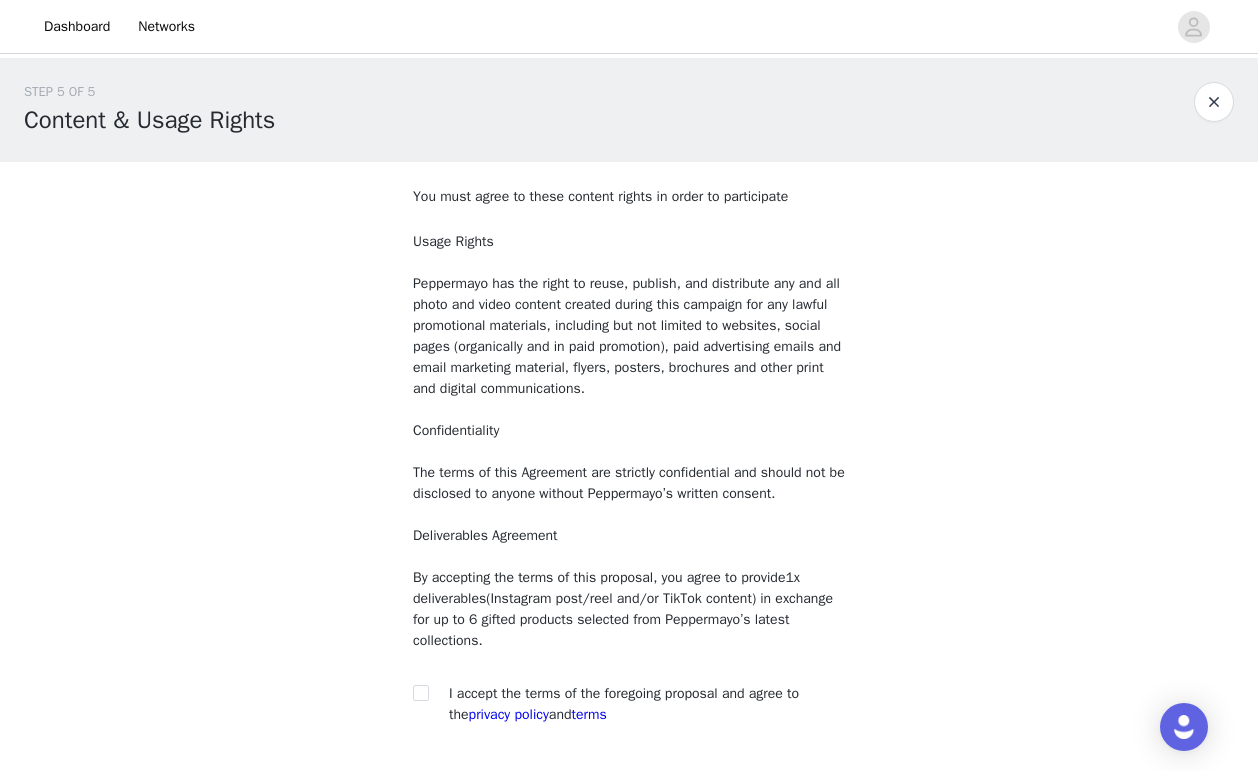 scroll, scrollTop: 153, scrollLeft: 0, axis: vertical 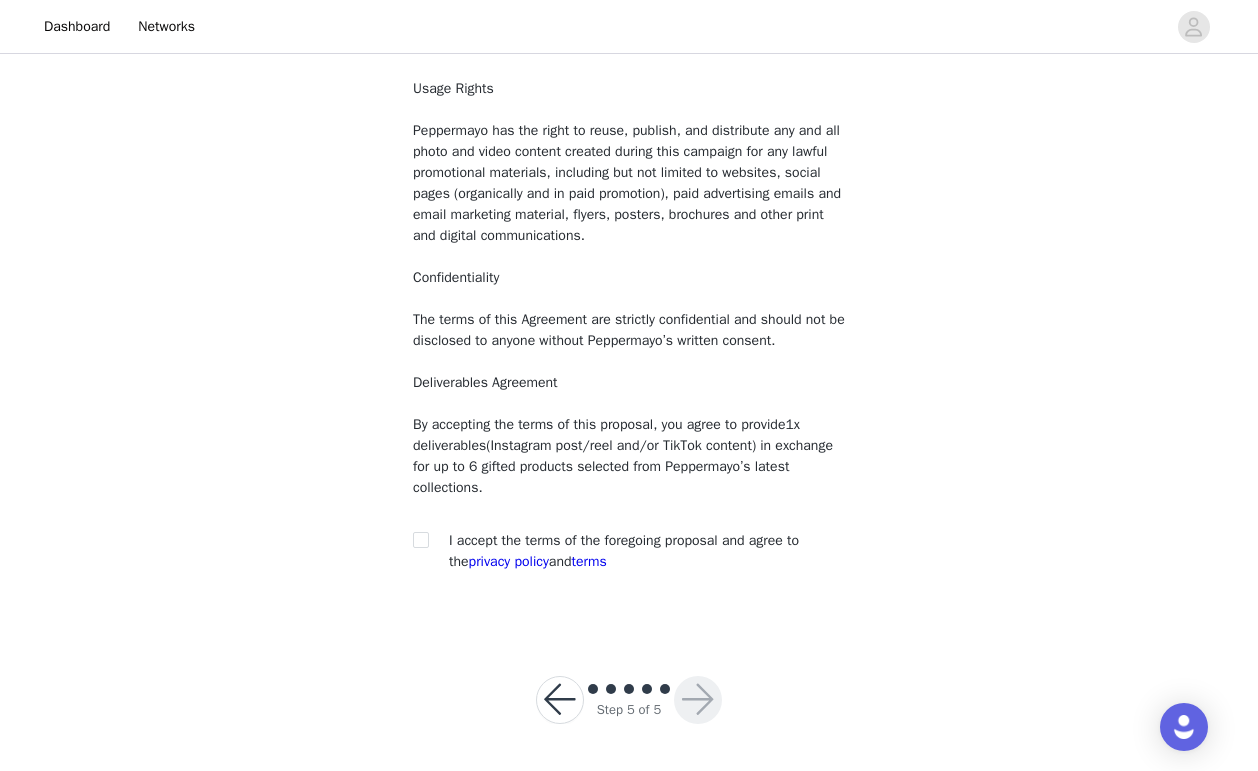 click at bounding box center (427, 540) 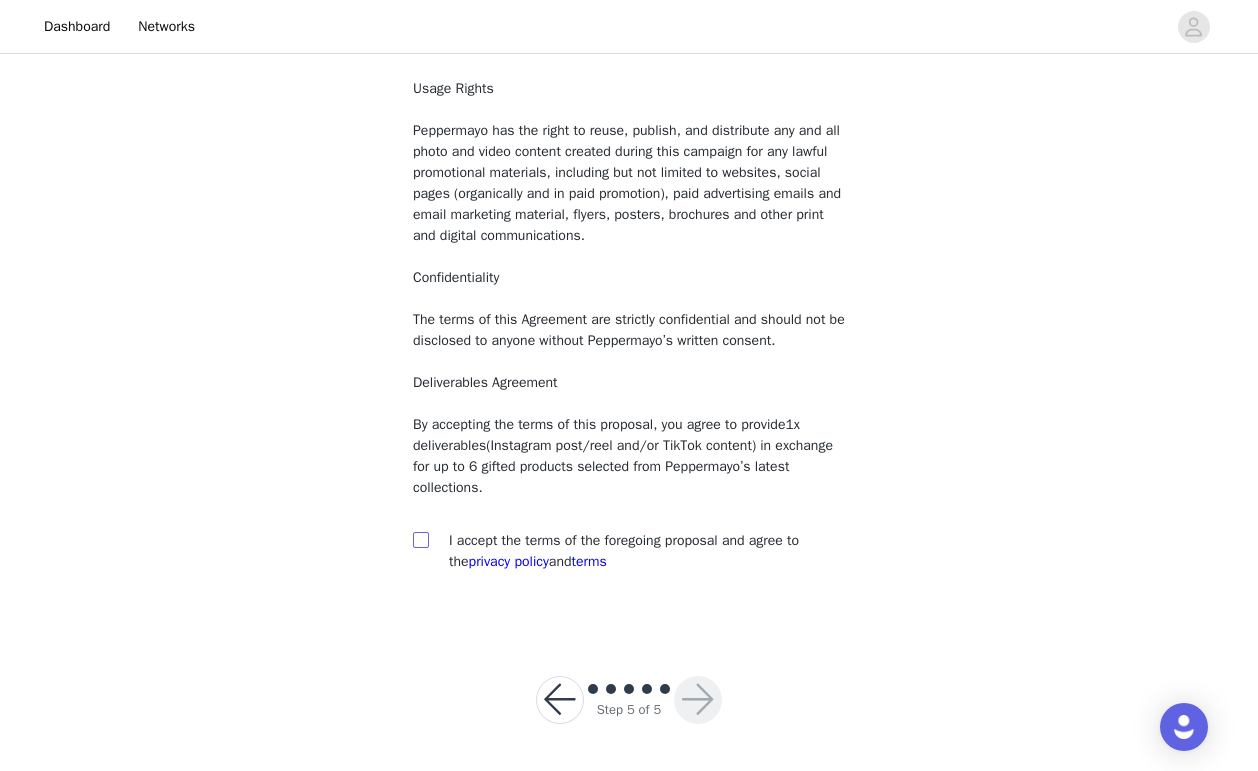 click at bounding box center (420, 539) 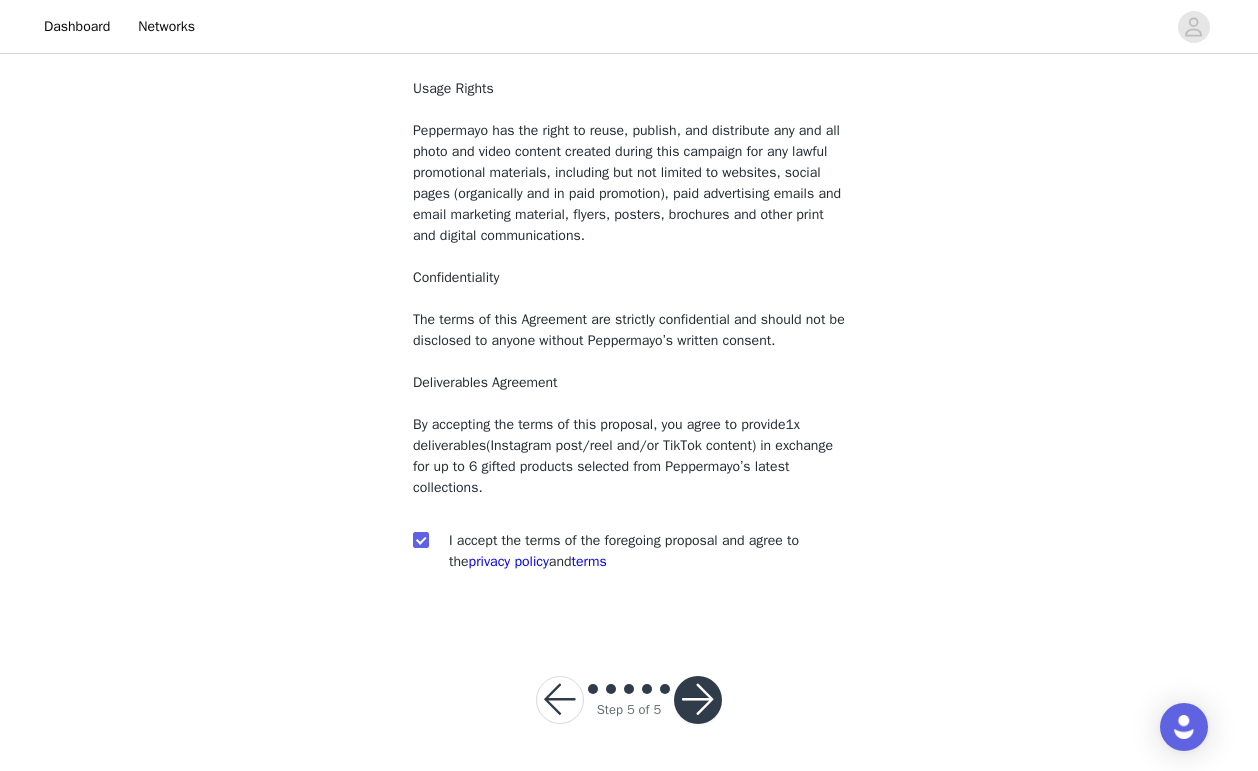 click at bounding box center [698, 700] 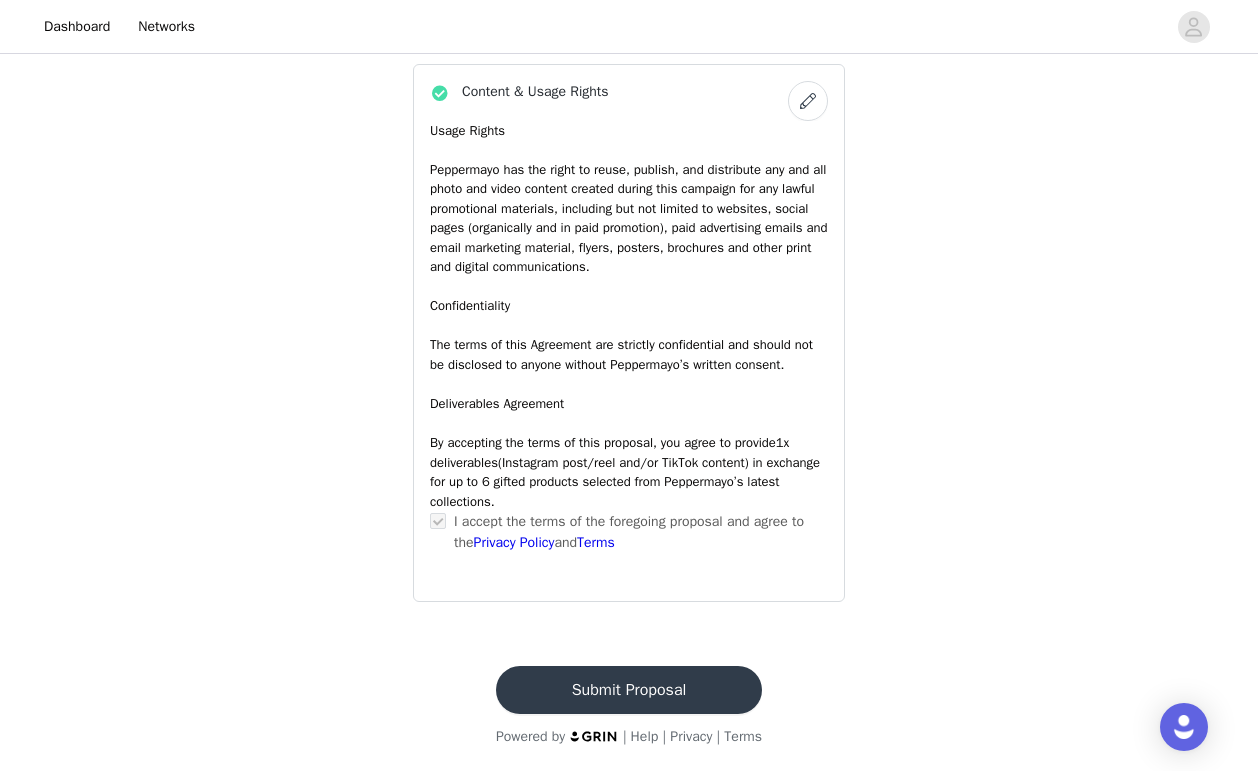 scroll, scrollTop: 1553, scrollLeft: 0, axis: vertical 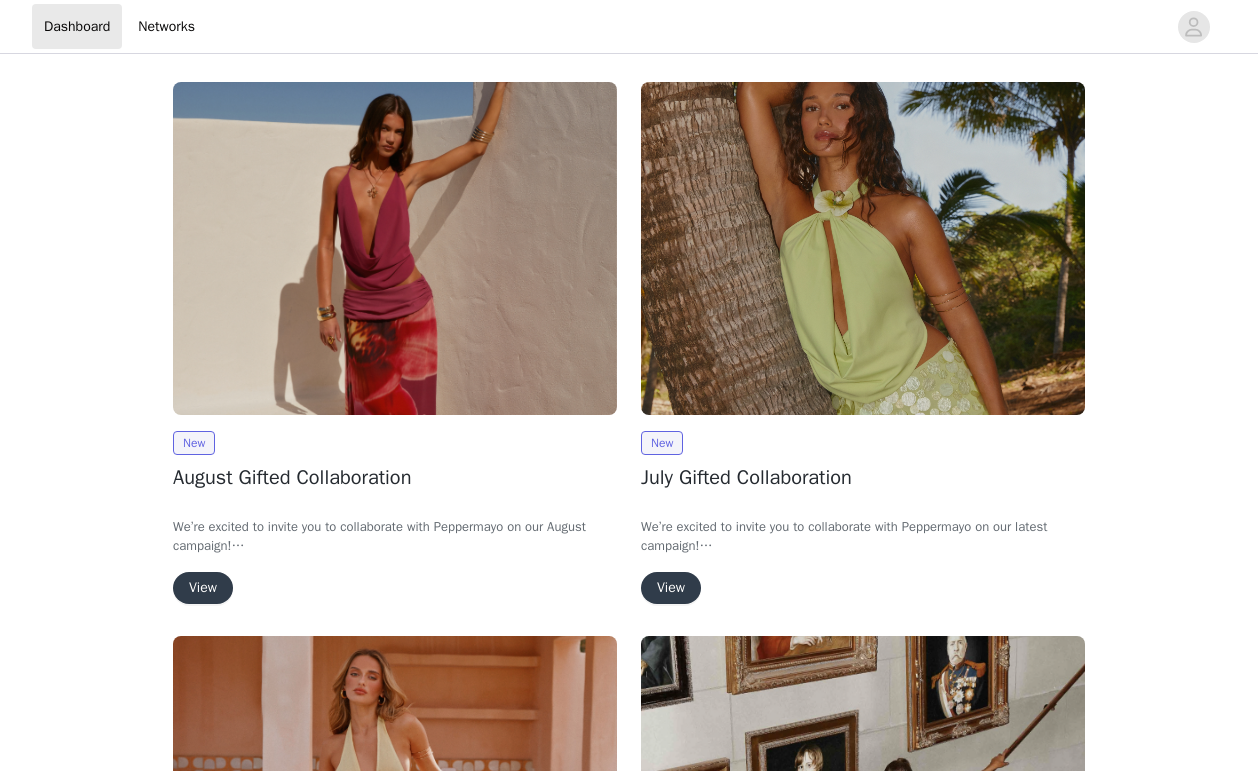 click on "View" at bounding box center [203, 588] 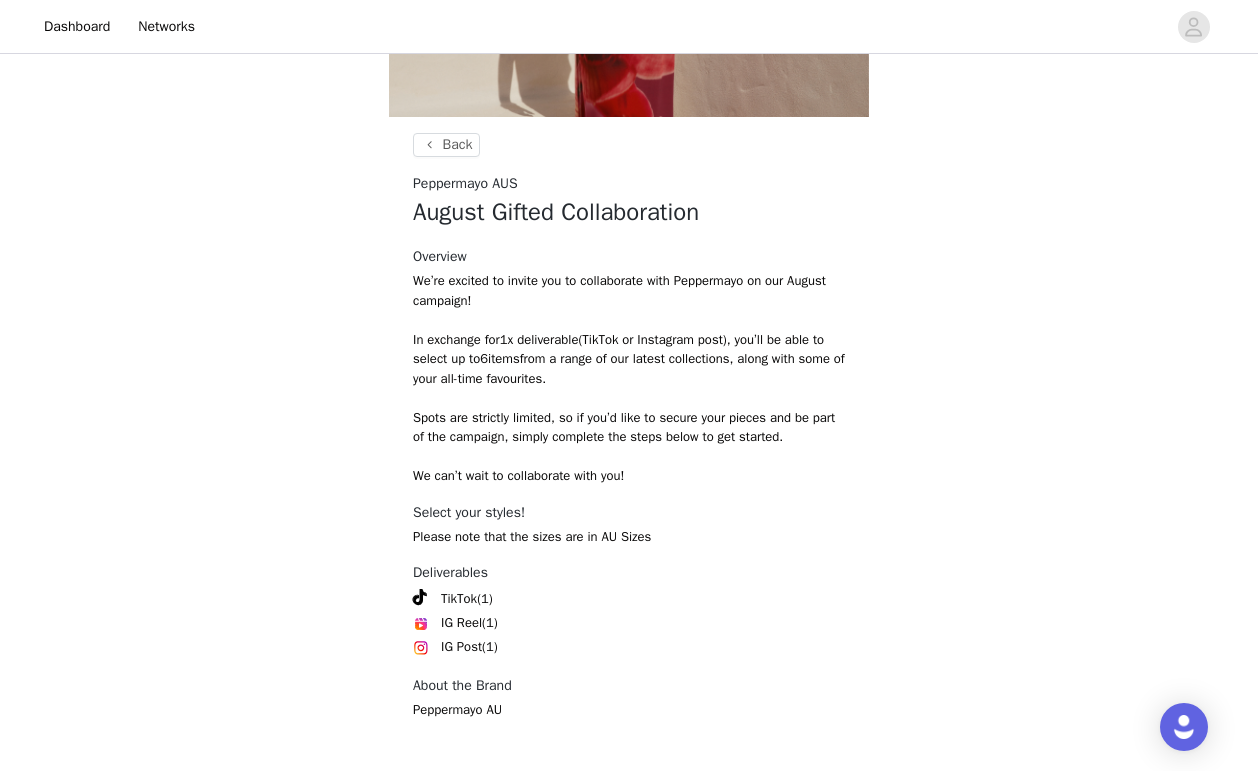 scroll, scrollTop: 385, scrollLeft: 0, axis: vertical 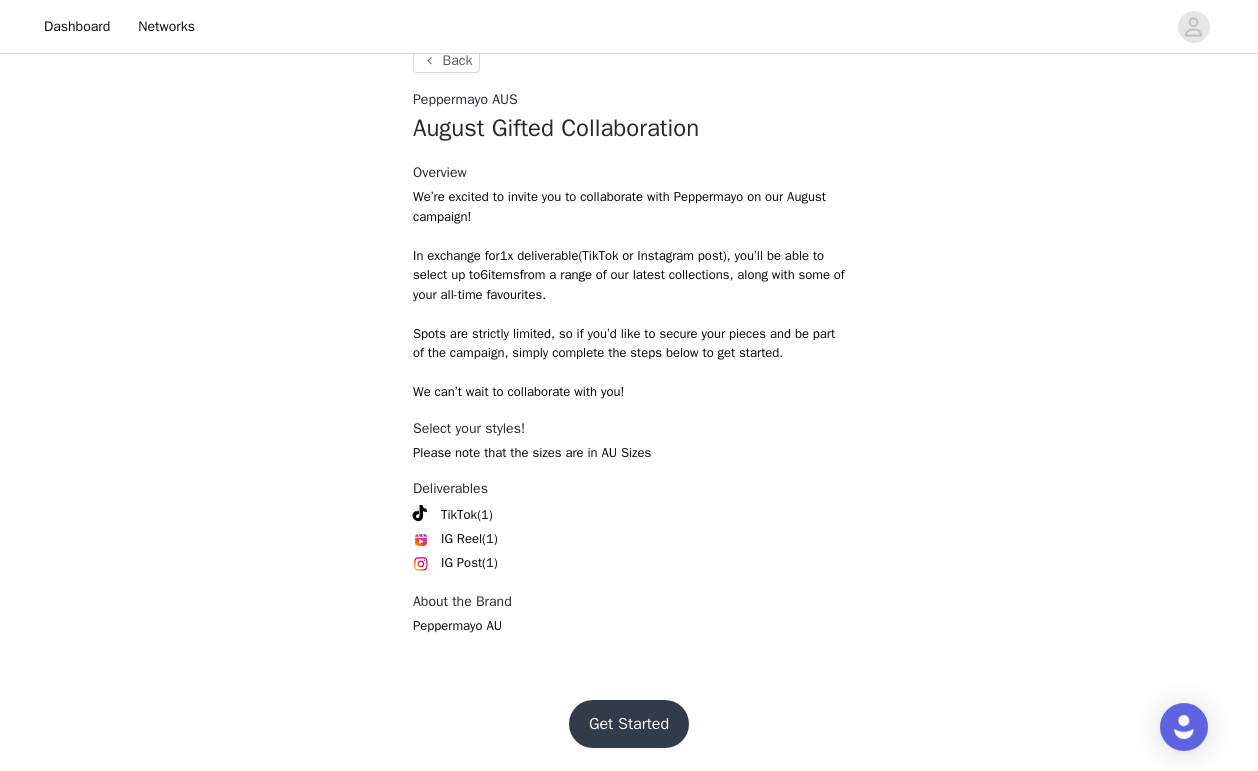 click on "Get Started" at bounding box center [629, 724] 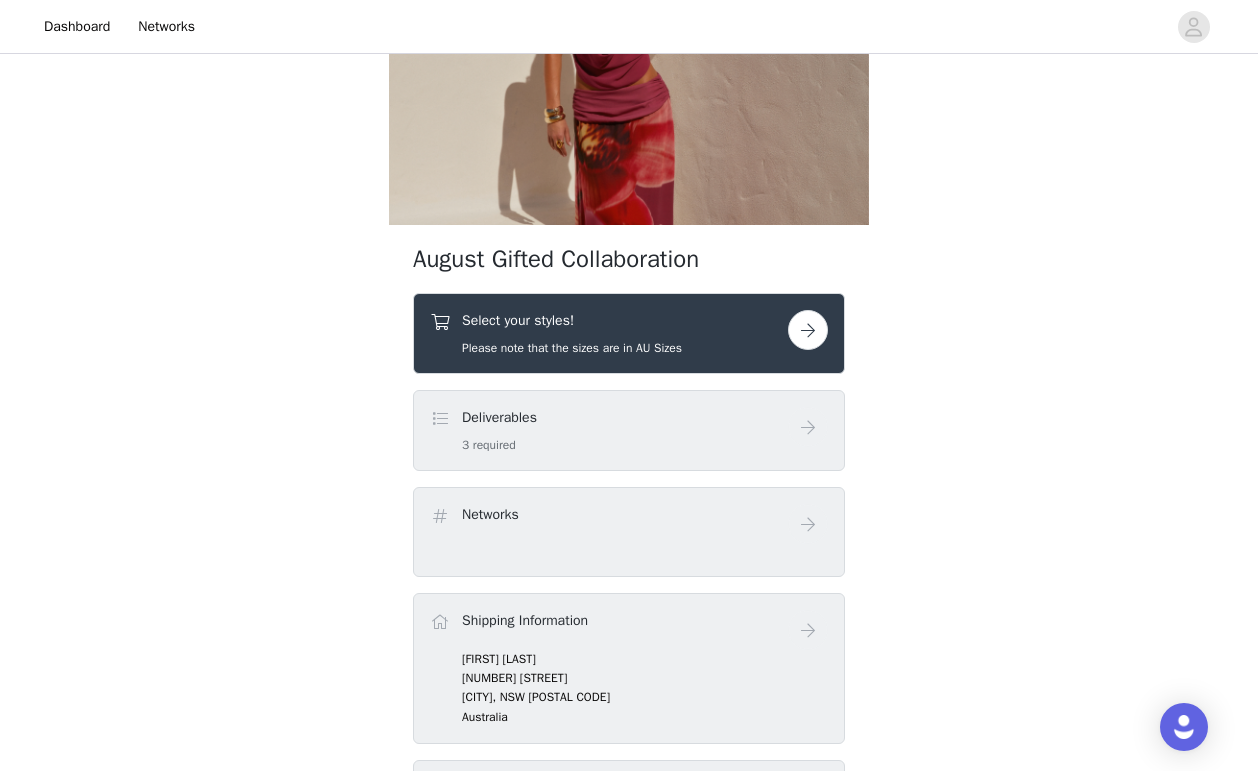 scroll, scrollTop: 0, scrollLeft: 0, axis: both 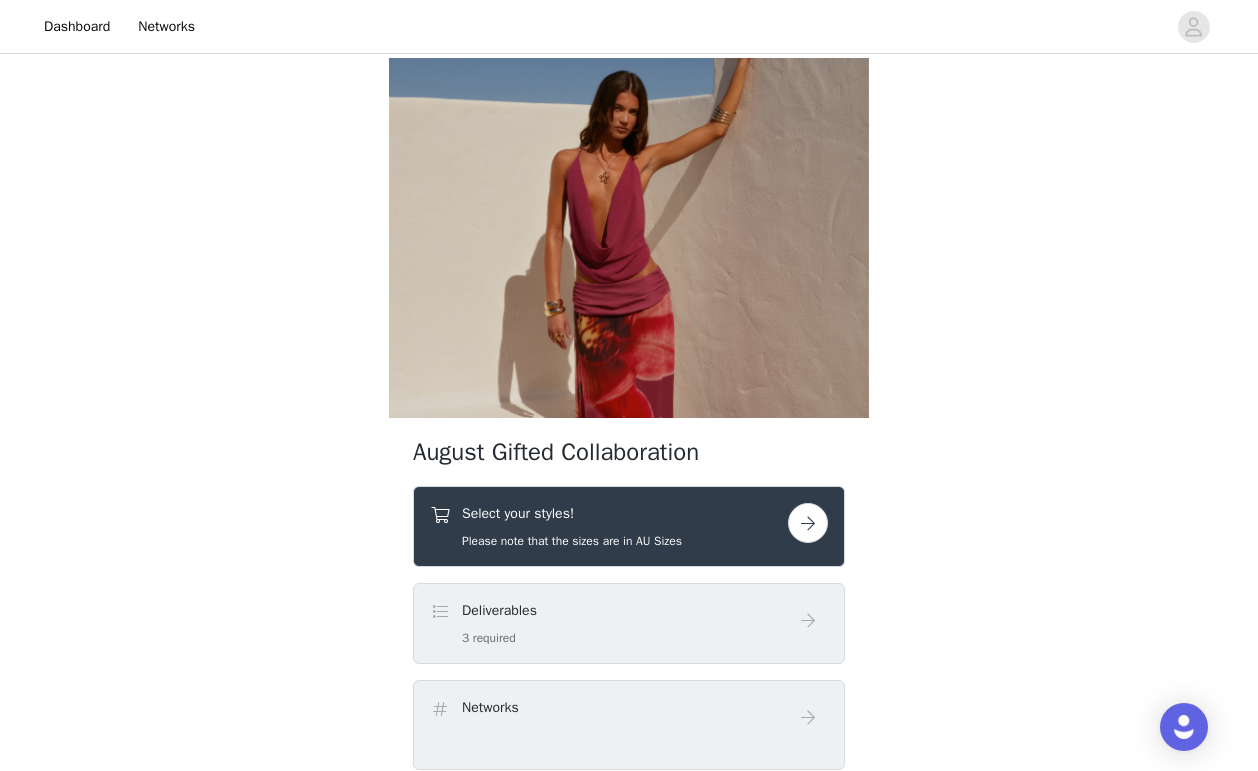 click at bounding box center [808, 523] 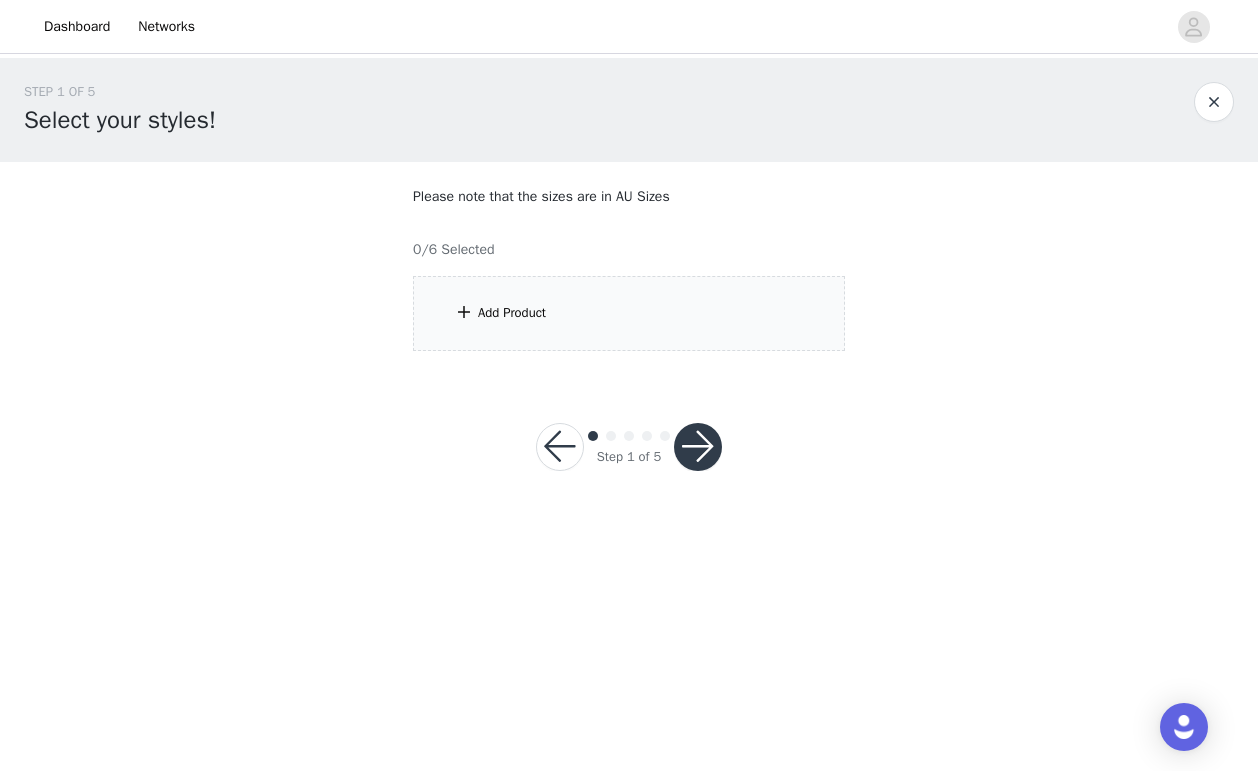 click on "Add Product" at bounding box center (629, 313) 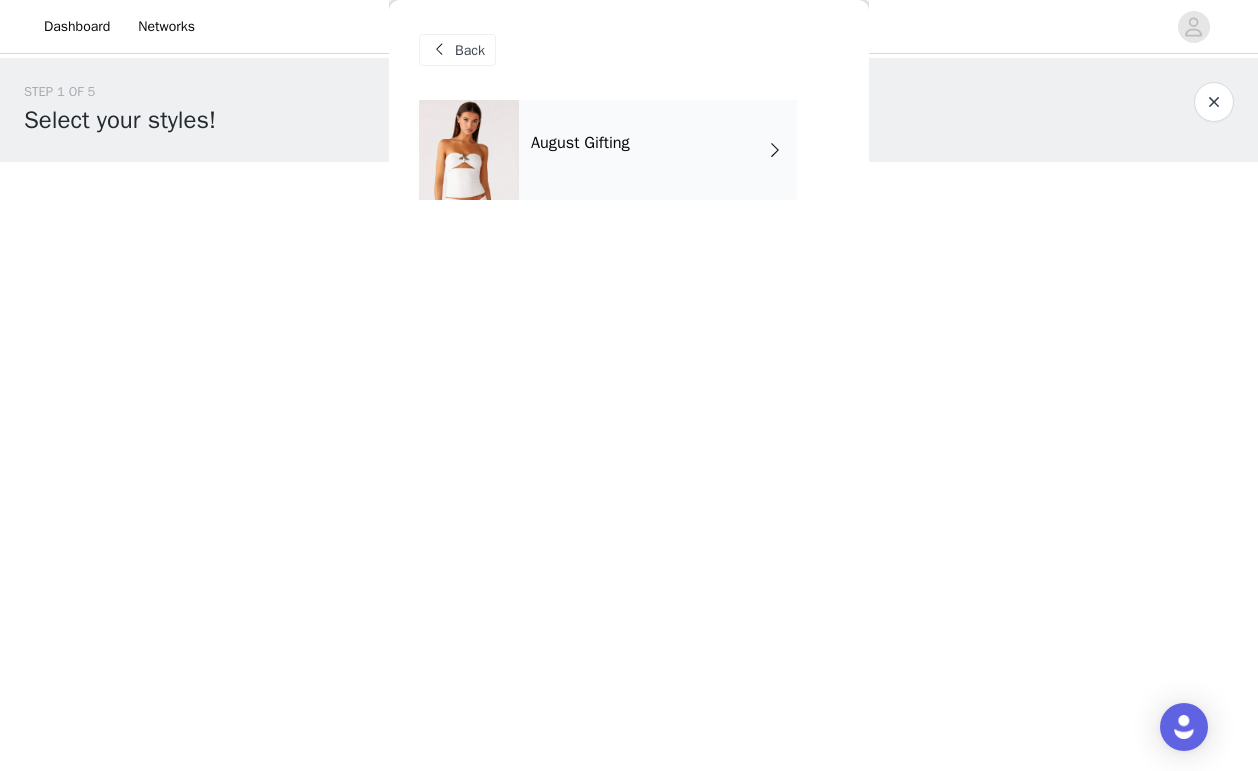 click on "STEP 1 OF 5
Select your styles!" at bounding box center (629, 110) 